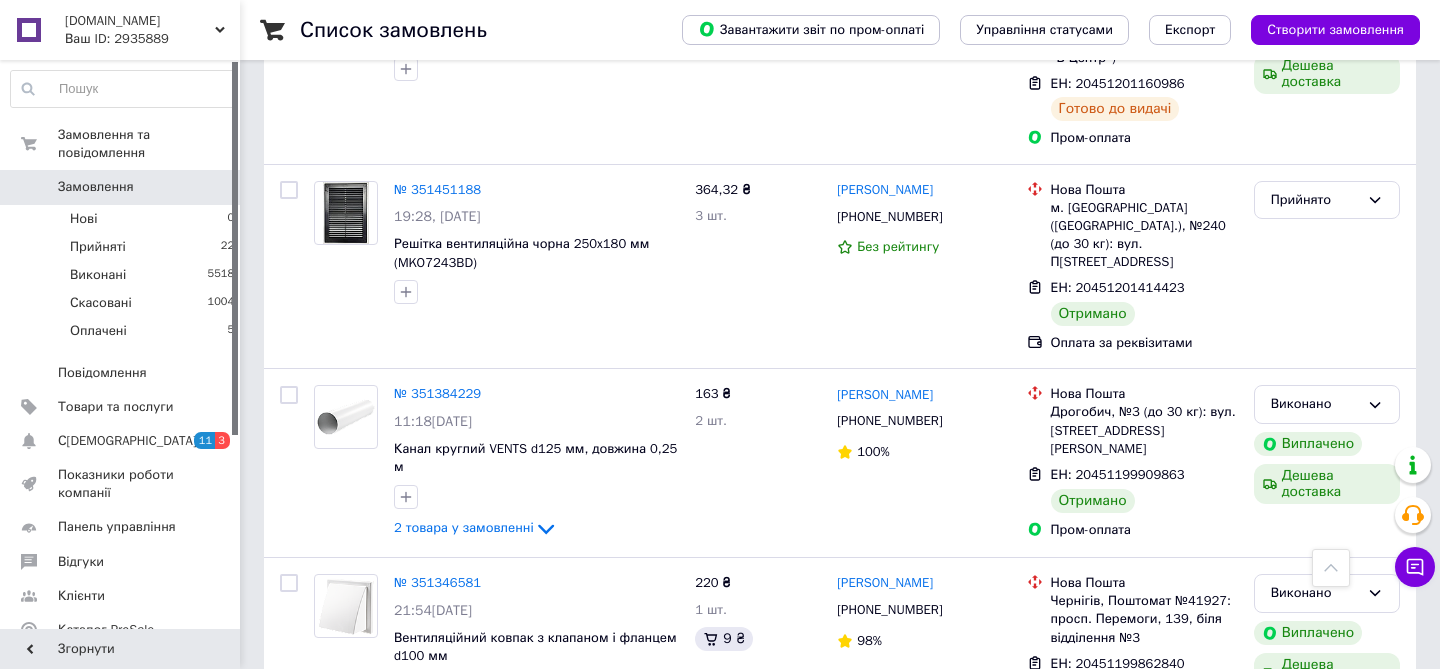 scroll, scrollTop: 3315, scrollLeft: 0, axis: vertical 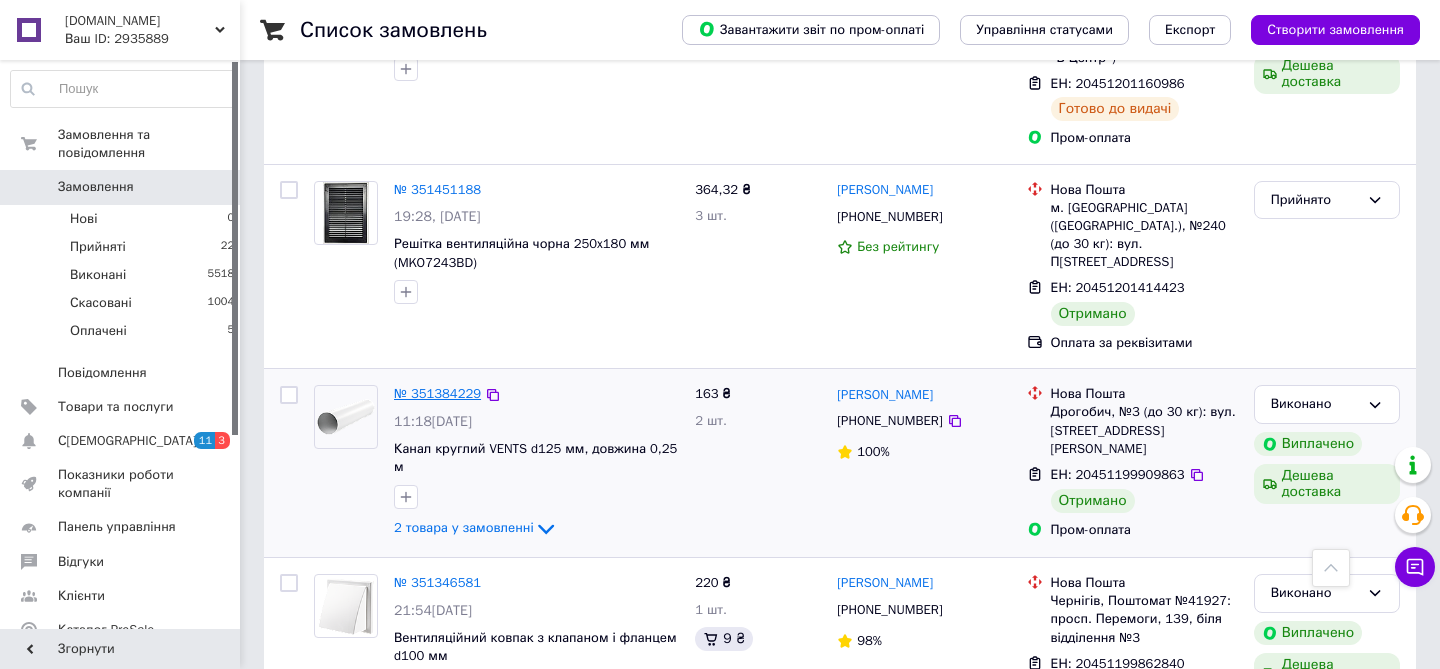 click on "№ 351384229" at bounding box center (437, 393) 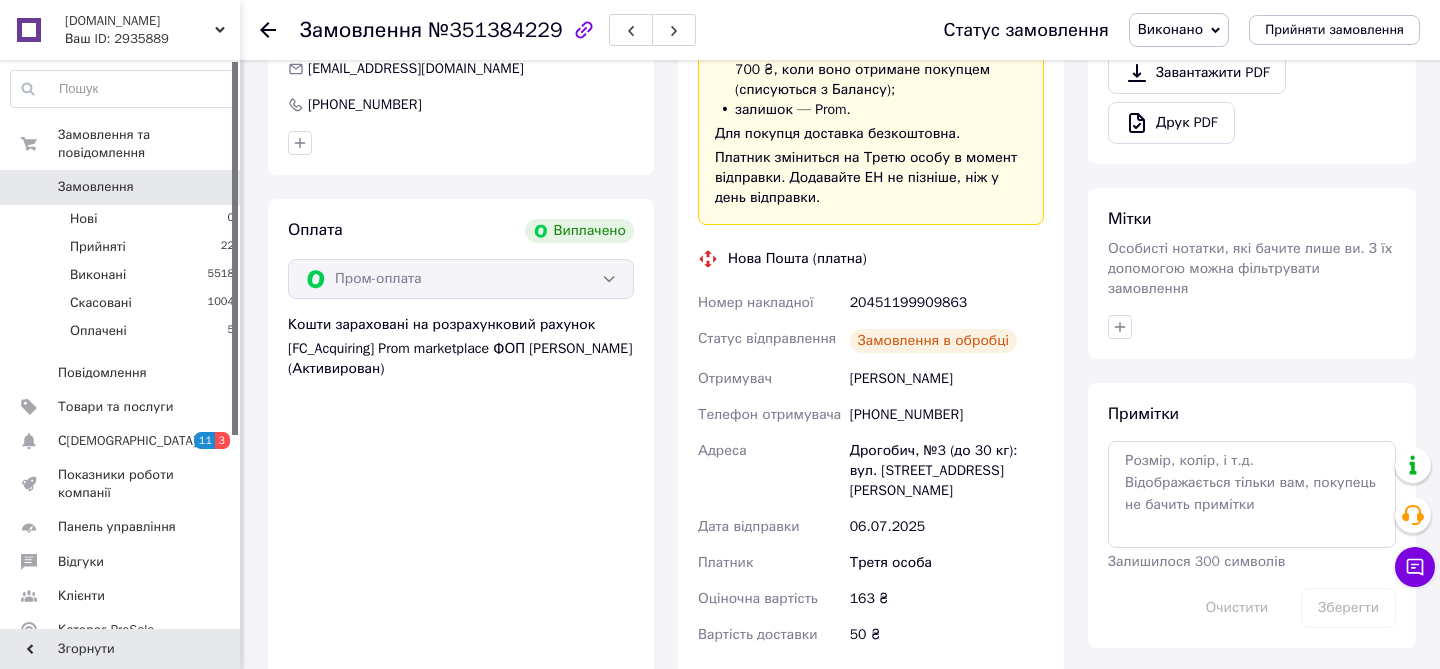 scroll, scrollTop: 1001, scrollLeft: 0, axis: vertical 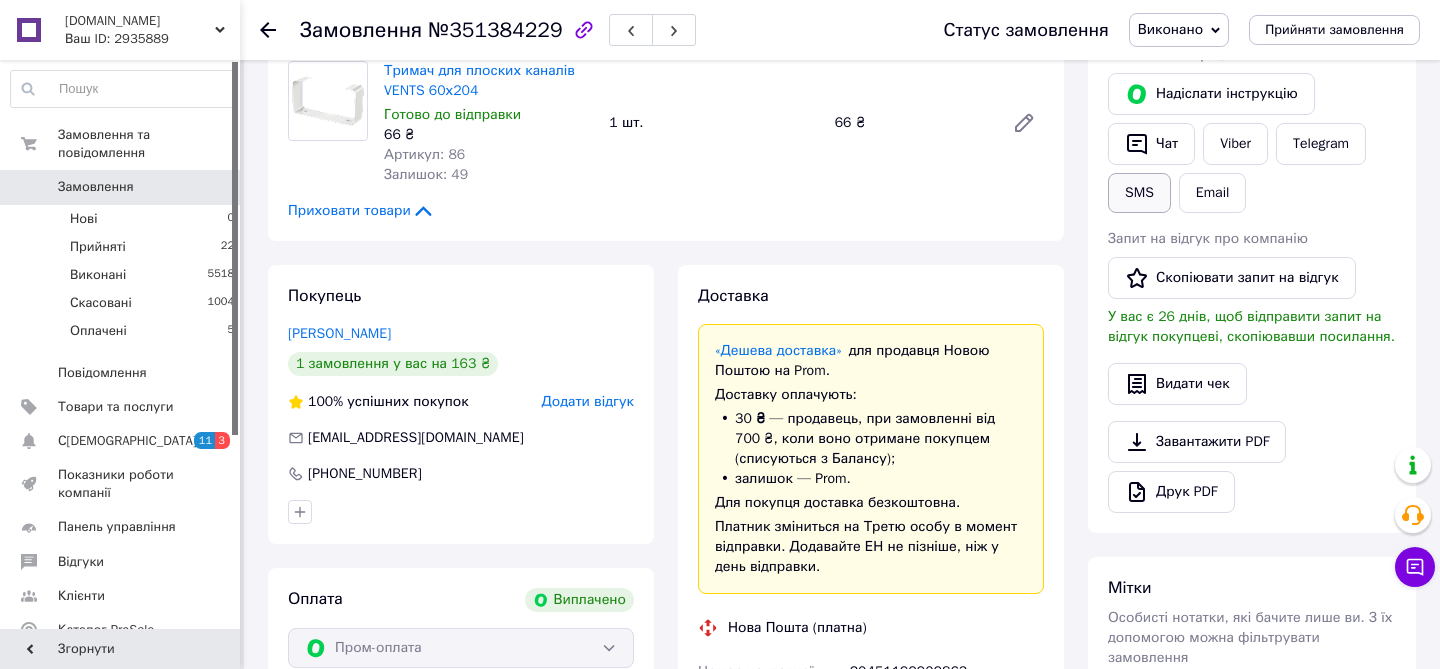 click on "SMS" at bounding box center (1139, 193) 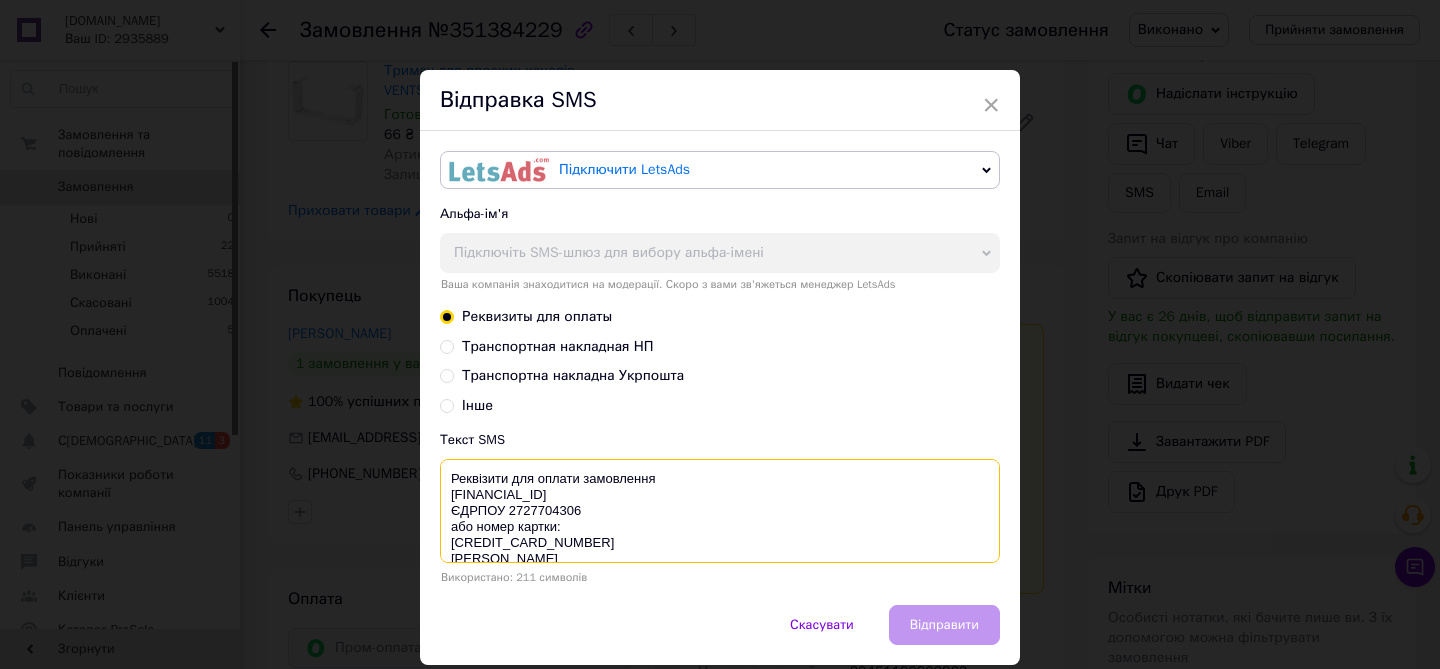 click on "Реквізити для оплати замовлення
[FINANCIAL_ID]
ЄДРПОУ 2727704306
або номер картки:
[CREDIT_CARD_NUMBER]
[PERSON_NAME]
До сплати: грн.
Наш телефон: [PHONE_NUMBER].
[DOMAIN_NAME]" at bounding box center (720, 511) 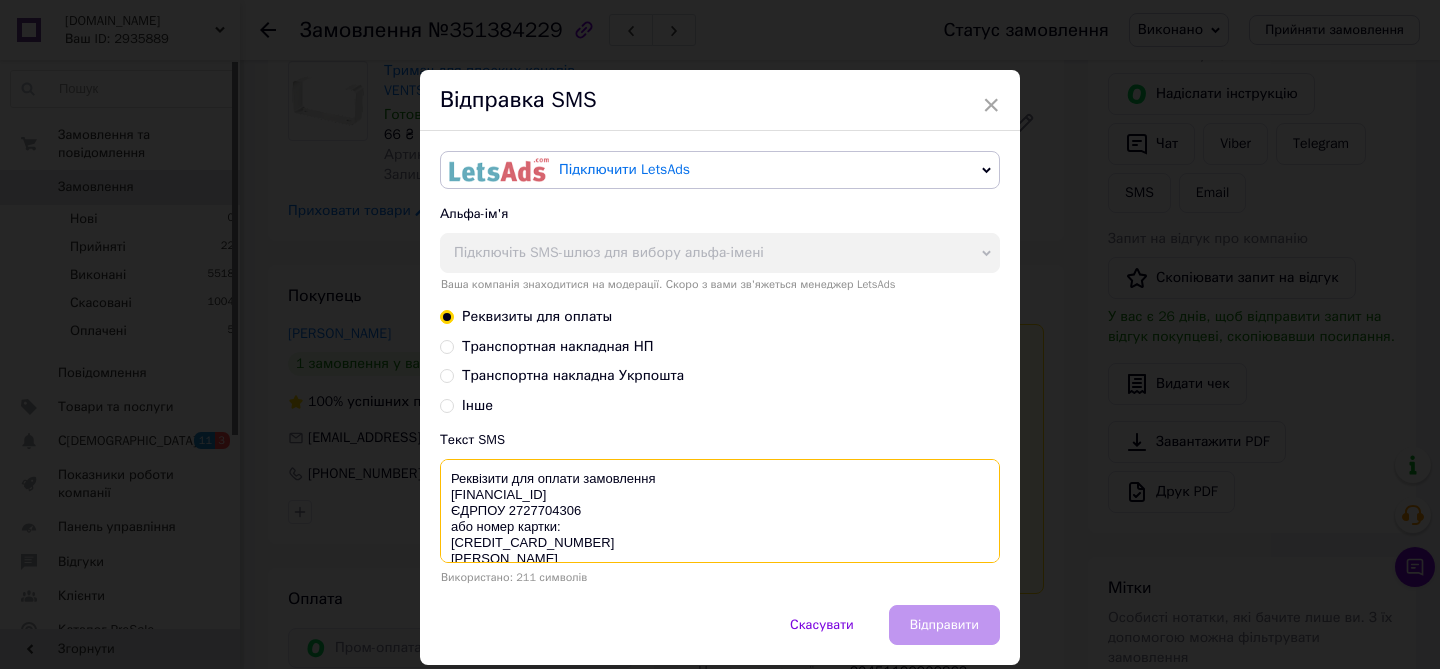 paste on "856727824" 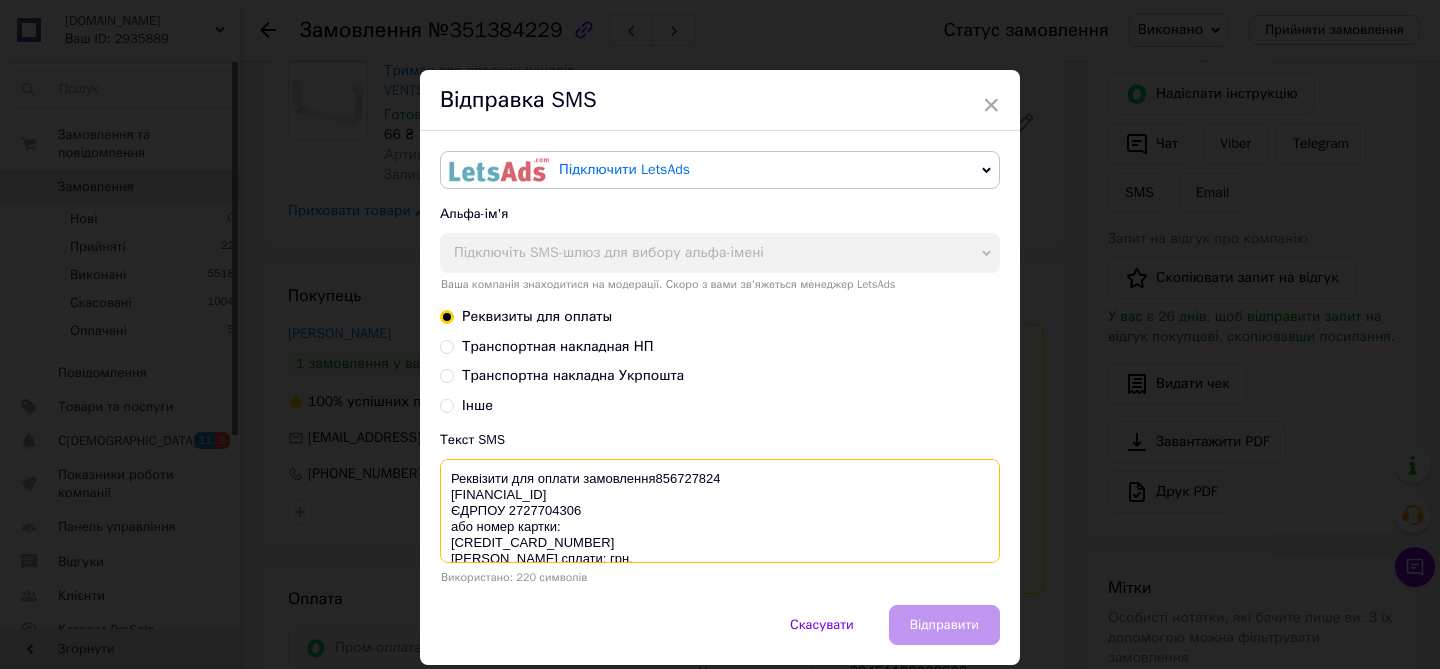 click on "Реквізити для оплати замовлення856727824
[FINANCIAL_ID]
ЄДРПОУ 2727704306
або номер картки:
[CREDIT_CARD_NUMBER]
[PERSON_NAME] сплати: грн.
Наш телефон: [PHONE_NUMBER].
[DOMAIN_NAME]" at bounding box center (720, 511) 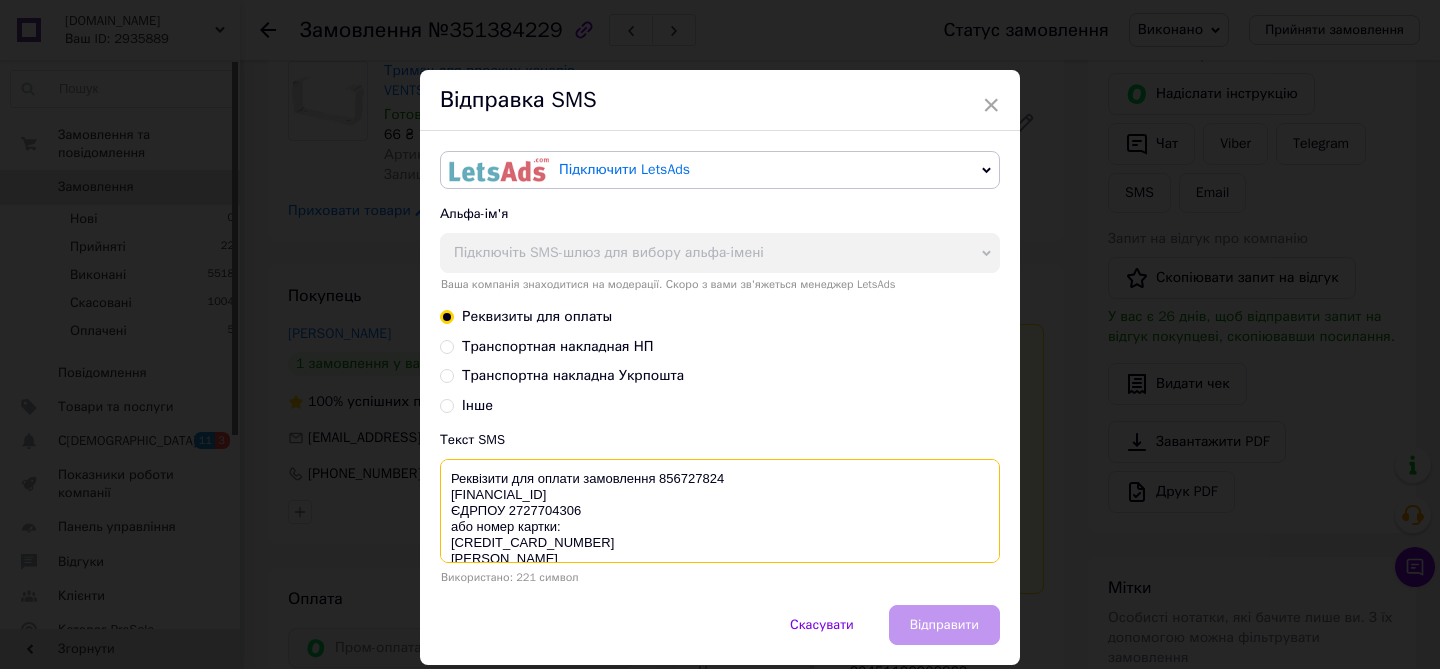 scroll, scrollTop: 64, scrollLeft: 0, axis: vertical 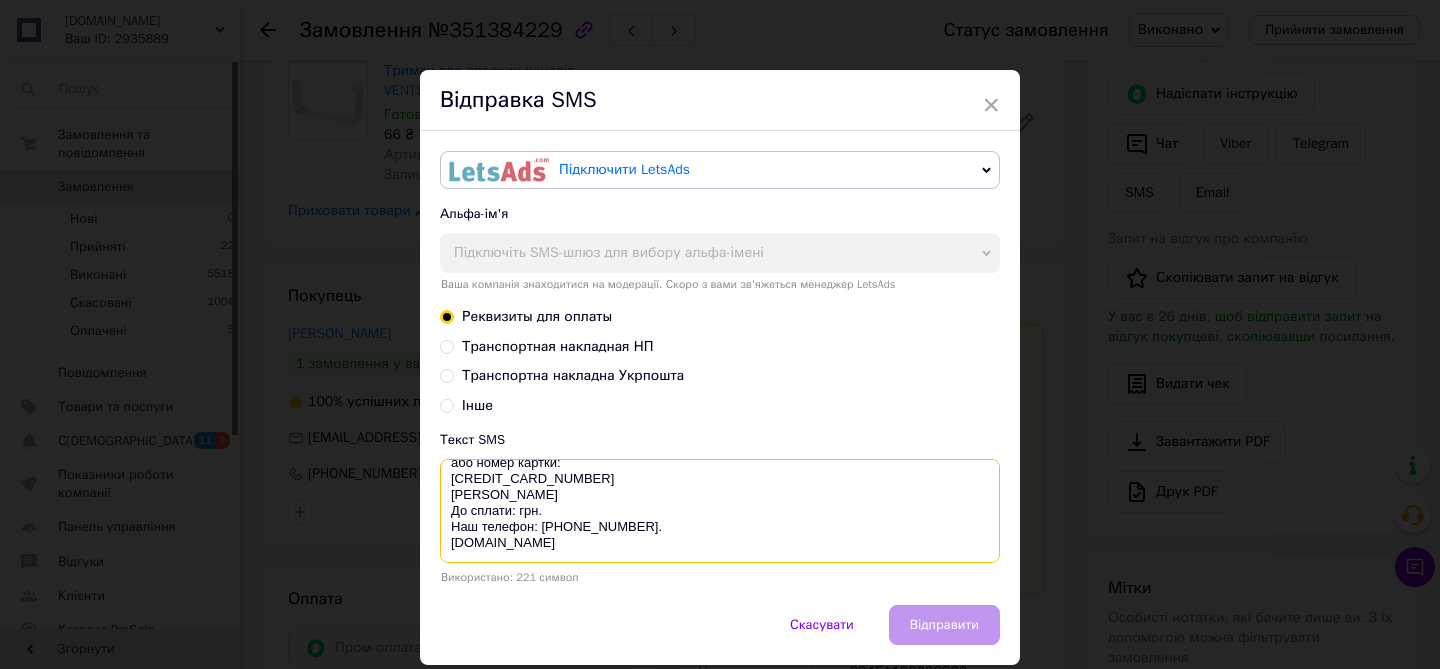 click on "Реквізити для оплати замовлення 856727824
[FINANCIAL_ID]
ЄДРПОУ 2727704306
або номер картки:
[CREDIT_CARD_NUMBER]
[PERSON_NAME]
До сплати: грн.
Наш телефон: [PHONE_NUMBER].
[DOMAIN_NAME]" at bounding box center (720, 511) 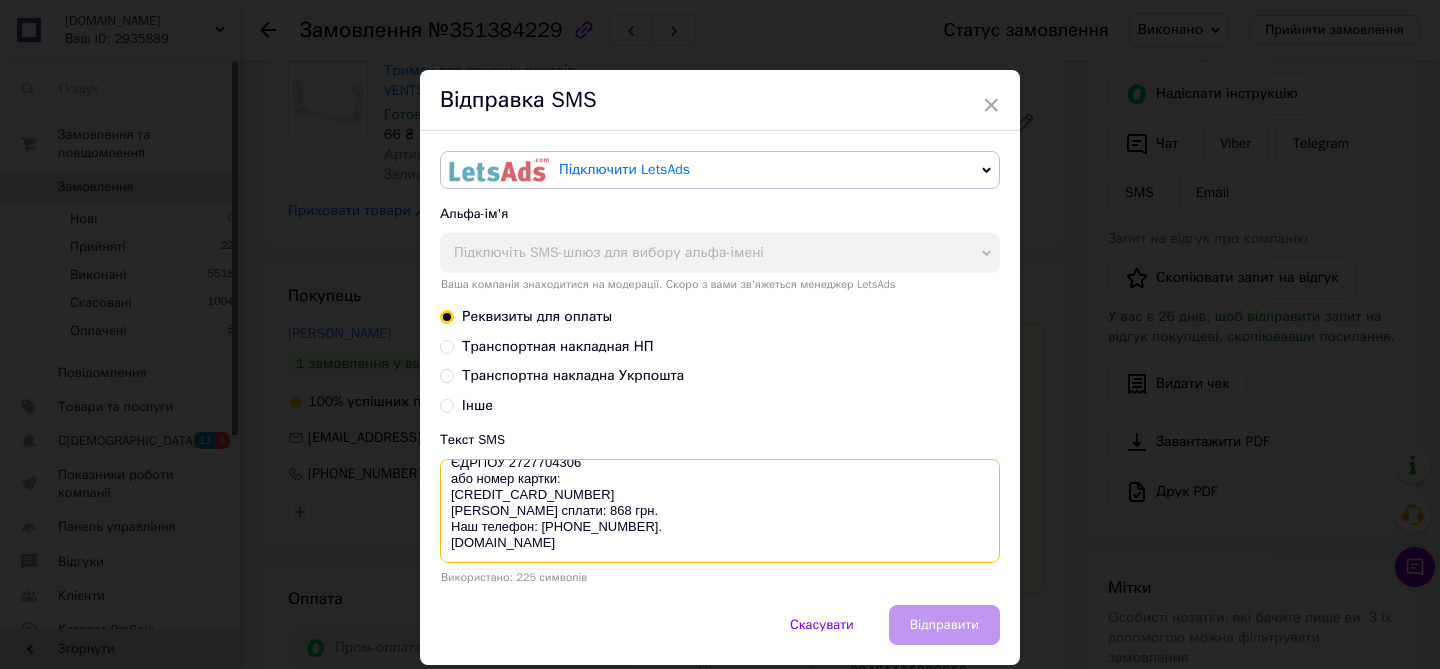 click on "Реквізити для оплати замовлення 856727824
[FINANCIAL_ID]
ЄДРПОУ 2727704306
або номер картки:
[CREDIT_CARD_NUMBER]
[PERSON_NAME] сплати: 868 грн.
Наш телефон: [PHONE_NUMBER].
[DOMAIN_NAME]" at bounding box center [720, 511] 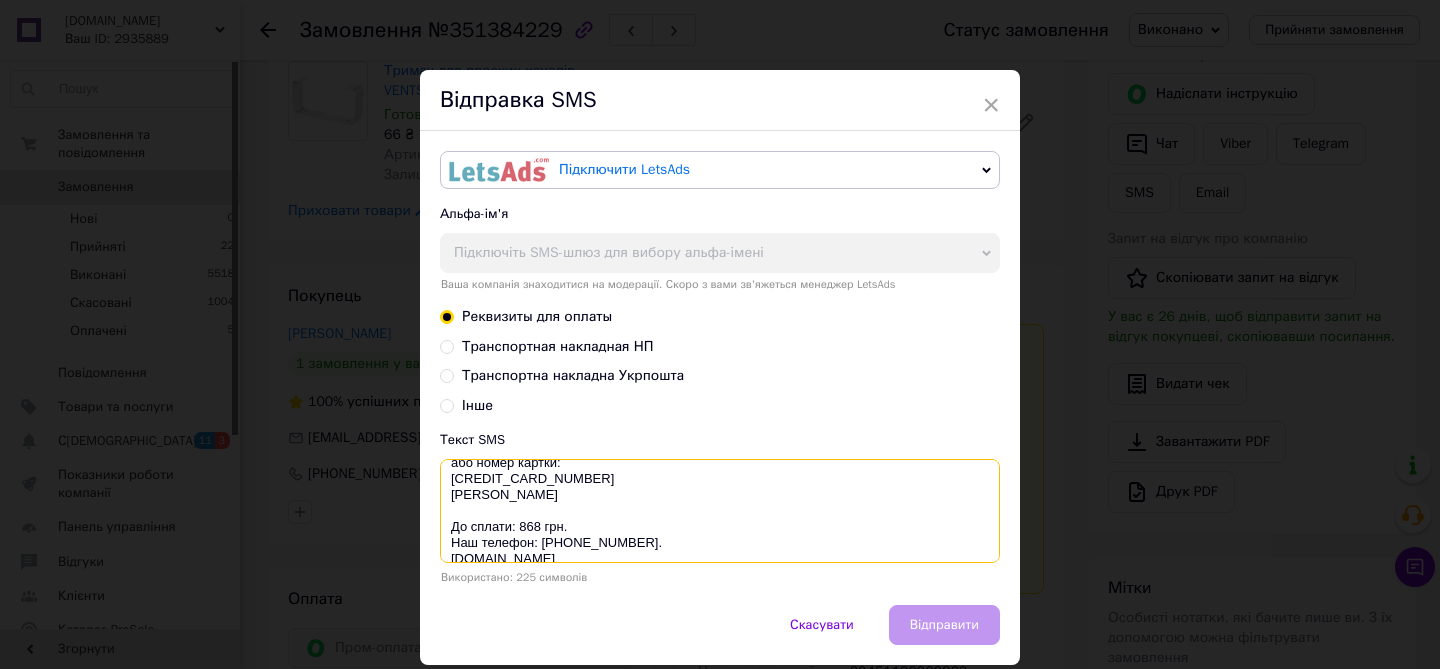 scroll, scrollTop: 80, scrollLeft: 0, axis: vertical 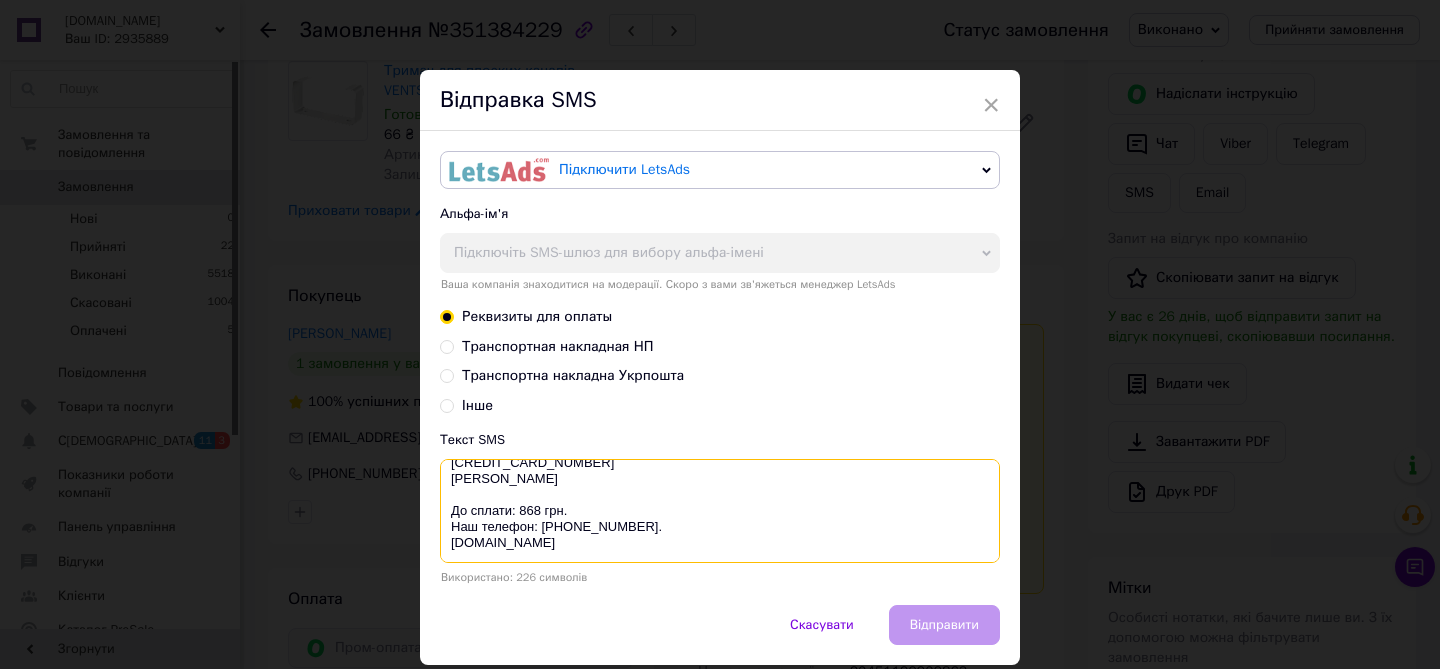 click on "Реквізити для оплати замовлення 856727824
[FINANCIAL_ID]
ЄДРПОУ 2727704306
або номер картки:
[CREDIT_CARD_NUMBER]
[PERSON_NAME]
До сплати: 868 грн.
Наш телефон: [PHONE_NUMBER].
[DOMAIN_NAME]" at bounding box center (720, 511) 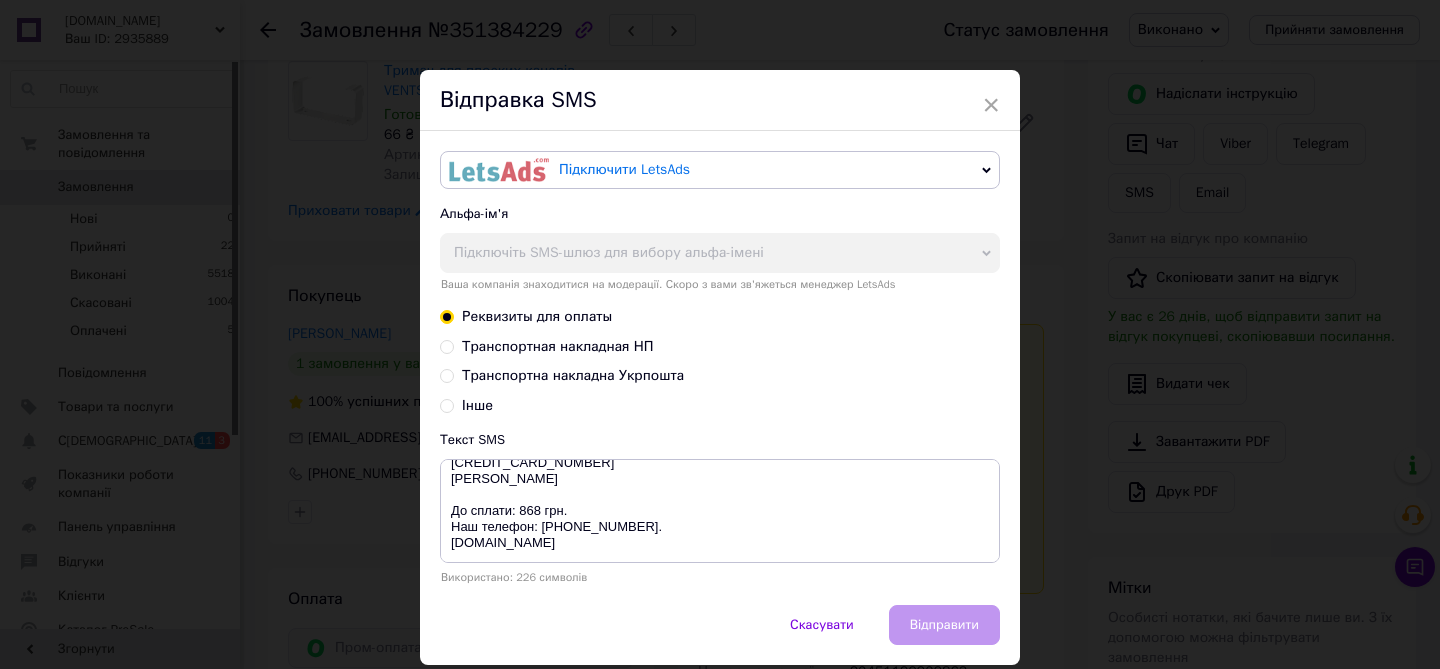 click on "Підключити LetsAds Підключити SMSClub Альфа-ім'я  Підключіть SMS-шлюз для вибору альфа-імені [PERSON_NAME] компанія знаходитися на модерації.
Скоро з вами зв'яжеться менеджер LetsAds Реквизиты для оплаты Транспортная накладная НП Транспортна накладна Укрпошта Інше Текст SMS Реквізити для оплати замовлення 856727824
[FINANCIAL_ID]
ЄДРПОУ 2727704306
або номер картки:
[CREDIT_CARD_NUMBER]
[PERSON_NAME]
До сплати: 868 грн.
Наш телефон: [PHONE_NUMBER].
[DOMAIN_NAME] Використано: 226 символів" at bounding box center (720, 368) 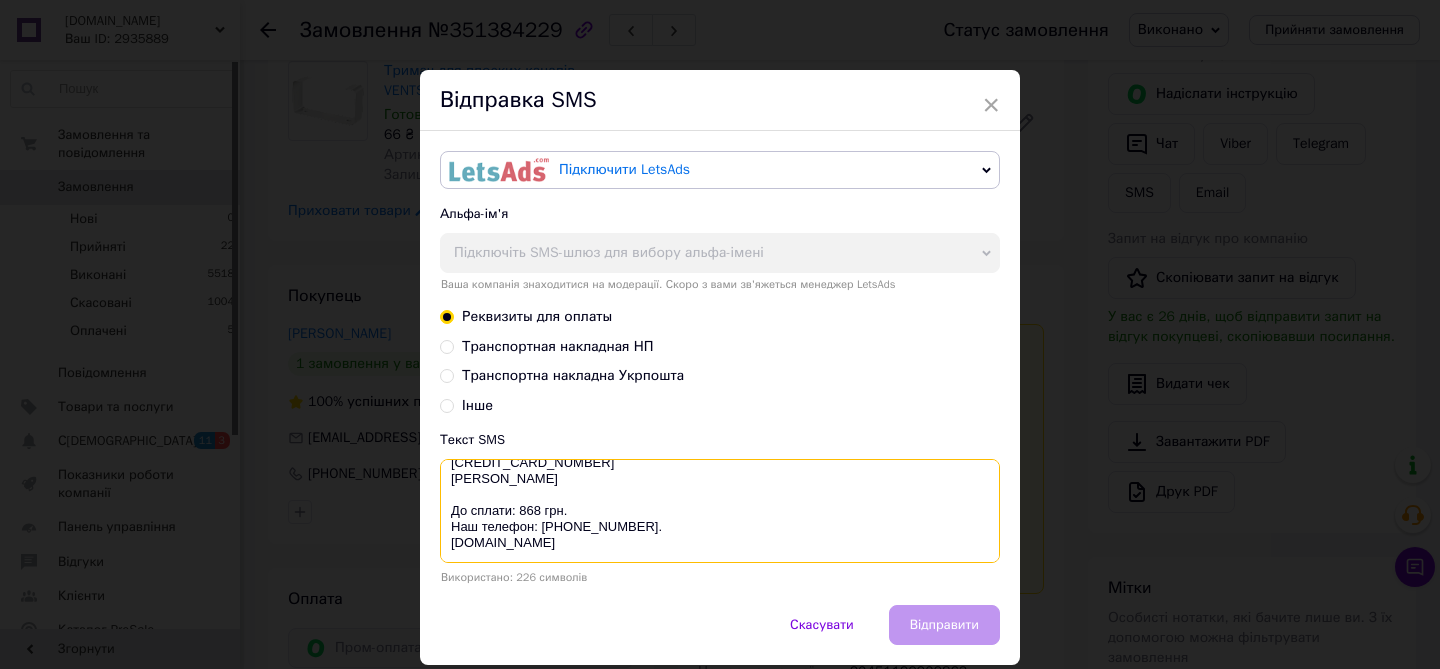 click on "Реквізити для оплати замовлення 856727824
[FINANCIAL_ID]
ЄДРПОУ 2727704306
або номер картки:
[CREDIT_CARD_NUMBER]
[PERSON_NAME]
До сплати: 868 грн.
Наш телефон: [PHONE_NUMBER].
[DOMAIN_NAME]" at bounding box center (720, 511) 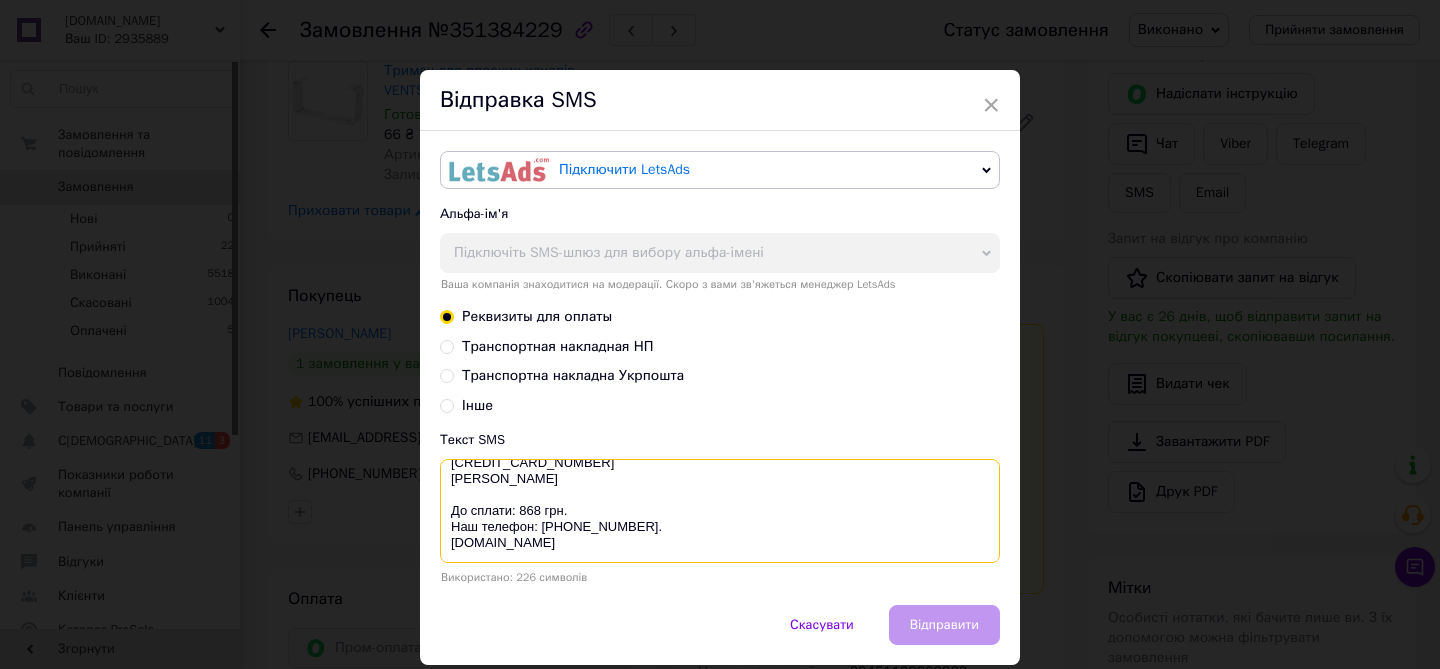 paste on "Витяжний вентилятор VENTS 100 Плейн" 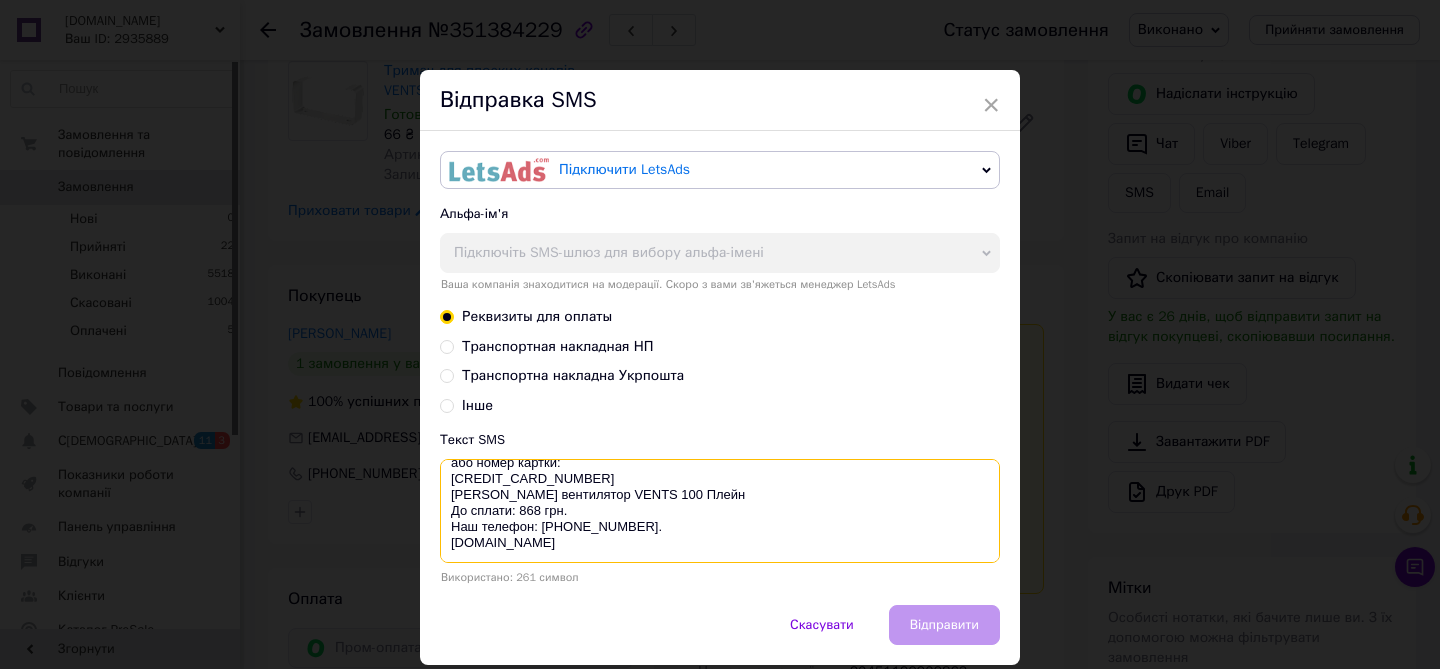 scroll, scrollTop: 80, scrollLeft: 0, axis: vertical 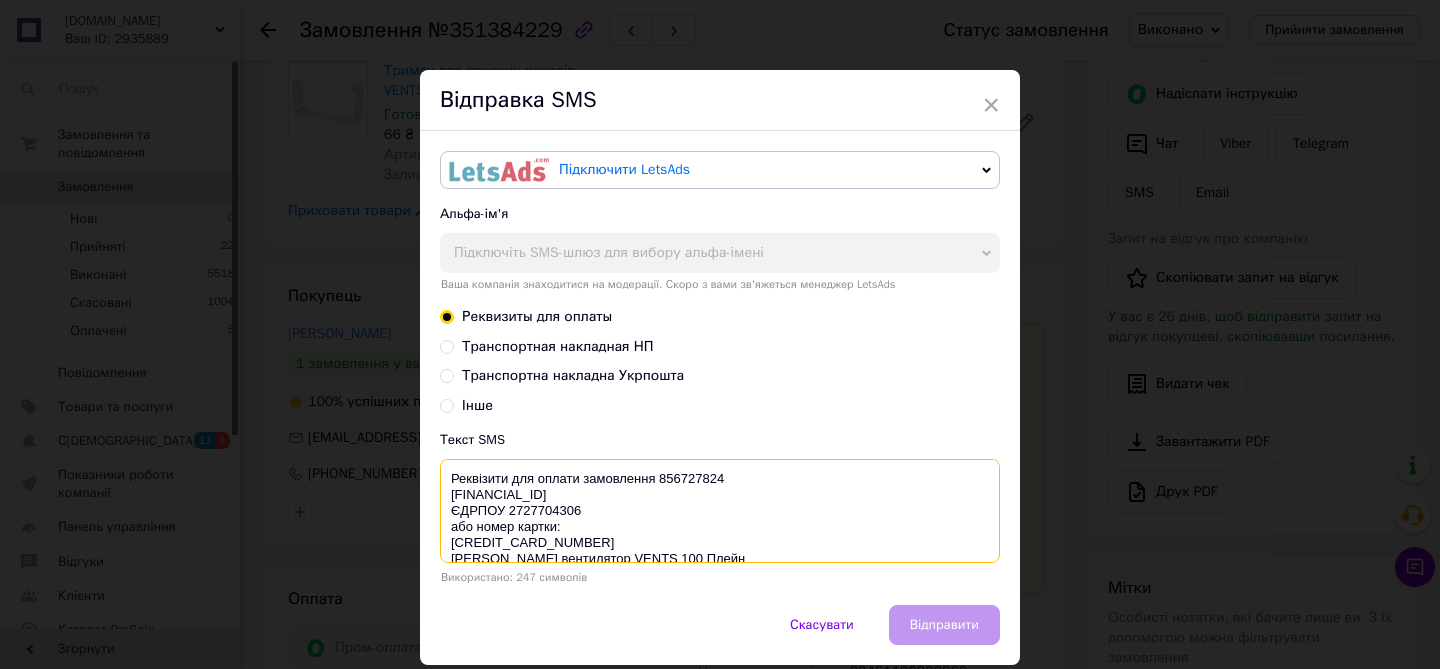 click on "Реквізити для оплати замовлення 856727824
[FINANCIAL_ID]
ЄДРПОУ 2727704306
або номер картки:
[CREDIT_CARD_NUMBER]
[PERSON_NAME] вентилятор VENTS 100 Плейн
До сплати: 868 грн.
Наш телефон: [PHONE_NUMBER]." at bounding box center [720, 511] 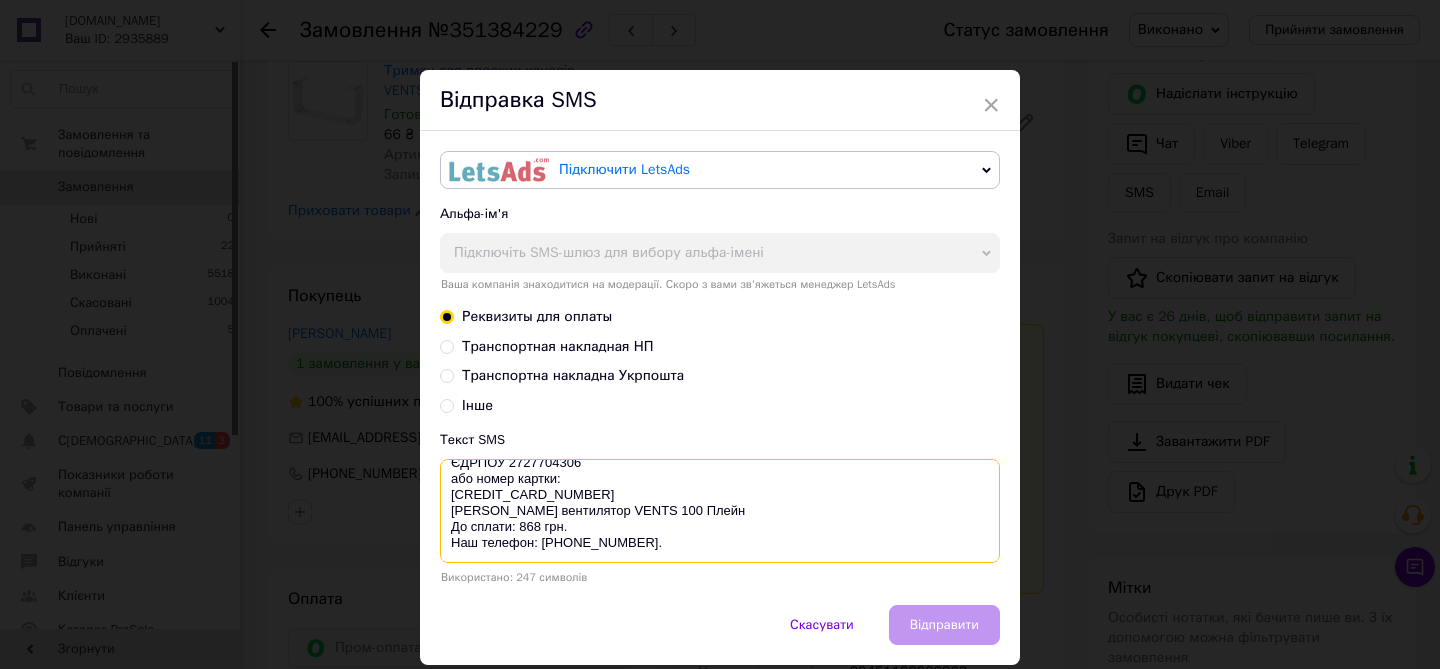 scroll, scrollTop: 80, scrollLeft: 0, axis: vertical 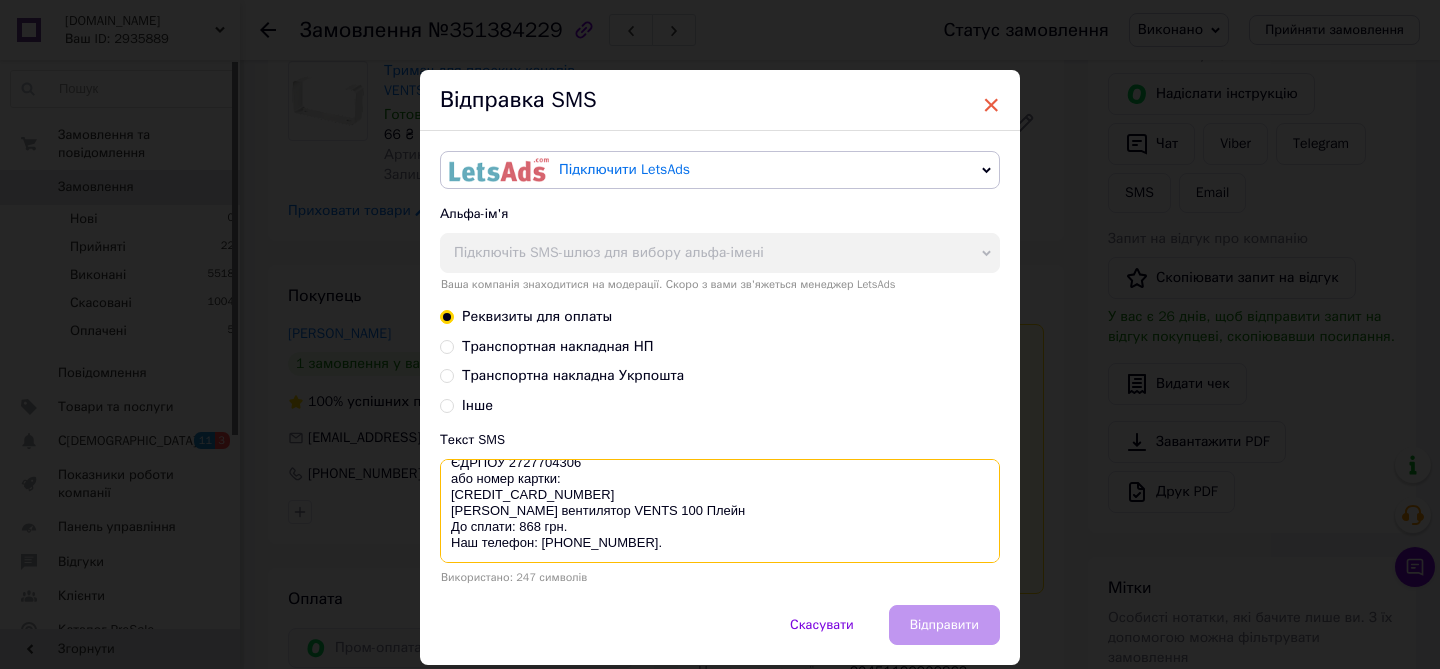type on "Реквізити для оплати замовлення 856727824
[FINANCIAL_ID]
ЄДРПОУ 2727704306
або номер картки:
[CREDIT_CARD_NUMBER]
[PERSON_NAME] вентилятор VENTS 100 Плейн
До сплати: 868 грн.
Наш телефон: [PHONE_NUMBER]." 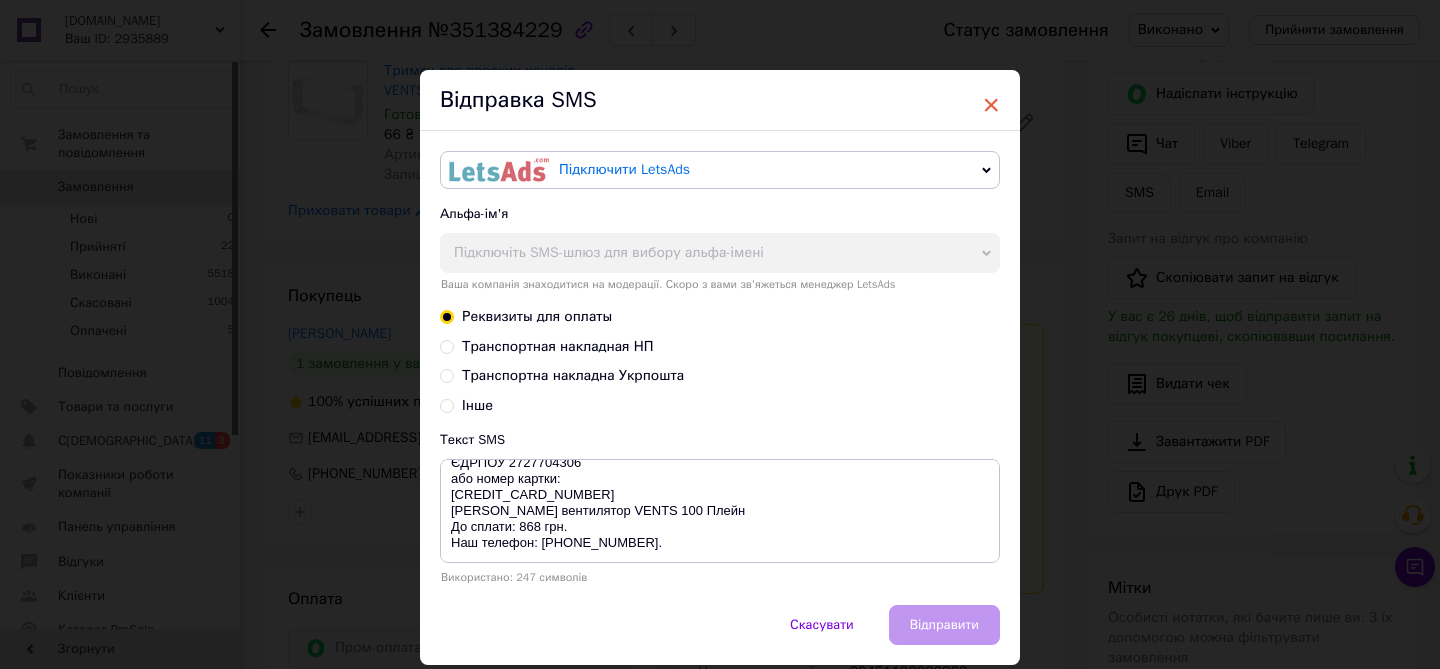 click on "×" at bounding box center (991, 105) 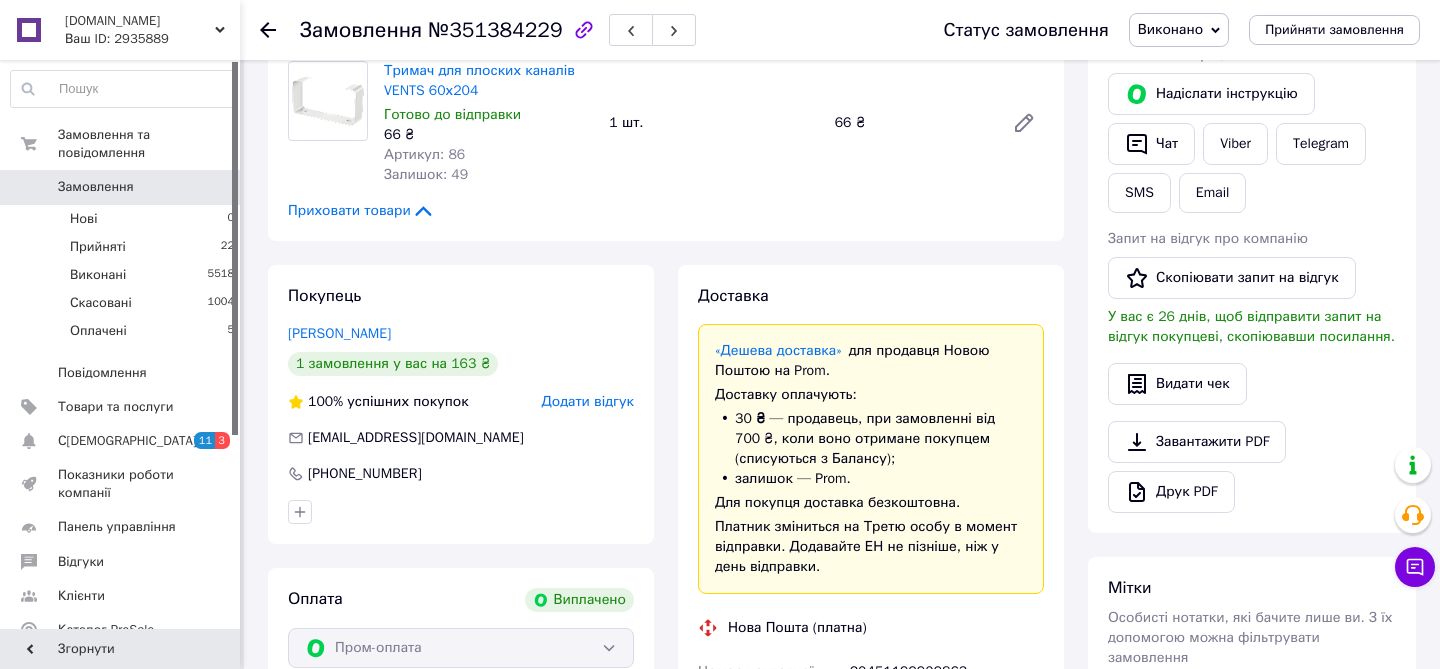 click 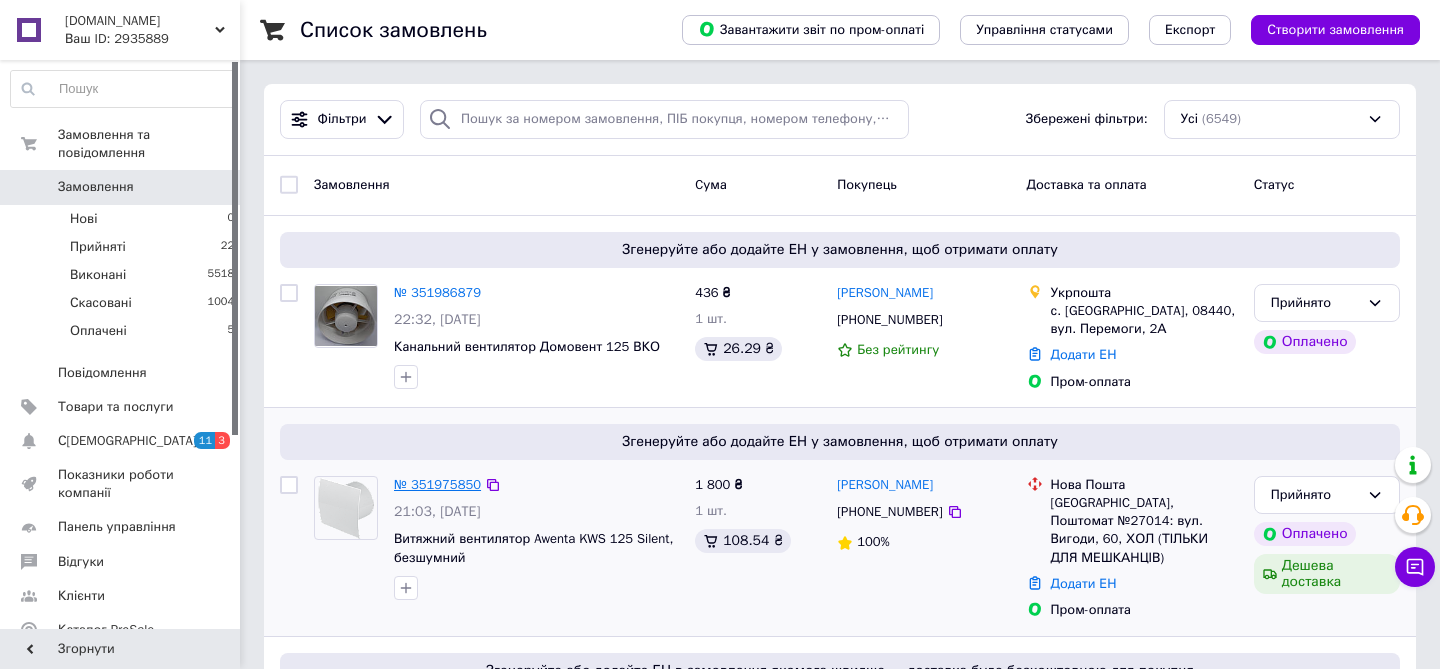 click on "№ 351975850" at bounding box center [437, 484] 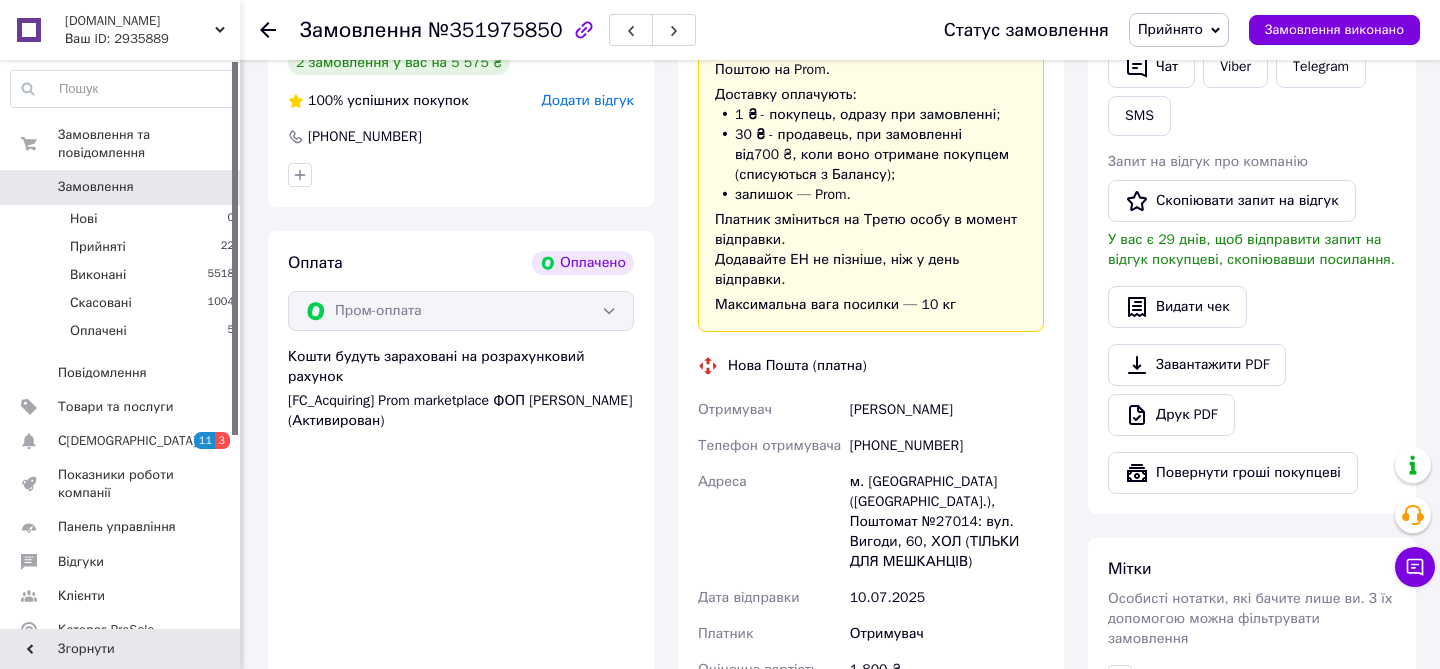 scroll, scrollTop: 523, scrollLeft: 0, axis: vertical 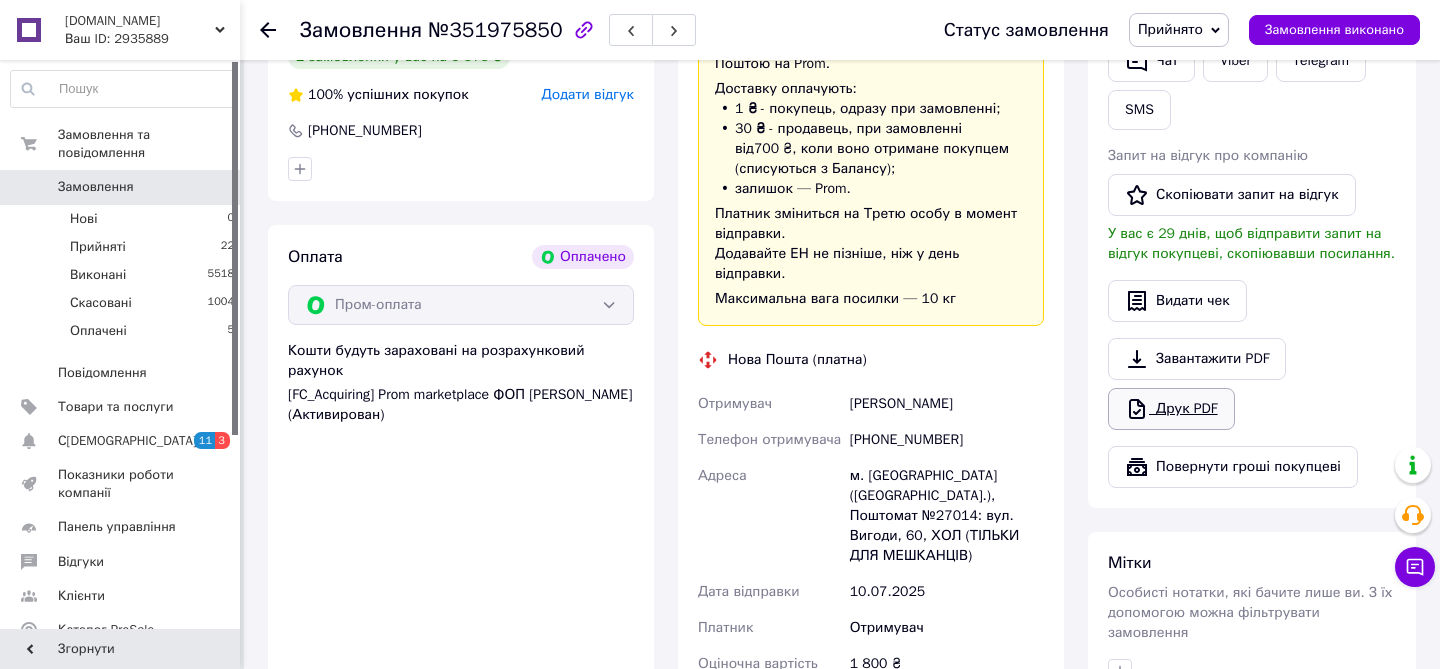 click on "Друк PDF" at bounding box center (1171, 409) 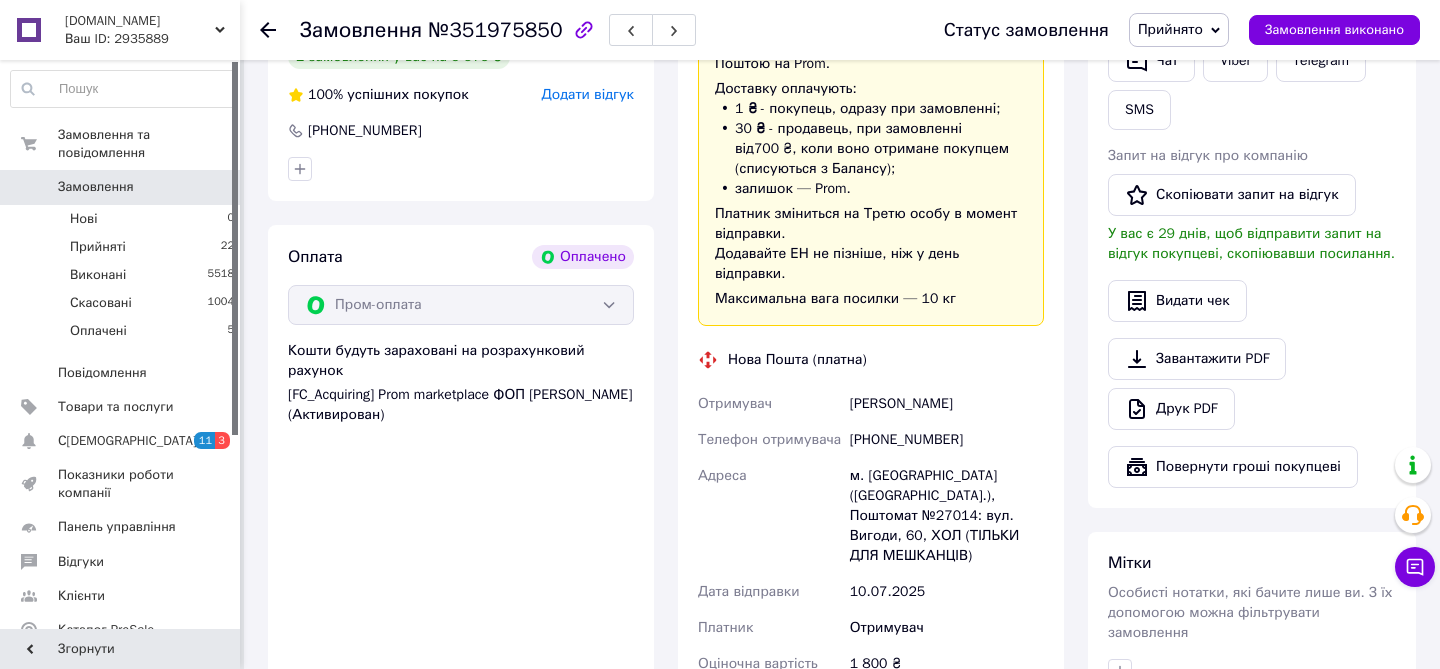 click 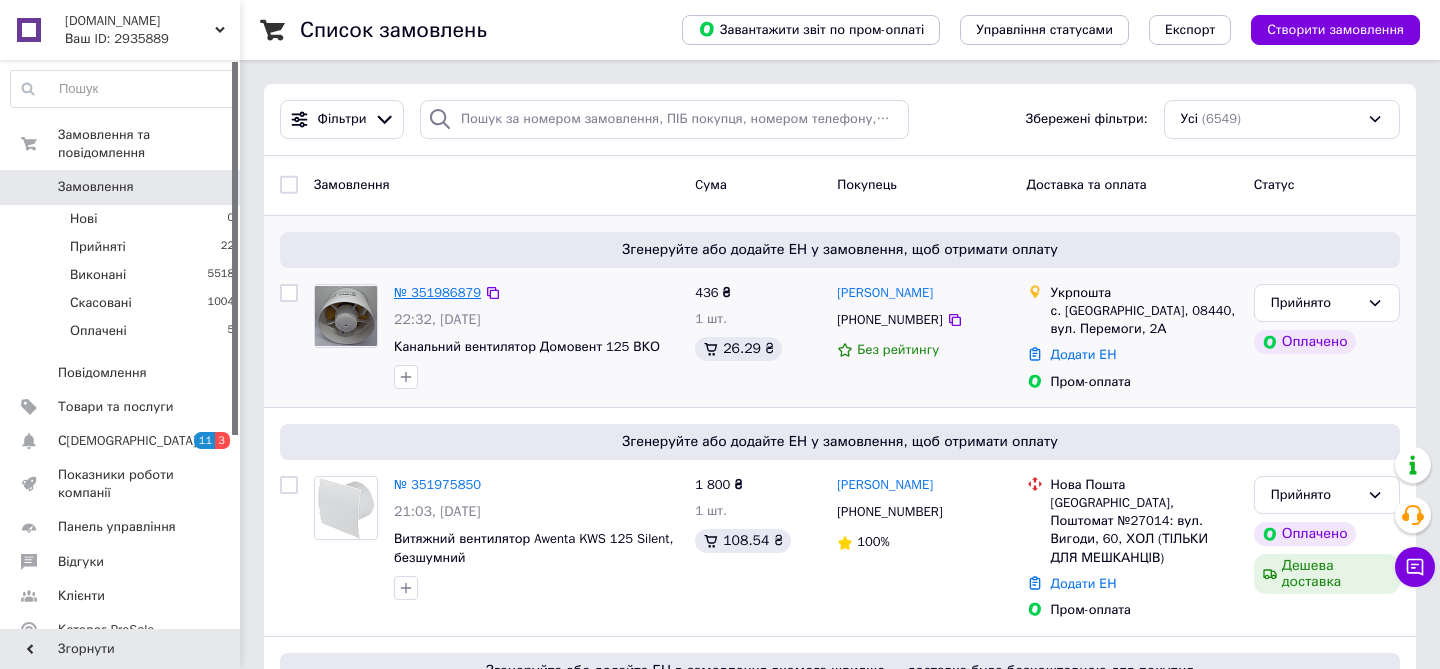 click on "№ 351986879" at bounding box center [437, 292] 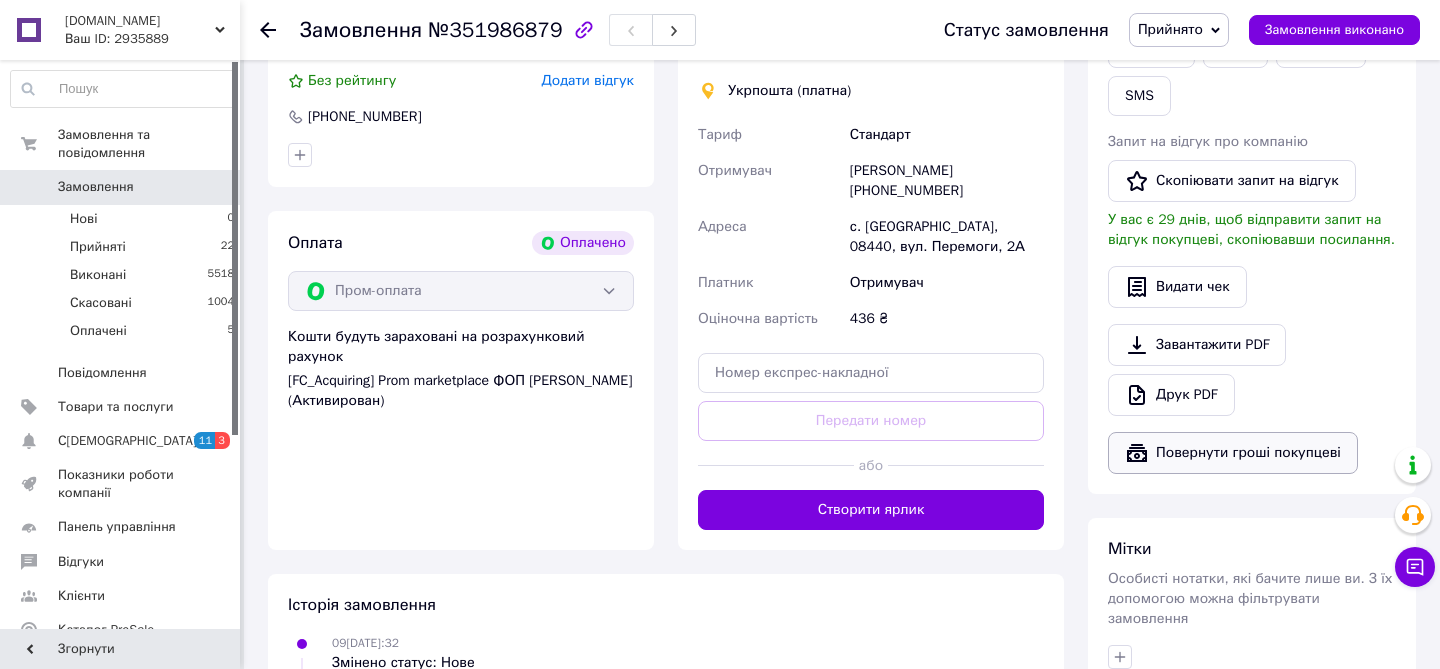 scroll, scrollTop: 561, scrollLeft: 0, axis: vertical 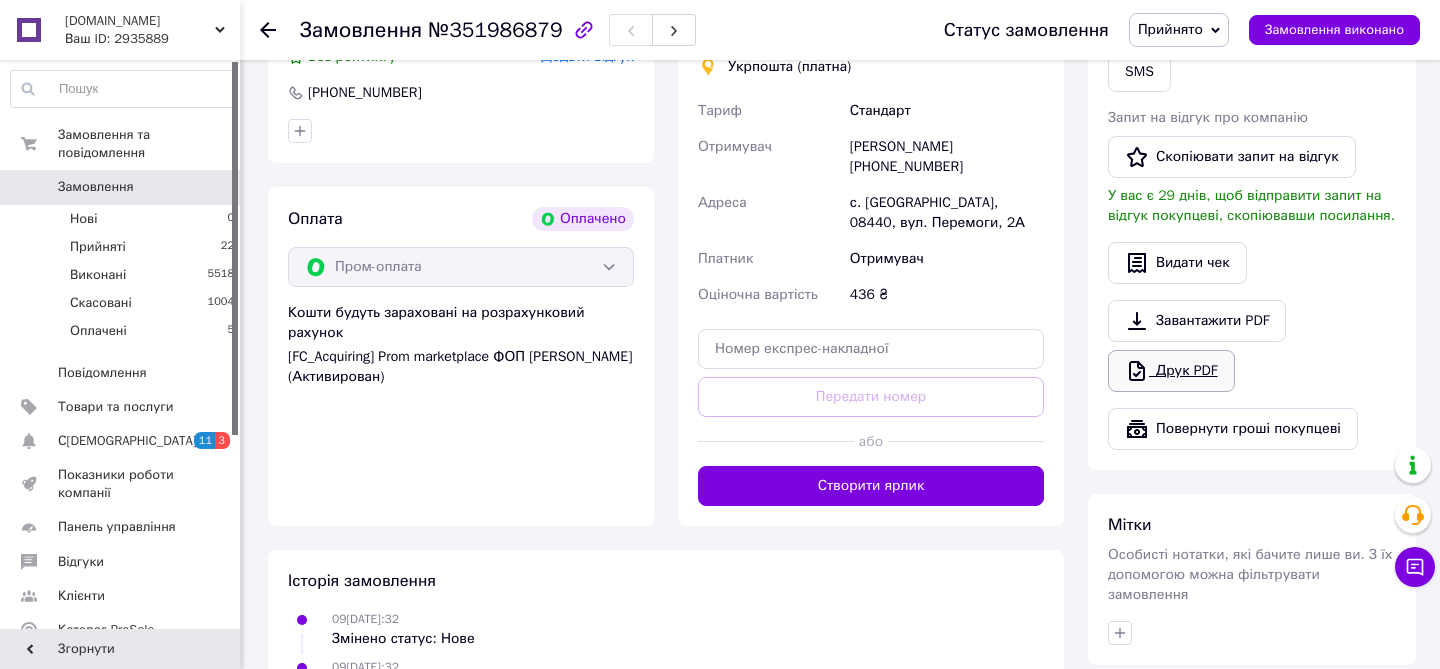 click on "Друк PDF" at bounding box center (1171, 371) 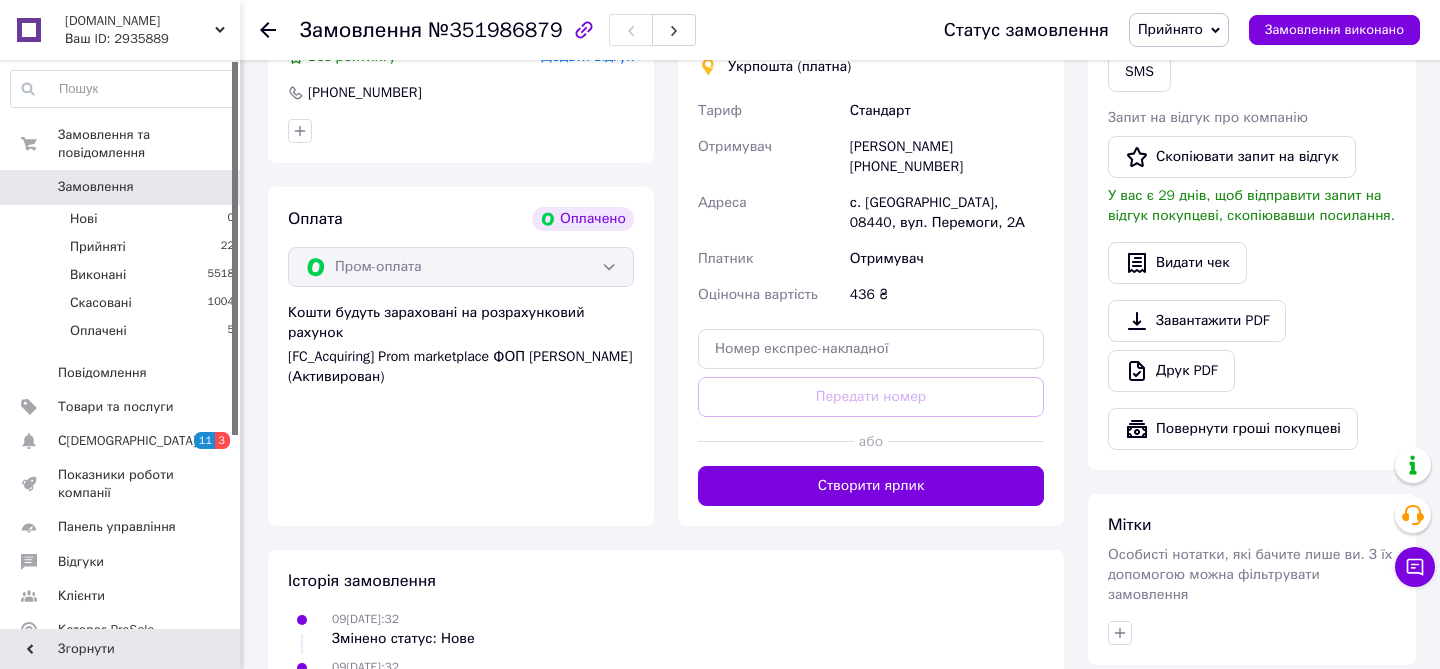 click 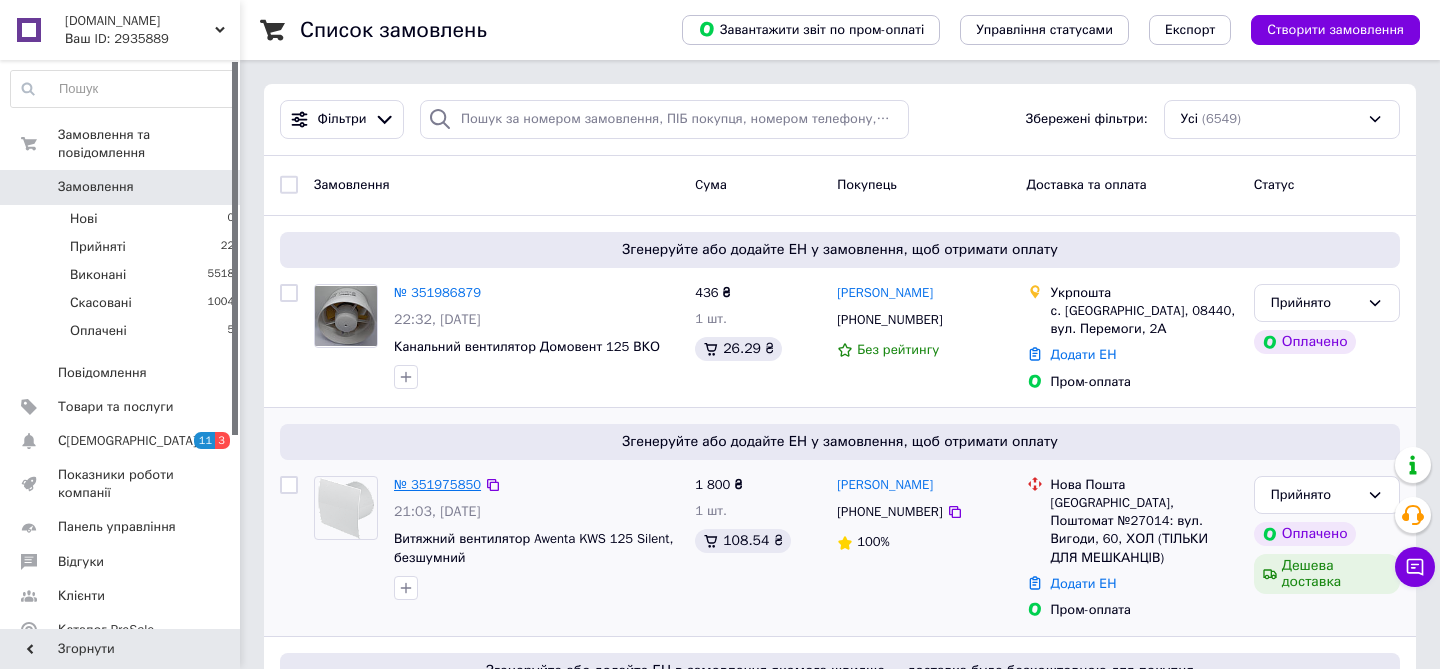 click on "№ 351975850" at bounding box center (437, 484) 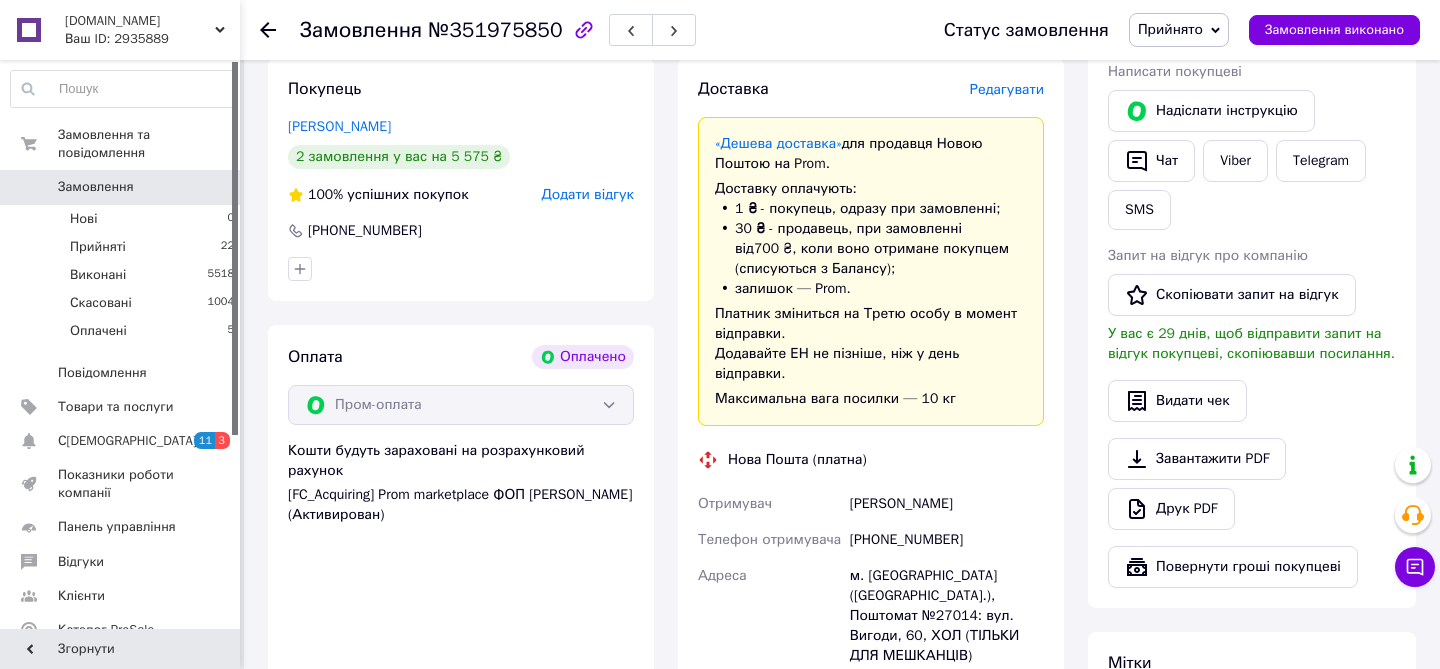 scroll, scrollTop: 436, scrollLeft: 0, axis: vertical 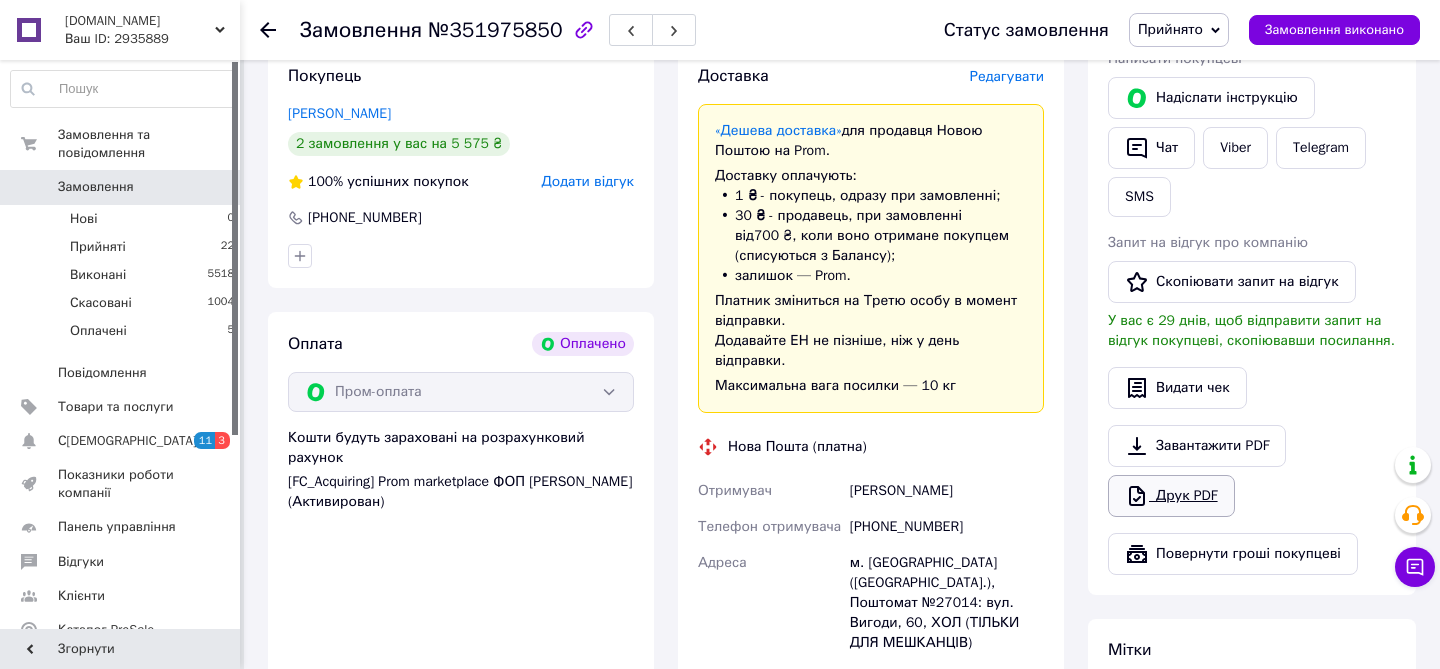click on "Друк PDF" at bounding box center [1171, 496] 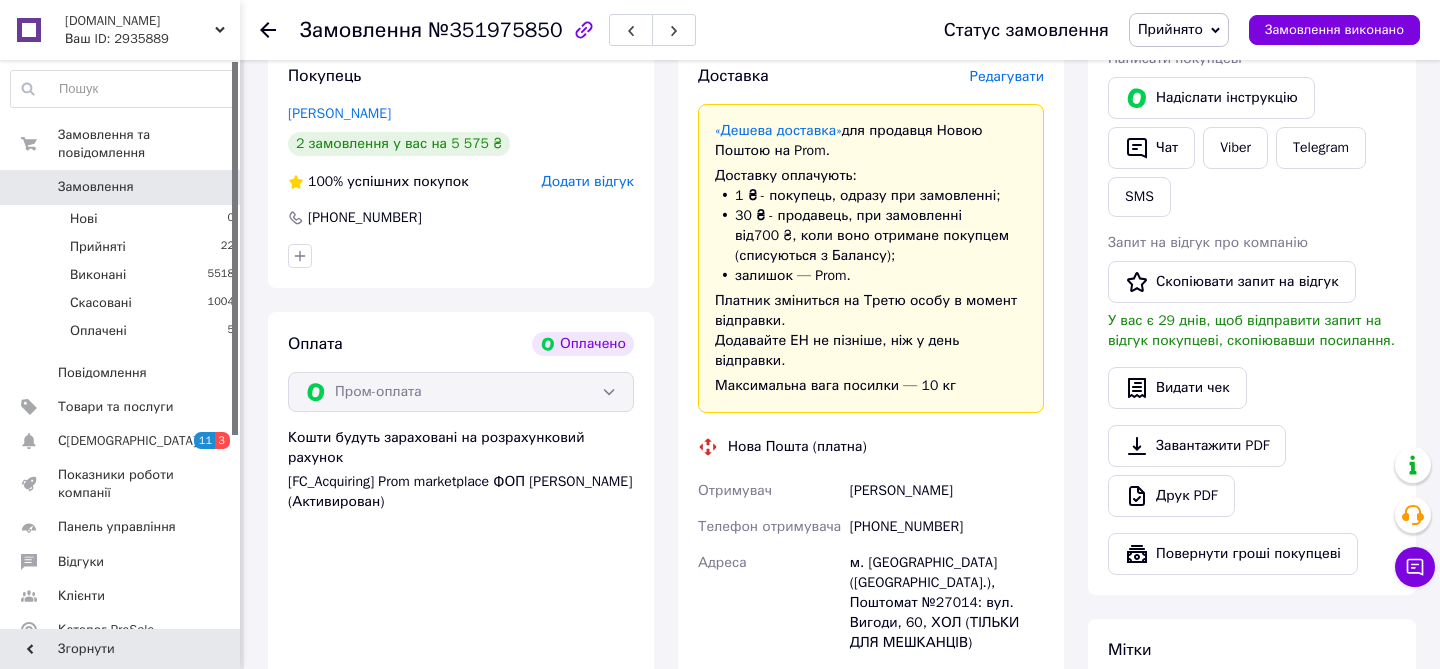 click 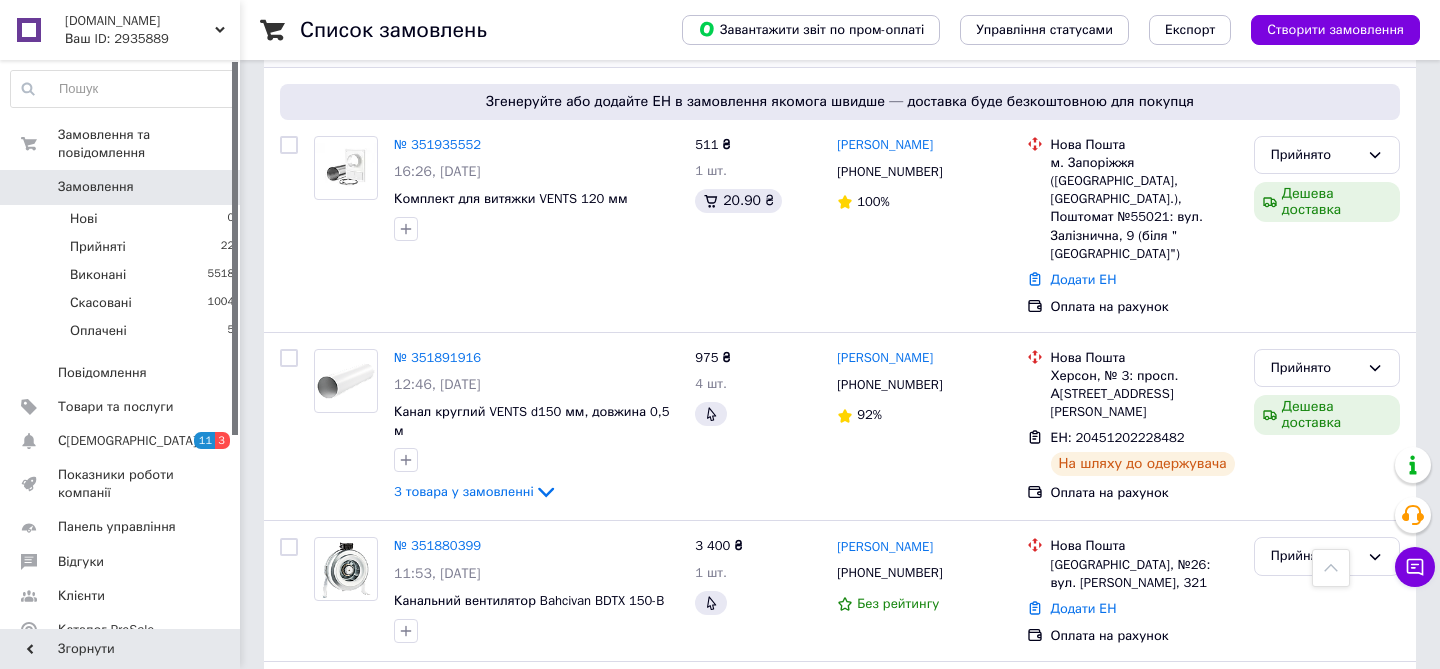 scroll, scrollTop: 576, scrollLeft: 0, axis: vertical 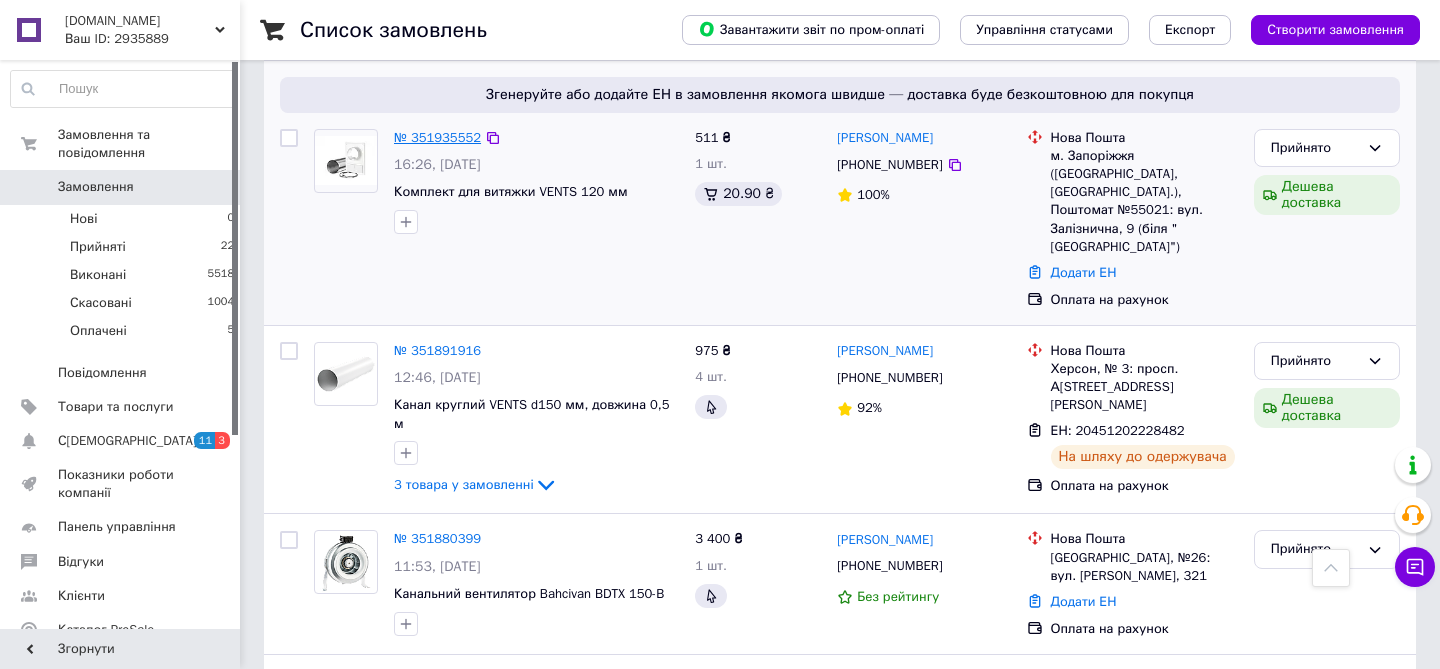 click on "№ 351935552" at bounding box center (437, 137) 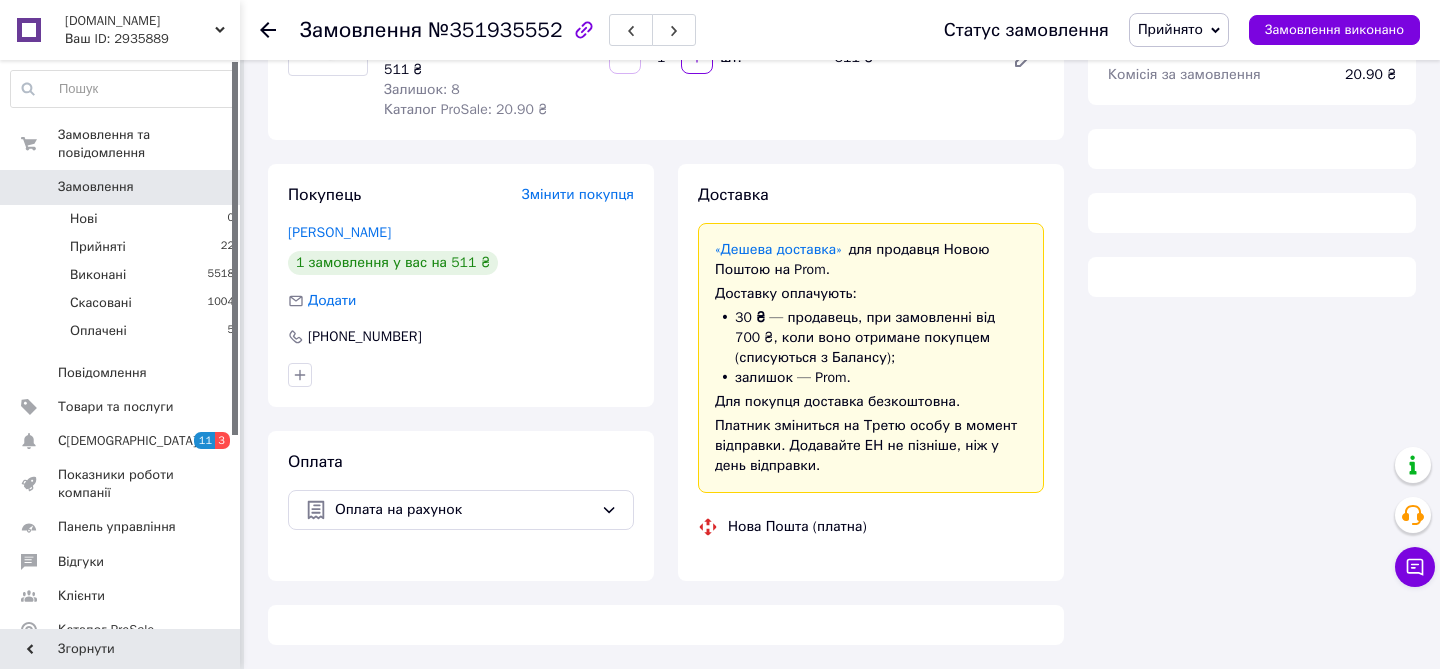 scroll, scrollTop: 576, scrollLeft: 0, axis: vertical 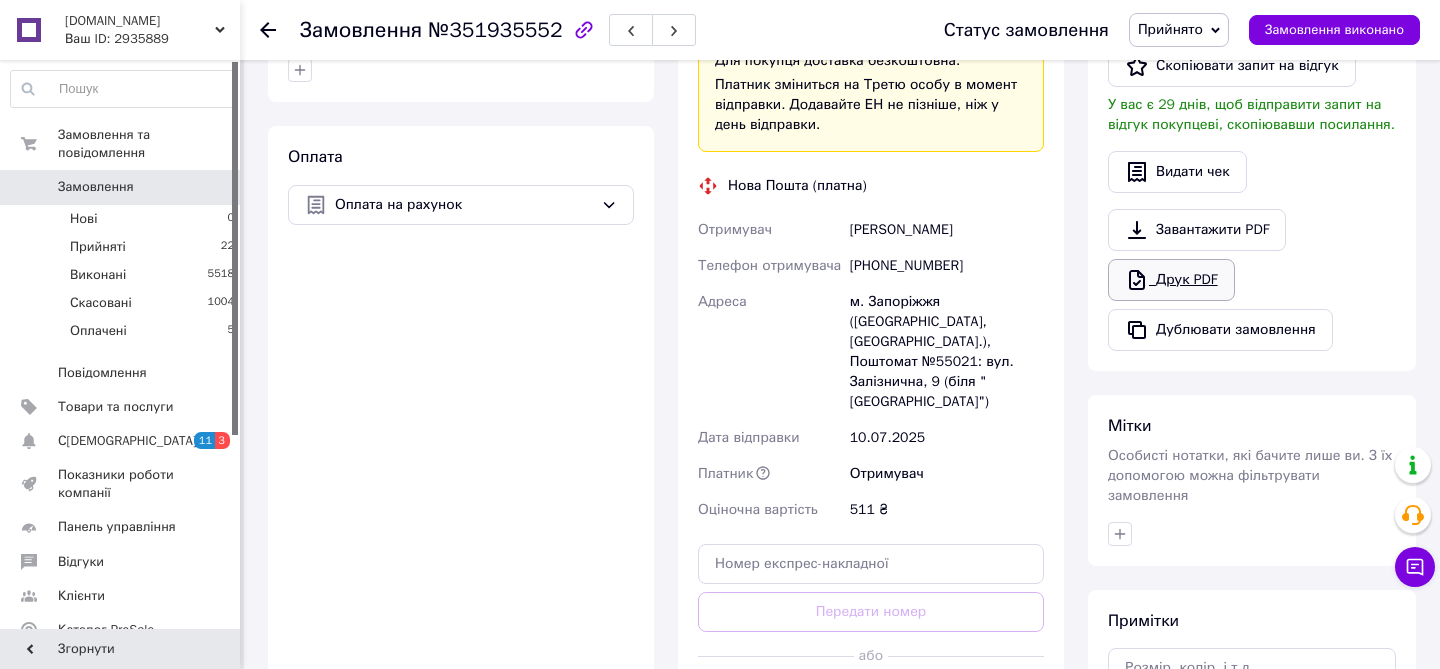 click on "Друк PDF" at bounding box center [1171, 280] 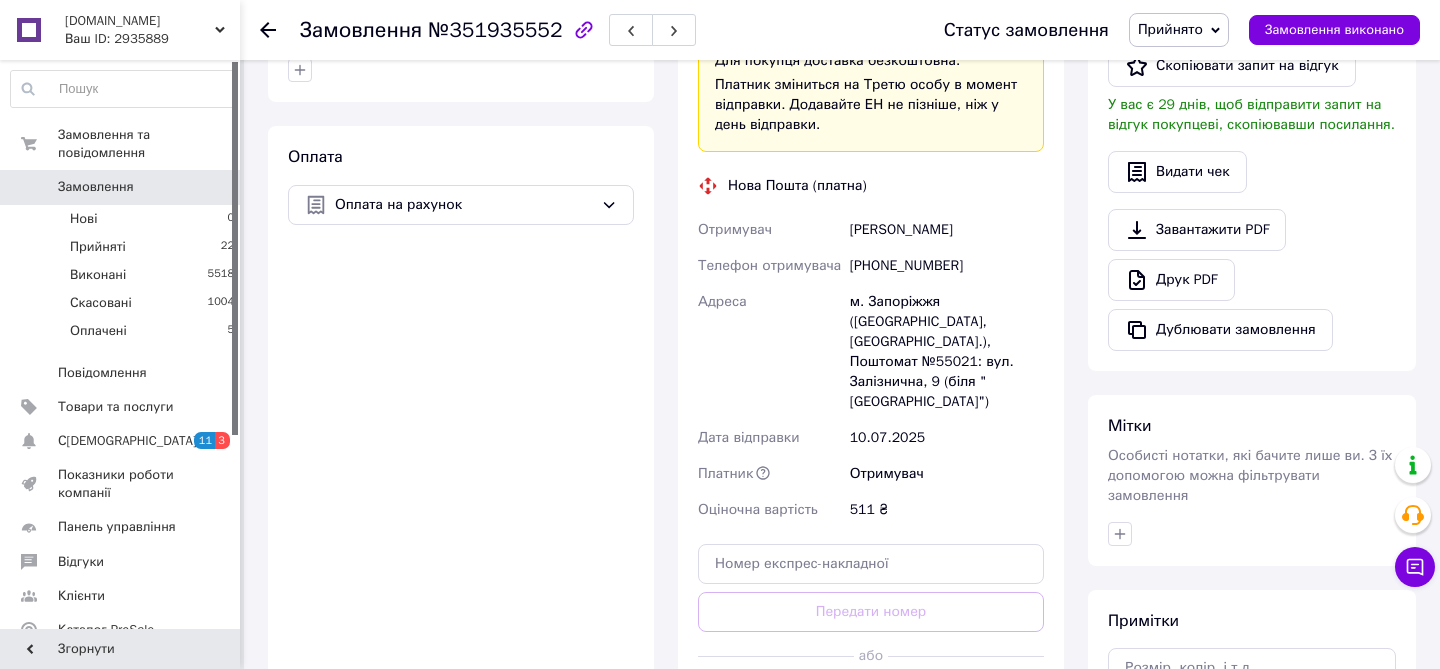 click 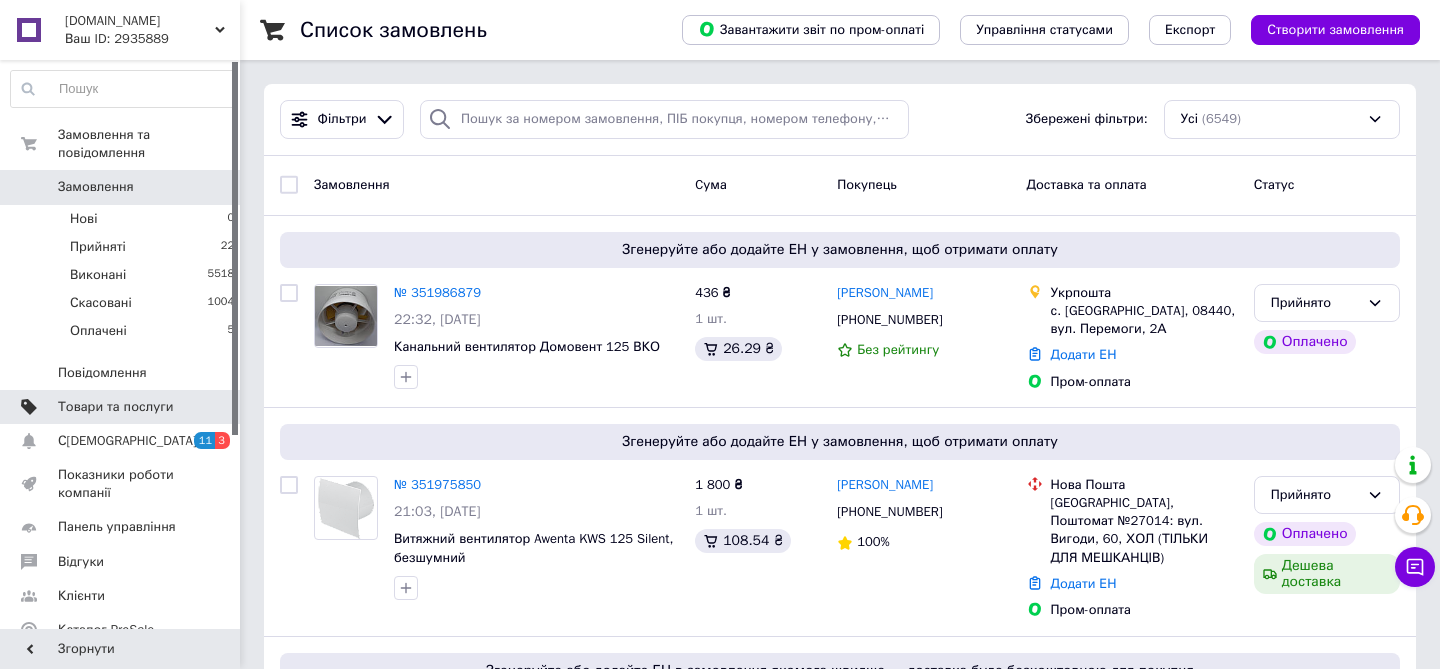 click on "Товари та послуги" at bounding box center (115, 407) 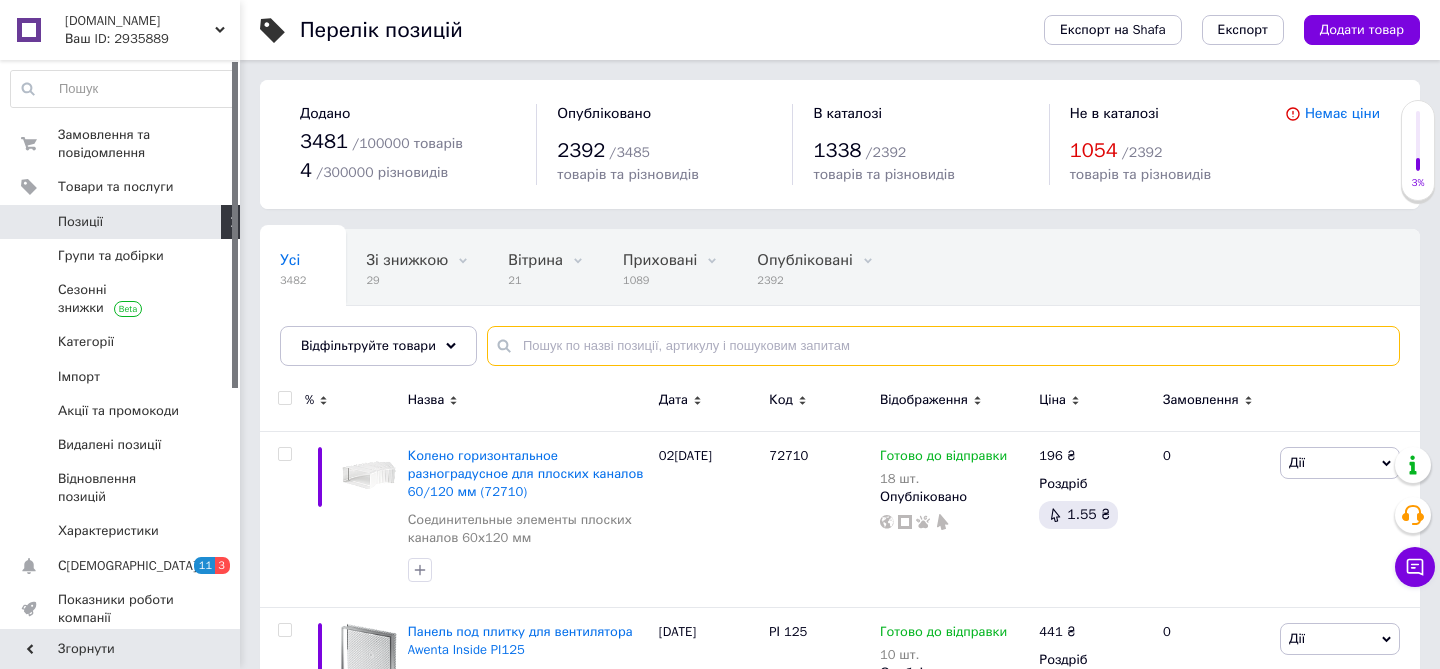 click at bounding box center [943, 346] 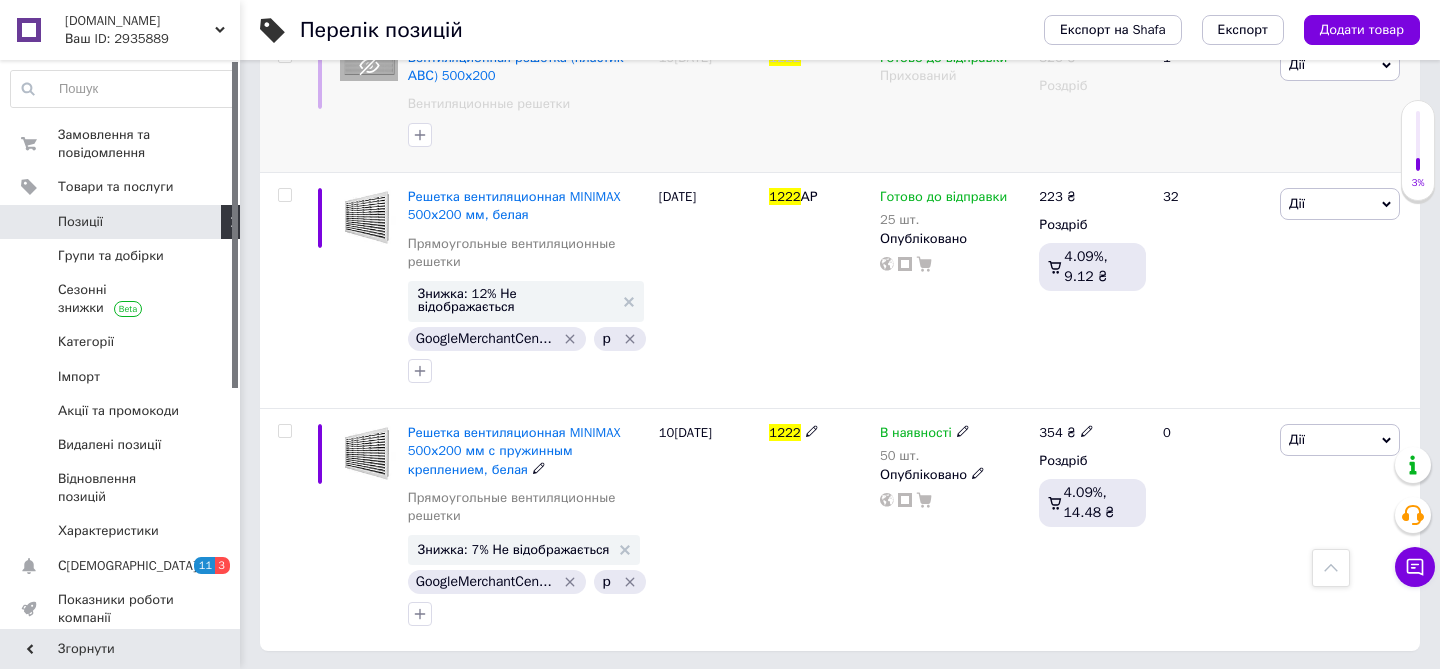 scroll, scrollTop: 409, scrollLeft: 0, axis: vertical 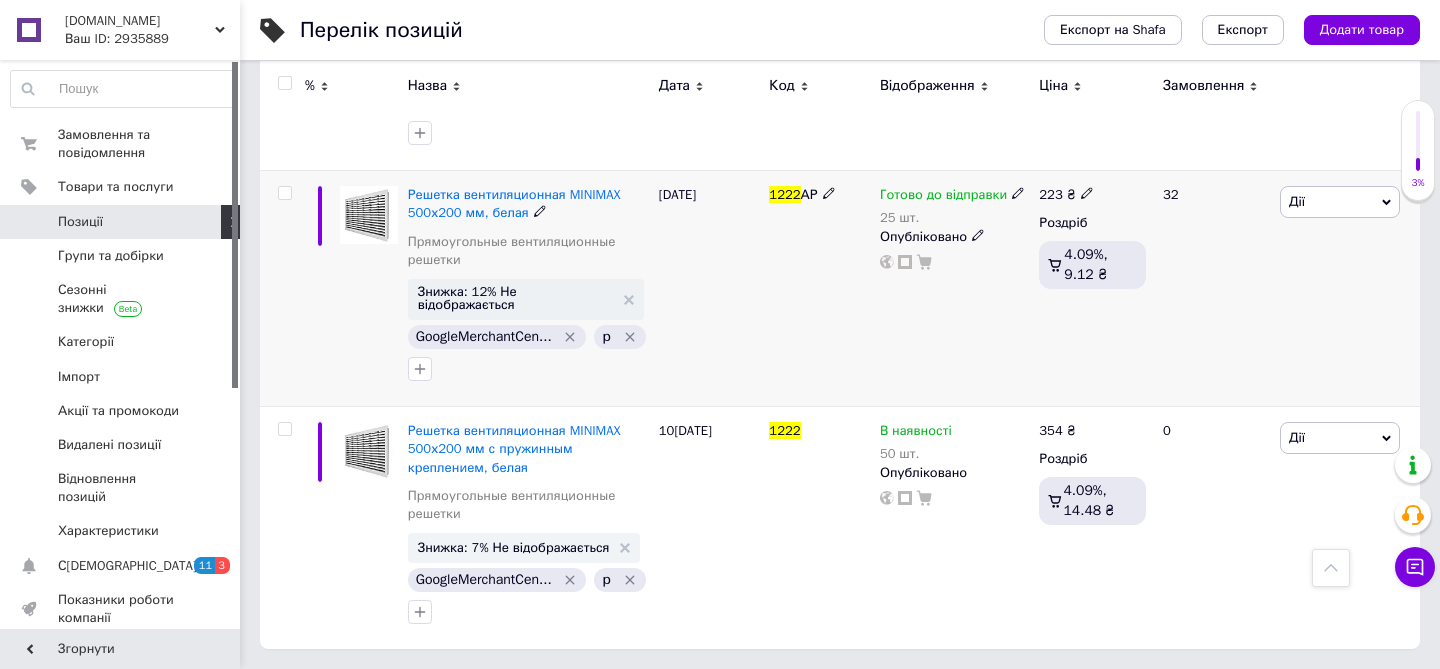 type on "1222" 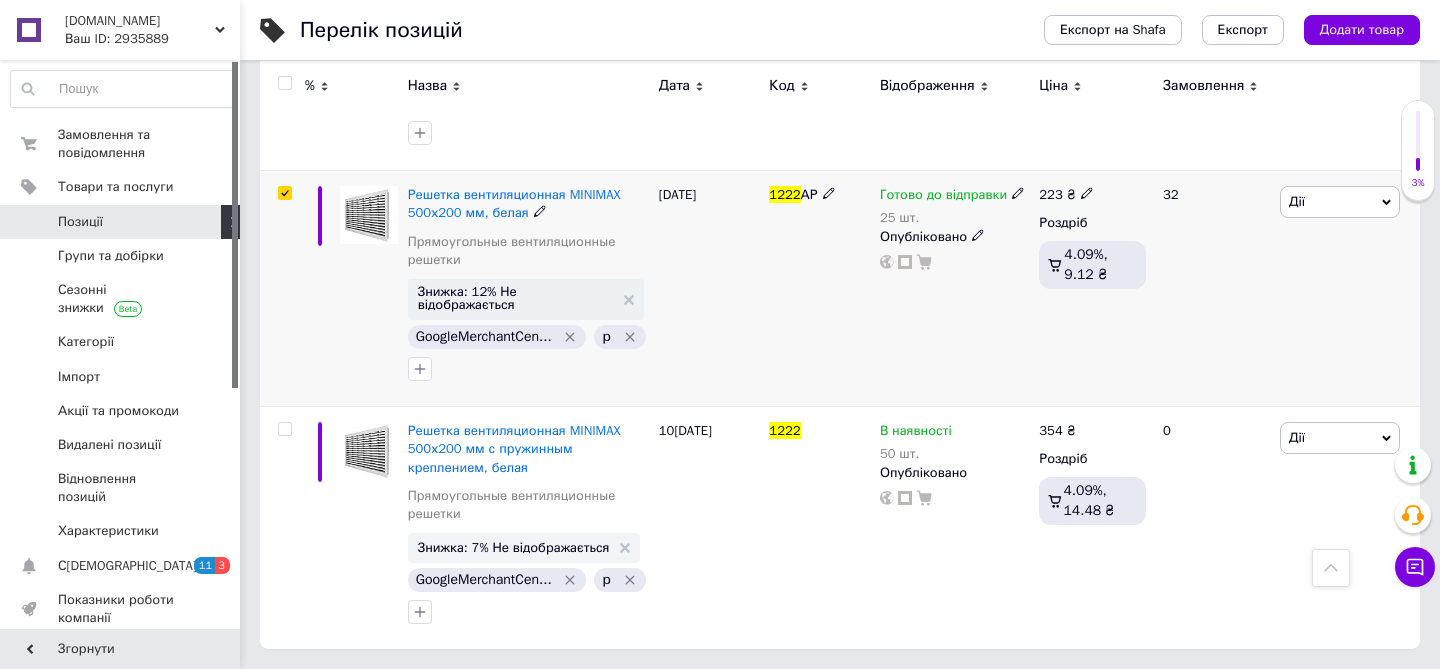 checkbox on "true" 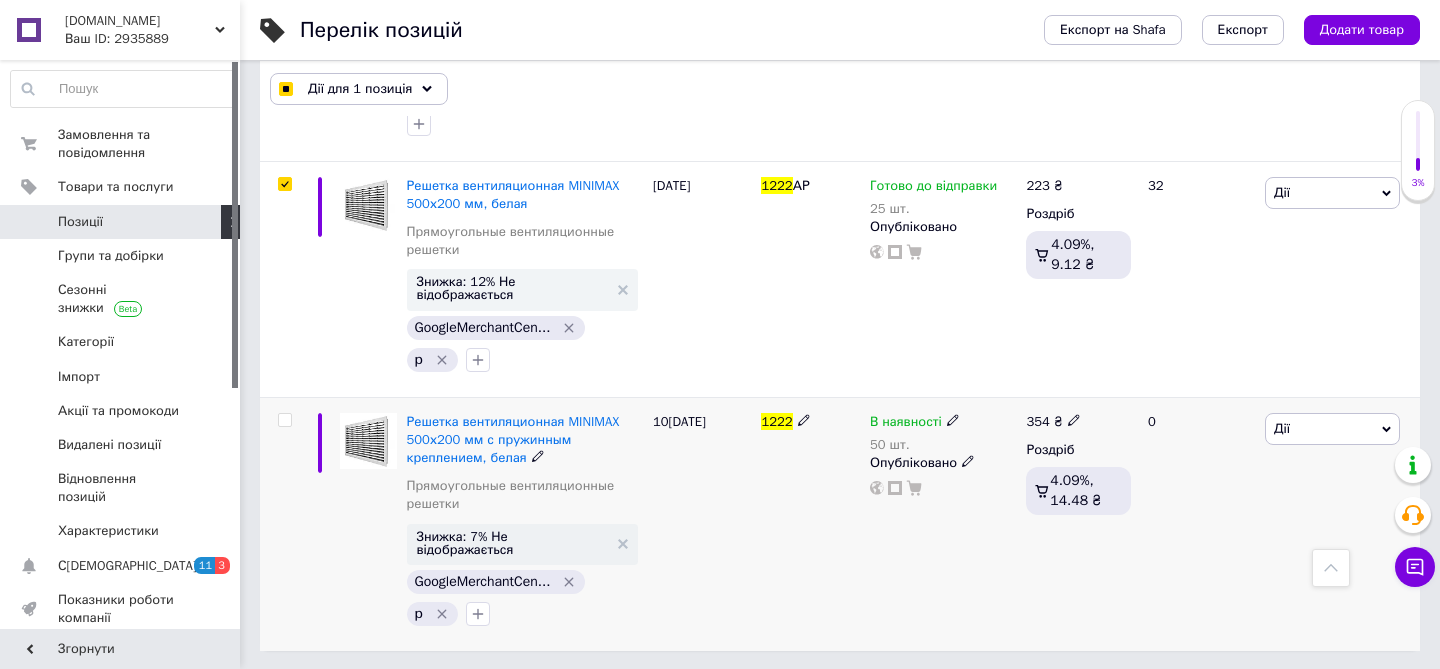click at bounding box center [284, 420] 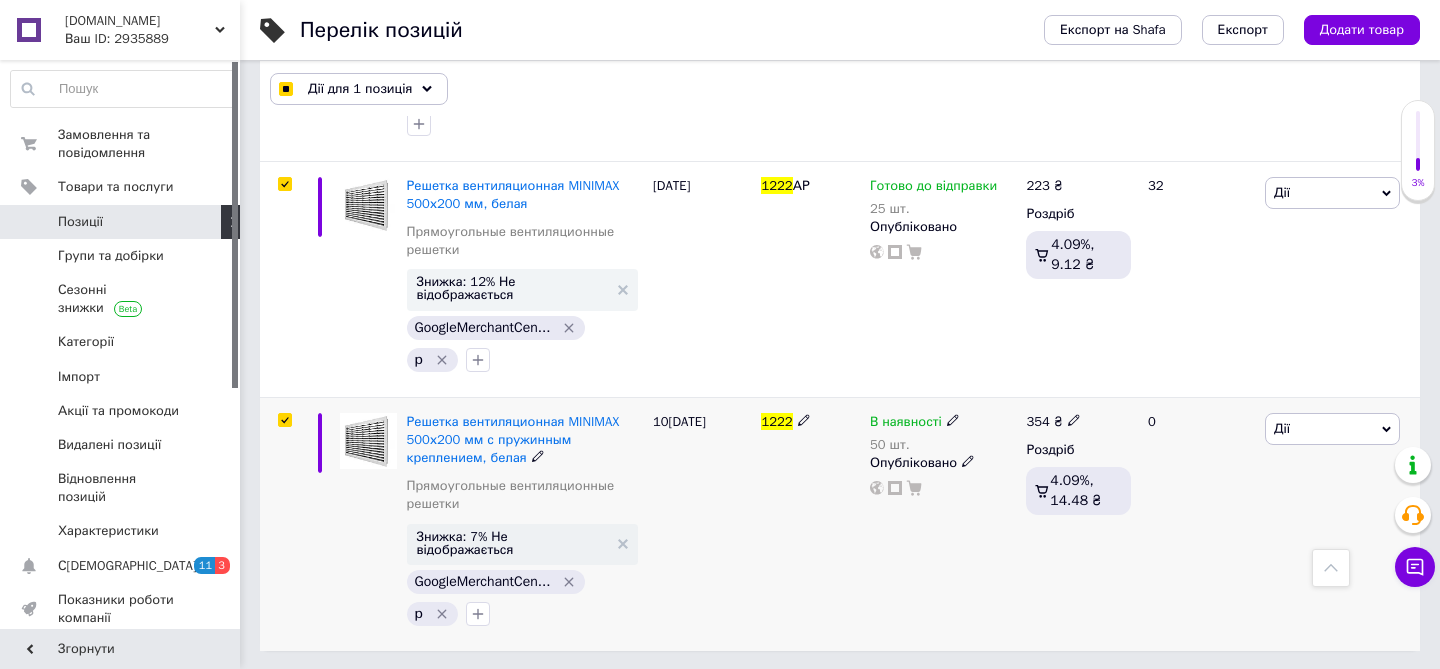 checkbox on "true" 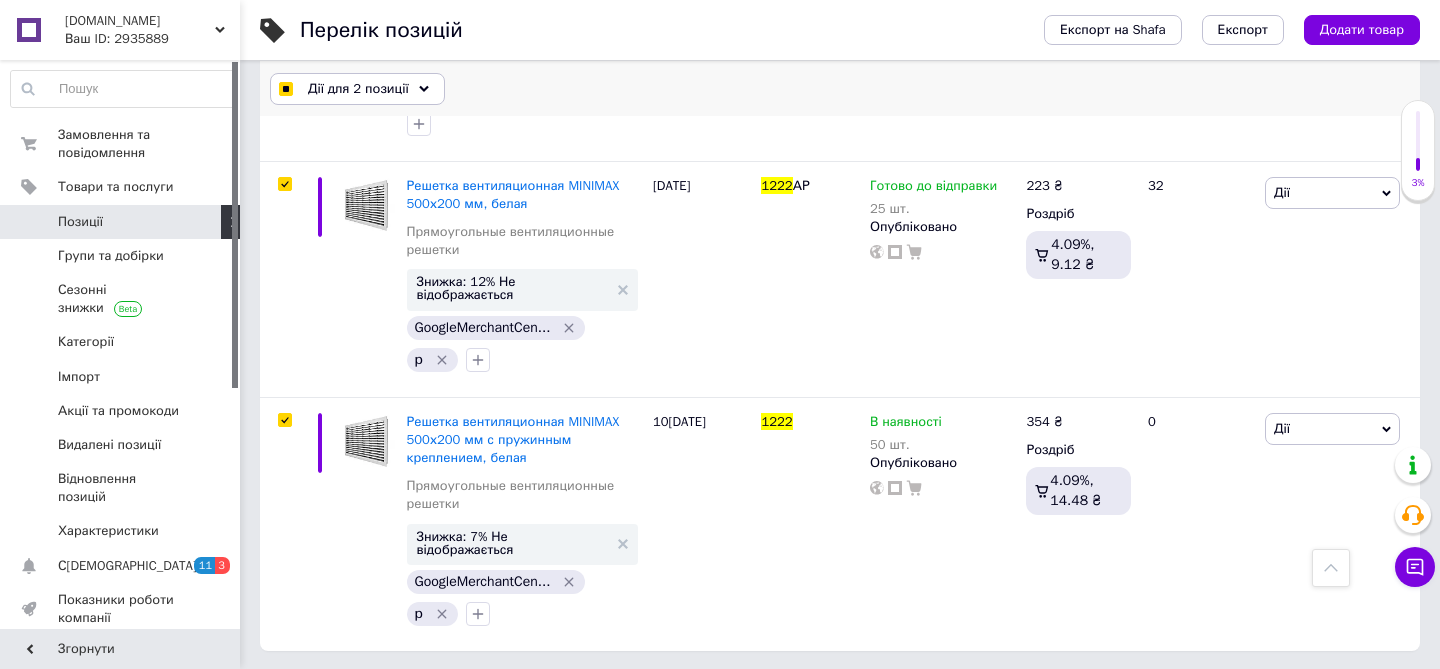 click on "Дії для 2 позиції" at bounding box center (358, 89) 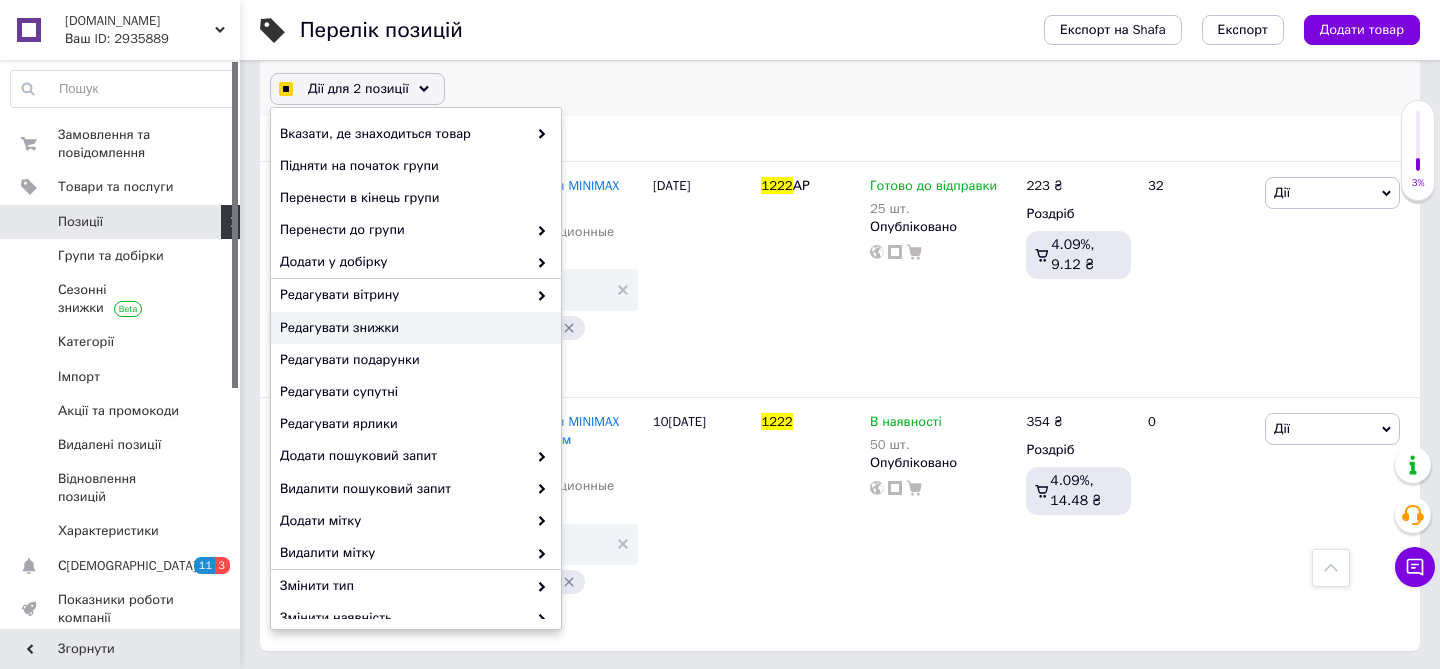 checkbox on "true" 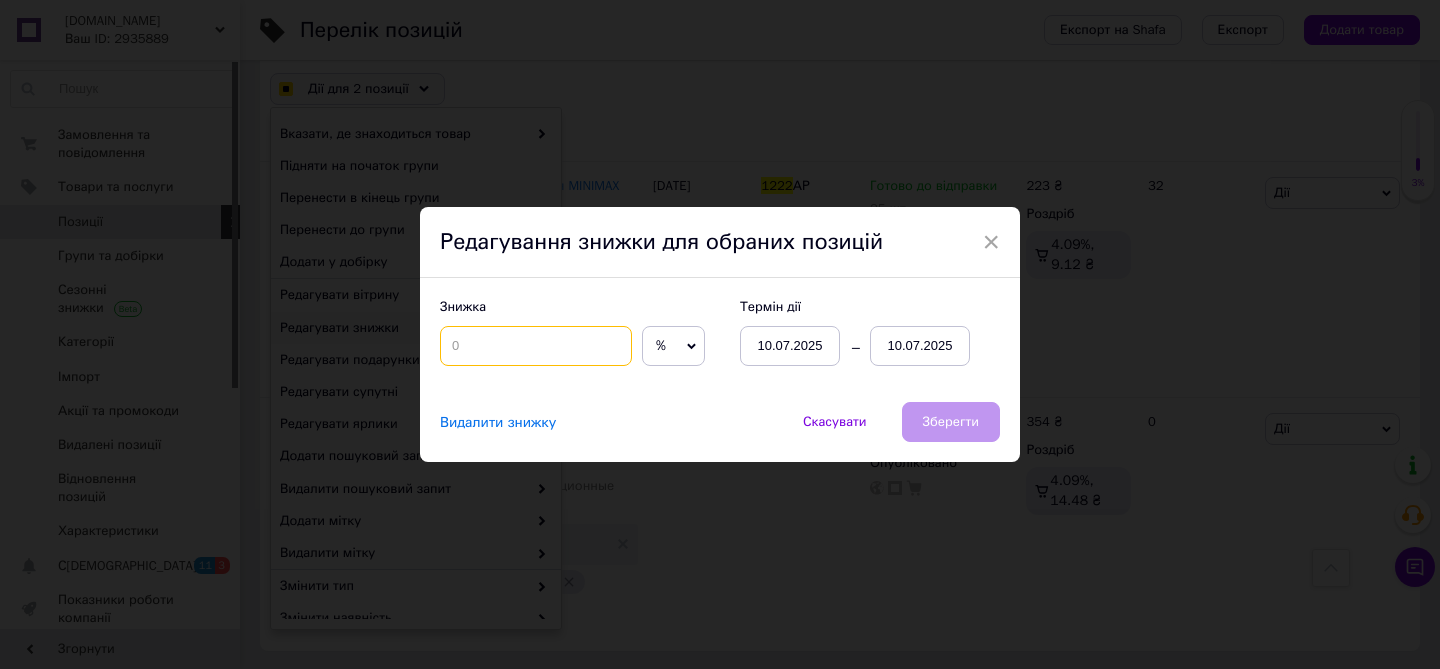 click at bounding box center (536, 346) 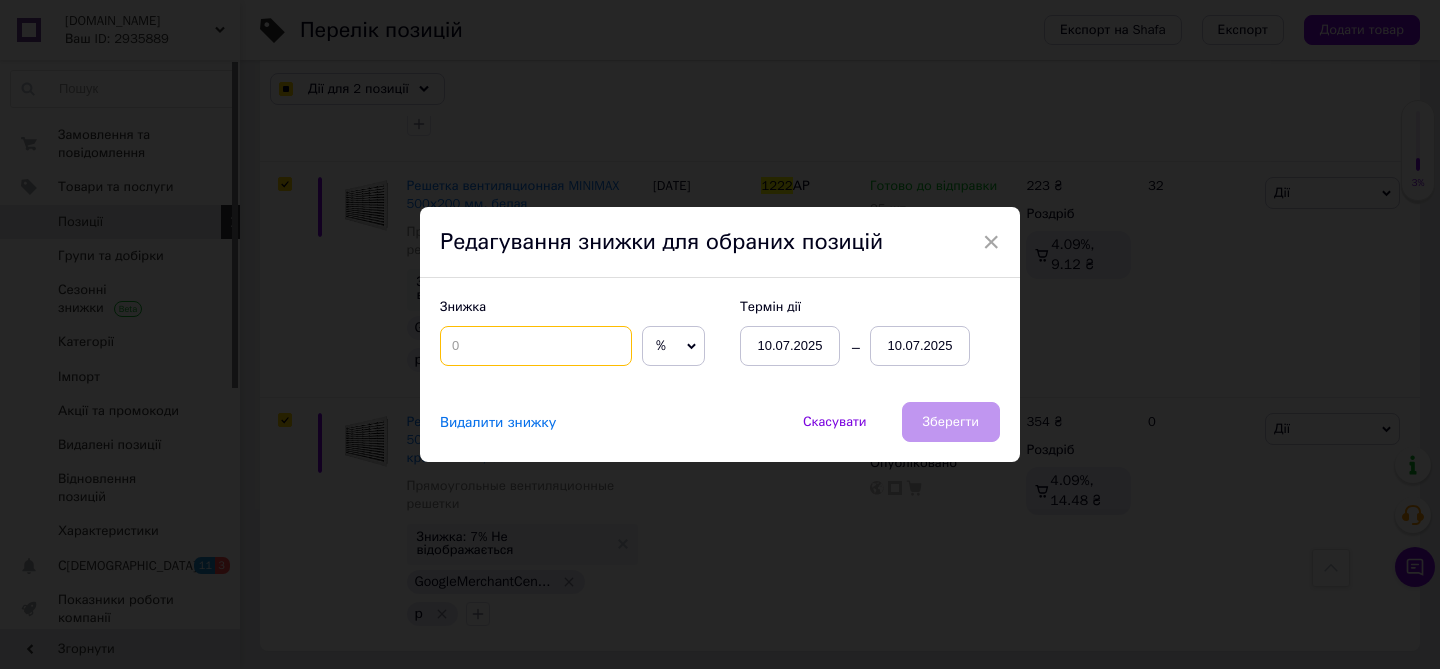 checkbox on "true" 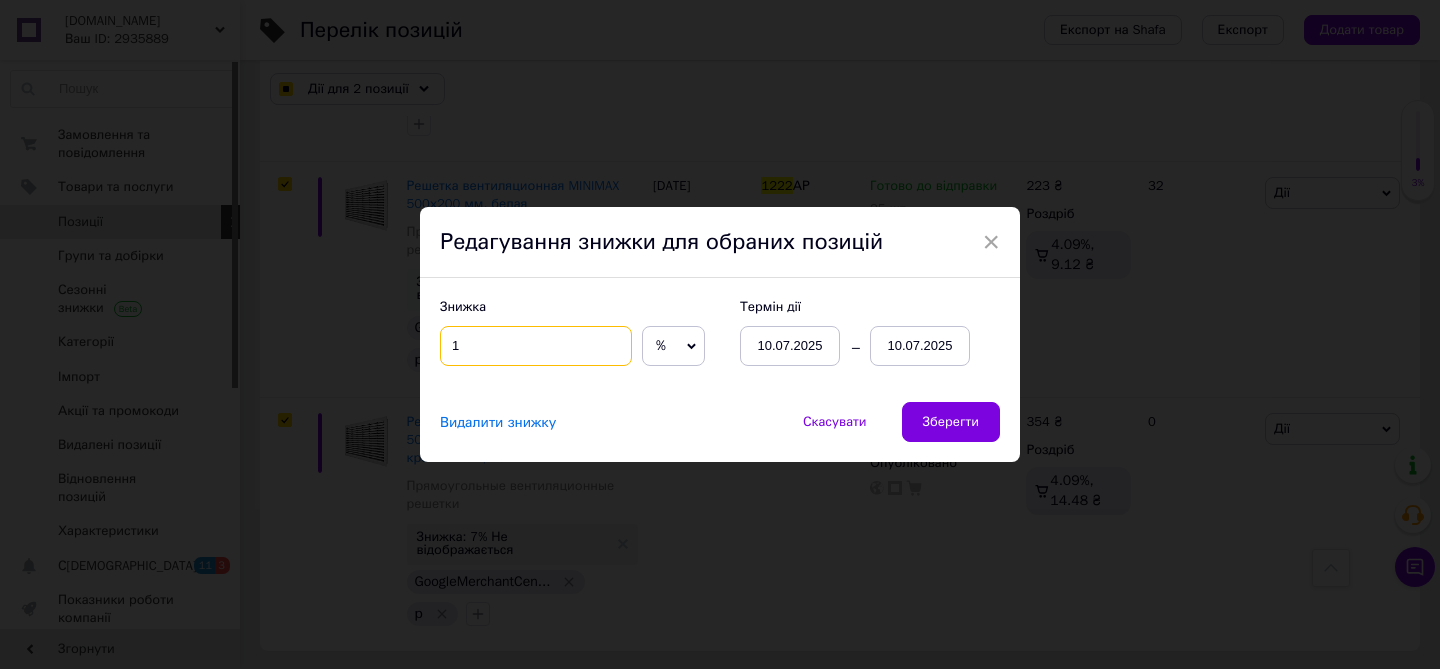 checkbox on "true" 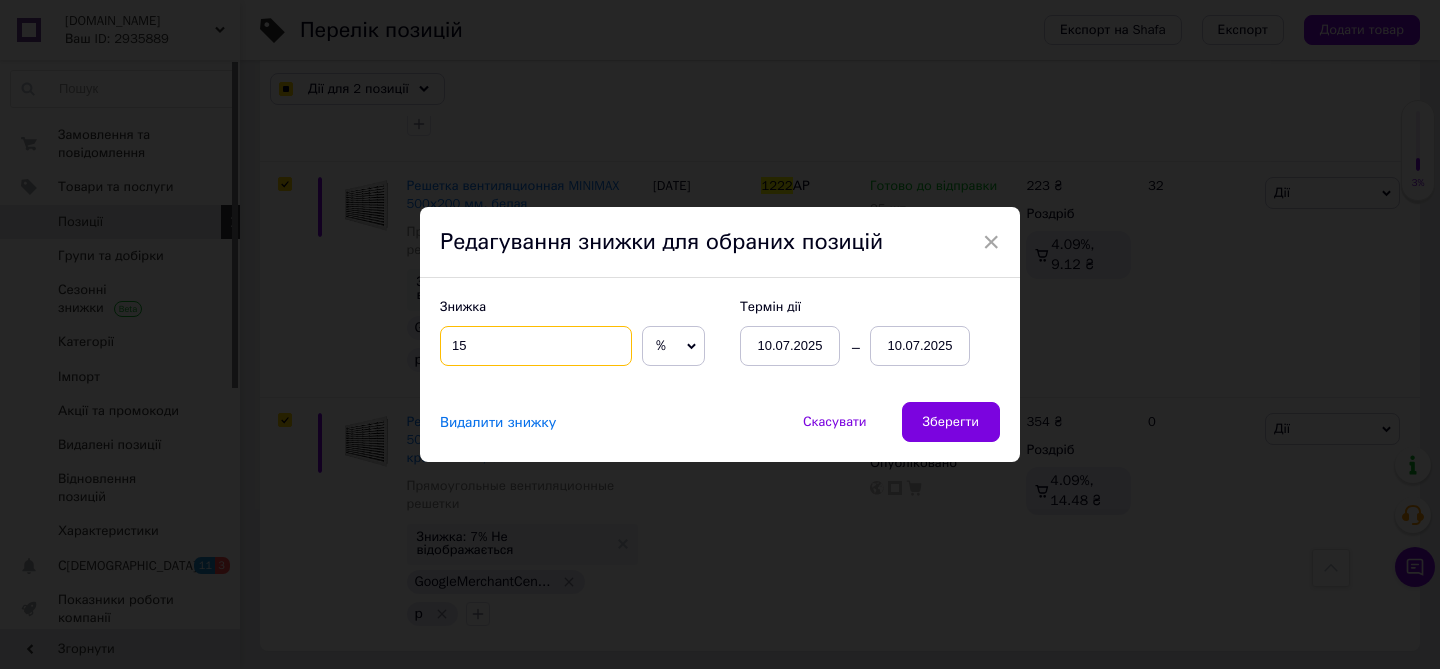 type on "15" 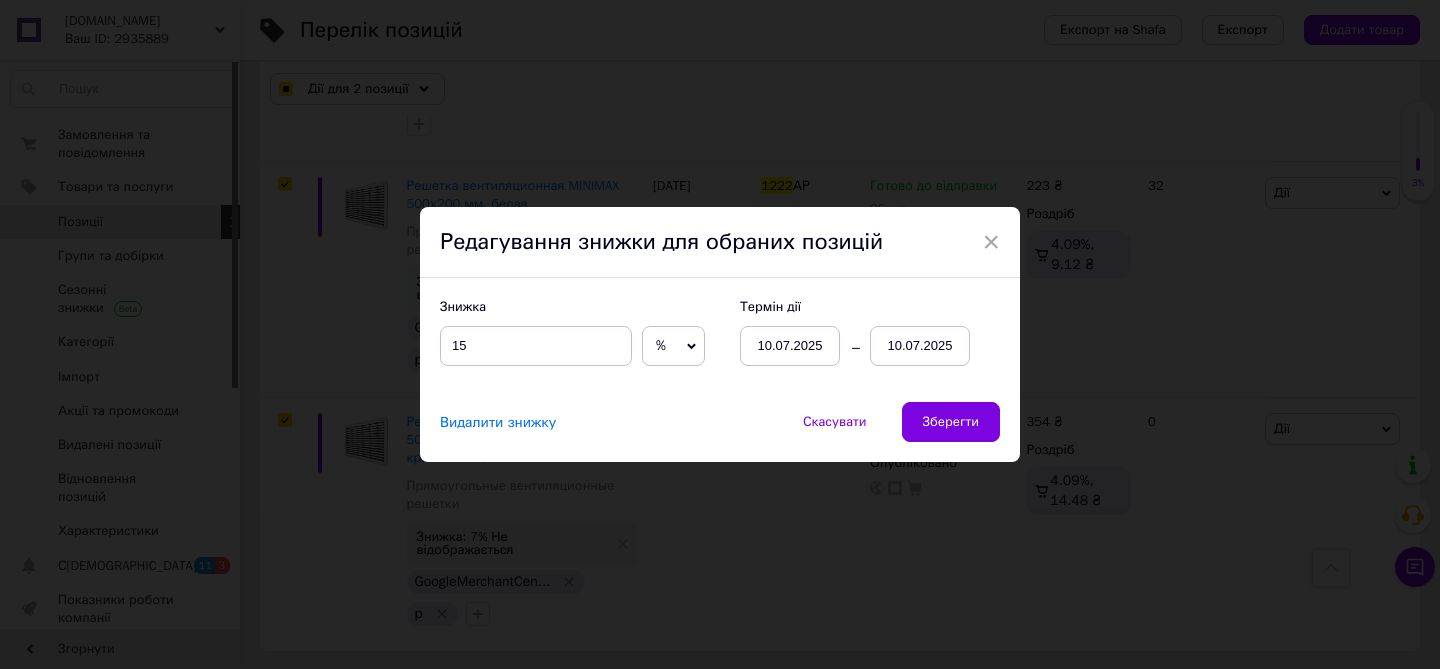 click on "10.07.2025" at bounding box center (790, 346) 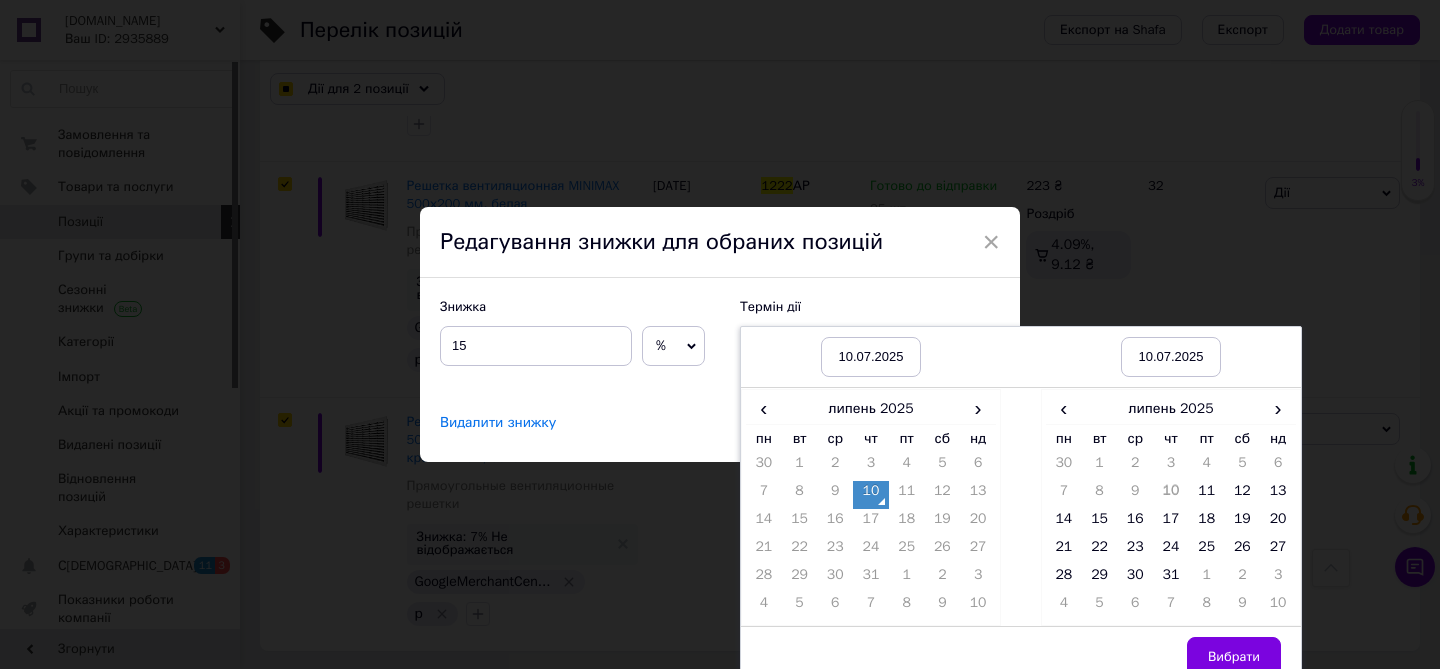 click on "10" at bounding box center (871, 495) 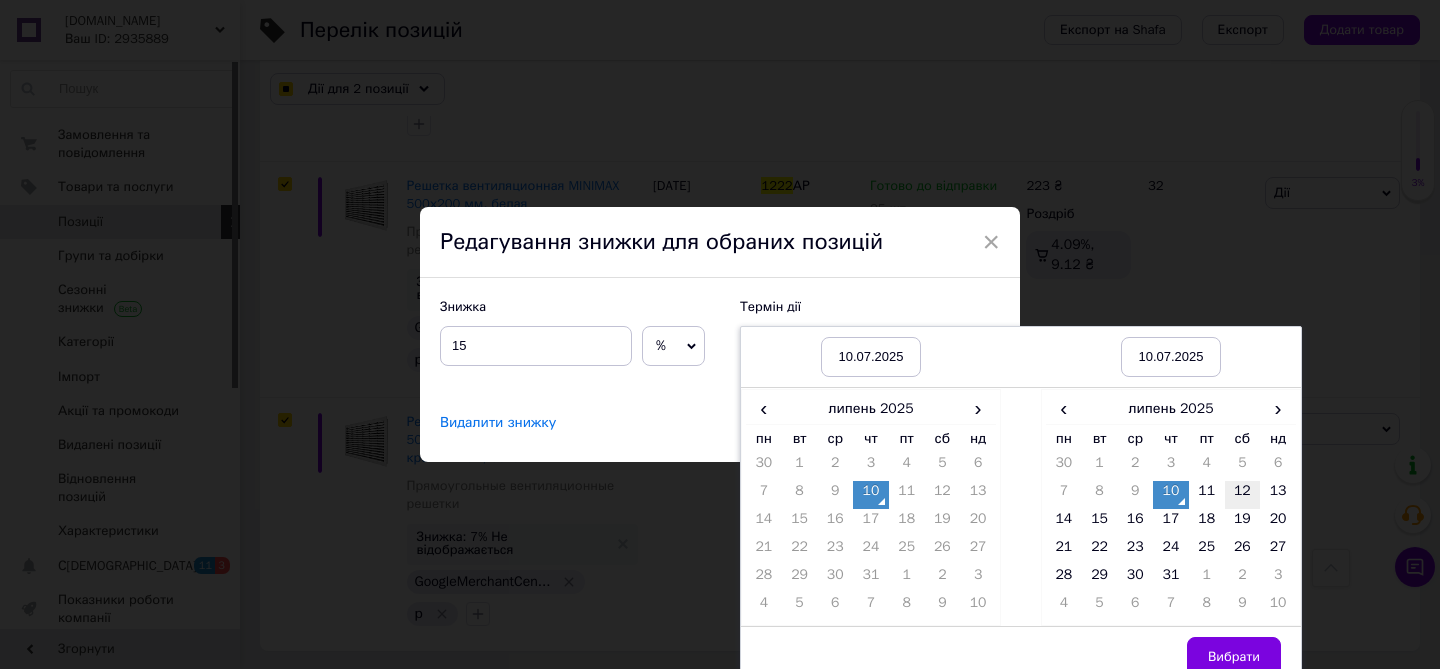 click on "12" at bounding box center (1243, 495) 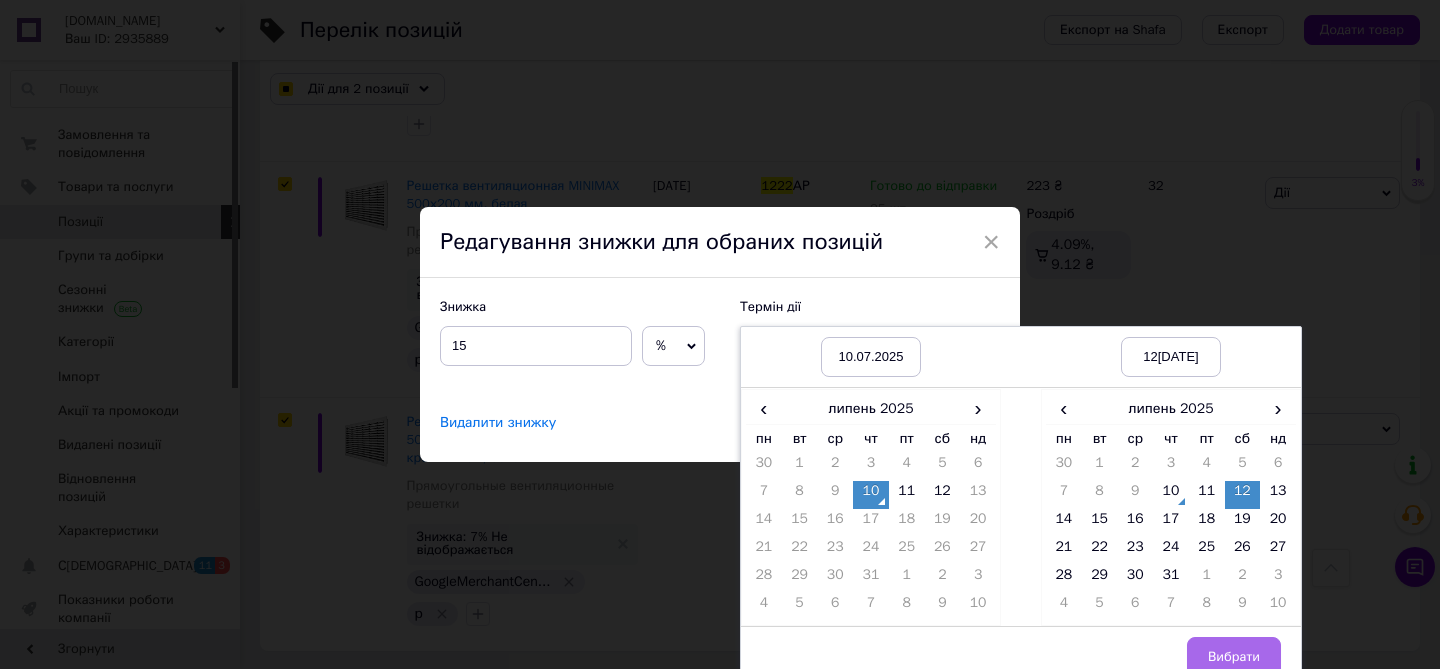 click on "Вибрати" at bounding box center [1234, 657] 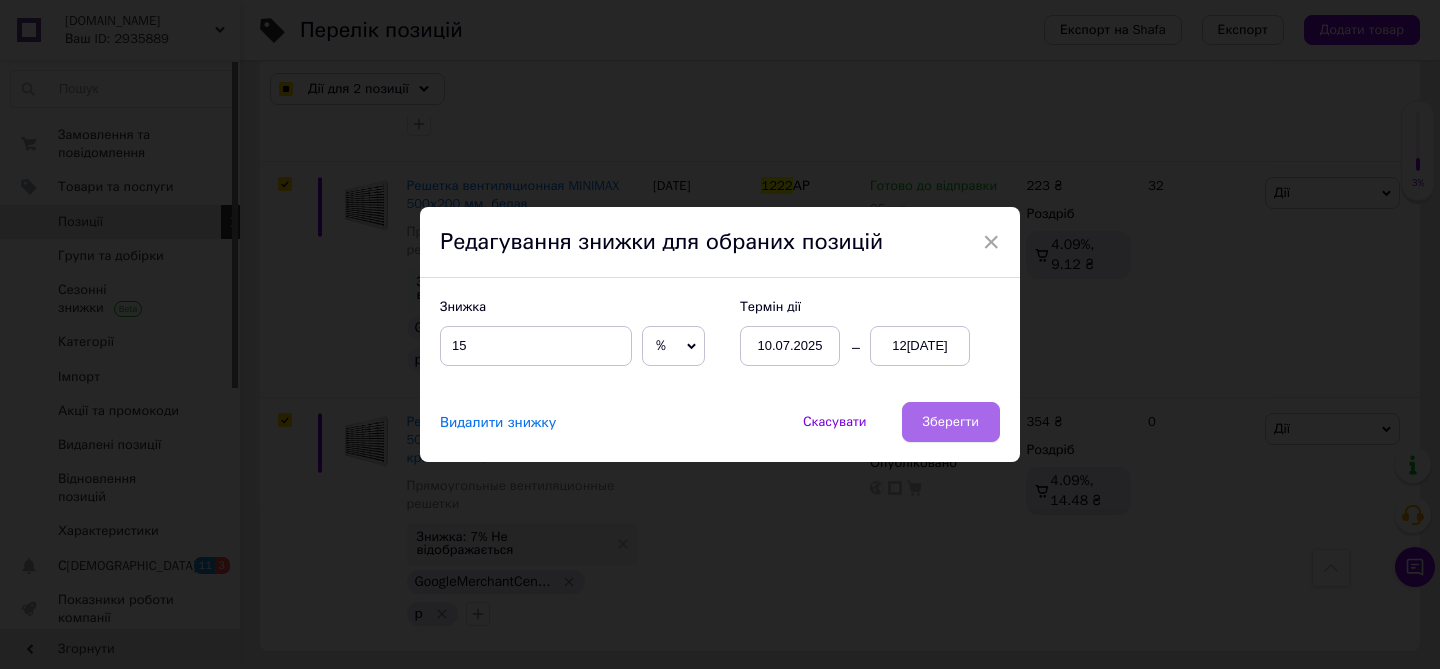 click on "Зберегти" at bounding box center [951, 422] 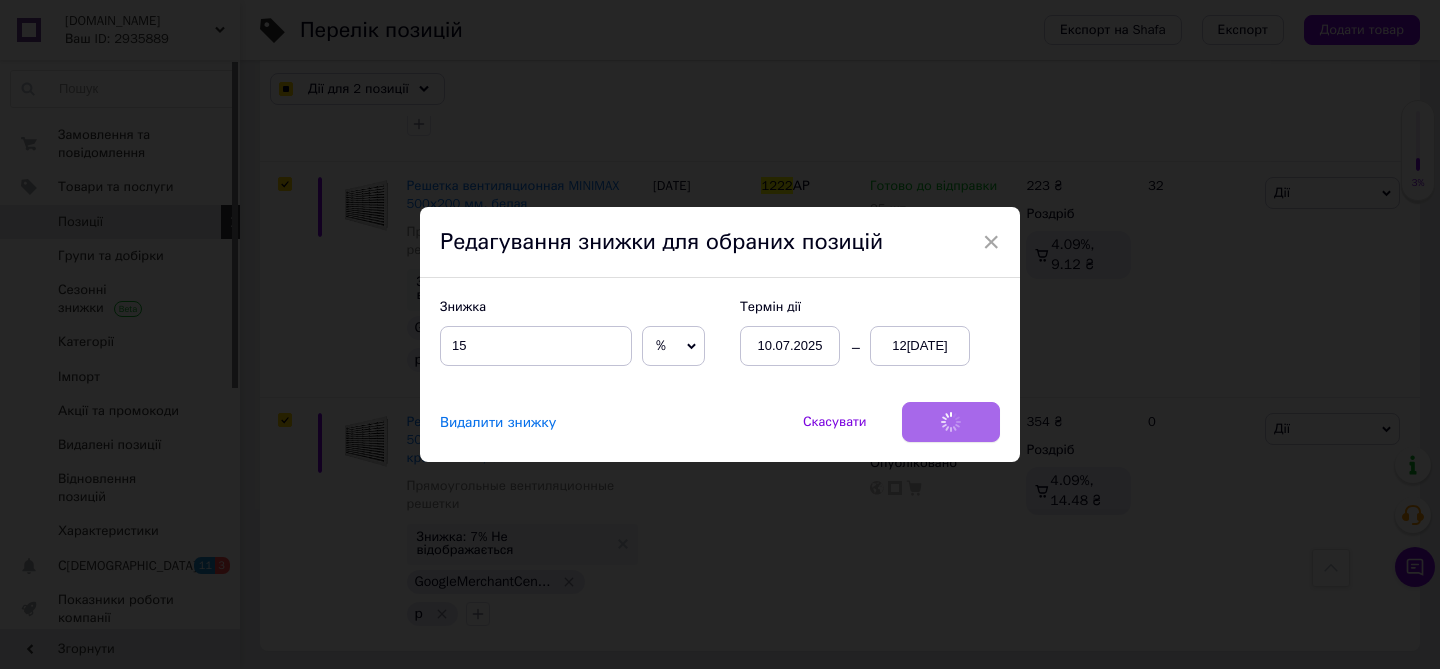 checkbox on "true" 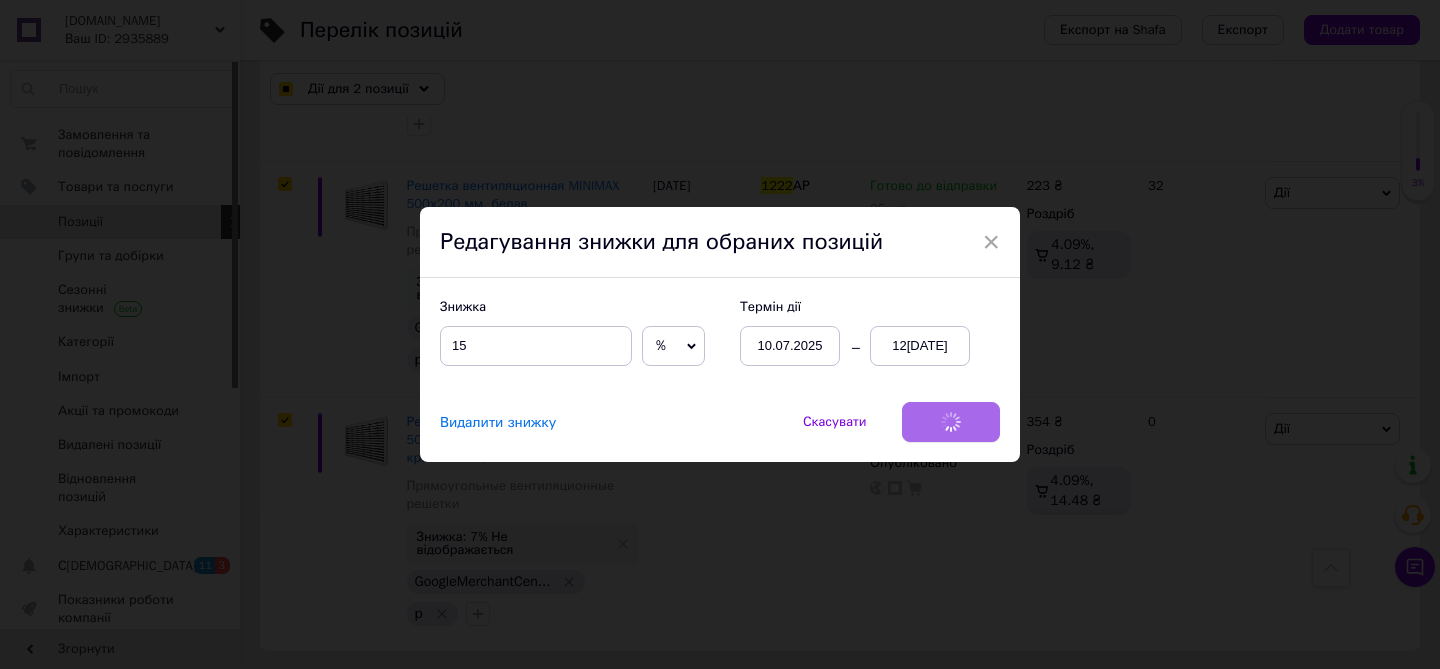 checkbox on "true" 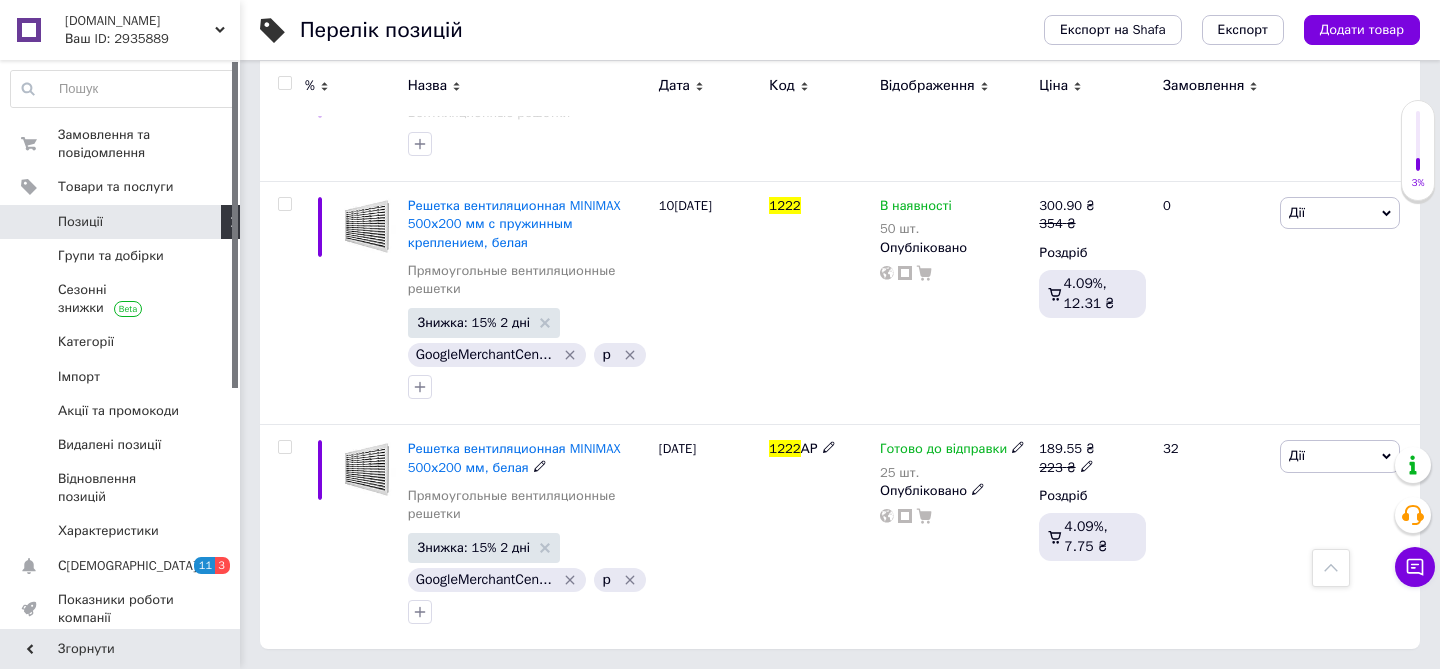 scroll, scrollTop: 0, scrollLeft: 0, axis: both 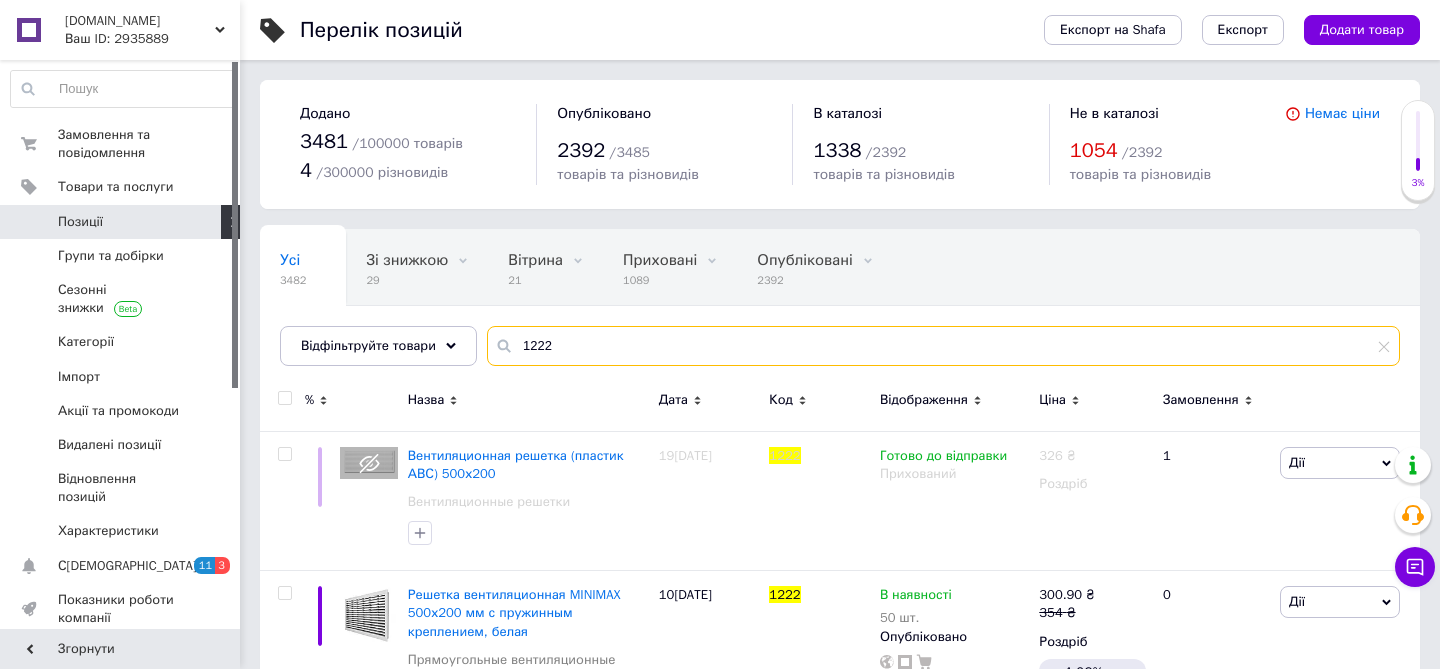 click on "1222" at bounding box center (943, 346) 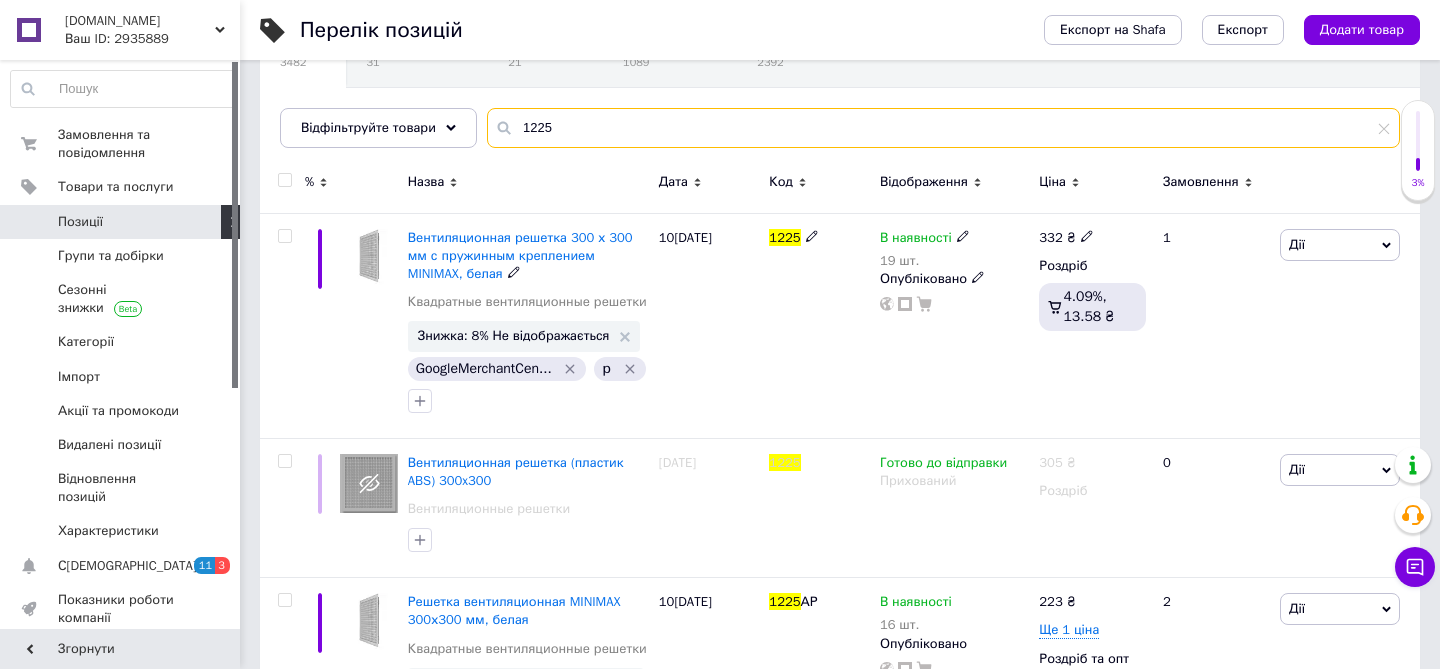 scroll, scrollTop: 220, scrollLeft: 0, axis: vertical 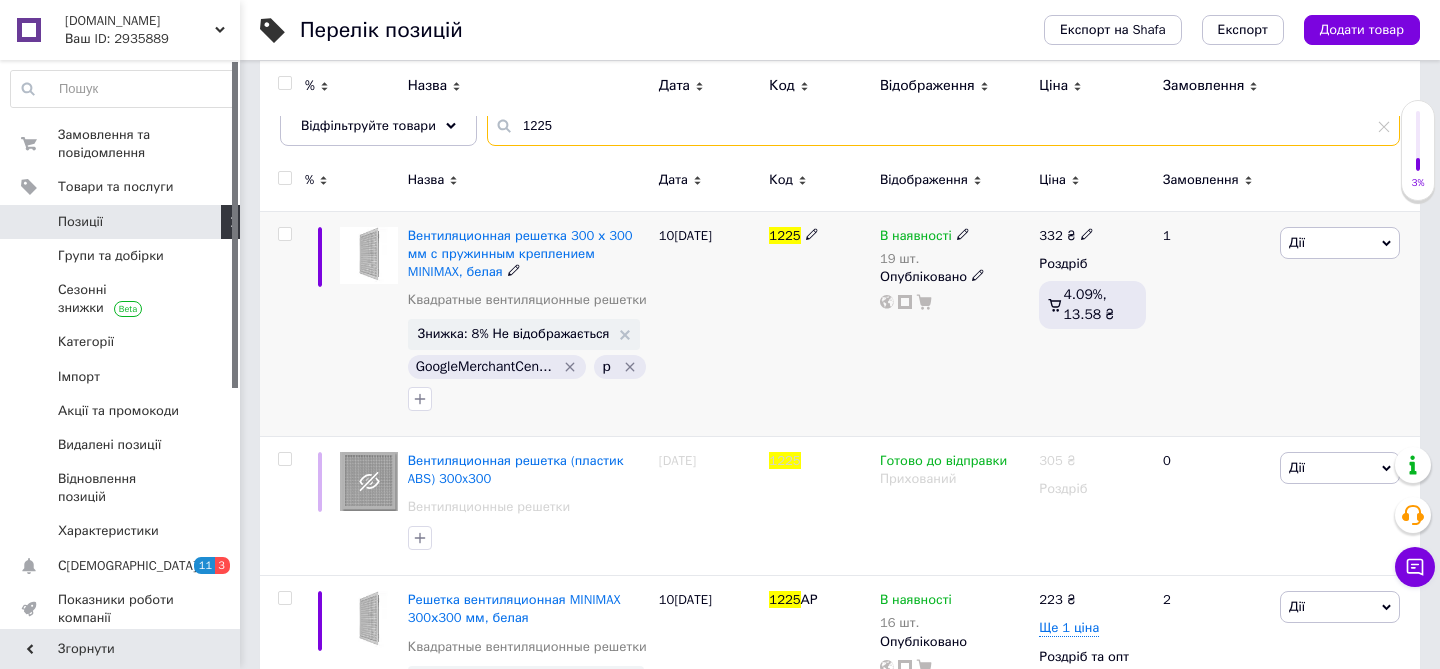 type on "1225" 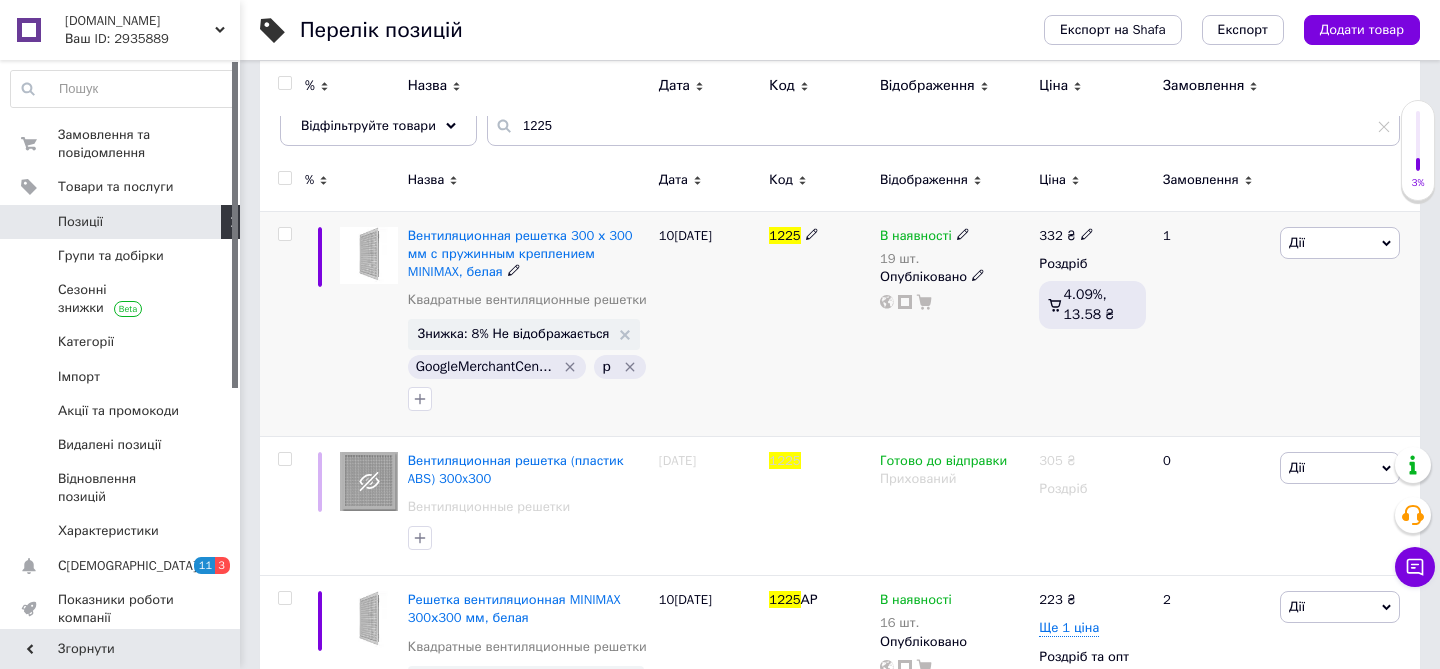 click at bounding box center (284, 234) 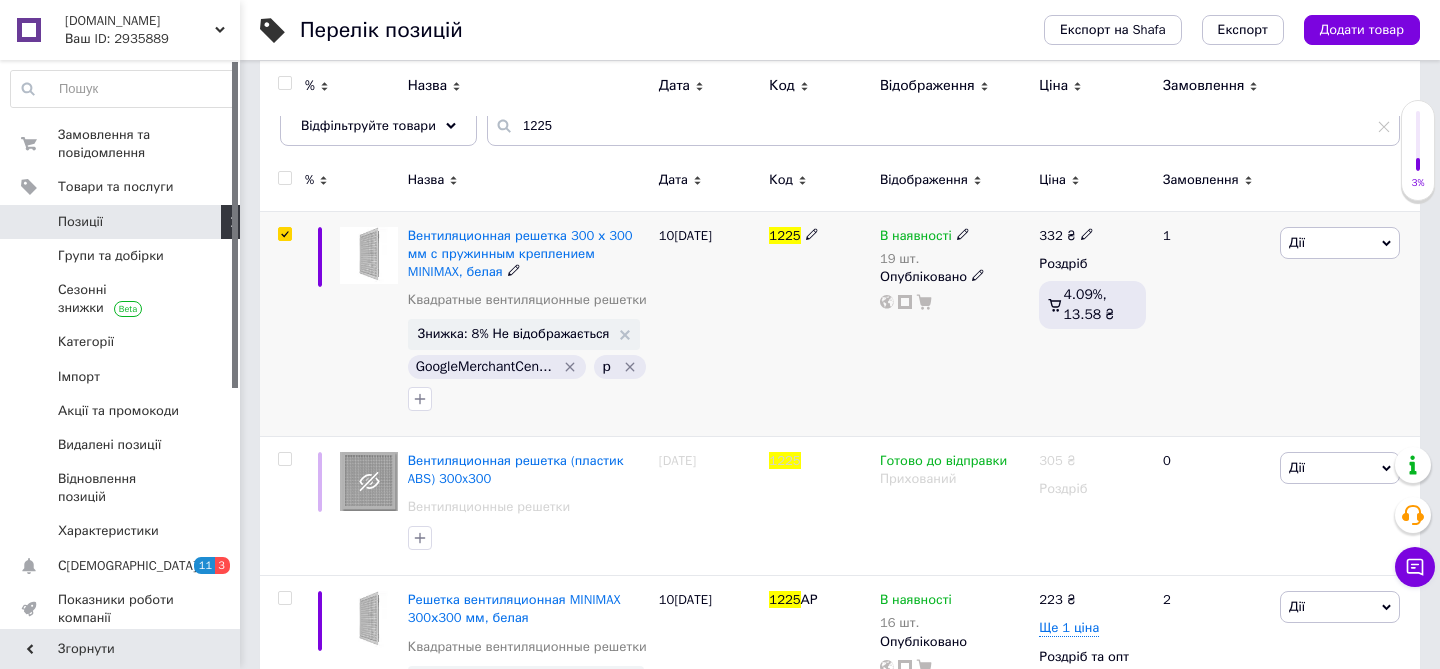 checkbox on "true" 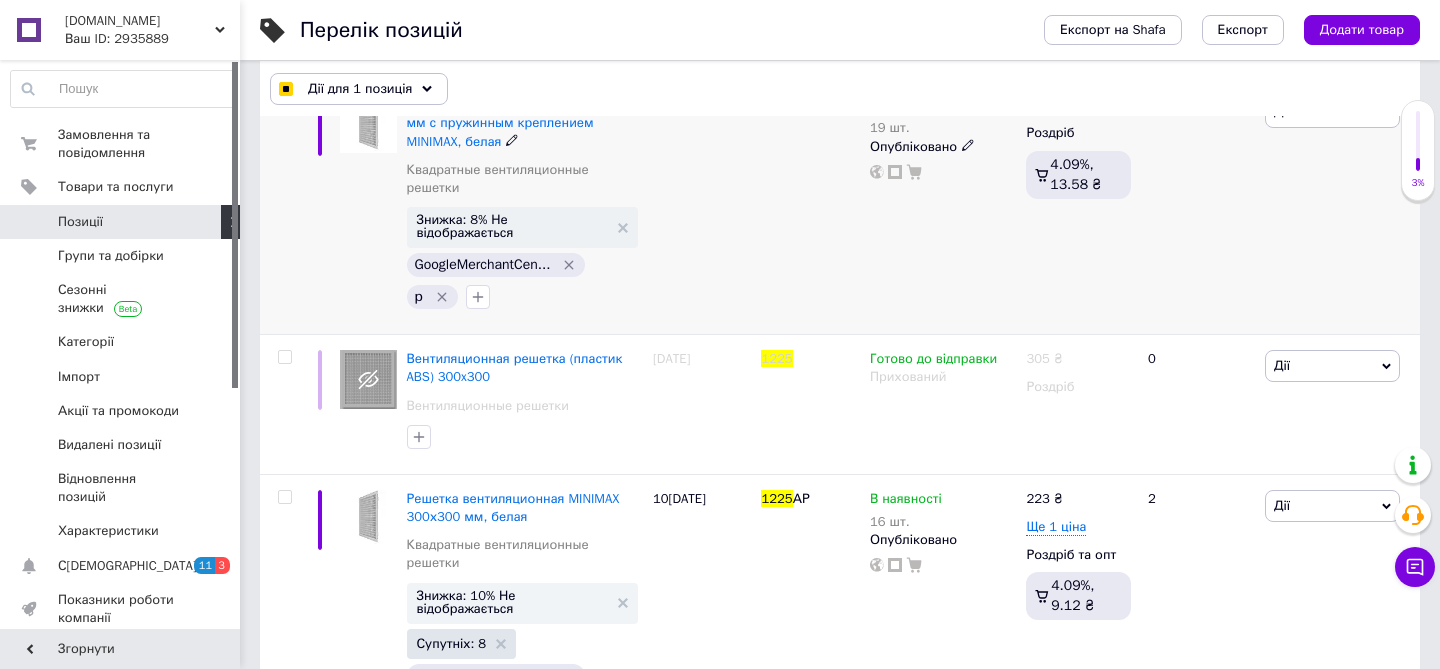 scroll, scrollTop: 444, scrollLeft: 0, axis: vertical 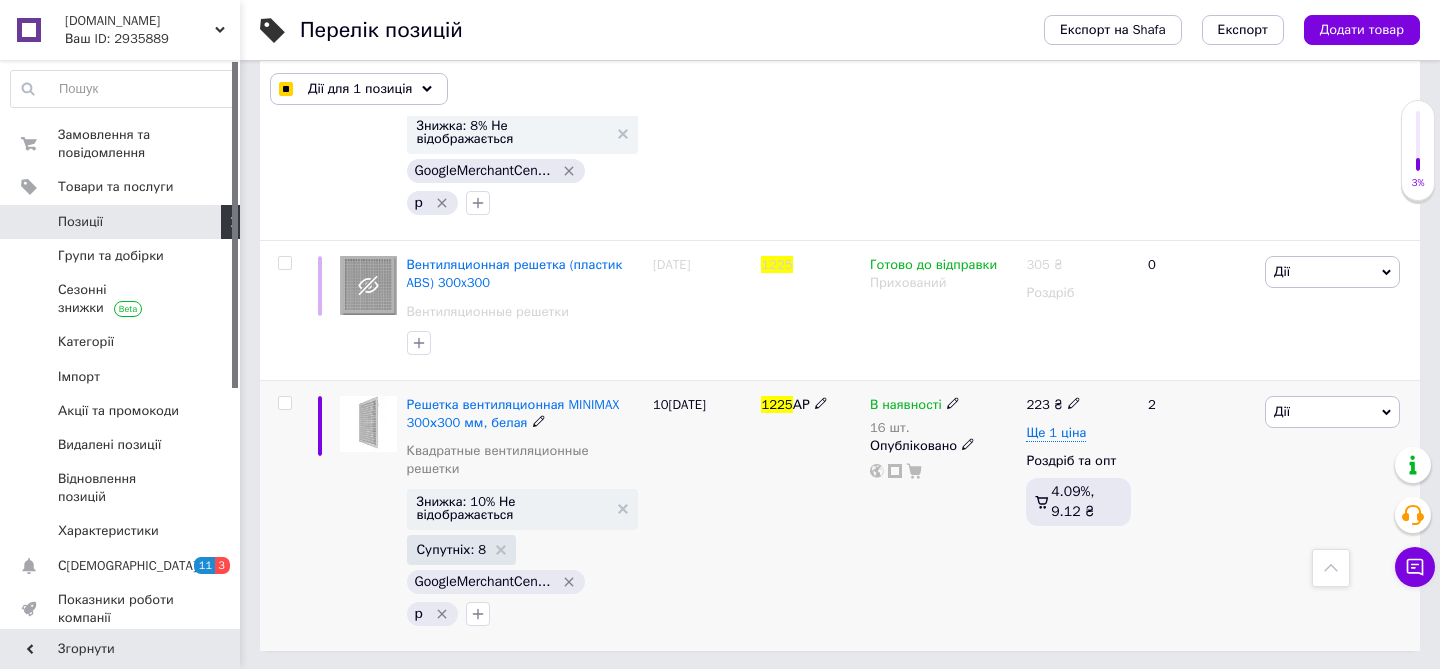 click at bounding box center [284, 403] 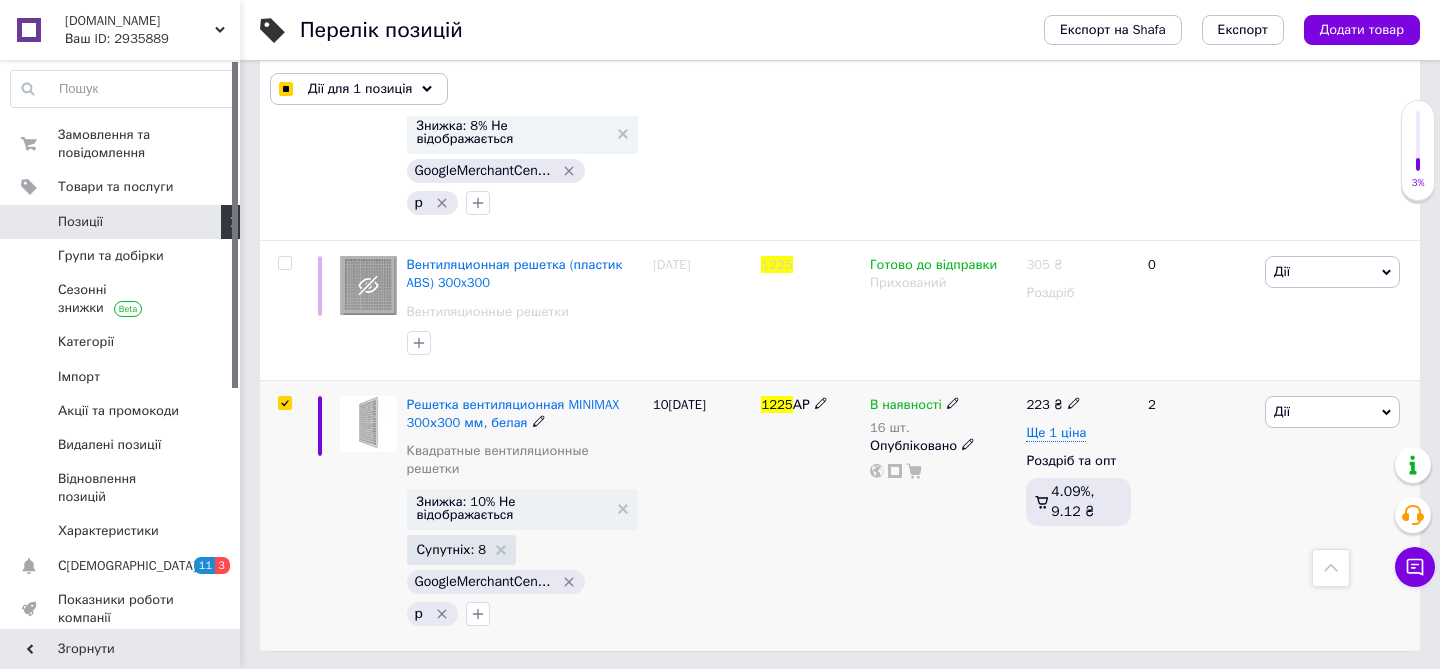 checkbox on "true" 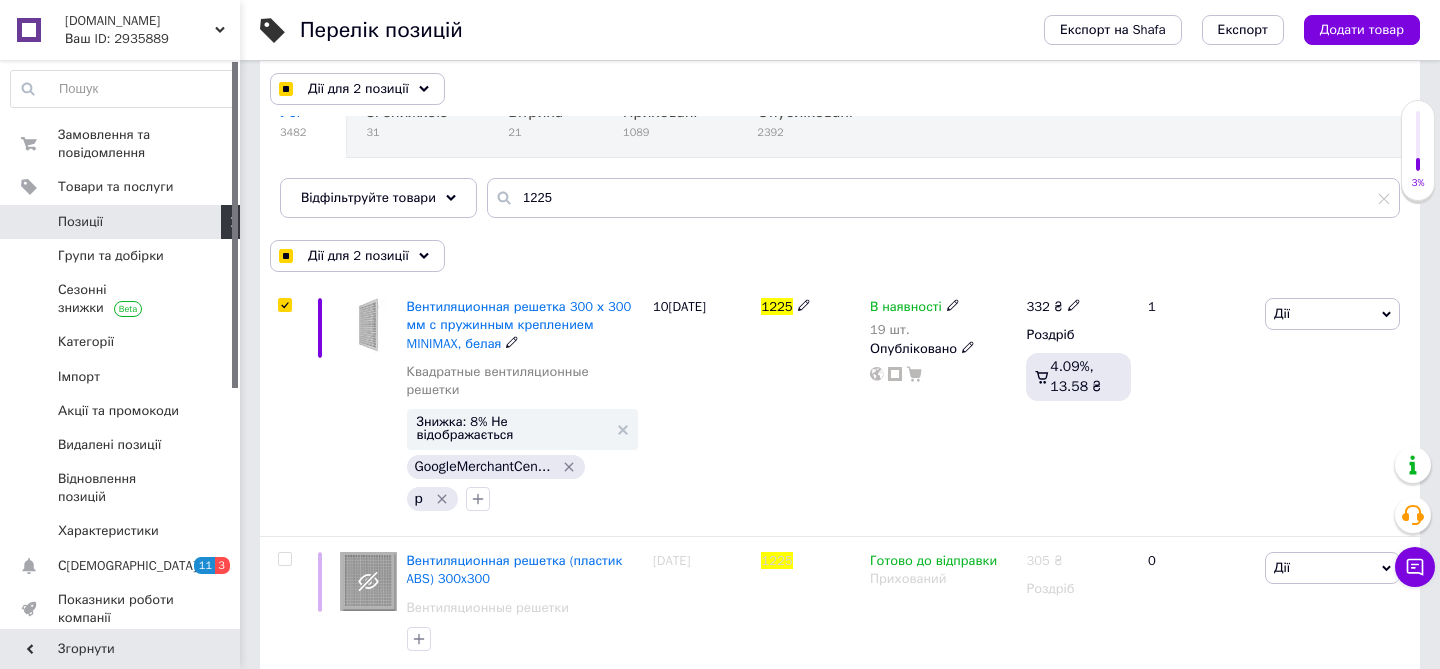 scroll, scrollTop: 140, scrollLeft: 0, axis: vertical 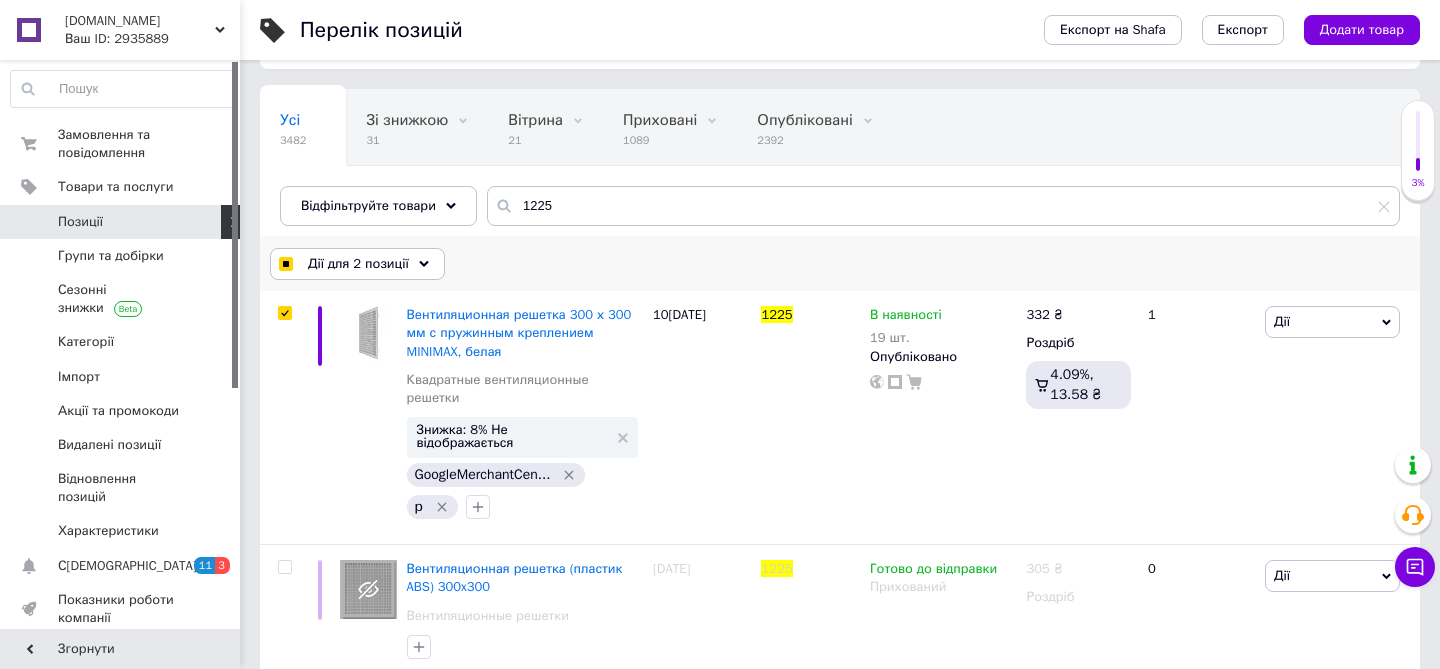 click on "Дії для 2 позиції" at bounding box center (358, 264) 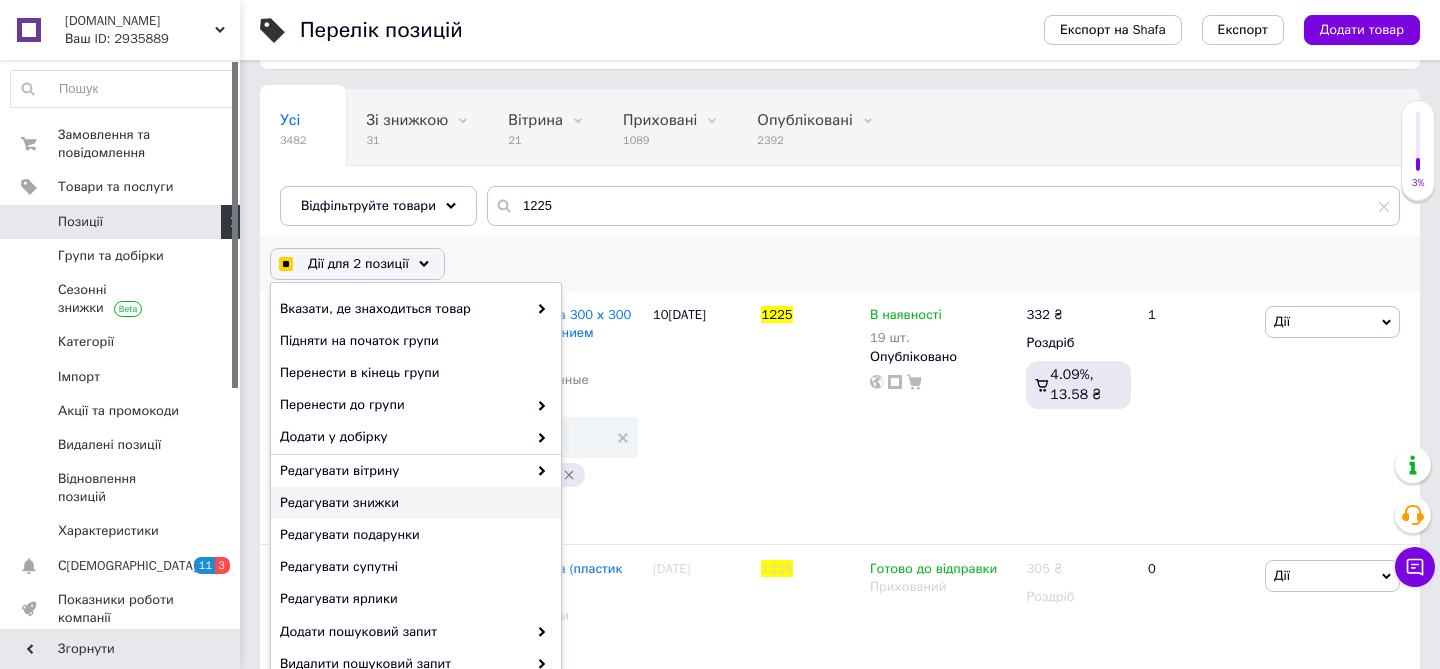 click on "Редагувати знижки" at bounding box center [413, 503] 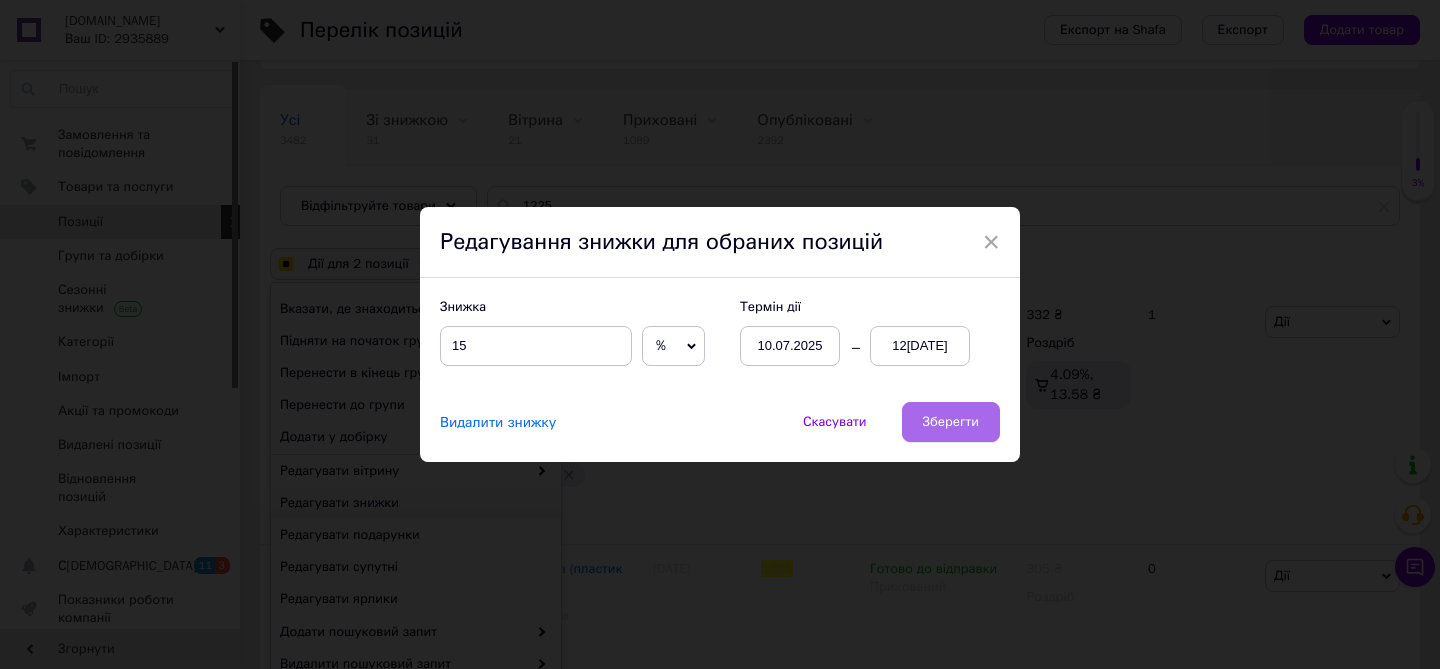 click on "Зберегти" at bounding box center [951, 422] 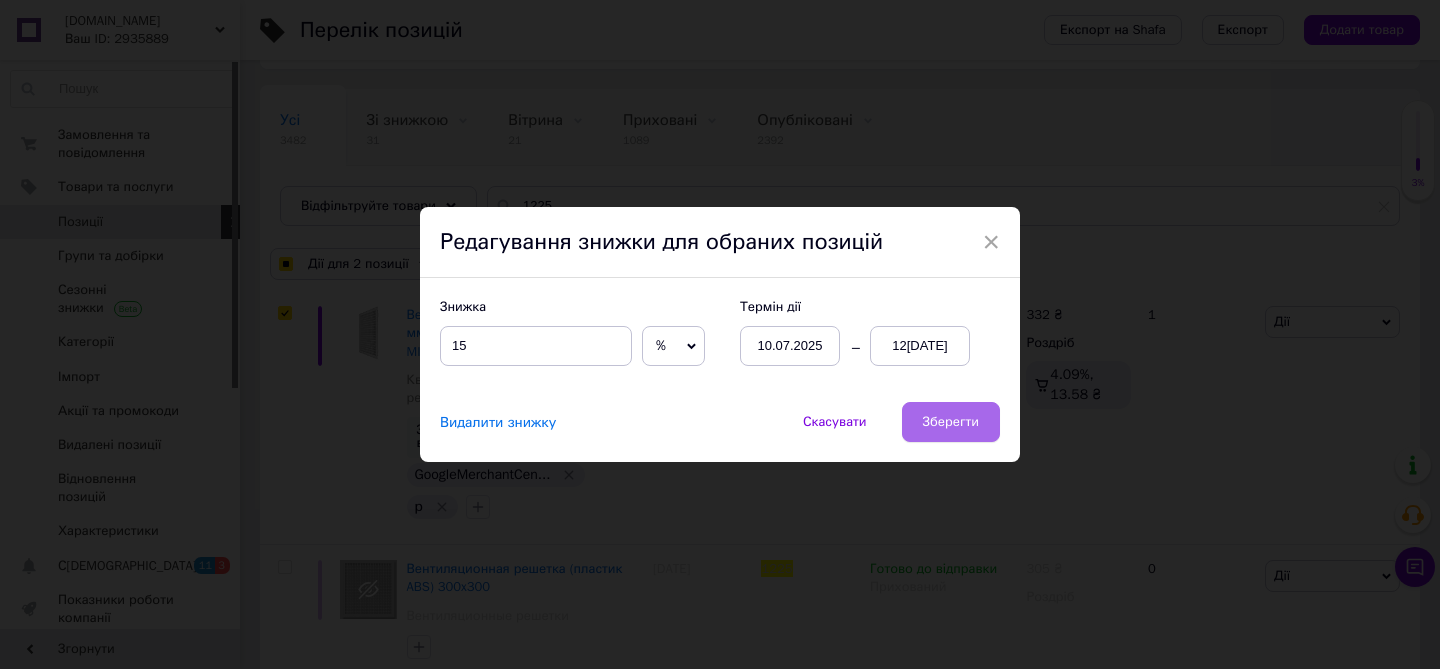 checkbox on "true" 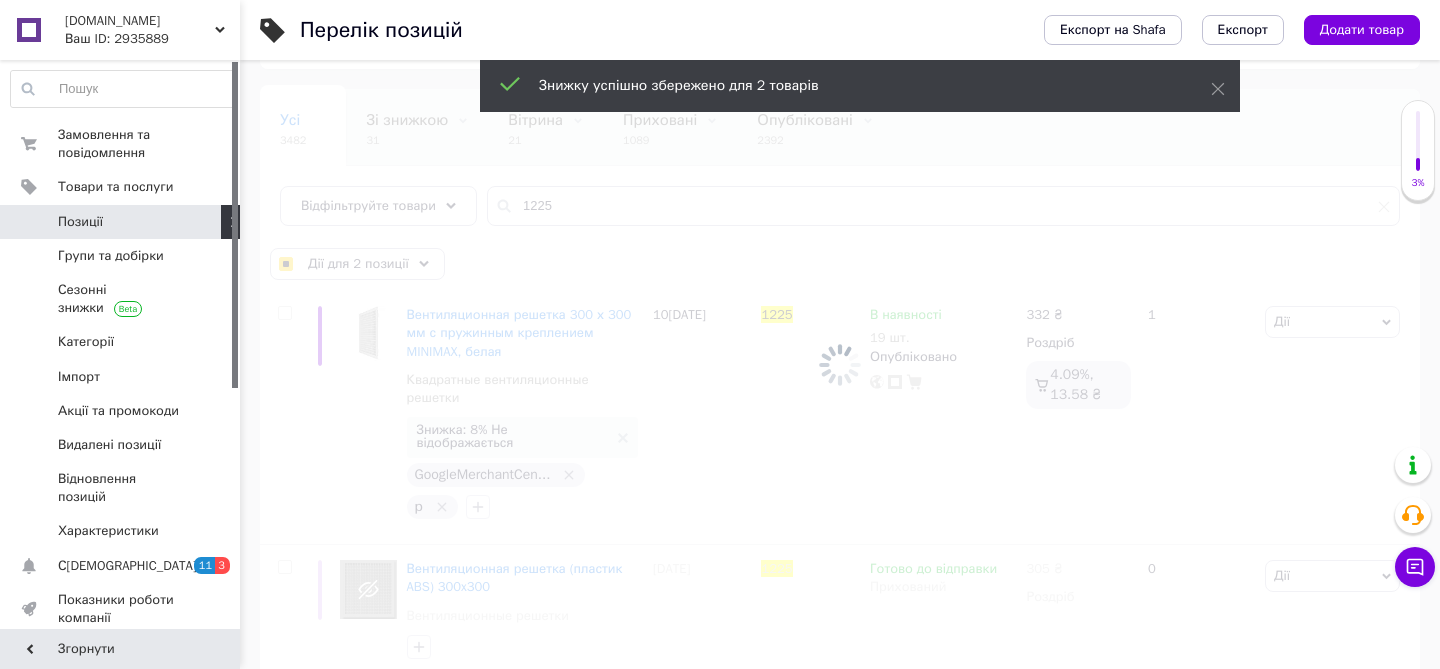 checkbox on "false" 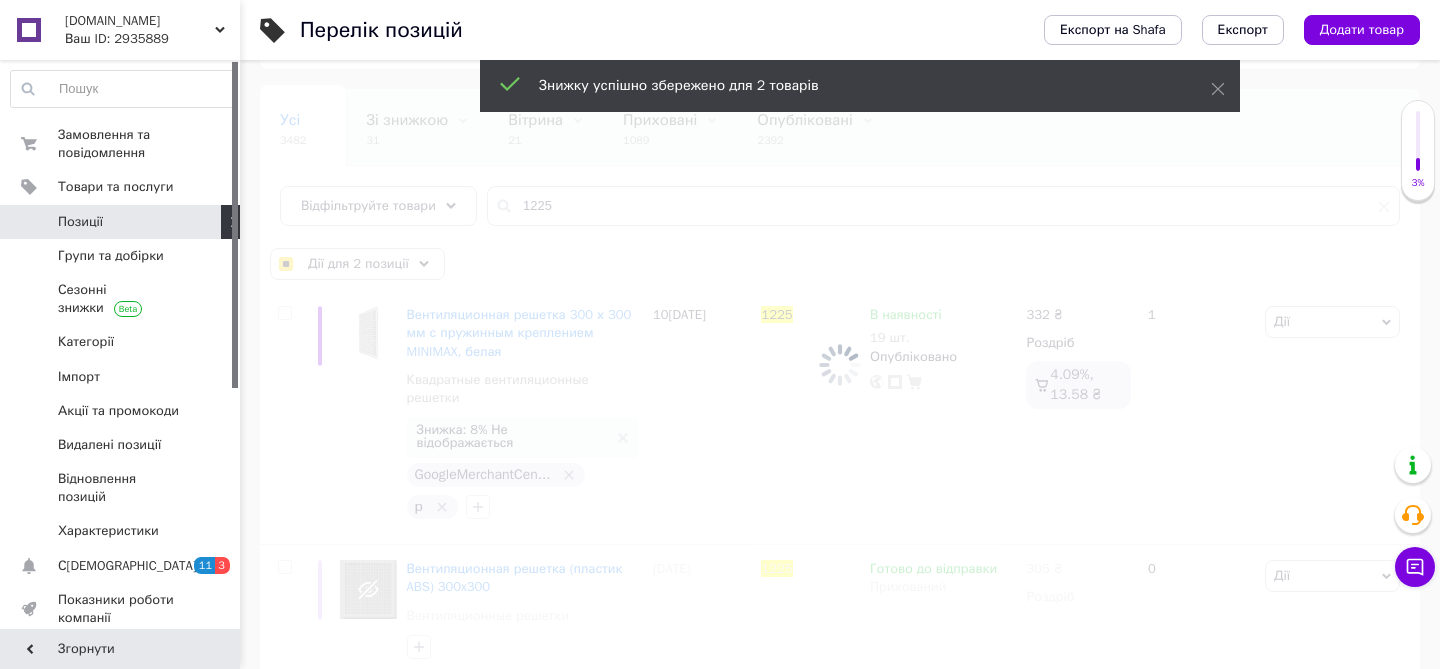 checkbox on "false" 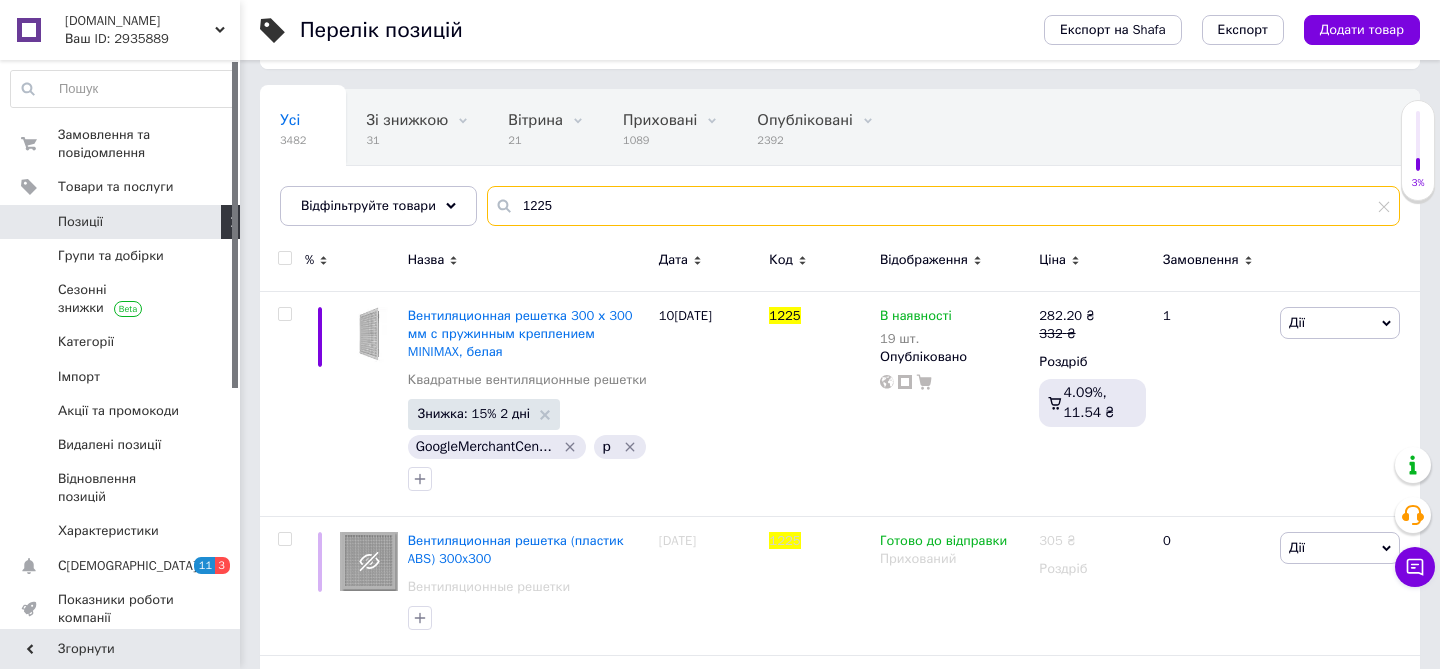 click on "1225" at bounding box center [943, 206] 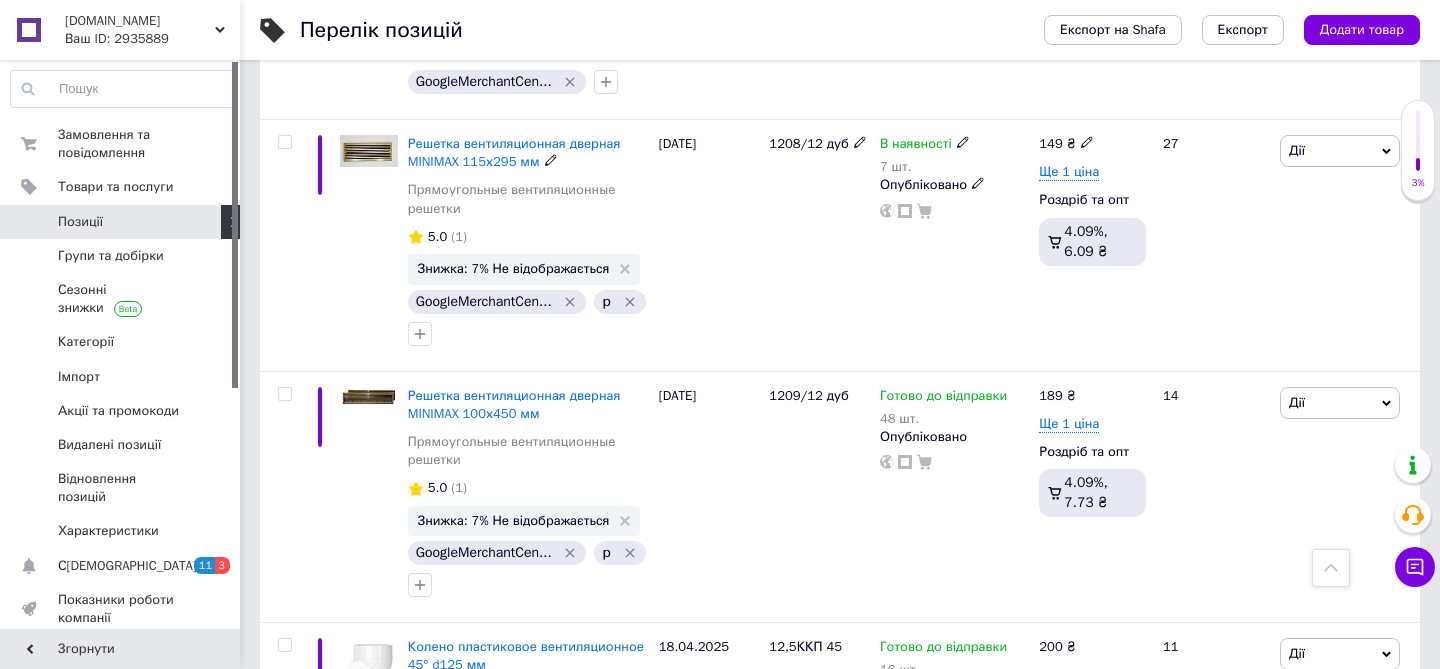 scroll, scrollTop: 1062, scrollLeft: 0, axis: vertical 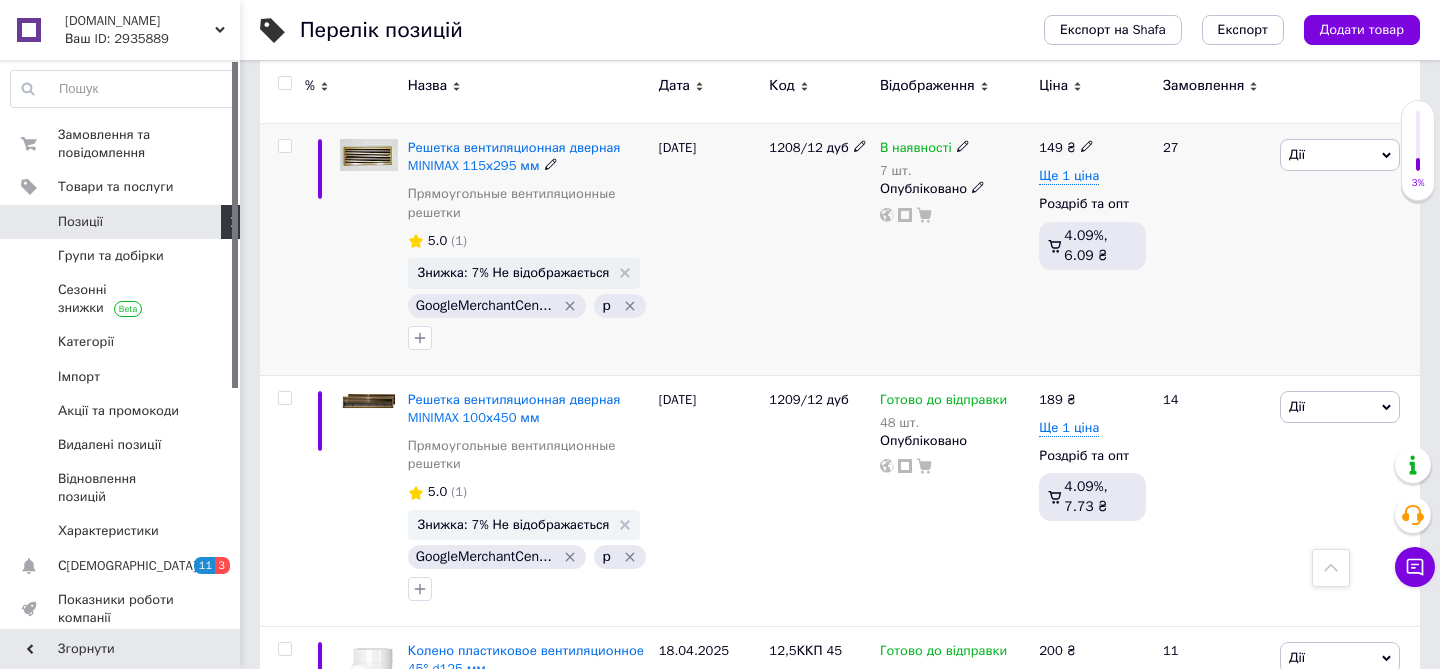 type on "1251" 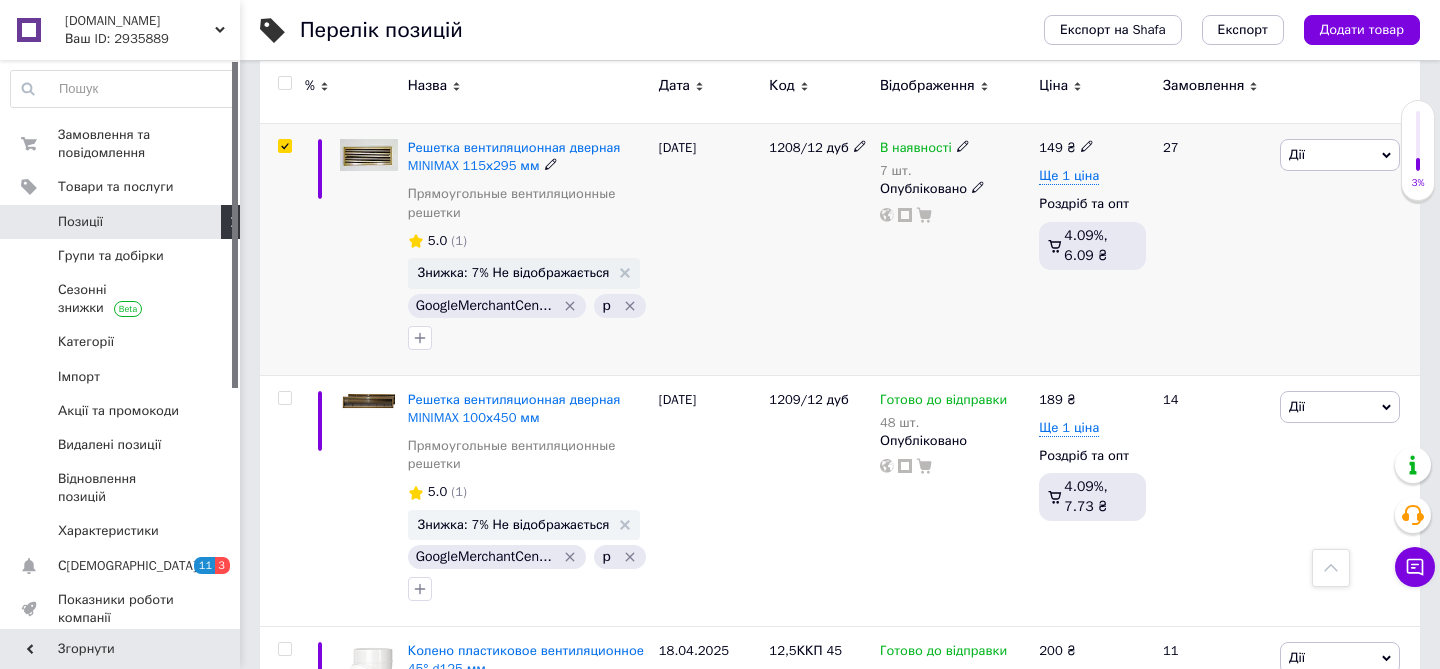 checkbox on "true" 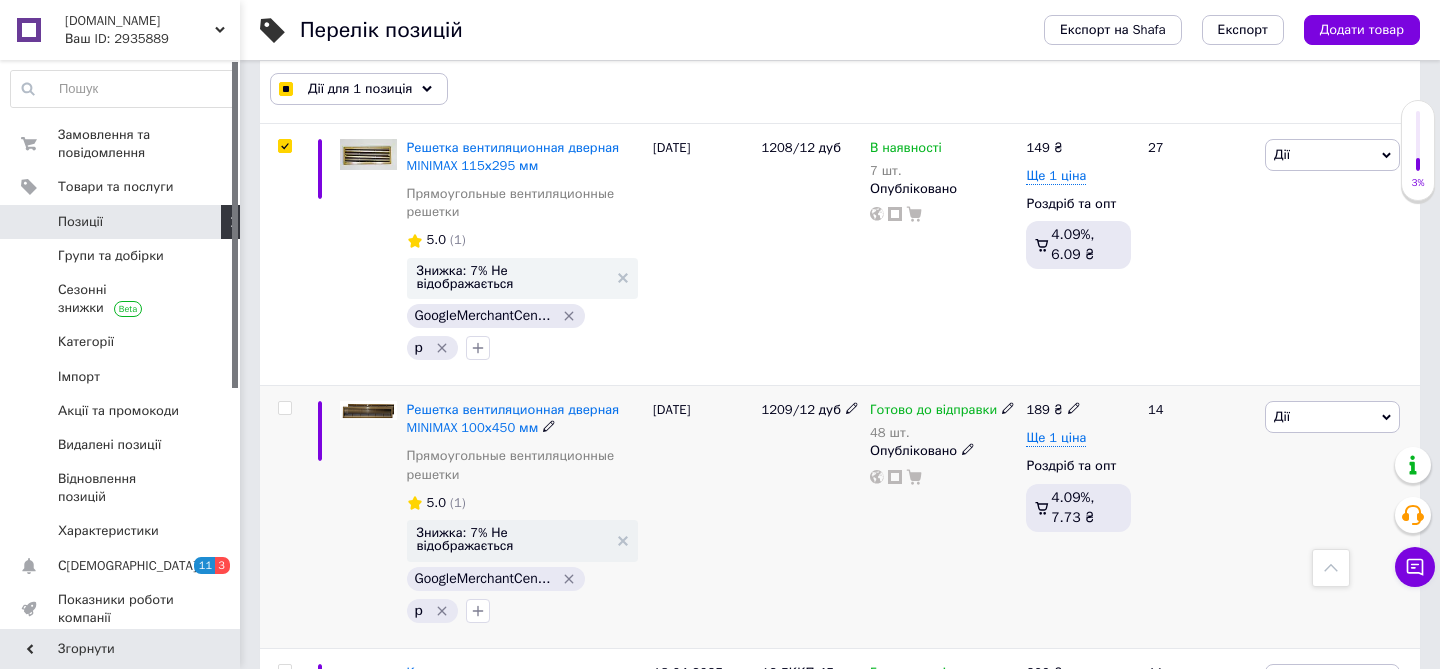 click at bounding box center (284, 408) 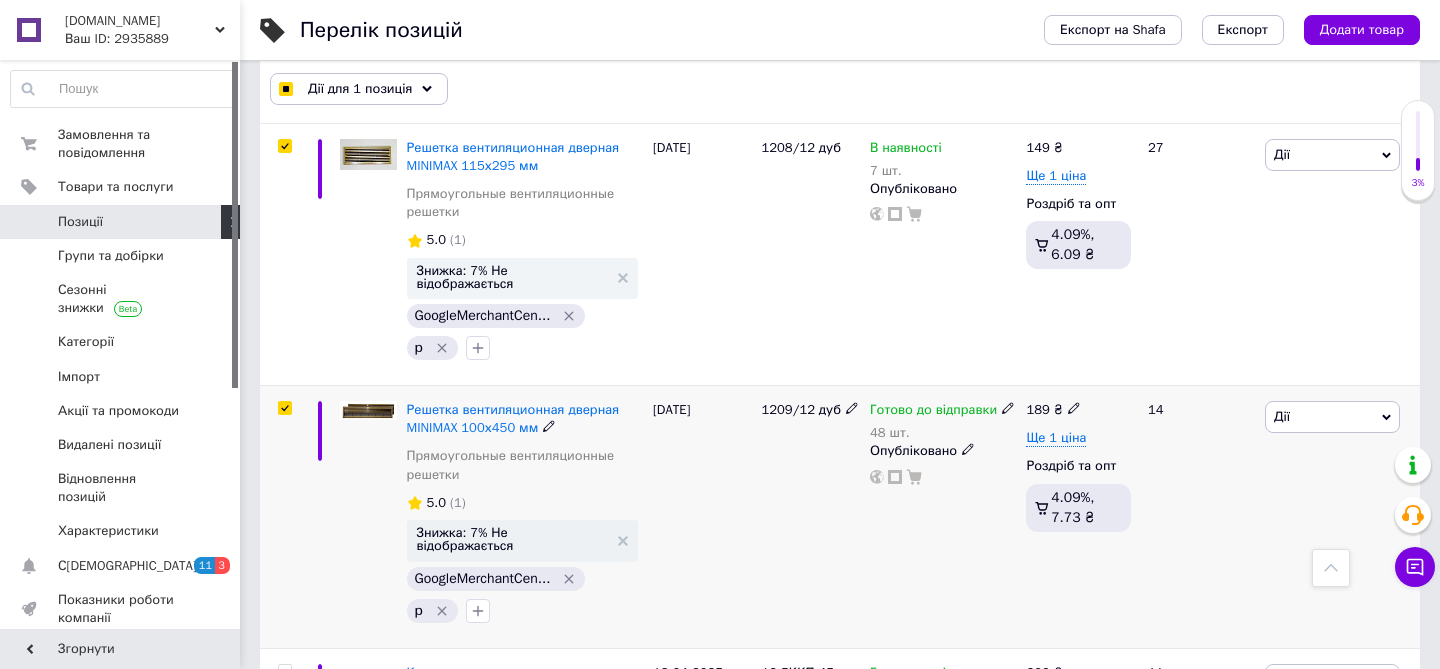 checkbox on "true" 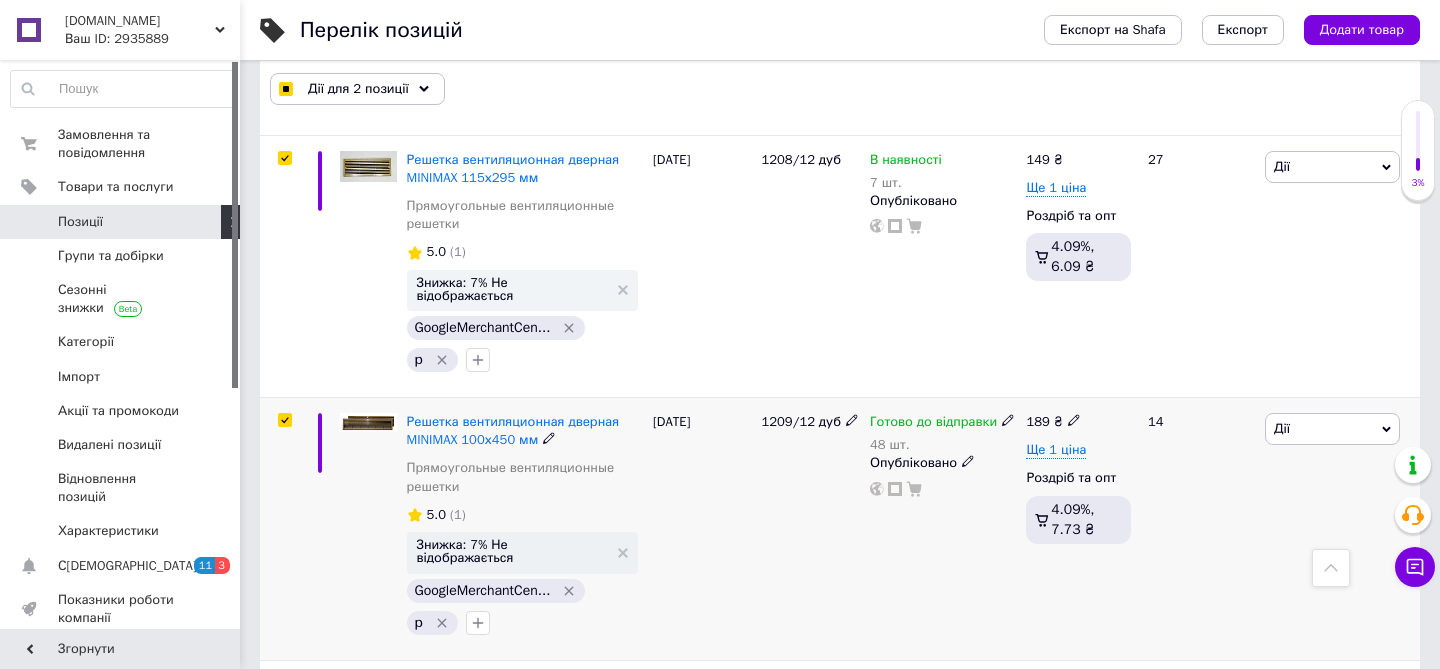 scroll, scrollTop: 1047, scrollLeft: 0, axis: vertical 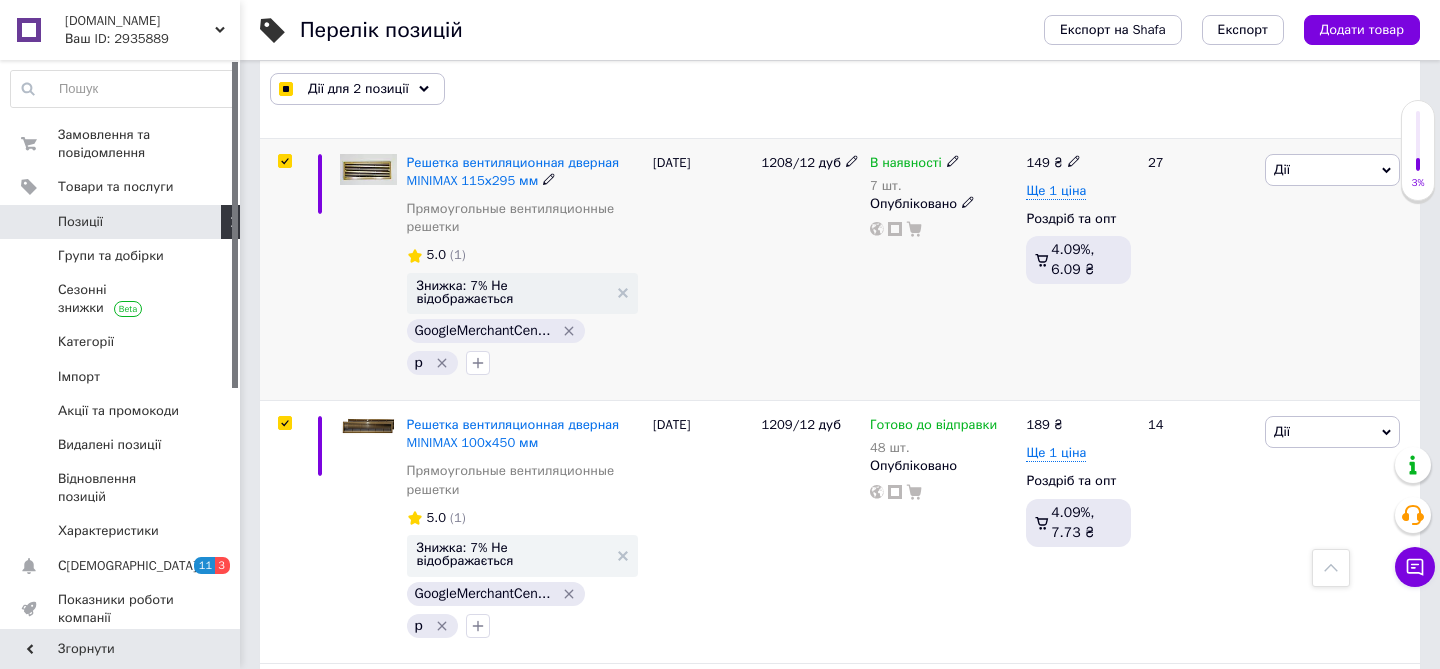 click 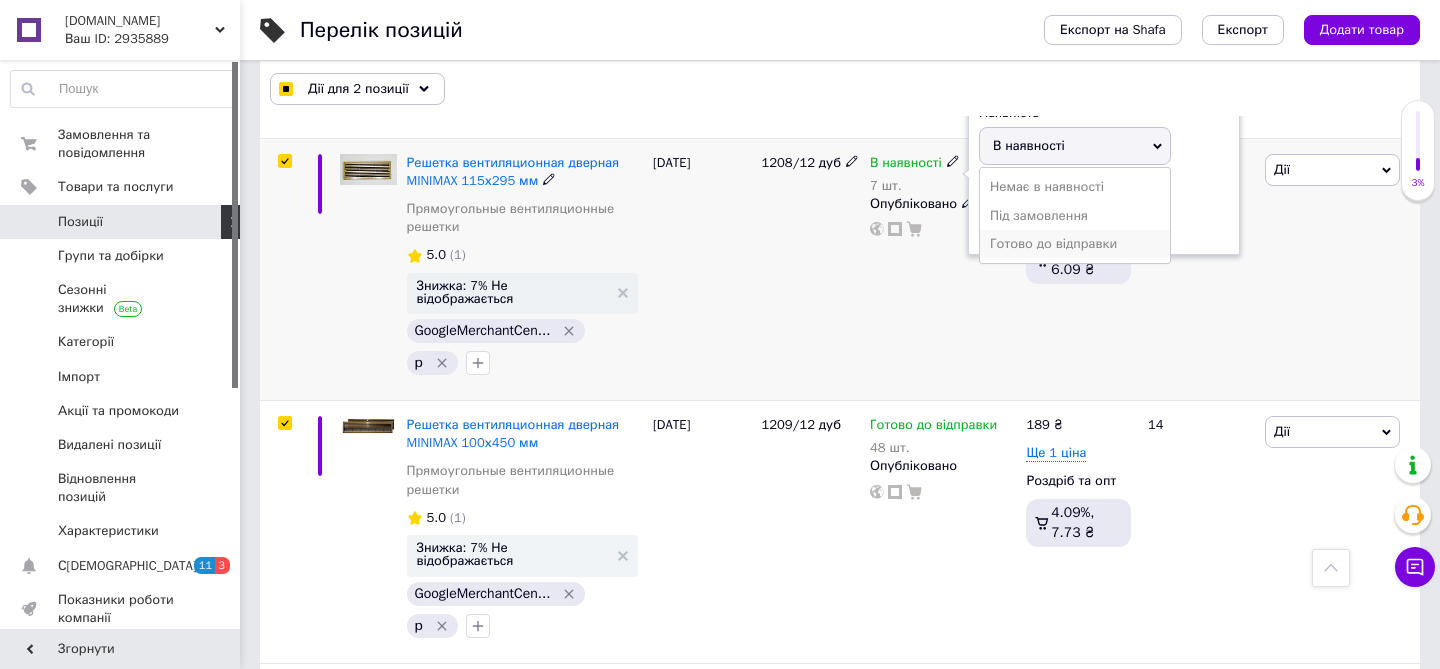 click on "Готово до відправки" at bounding box center (1075, 244) 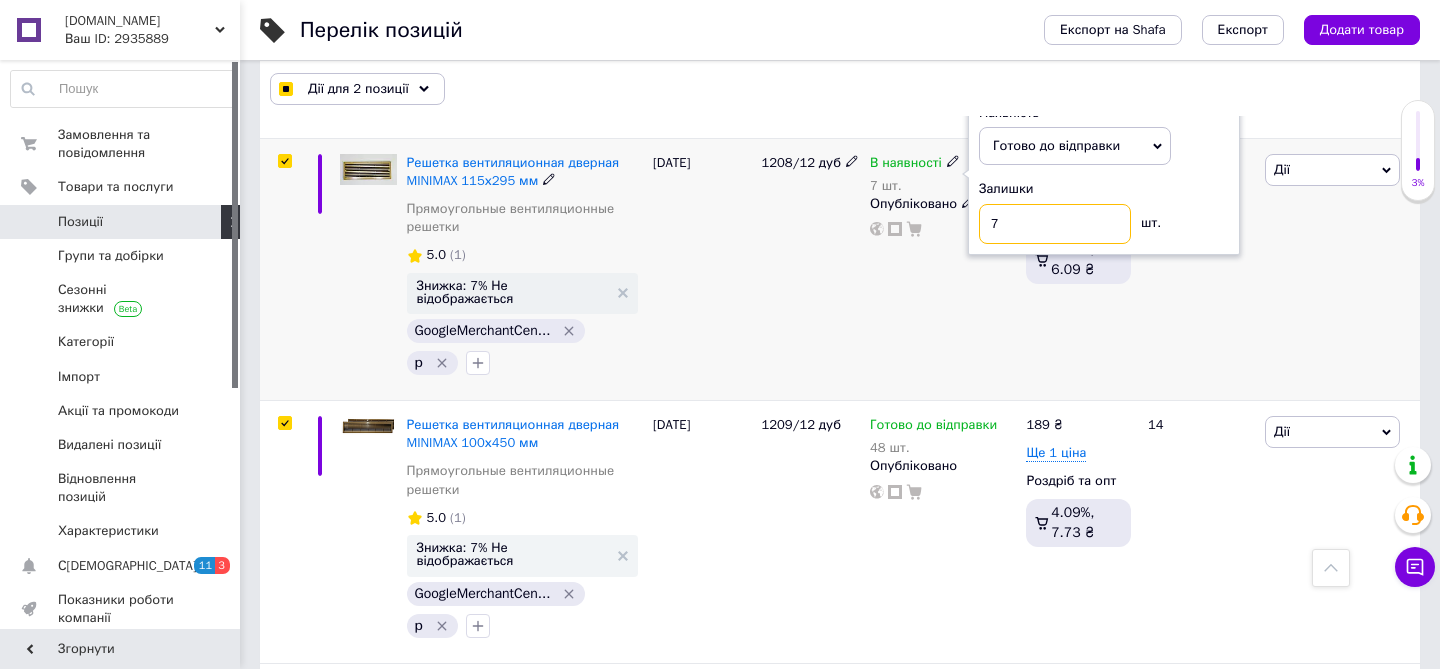 click on "7" at bounding box center (1055, 224) 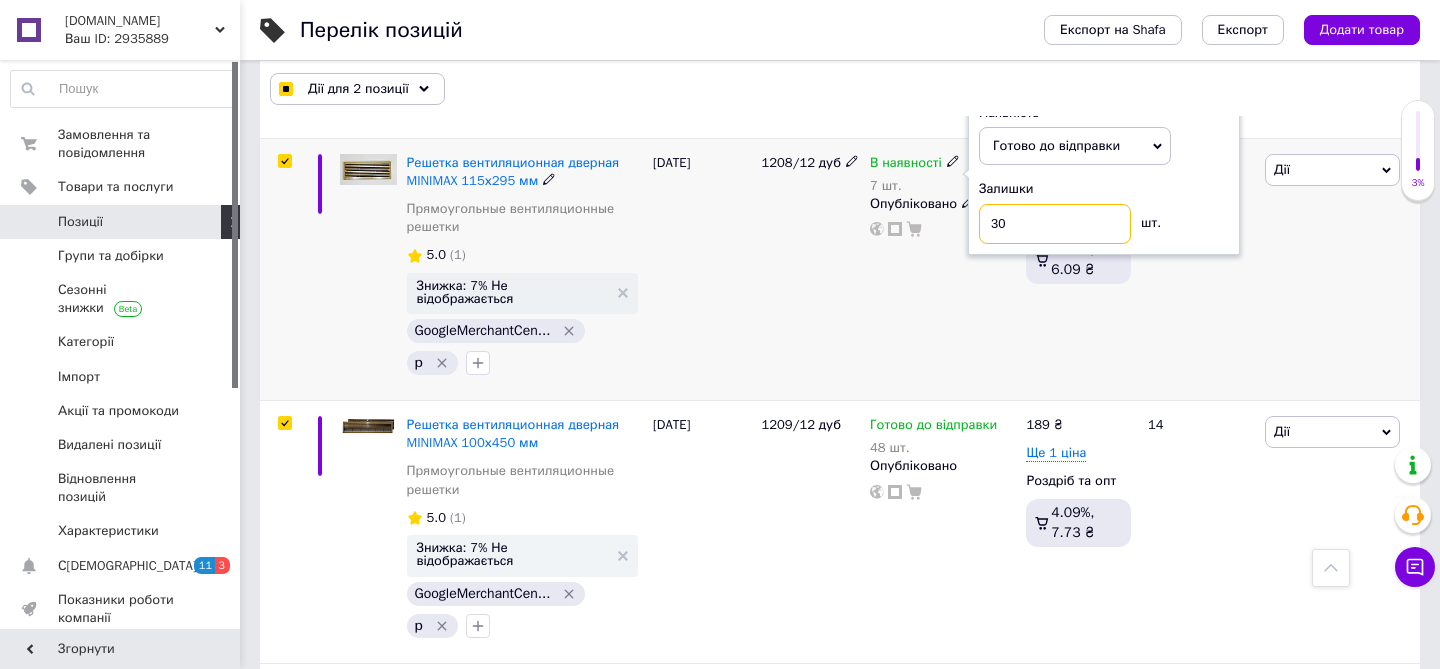 type on "30" 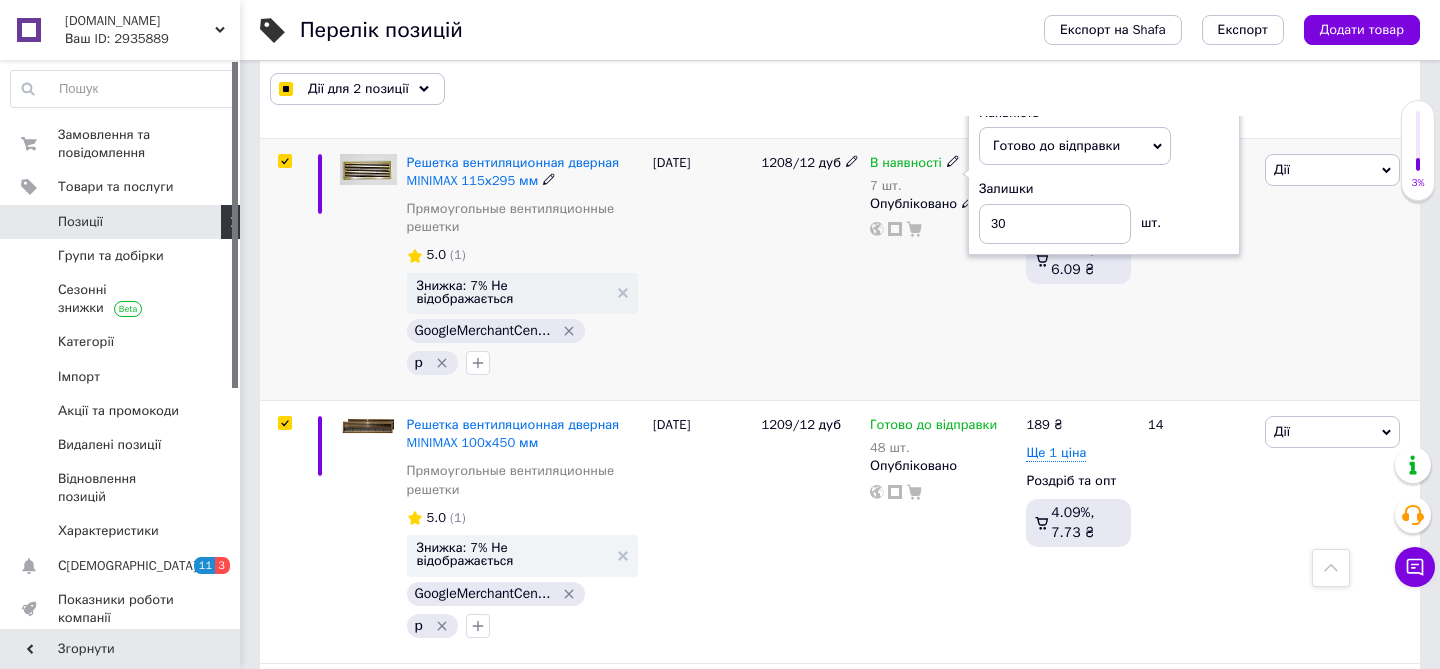 click on "В наявності 7 шт. Наявність [PERSON_NAME] до відправки В наявності Немає в наявності Під замовлення Залишки 30 шт. Опубліковано" at bounding box center [943, 269] 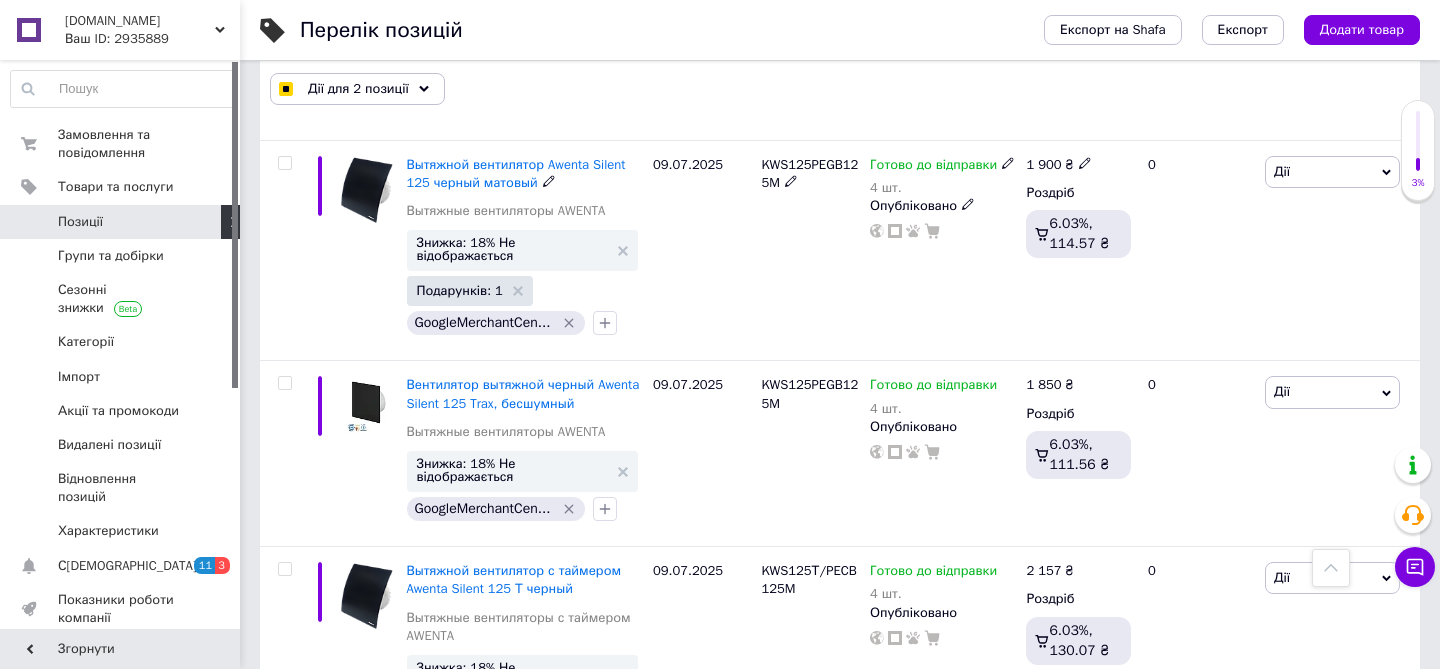 scroll, scrollTop: 2441, scrollLeft: 0, axis: vertical 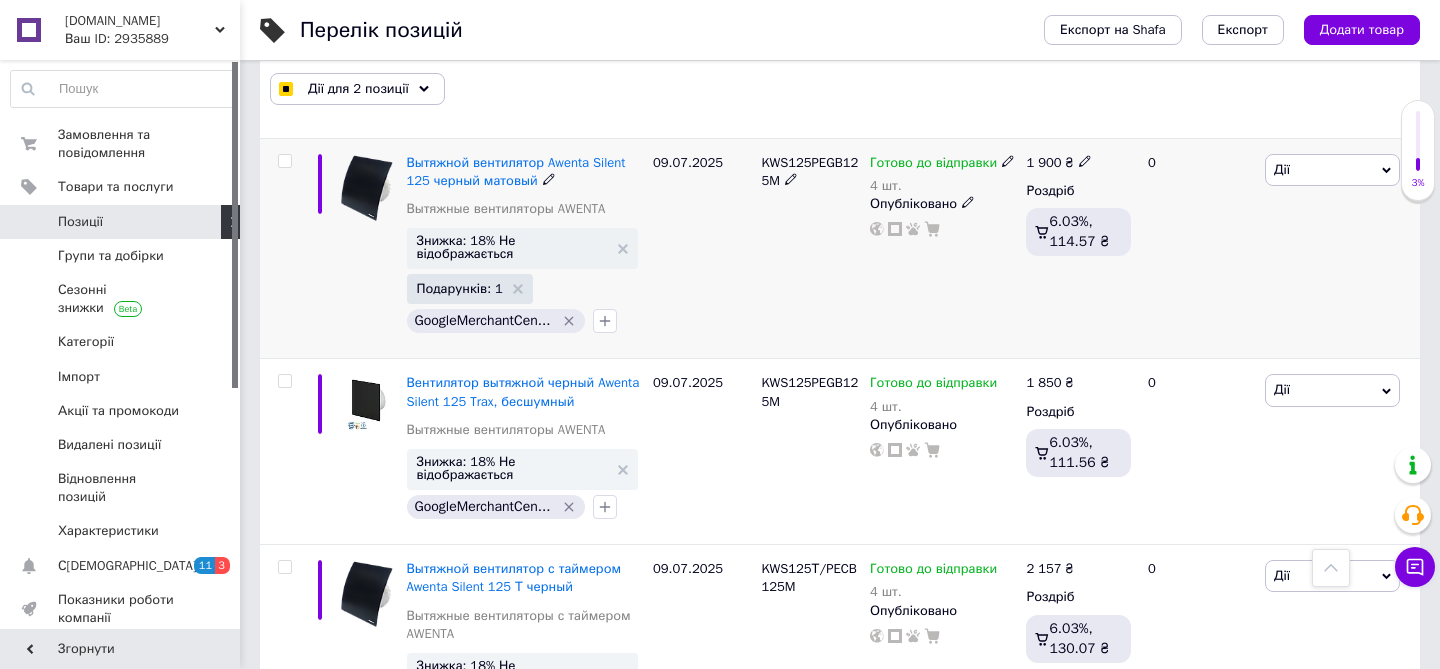 click 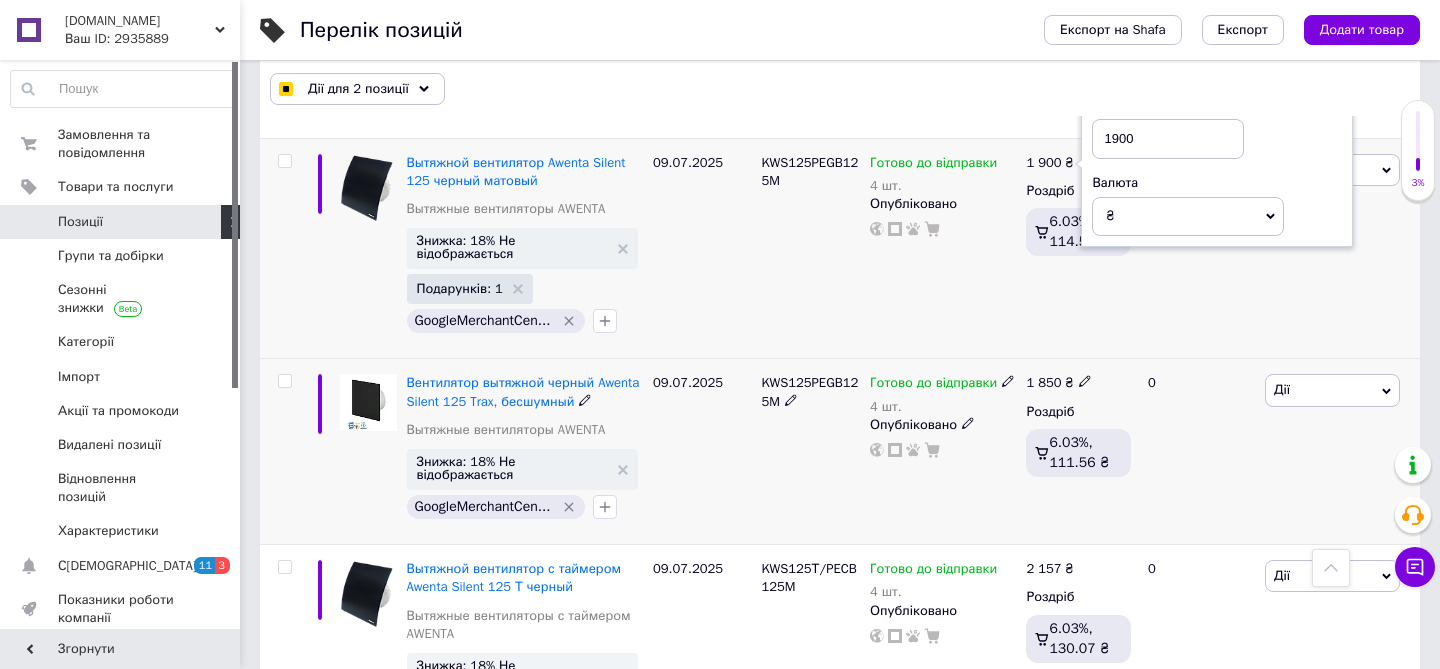 click 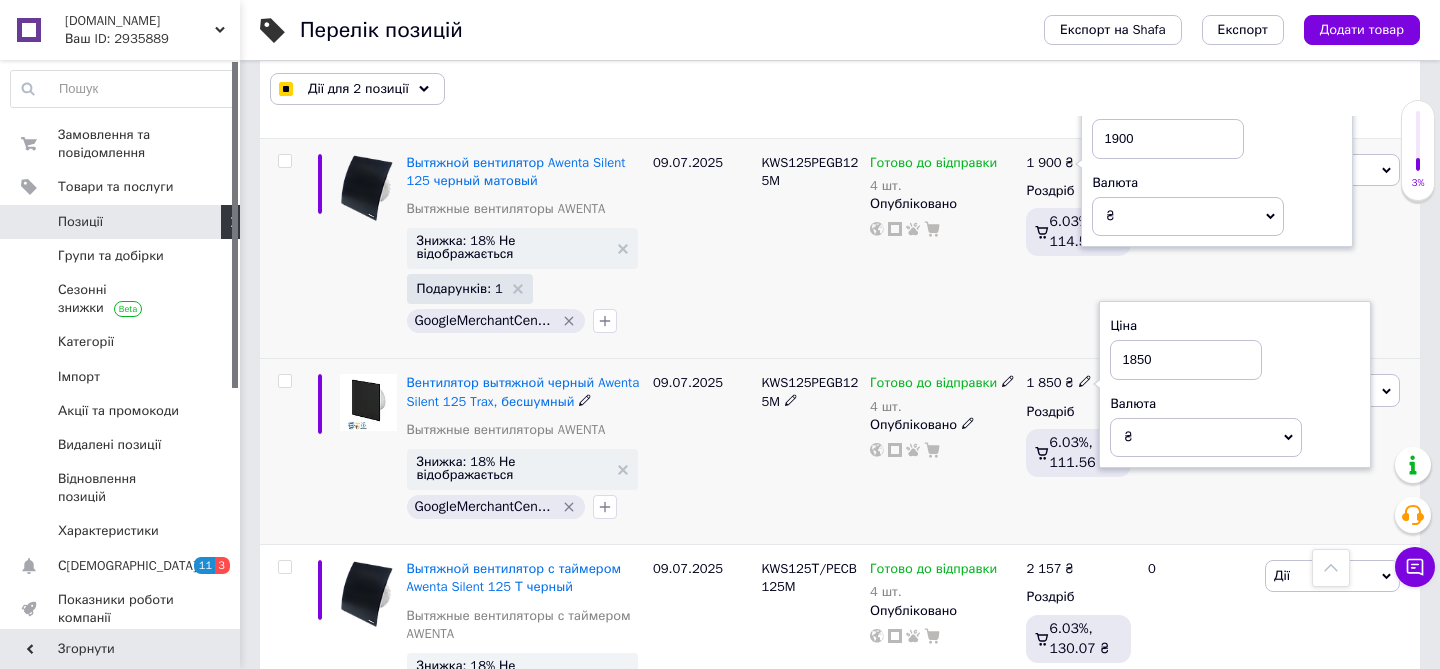 checkbox on "true" 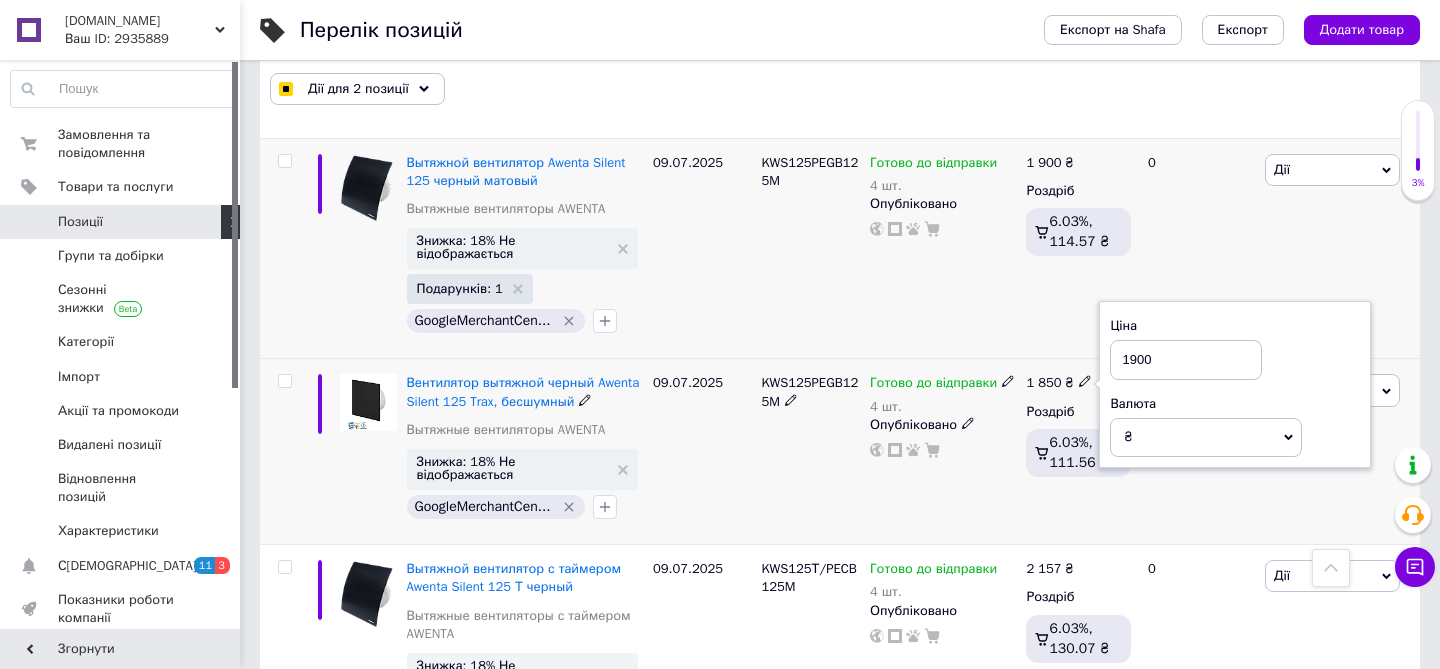type on "1900" 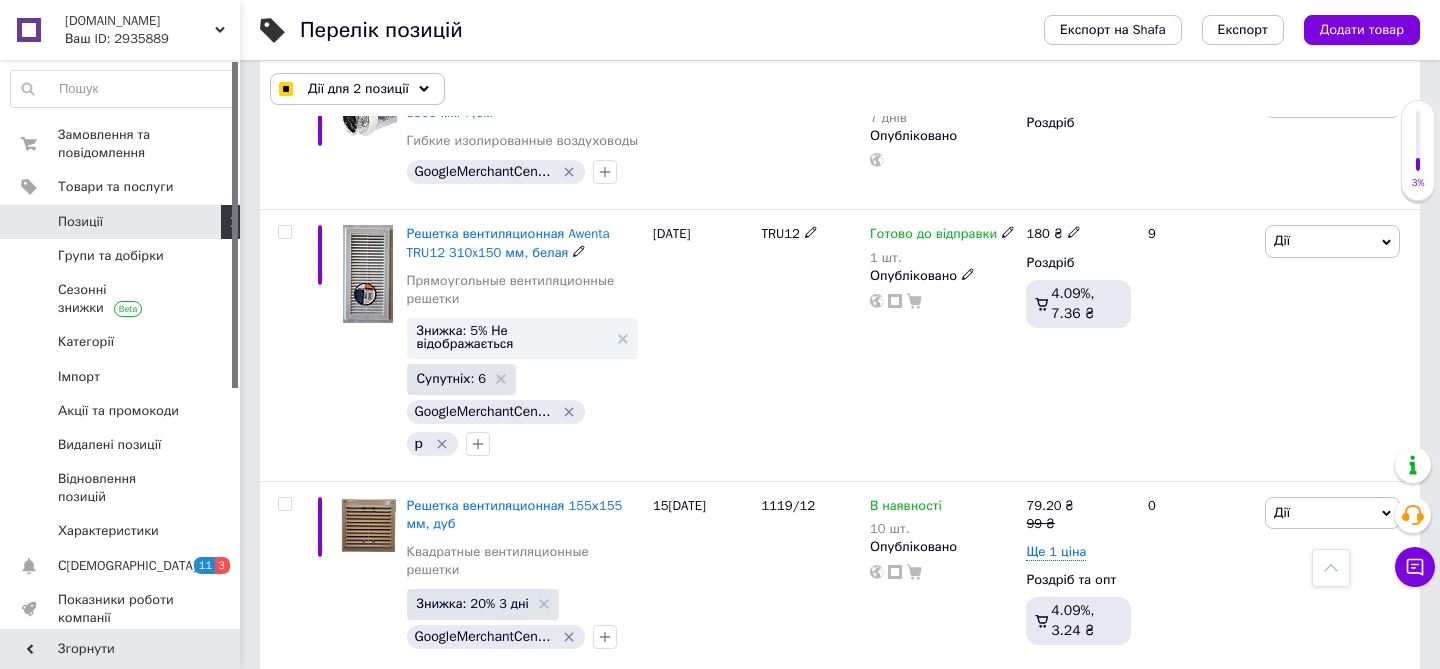 scroll, scrollTop: 3296, scrollLeft: 0, axis: vertical 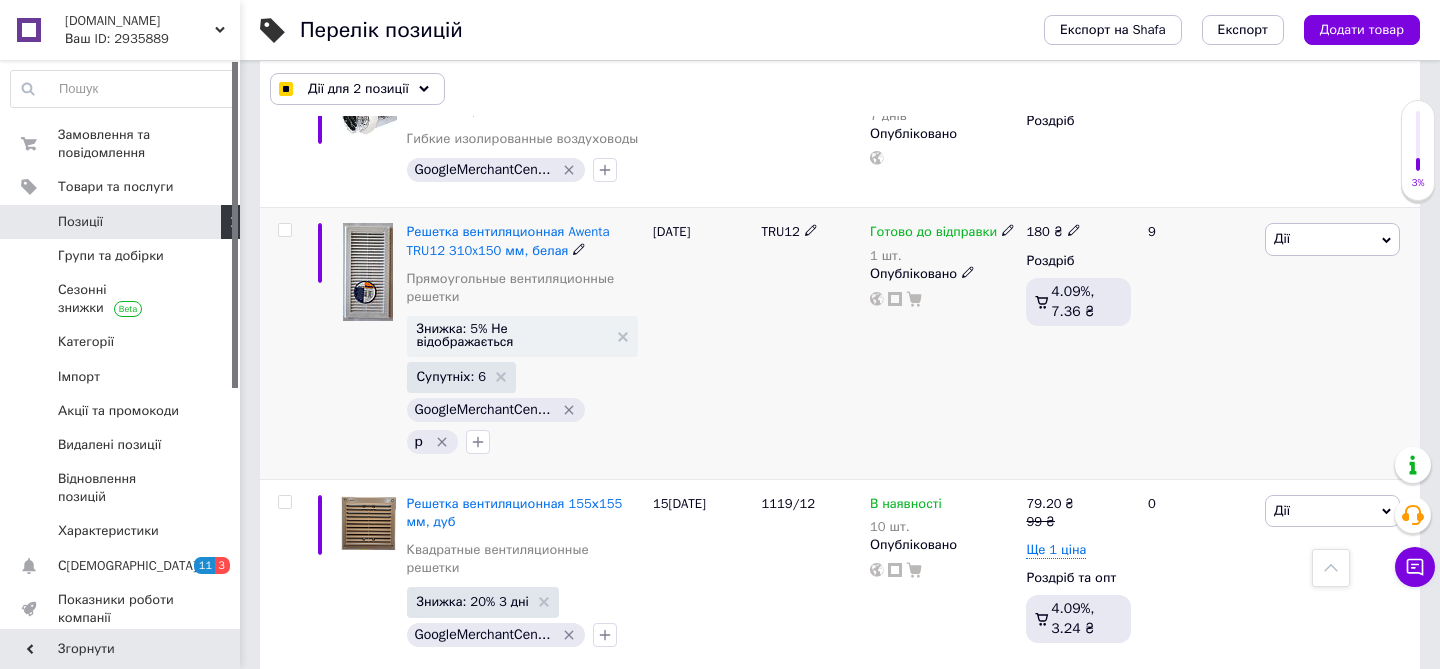click at bounding box center (284, 230) 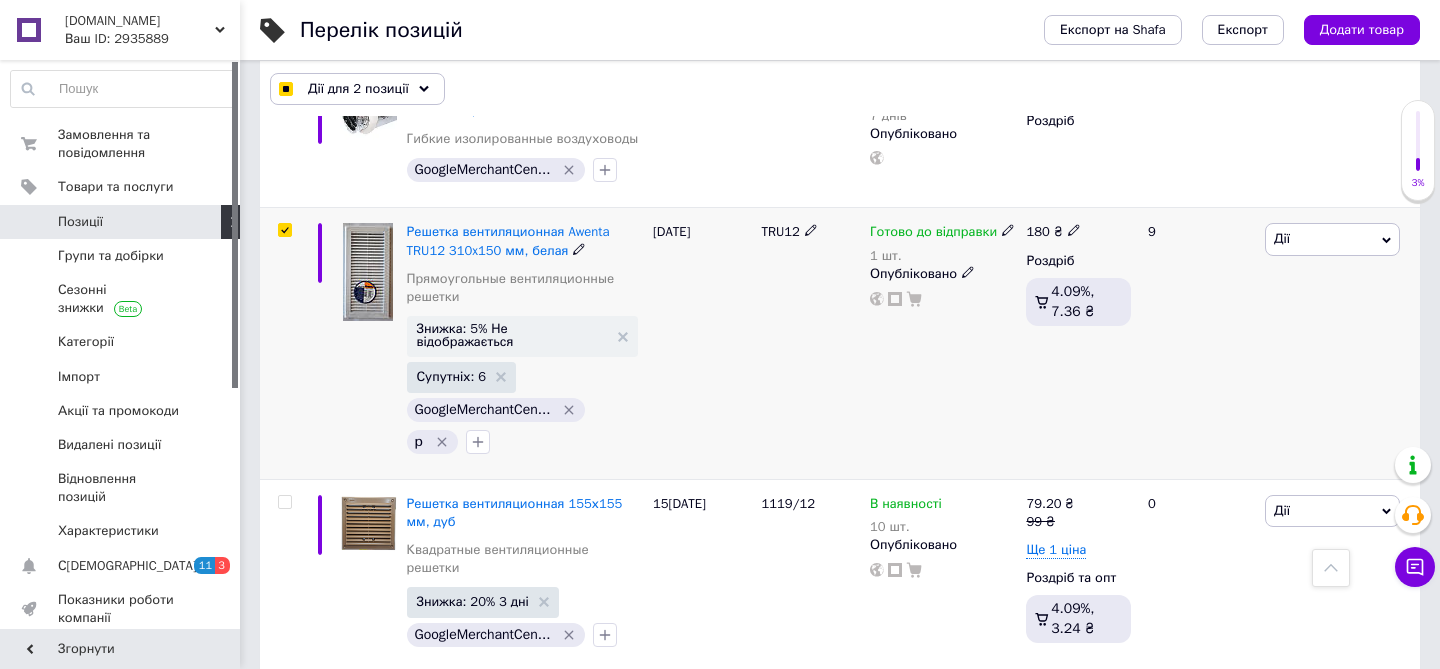 checkbox on "true" 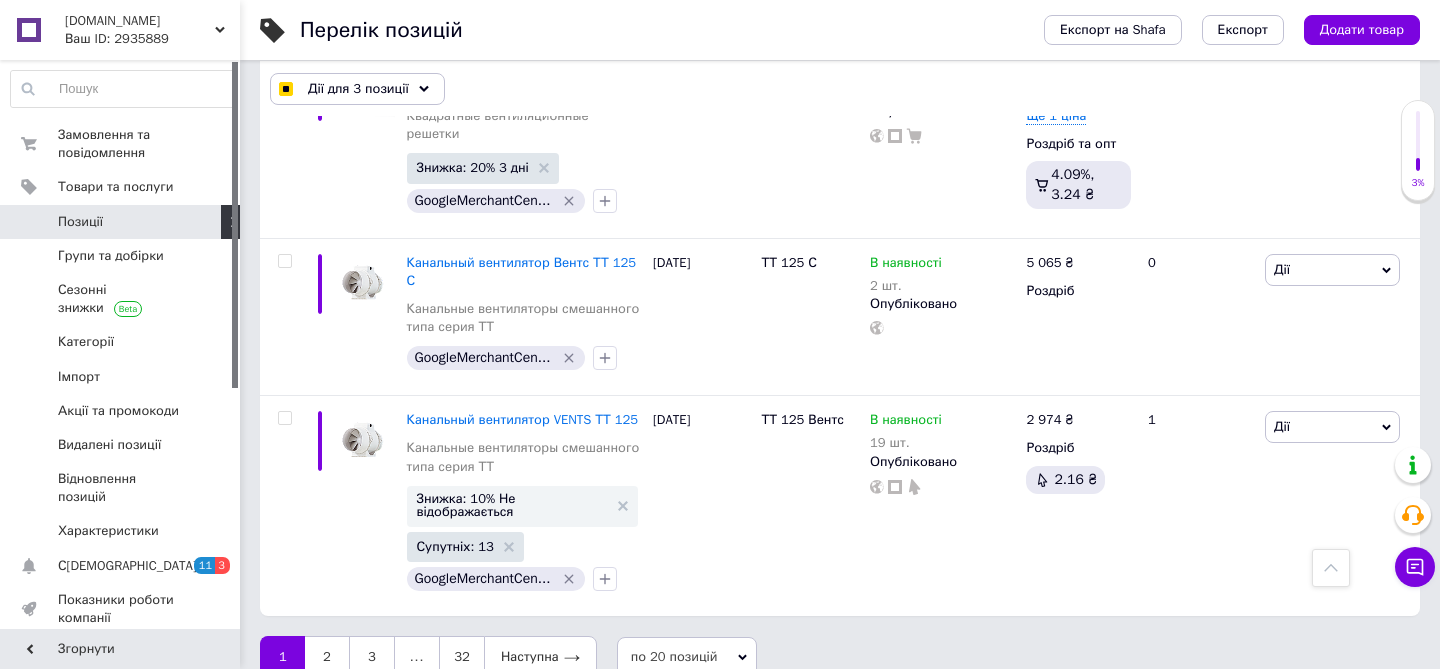 scroll, scrollTop: 3770, scrollLeft: 0, axis: vertical 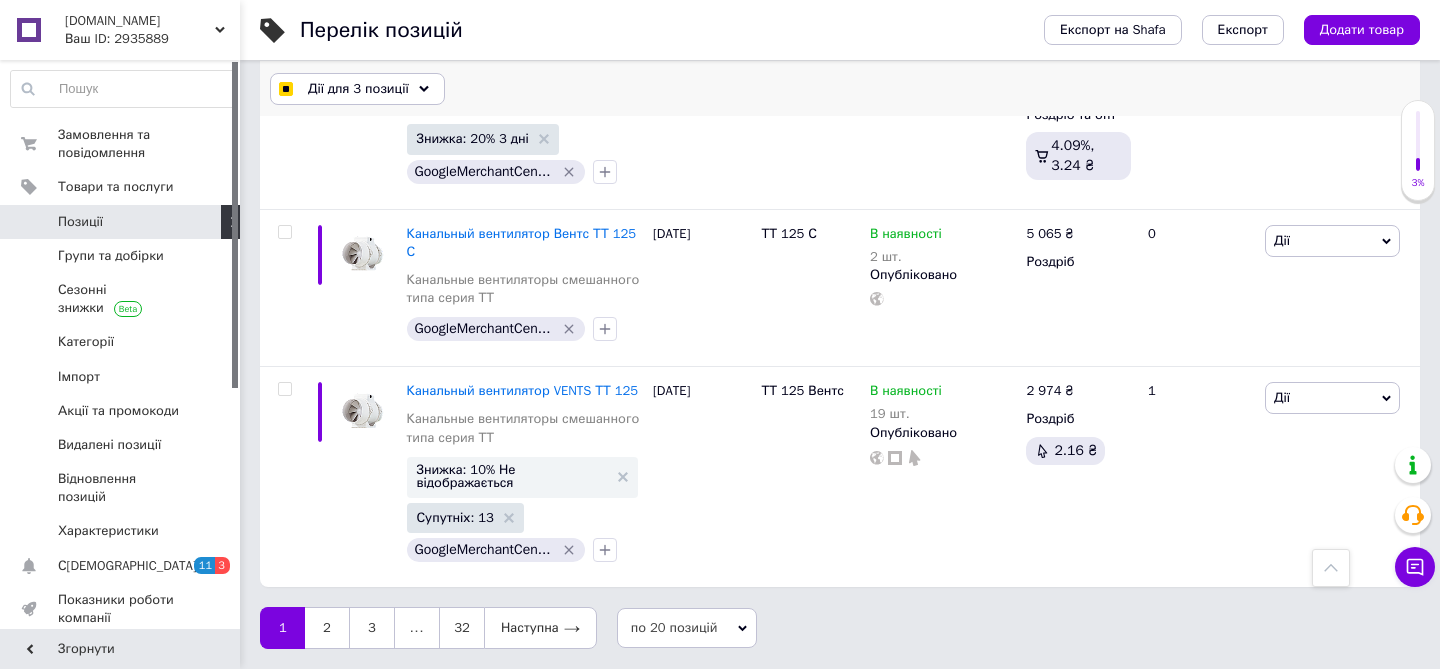 click on "Дії для 3 позиції" at bounding box center (358, 89) 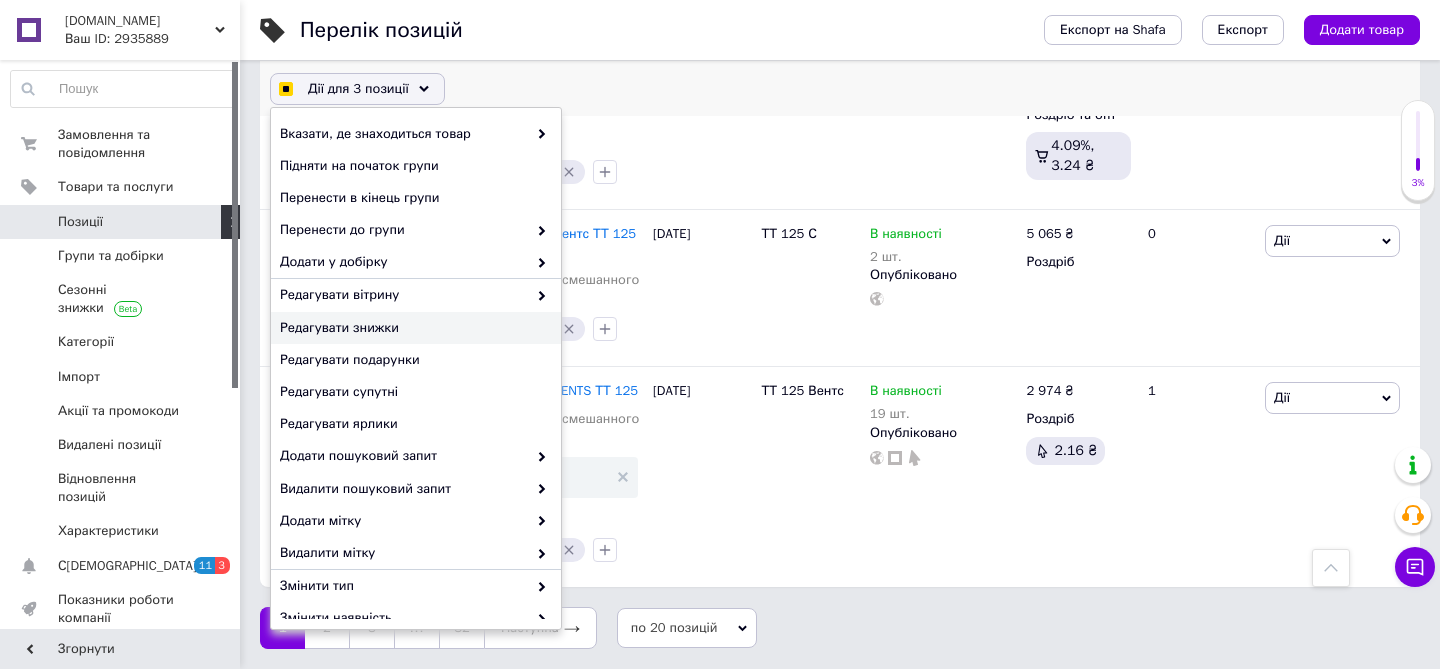 click on "Редагувати знижки" at bounding box center [413, 328] 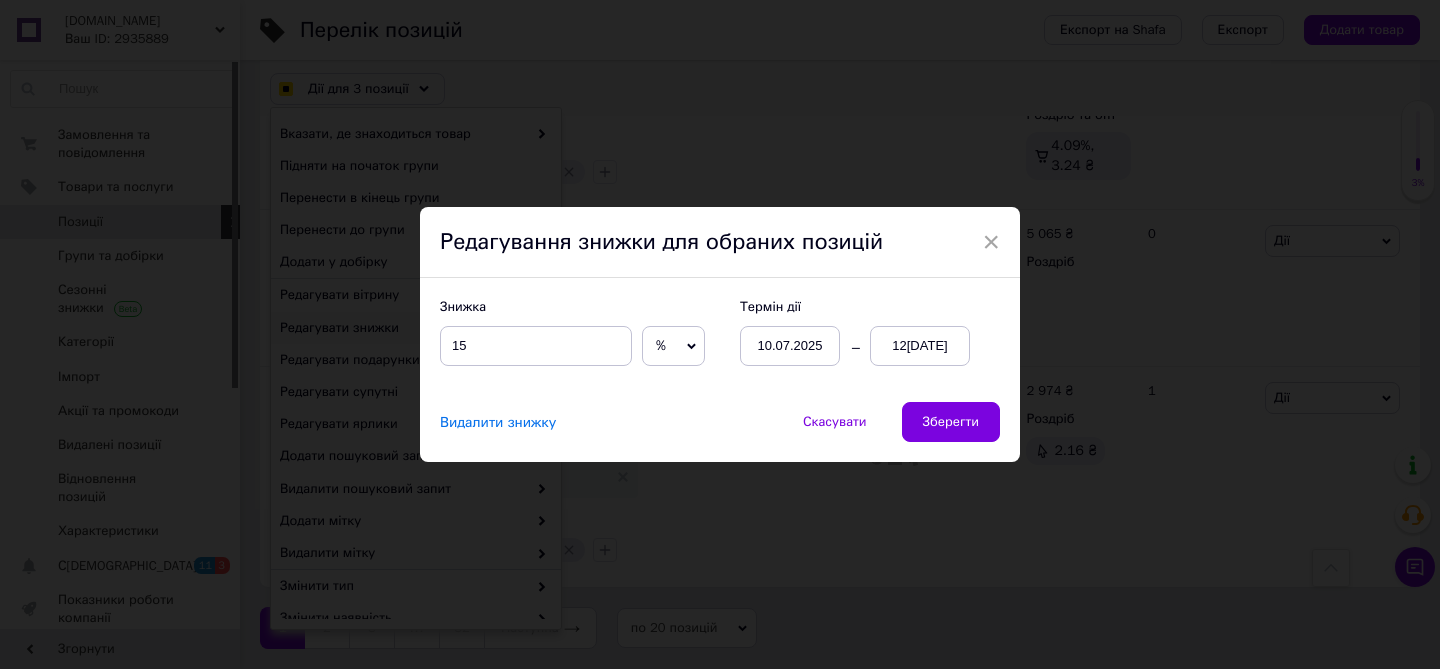 checkbox on "true" 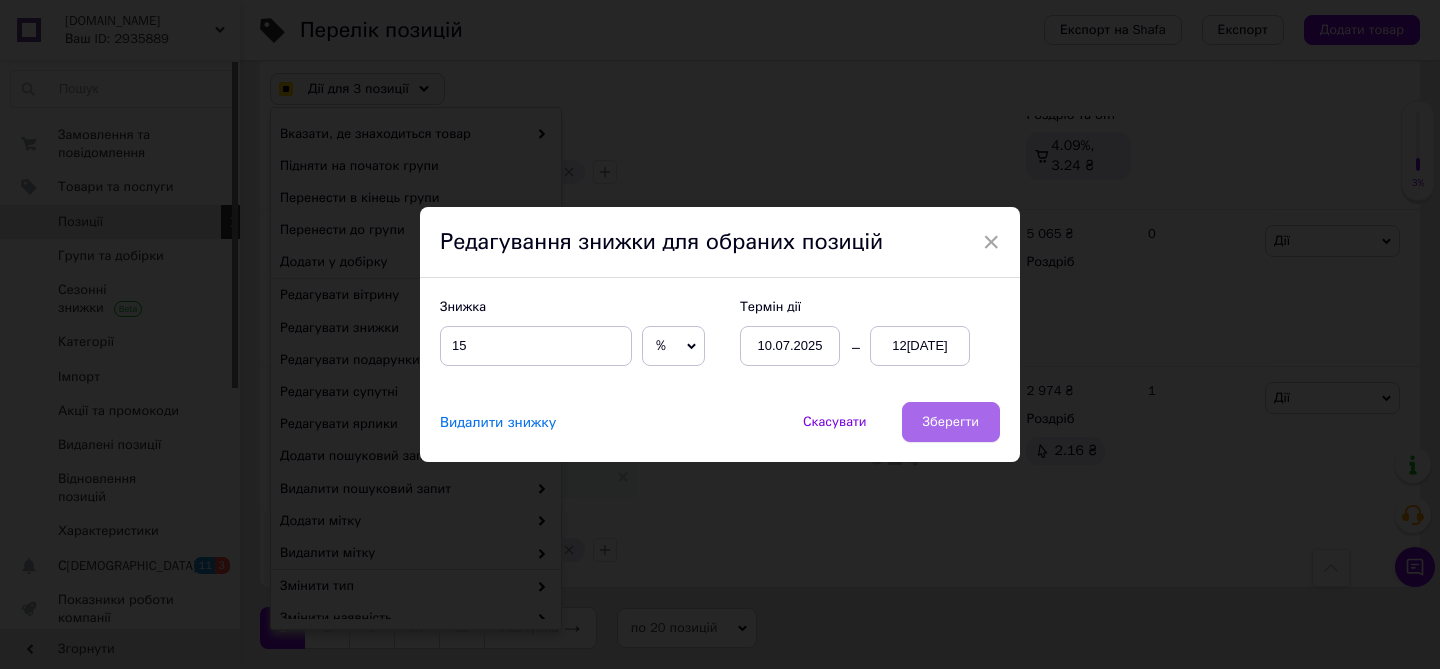 click on "Зберегти" at bounding box center (951, 422) 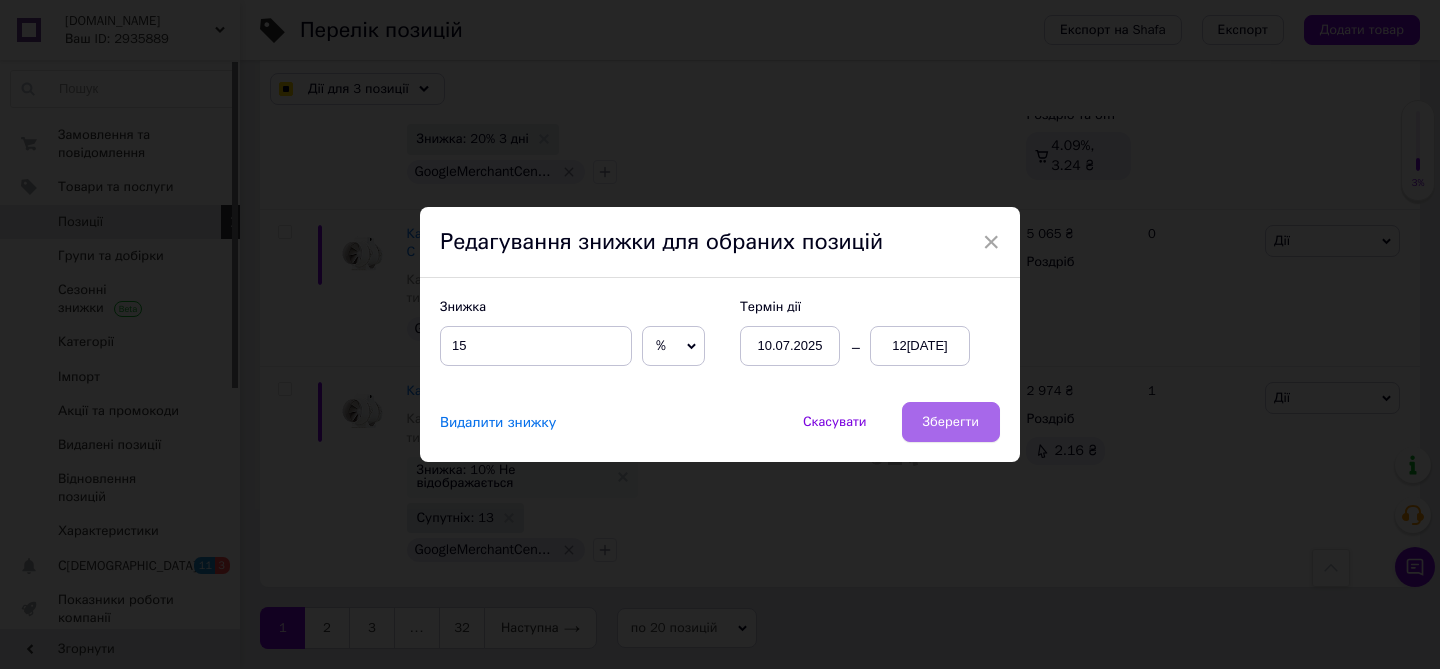 checkbox on "true" 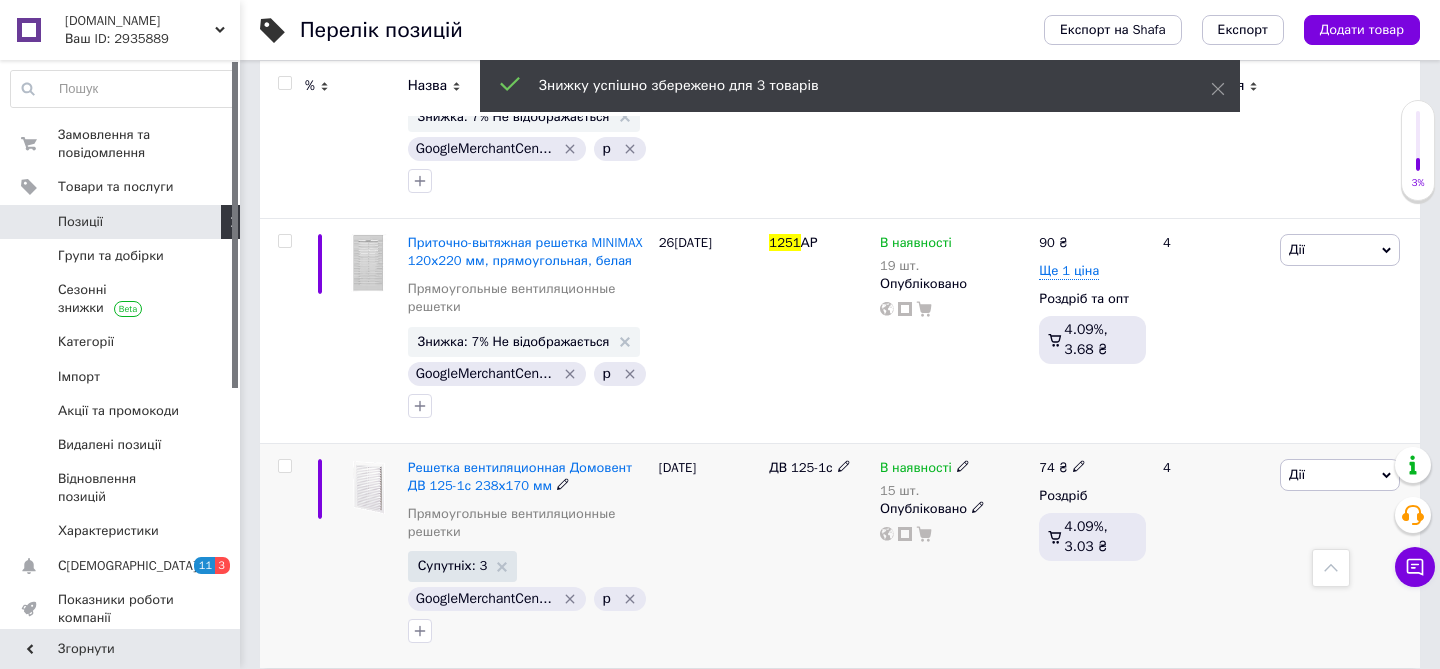 scroll, scrollTop: 446, scrollLeft: 0, axis: vertical 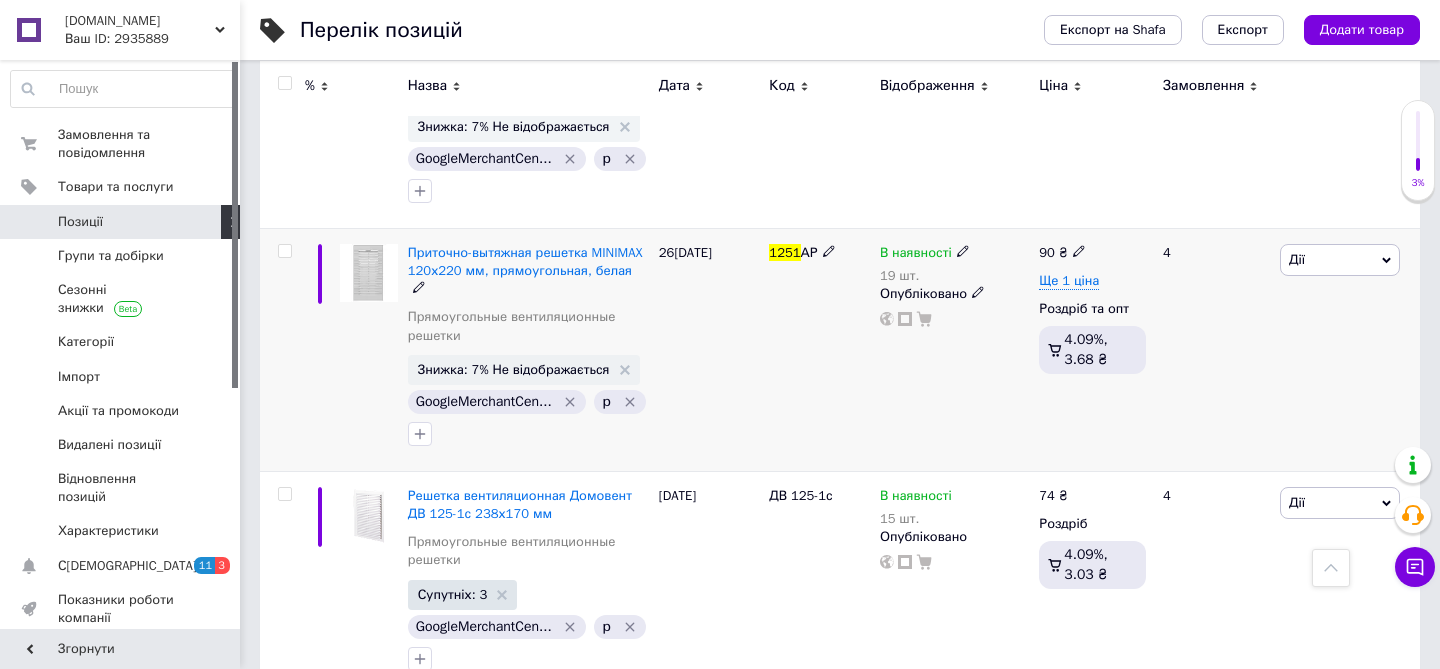 click at bounding box center (284, 251) 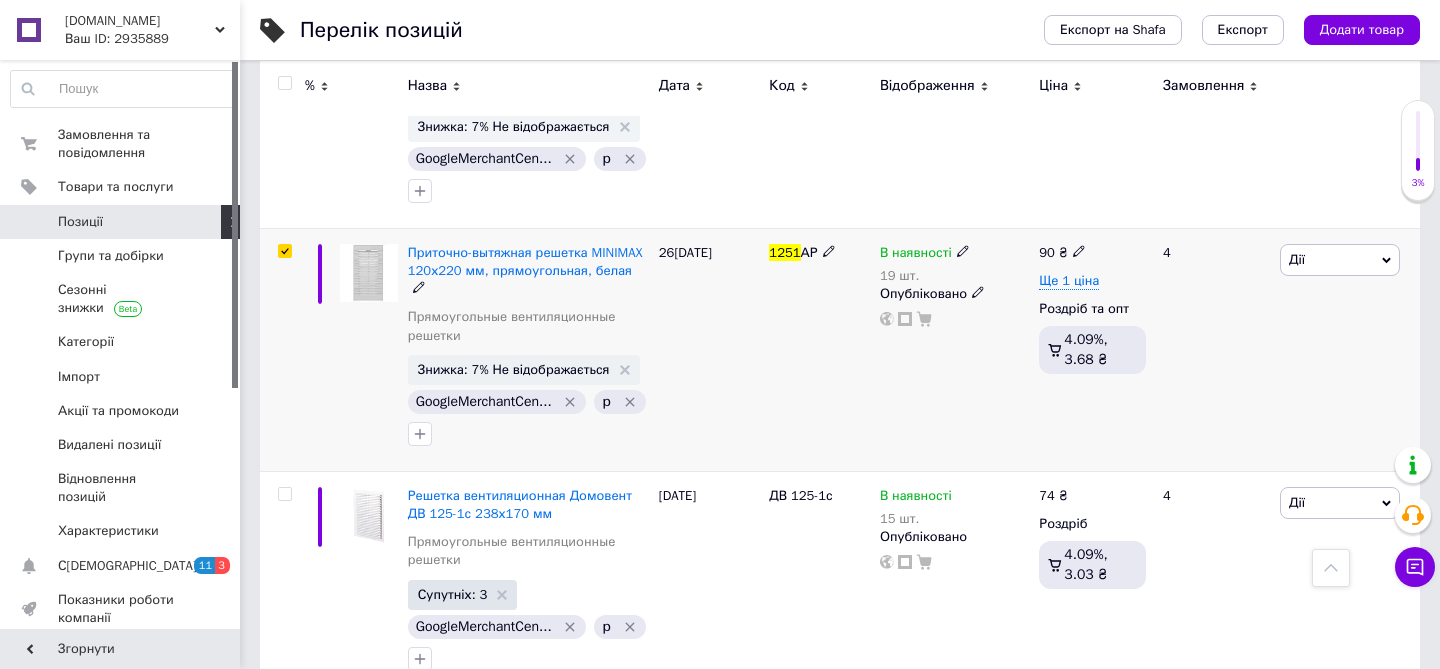 checkbox on "true" 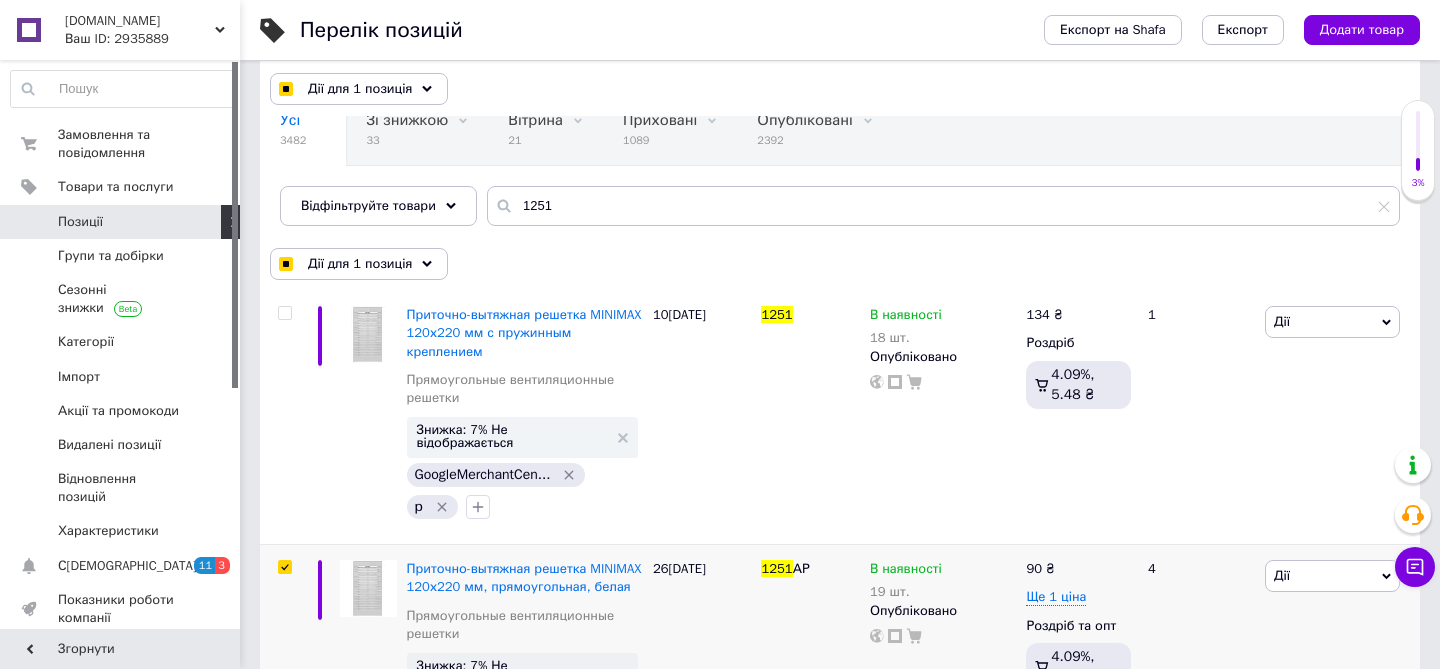 scroll, scrollTop: 138, scrollLeft: 0, axis: vertical 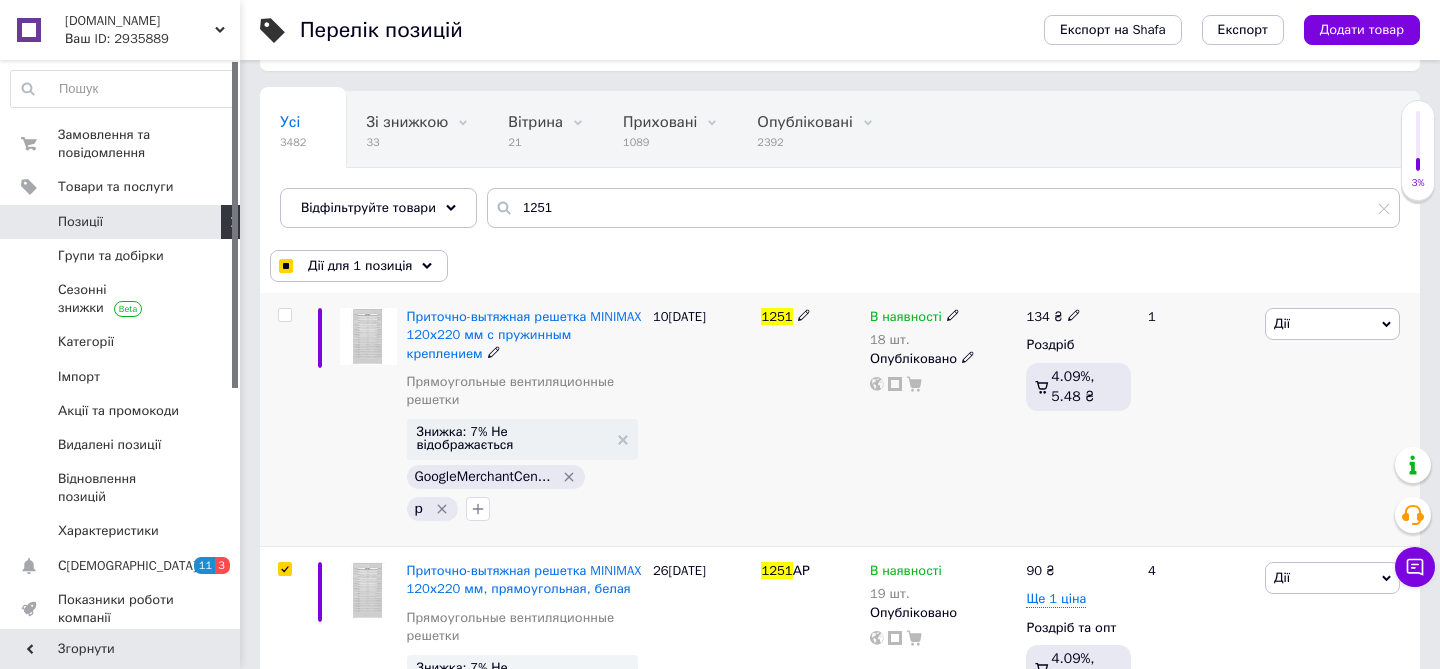 click at bounding box center (284, 315) 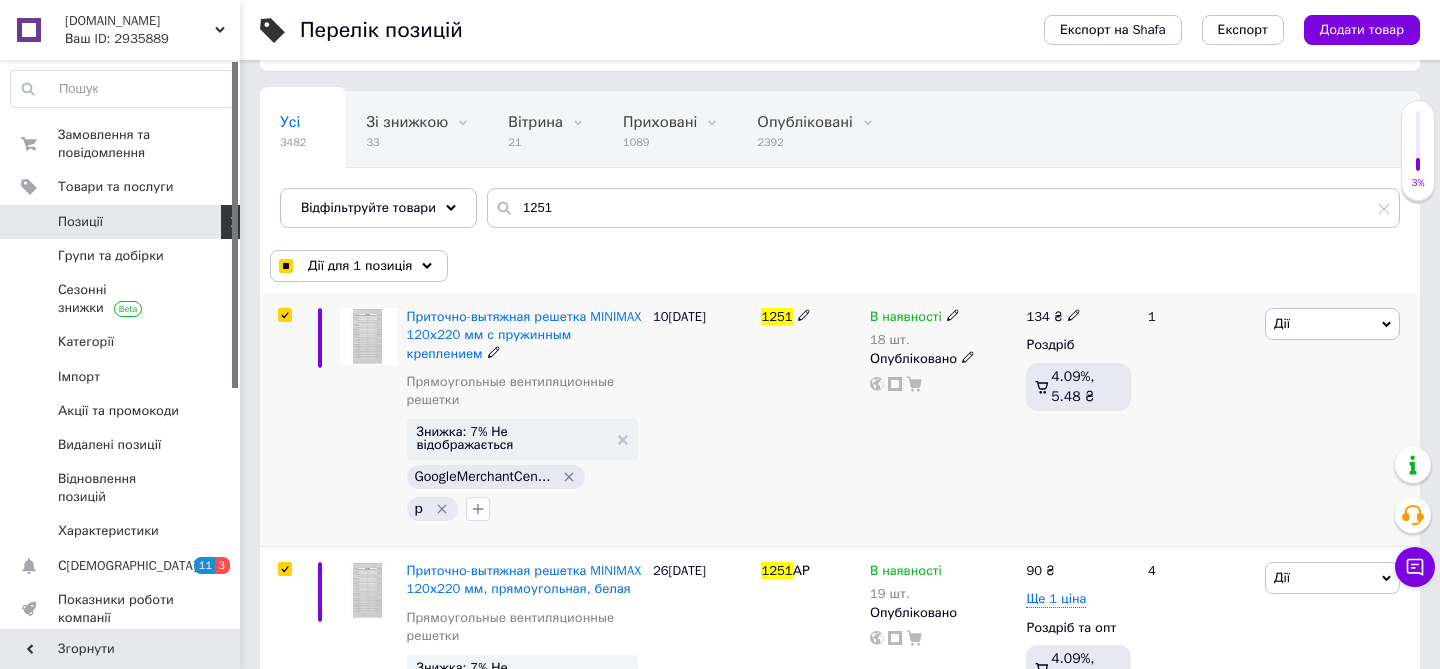 checkbox on "true" 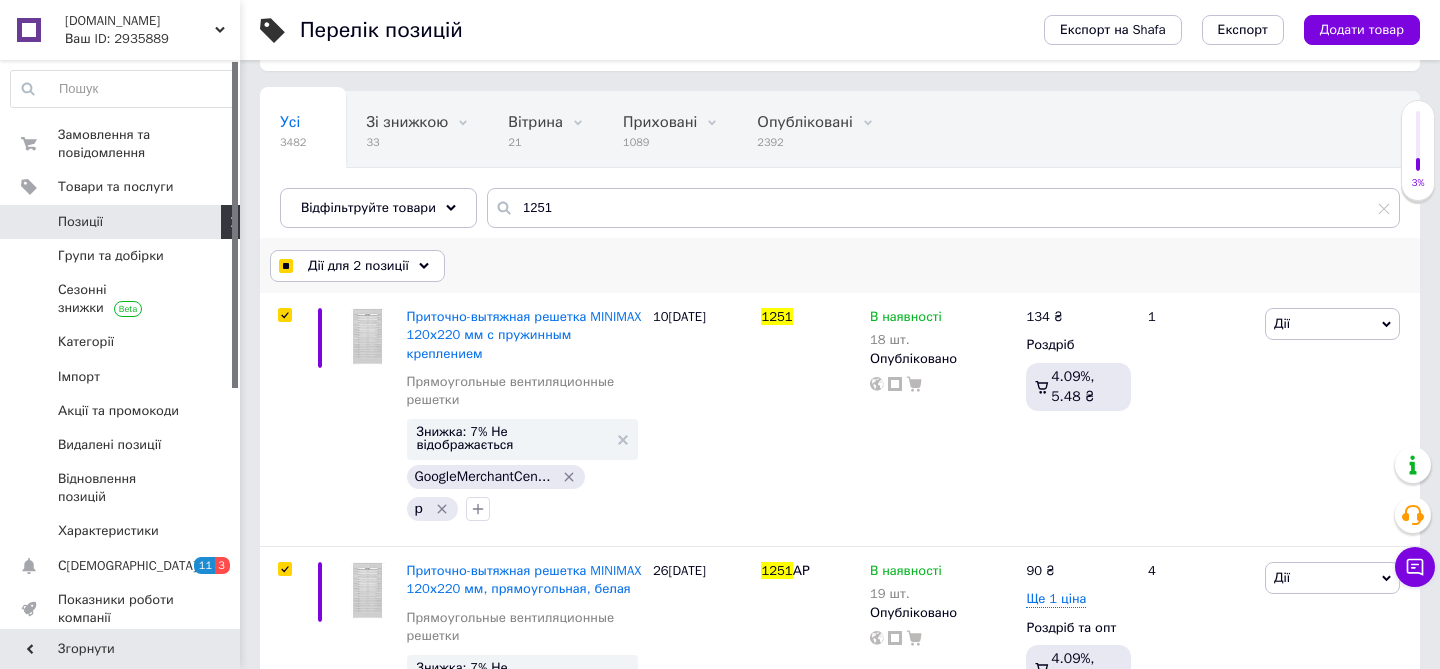 click on "Дії для 2 позиції" at bounding box center [358, 266] 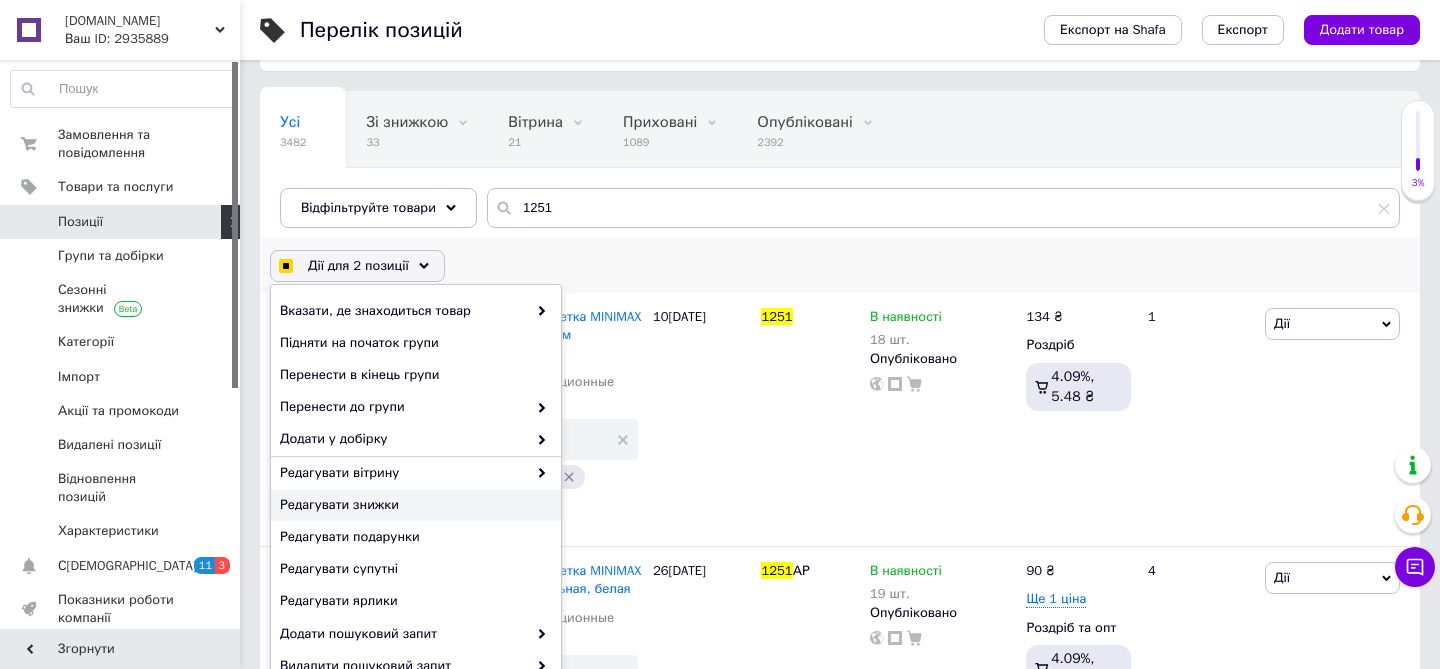 click on "Редагувати знижки" at bounding box center [413, 505] 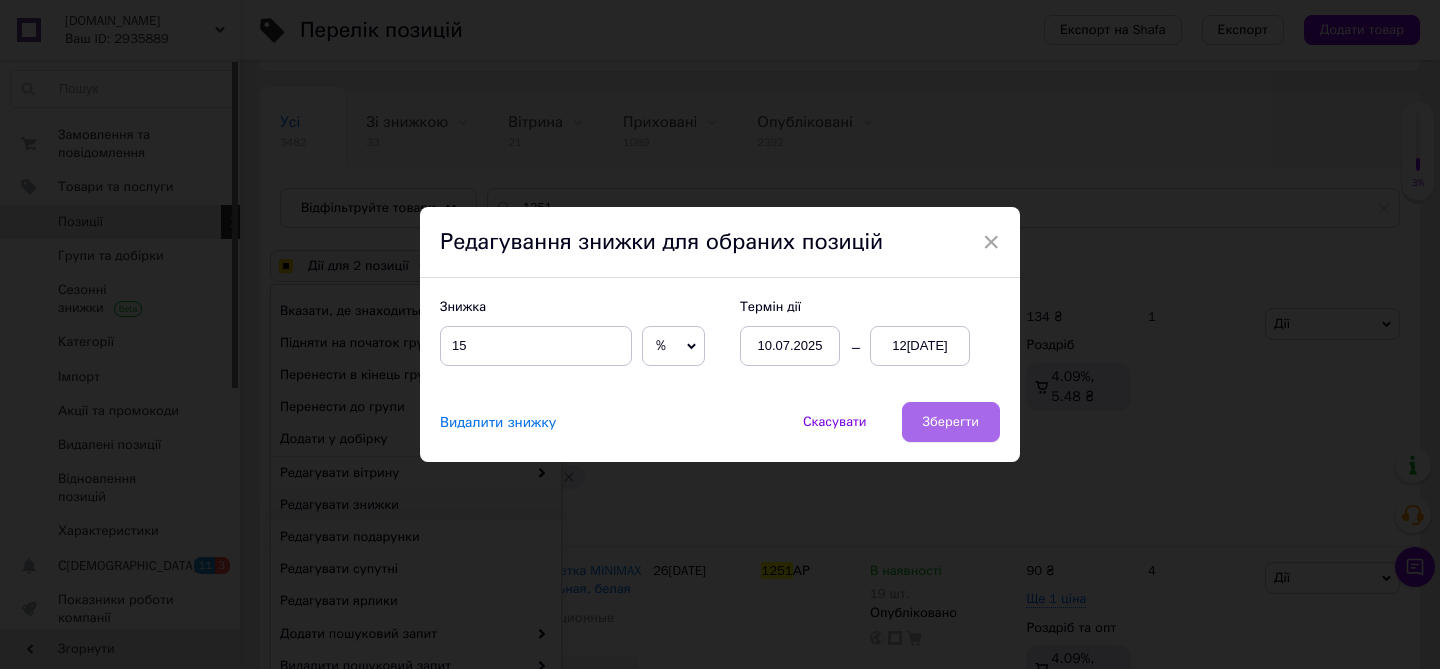 click on "Зберегти" at bounding box center [951, 422] 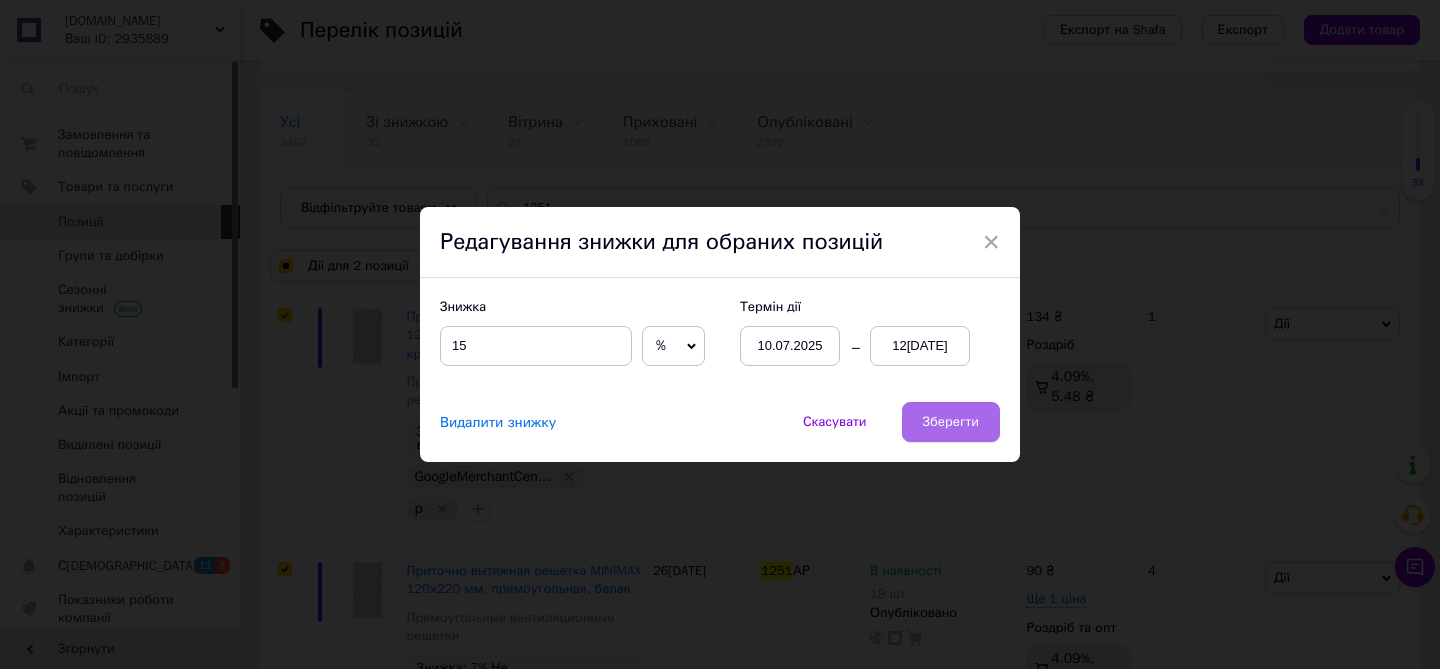 checkbox on "true" 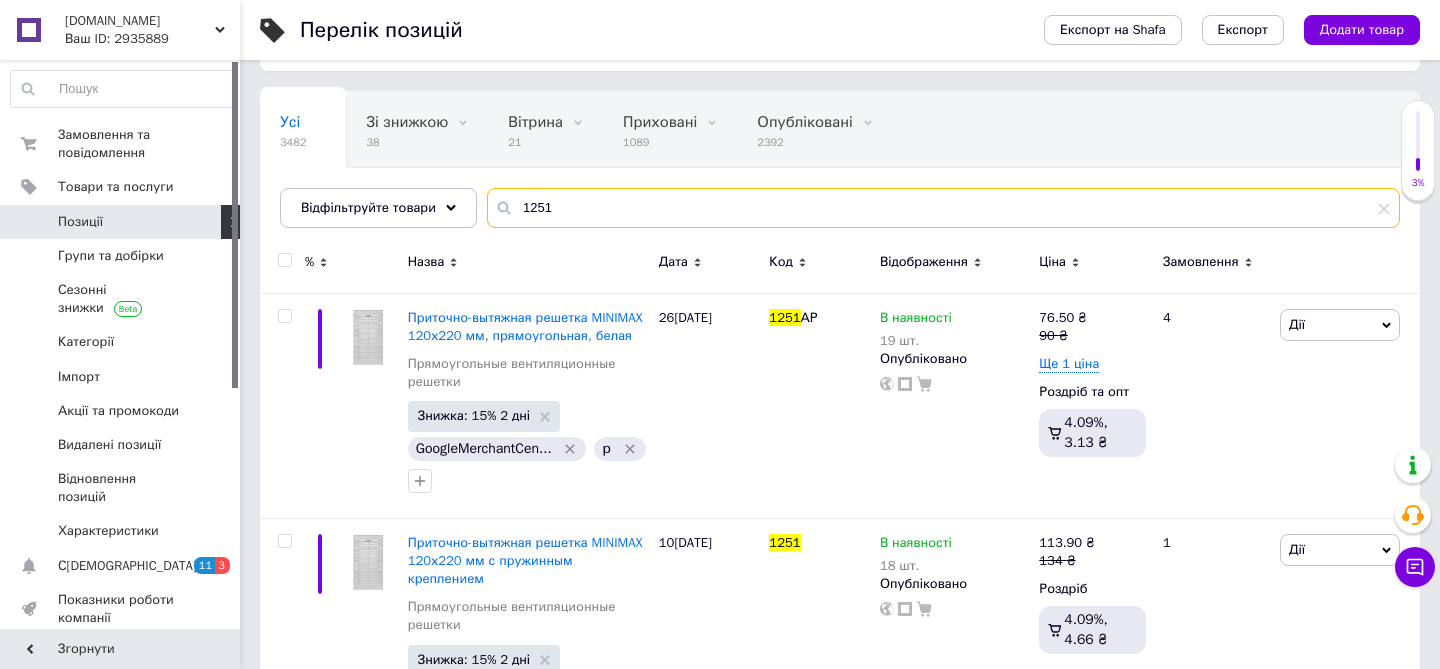 click on "1251" at bounding box center (943, 208) 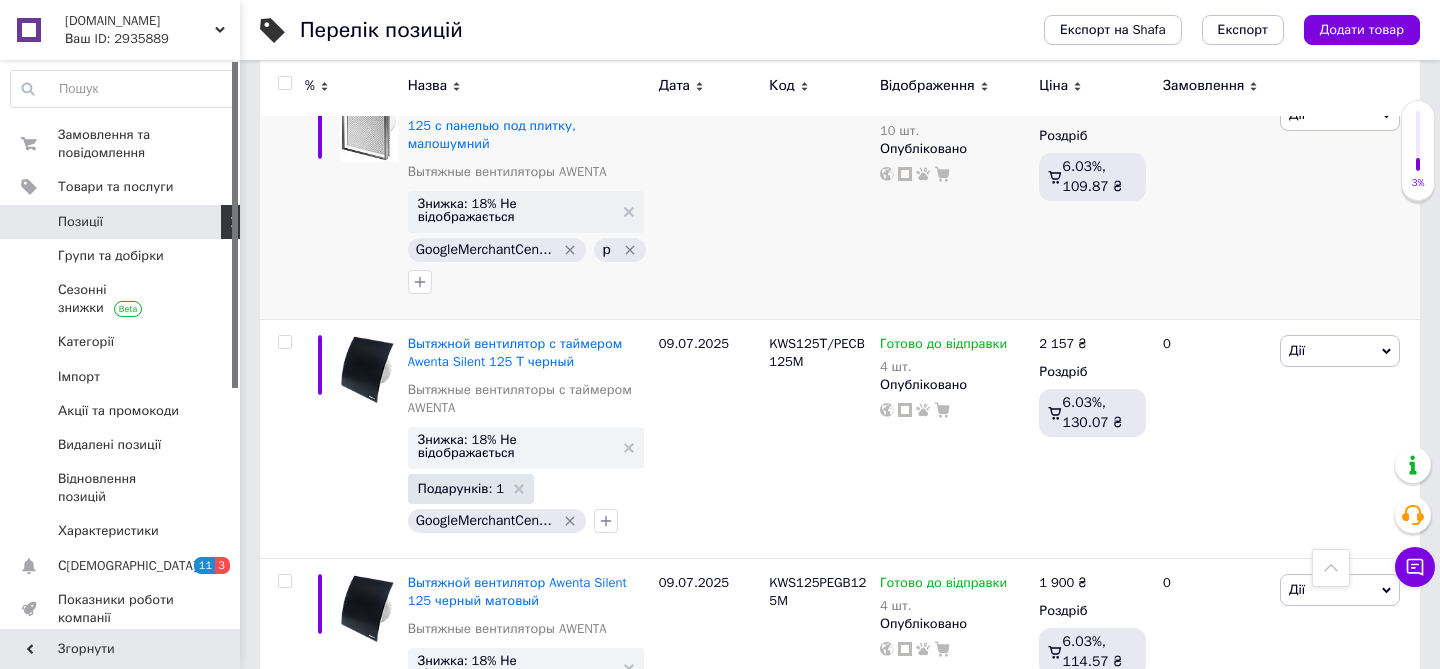 scroll, scrollTop: 0, scrollLeft: 0, axis: both 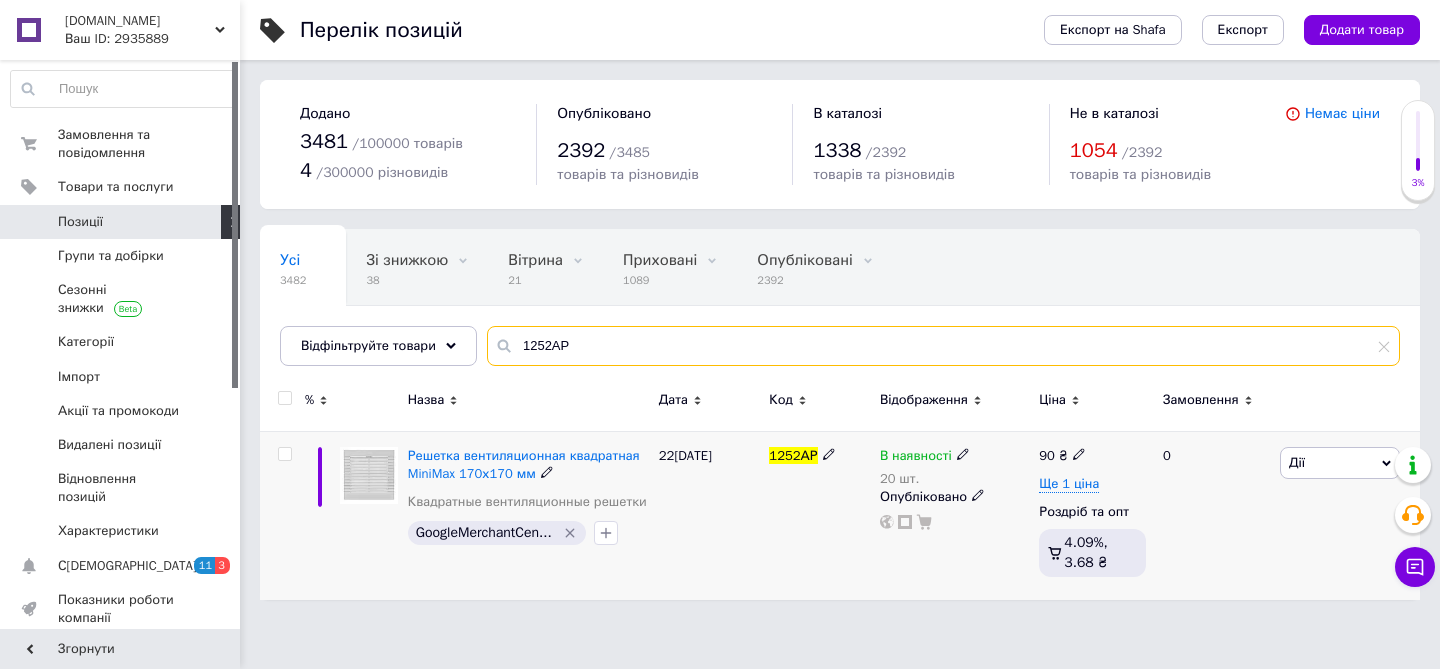 type on "1252АР" 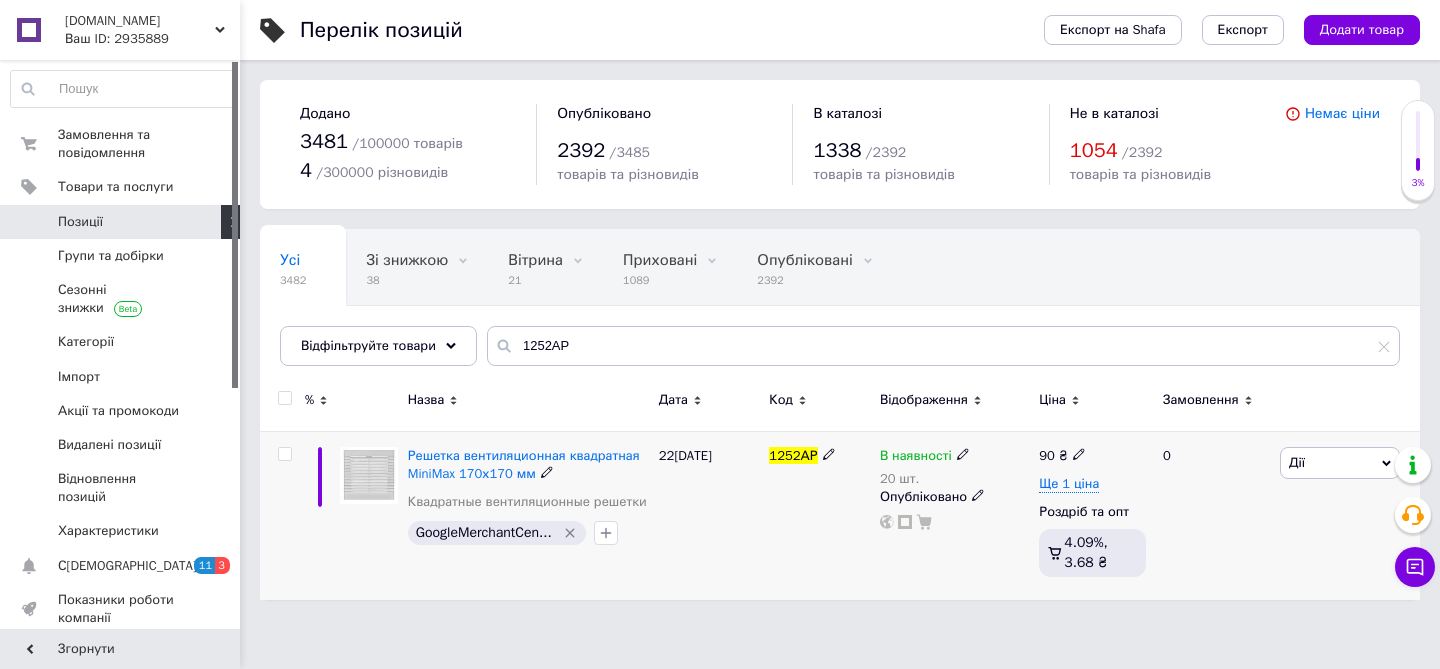 click at bounding box center [284, 454] 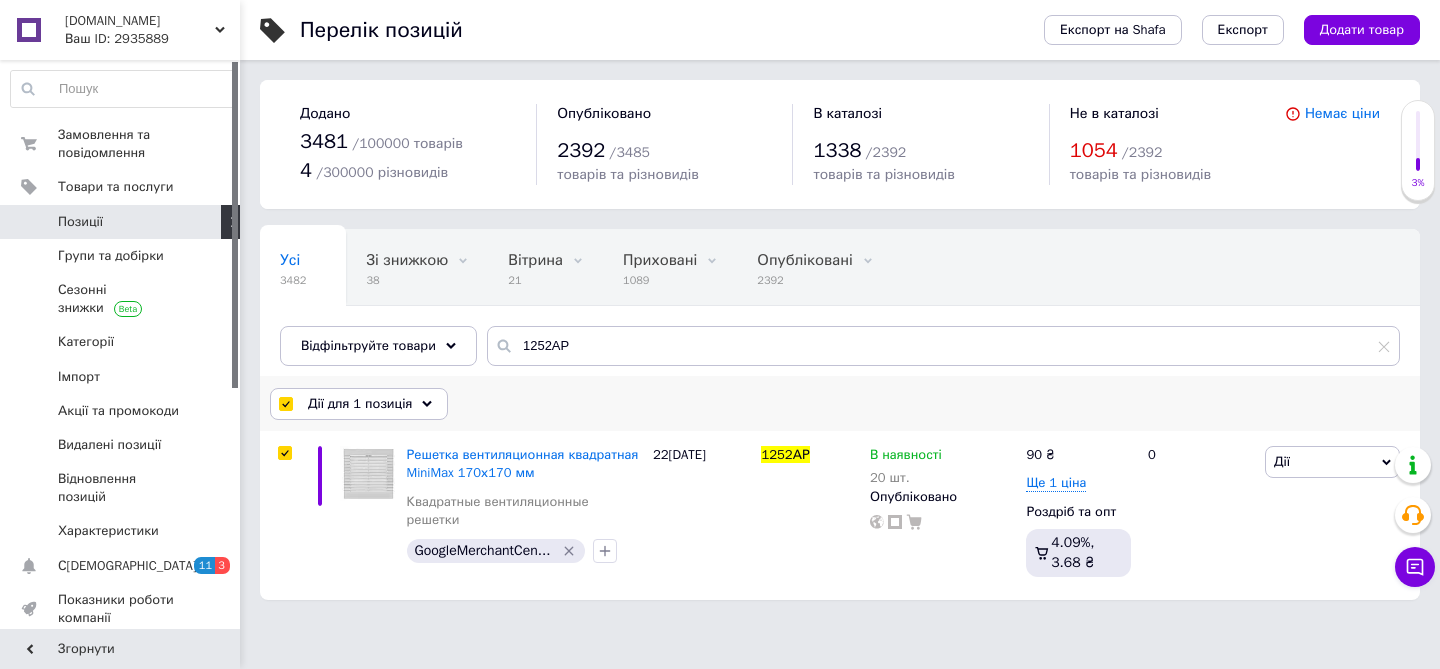 click on "Дії для 1 позиція" at bounding box center [360, 404] 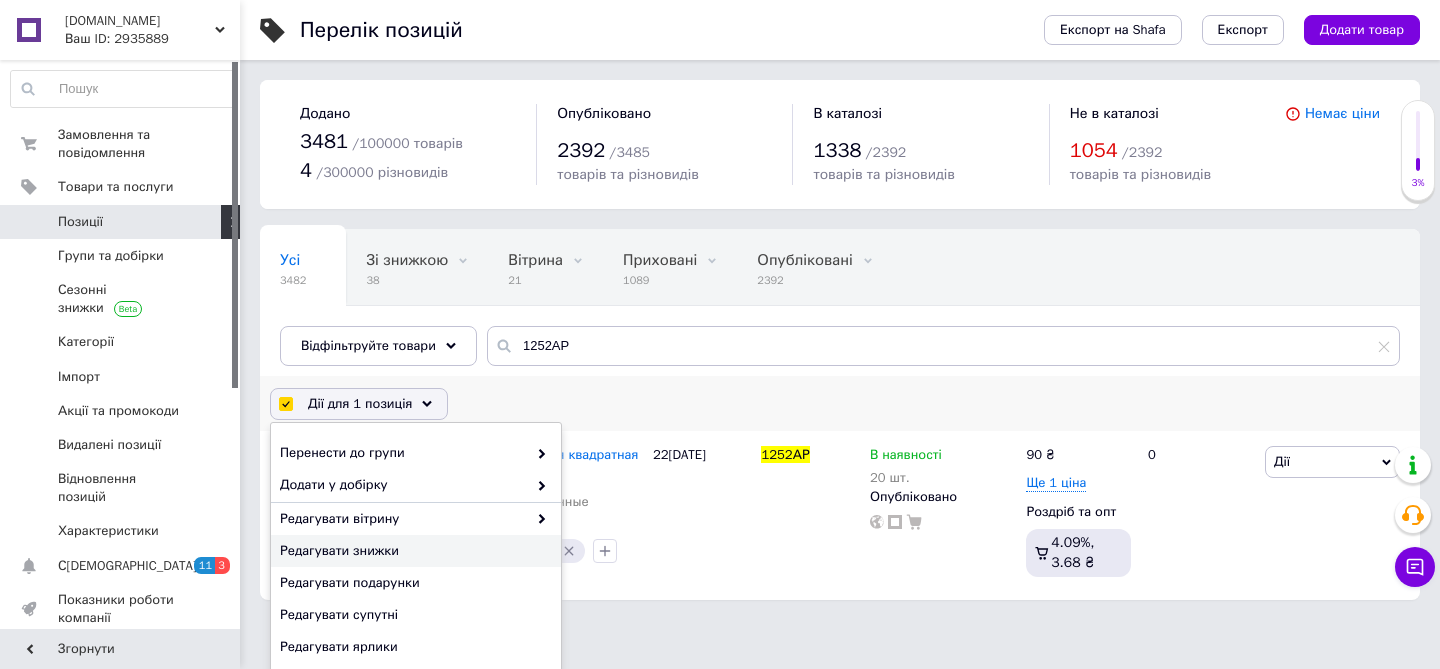 scroll, scrollTop: 93, scrollLeft: 0, axis: vertical 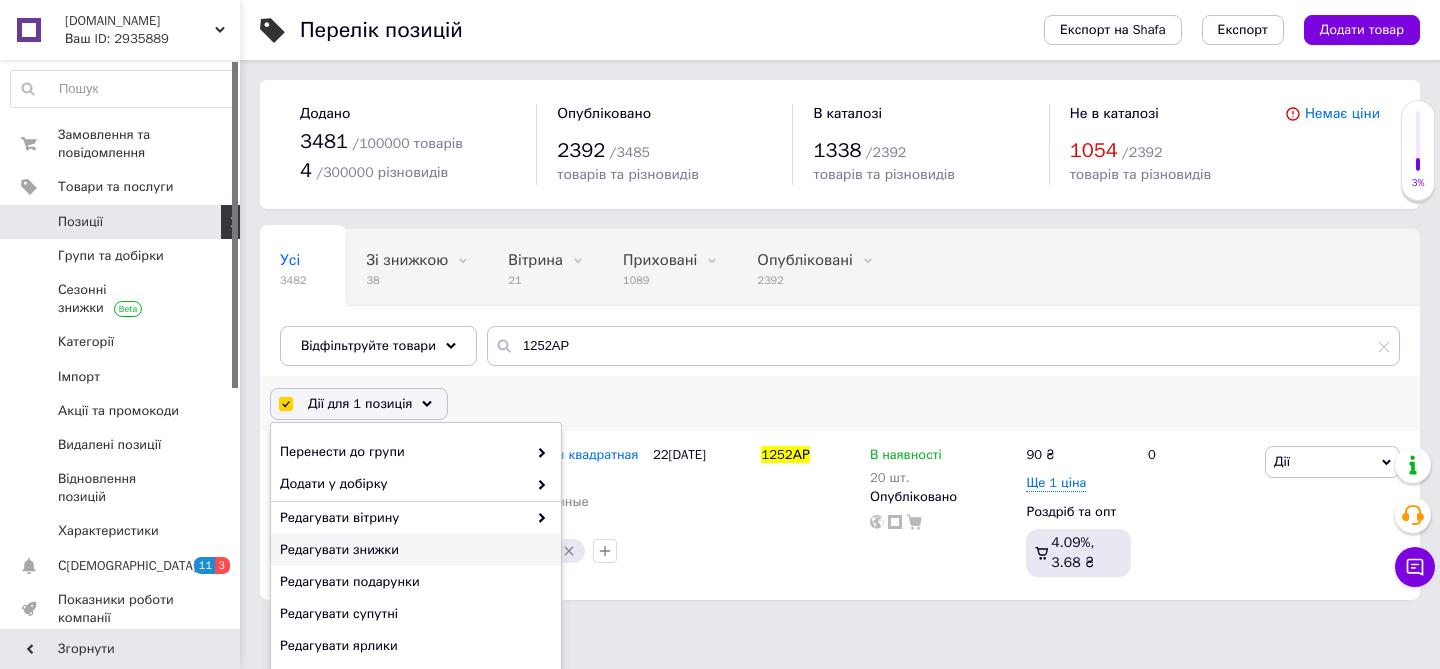 click on "Редагувати знижки" at bounding box center [413, 550] 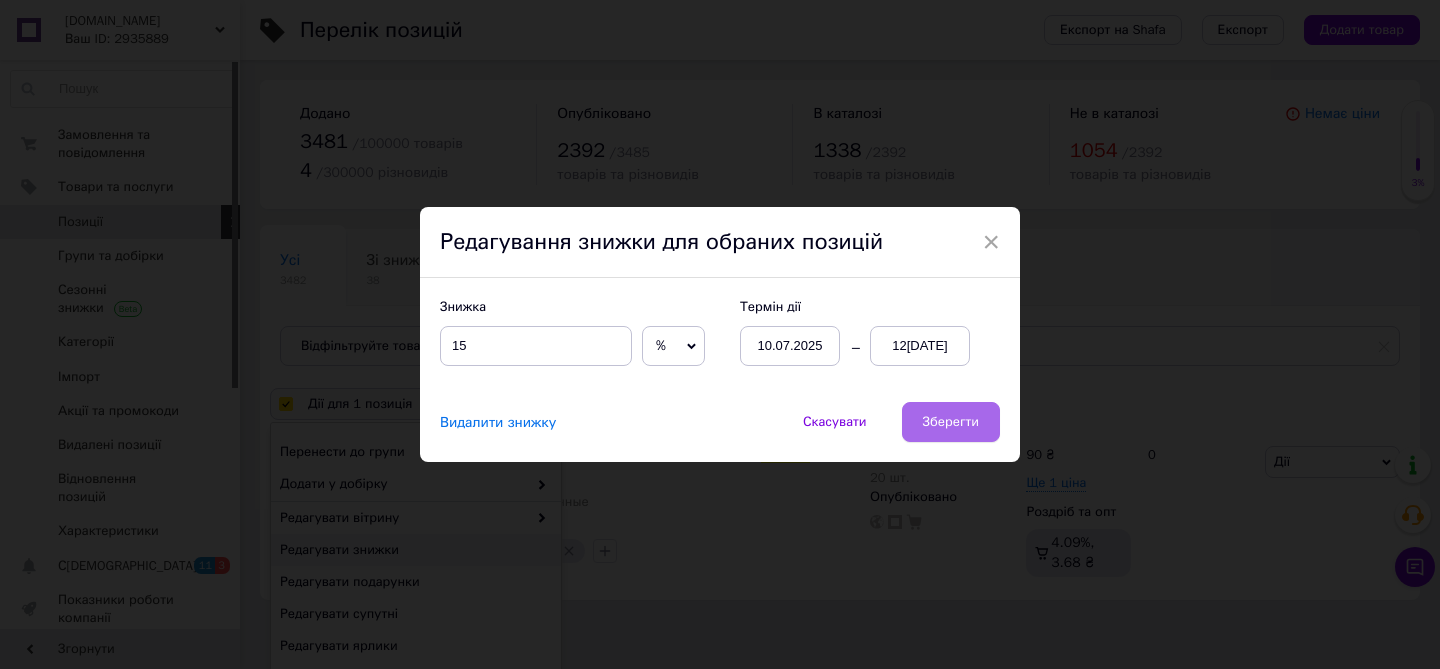 click on "Зберегти" at bounding box center [951, 422] 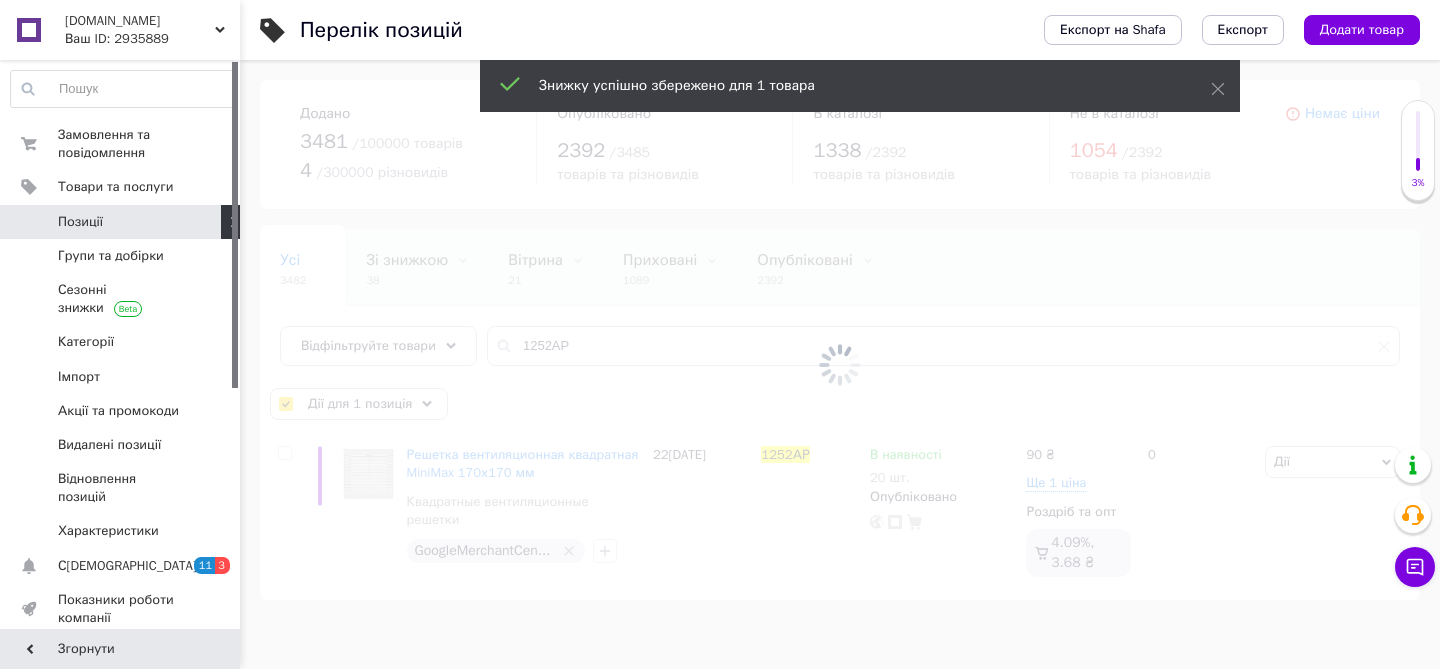 checkbox on "false" 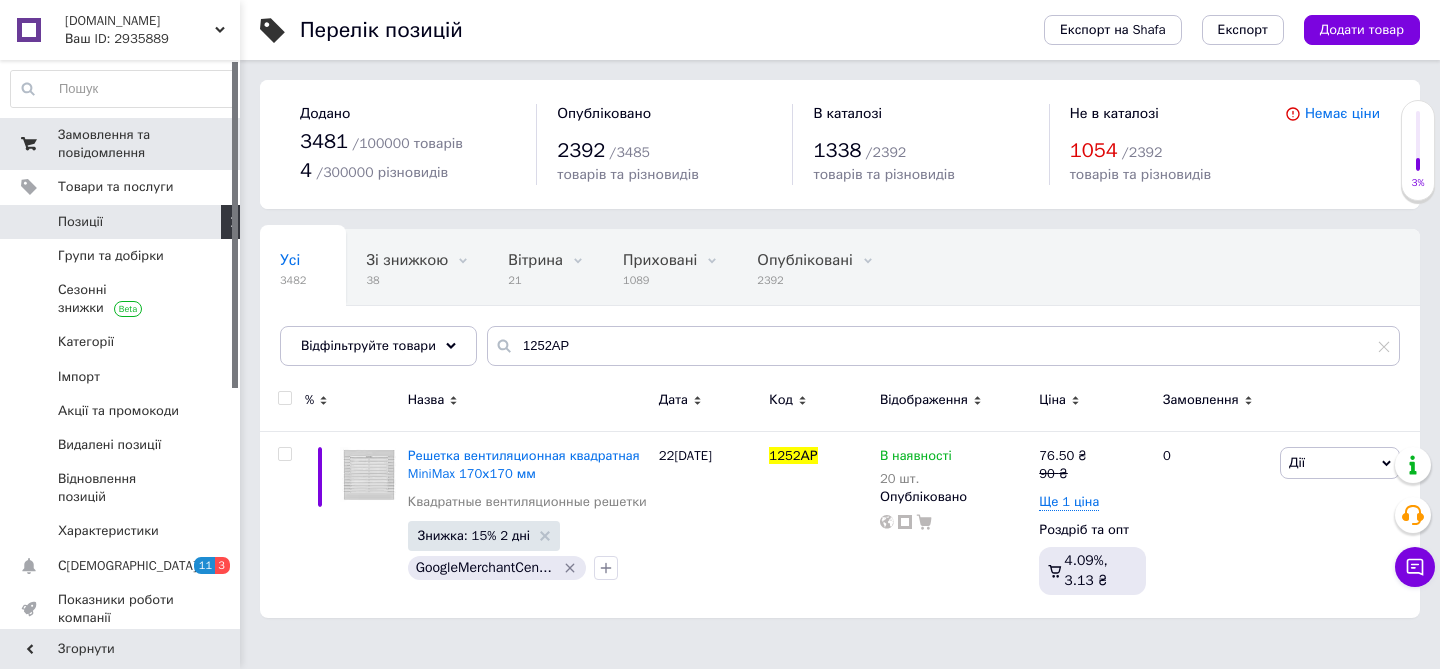 click on "Замовлення та повідомлення" at bounding box center [121, 144] 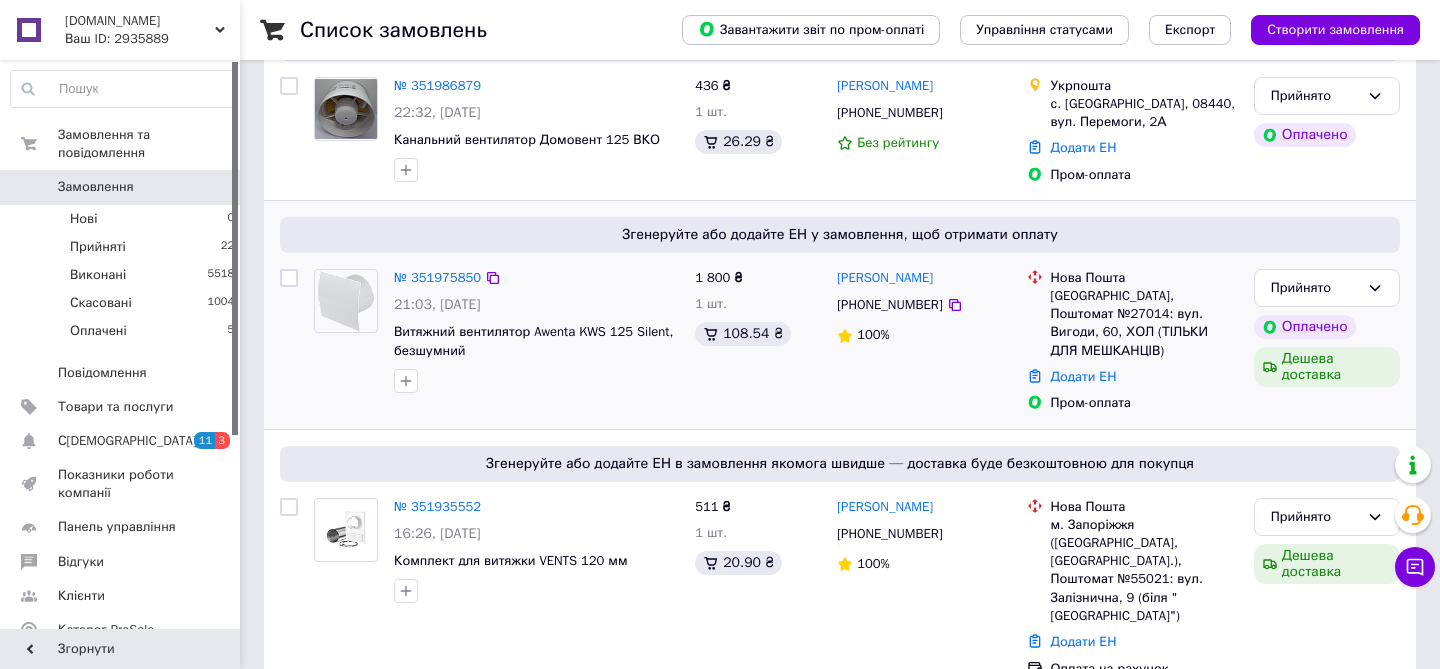 scroll, scrollTop: 220, scrollLeft: 0, axis: vertical 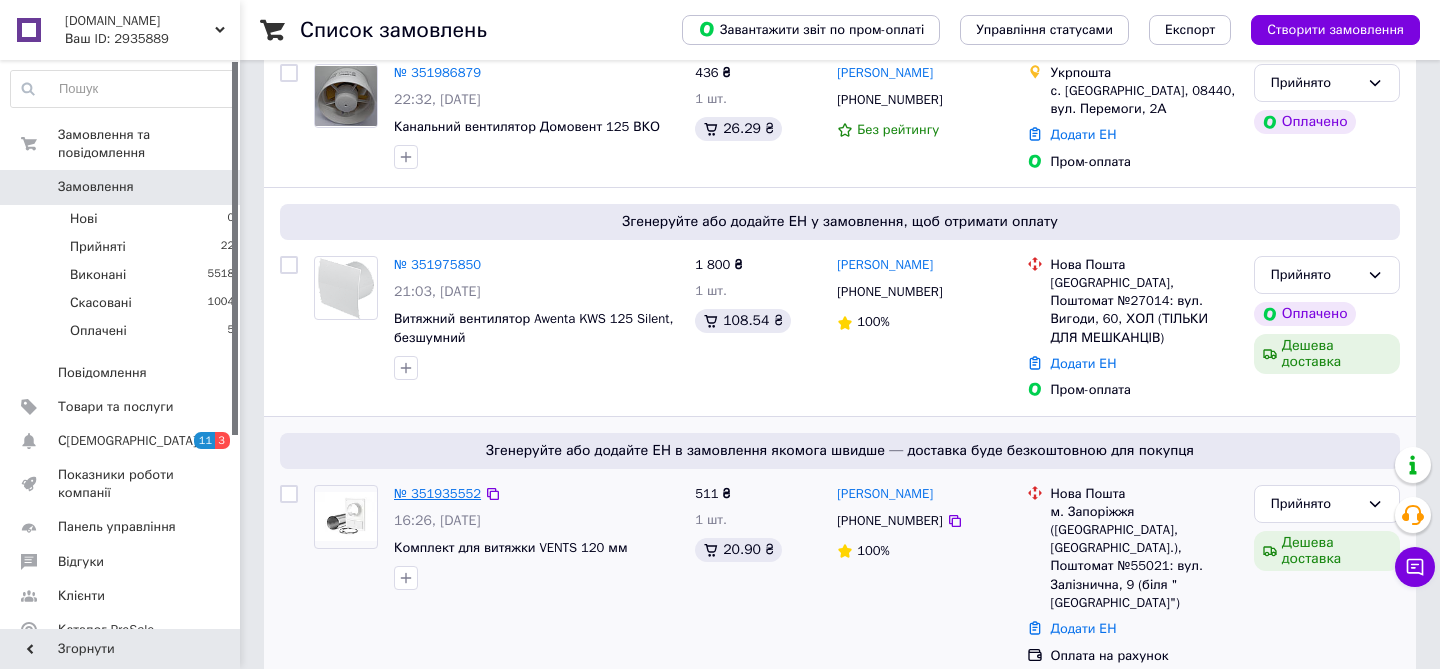 click on "№ 351935552" at bounding box center (437, 493) 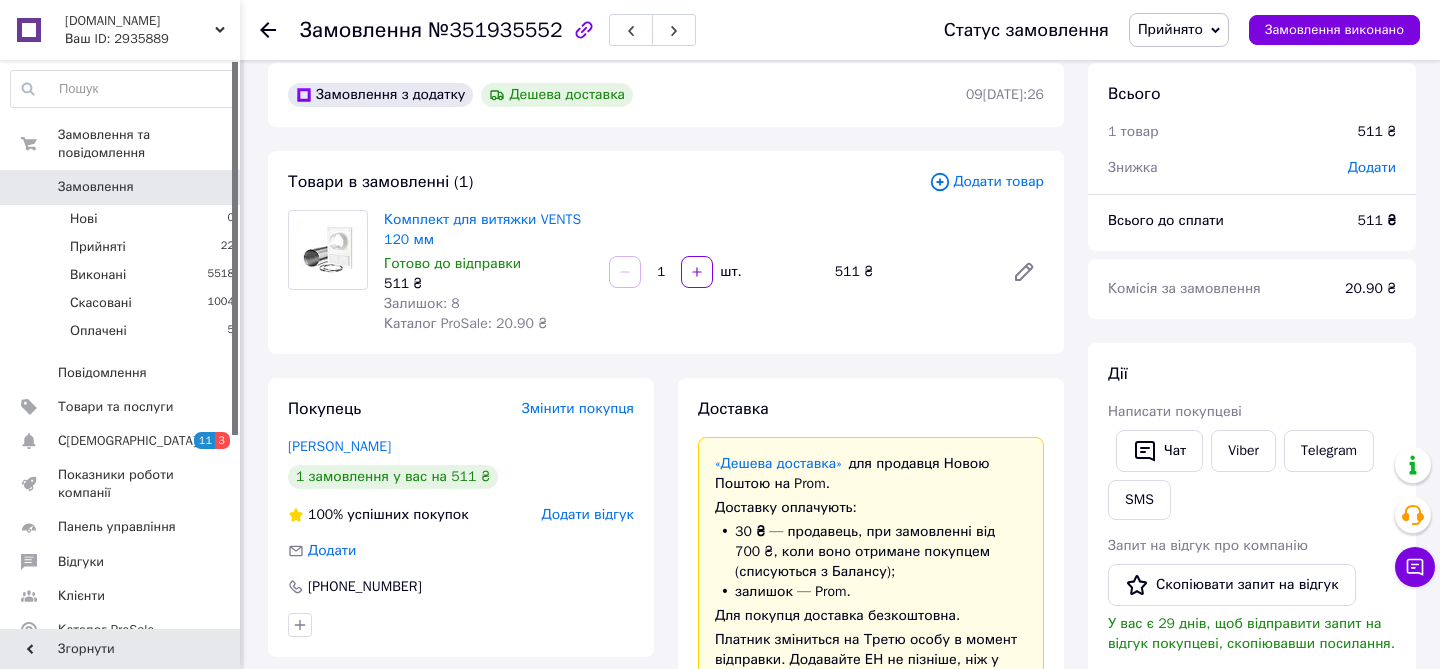 scroll, scrollTop: 0, scrollLeft: 0, axis: both 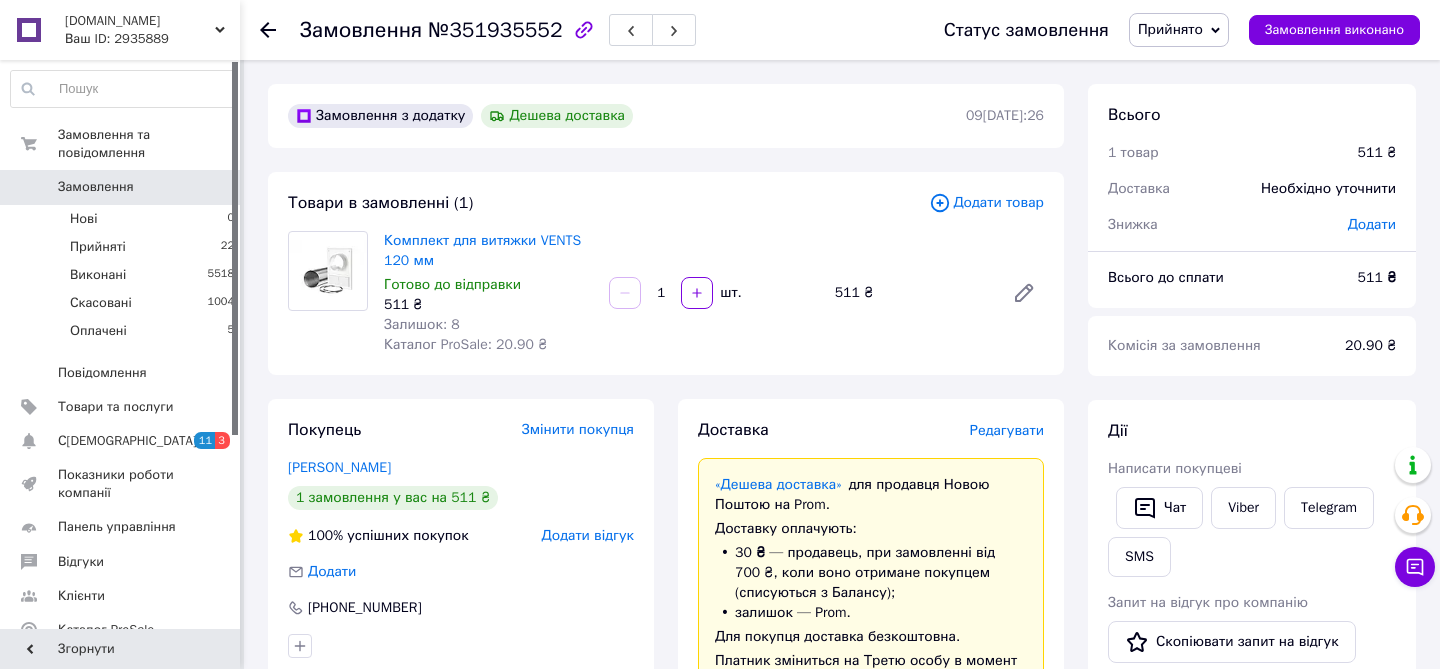 click 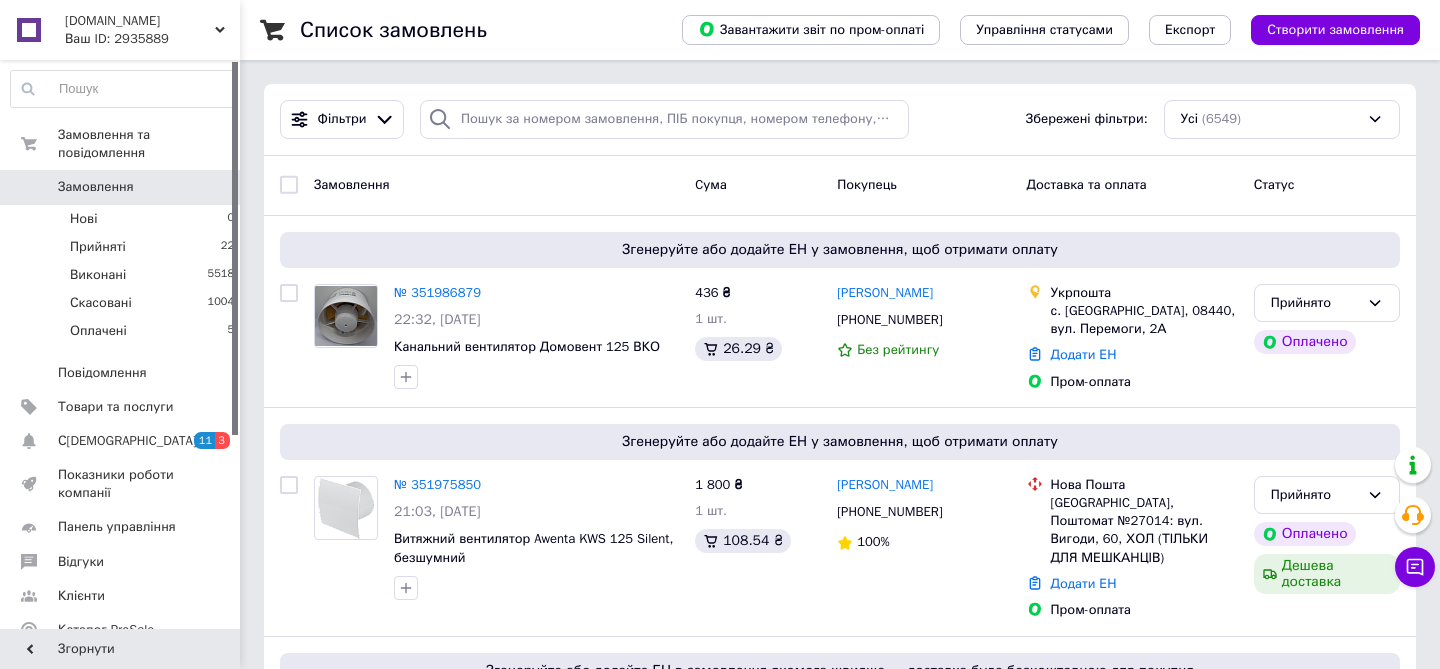 scroll, scrollTop: 89, scrollLeft: 0, axis: vertical 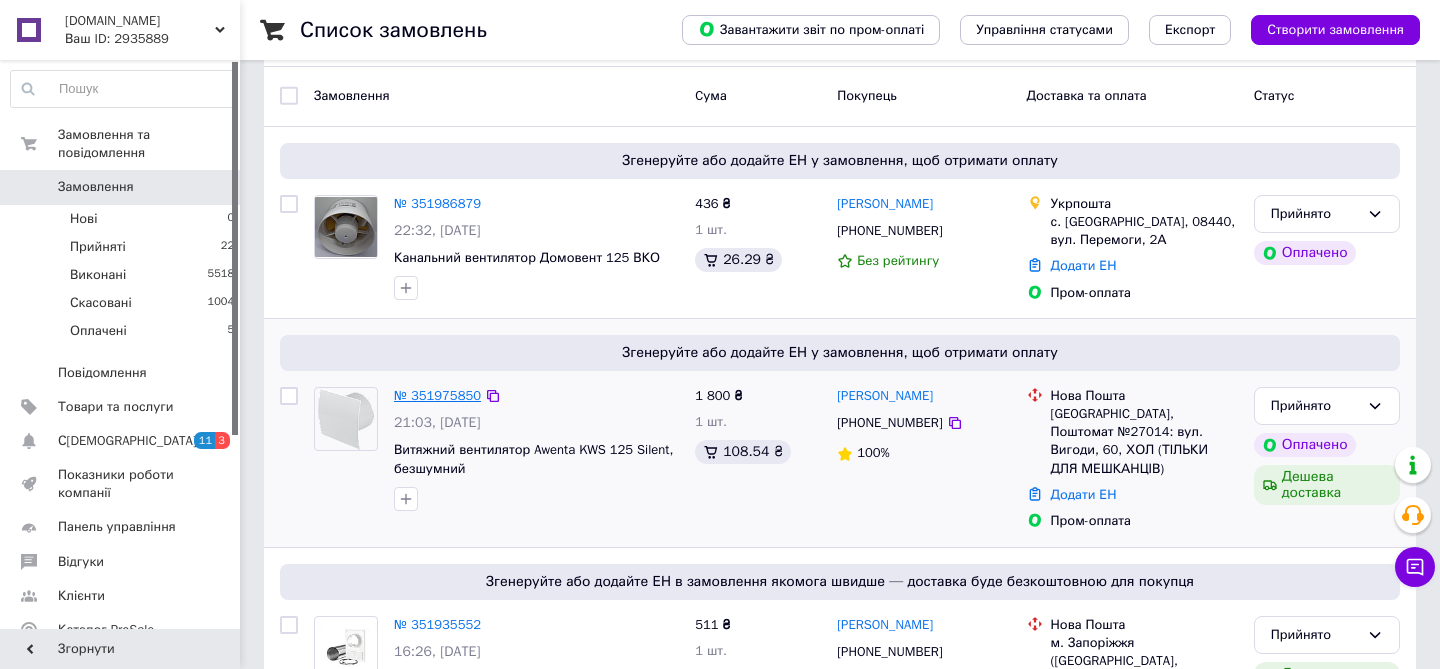 click on "№ 351975850" at bounding box center (437, 395) 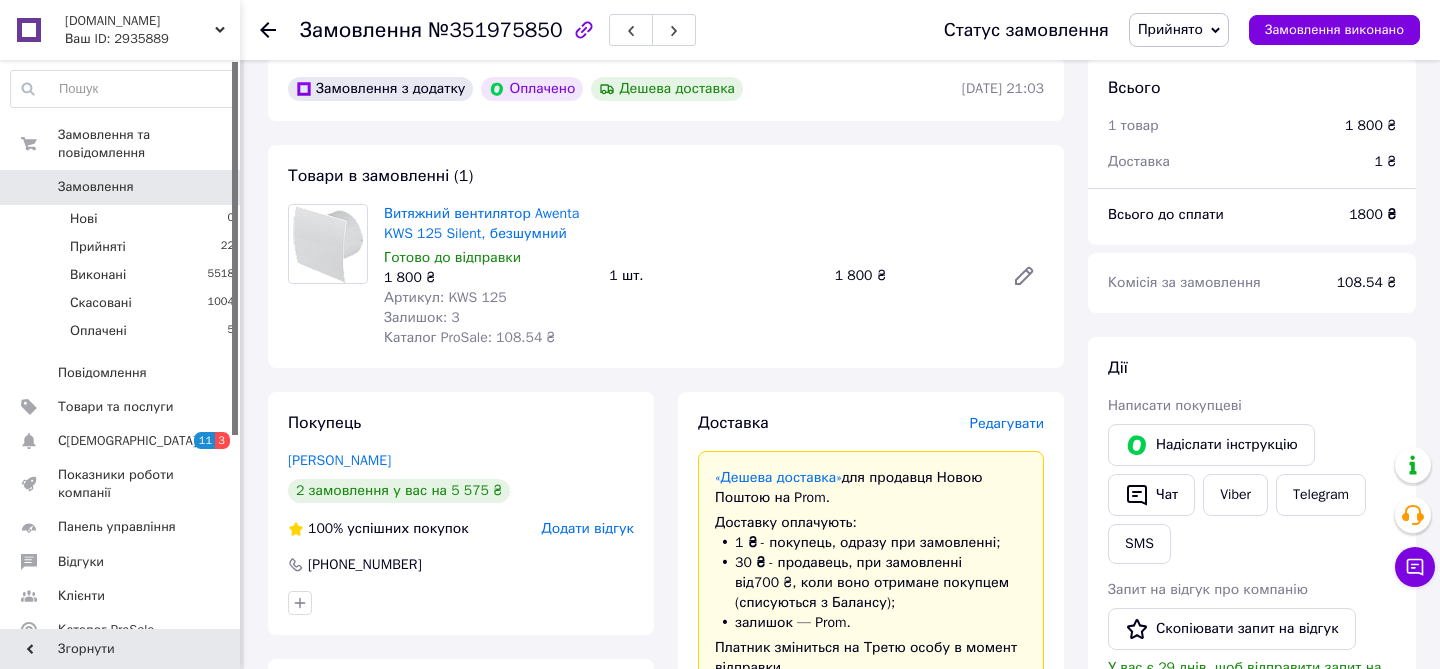 click on "Редагувати" at bounding box center (1007, 423) 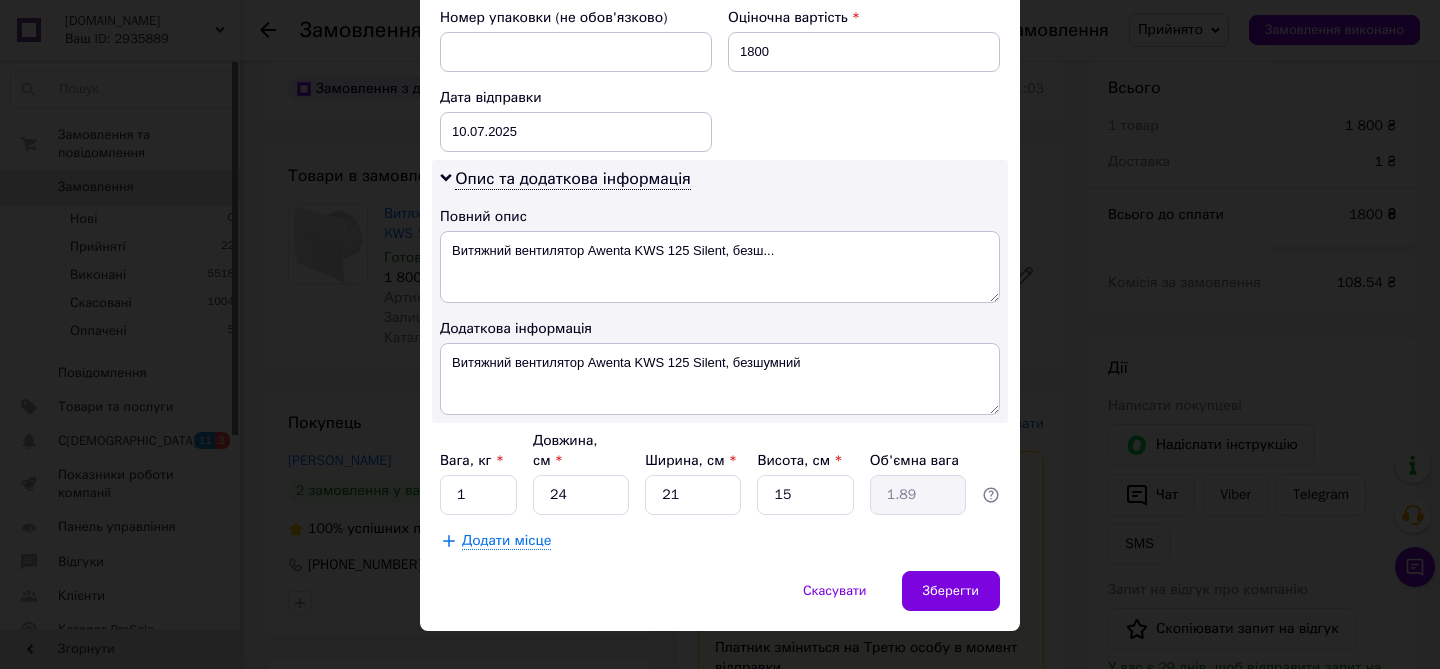 scroll, scrollTop: 903, scrollLeft: 0, axis: vertical 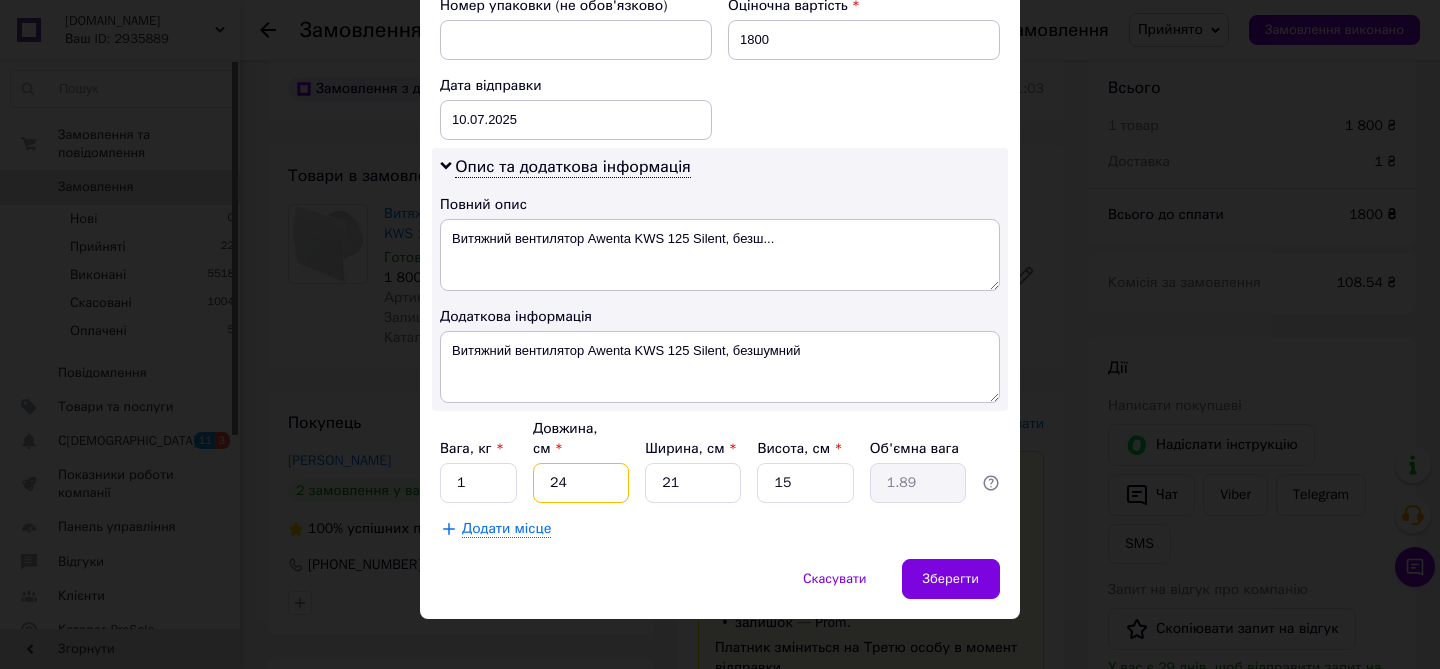 click on "24" at bounding box center (581, 483) 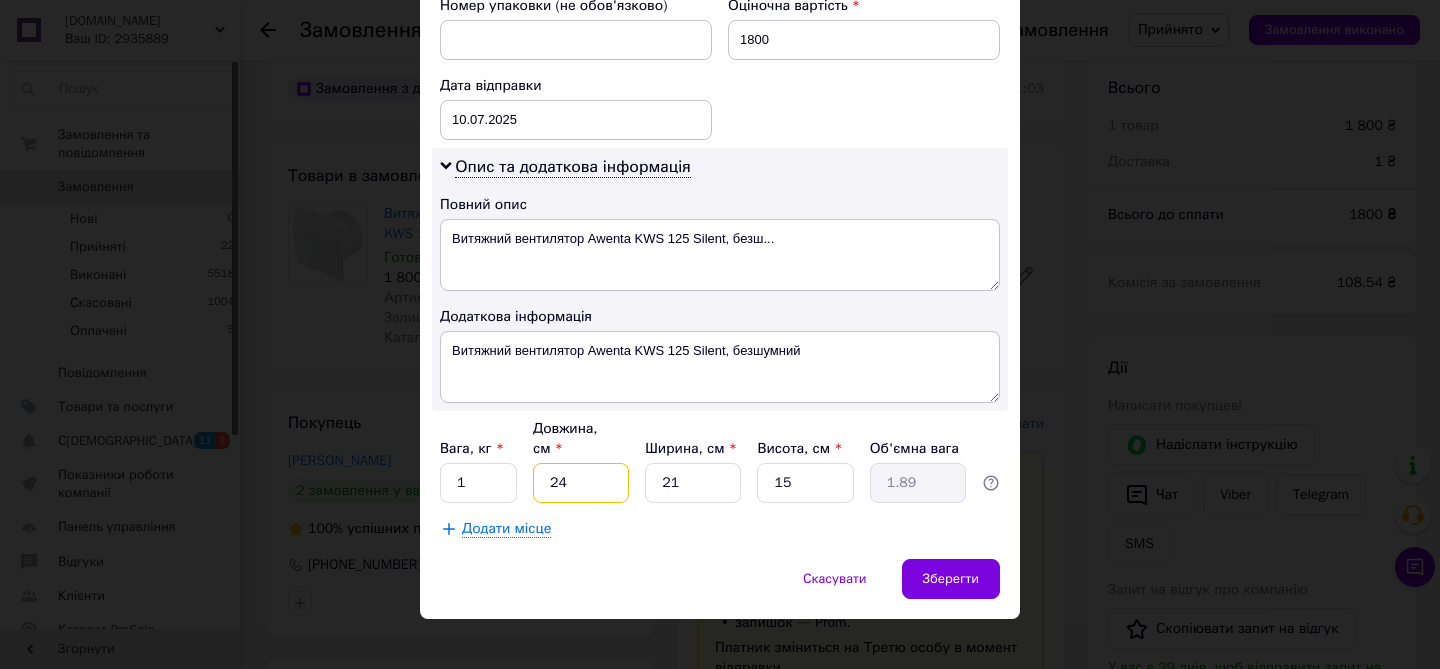 type on "2" 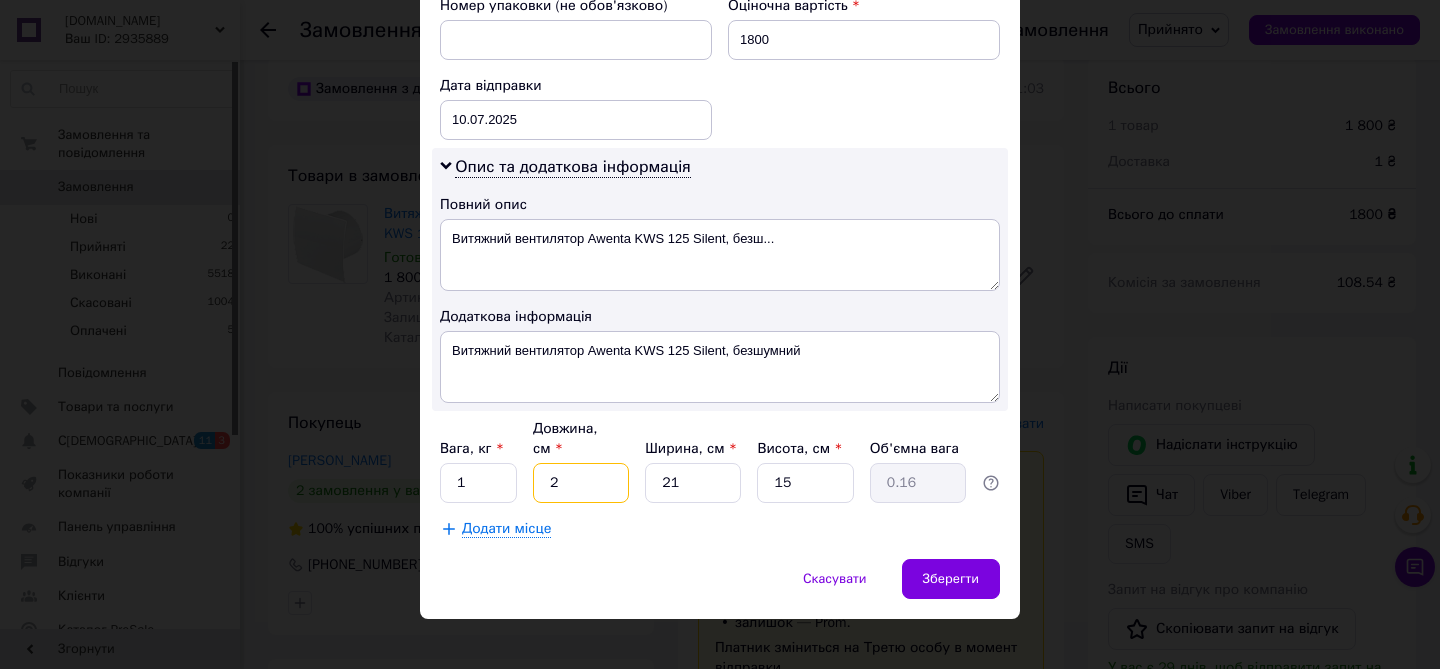 type on "27" 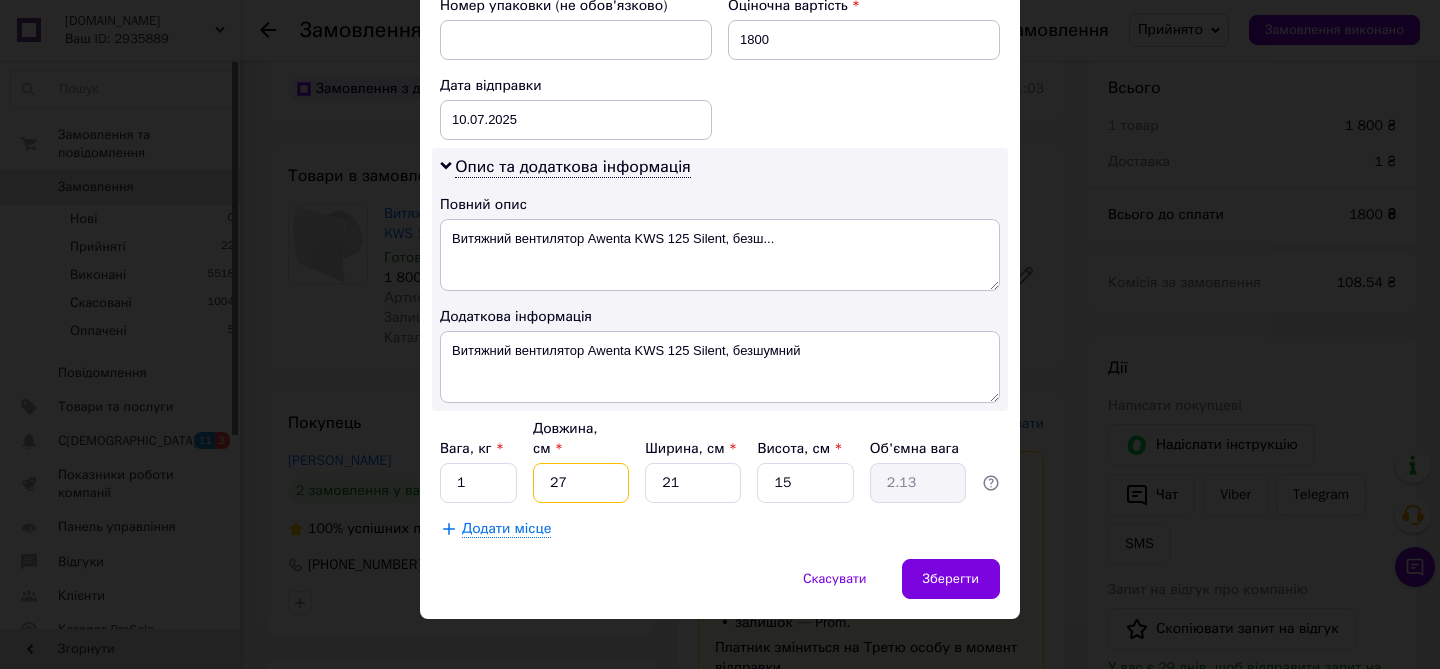type on "27" 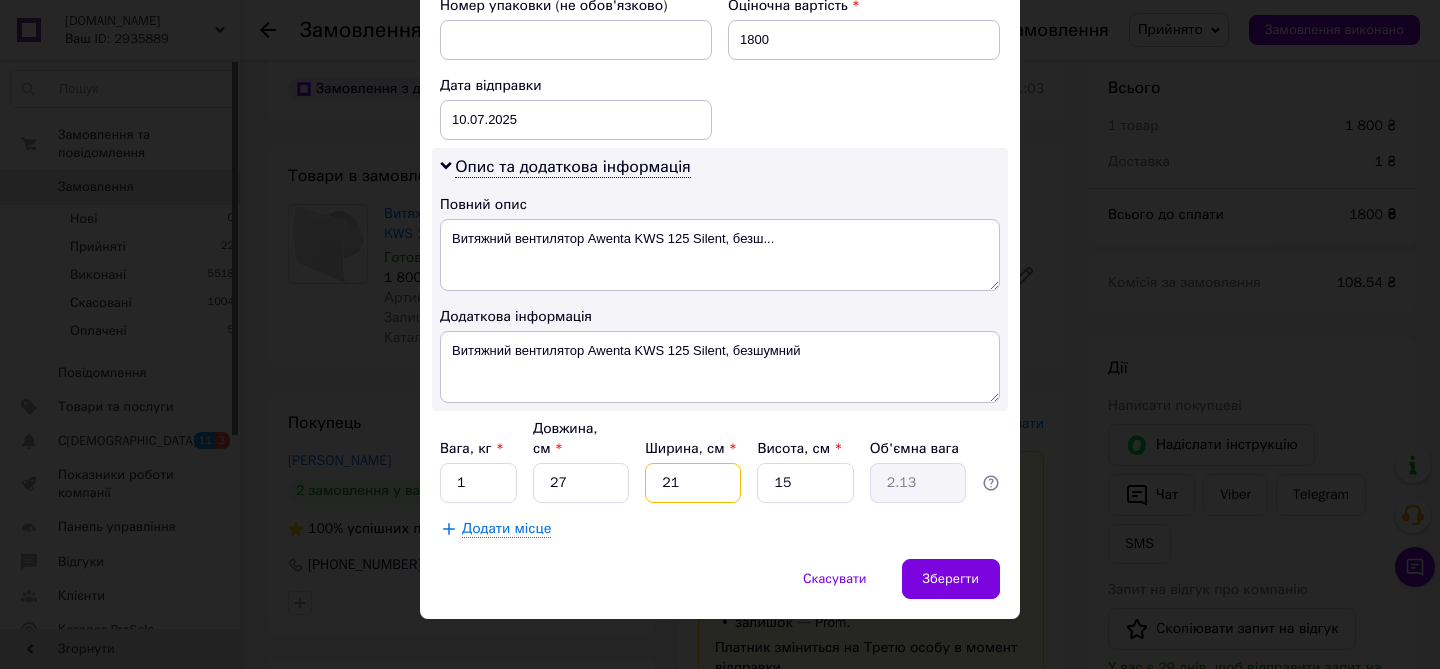 click on "21" at bounding box center [693, 483] 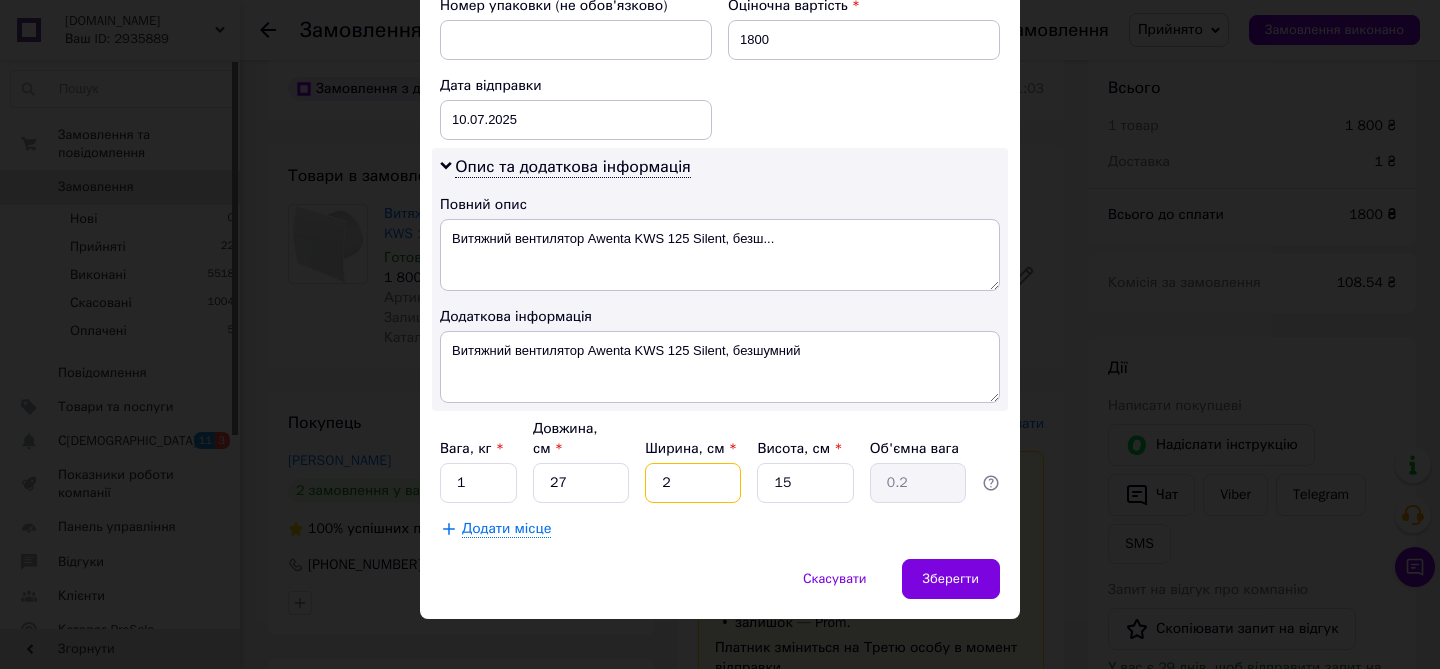 type on "22" 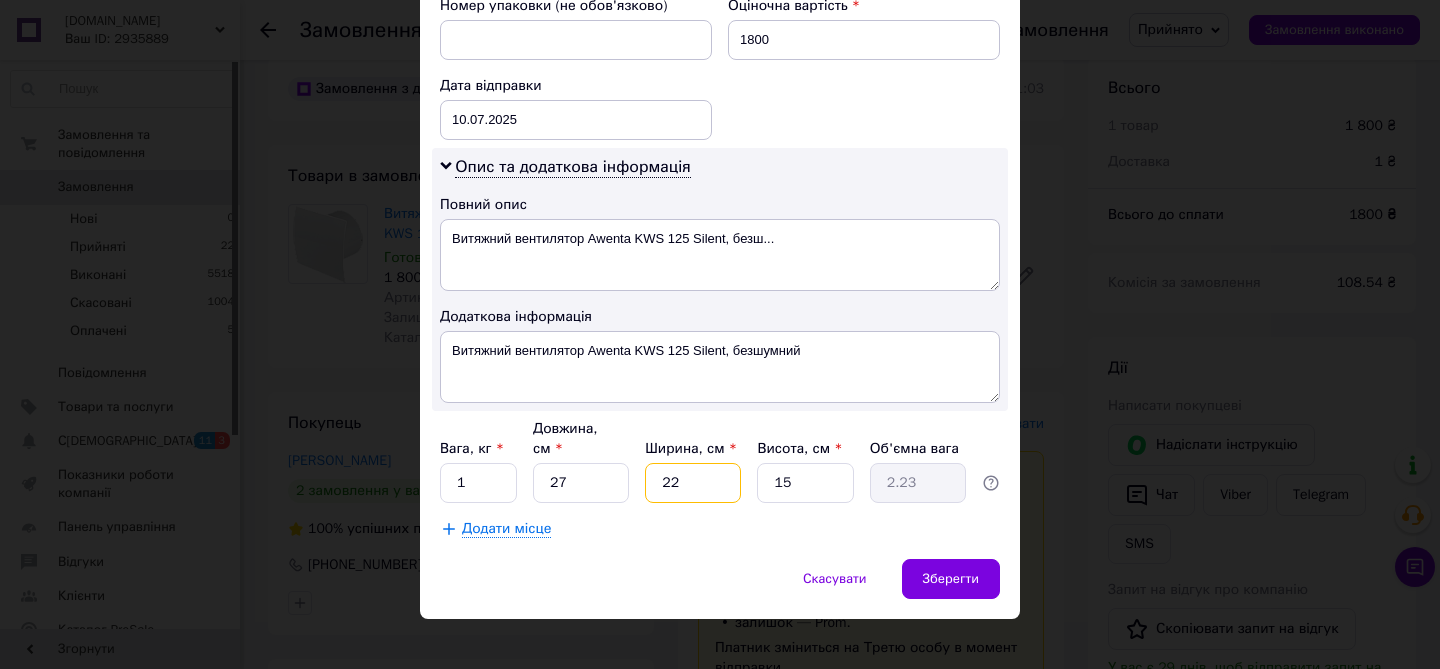 type on "22" 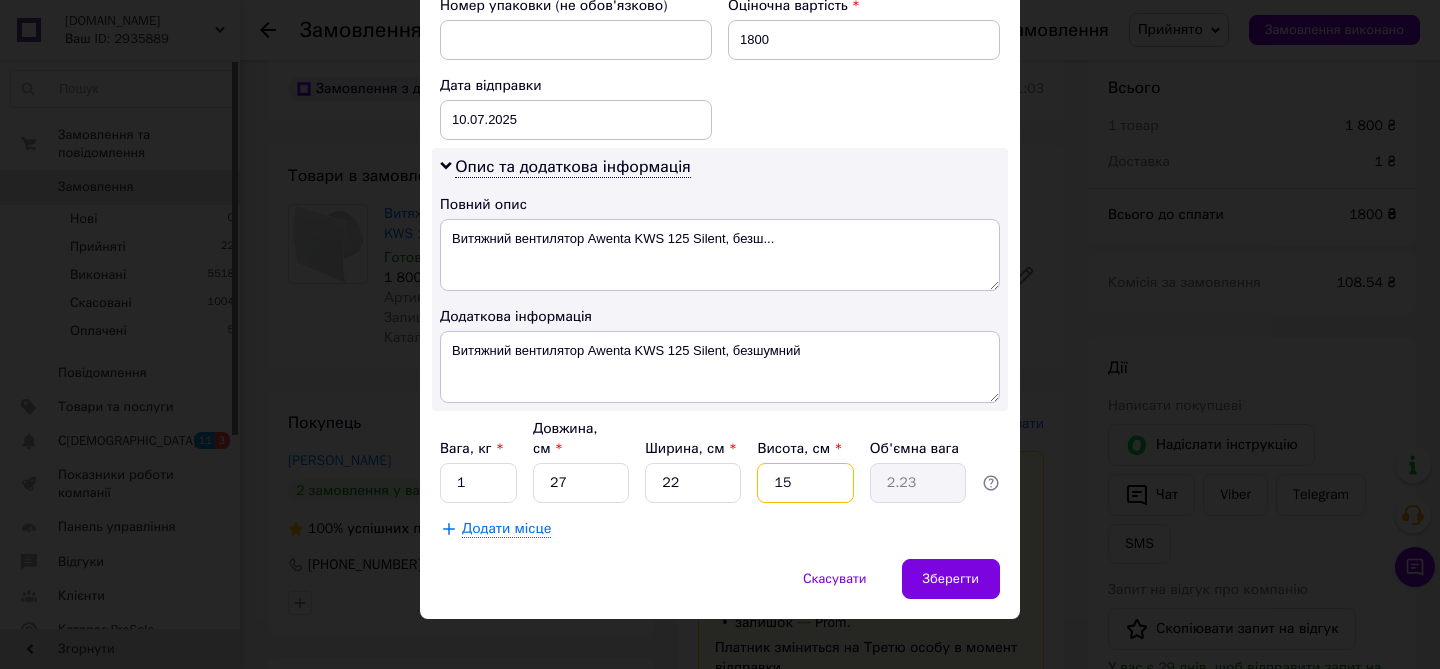click on "15" at bounding box center [805, 483] 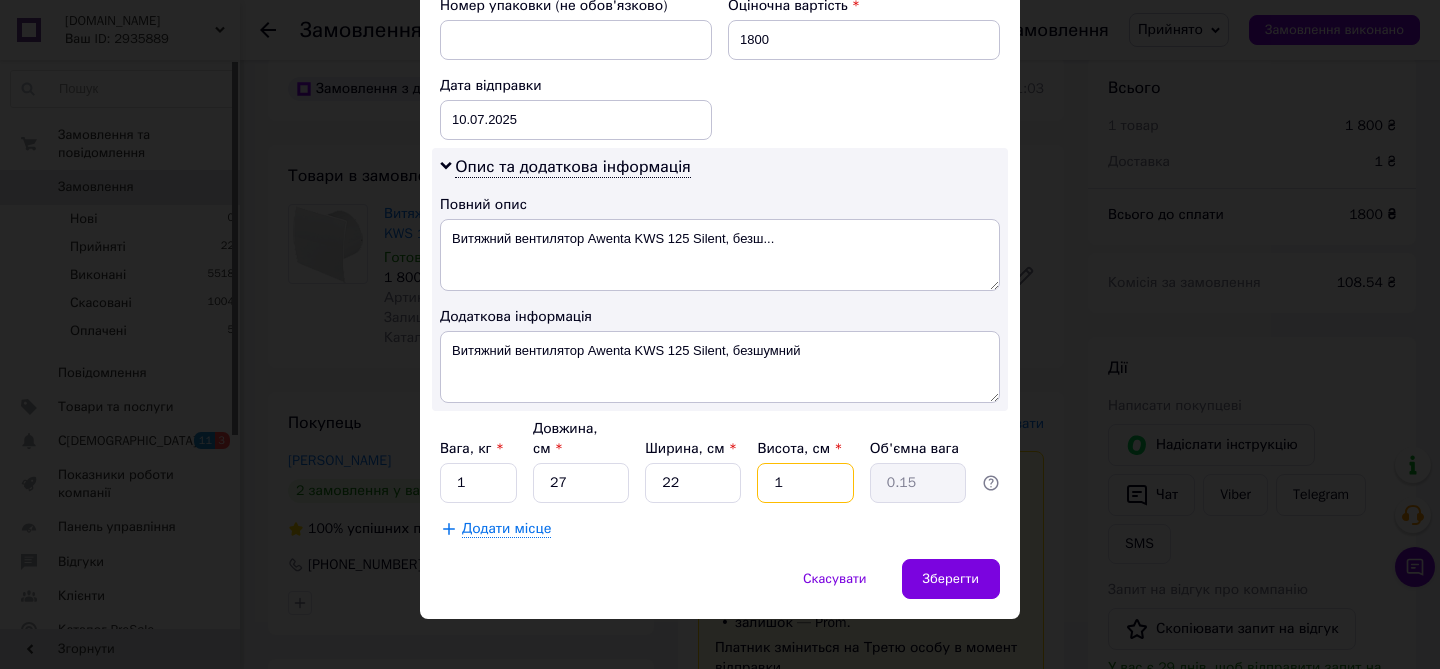 type on "17" 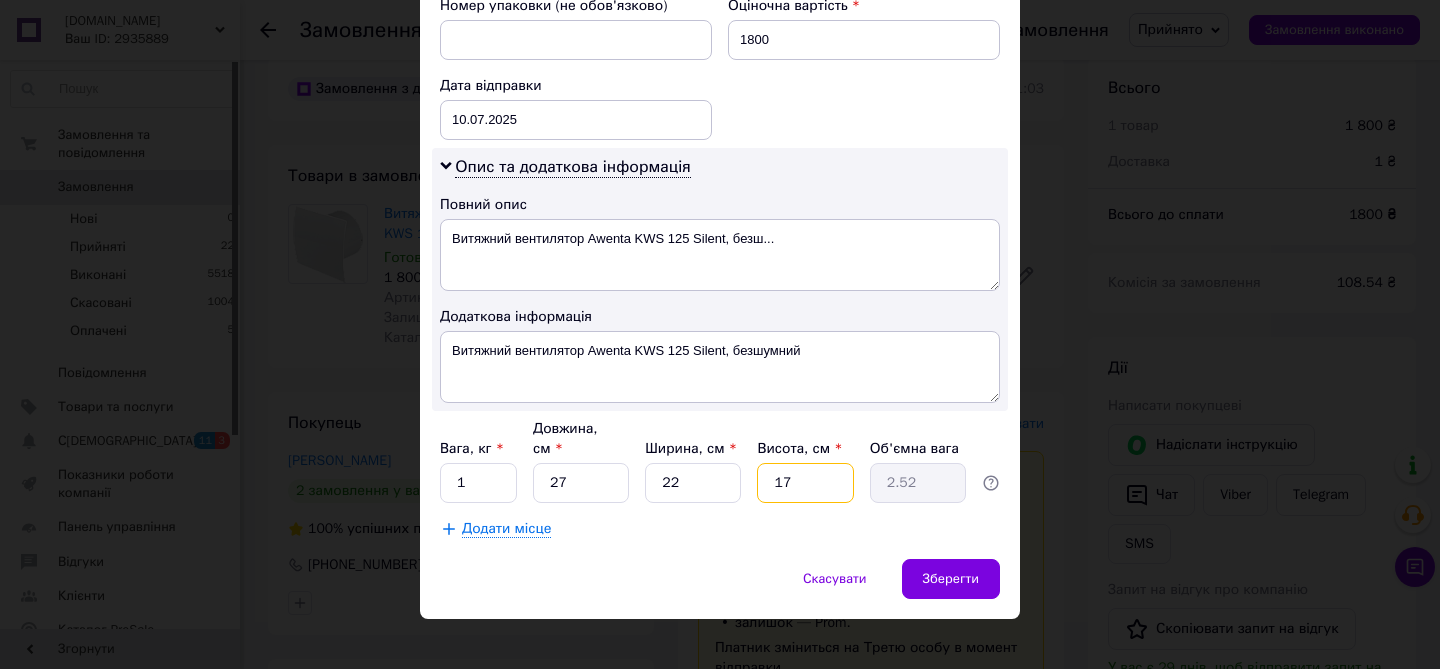 type on "17" 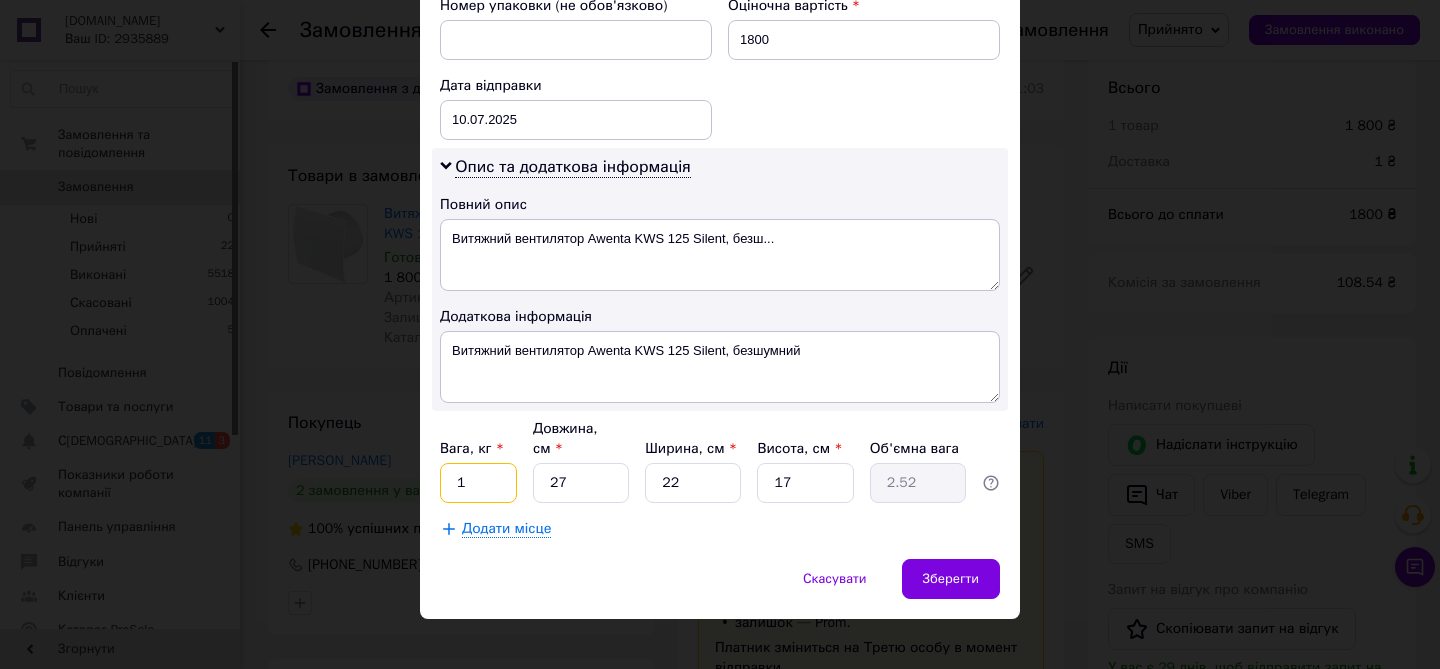click on "1" at bounding box center [478, 483] 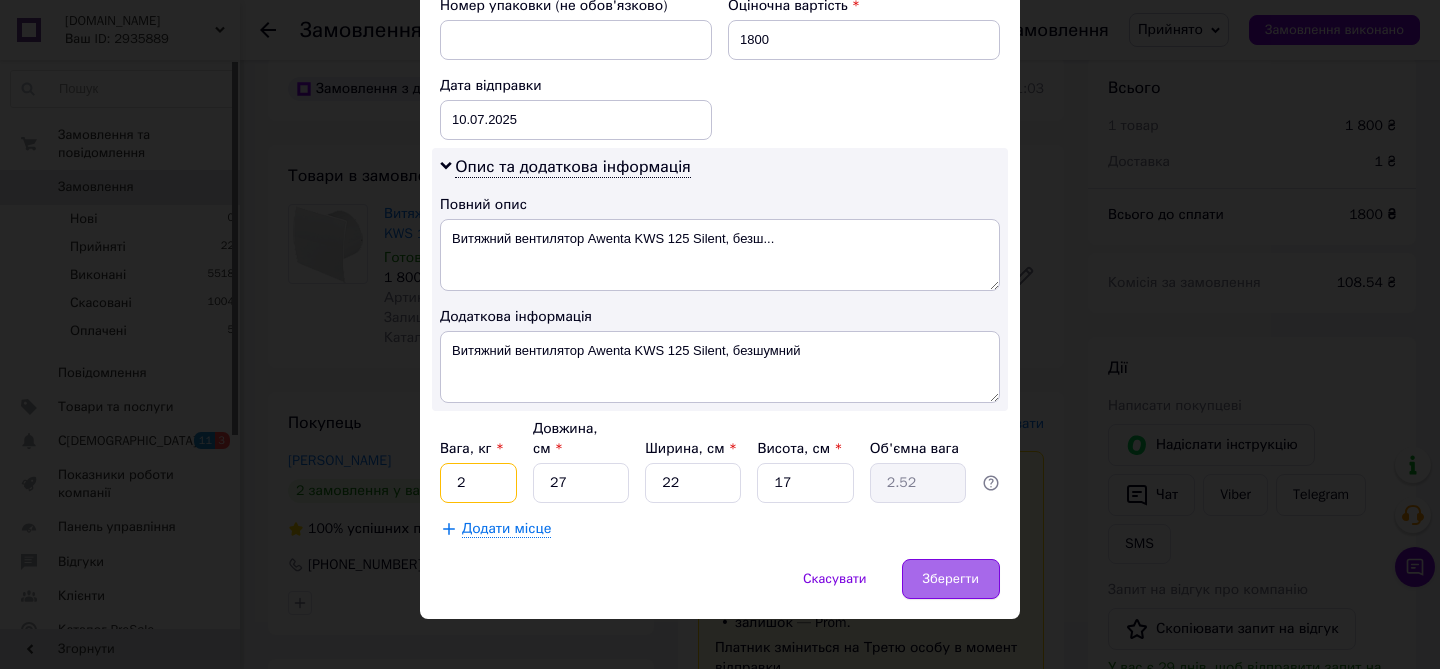 type on "2" 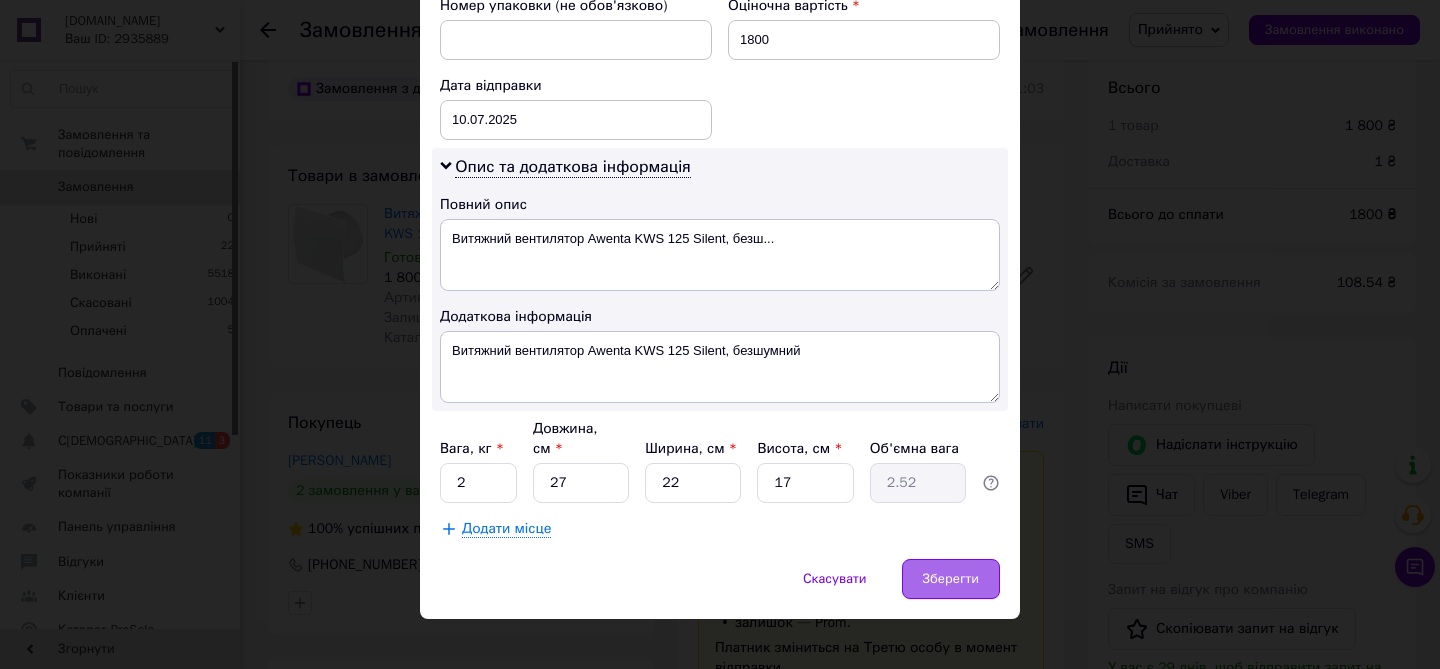 click on "Зберегти" at bounding box center (951, 579) 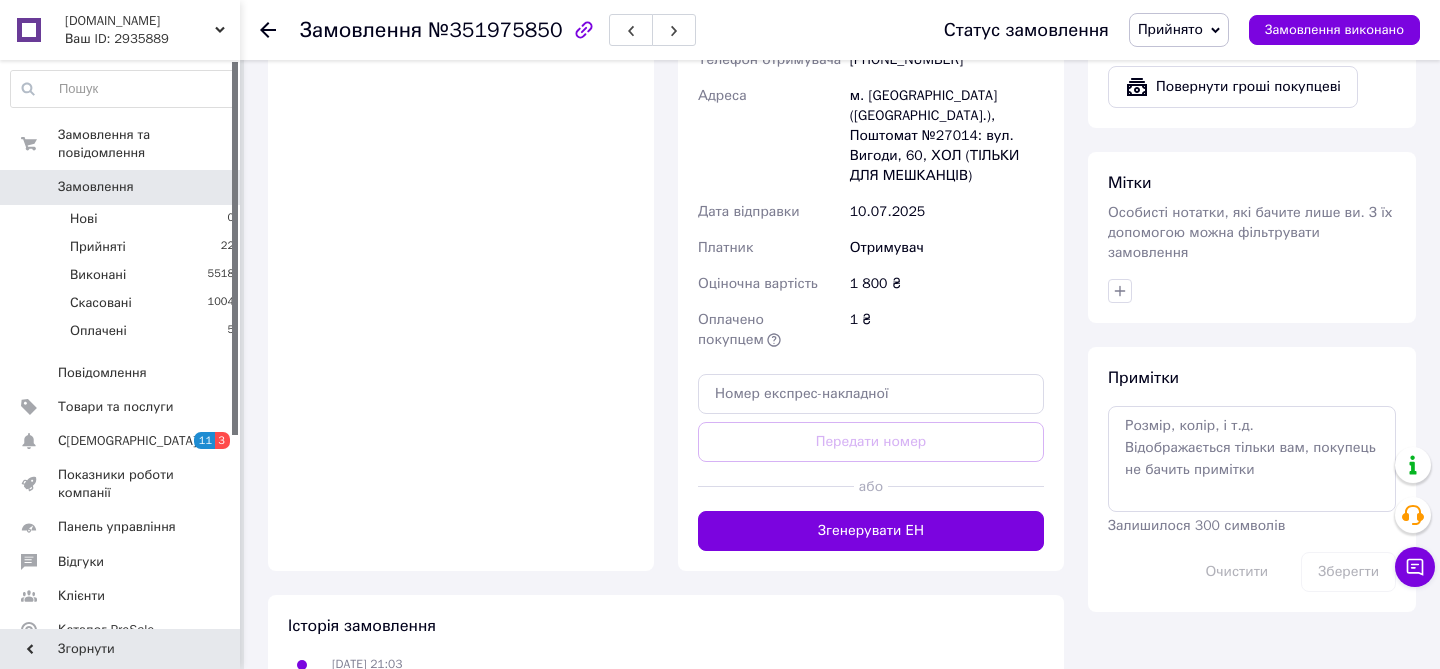 scroll, scrollTop: 905, scrollLeft: 0, axis: vertical 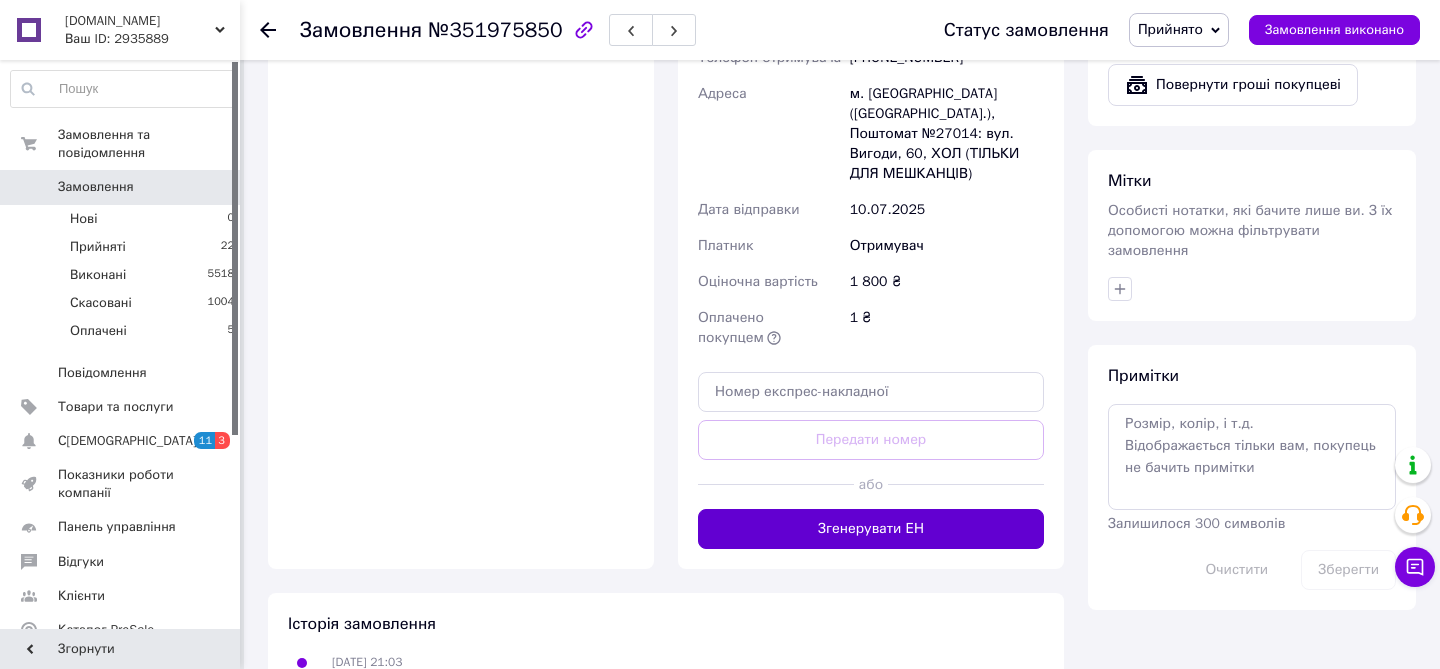 click on "Згенерувати ЕН" at bounding box center (871, 529) 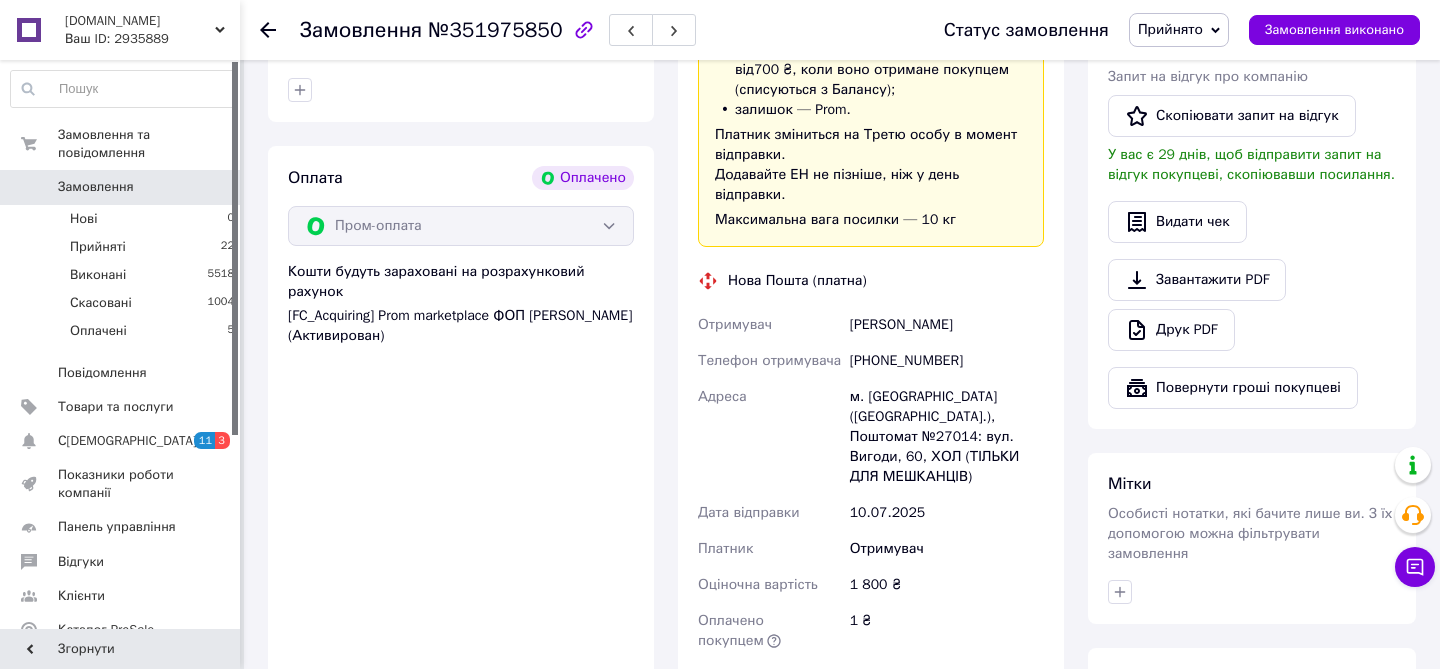 scroll, scrollTop: 581, scrollLeft: 0, axis: vertical 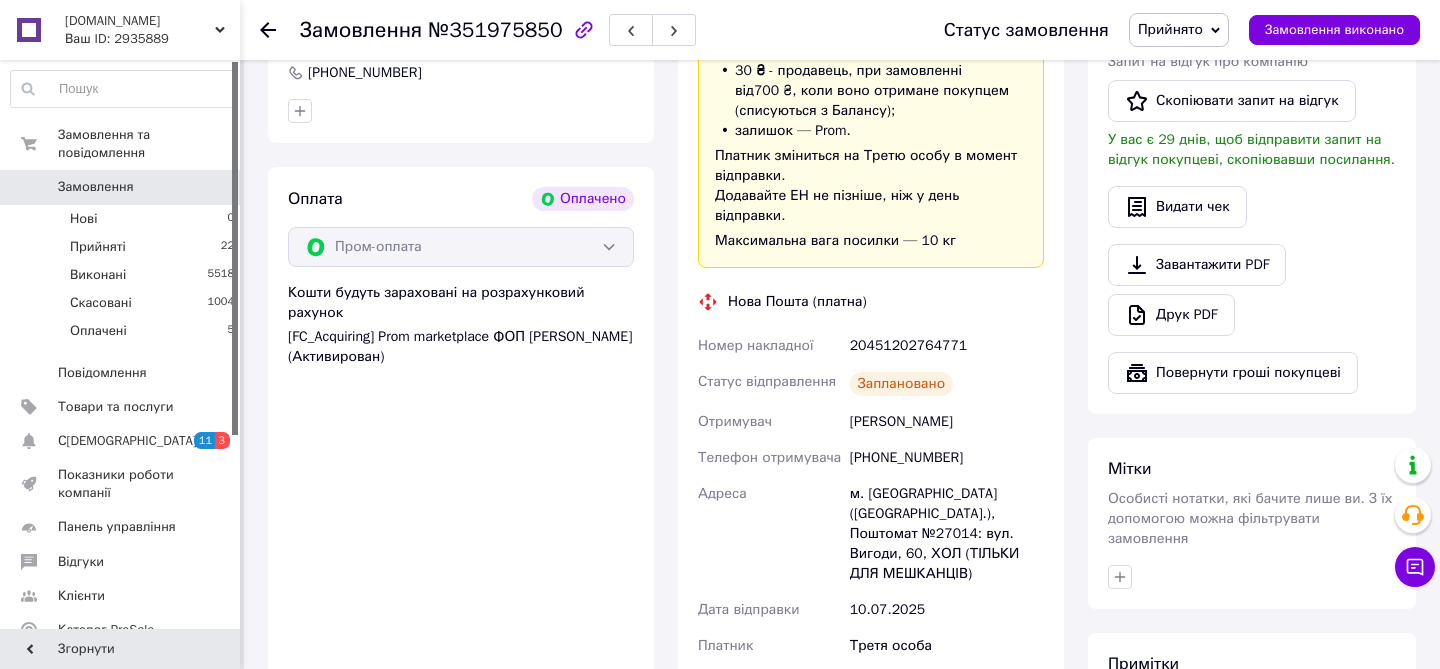 click 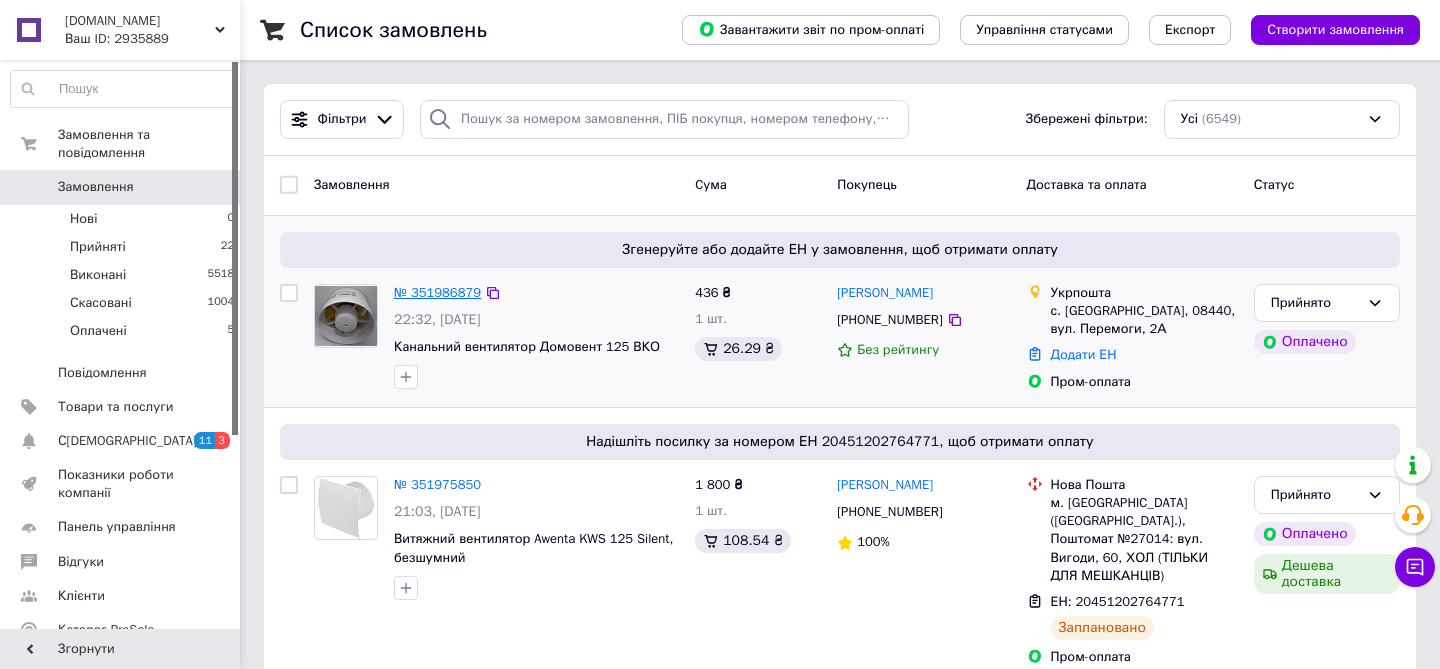 click on "№ 351986879" at bounding box center (437, 292) 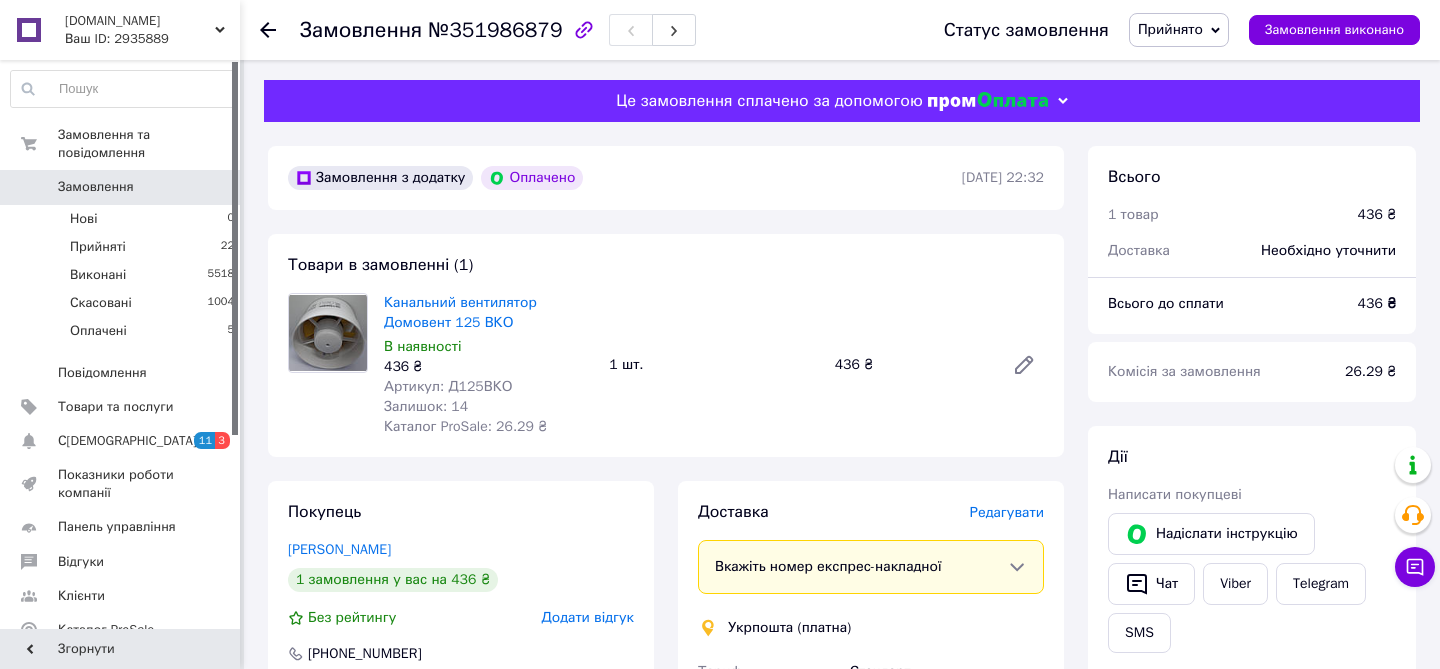 click on "Редагувати" at bounding box center [1007, 512] 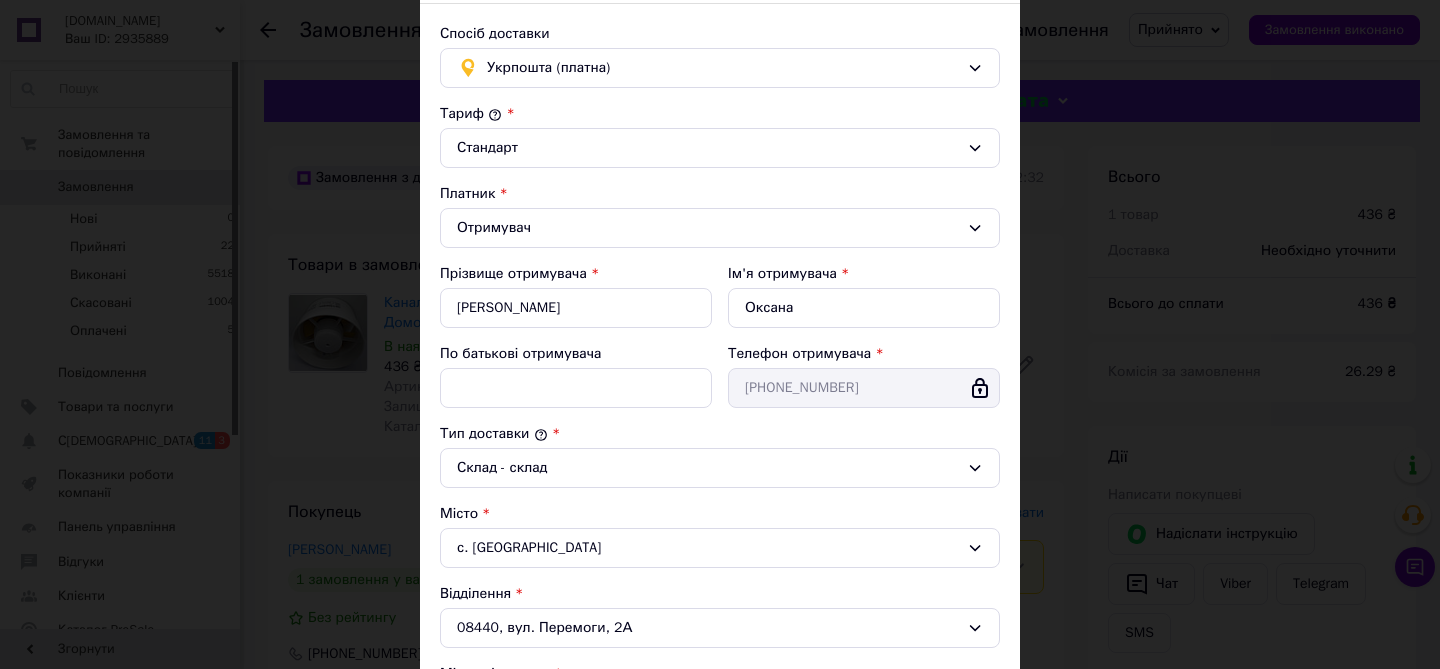 scroll, scrollTop: 582, scrollLeft: 0, axis: vertical 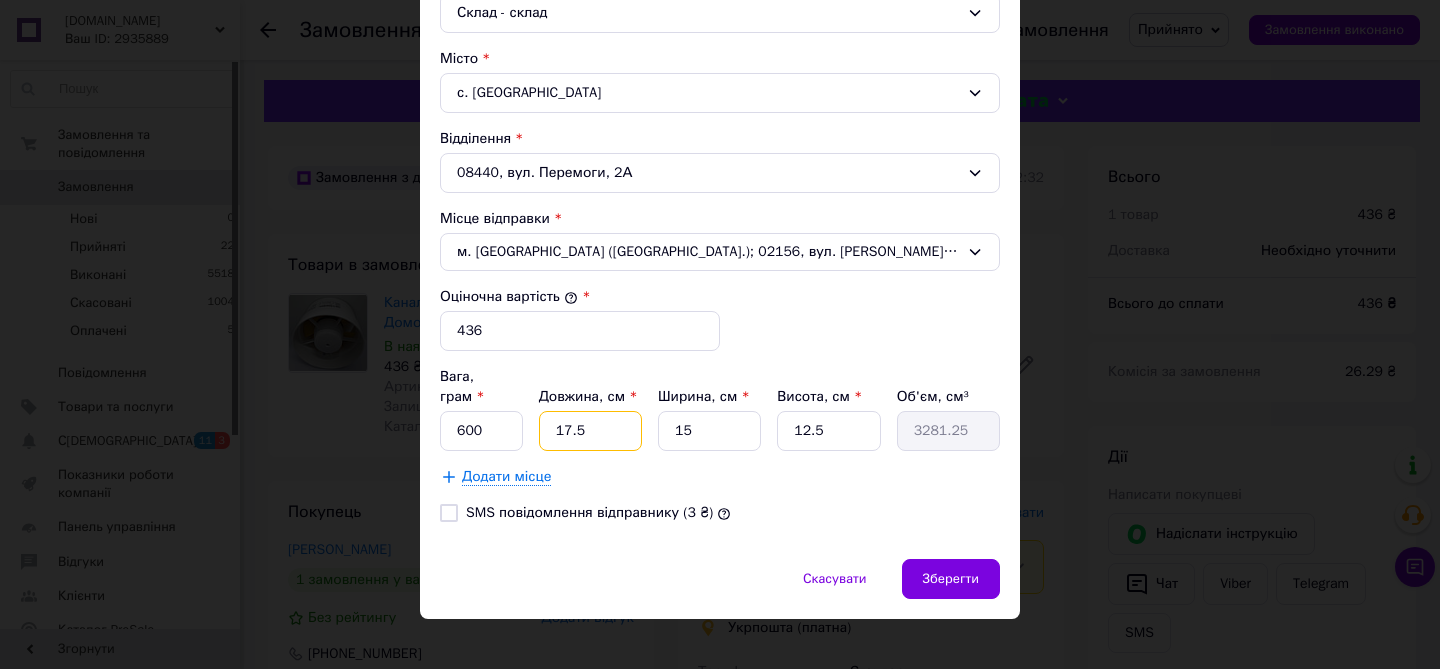 click on "17.5" at bounding box center (590, 431) 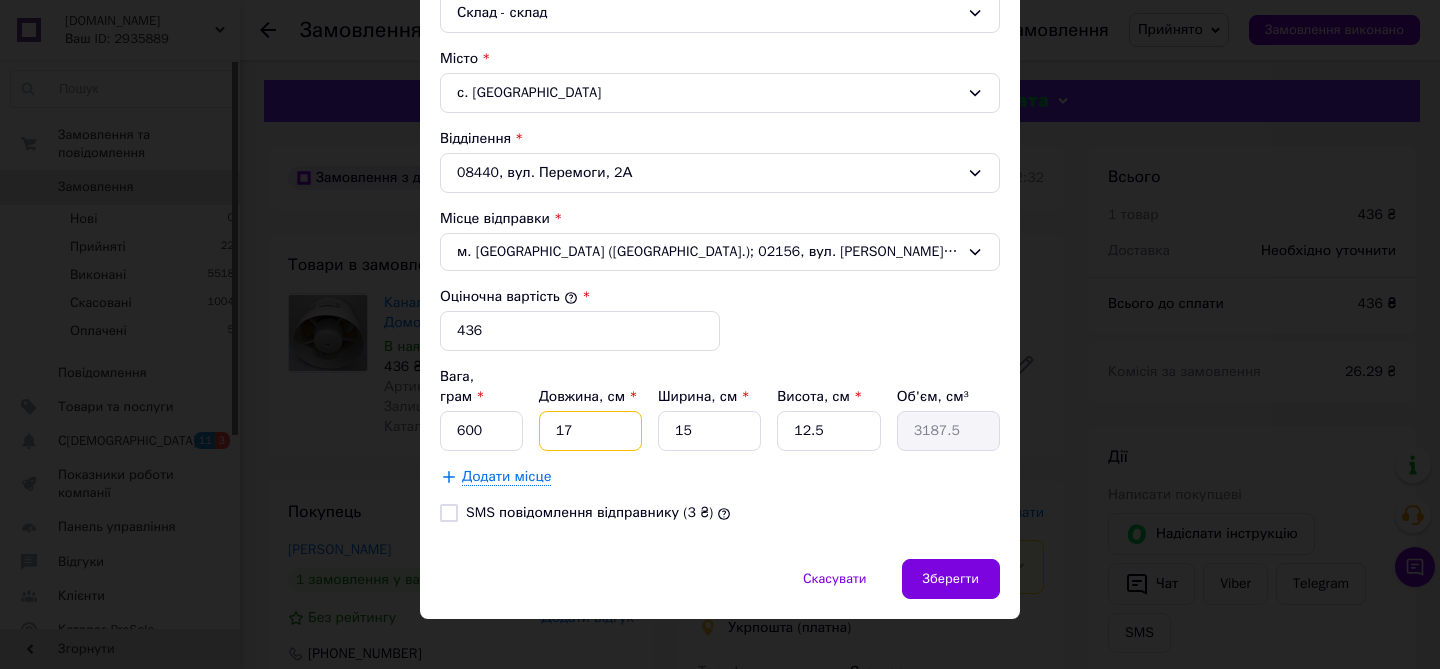type on "1" 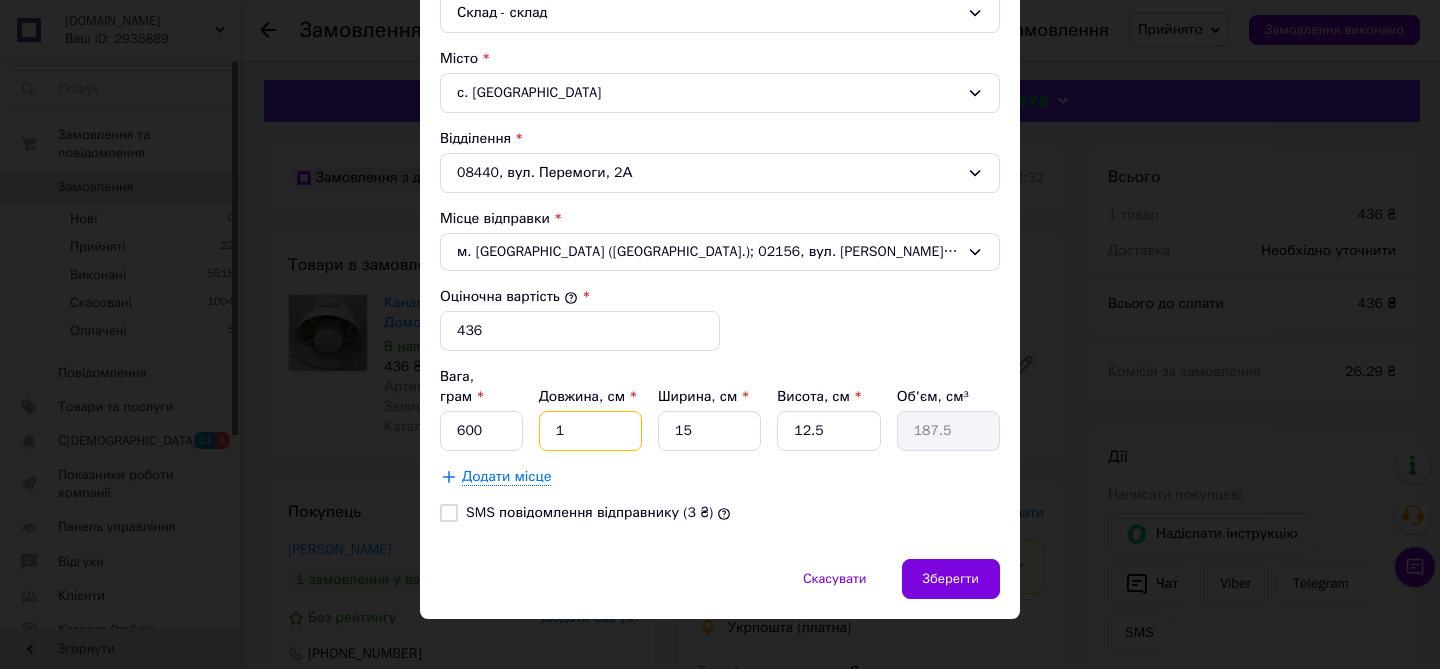 type on "18" 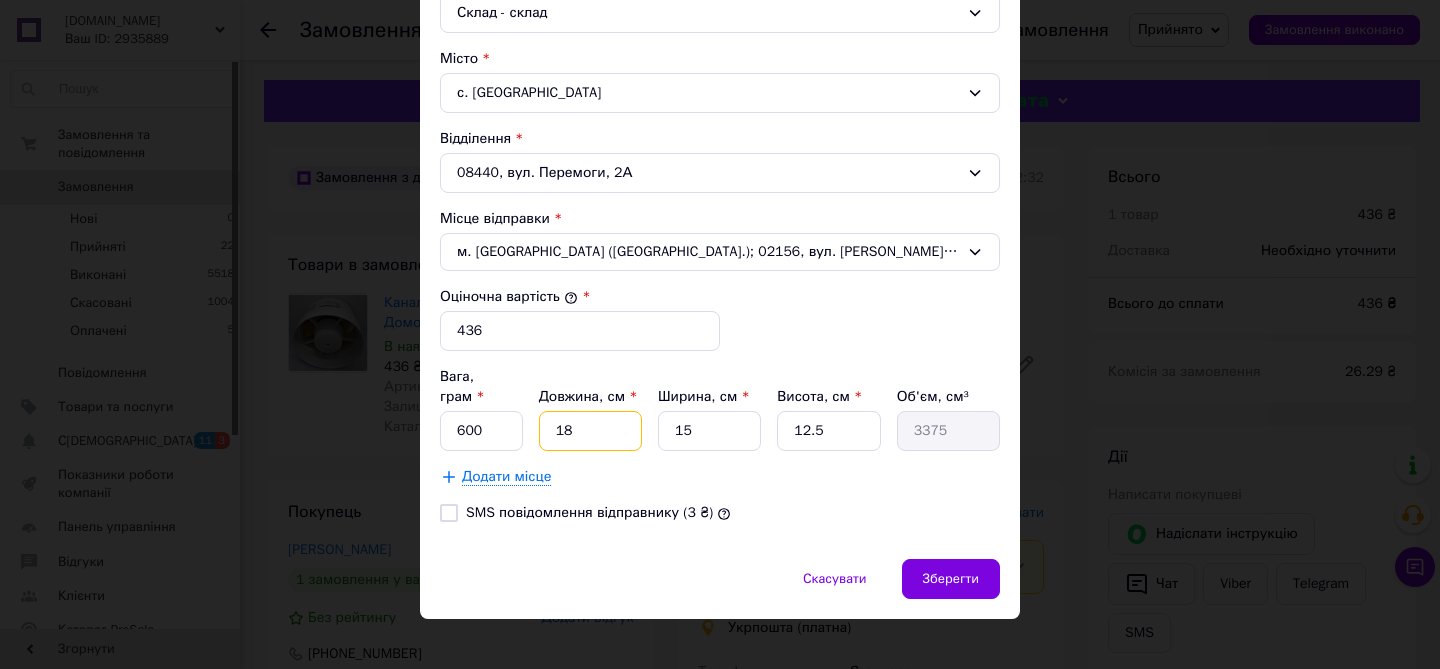 type on "18" 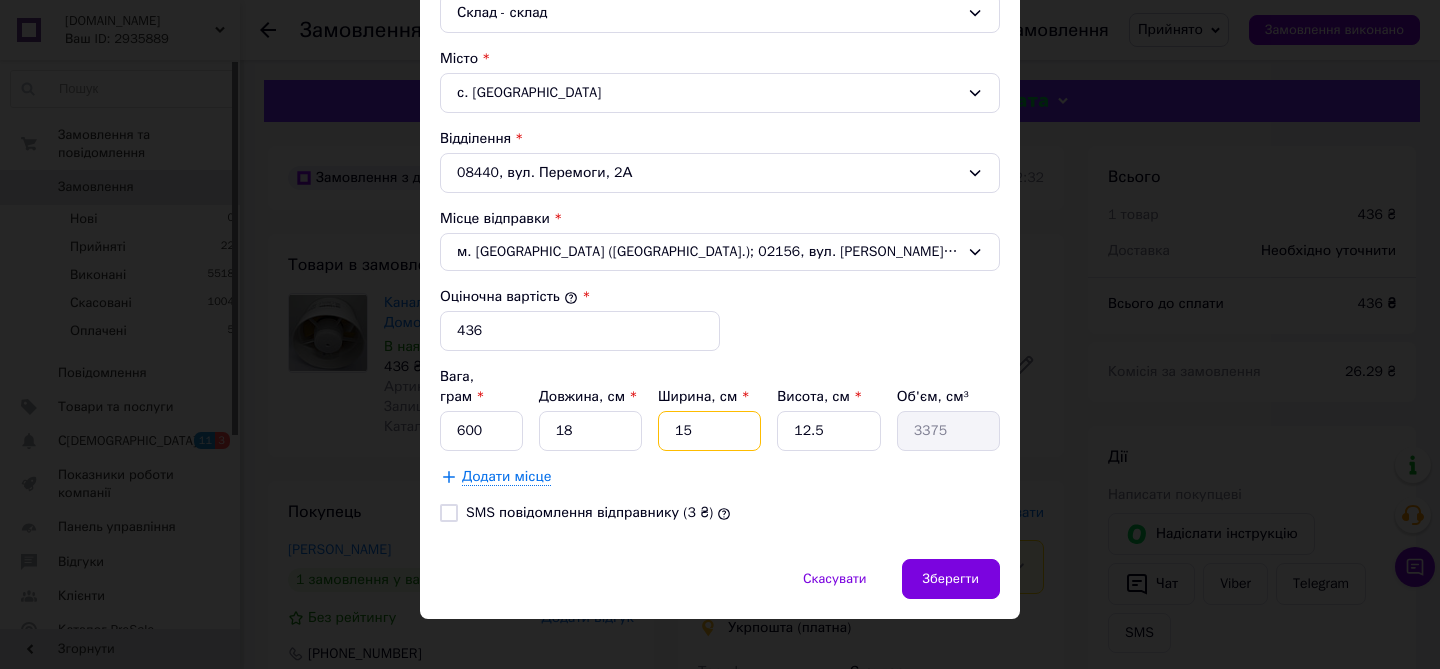 click on "15" at bounding box center [709, 431] 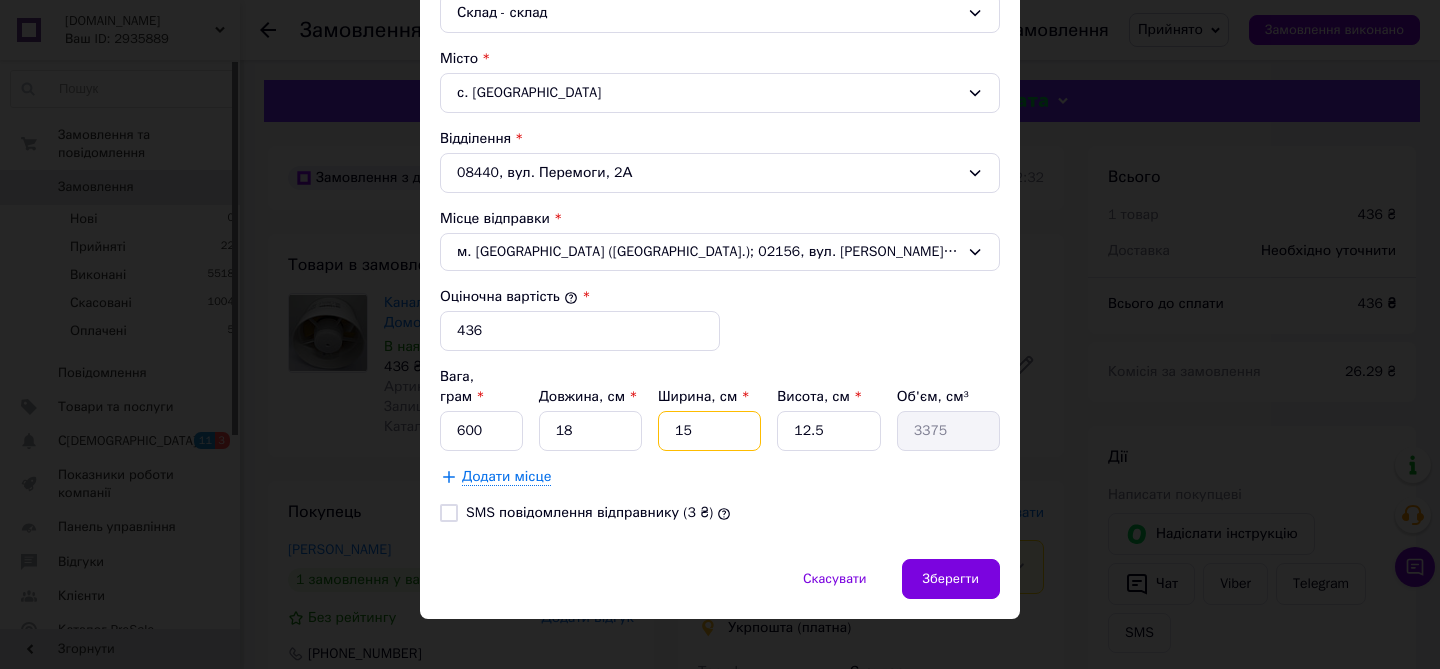 type on "1" 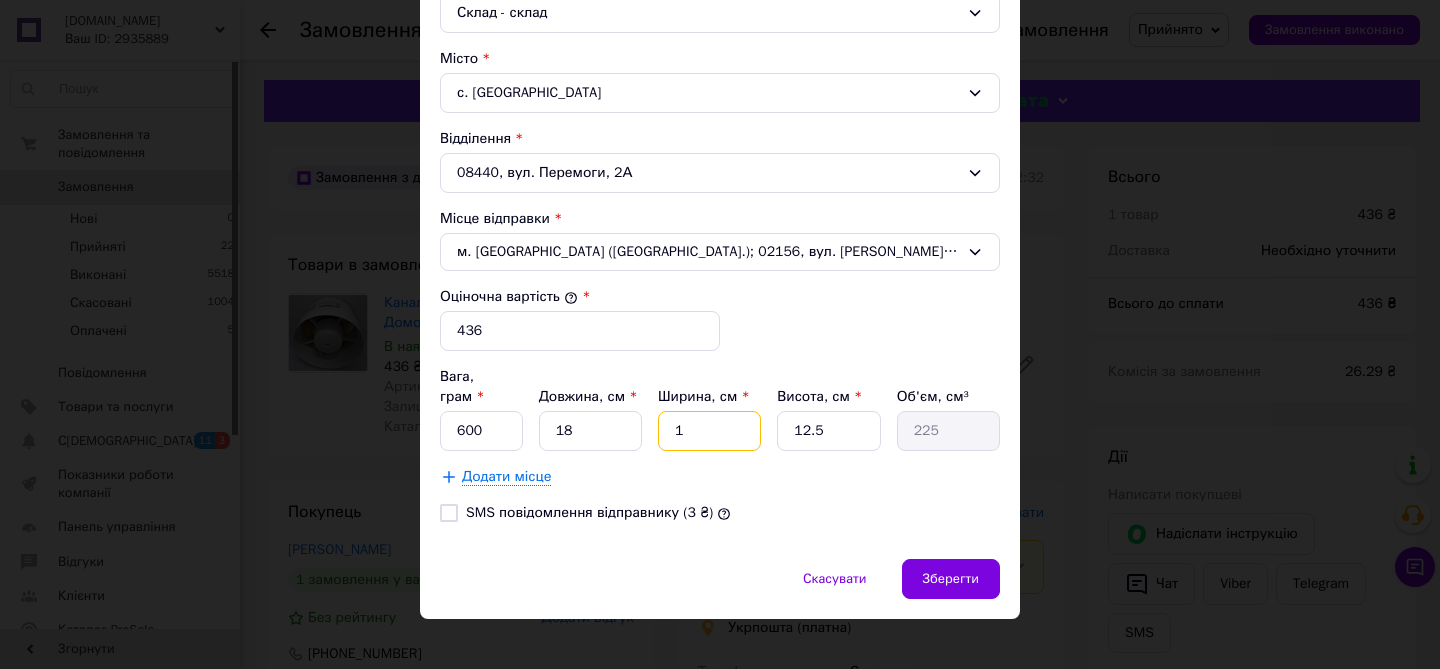 type on "16" 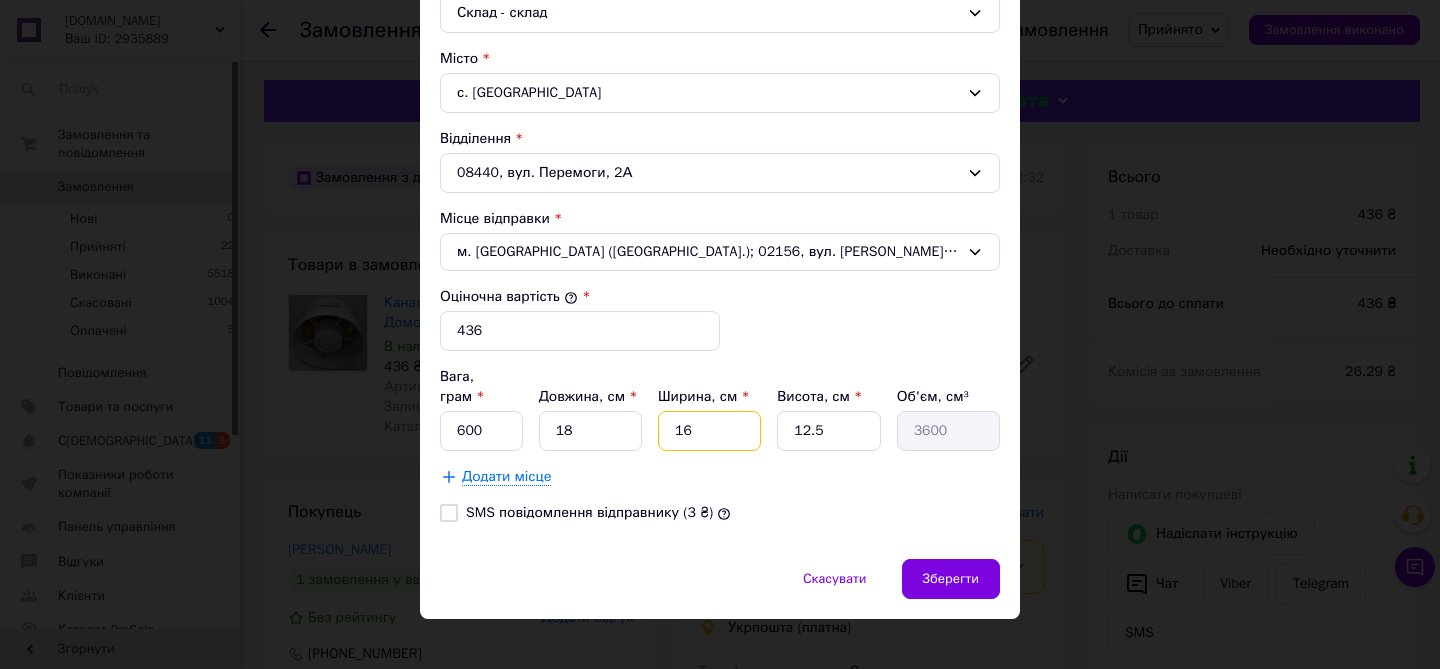 type on "16" 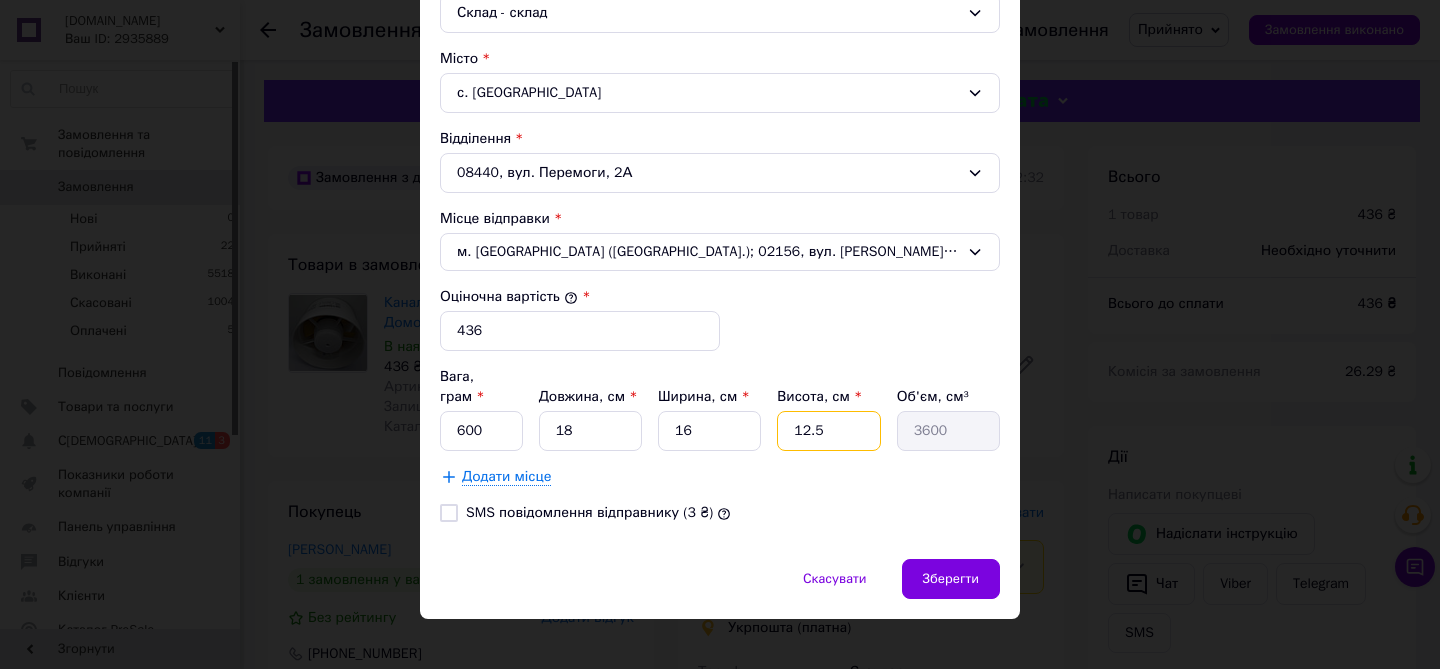 click on "12.5" at bounding box center (828, 431) 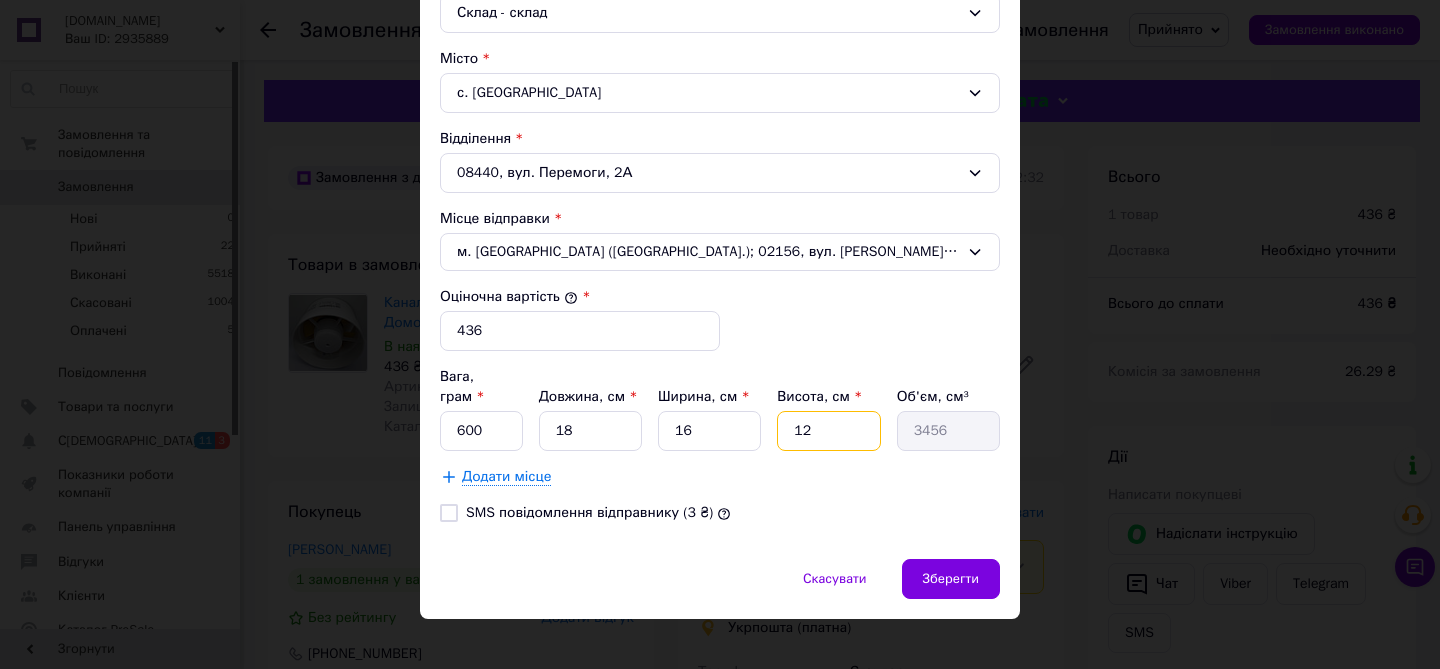 type on "1" 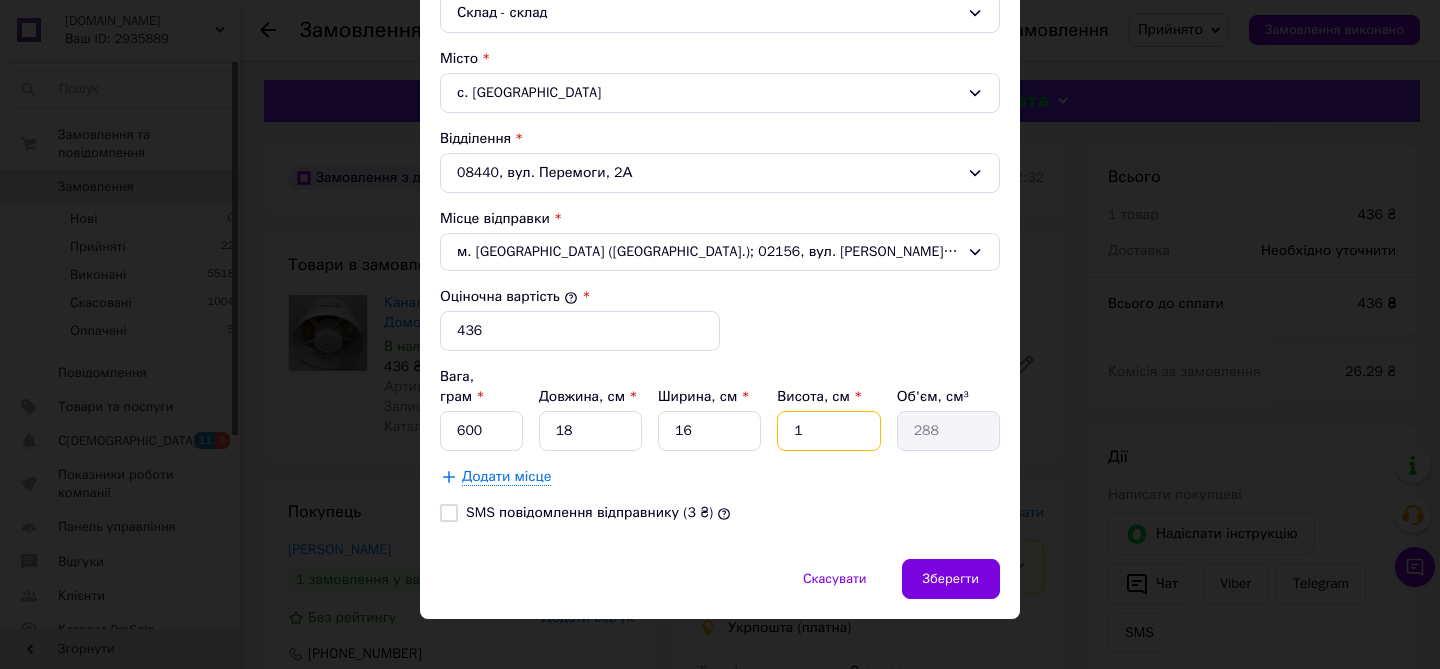 type on "13" 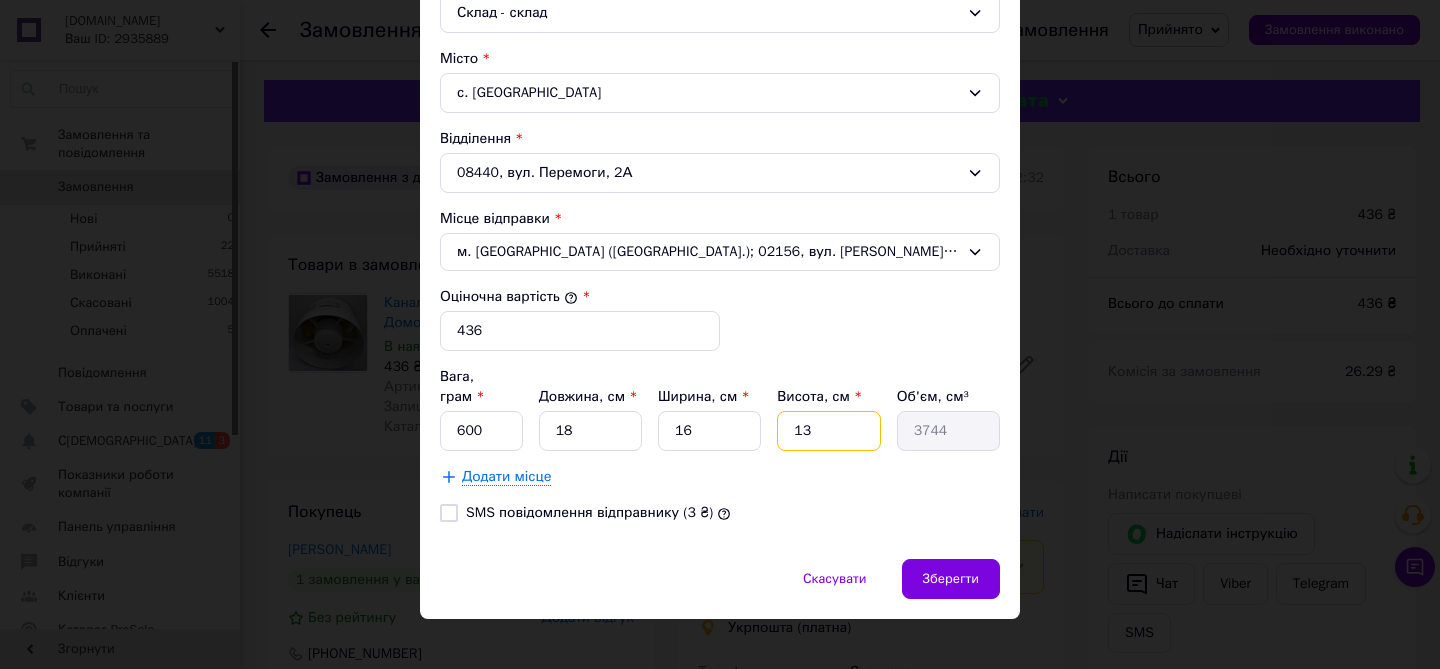 type on "13" 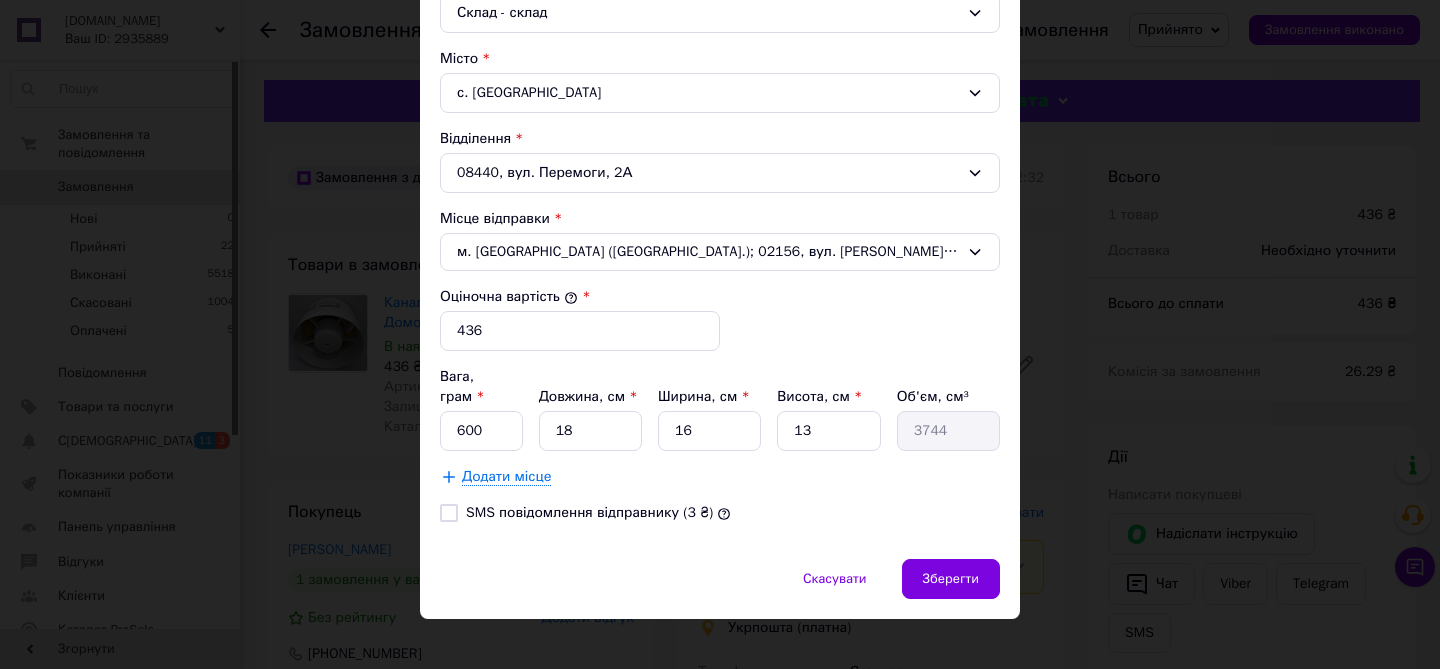click on "SMS повідомлення відправнику (3 ₴)" at bounding box center (720, 513) 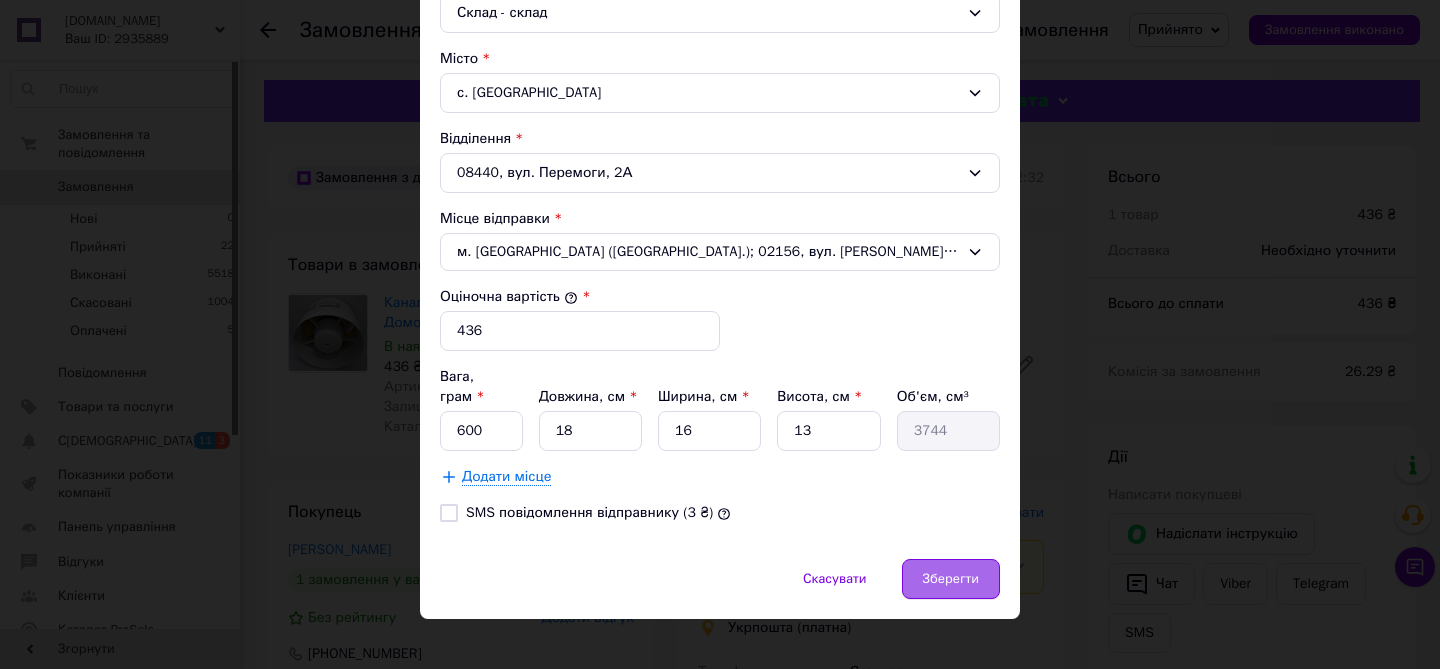 click on "Зберегти" at bounding box center [951, 579] 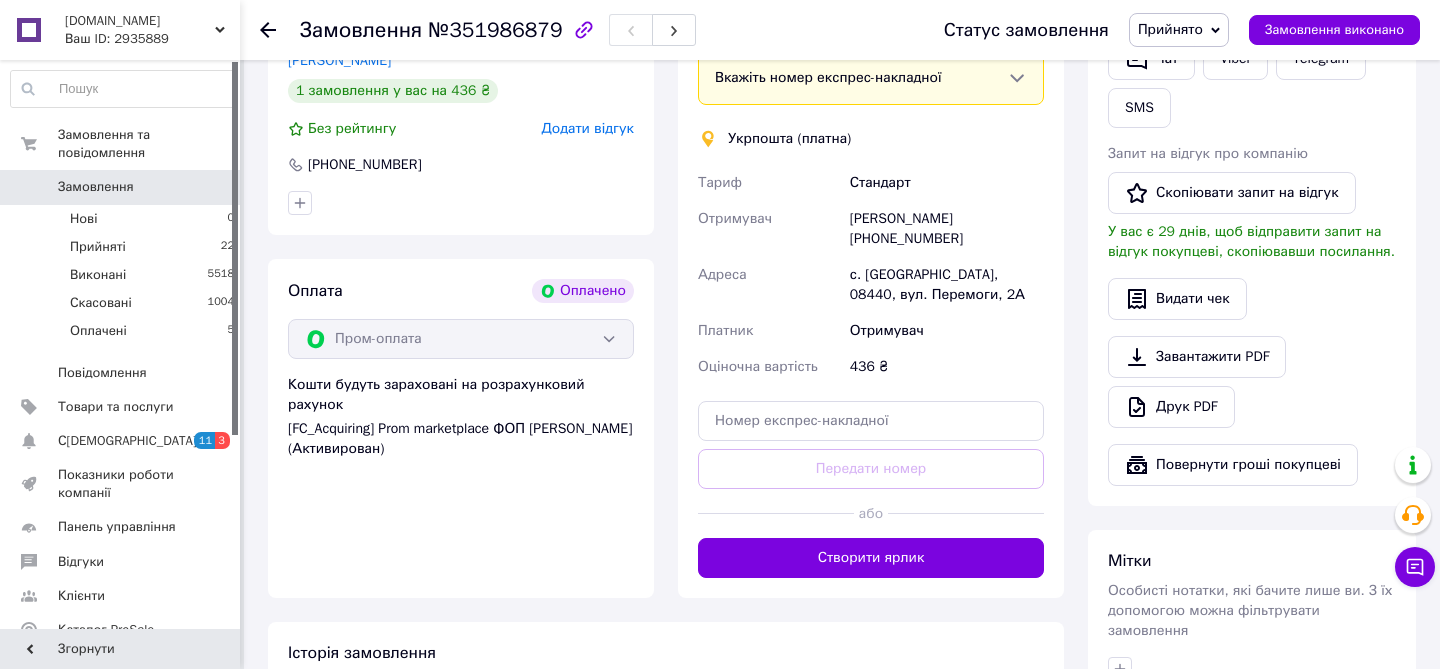 scroll, scrollTop: 499, scrollLeft: 0, axis: vertical 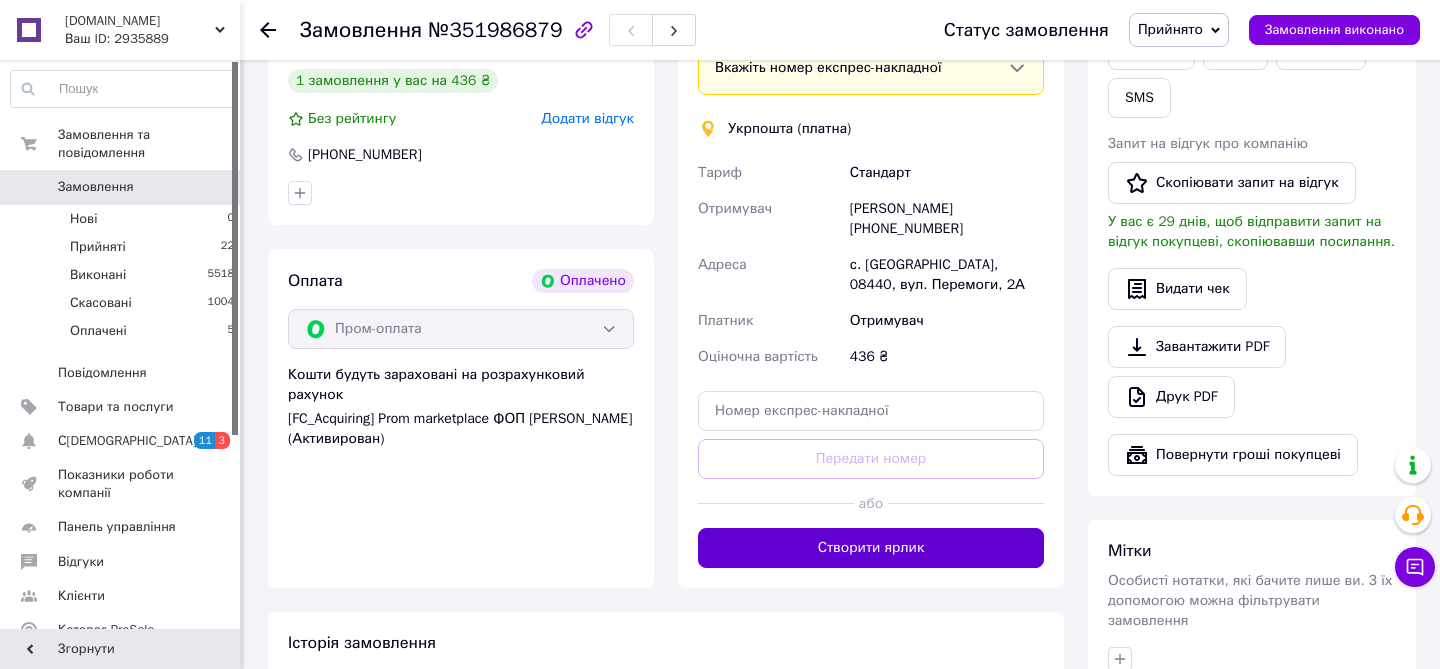 click on "Створити ярлик" at bounding box center [871, 548] 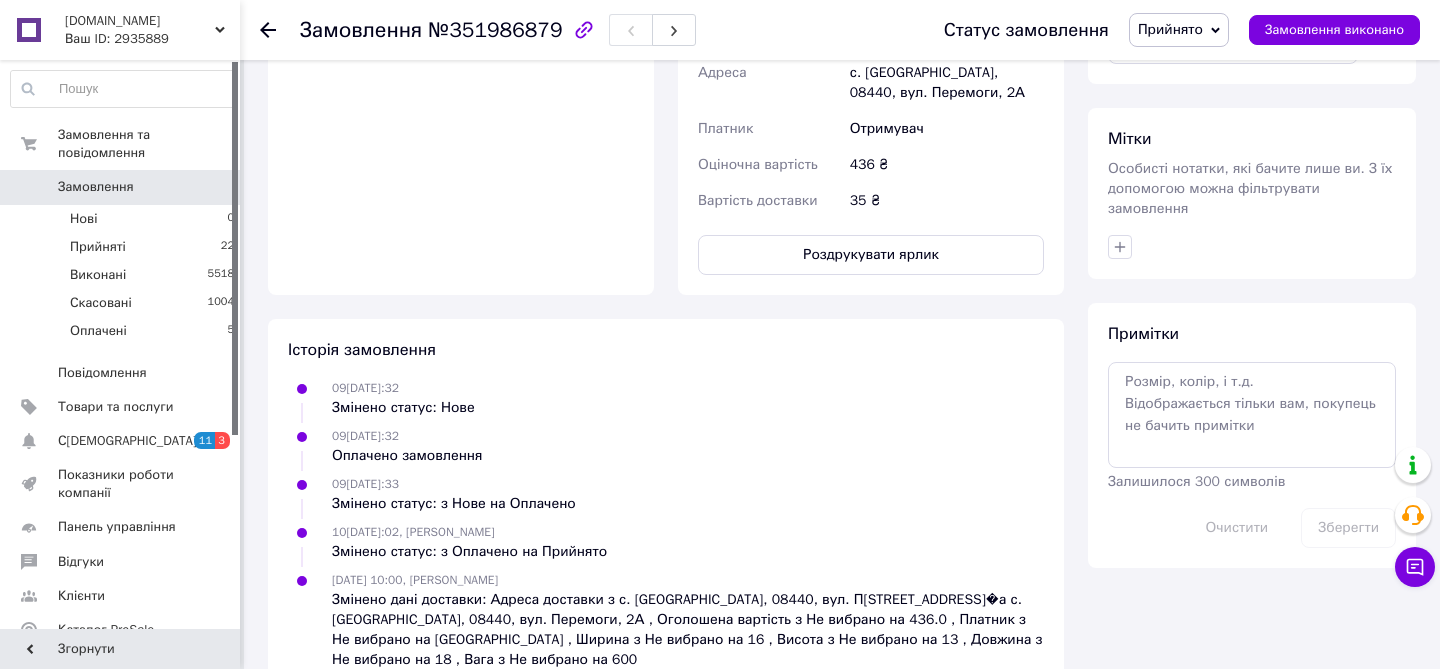 scroll, scrollTop: 965, scrollLeft: 0, axis: vertical 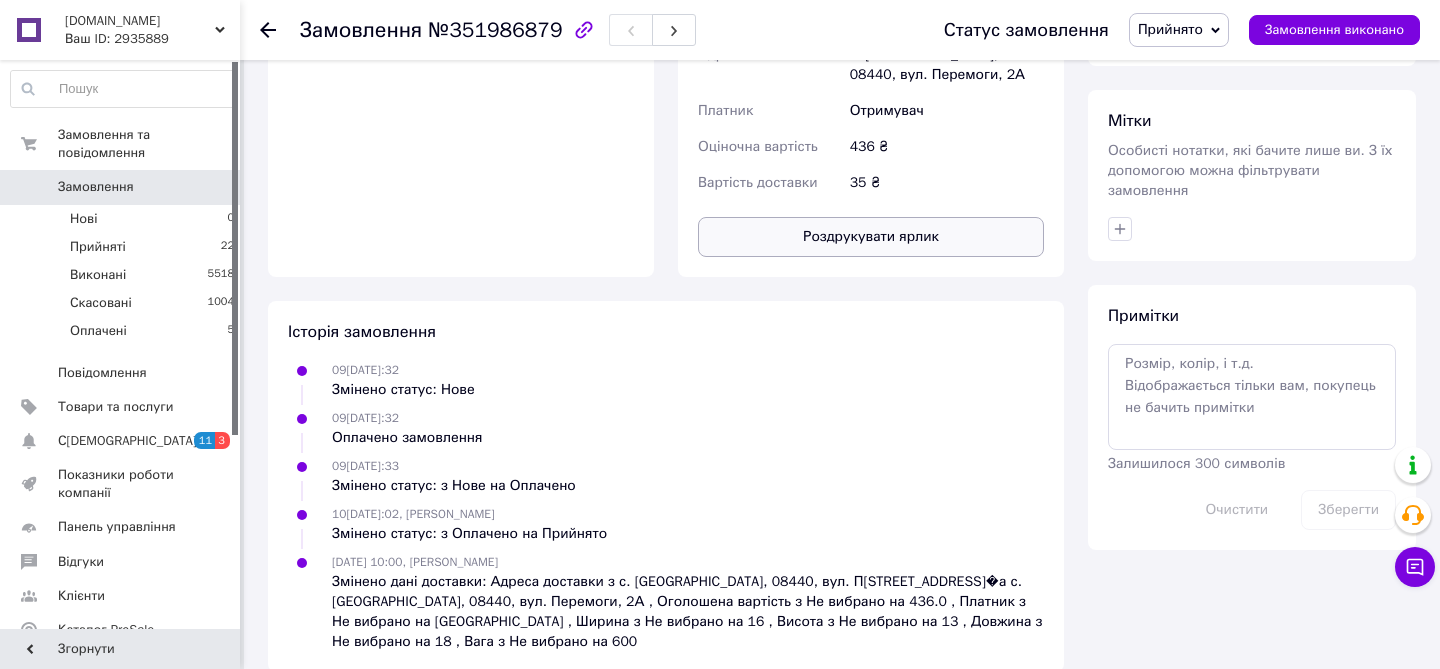 click on "Роздрукувати ярлик" at bounding box center [871, 237] 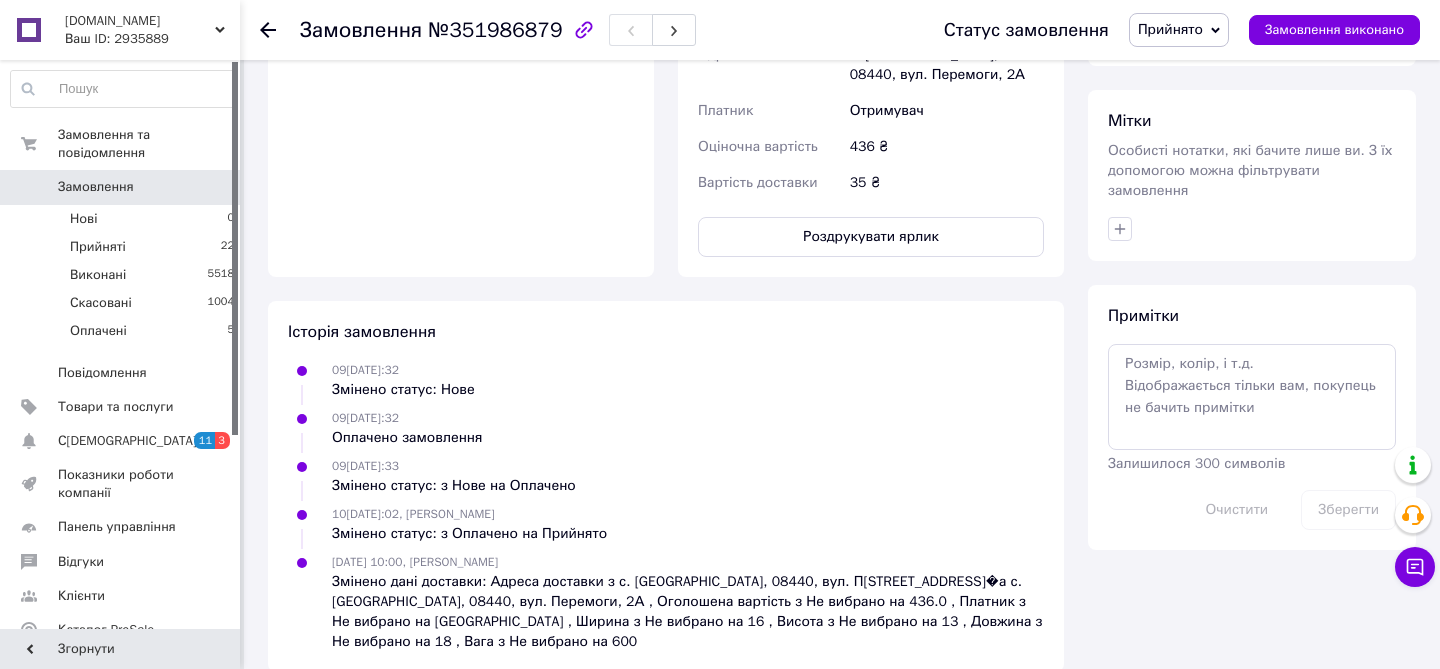 click 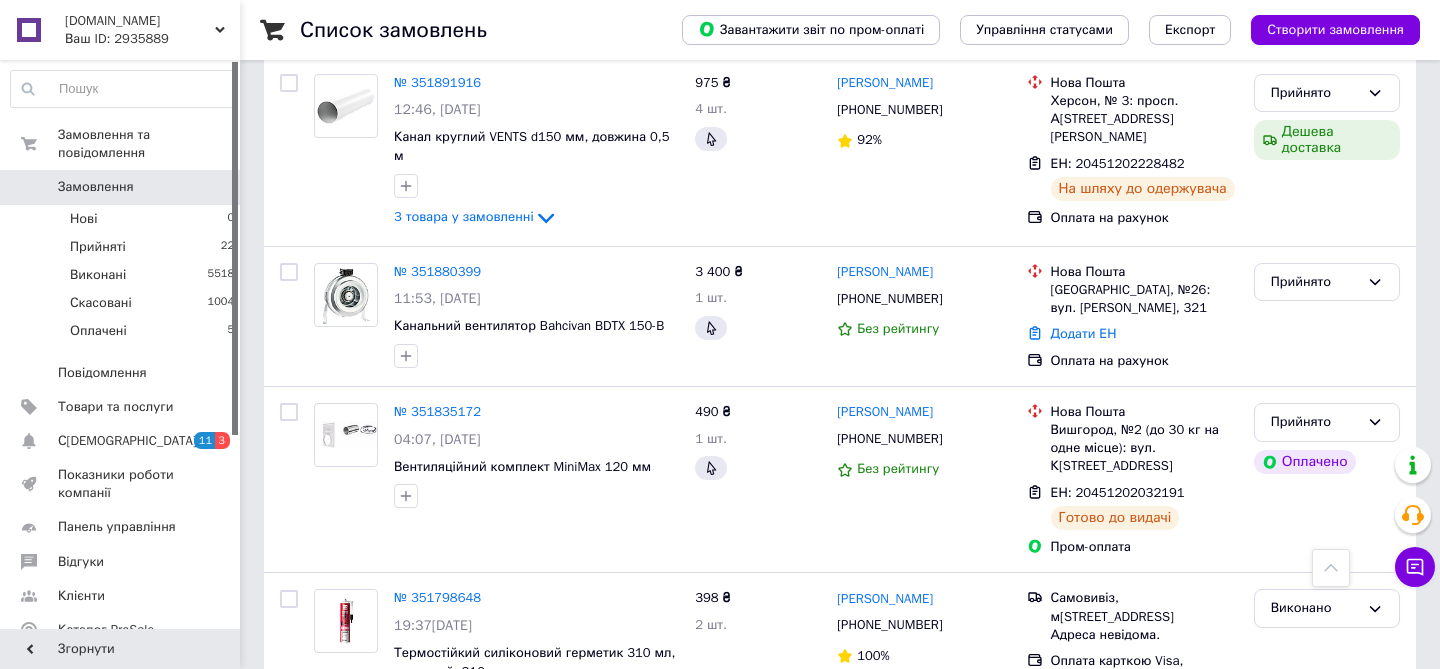 scroll, scrollTop: 920, scrollLeft: 0, axis: vertical 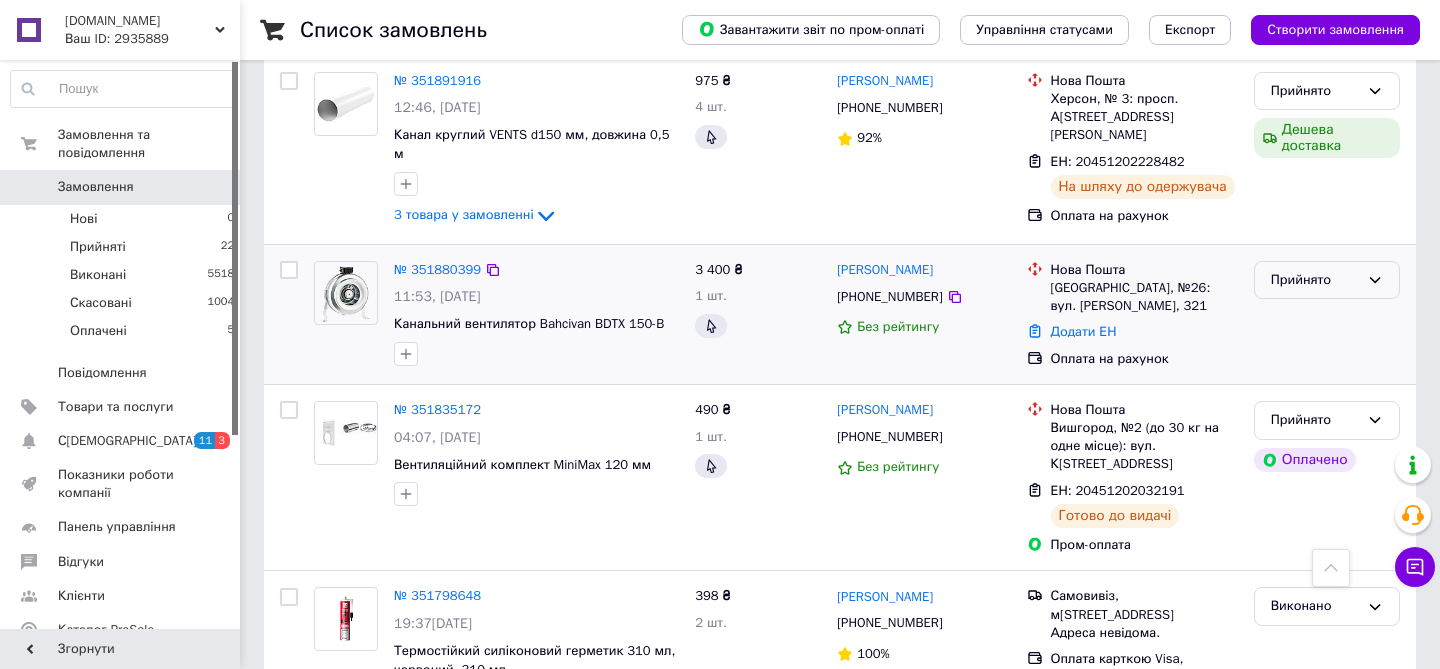 click on "Прийнято" at bounding box center (1315, 280) 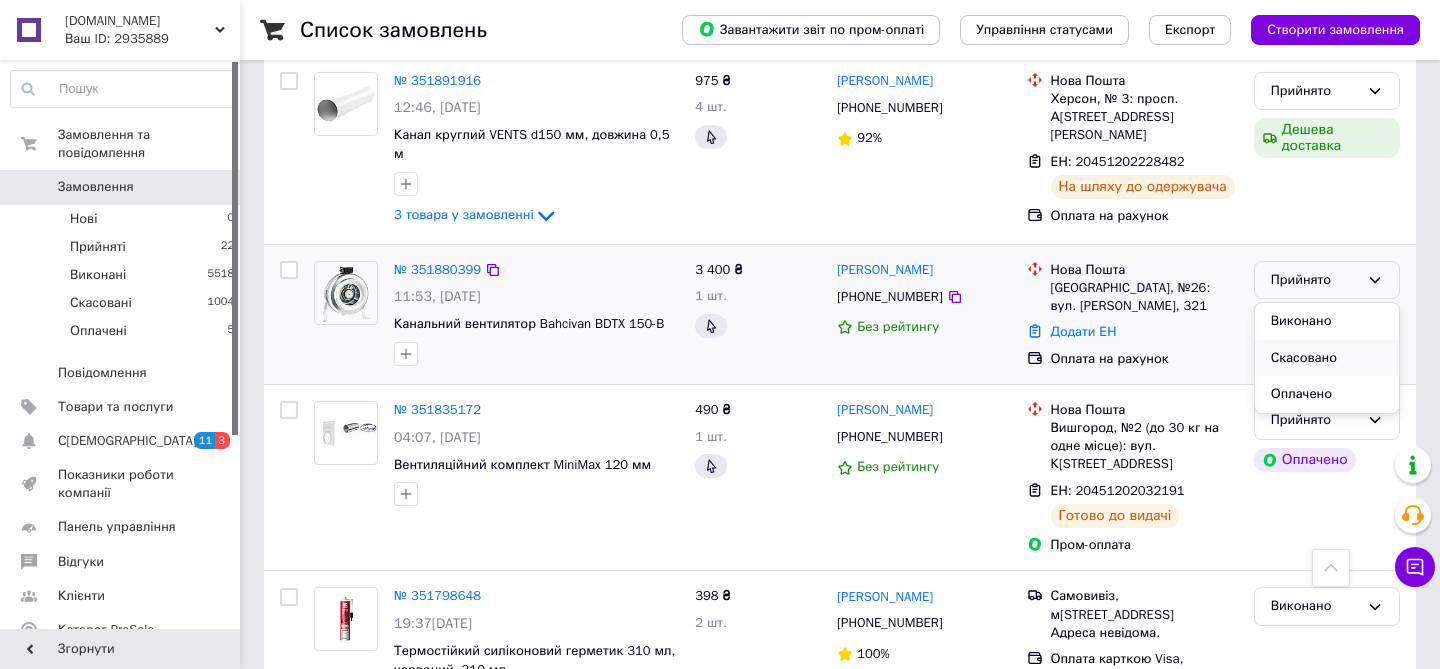 click on "Скасовано" at bounding box center [1327, 358] 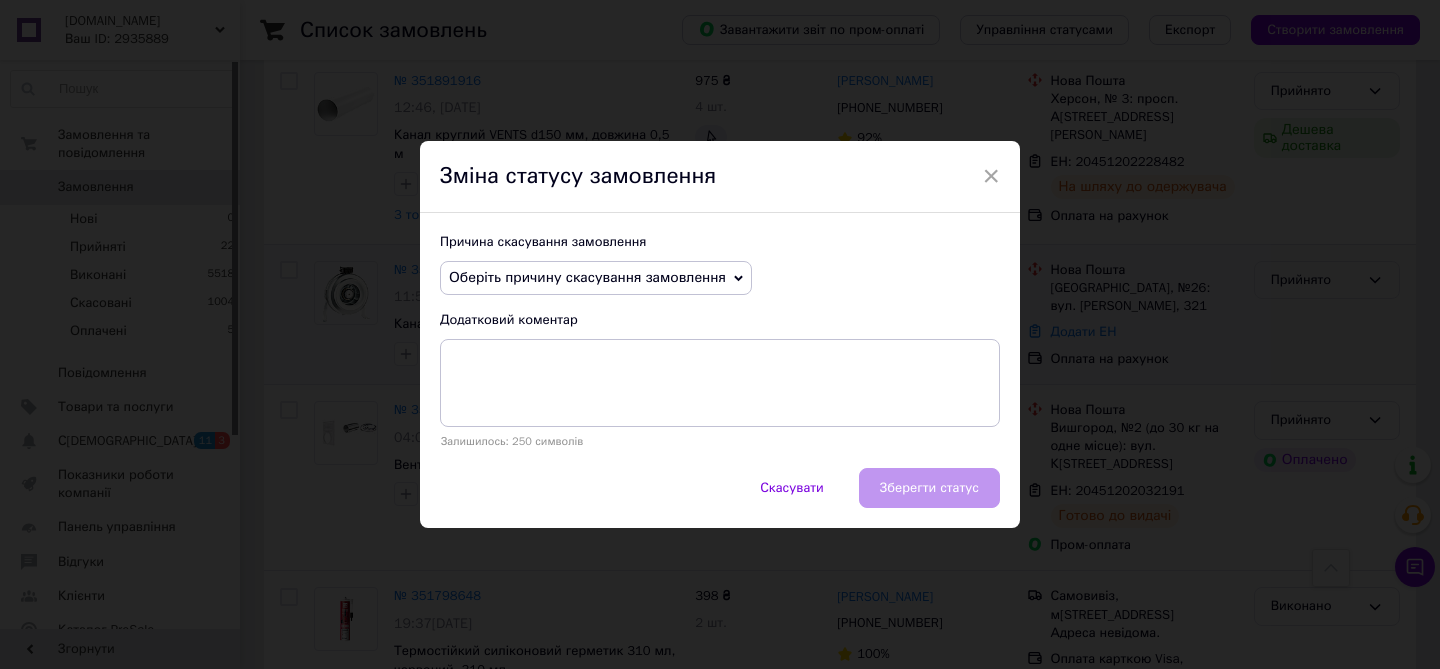 click on "Оберіть причину скасування замовлення" at bounding box center (587, 277) 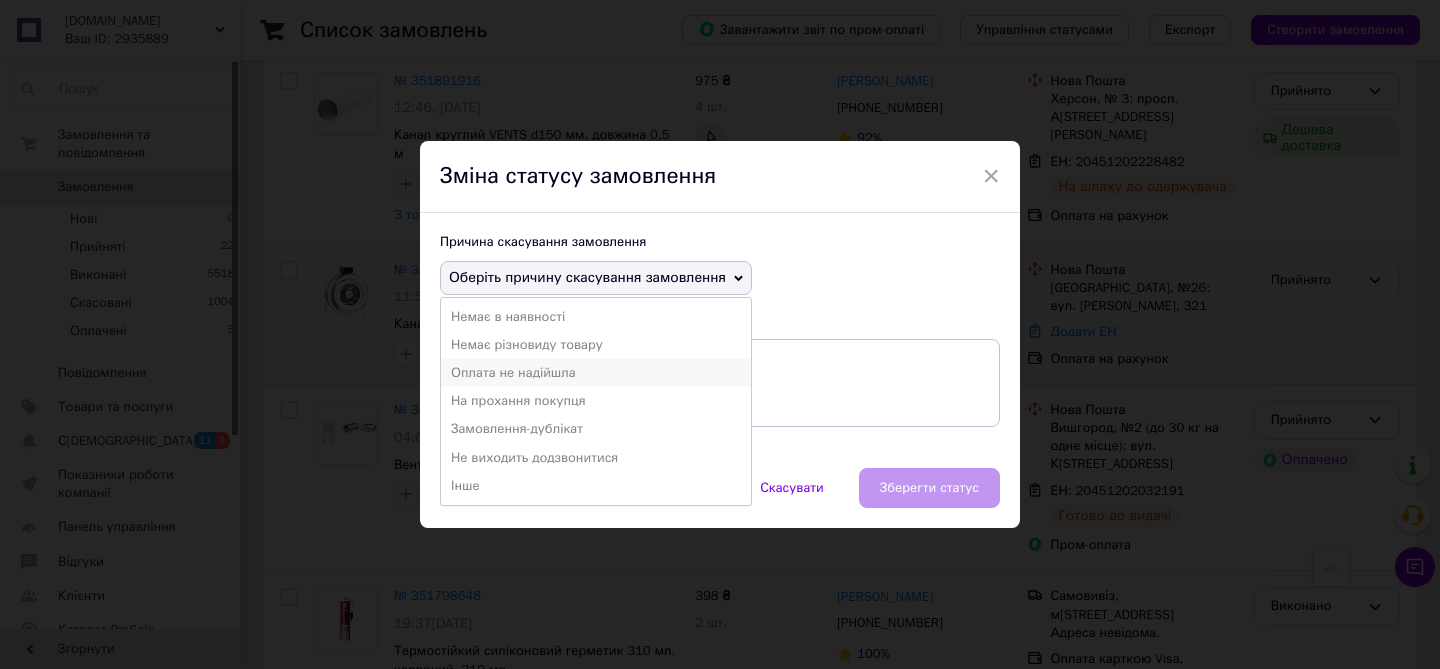 click on "Оплата не надійшла" at bounding box center [596, 373] 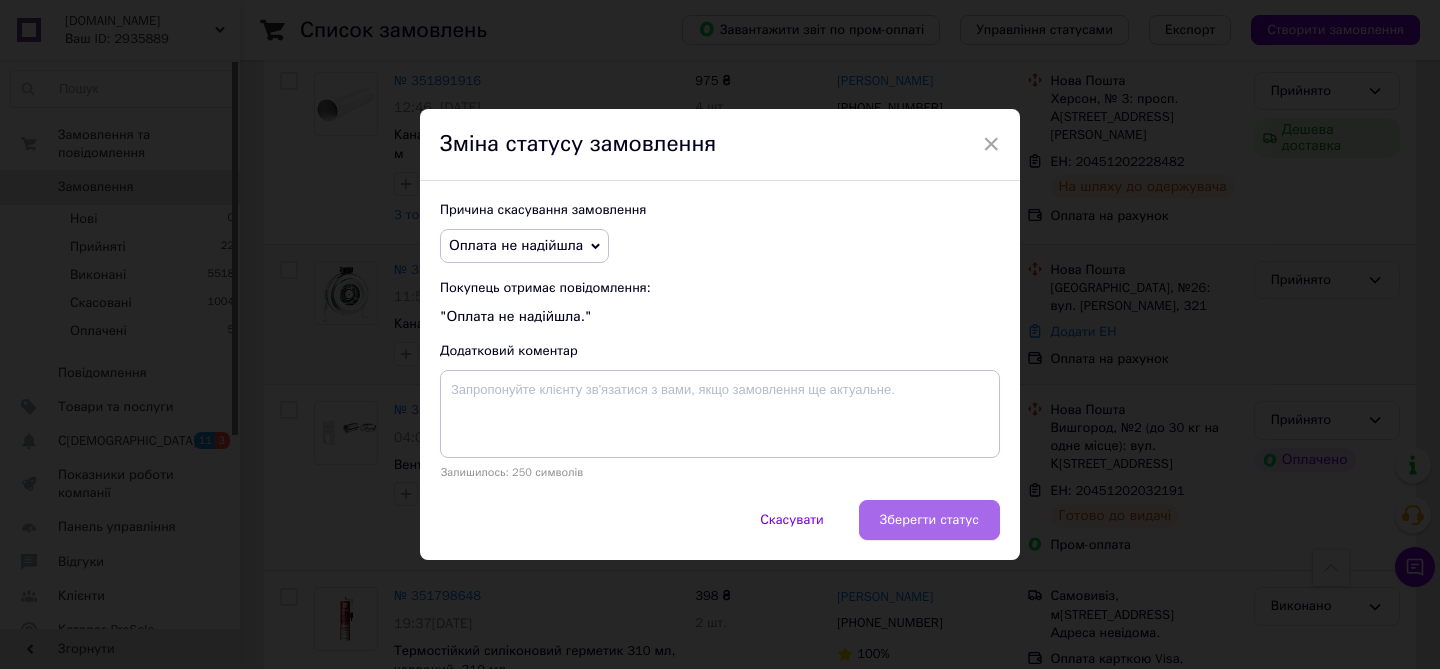click on "Зберегти статус" at bounding box center (929, 520) 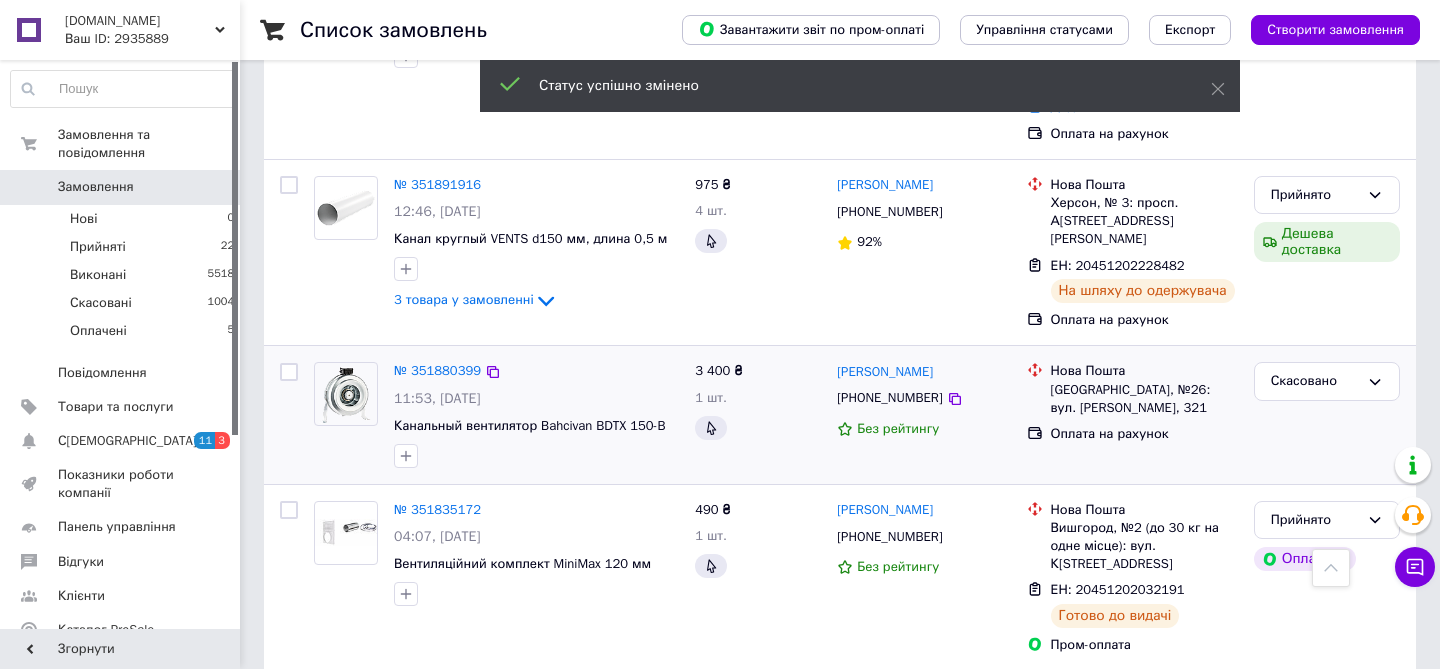 scroll, scrollTop: 920, scrollLeft: 0, axis: vertical 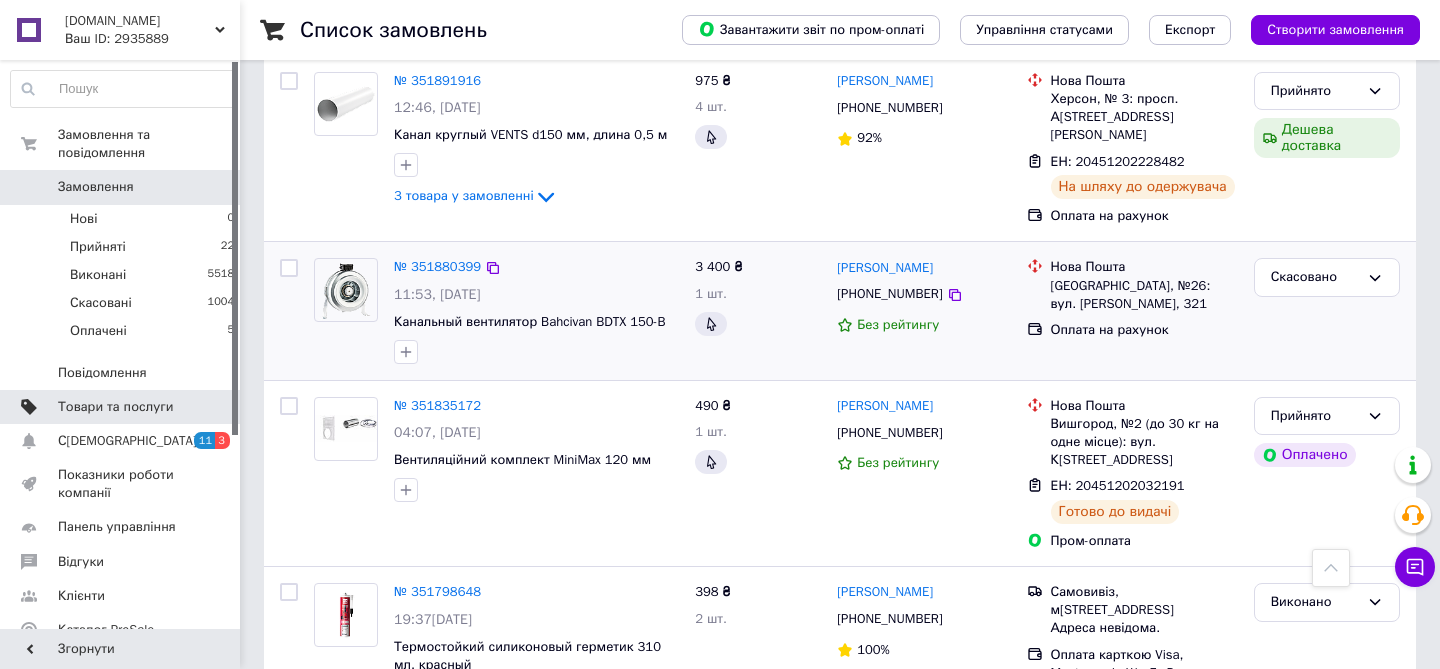 click on "Товари та послуги" at bounding box center (115, 407) 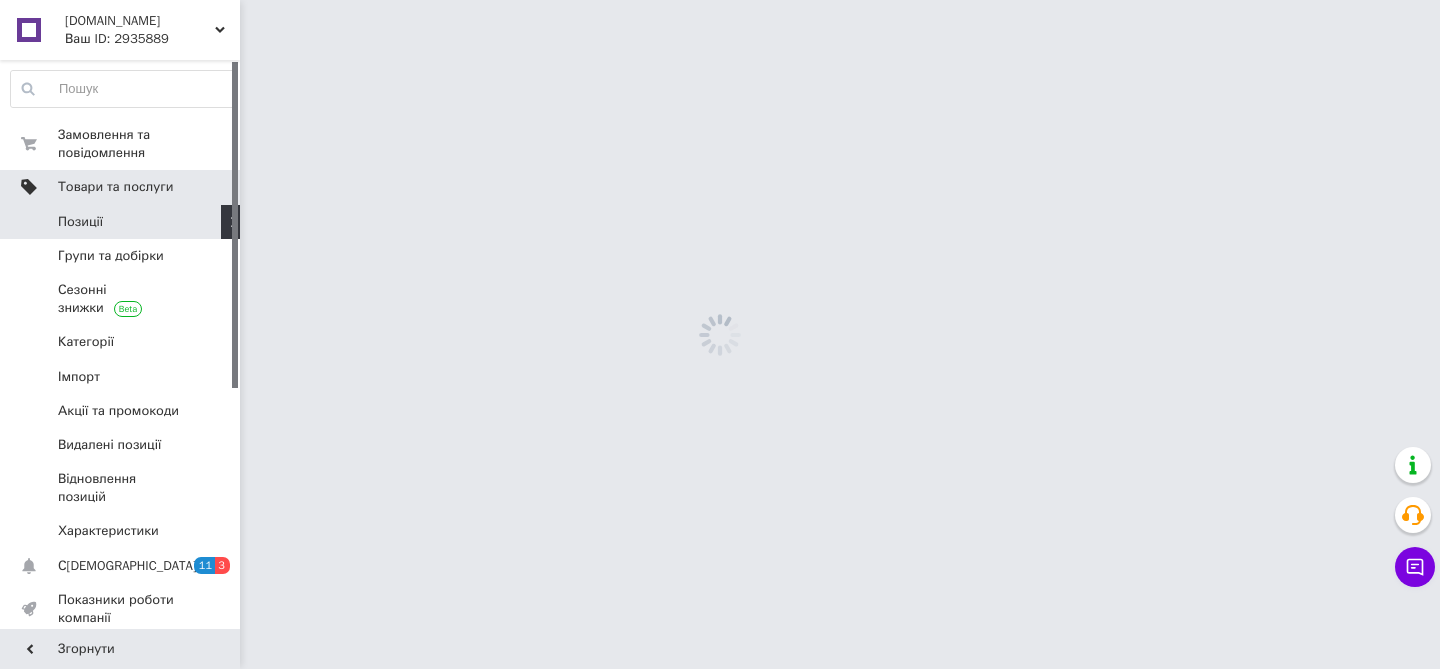 scroll, scrollTop: 0, scrollLeft: 0, axis: both 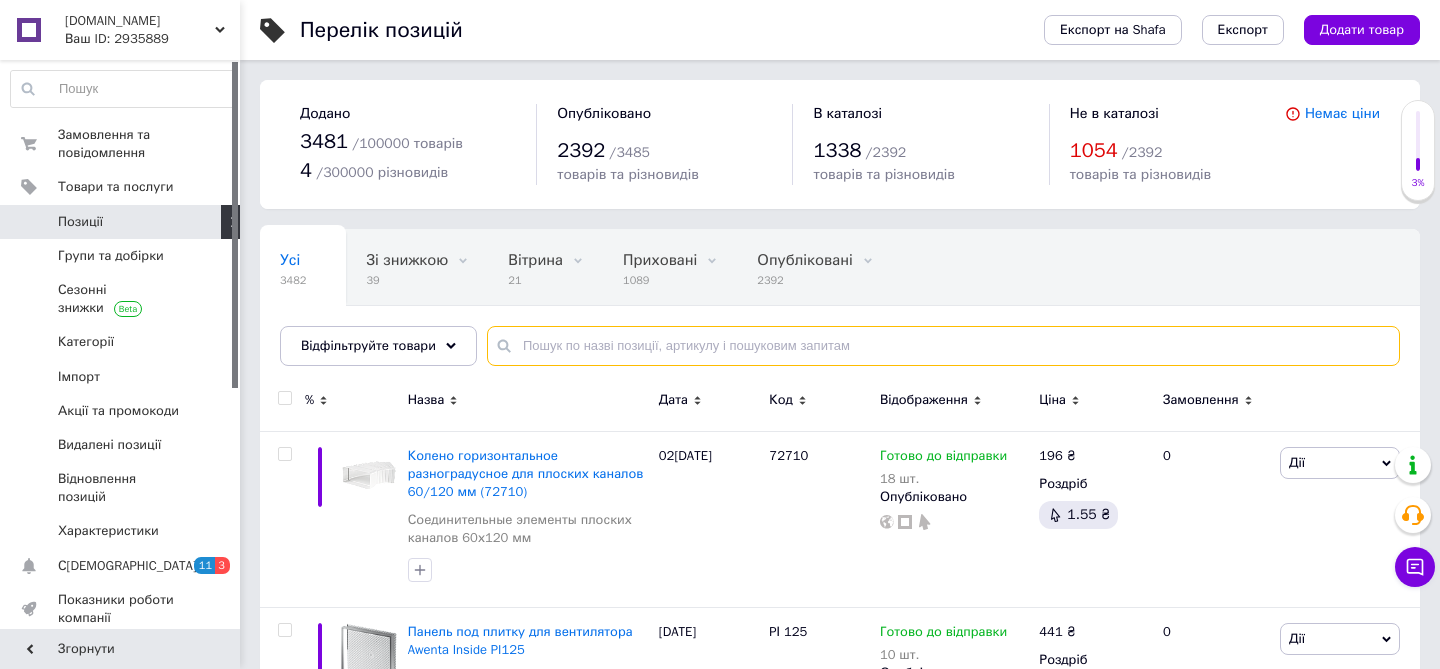 click at bounding box center [943, 346] 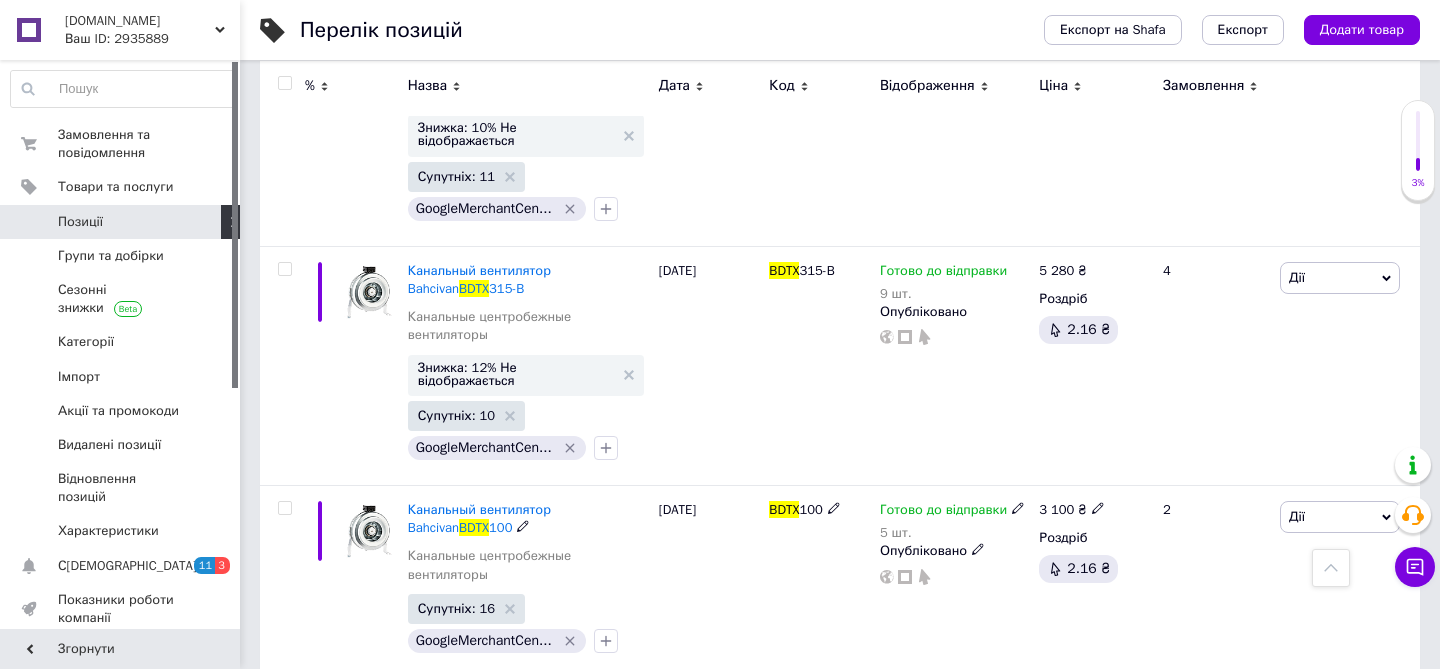 scroll, scrollTop: 0, scrollLeft: 0, axis: both 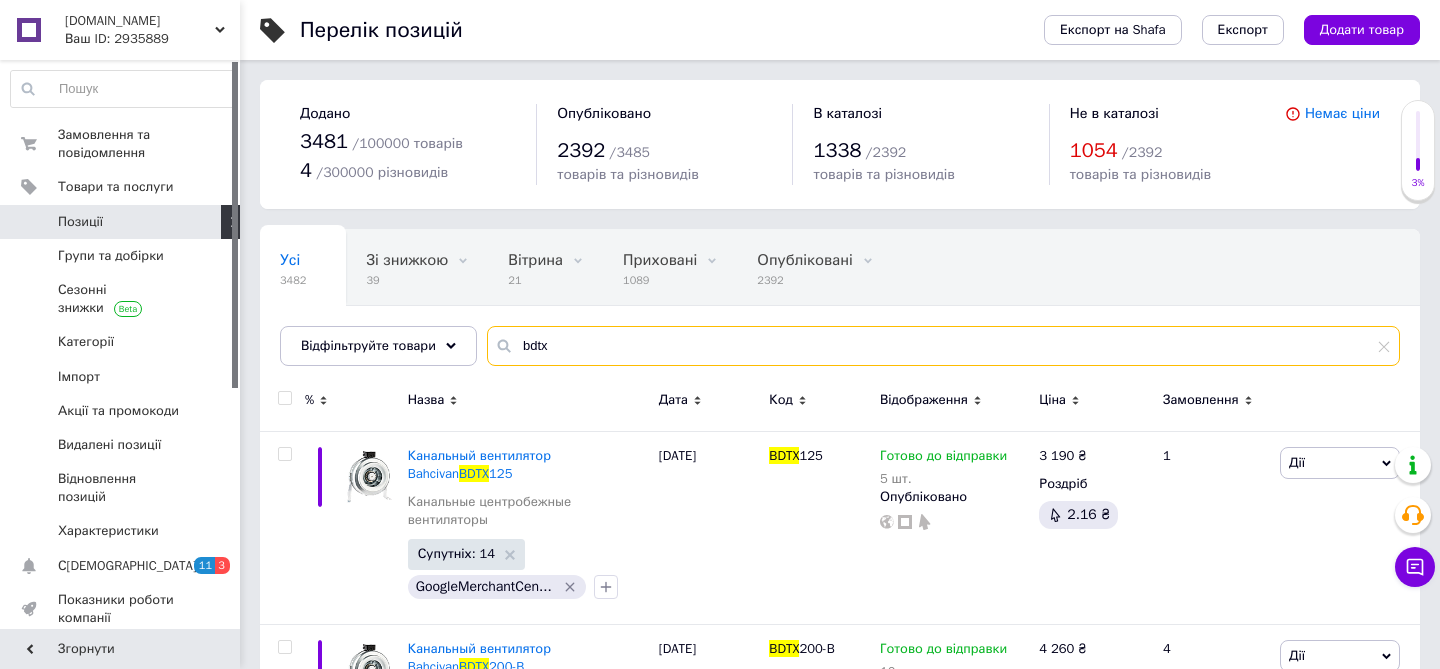 type on "bdtx" 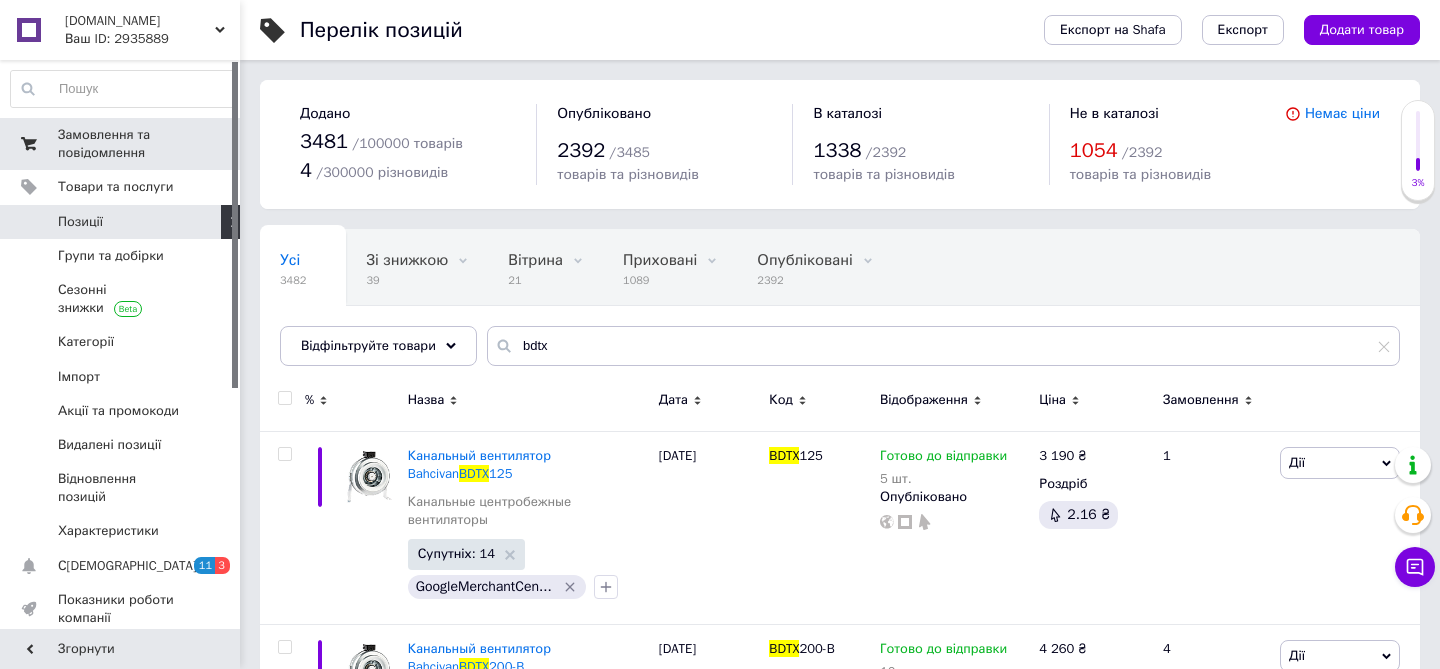 click on "Замовлення та повідомлення" at bounding box center (121, 144) 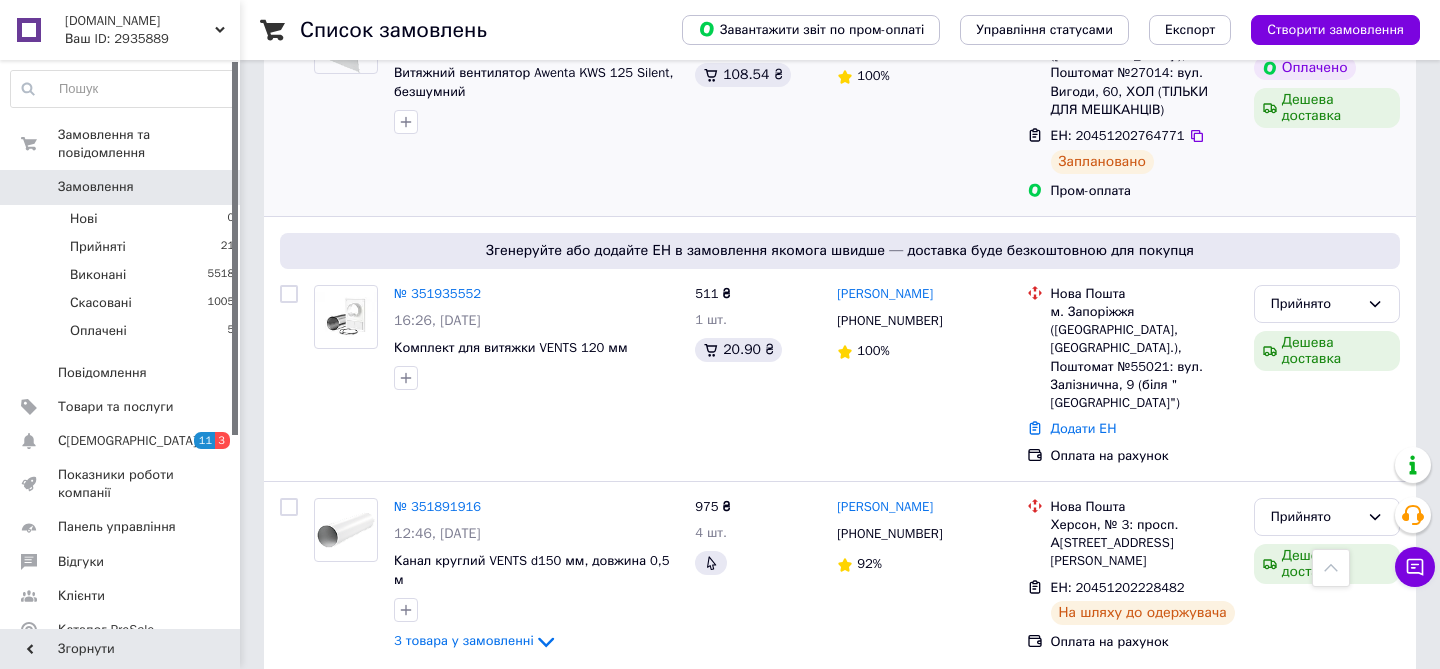 scroll, scrollTop: 497, scrollLeft: 0, axis: vertical 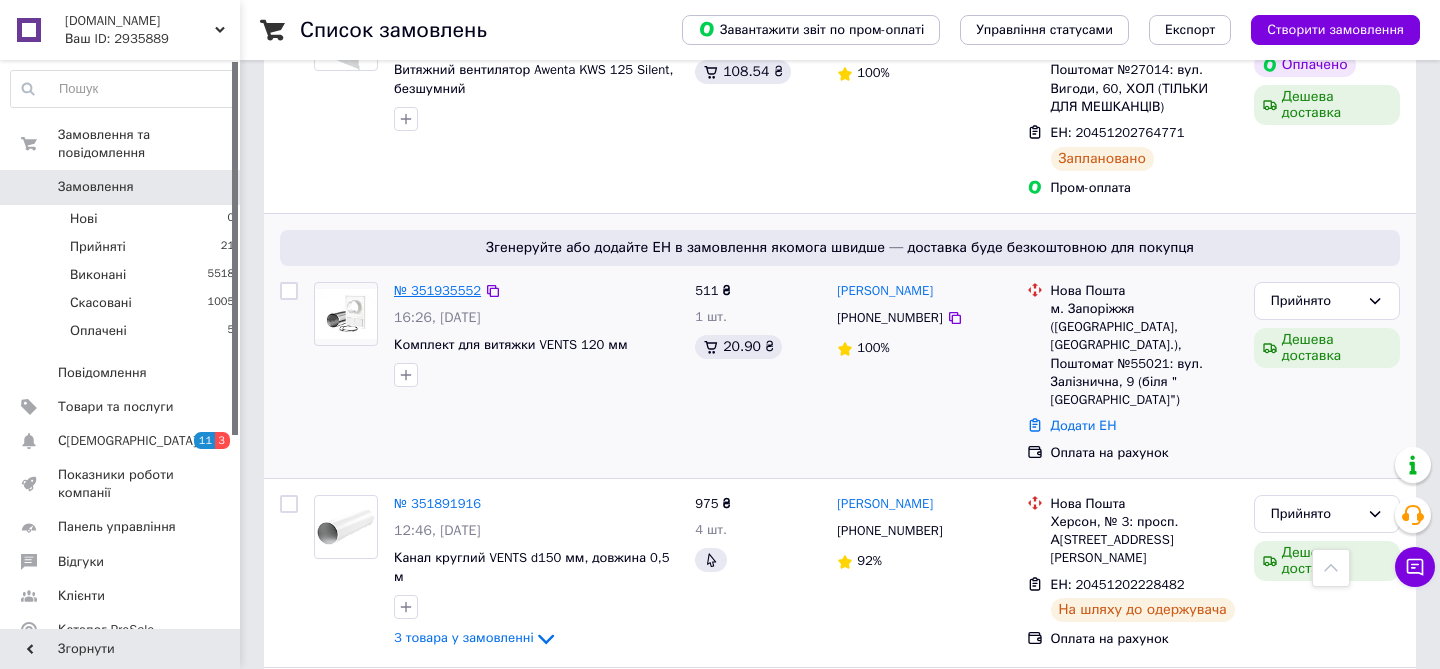 click on "№ 351935552" at bounding box center [437, 290] 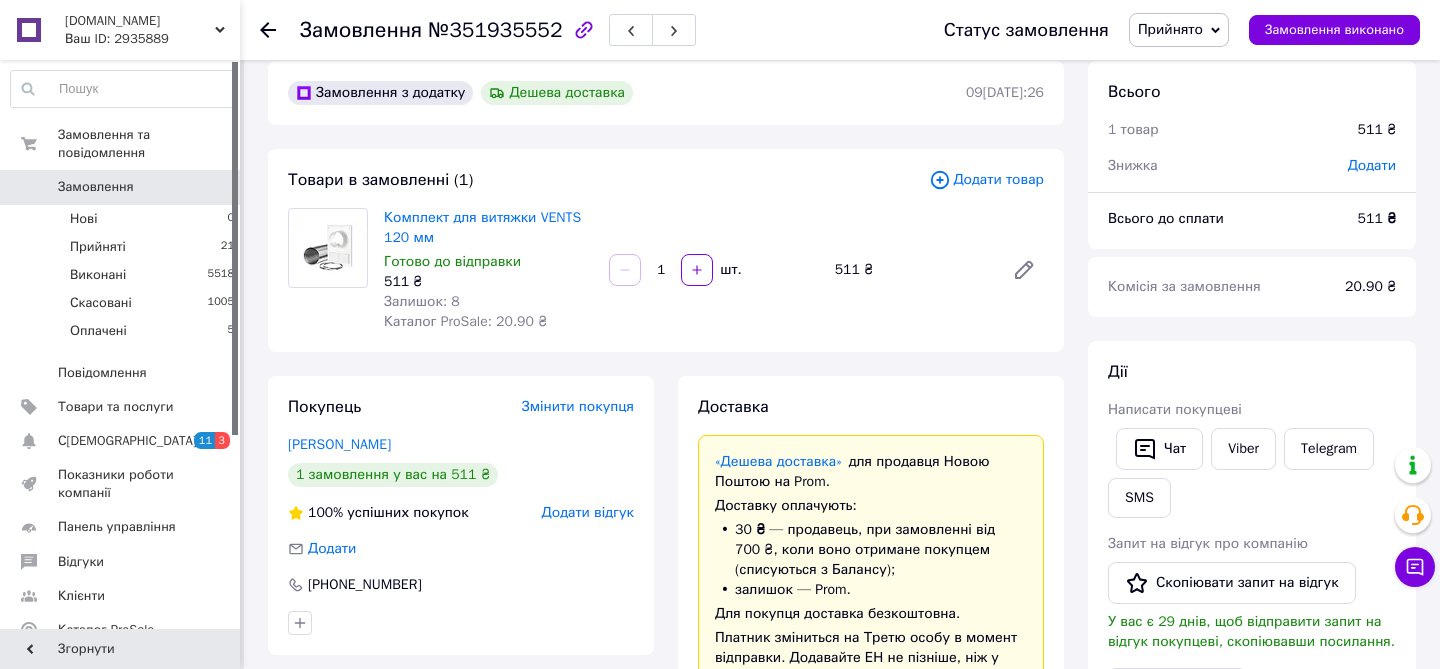 scroll, scrollTop: 0, scrollLeft: 0, axis: both 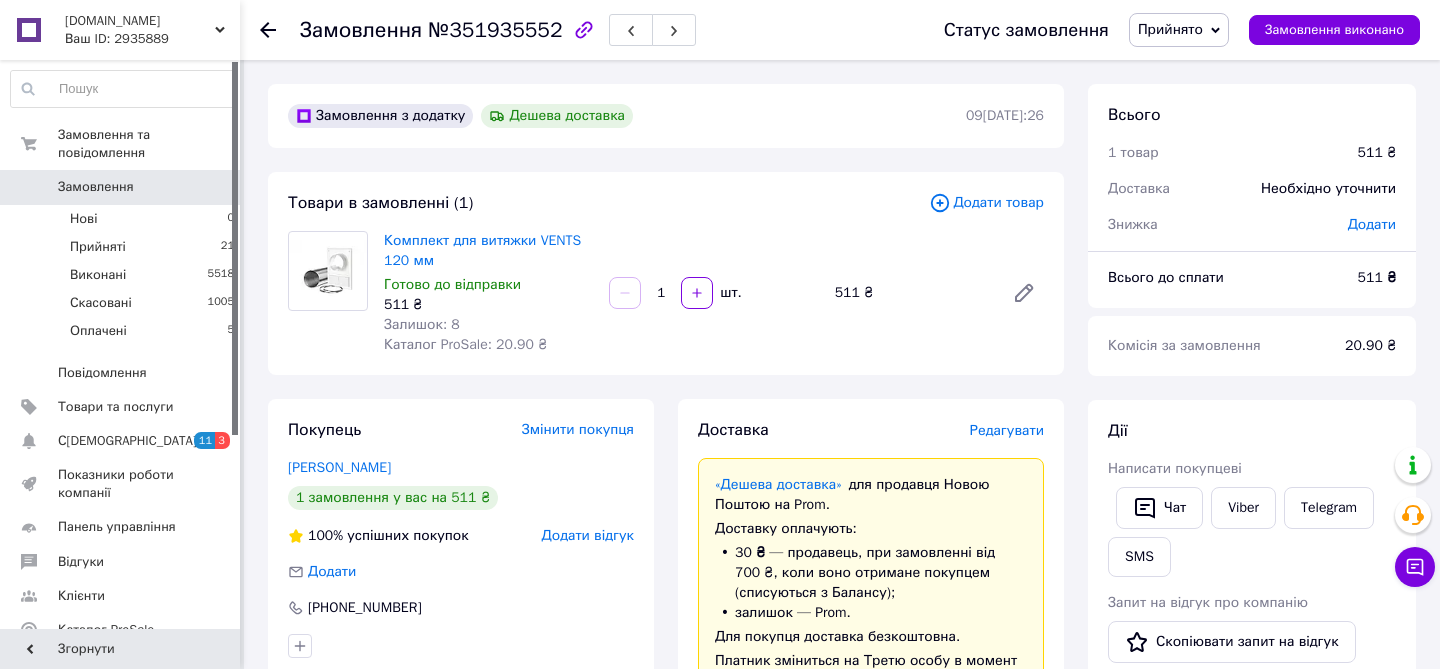 click on "Доставка" at bounding box center [834, 430] 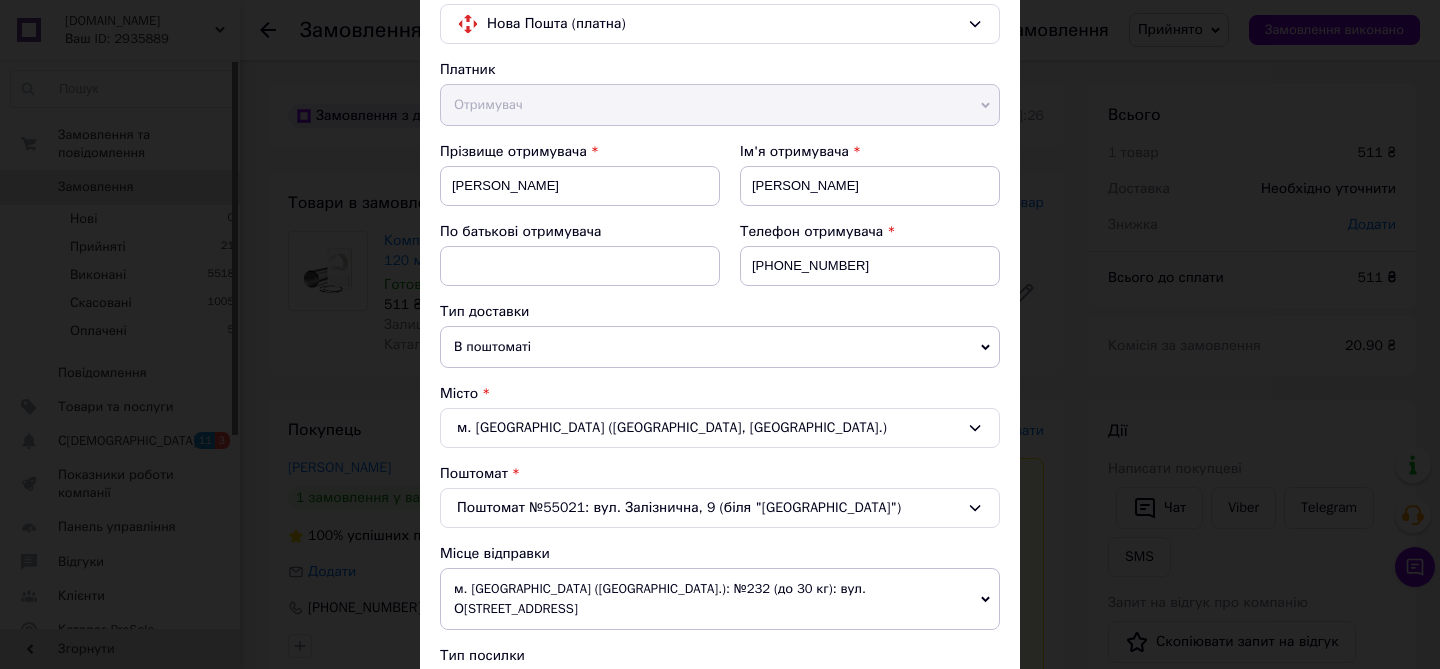 scroll, scrollTop: 715, scrollLeft: 0, axis: vertical 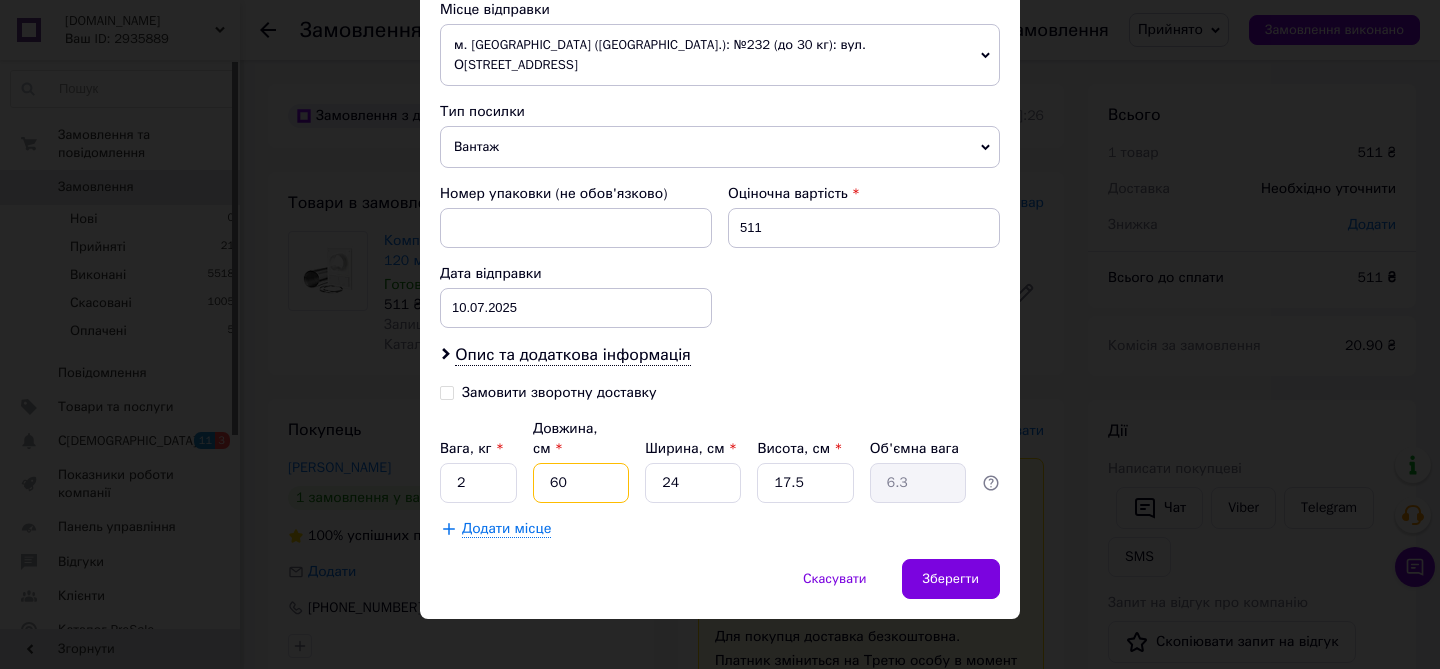 click on "60" at bounding box center [581, 483] 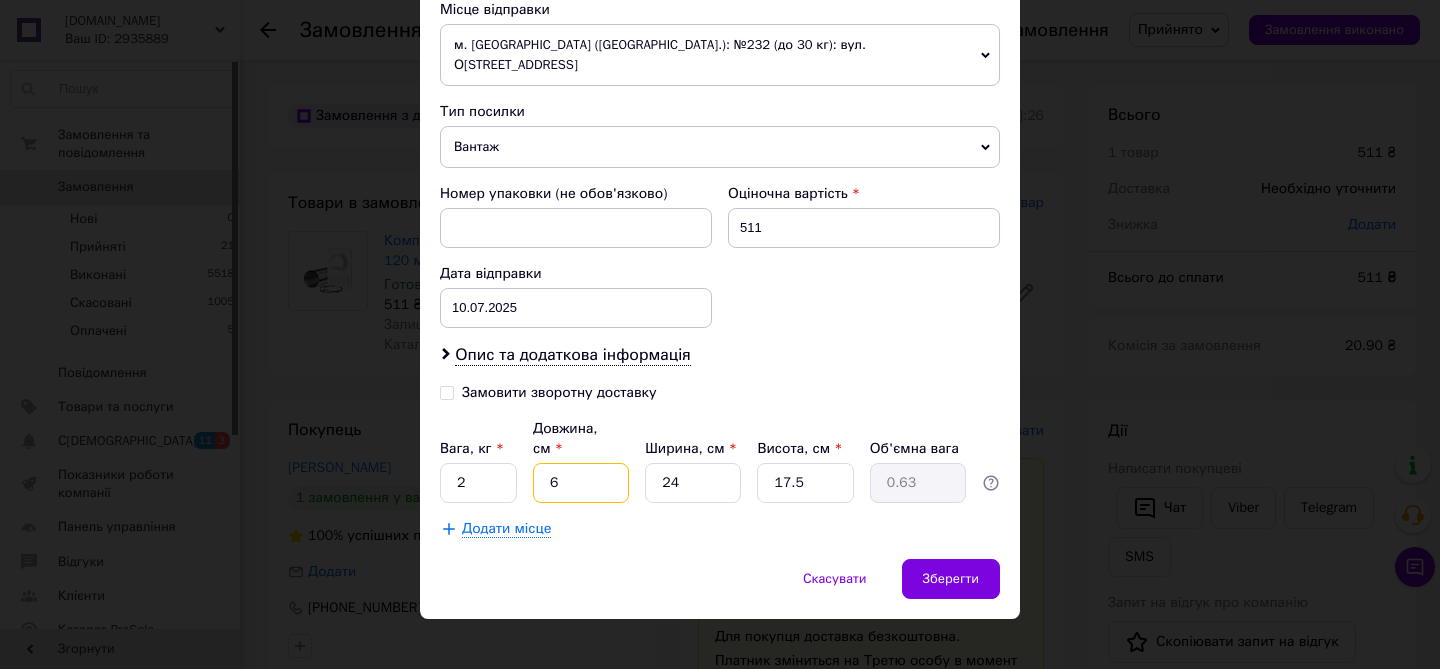 type 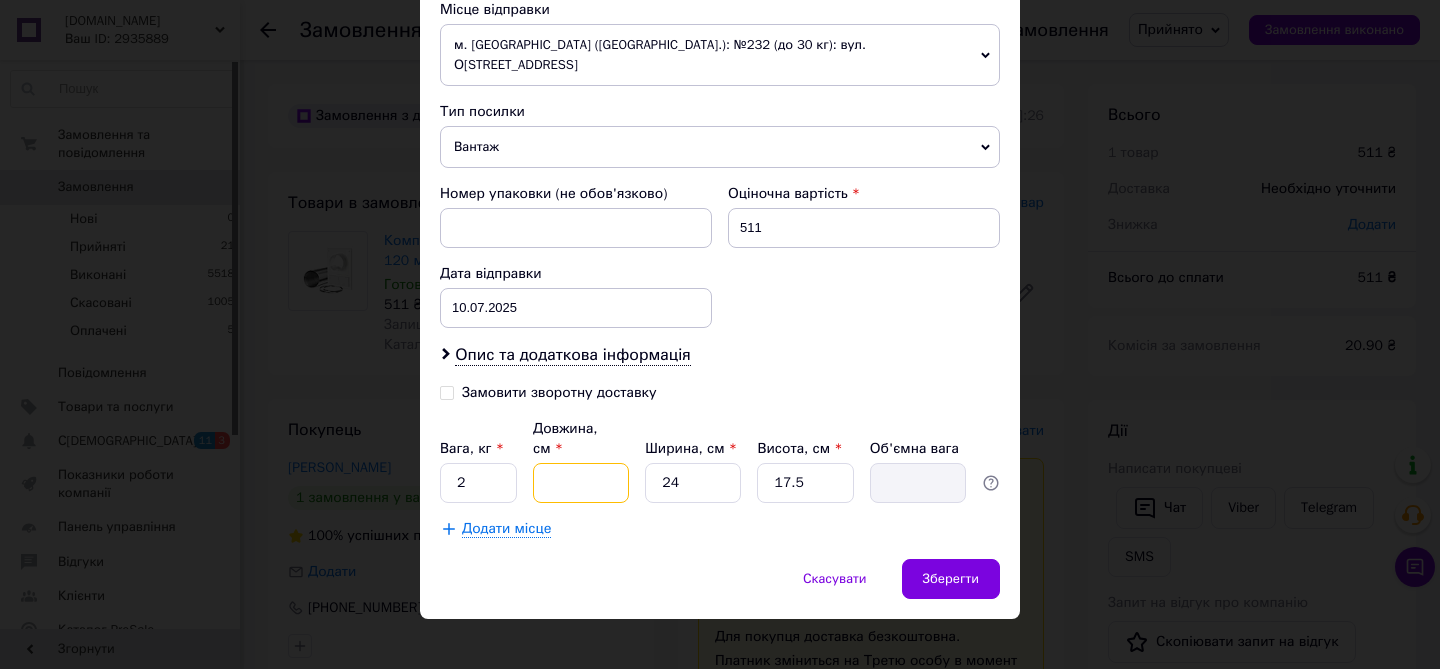type on "5" 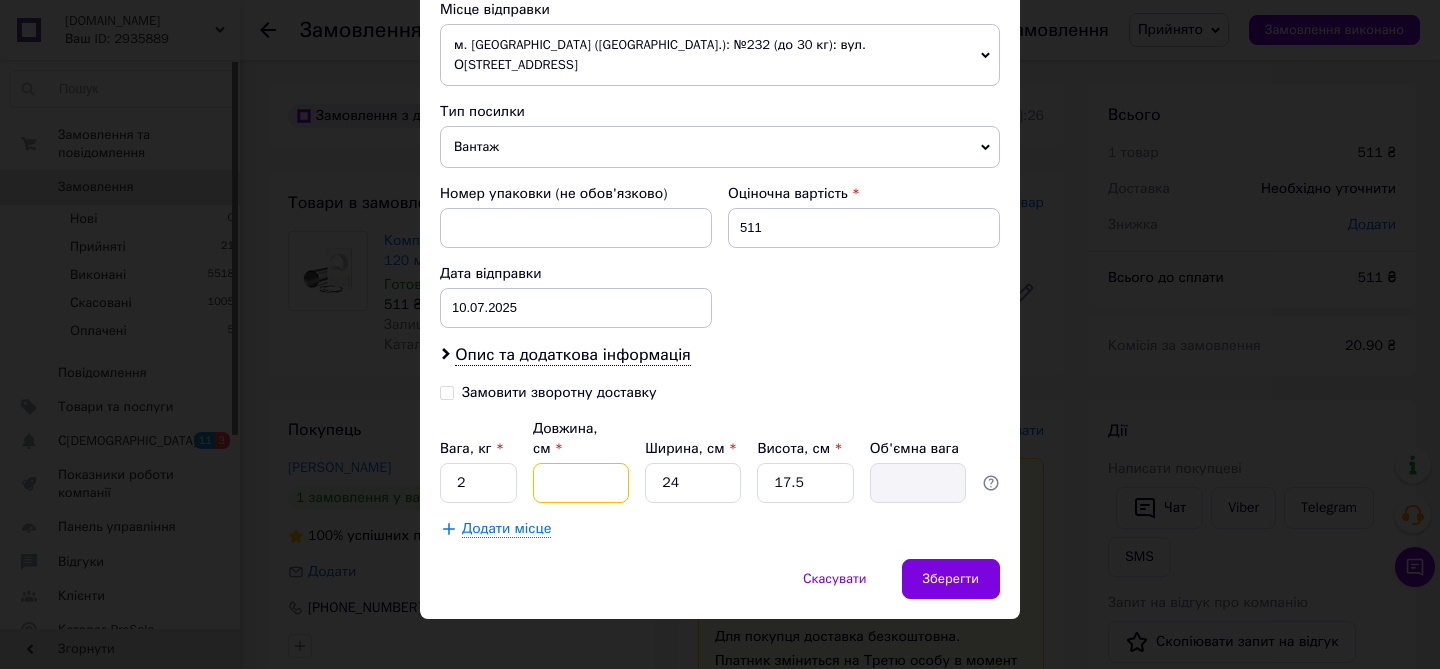 type on "0.53" 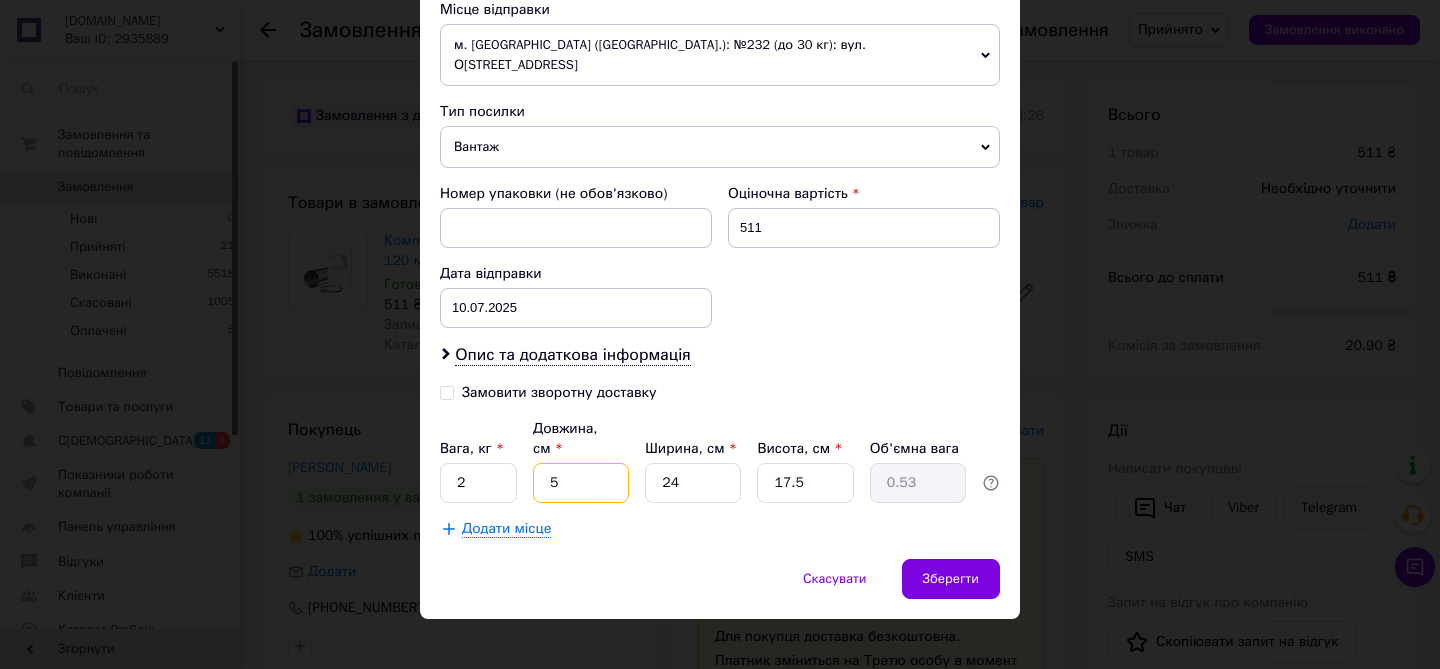type on "50" 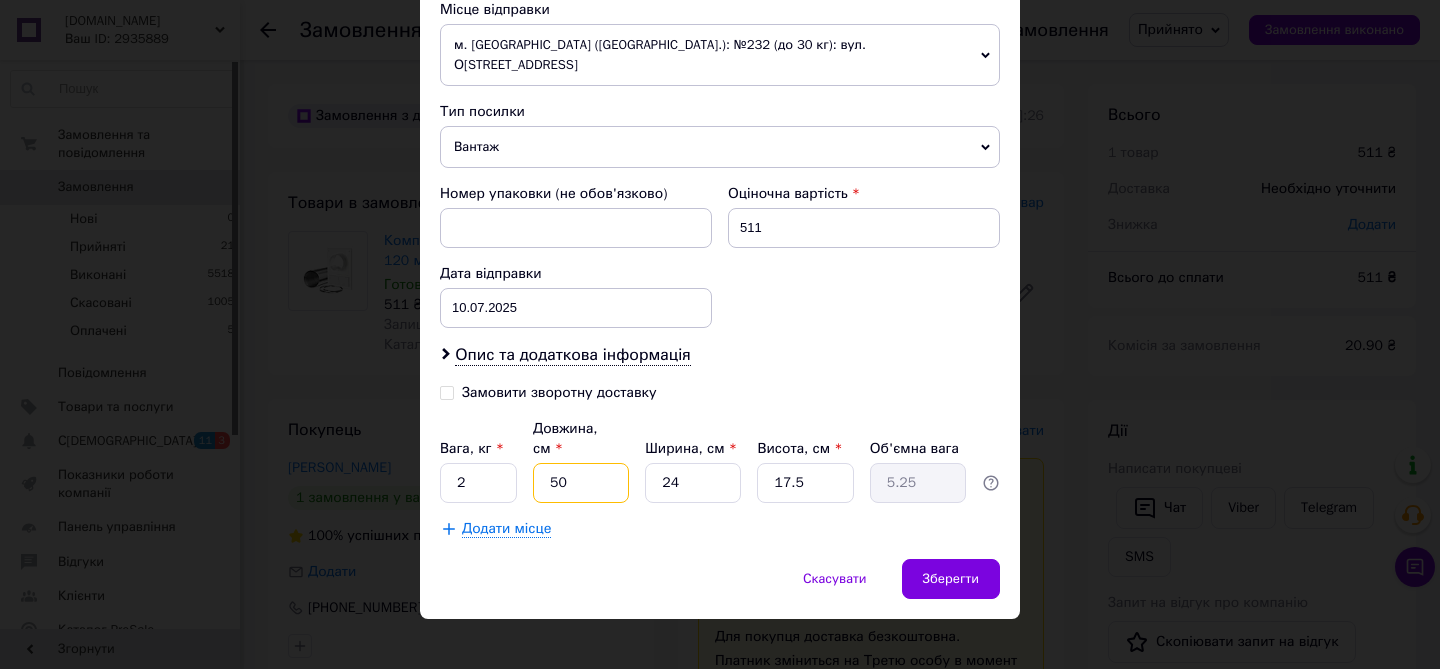 type on "50" 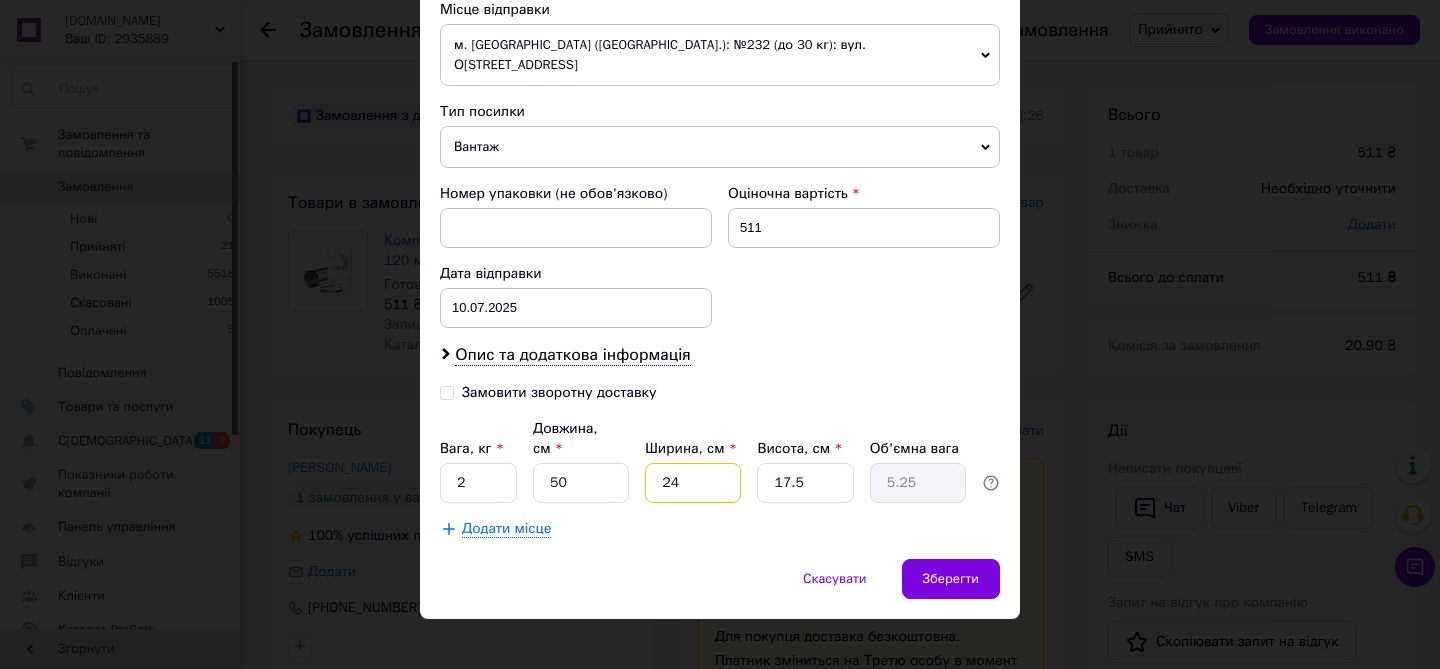 click on "24" at bounding box center [693, 483] 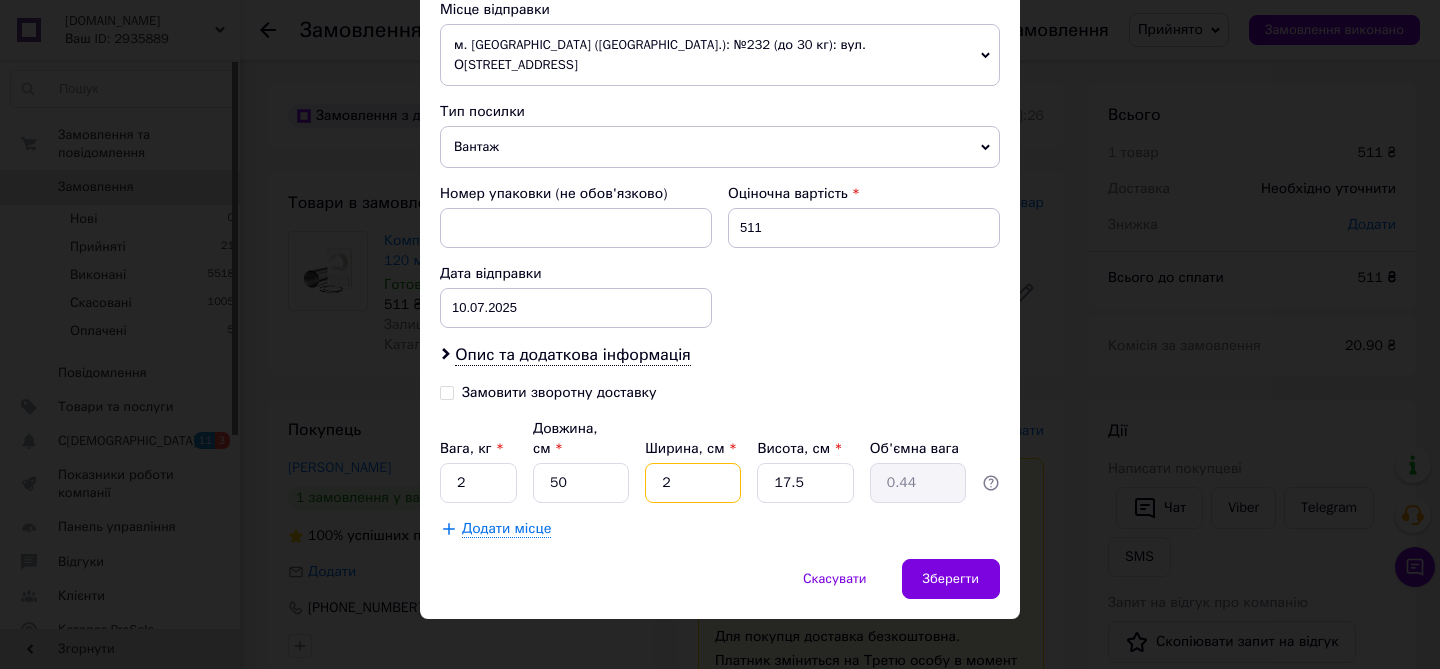 type on "23" 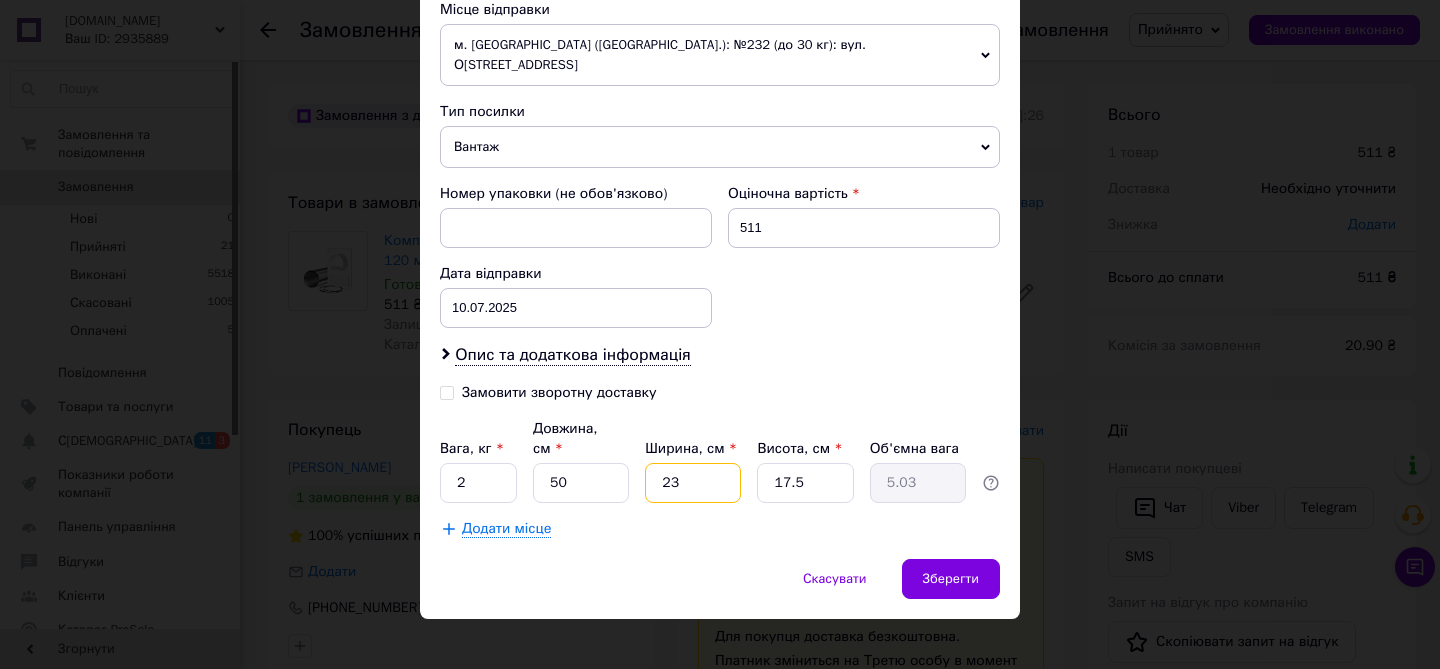 type on "23" 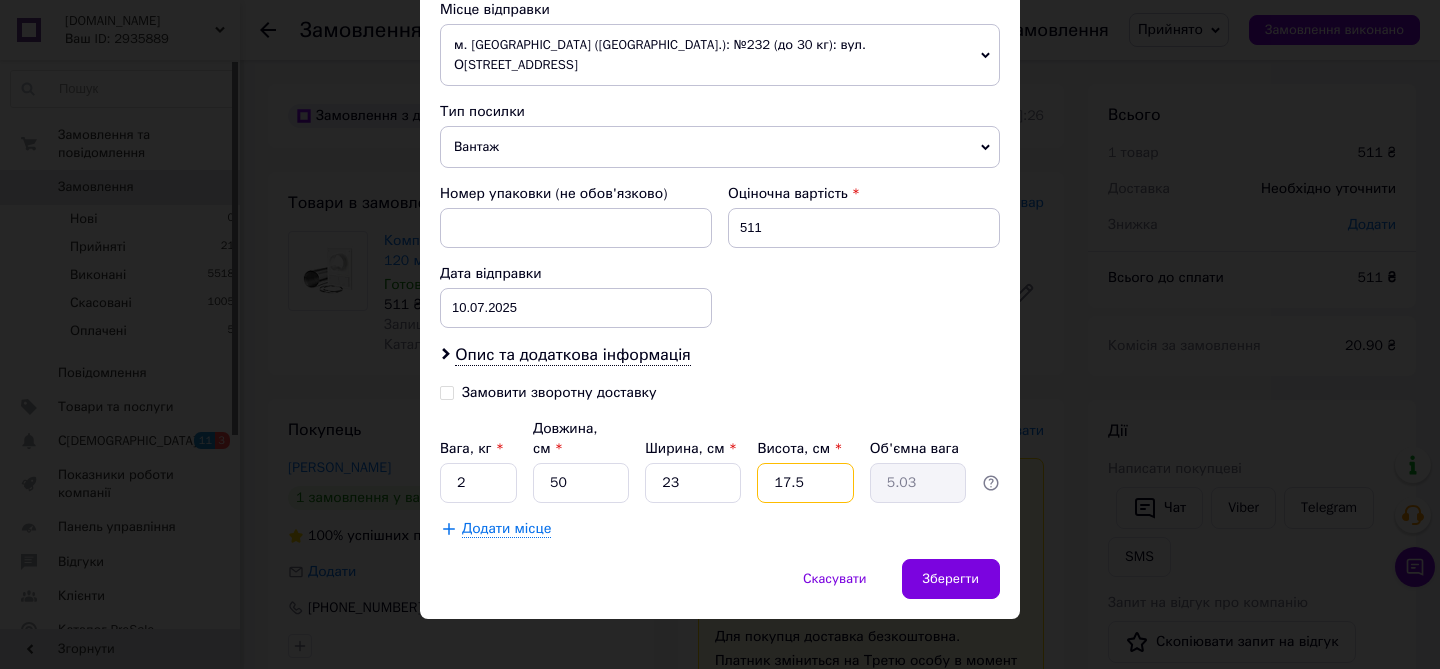click on "17.5" at bounding box center (805, 483) 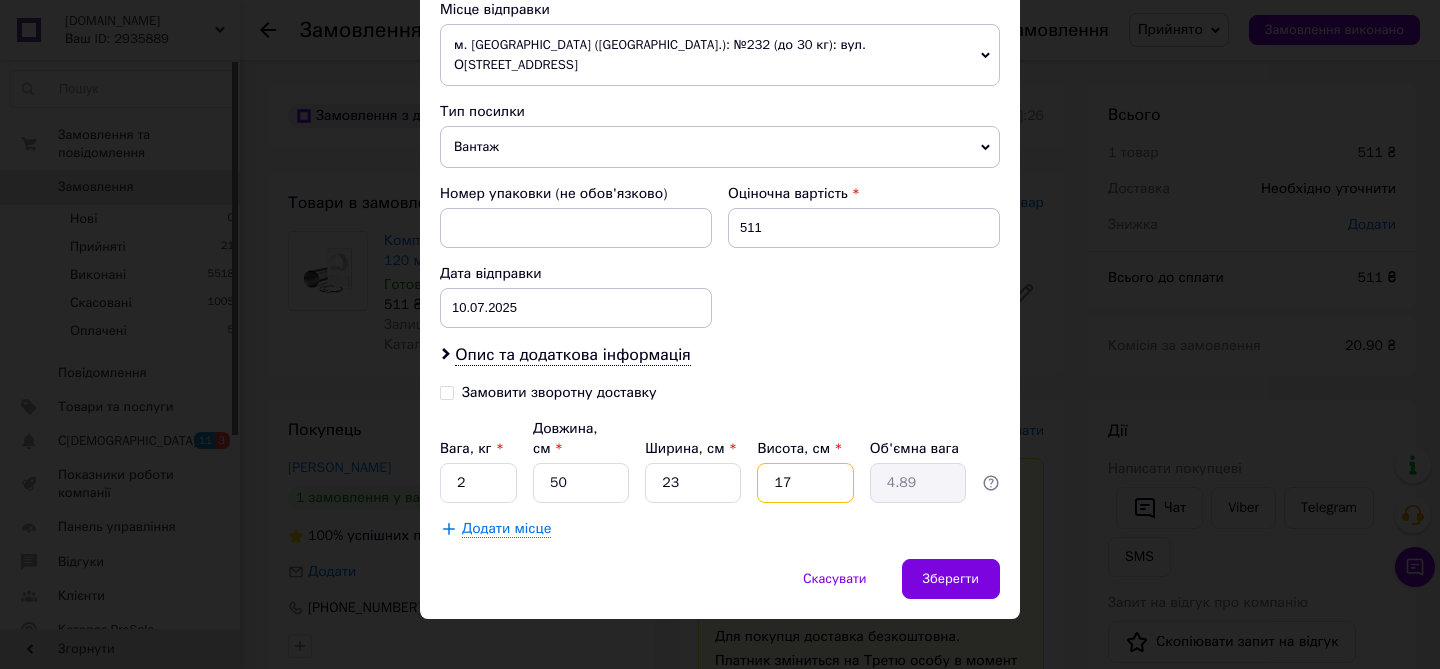 type on "1" 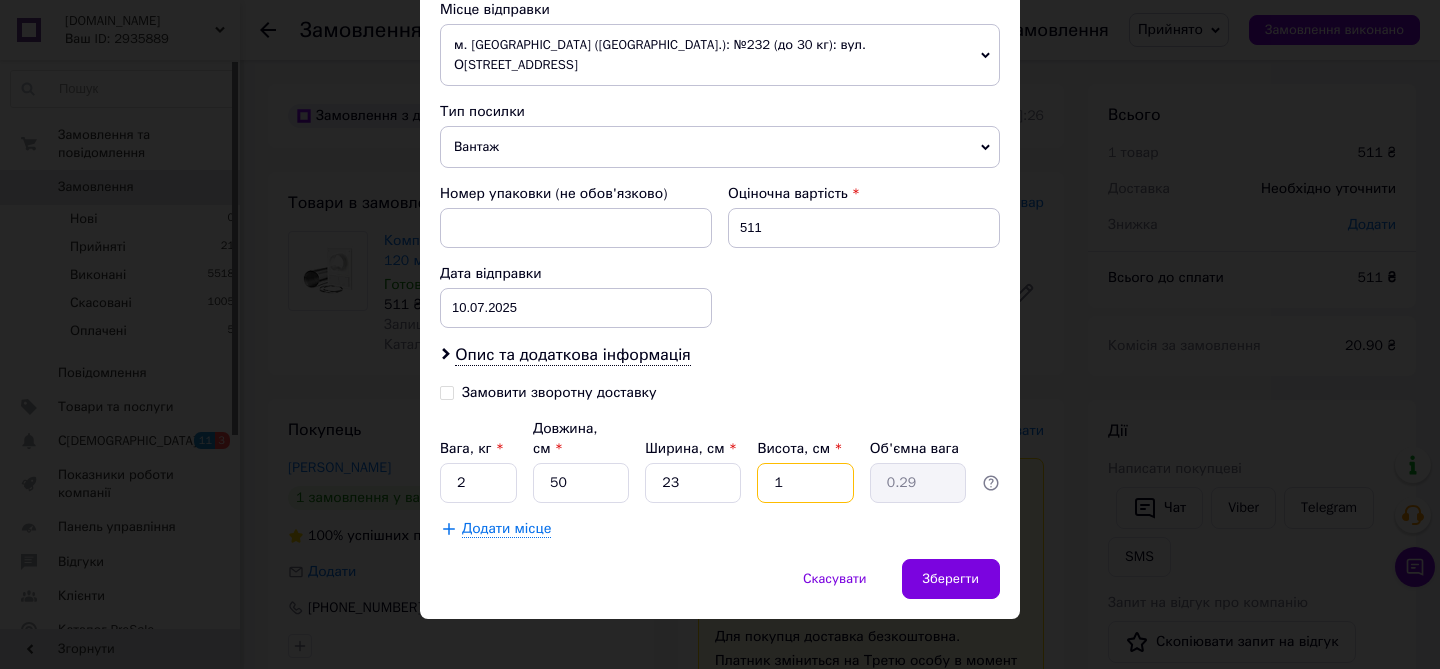 type 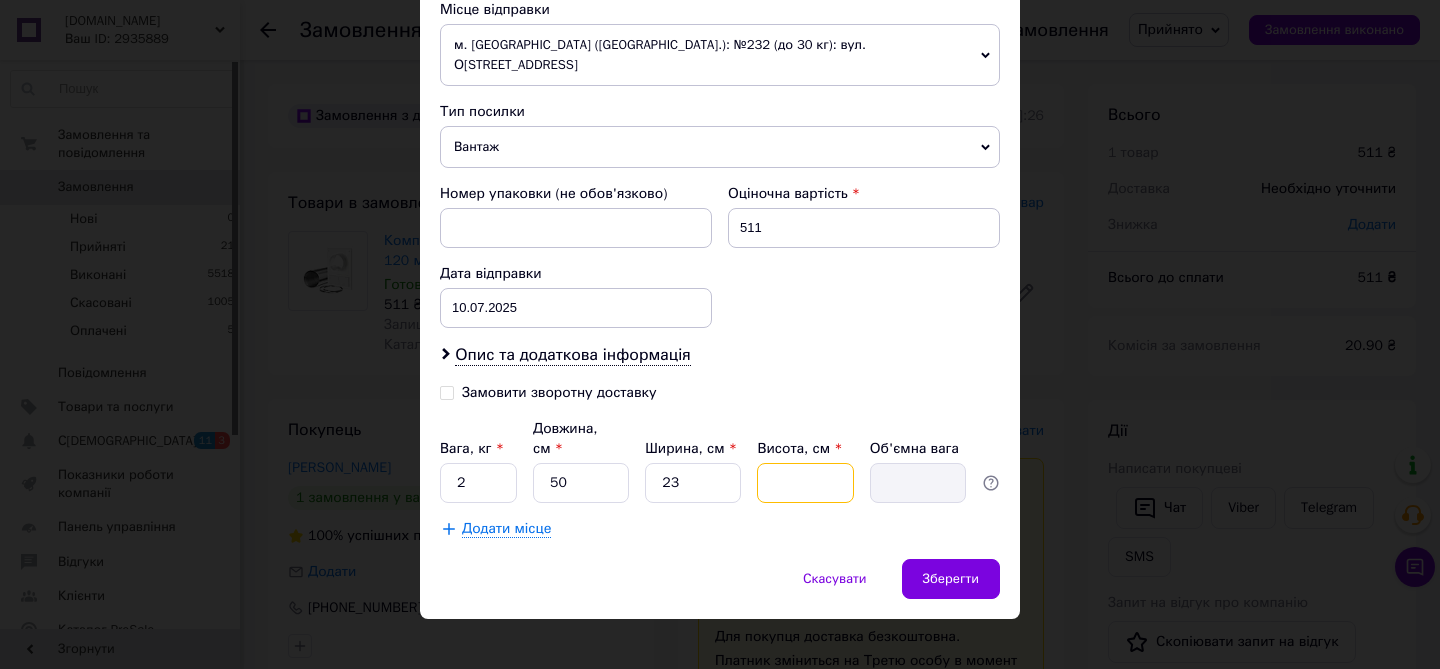 type on "2" 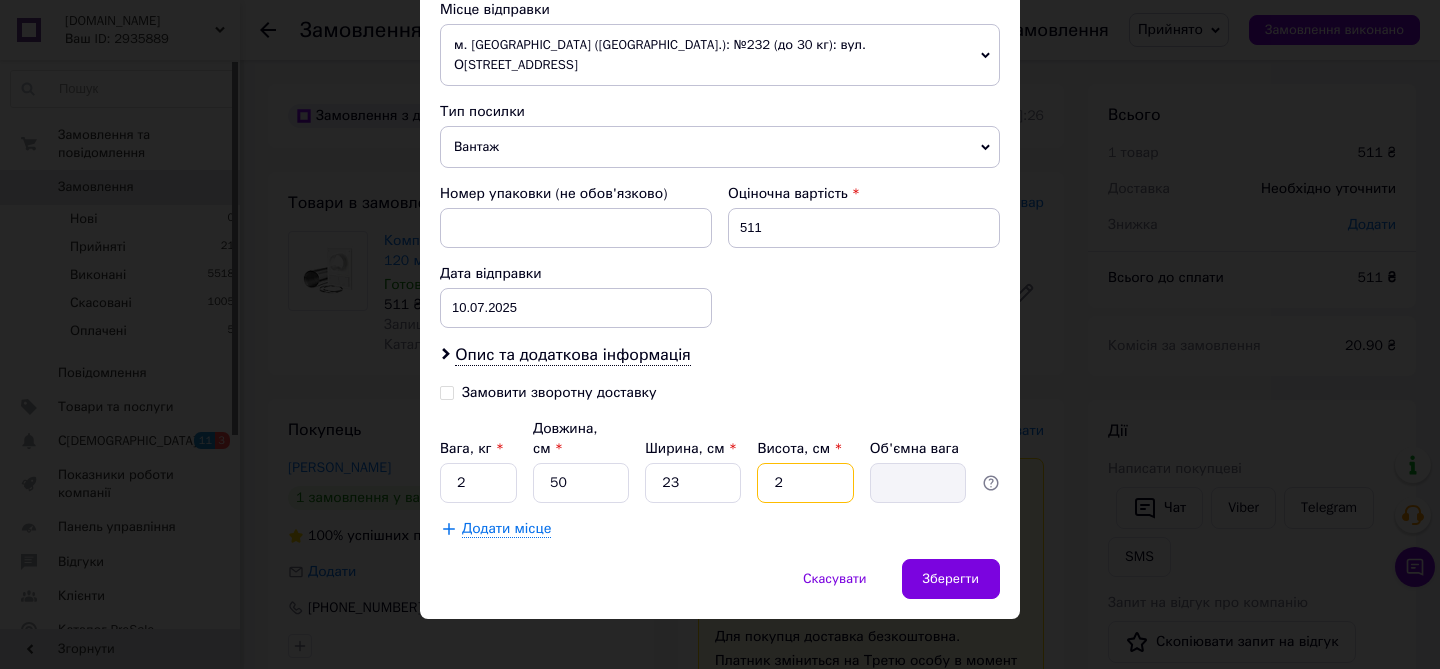 type on "0.57" 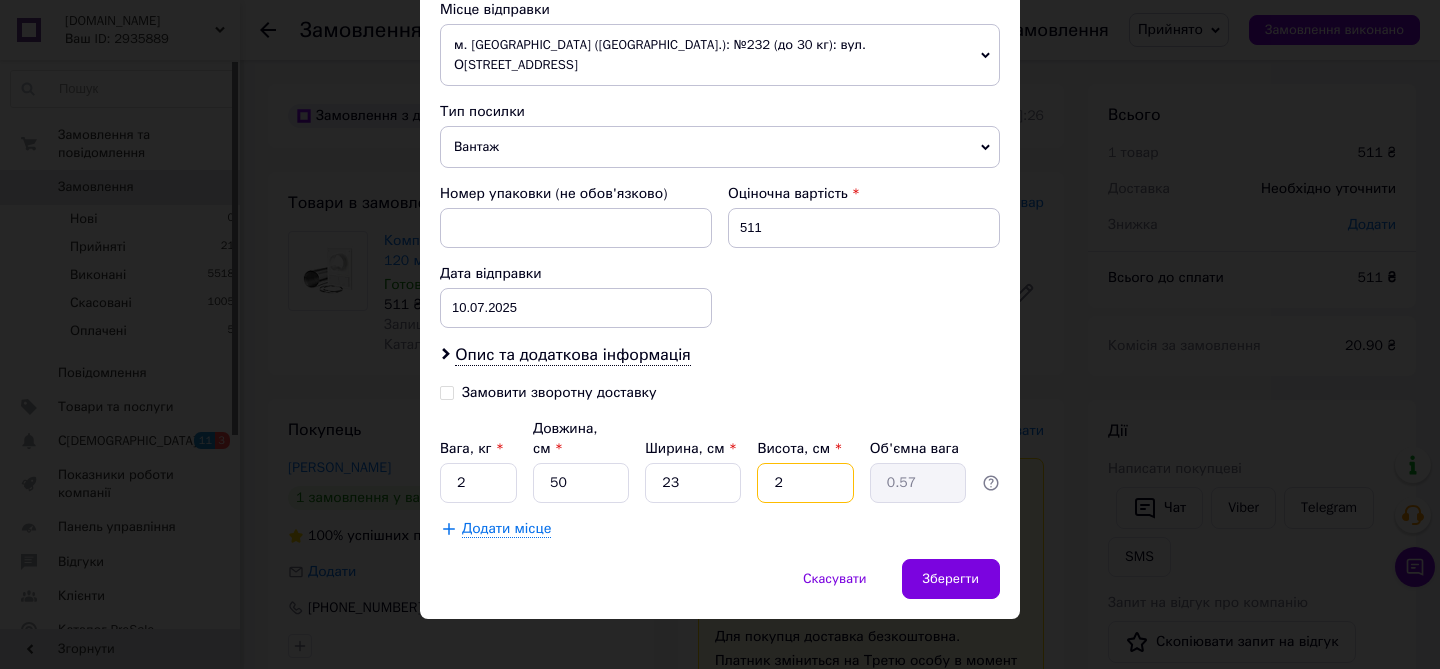 type on "21" 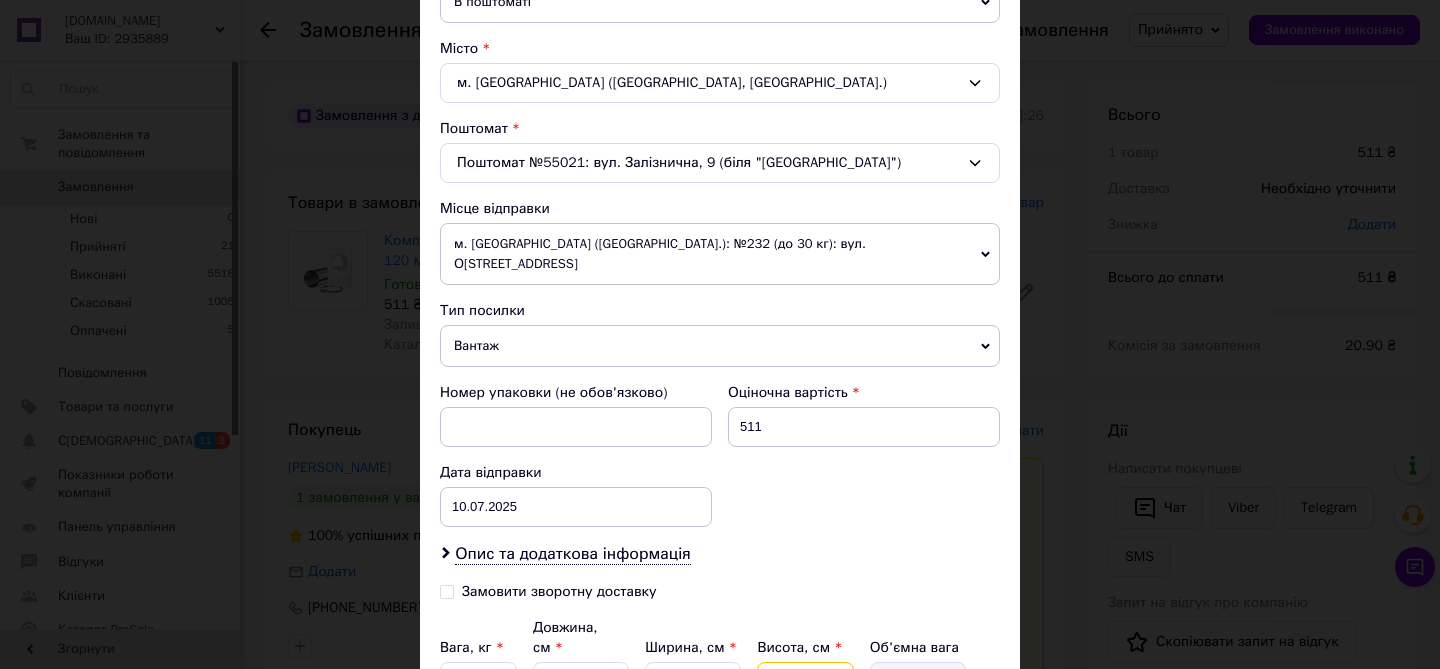 scroll, scrollTop: 715, scrollLeft: 0, axis: vertical 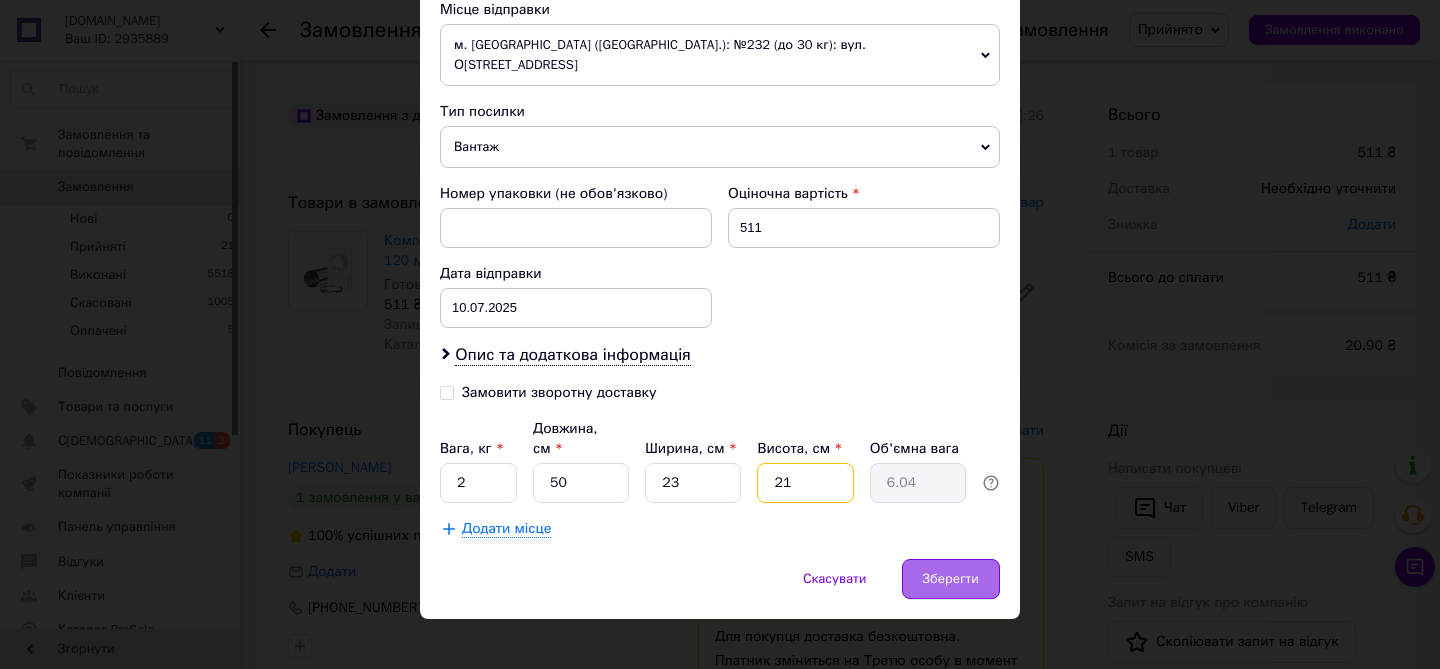 type on "21" 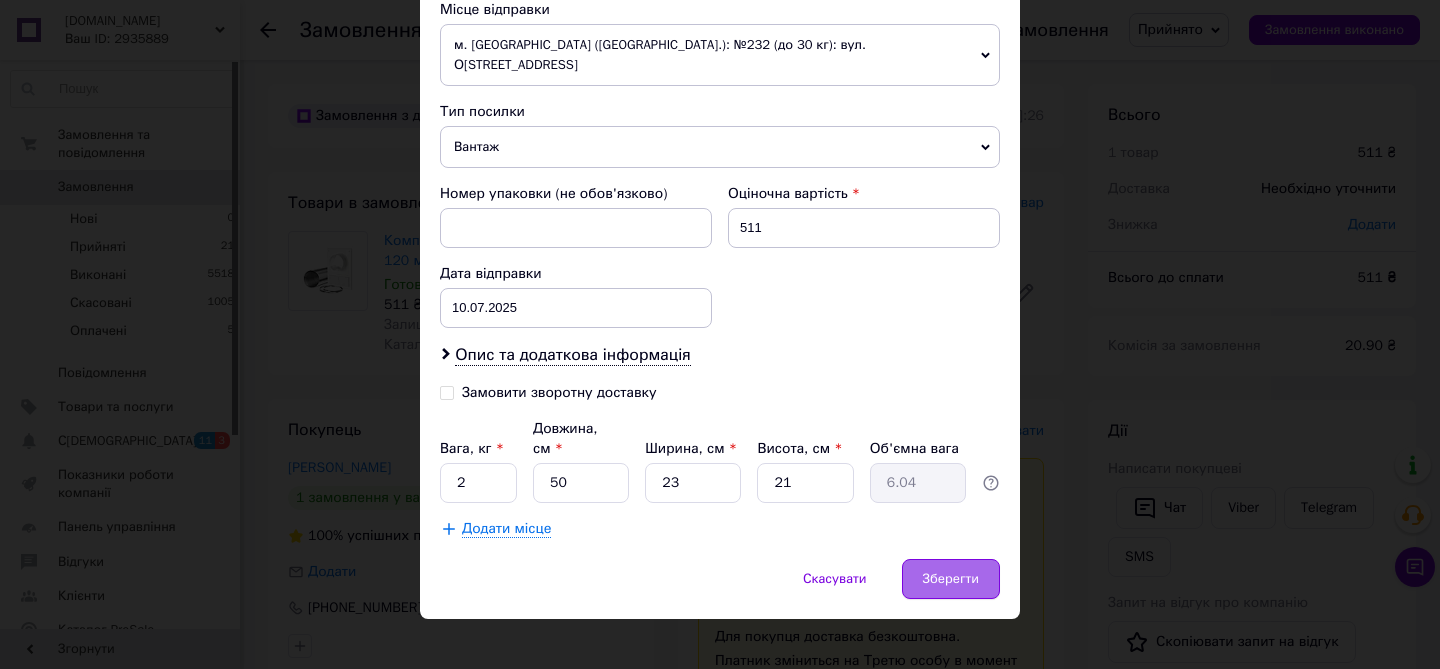 click on "Зберегти" at bounding box center (951, 579) 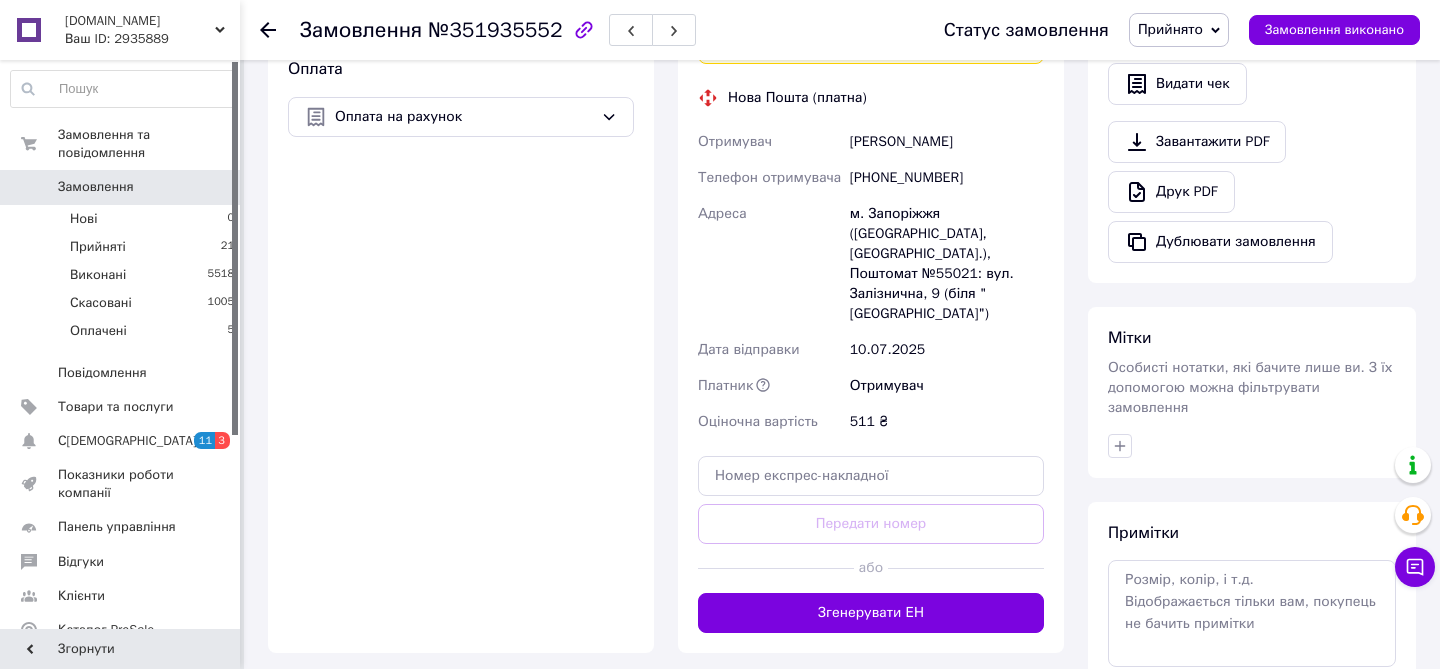 scroll, scrollTop: 671, scrollLeft: 0, axis: vertical 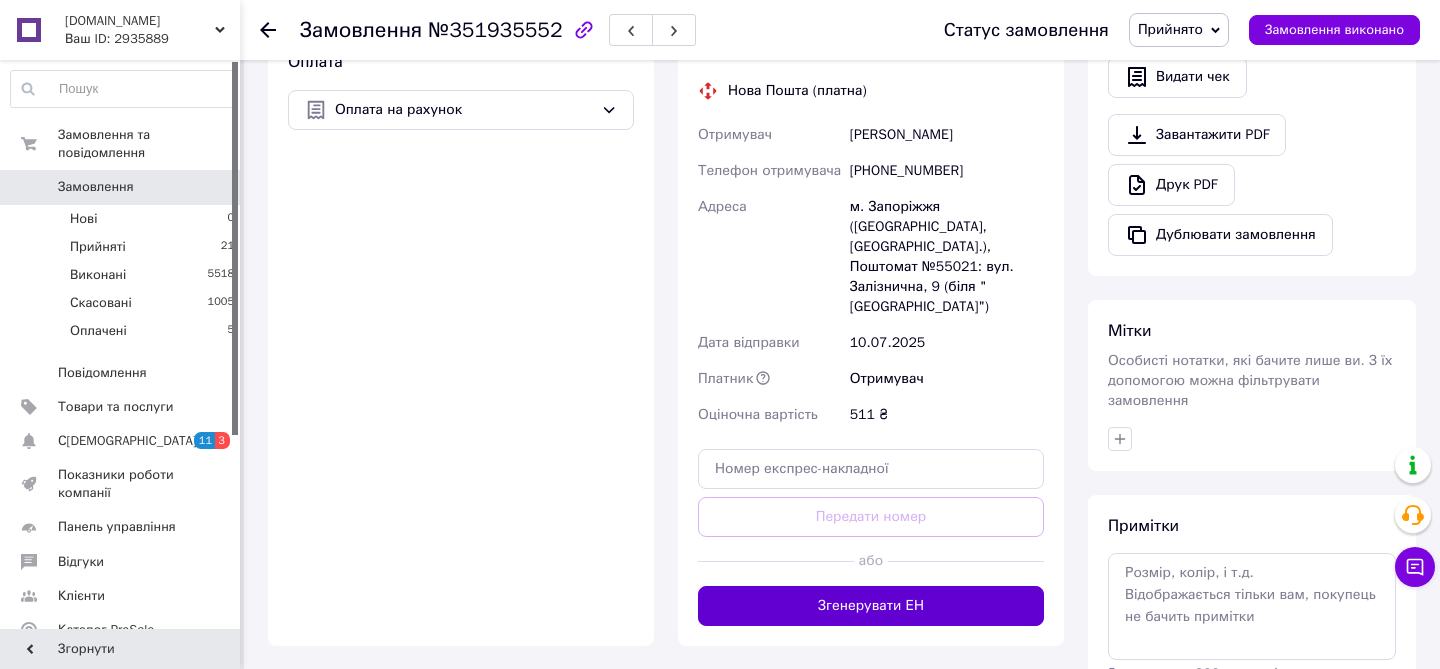 click on "Згенерувати ЕН" at bounding box center (871, 606) 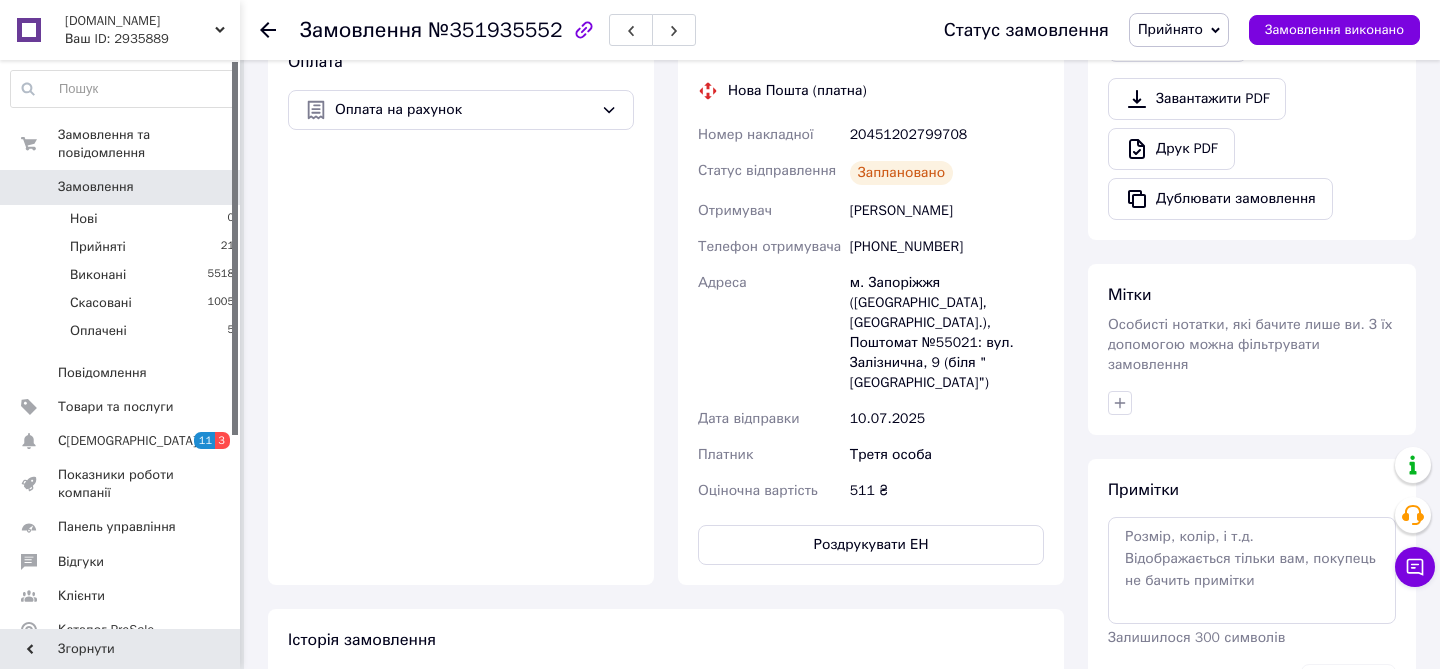 click 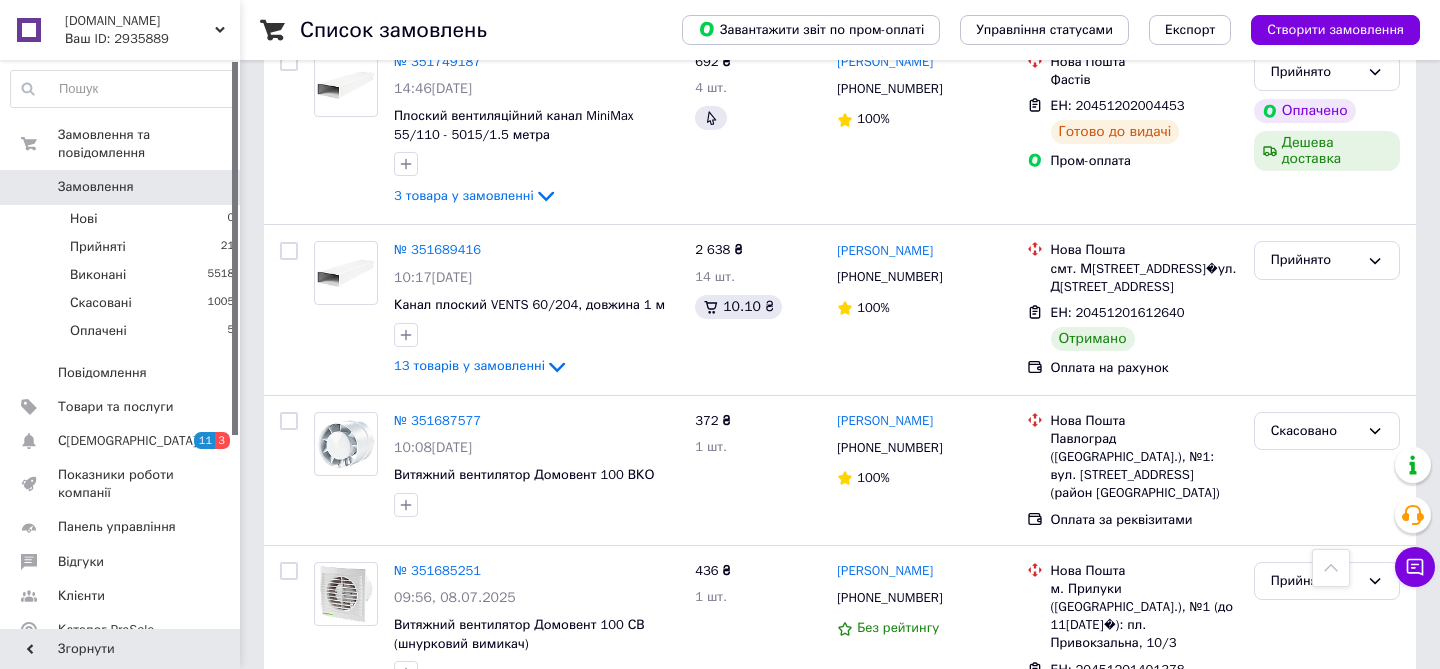 scroll, scrollTop: 1793, scrollLeft: 0, axis: vertical 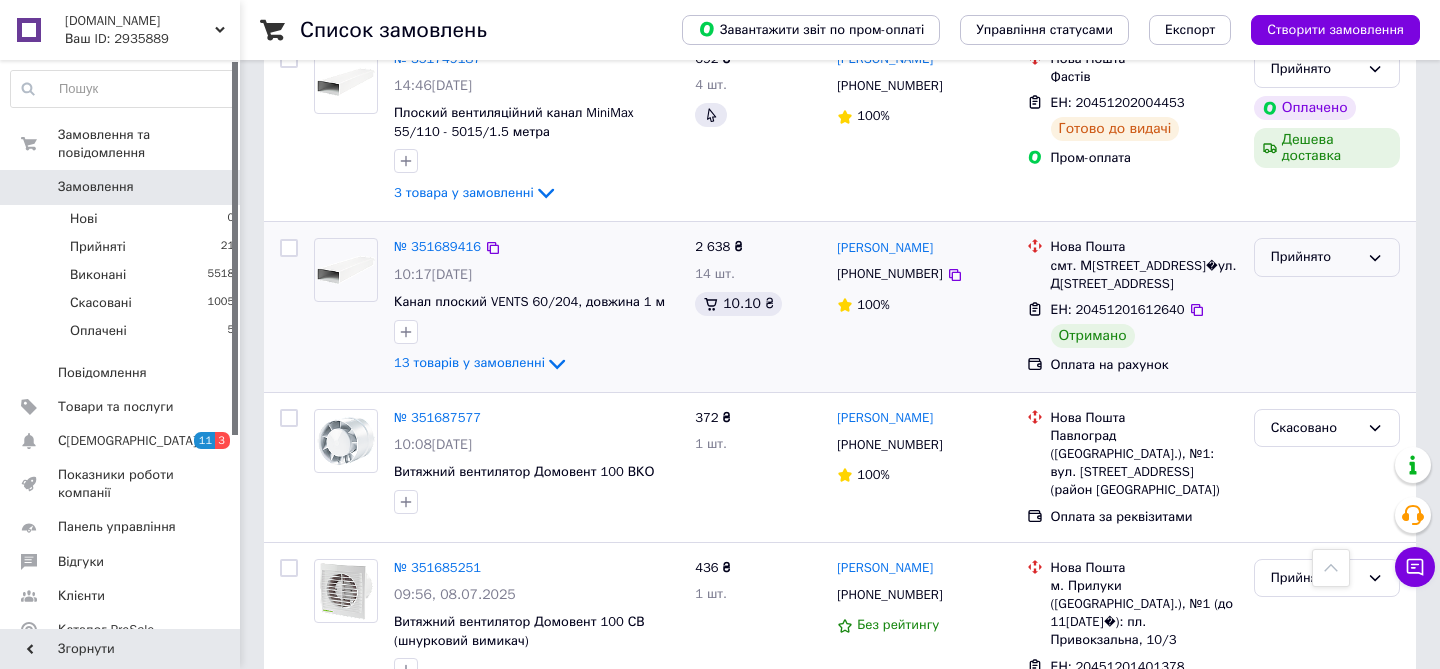 click on "Прийнято" at bounding box center [1315, 257] 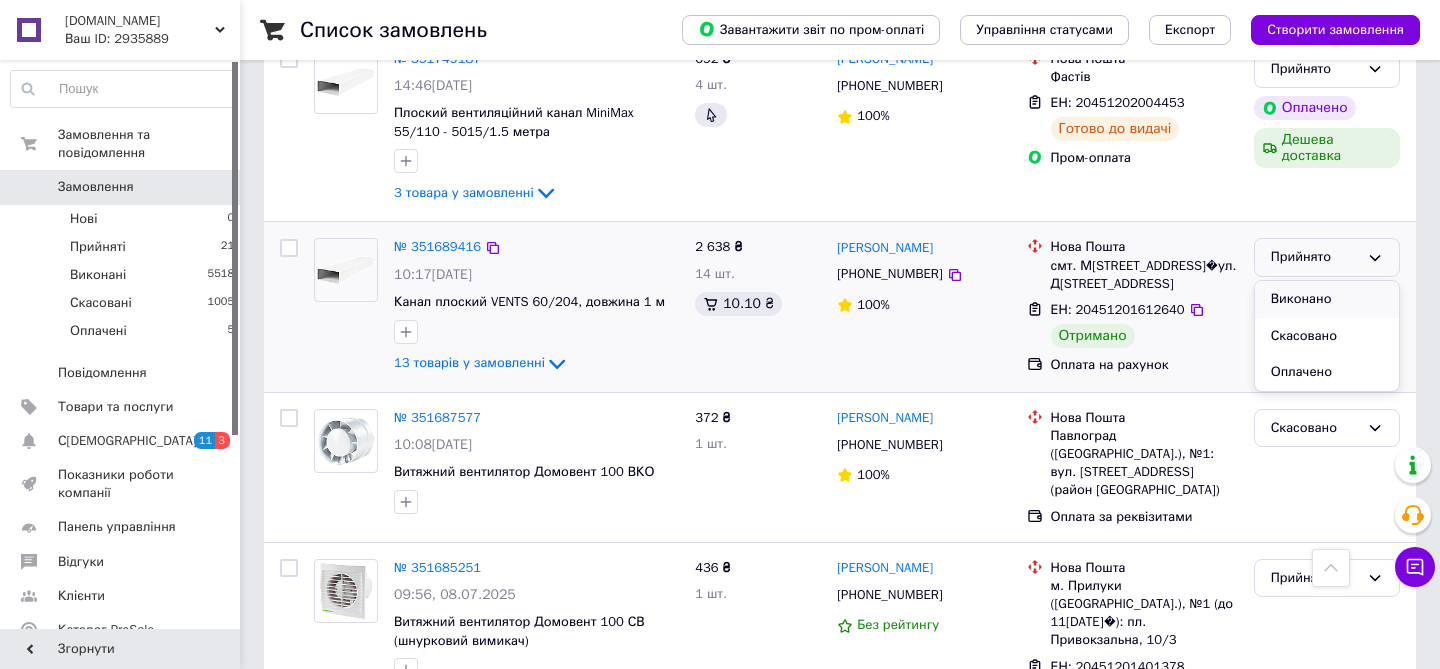 click on "Виконано" at bounding box center [1327, 299] 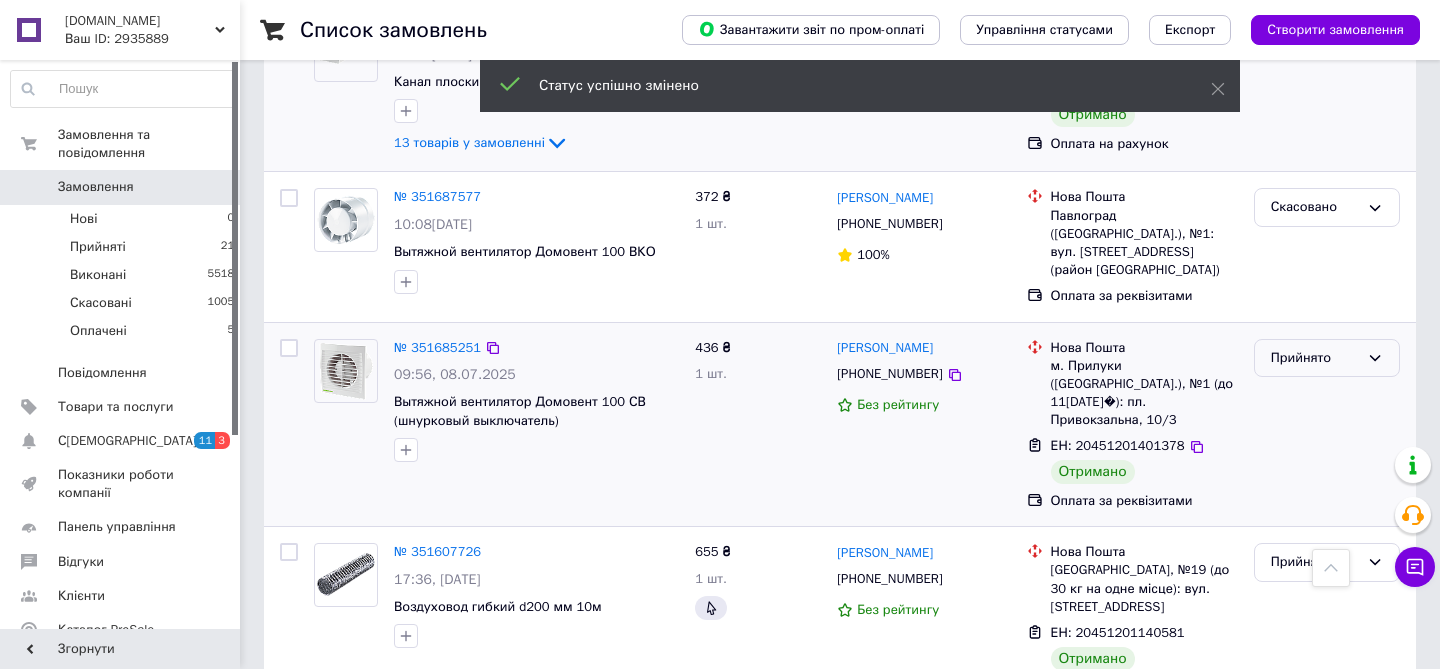 scroll, scrollTop: 2115, scrollLeft: 0, axis: vertical 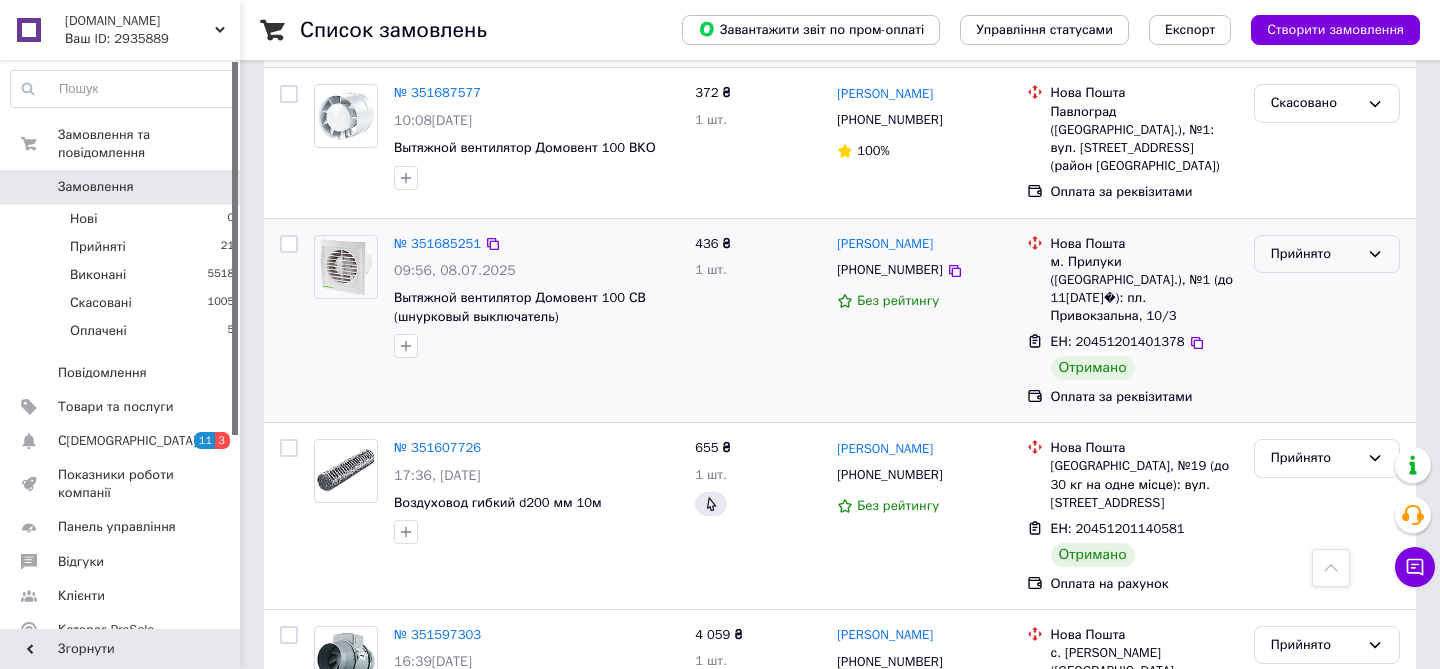 click on "Прийнято" at bounding box center [1315, 254] 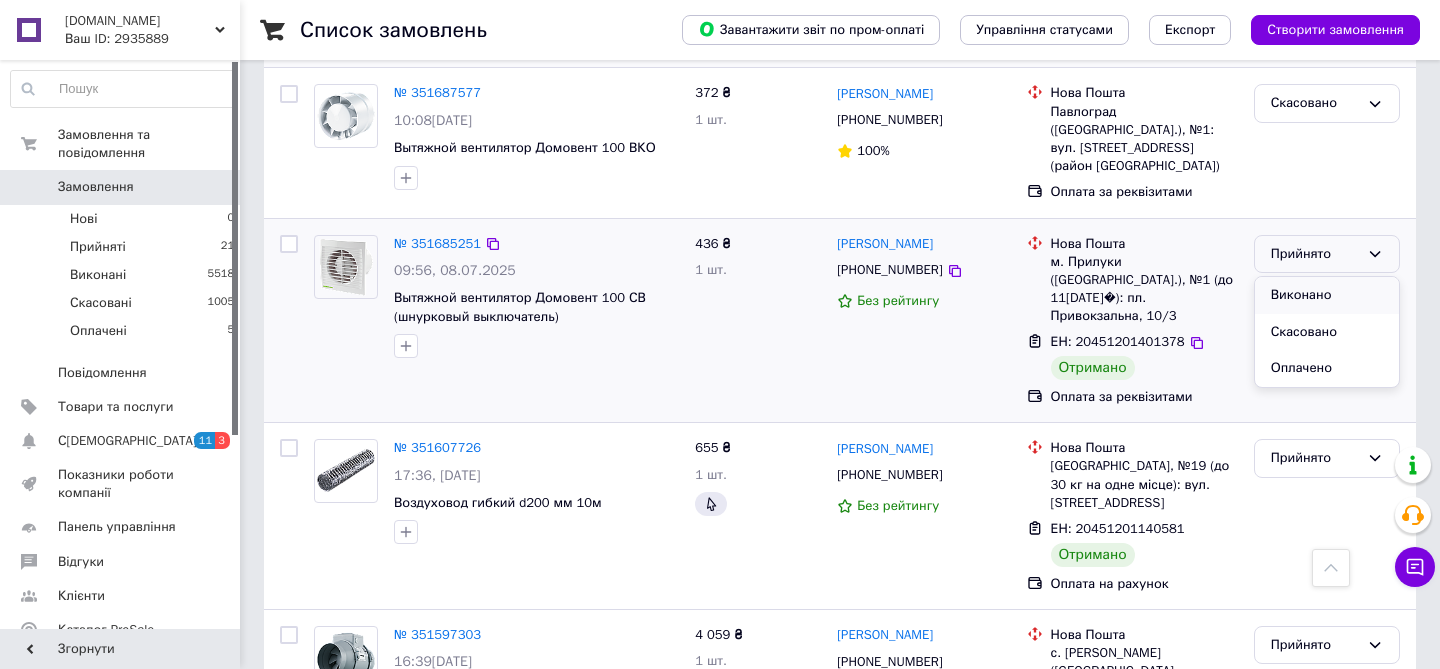 click on "Виконано" at bounding box center [1327, 295] 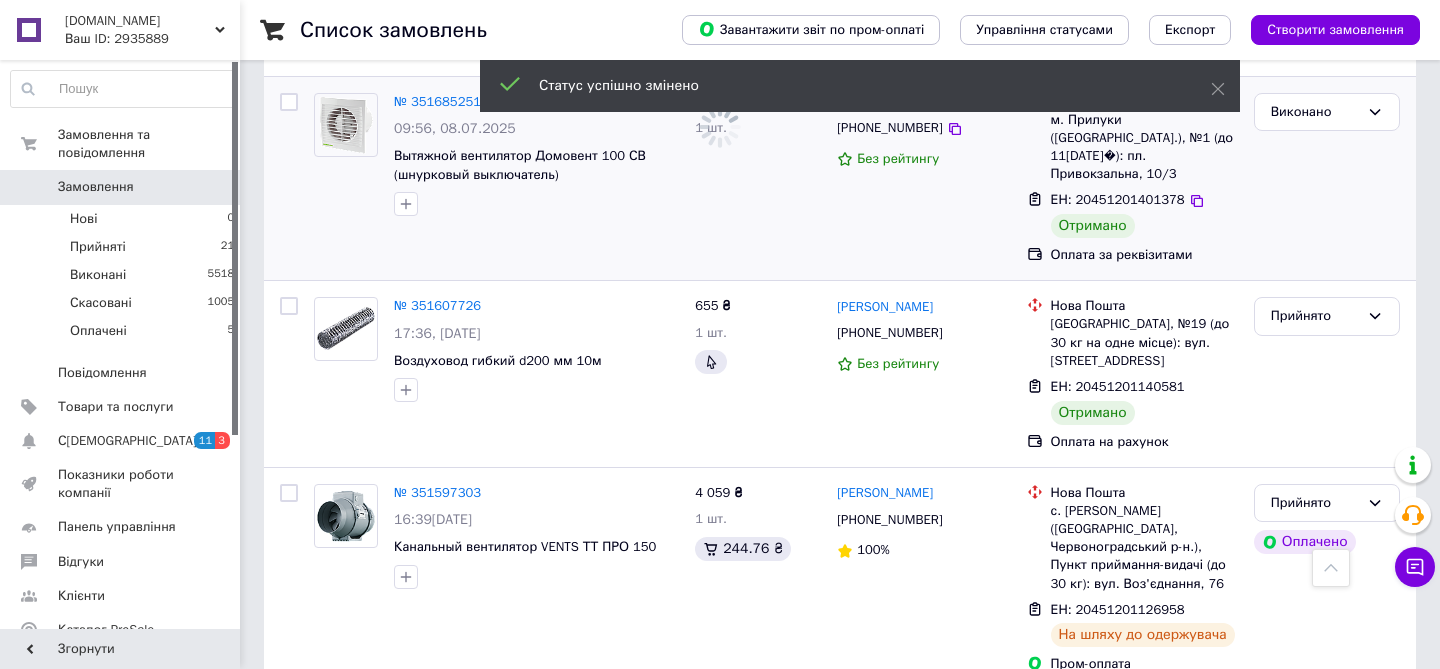 scroll, scrollTop: 2269, scrollLeft: 0, axis: vertical 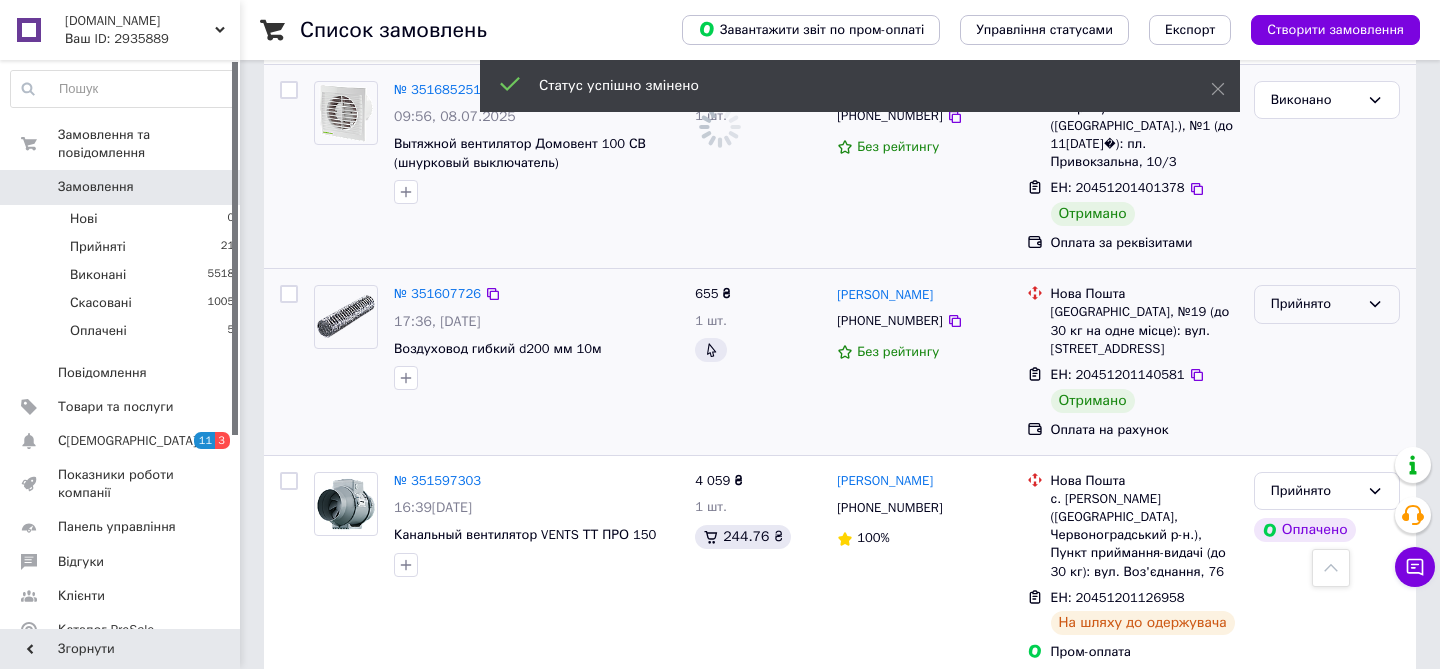 click on "Прийнято" at bounding box center (1327, 304) 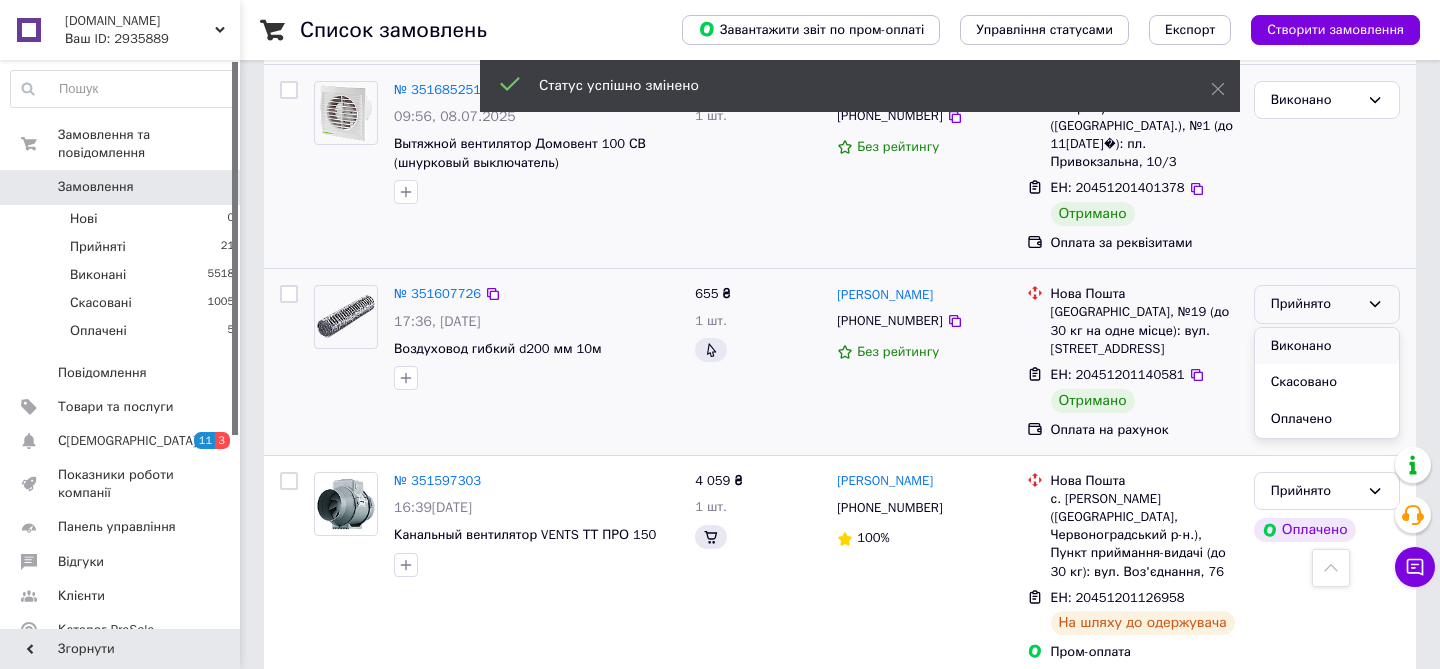 click on "Виконано" at bounding box center (1327, 346) 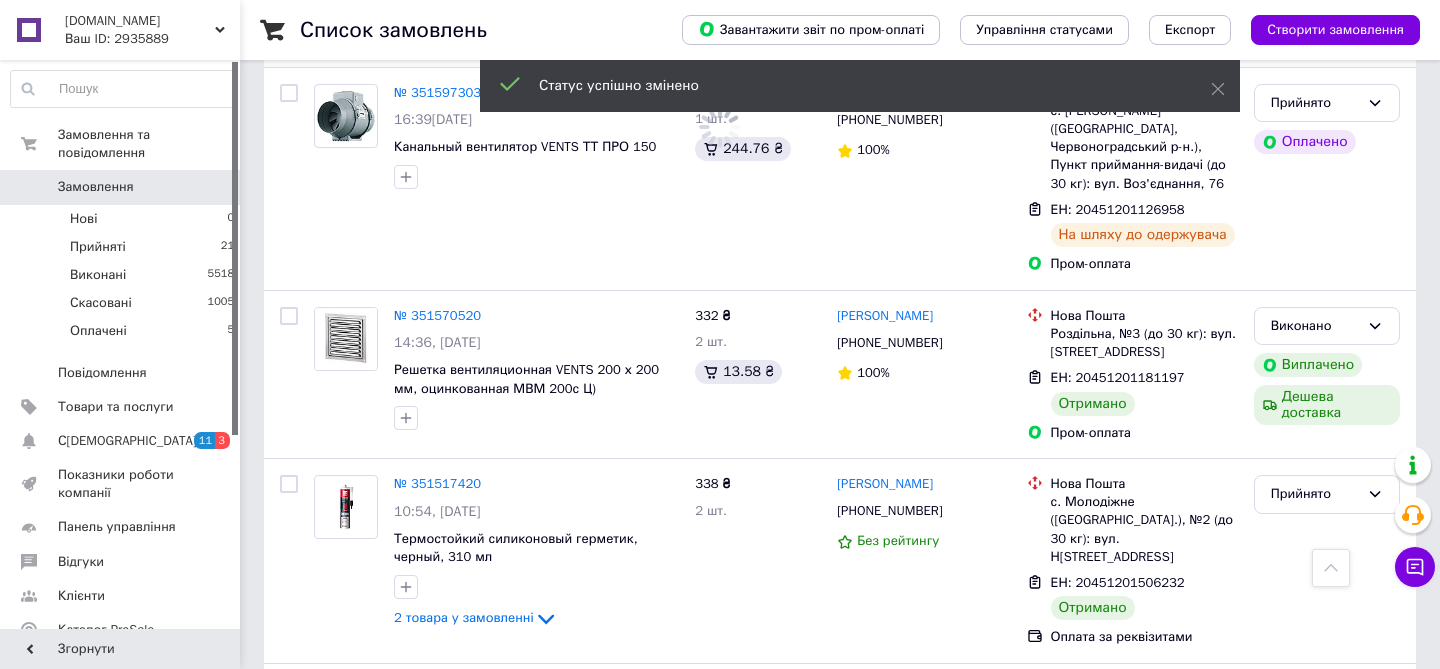scroll, scrollTop: 2659, scrollLeft: 0, axis: vertical 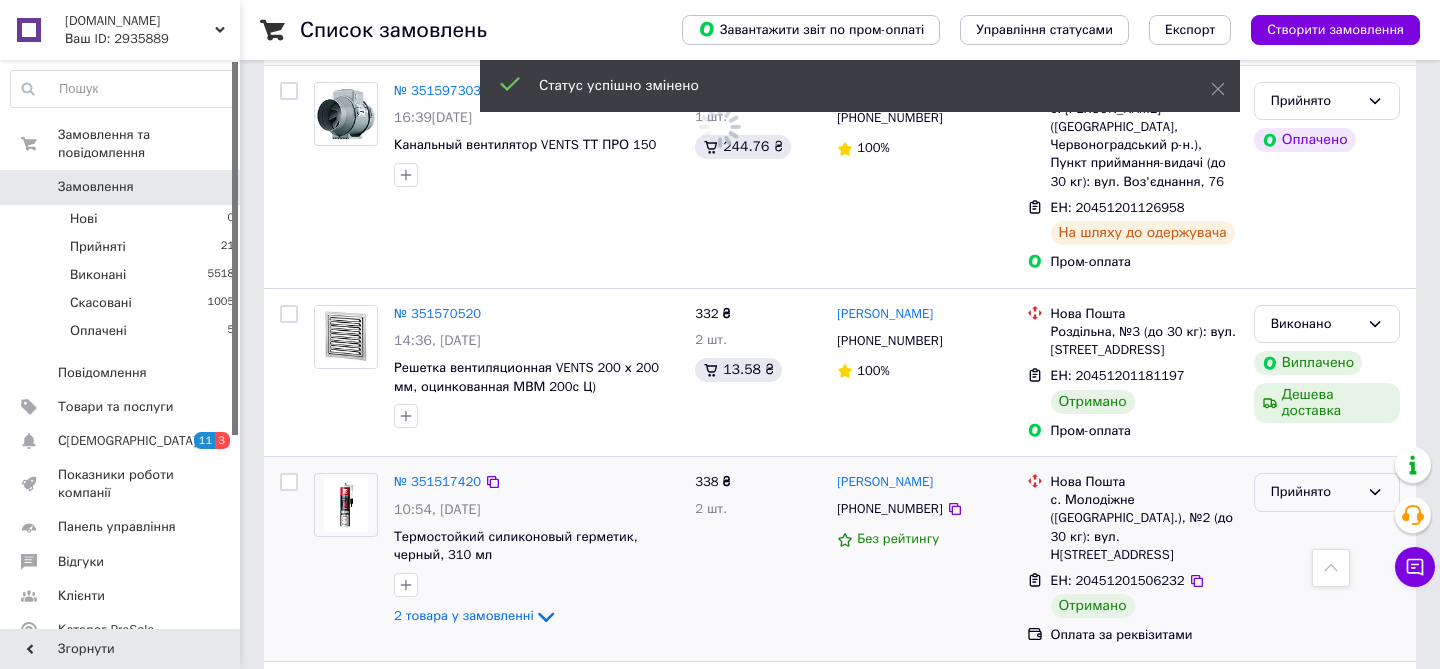 click on "Прийнято" at bounding box center (1315, 492) 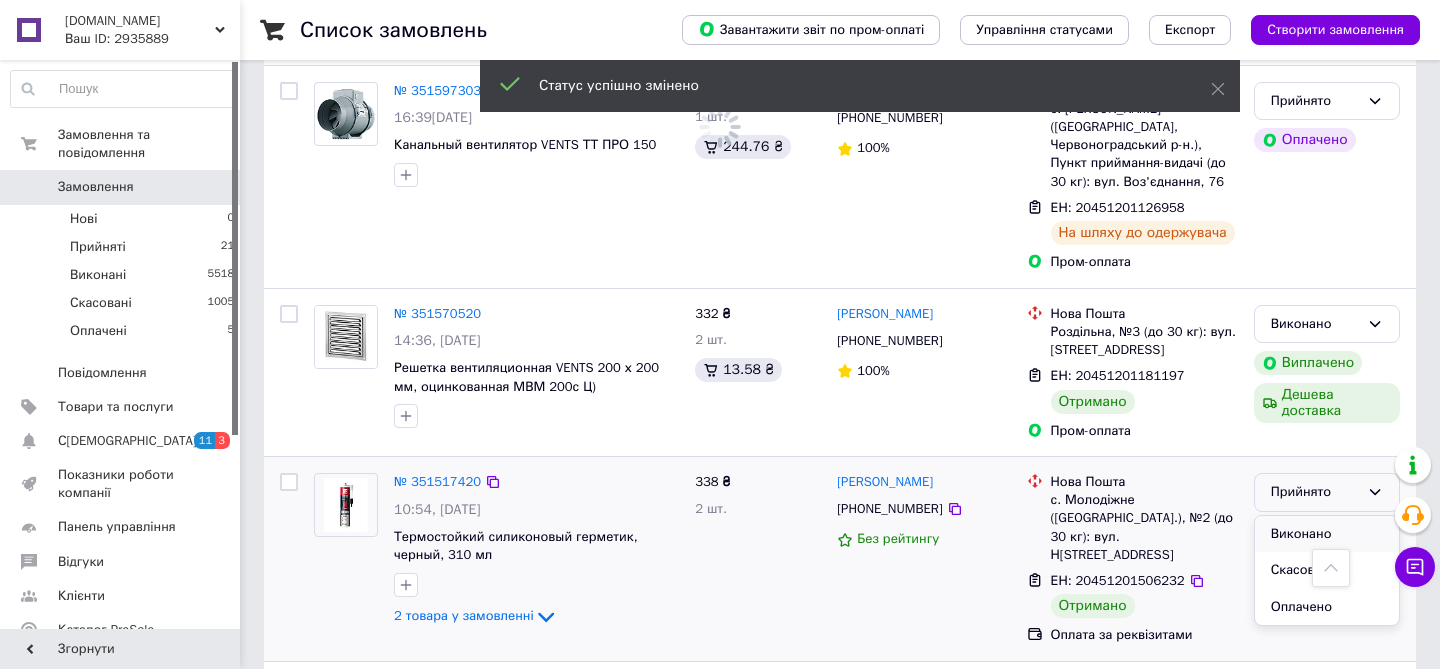 click on "Виконано" at bounding box center (1327, 534) 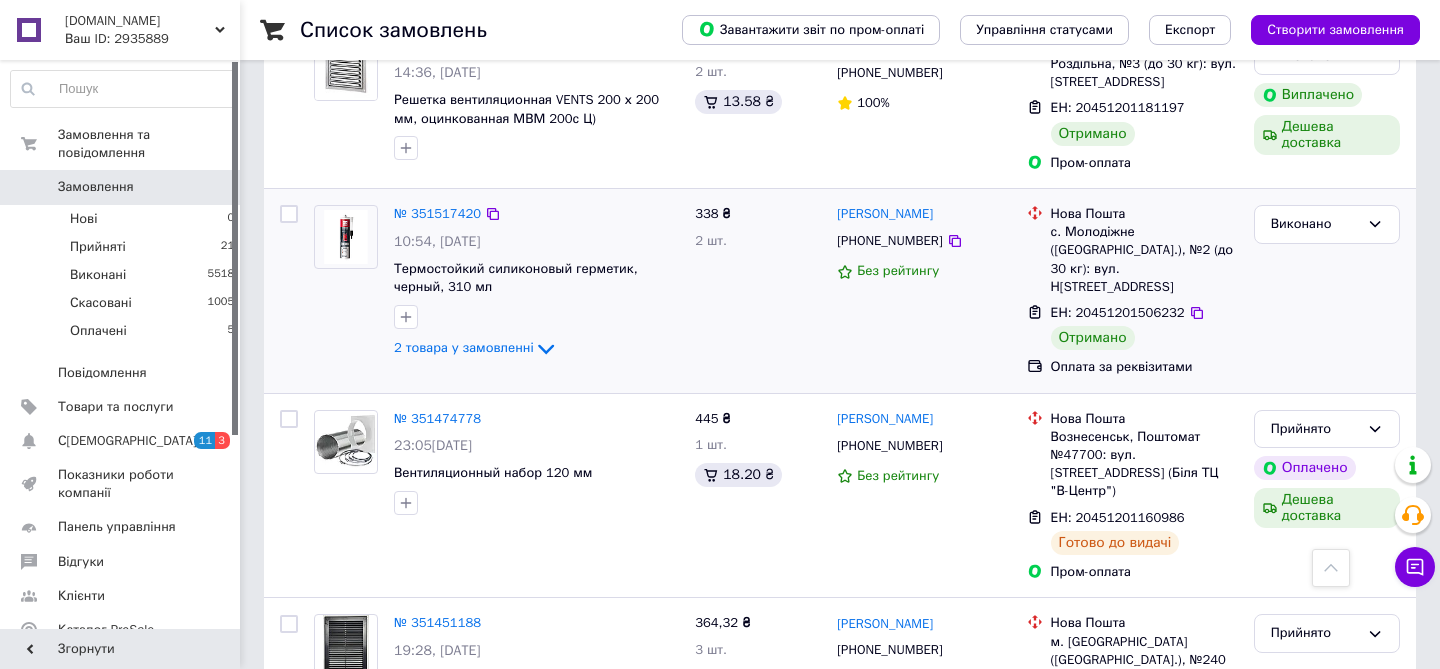 scroll, scrollTop: 2946, scrollLeft: 0, axis: vertical 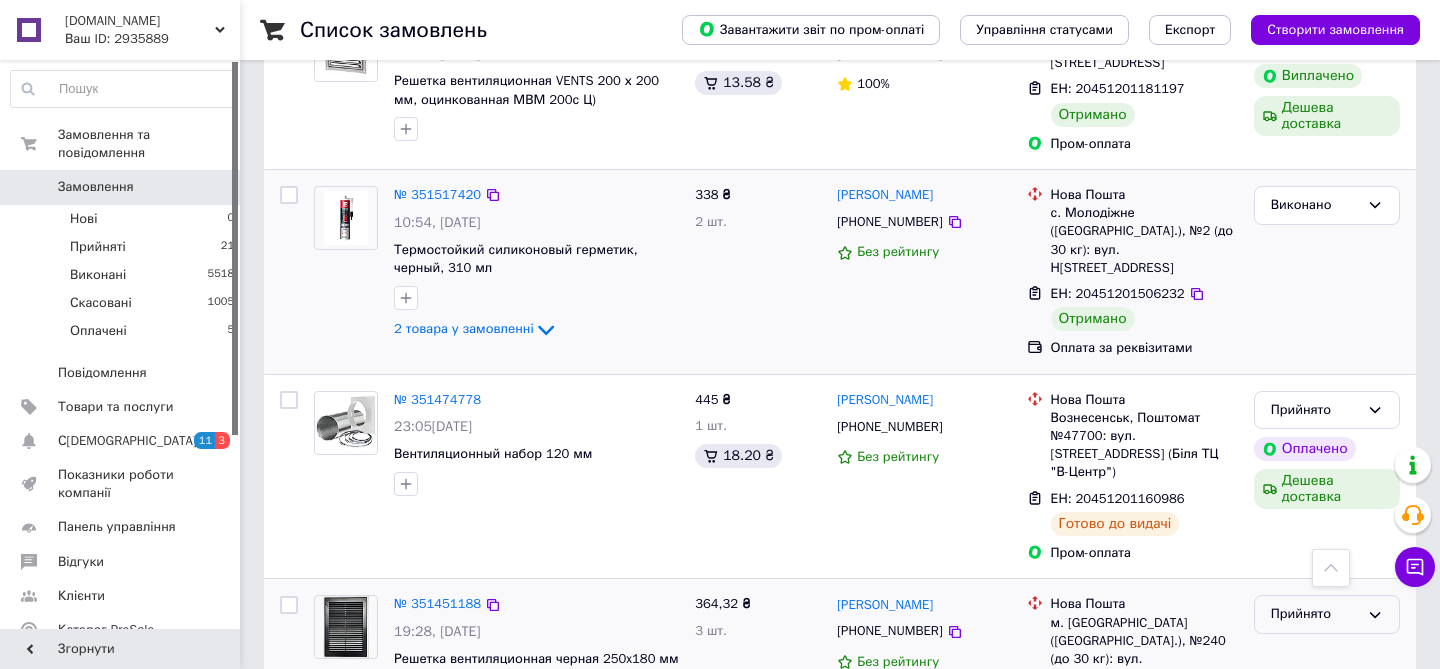 click on "Прийнято" at bounding box center (1315, 614) 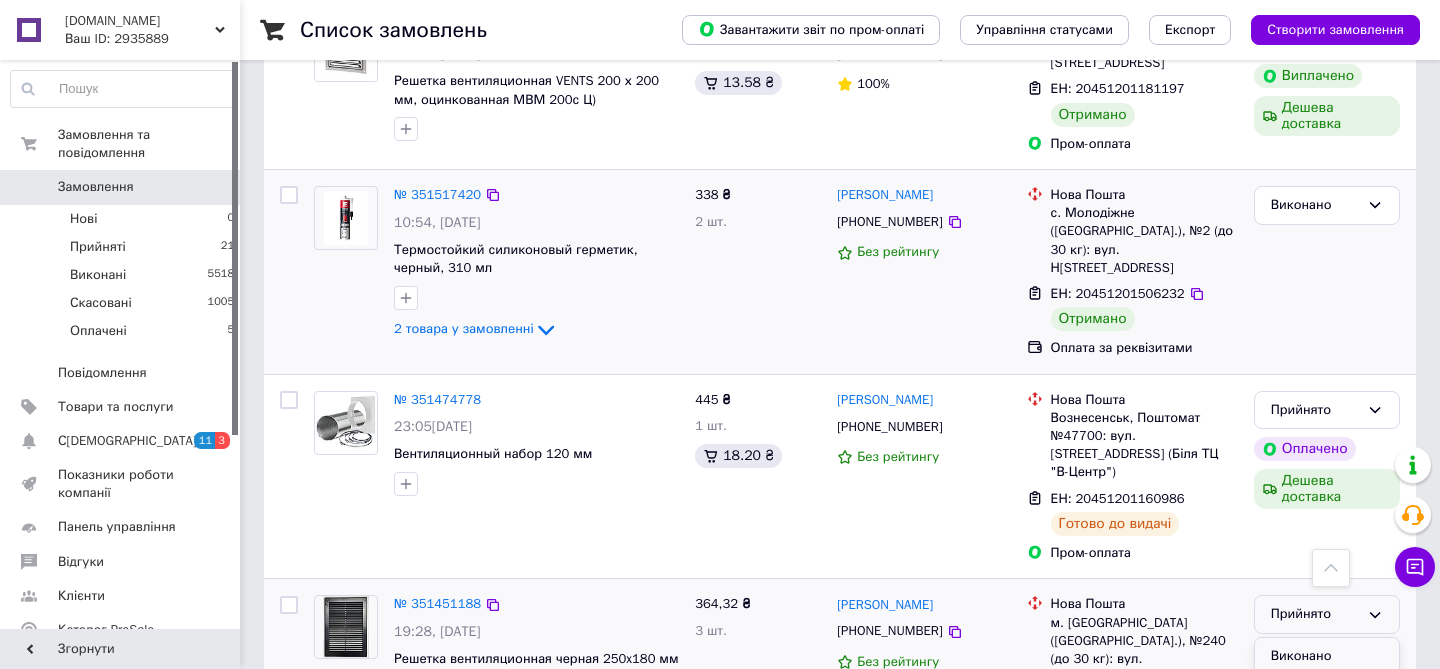 click on "Виконано" at bounding box center [1327, 656] 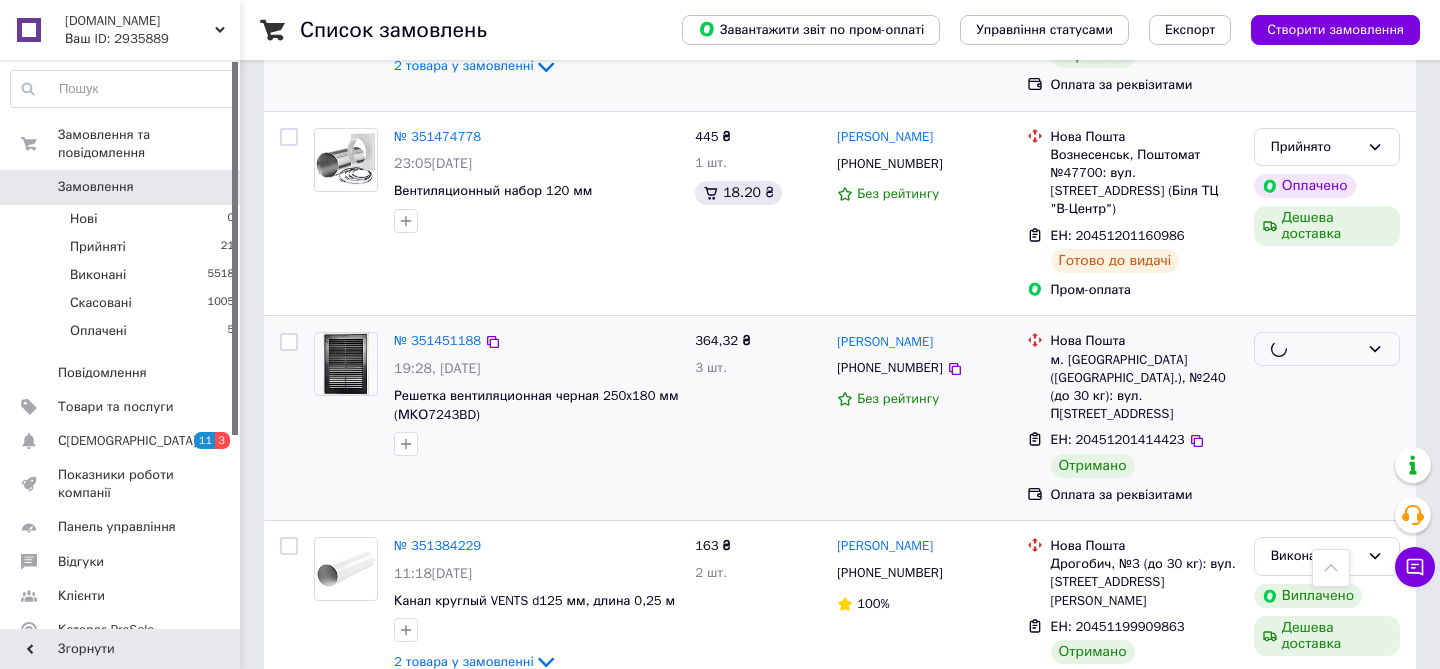 scroll, scrollTop: 3325, scrollLeft: 0, axis: vertical 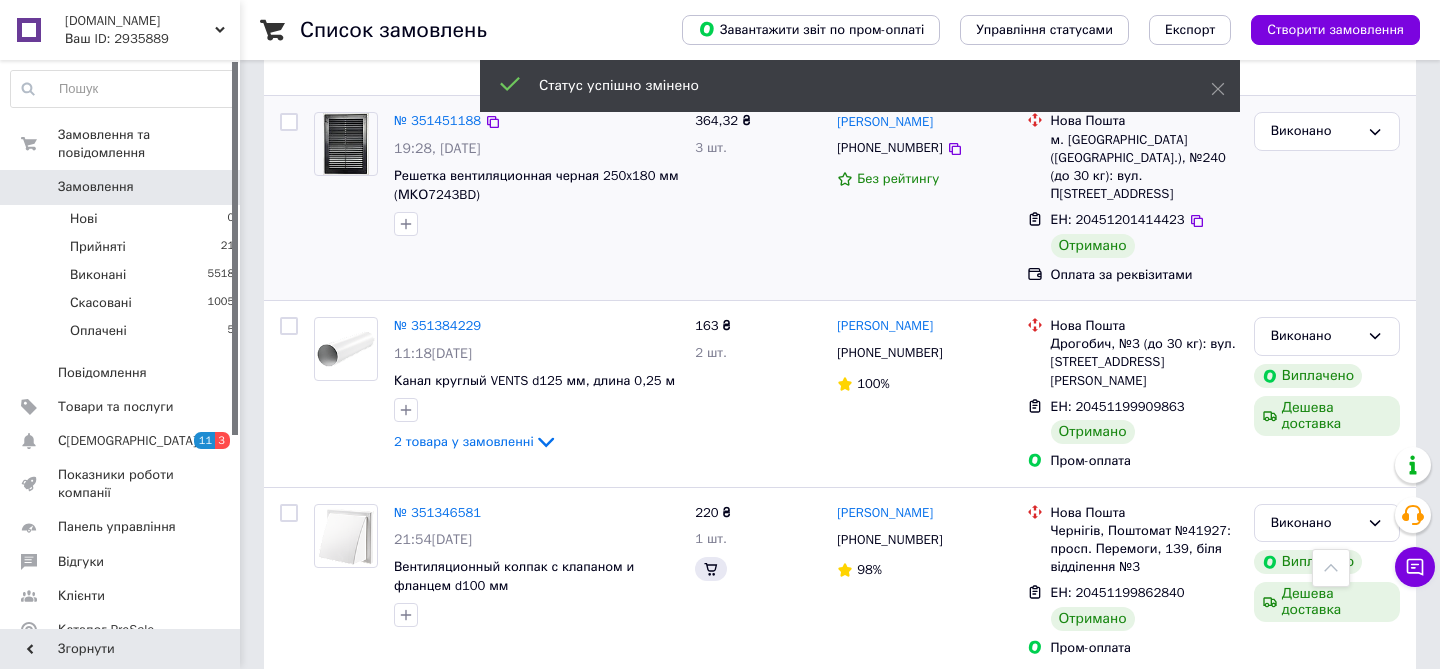 click on "2" at bounding box center [327, 718] 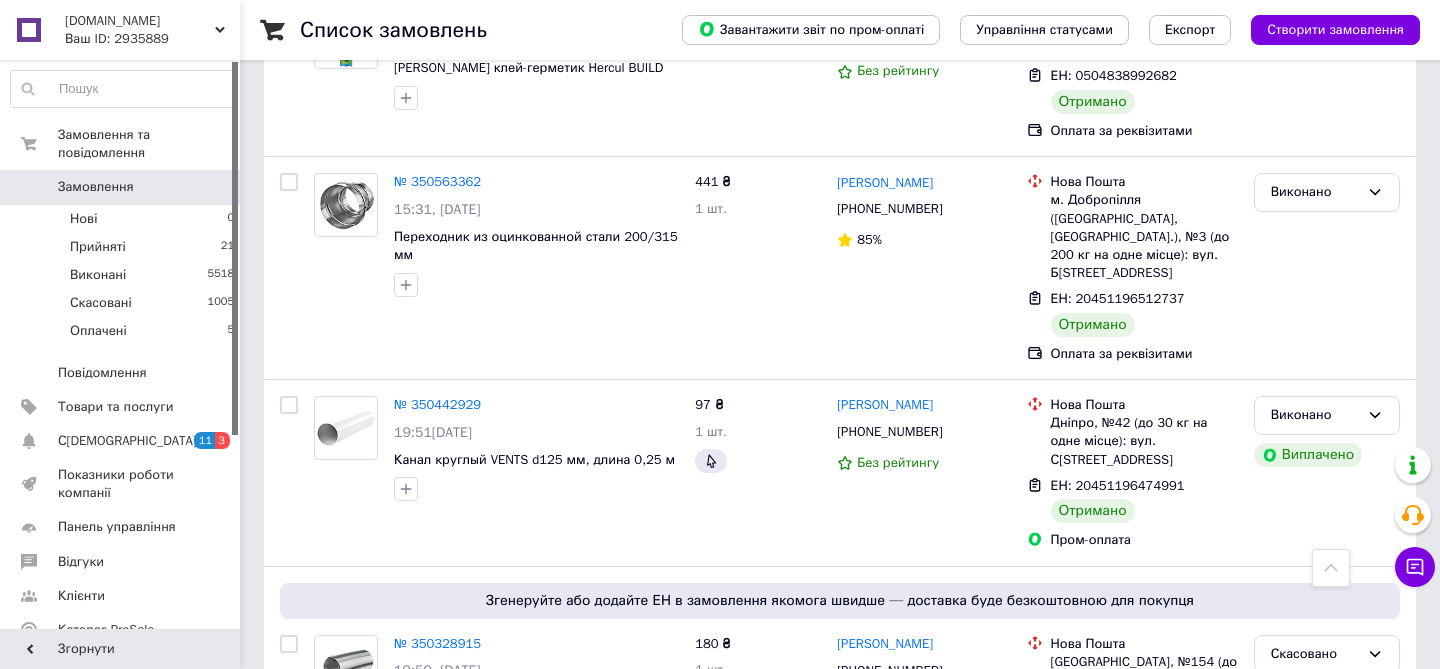 scroll, scrollTop: 3292, scrollLeft: 0, axis: vertical 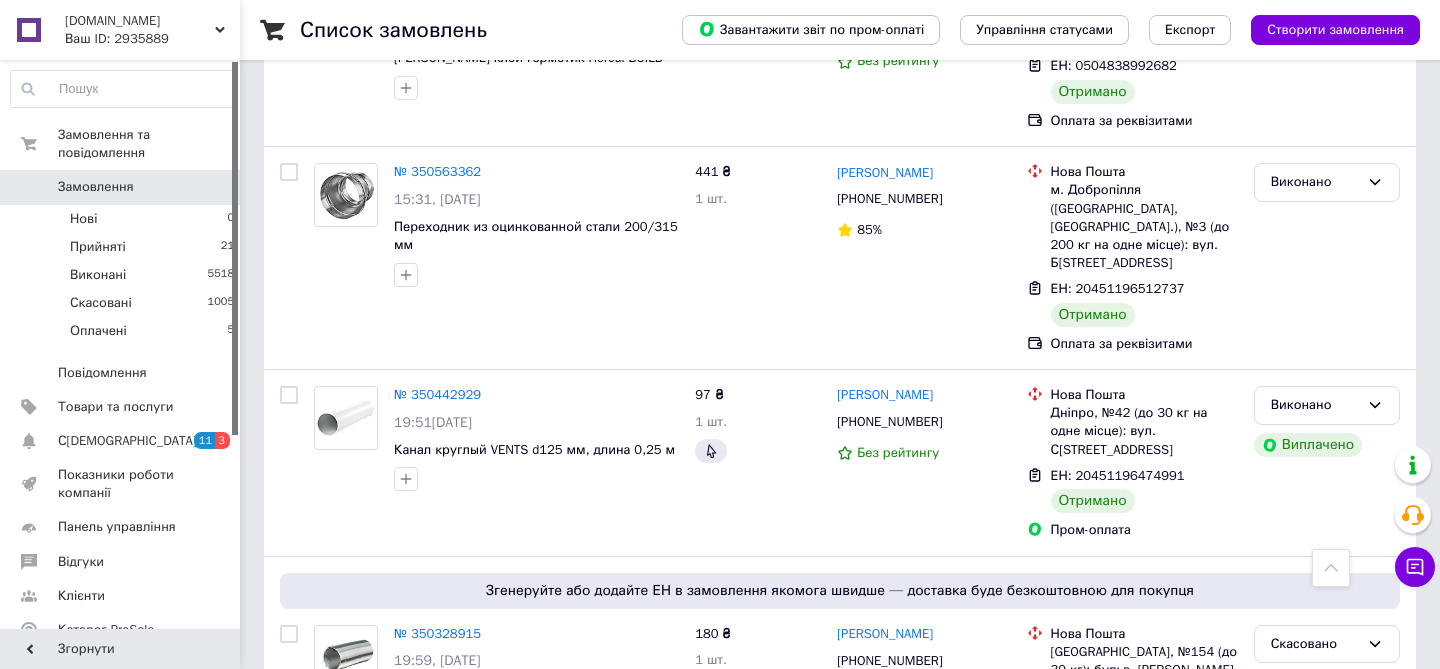 click on "1" at bounding box center [404, 809] 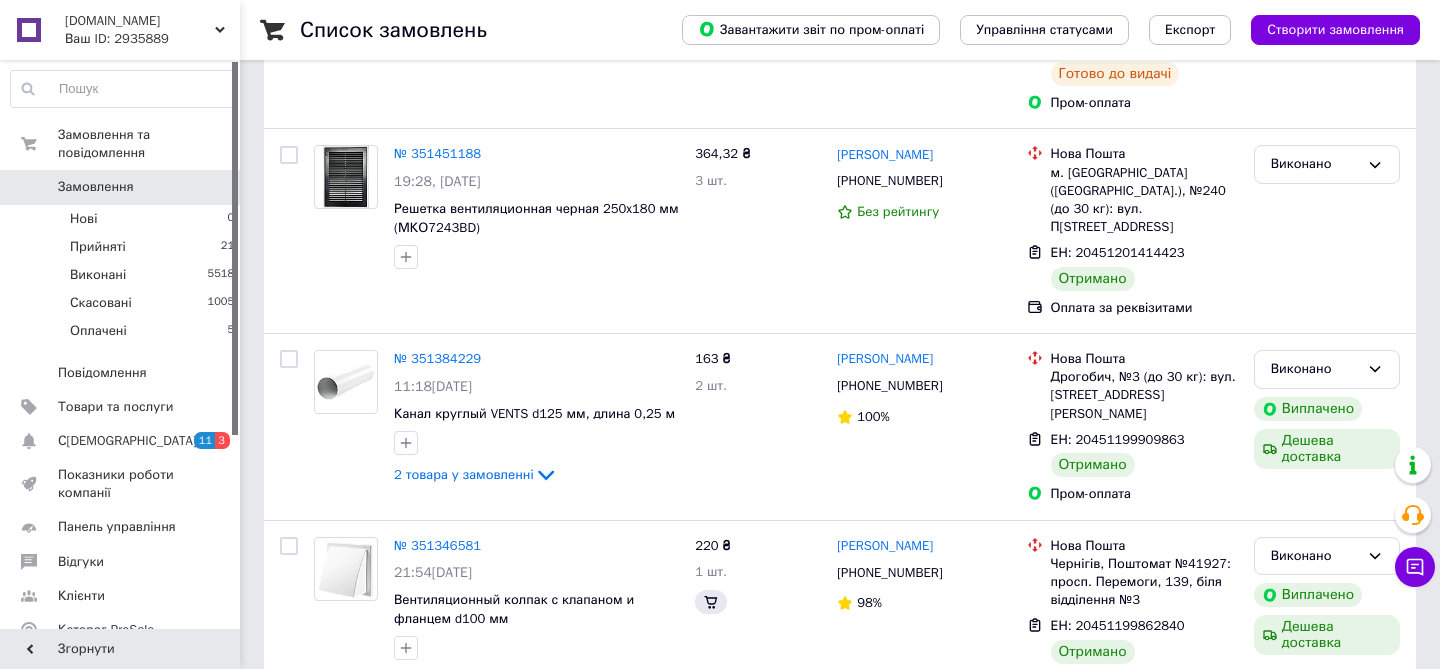 scroll, scrollTop: 0, scrollLeft: 0, axis: both 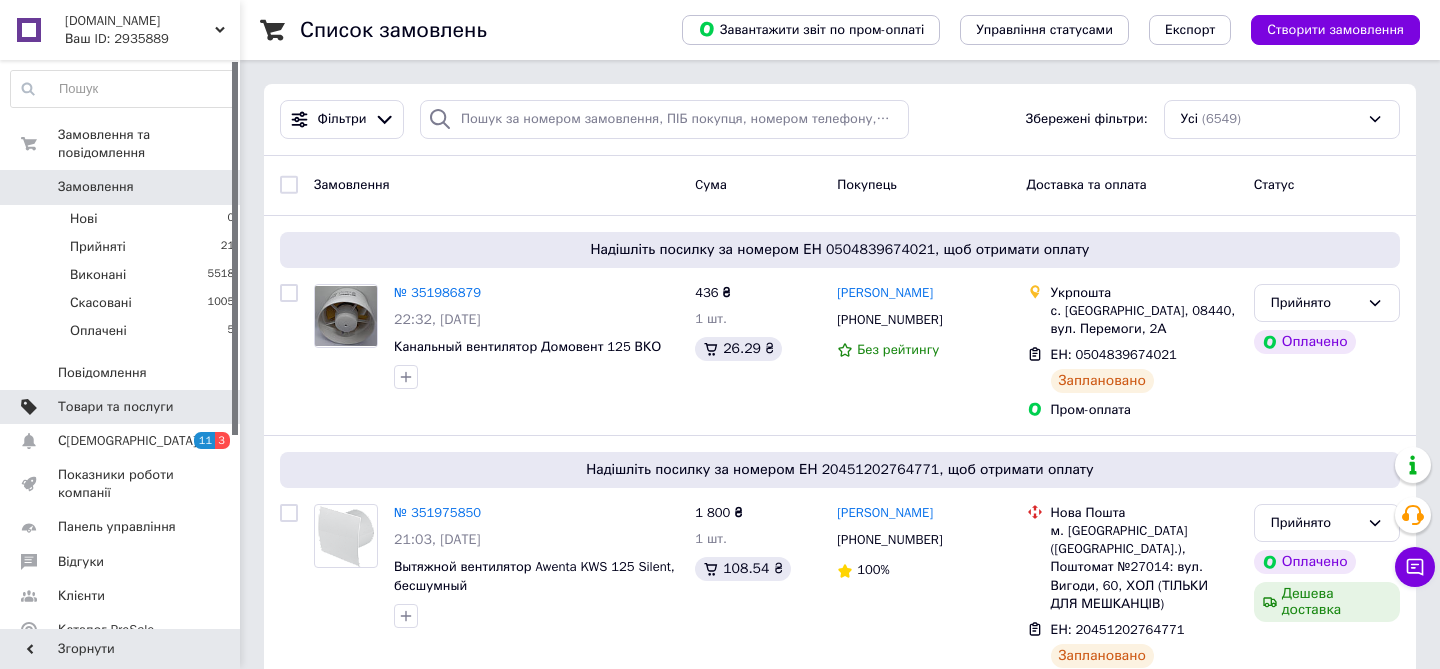 click on "Товари та послуги" at bounding box center [115, 407] 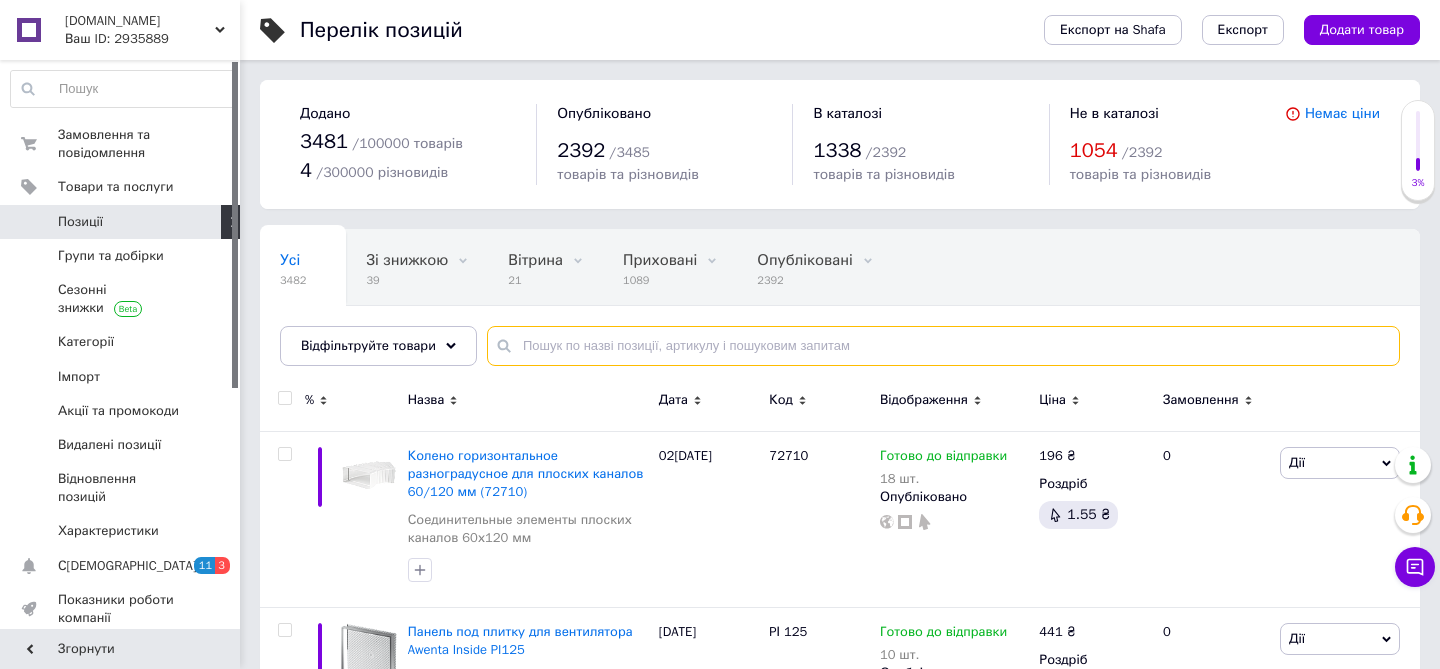 click at bounding box center (943, 346) 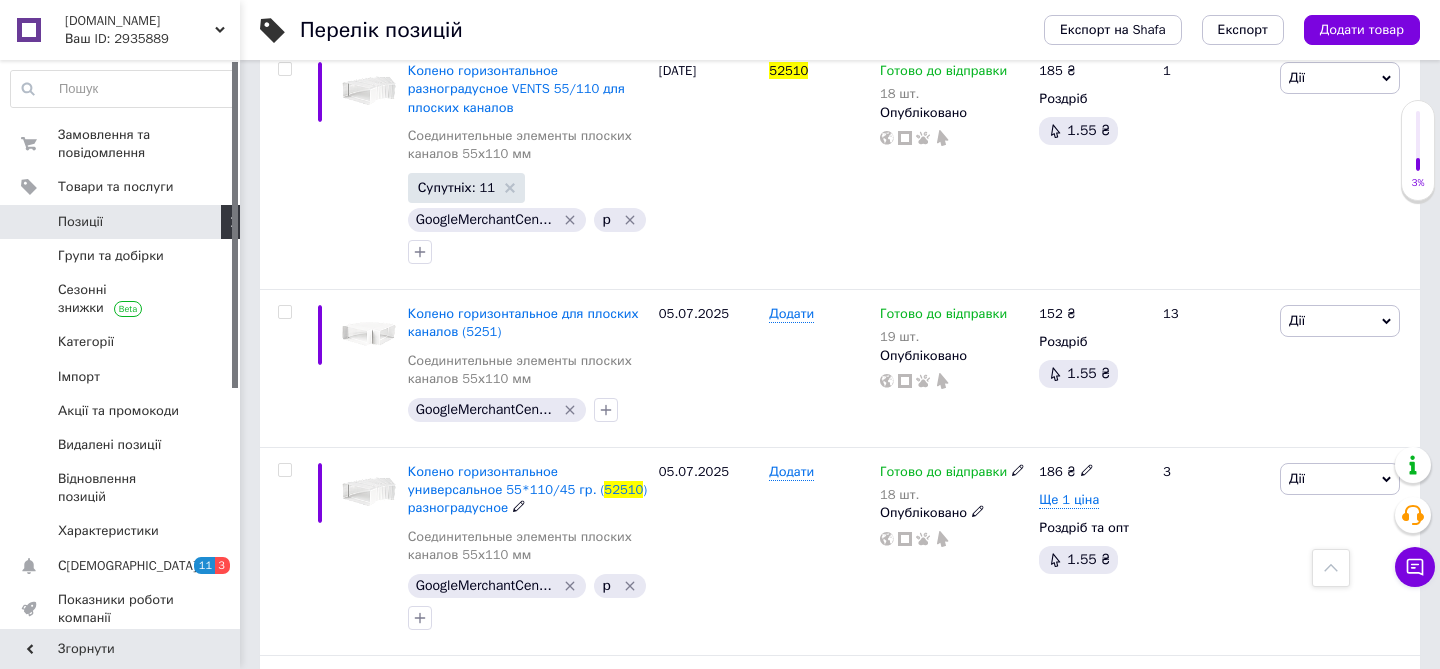 scroll, scrollTop: 567, scrollLeft: 0, axis: vertical 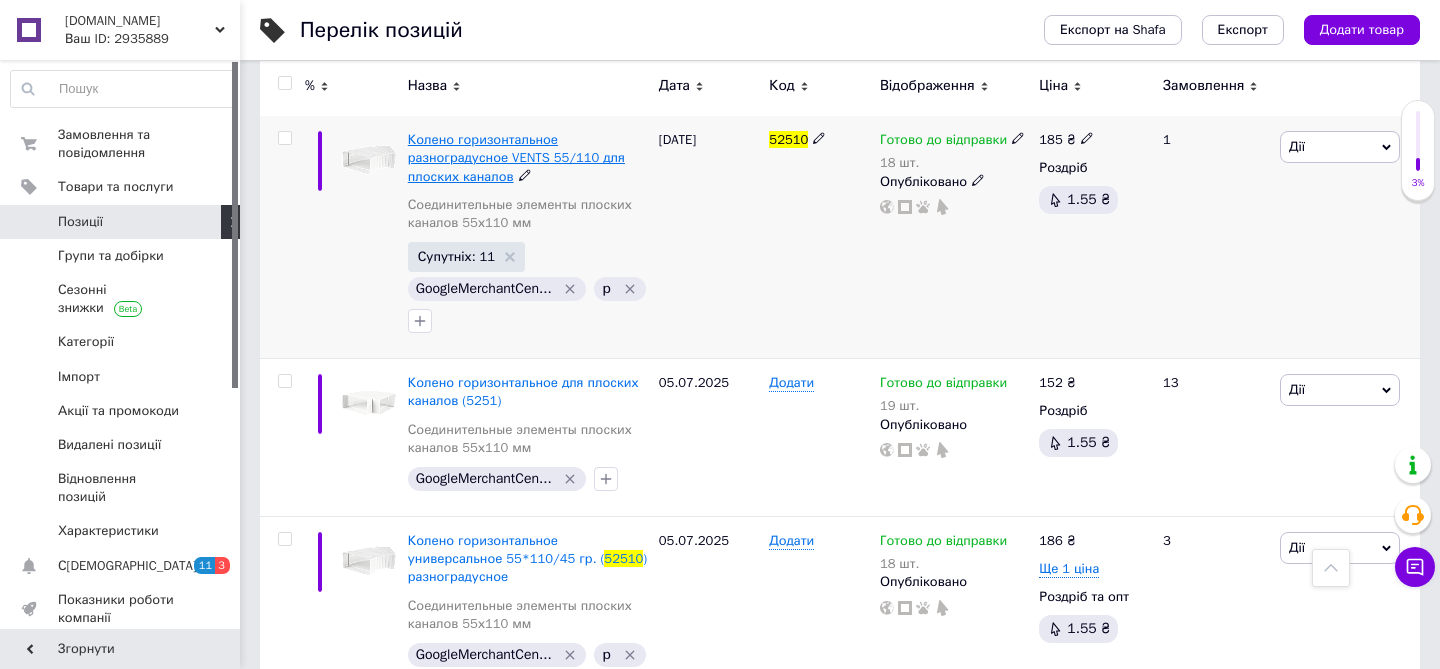 type on "52510" 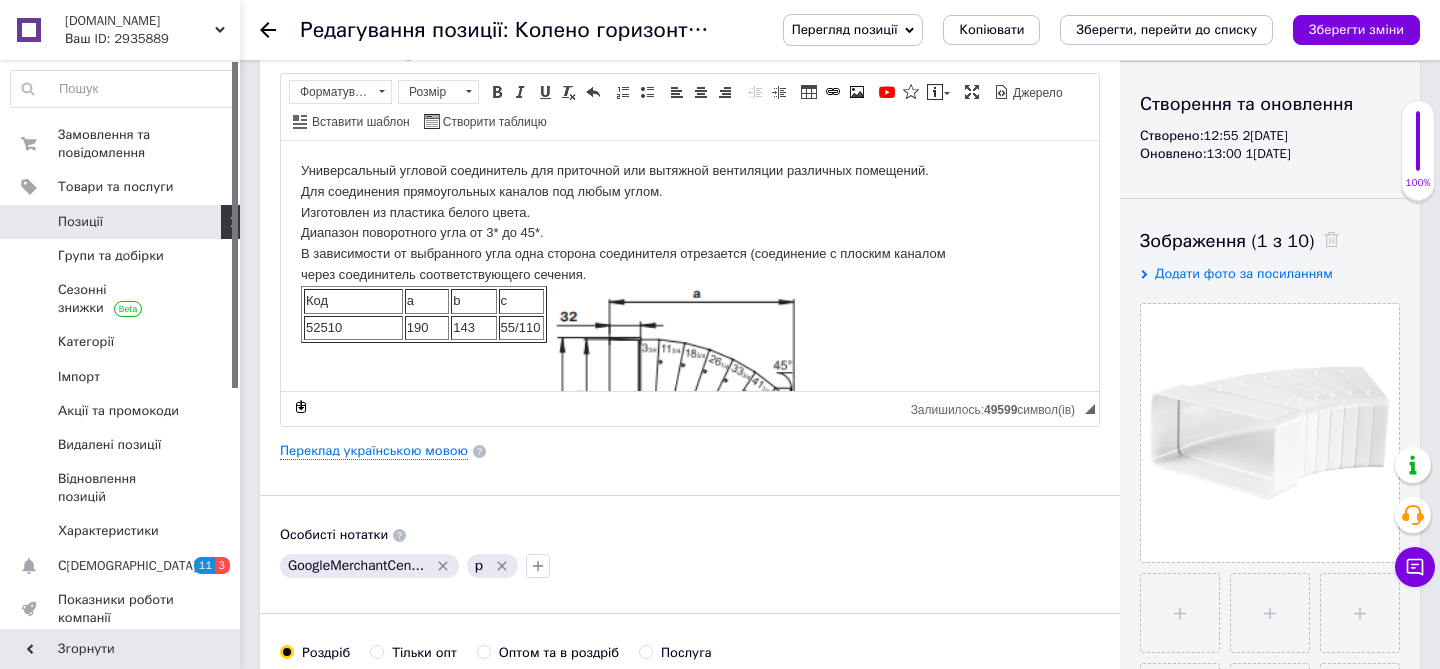 scroll, scrollTop: 202, scrollLeft: 0, axis: vertical 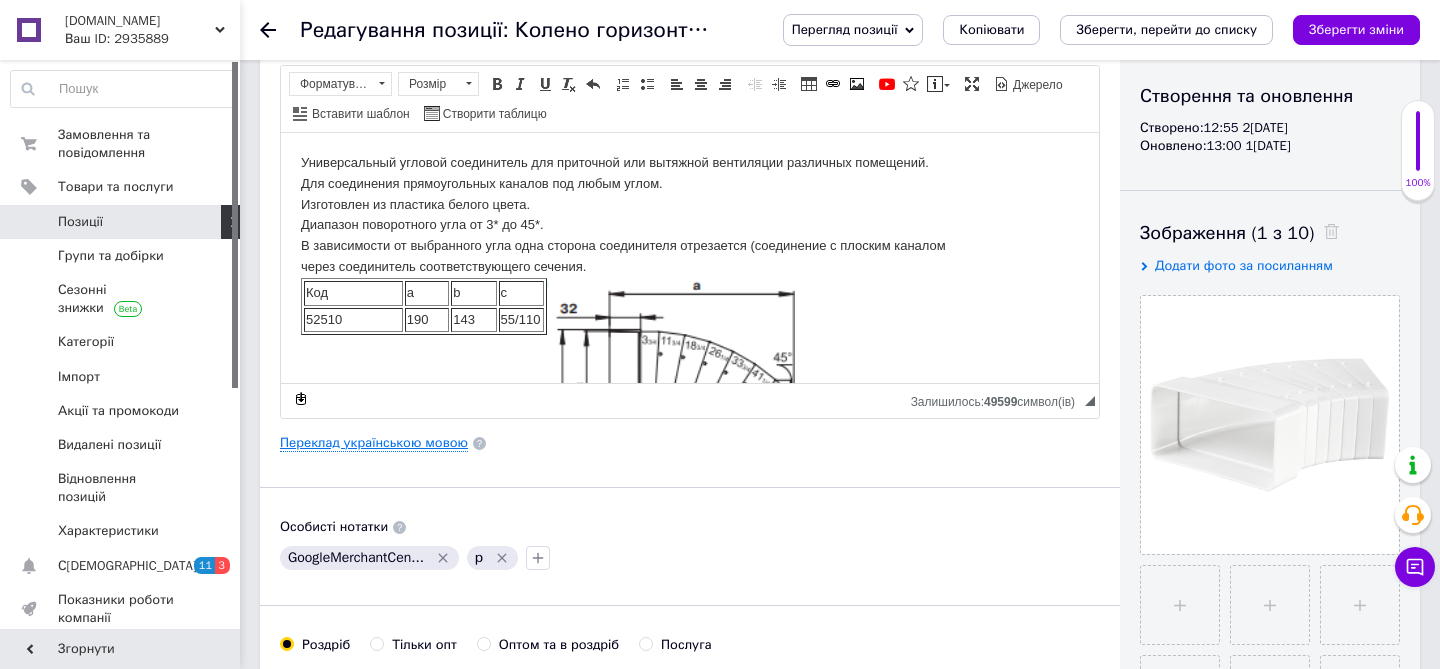 click on "Переклад українською мовою" at bounding box center (374, 443) 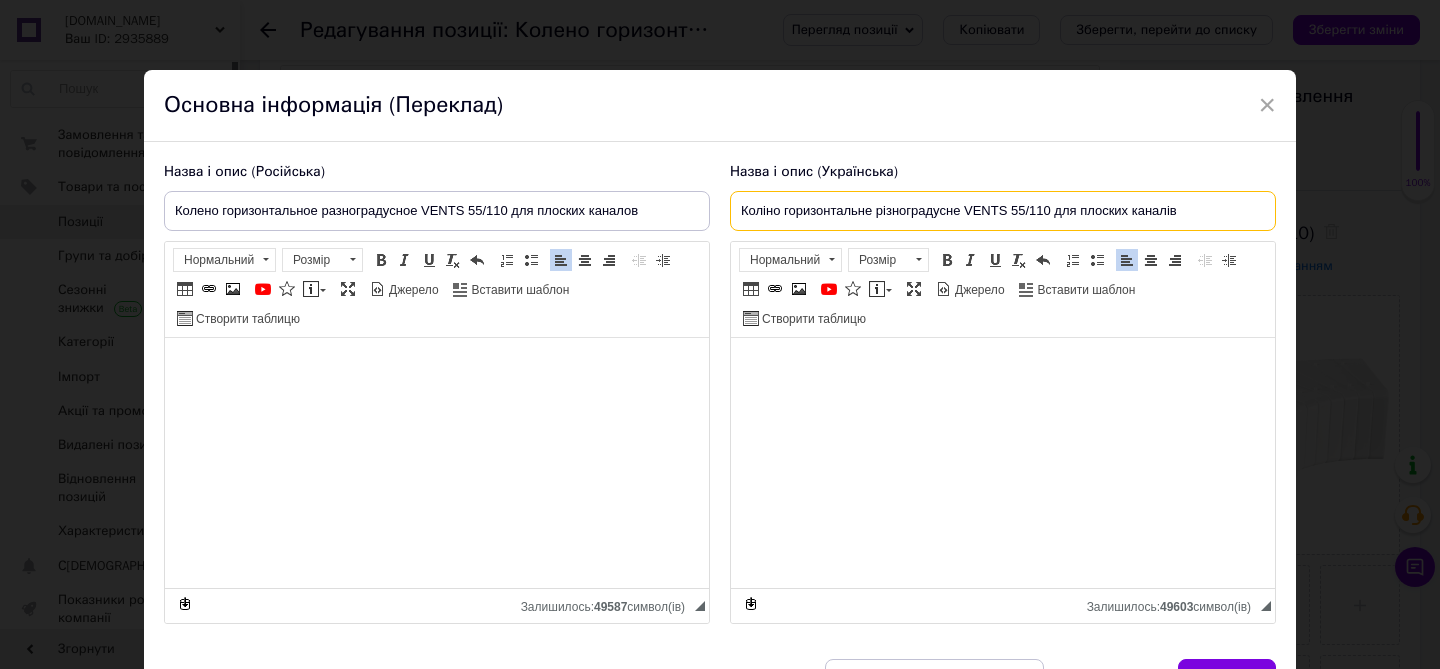 click on "Коліно горизонтальне різноградусне VENTS 55/110 для плоских каналів" at bounding box center [1003, 211] 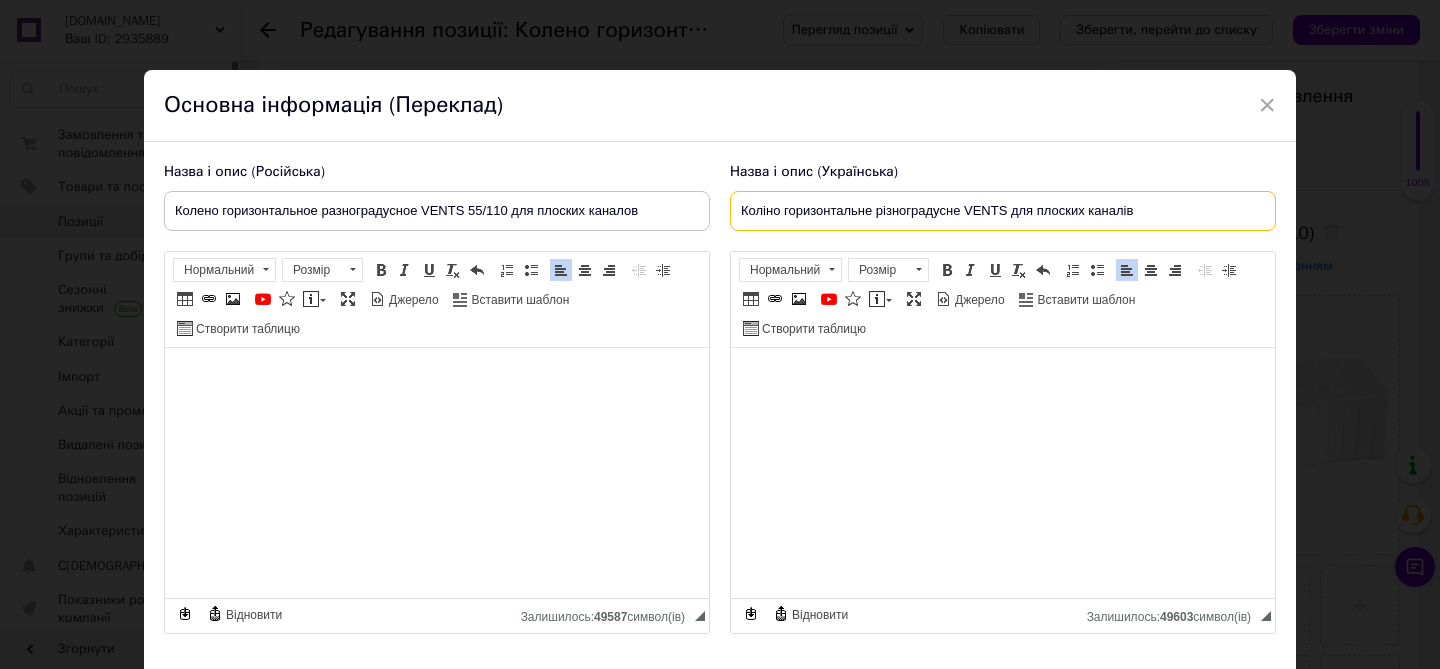 type on "Коліно горизонтальне різноградусне VENTSдля плоских каналів" 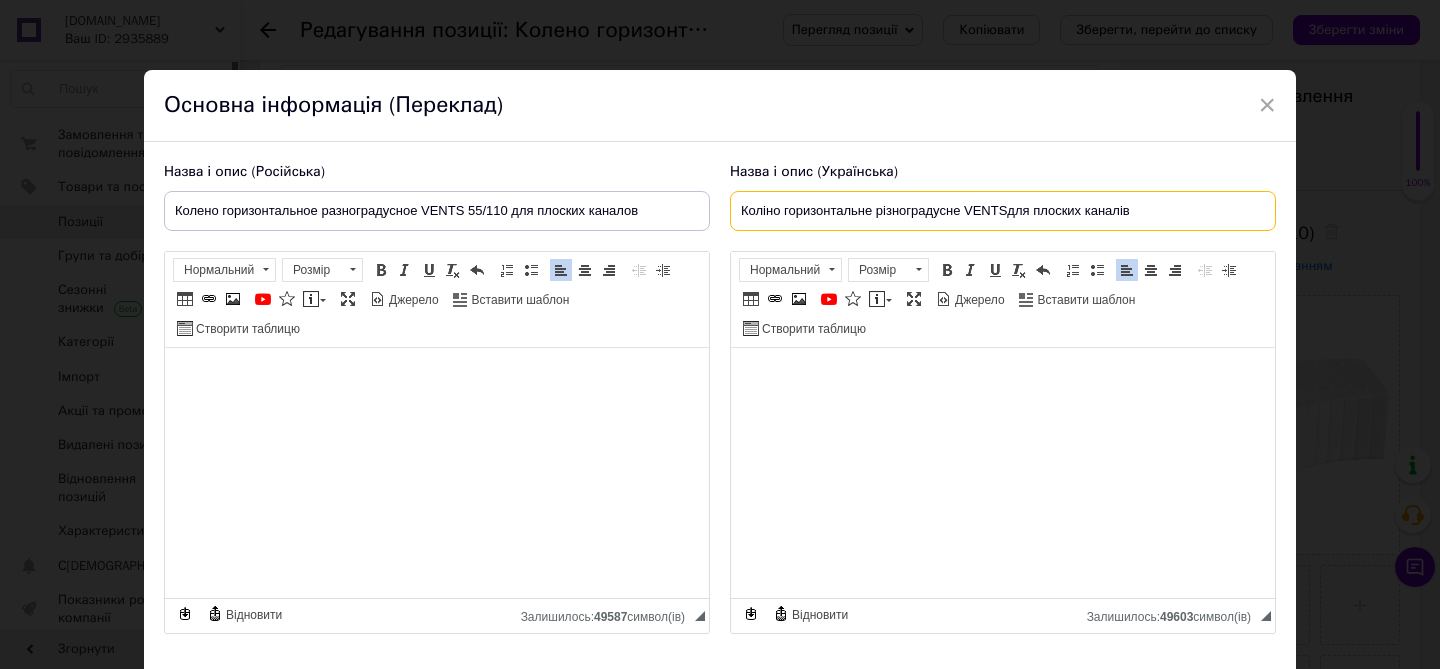 drag, startPoint x: 737, startPoint y: 211, endPoint x: 1176, endPoint y: 206, distance: 439.02847 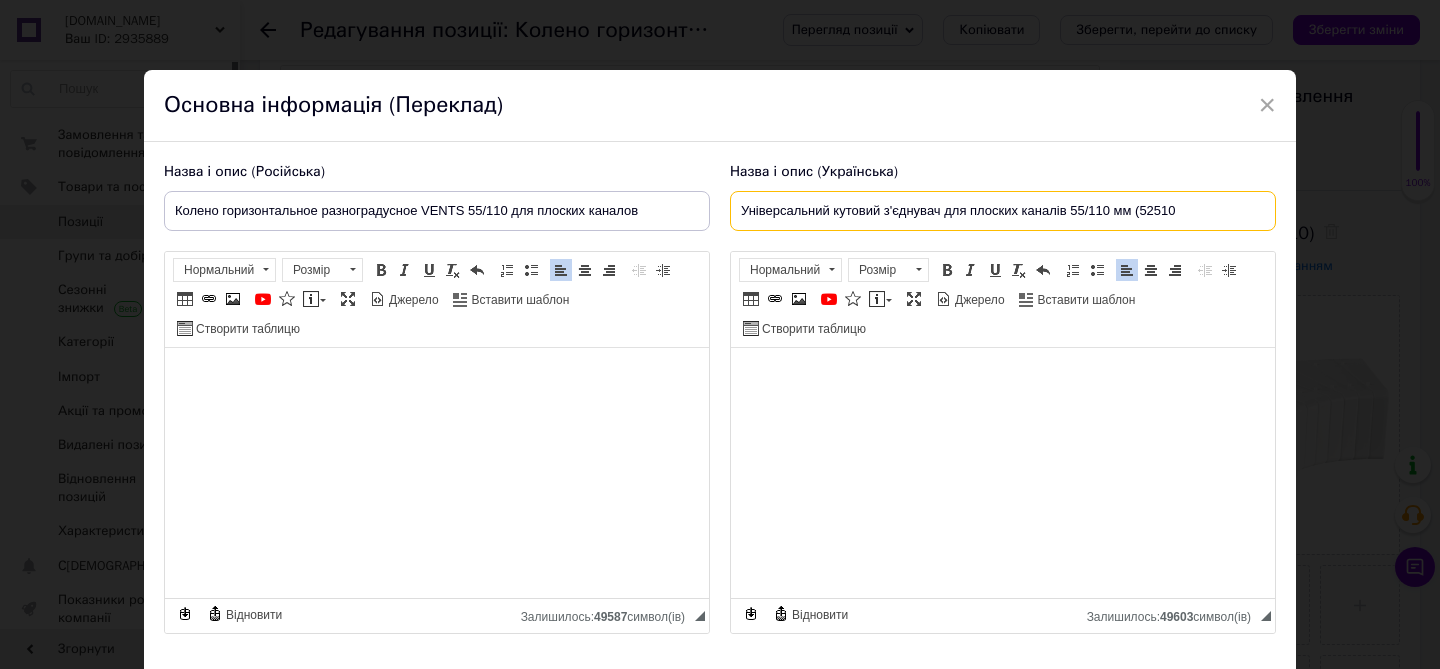 type on "Універсальний кутовий з'єднувач для плоских каналів 55/110 мм (52510" 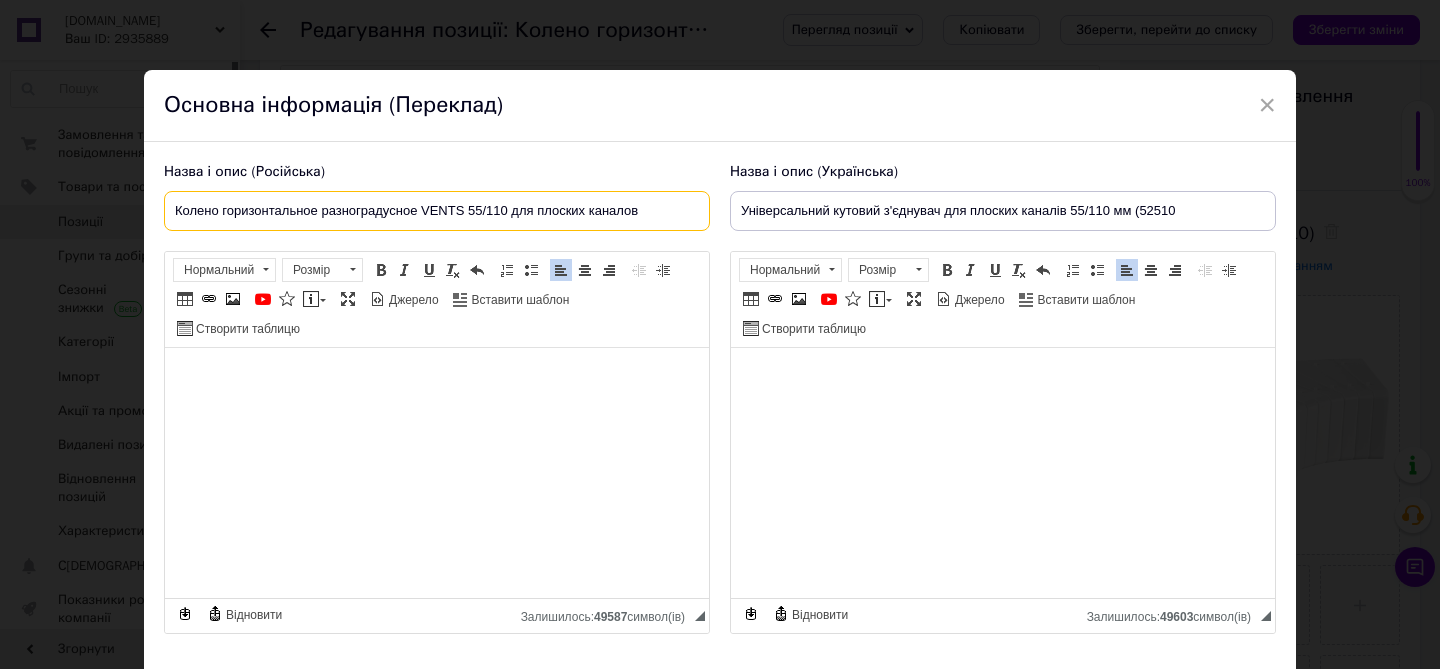 drag, startPoint x: 174, startPoint y: 208, endPoint x: 662, endPoint y: 212, distance: 488.0164 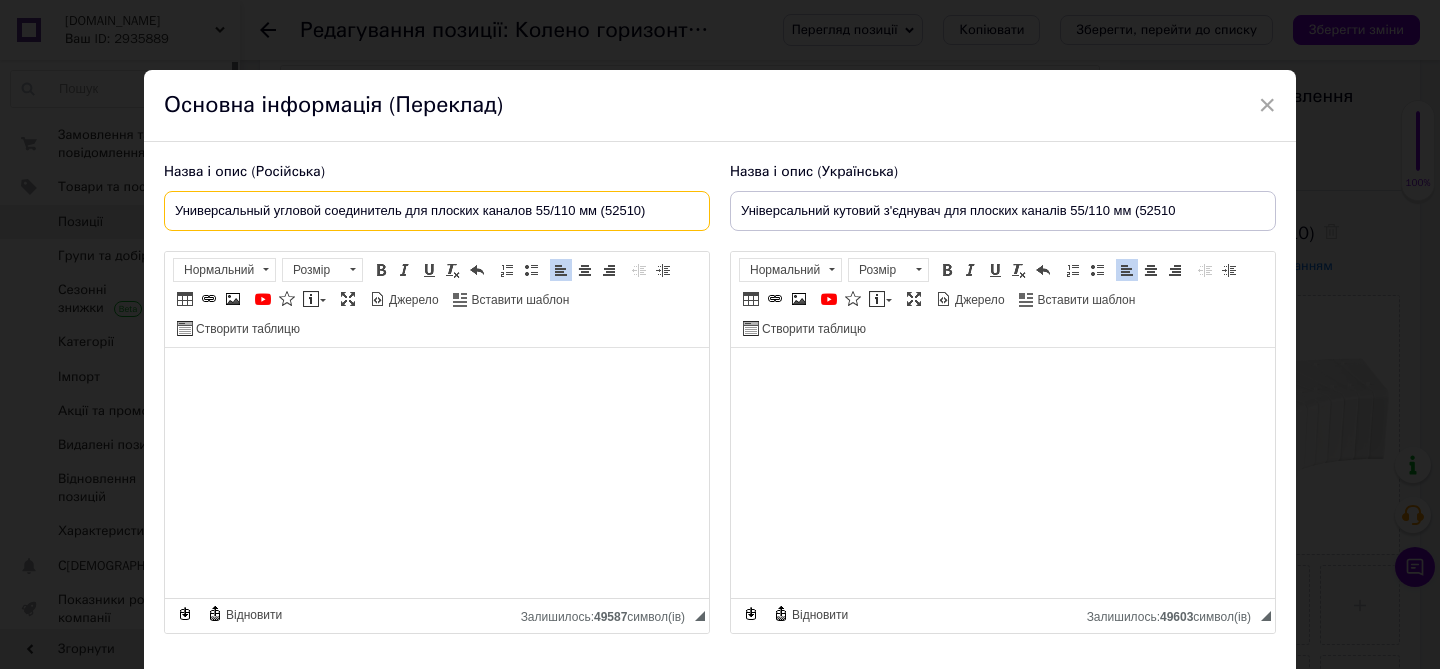 type on "Универсальный угловой соединитель для плоских каналов 55/110 мм (52510)" 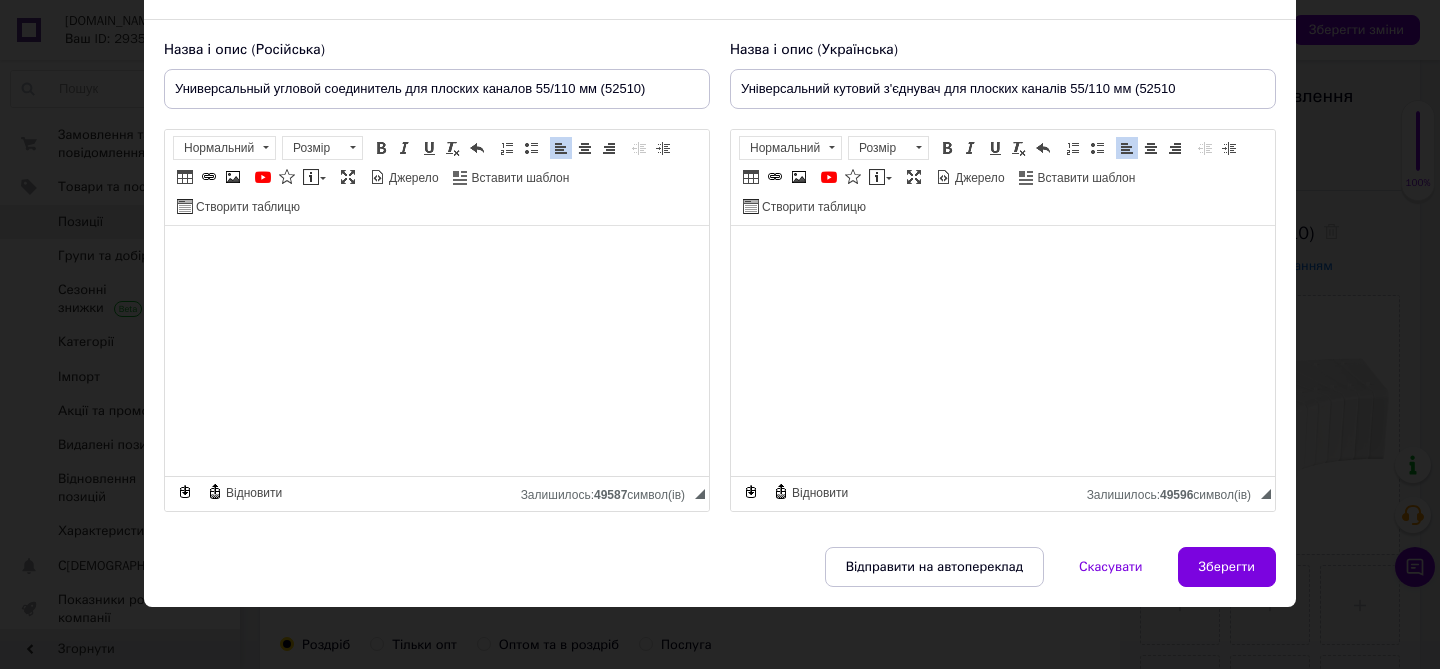 scroll, scrollTop: 130, scrollLeft: 0, axis: vertical 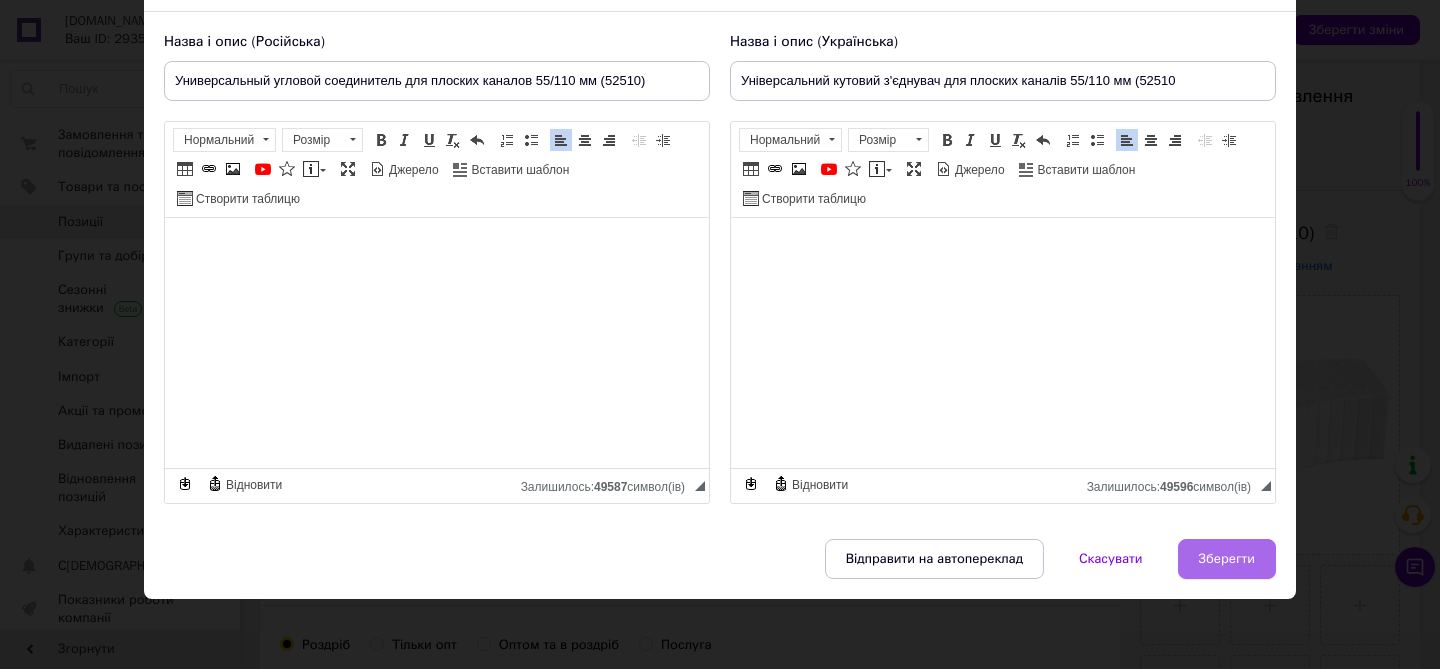 click on "Зберегти" at bounding box center [1227, 559] 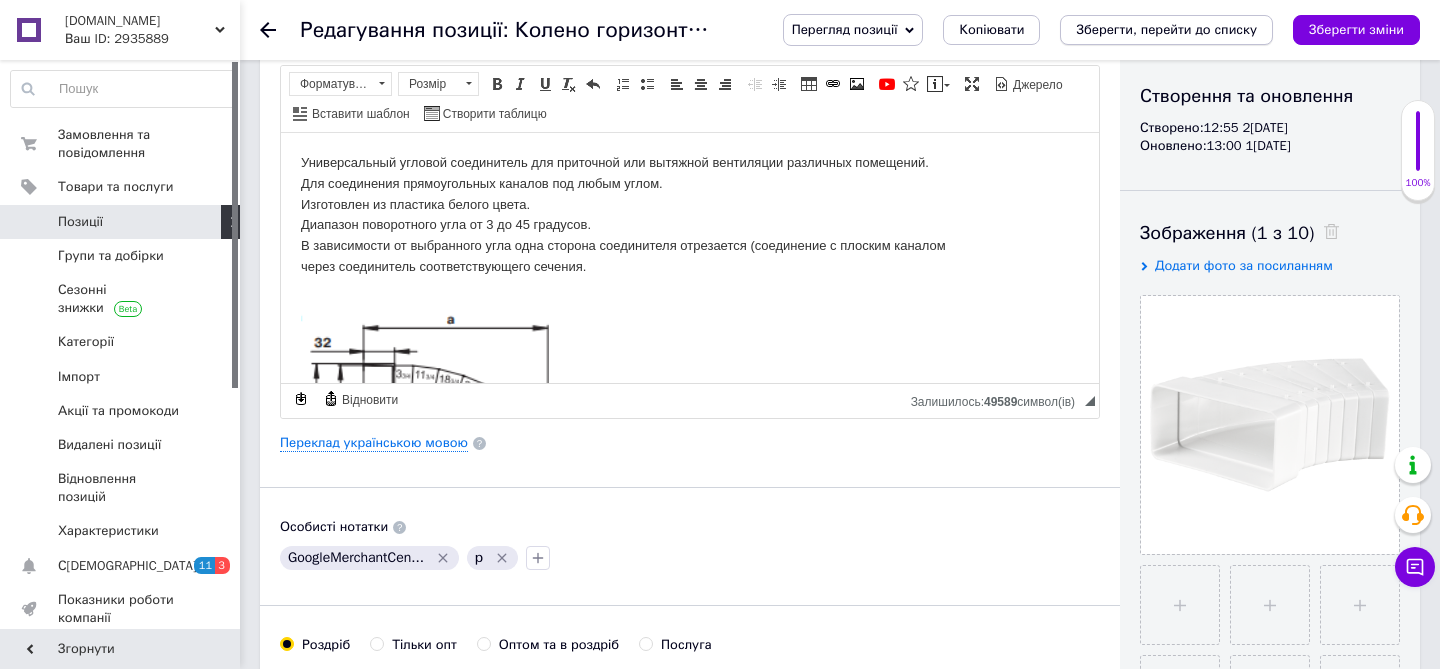click on "Зберегти, перейти до списку" at bounding box center [1166, 29] 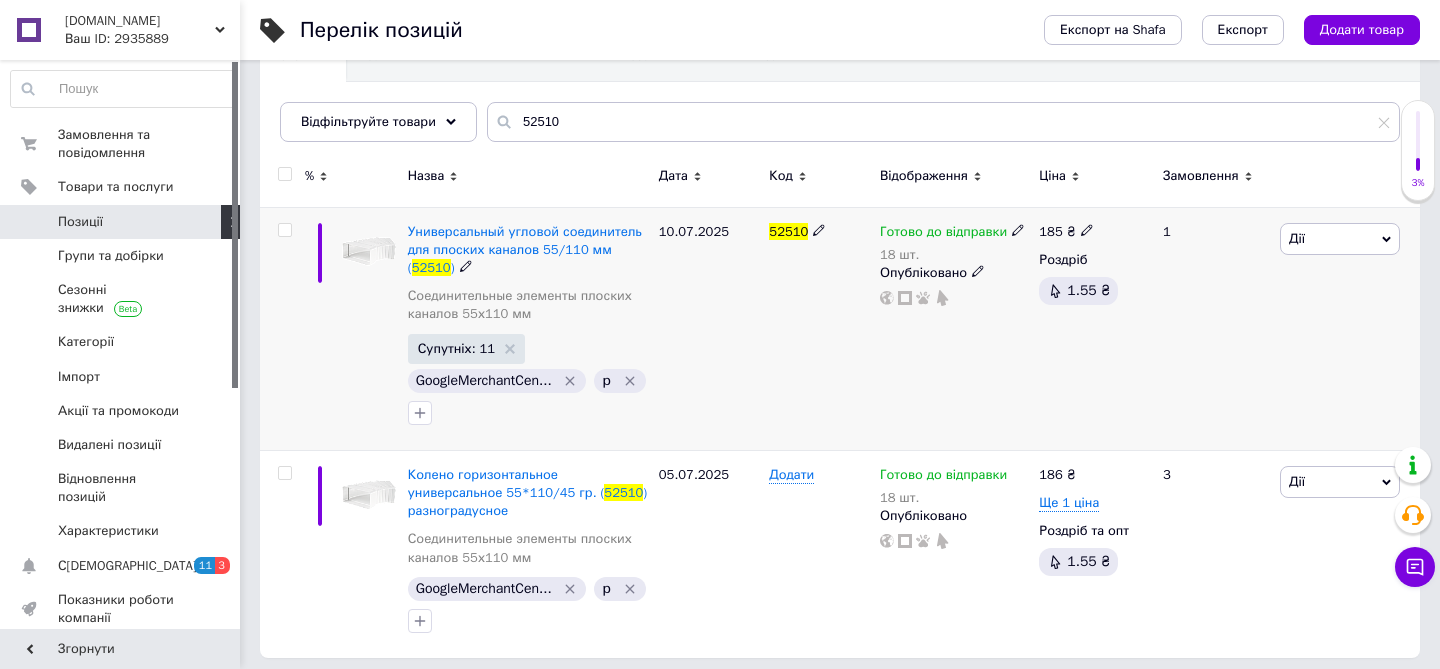 scroll, scrollTop: 233, scrollLeft: 0, axis: vertical 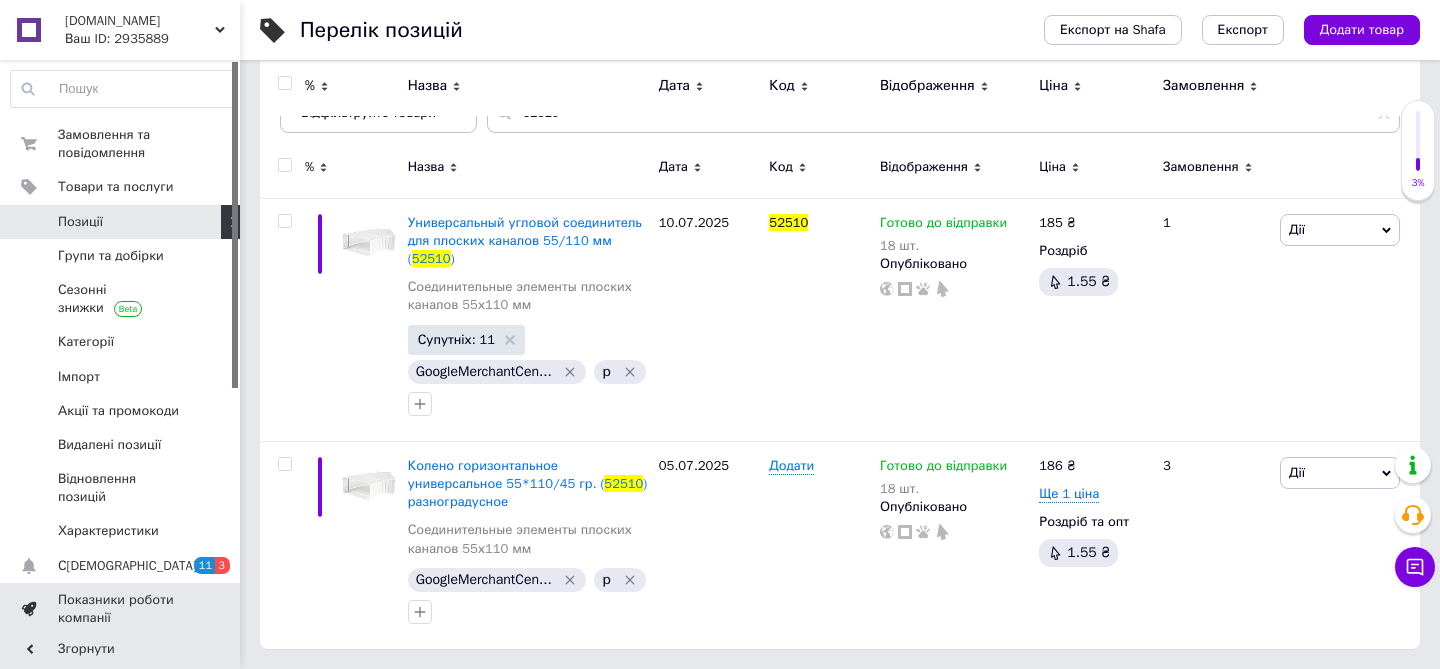 click on "Показники роботи компанії" at bounding box center (121, 609) 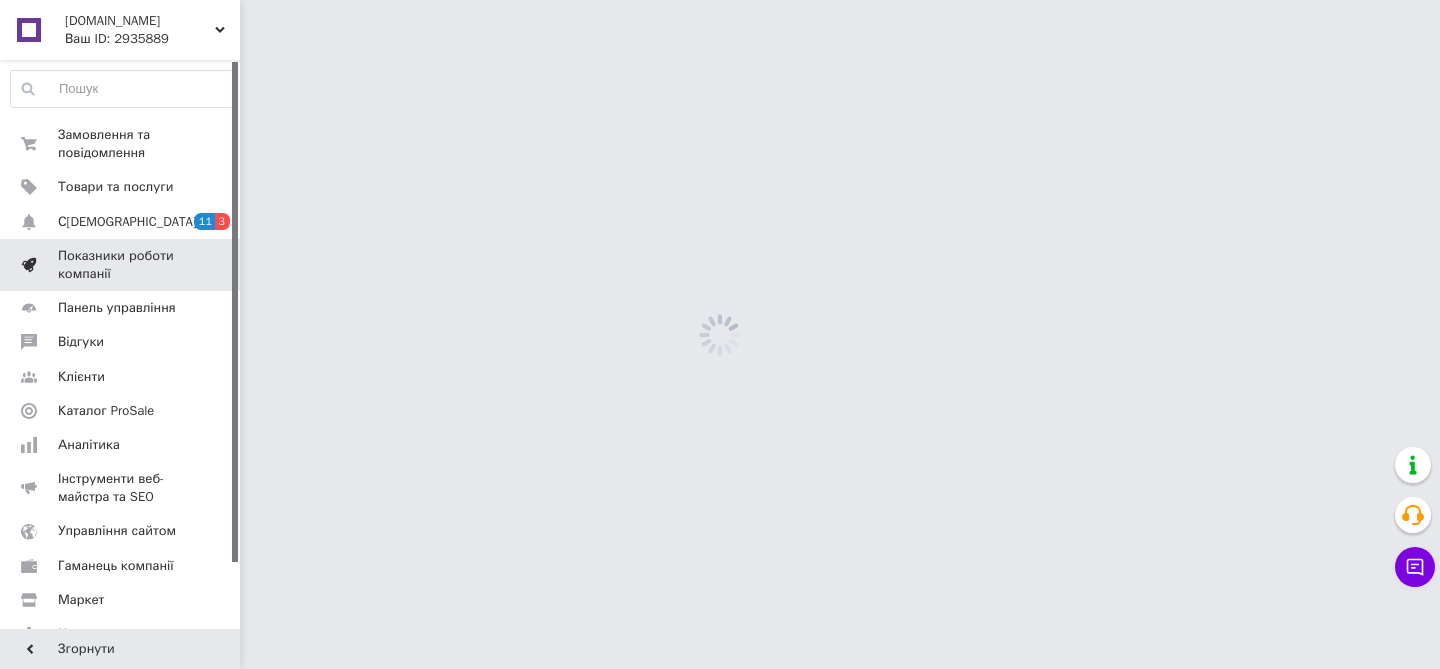 scroll, scrollTop: 0, scrollLeft: 0, axis: both 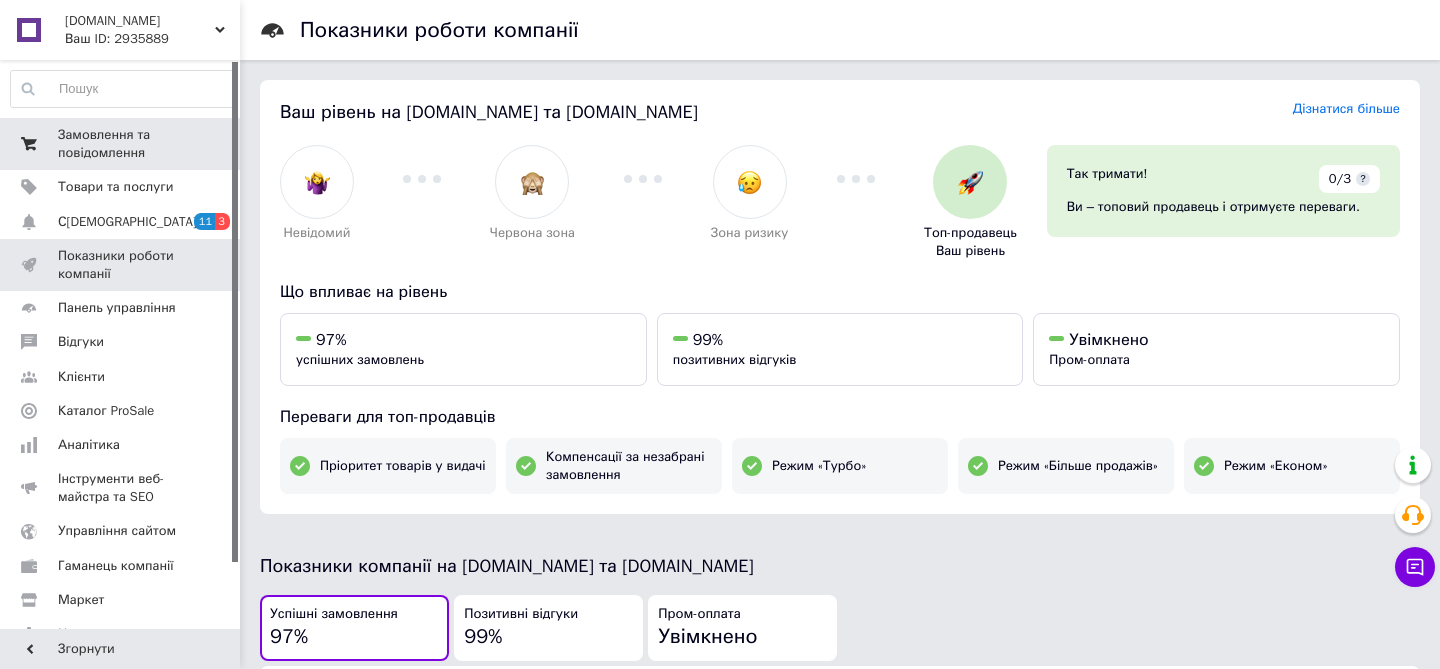 click on "Замовлення та повідомлення" at bounding box center [121, 144] 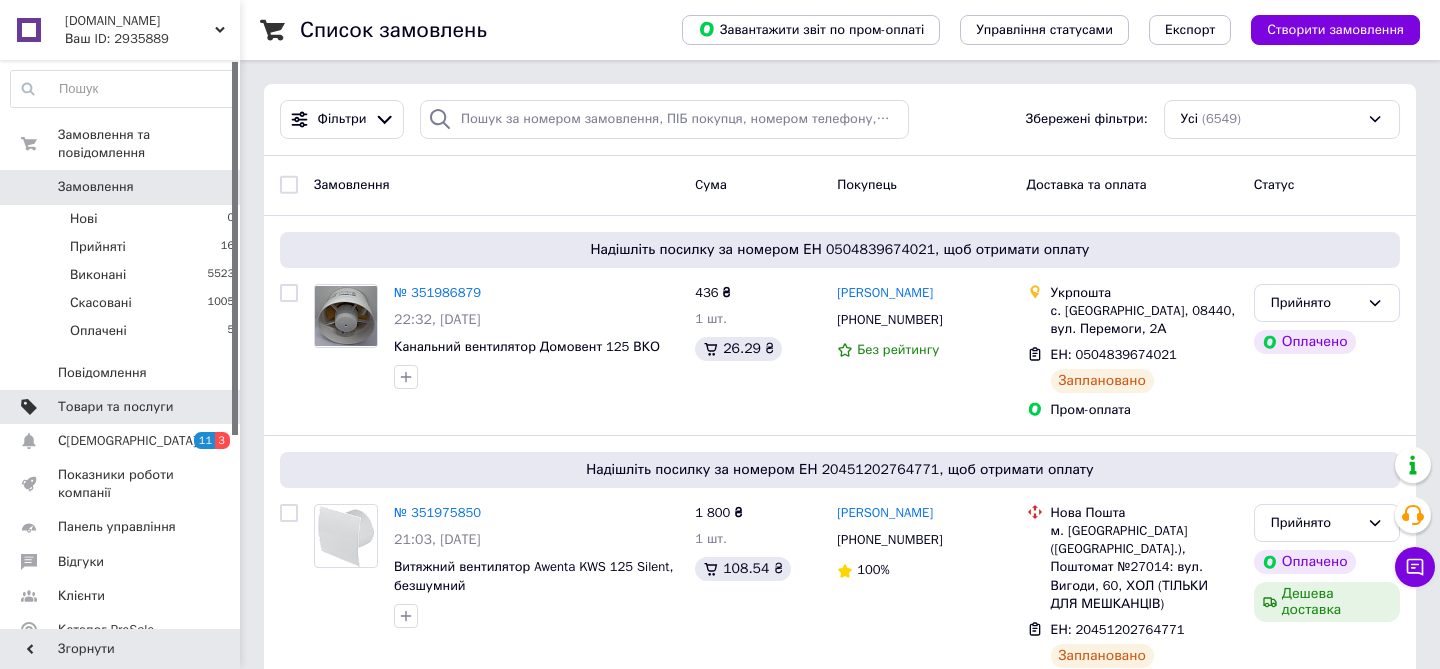 click on "Товари та послуги" at bounding box center [115, 407] 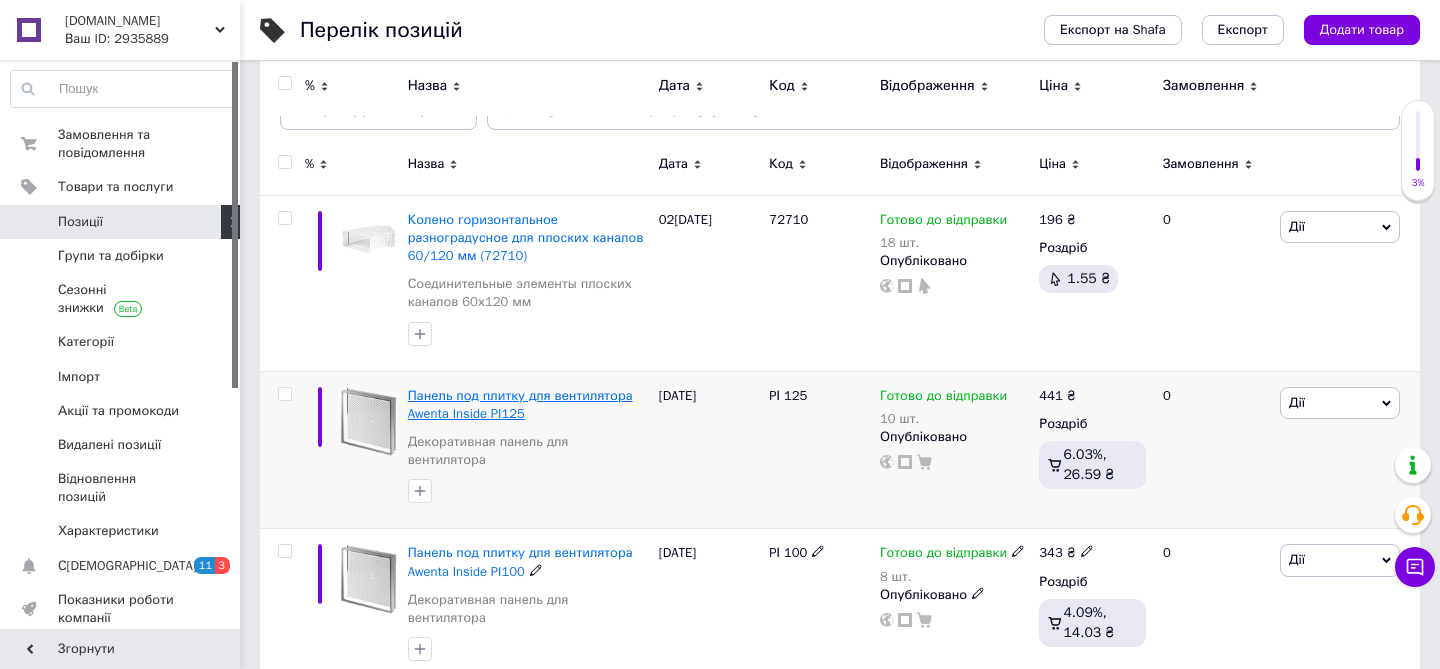 scroll, scrollTop: 229, scrollLeft: 0, axis: vertical 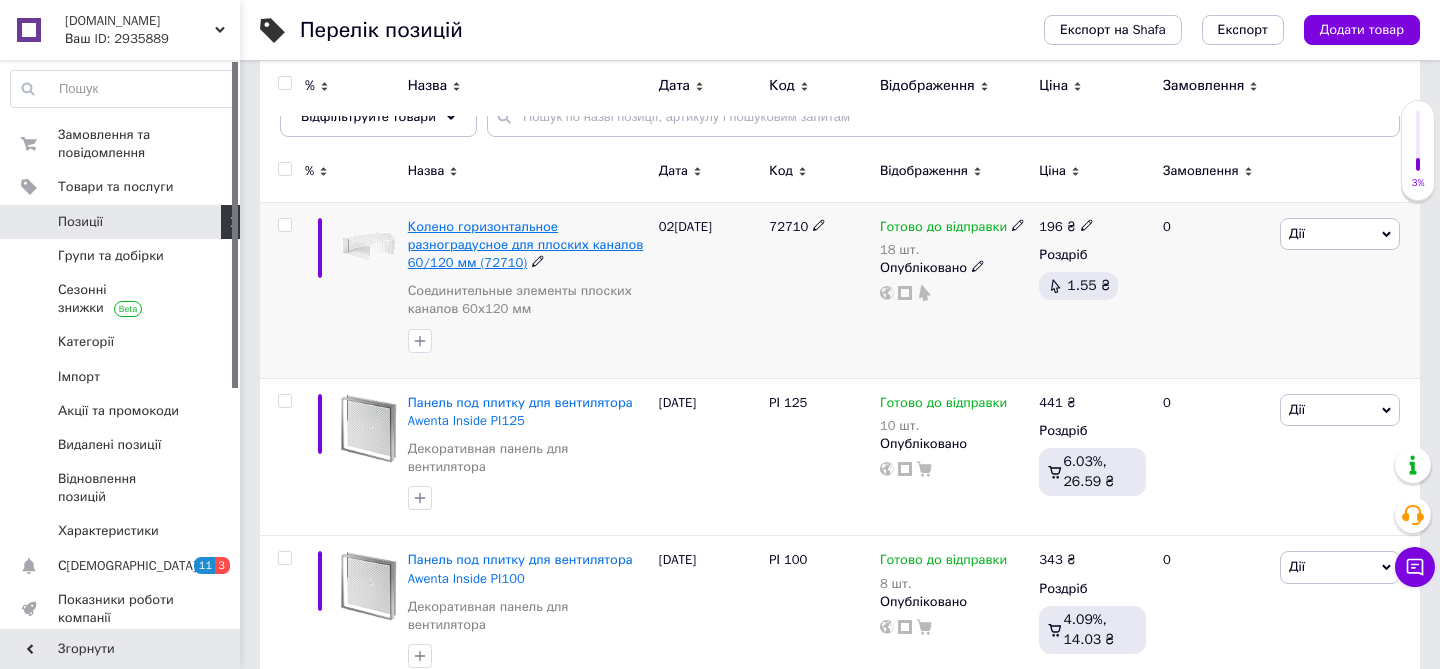 click on "Колено горизонтальное разноградусное для плоских каналов 60/120 мм (72710)" at bounding box center (526, 244) 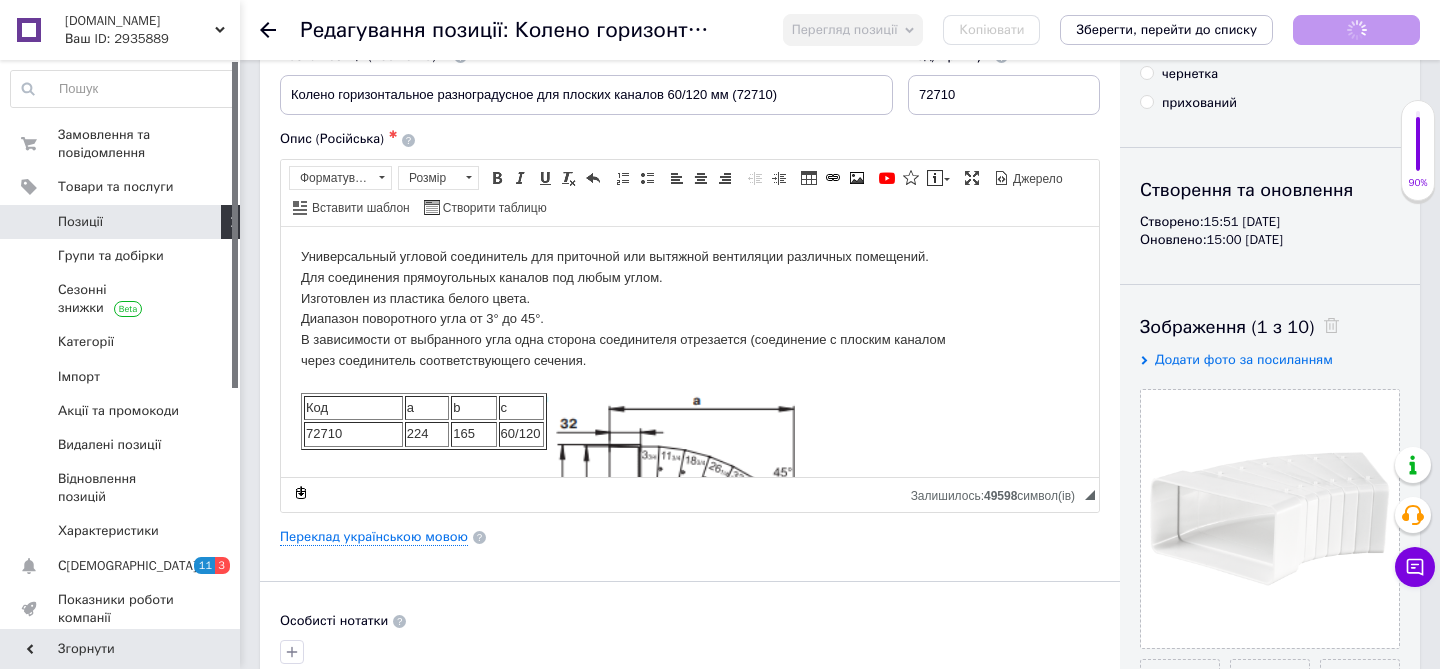 scroll, scrollTop: 111, scrollLeft: 0, axis: vertical 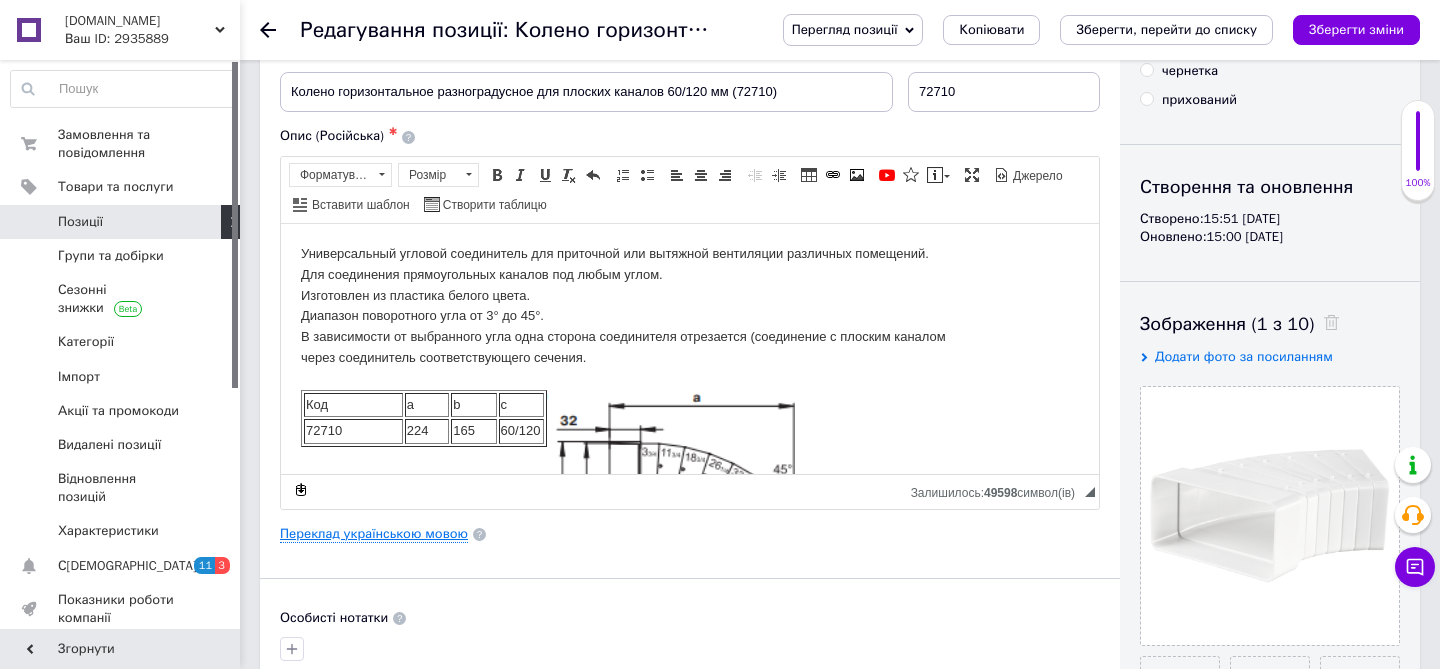 click on "Переклад українською мовою" at bounding box center (374, 534) 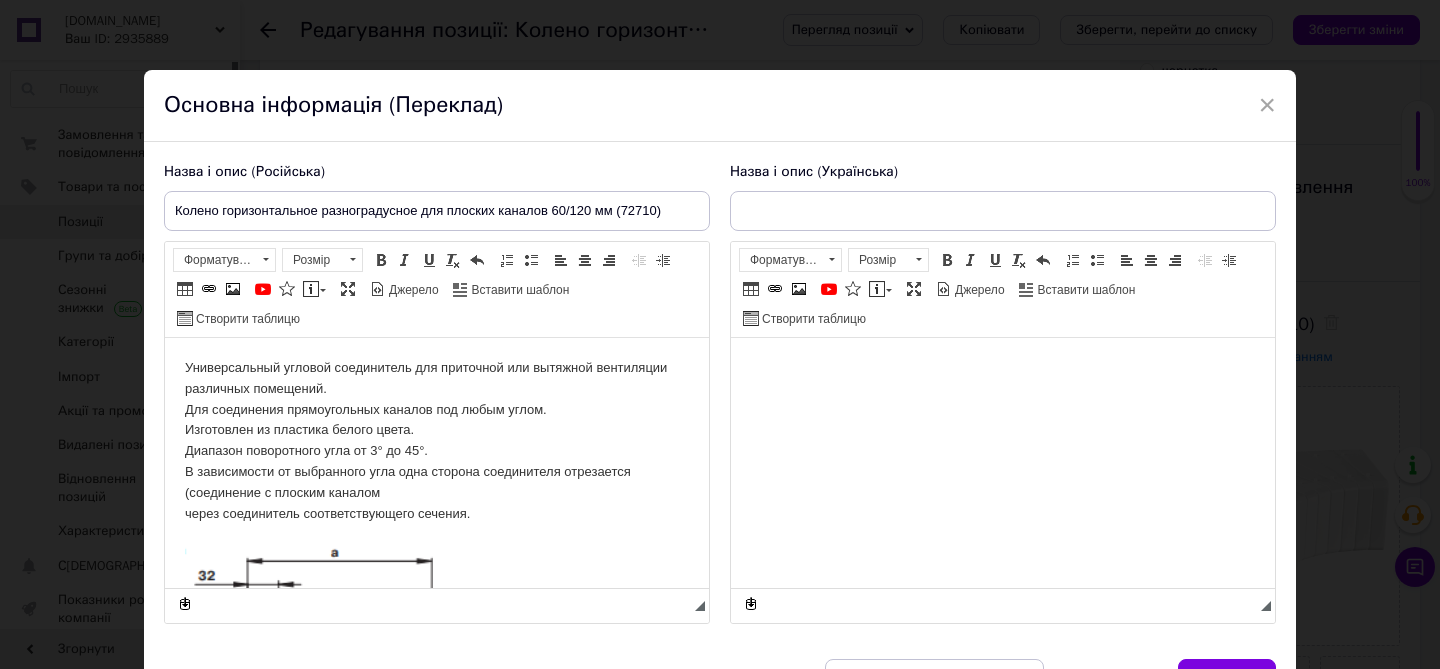 scroll, scrollTop: 0, scrollLeft: 0, axis: both 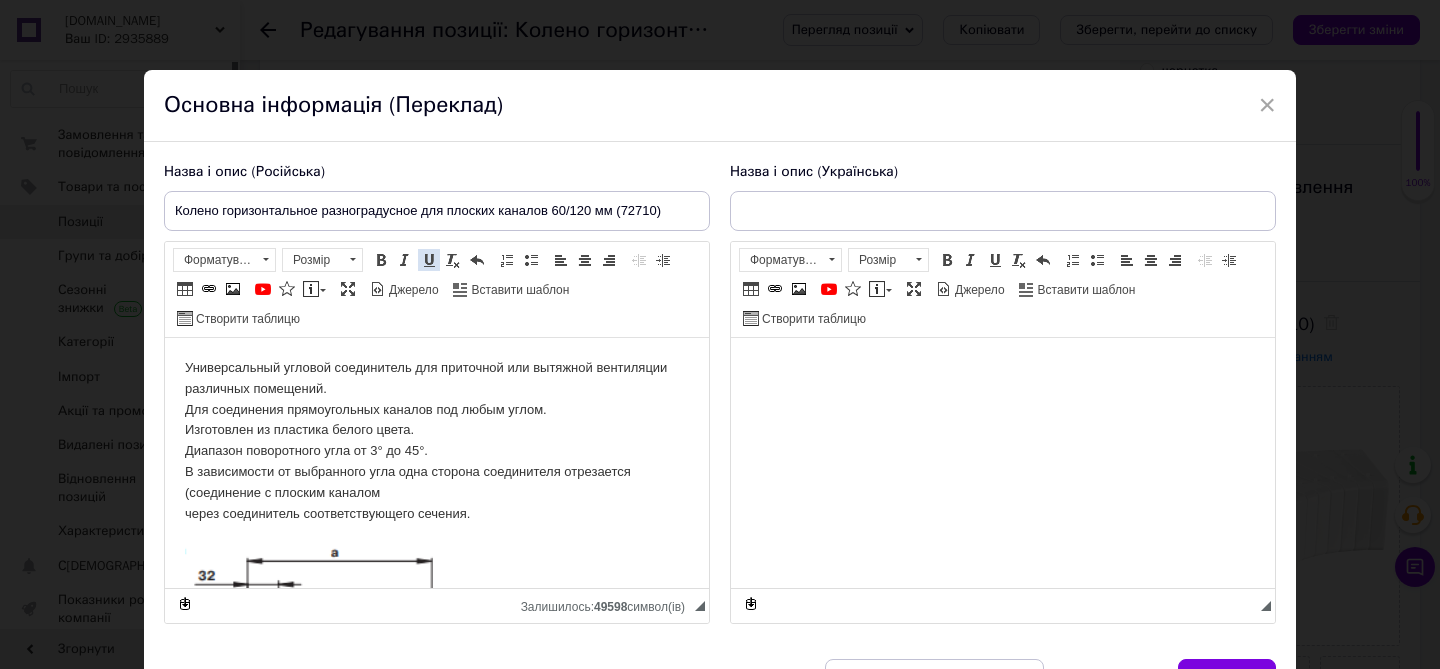 type on "Коліно горизонтальне різноградусне для плоских каналів 60/120 мм (72710)" 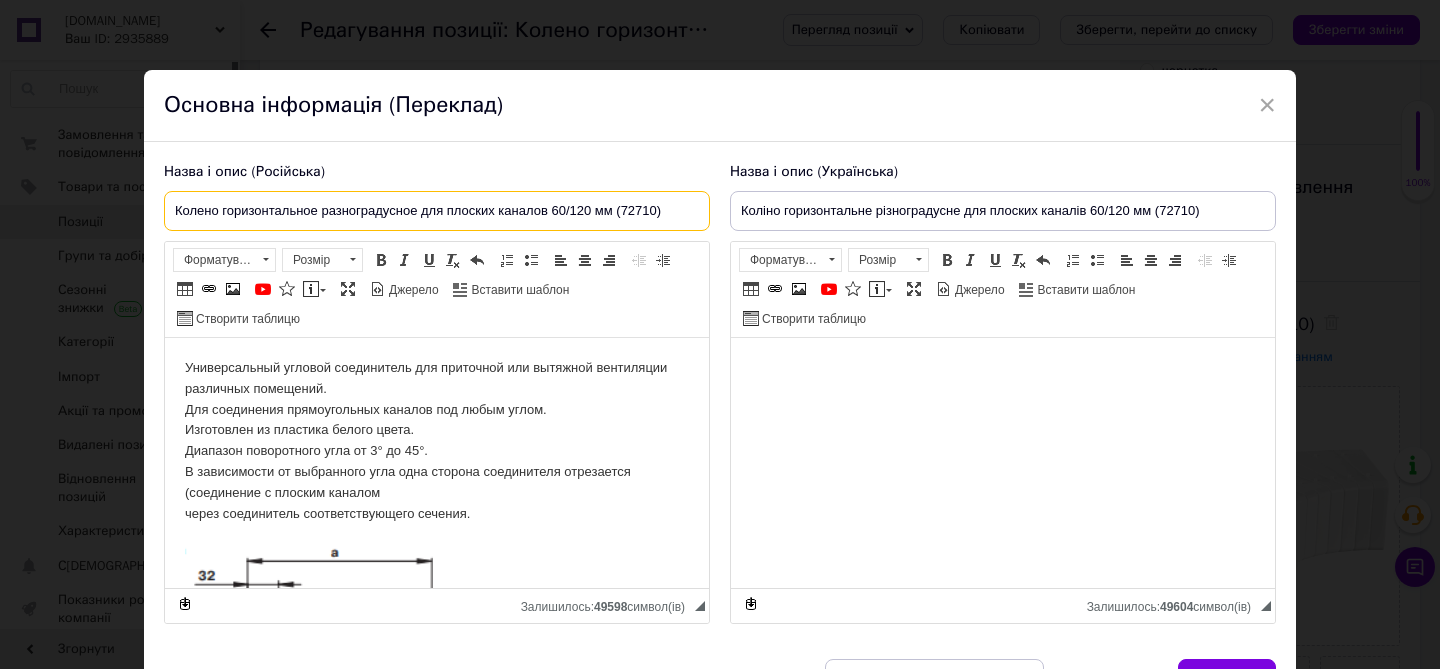click on "Колено горизонтальное разноградусное для плоских каналов 60/120 мм (72710)" at bounding box center [437, 211] 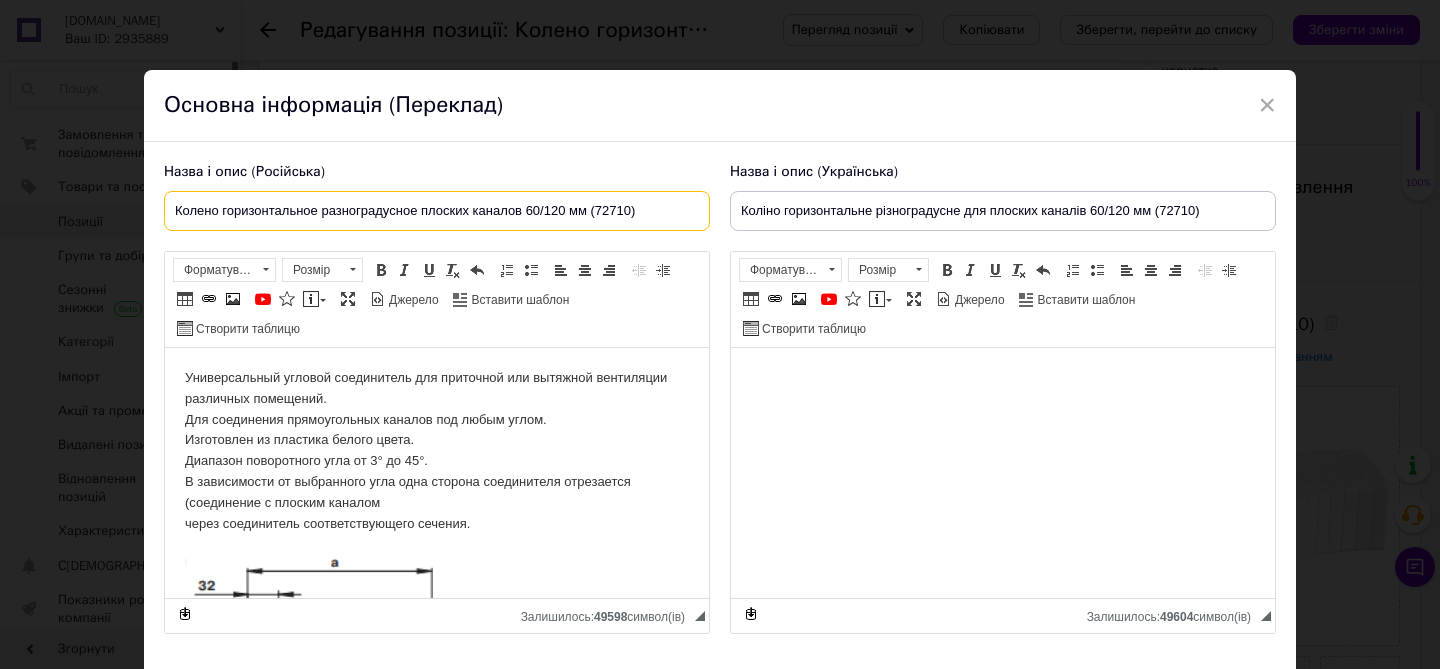 type on "Колено горизонтальное разноградусное плоских каналов 60/120 мм (72710)" 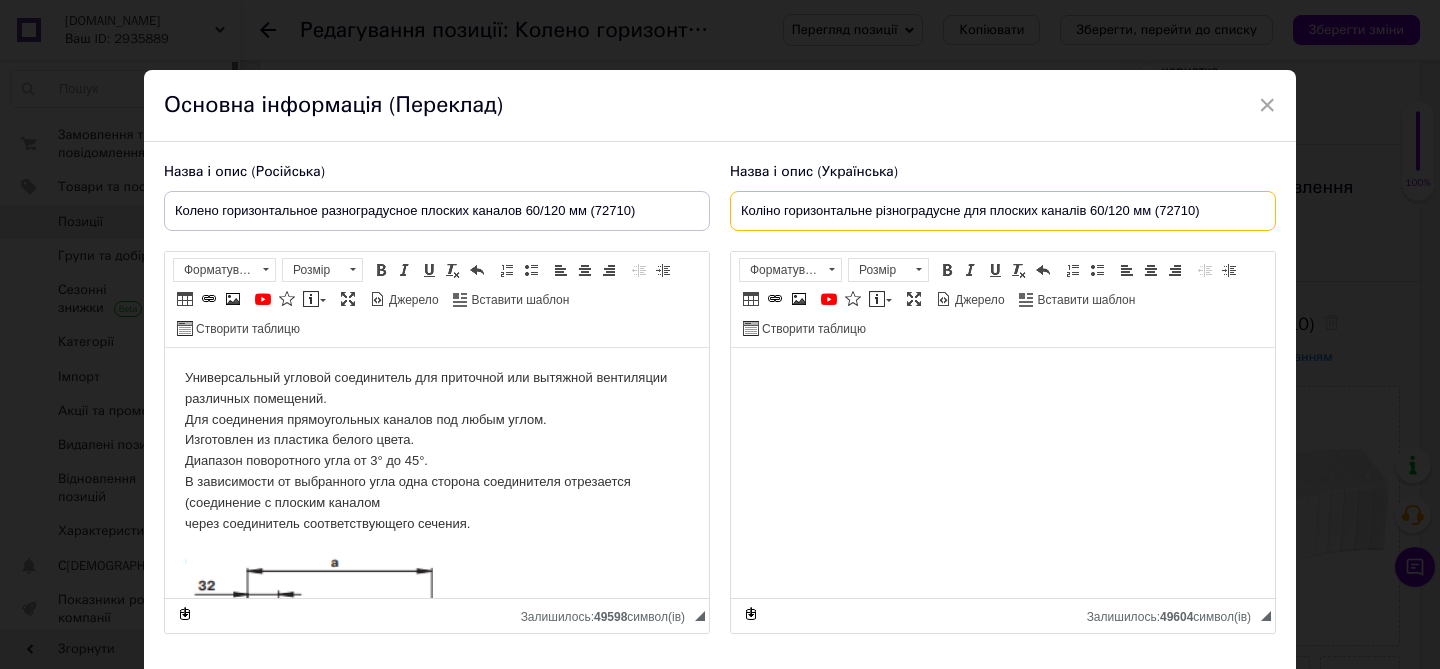 click on "Коліно горизонтальне різноградусне для плоских каналів 60/120 мм (72710)" at bounding box center [1003, 211] 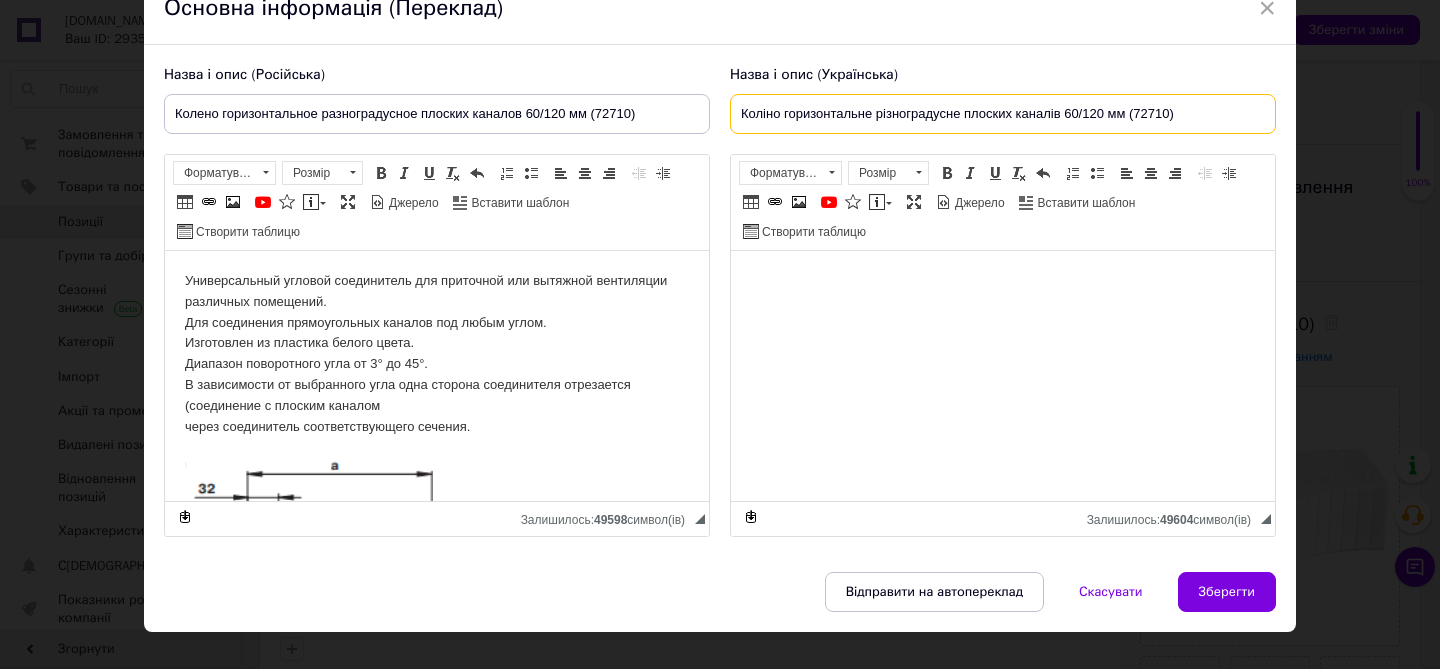 scroll, scrollTop: 109, scrollLeft: 0, axis: vertical 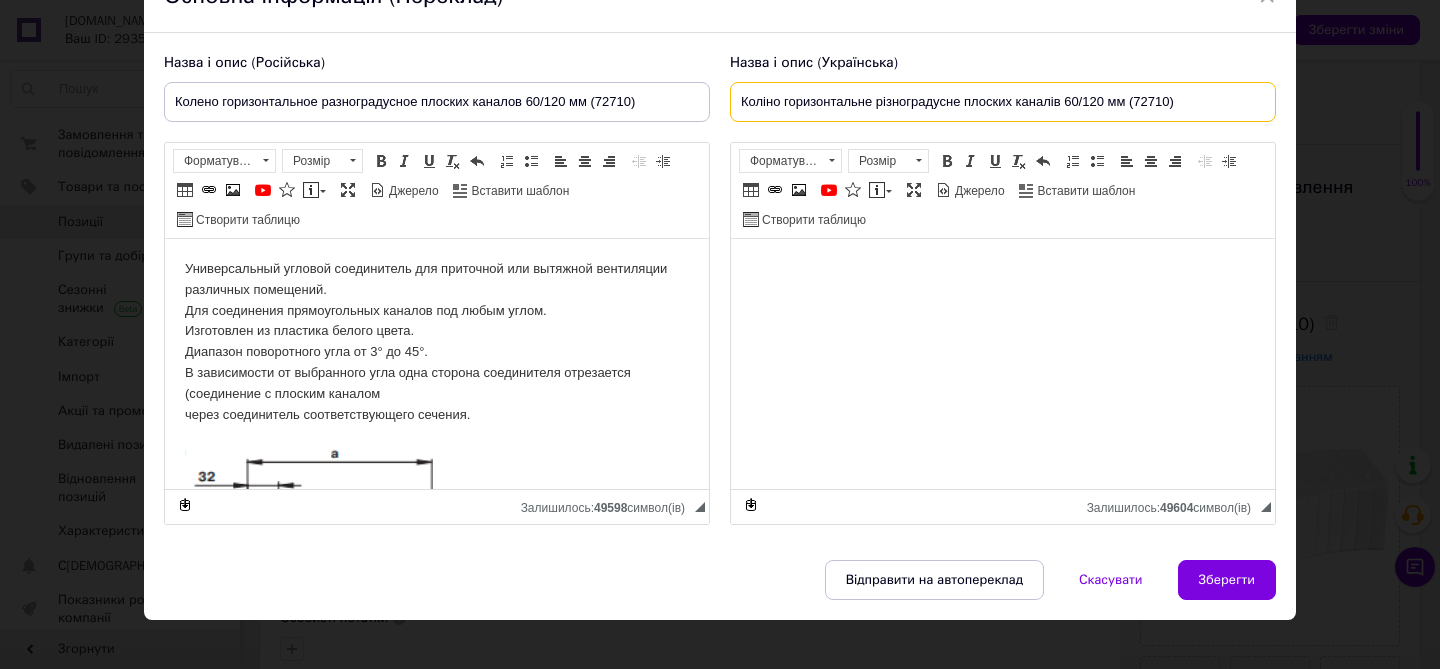 type on "Коліно горизонтальне різноградусне плоских каналів 60/120 мм (72710)" 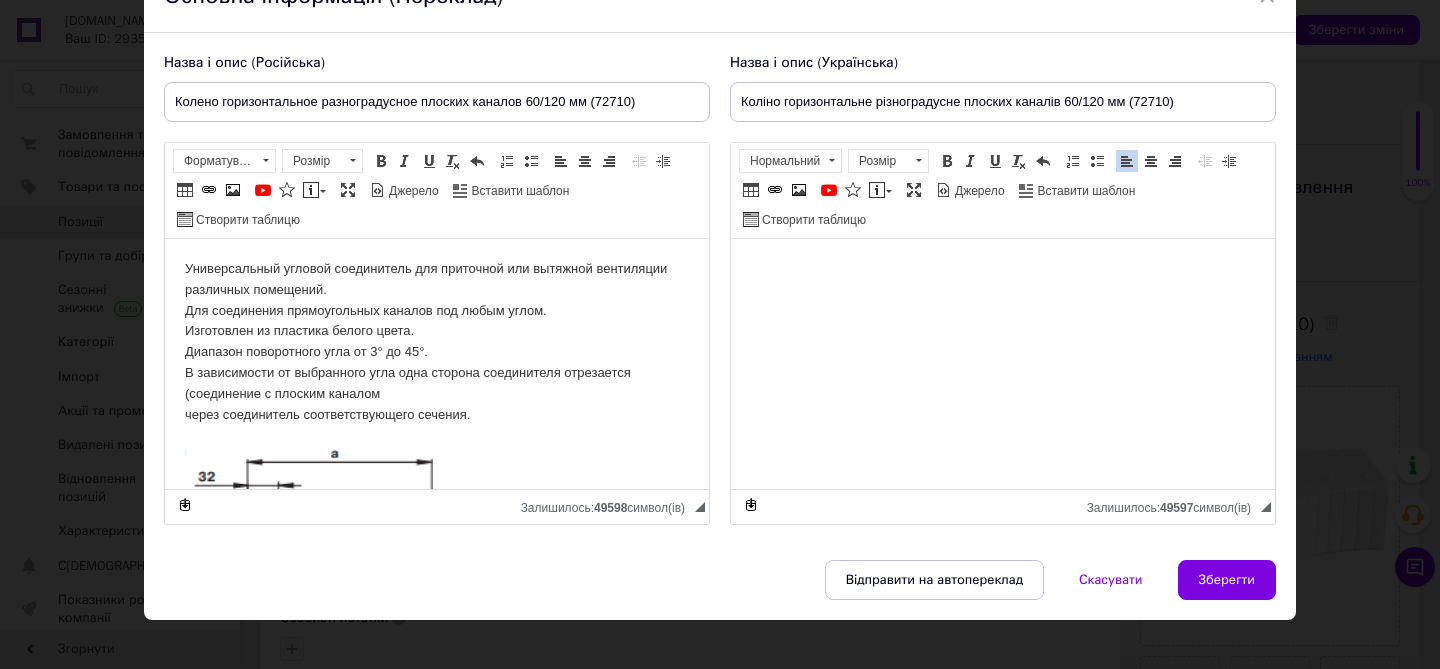click on "Универсальный угловой соединитель для приточной или вытяжной вентиляции различных помещений. Для соединения прямоугольных каналов под любым углом. Изготовлен из пластика белого цвета. Диапазон поворотного угла от 3° до 45°. В зависимости от выбранного угла одна сторона соединителя отрезается (соединение с плоским каналом через соединитель соответствующего сечения. Код a b c 72710 224 165 60/120" at bounding box center (437, 486) 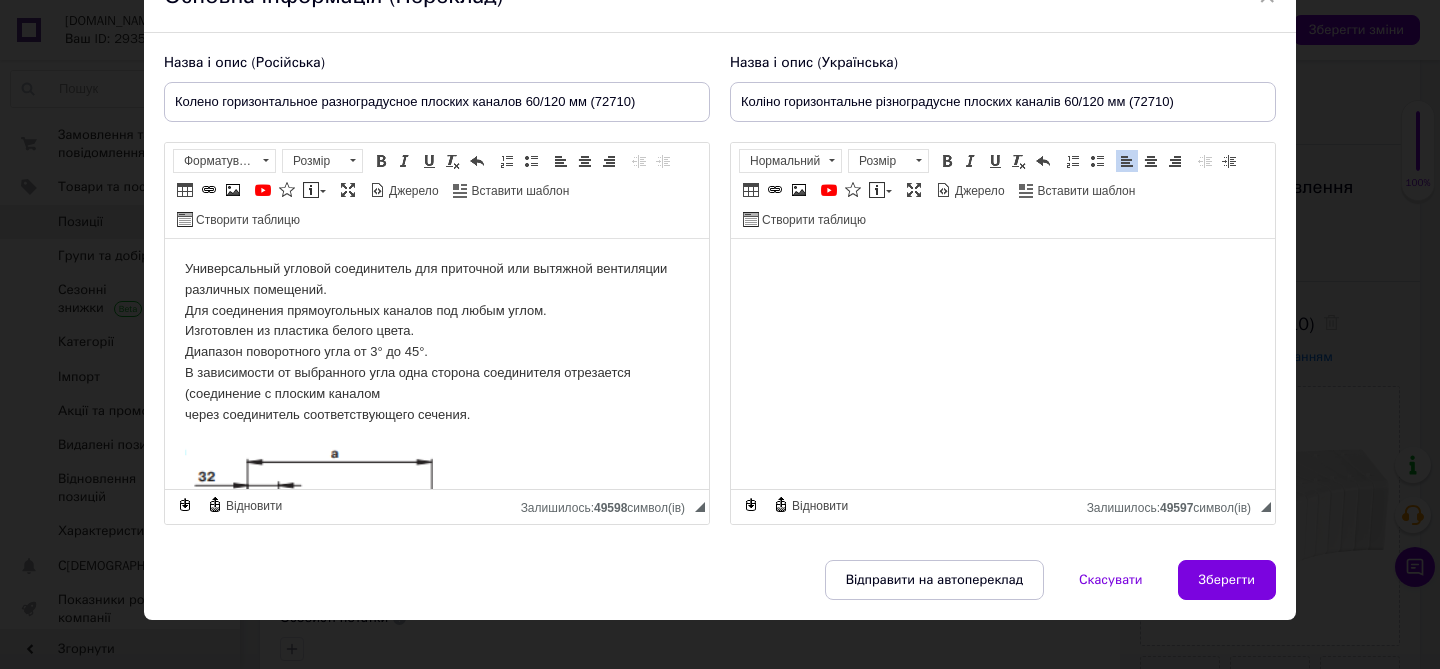 type 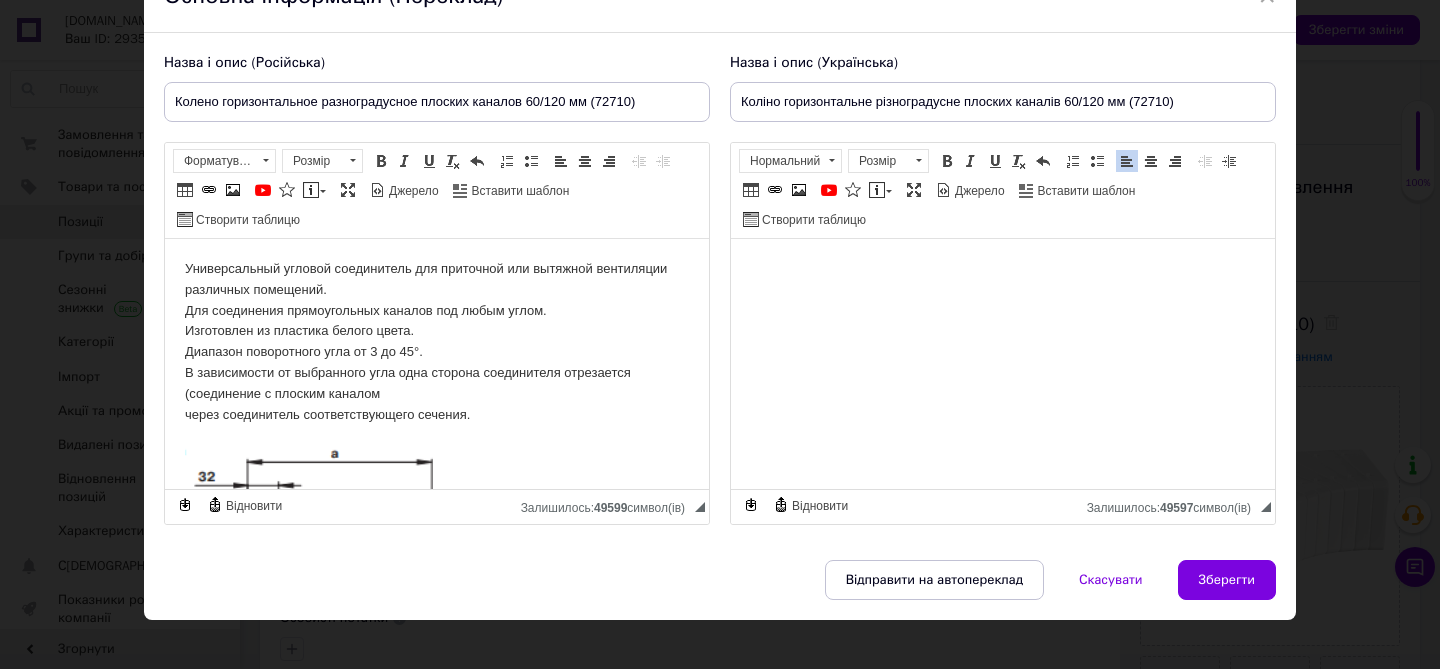 click on "Универсальный угловой соединитель для приточной или вытяжной вентиляции различных помещений. Для соединения прямоугольных каналов под любым углом. Изготовлен из пластика белого цвета. Диапазон поворотного угла от 3 до 45°. В зависимости от выбранного угла одна сторона соединителя отрезается (соединение с плоским каналом через соединитель соответствующего сечения. Код a b c 72710 224 165 60/120" at bounding box center [437, 486] 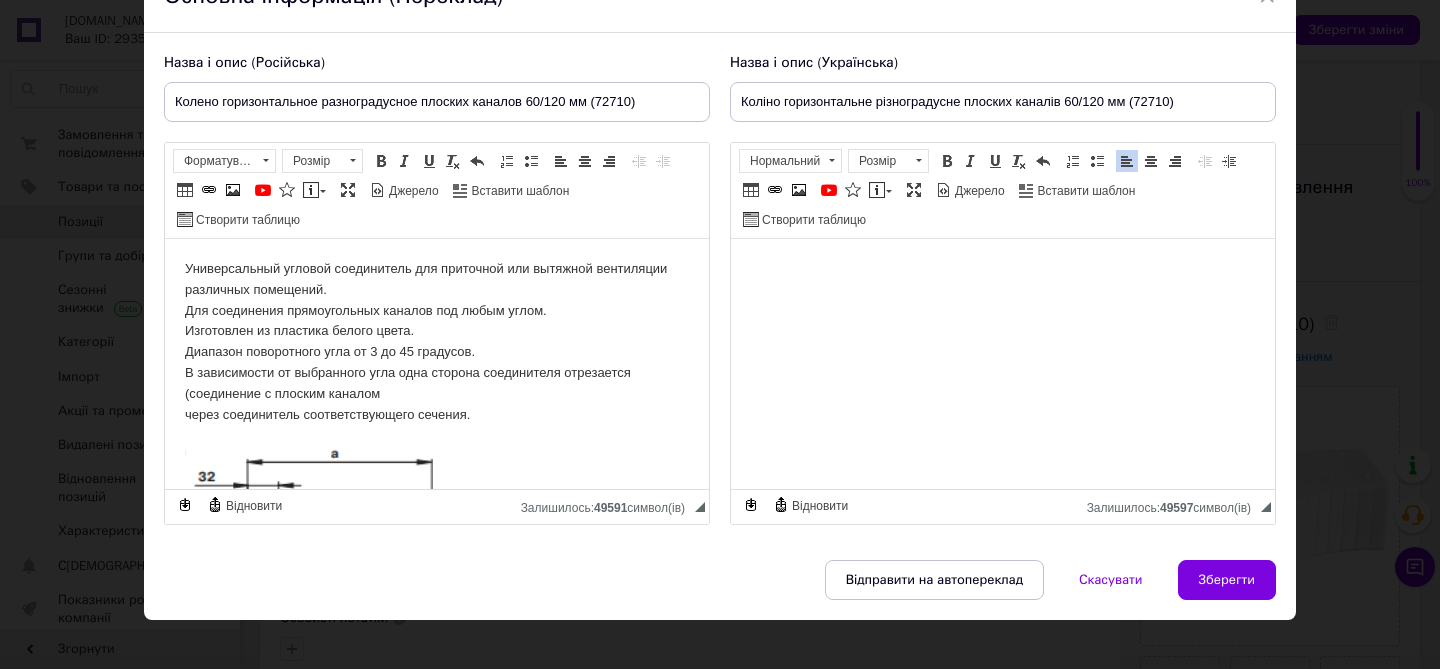 click on "Универсальный угловой соединитель для приточной или вытяжной вентиляции различных помещений. Для соединения прямоугольных каналов под любым углом. Изготовлен из пластика белого цвета. Диапазон поворотного угла от 3 до 45 градусов. В зависимости от выбранного угла одна сторона соединителя отрезается (соединение с плоским каналом через соединитель соответствующего сечения. Код a b c 72710 224 165 60/120" at bounding box center [437, 488] 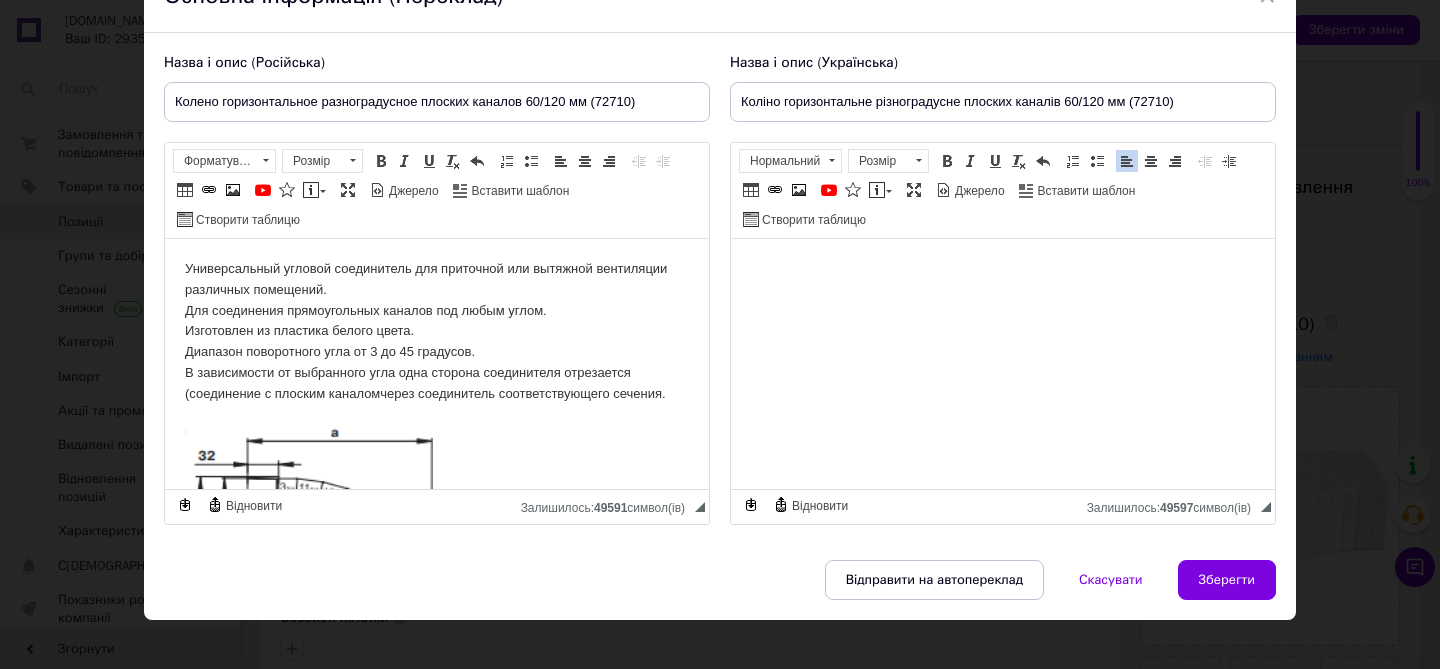 scroll, scrollTop: 130, scrollLeft: 0, axis: vertical 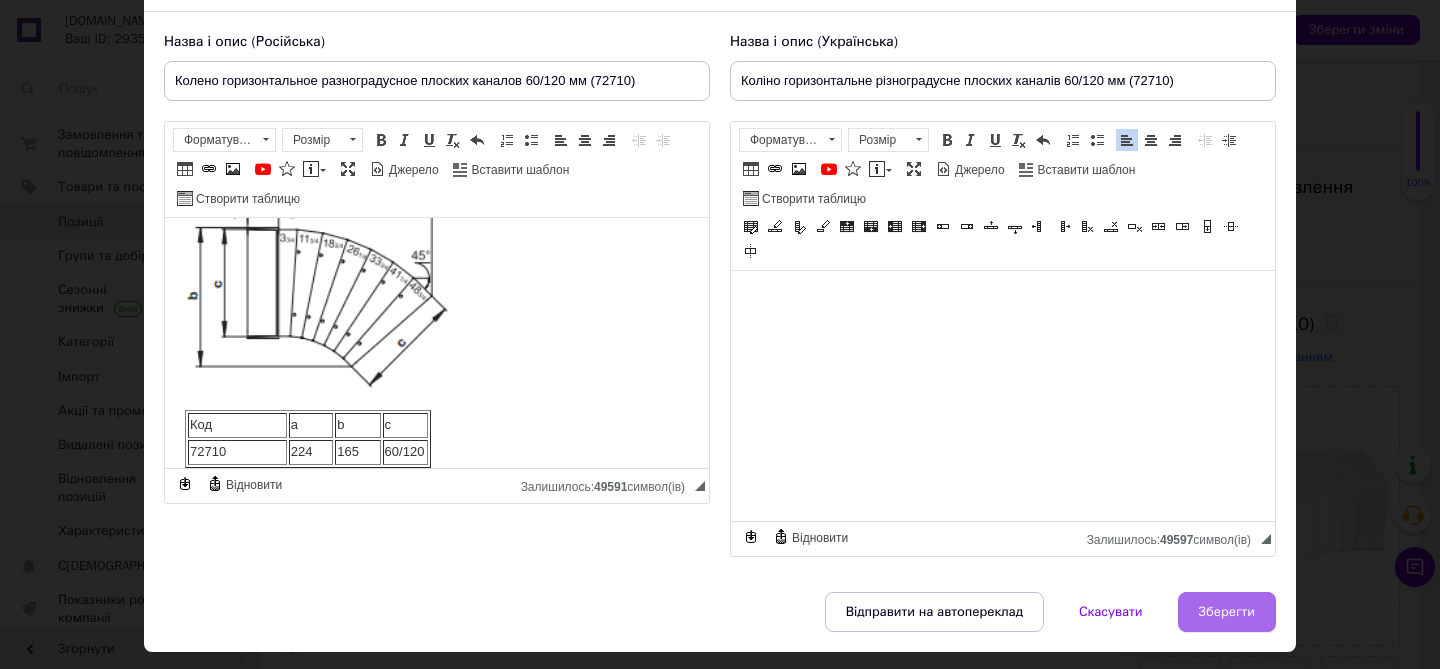 click on "Зберегти" at bounding box center (1227, 612) 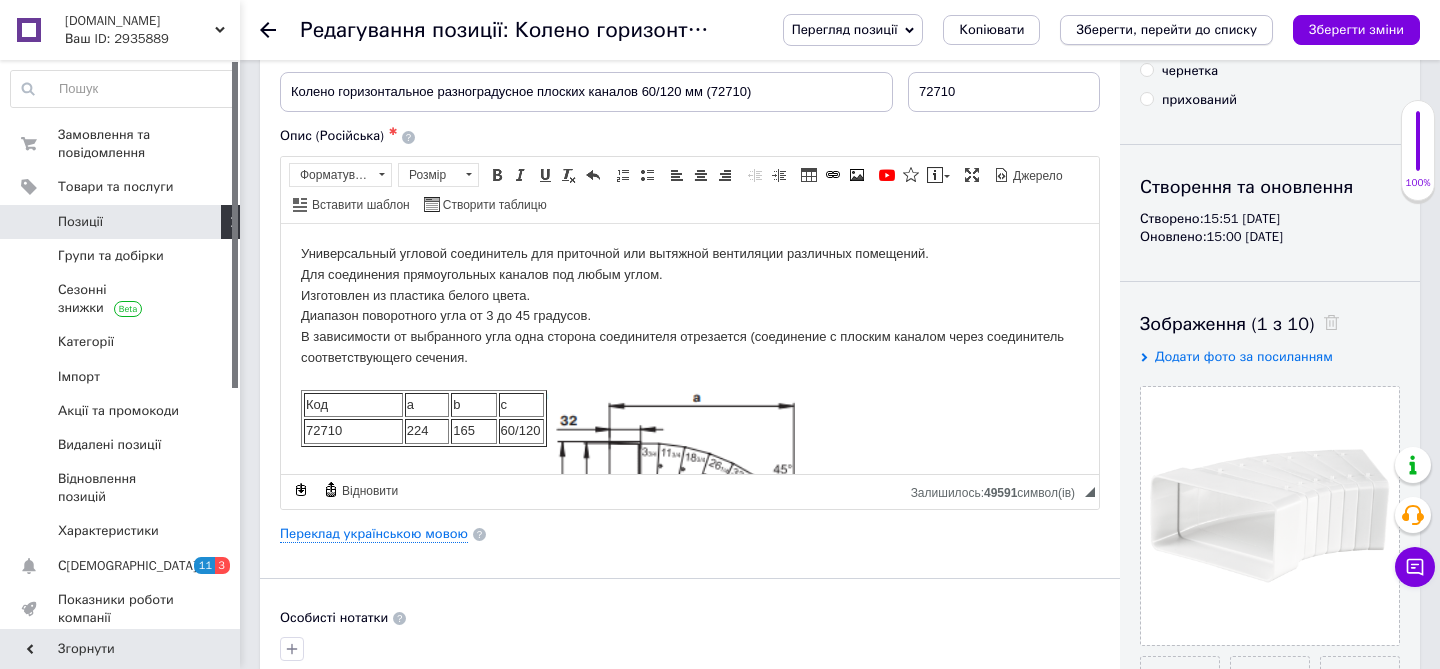 click on "Зберегти, перейти до списку" at bounding box center [1166, 29] 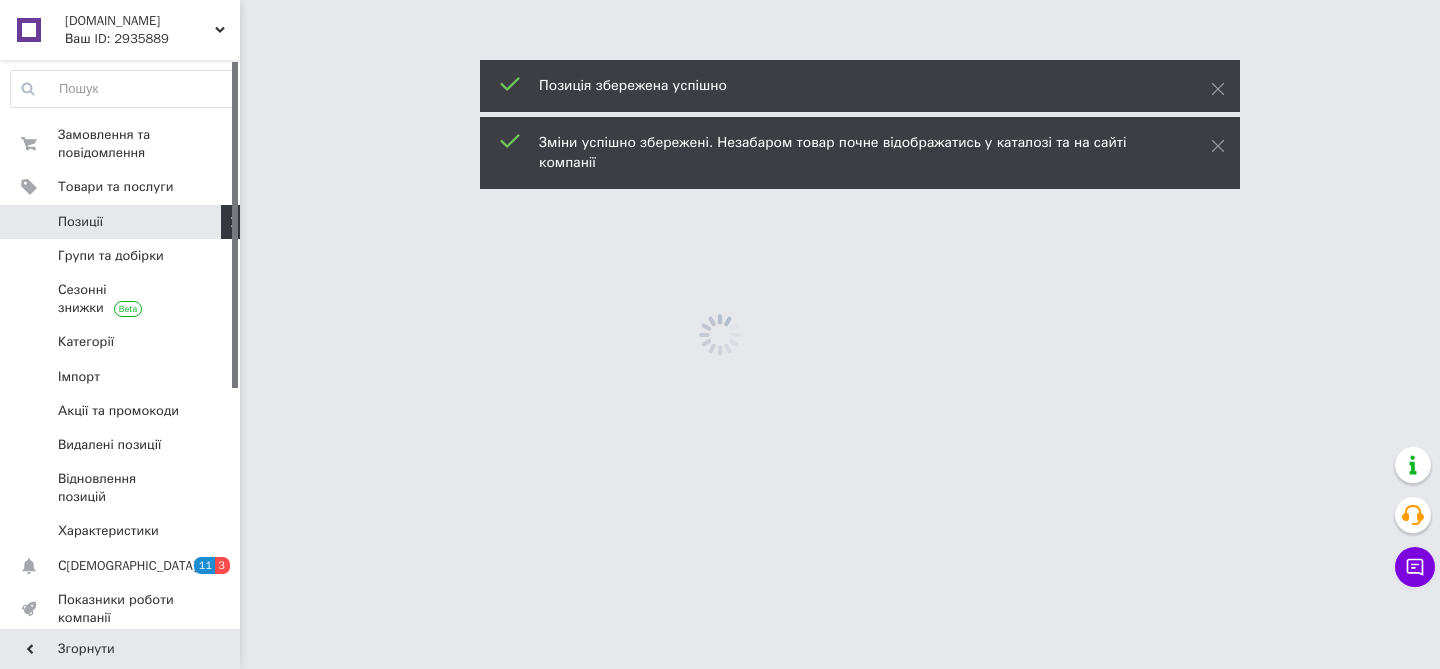 scroll, scrollTop: 0, scrollLeft: 0, axis: both 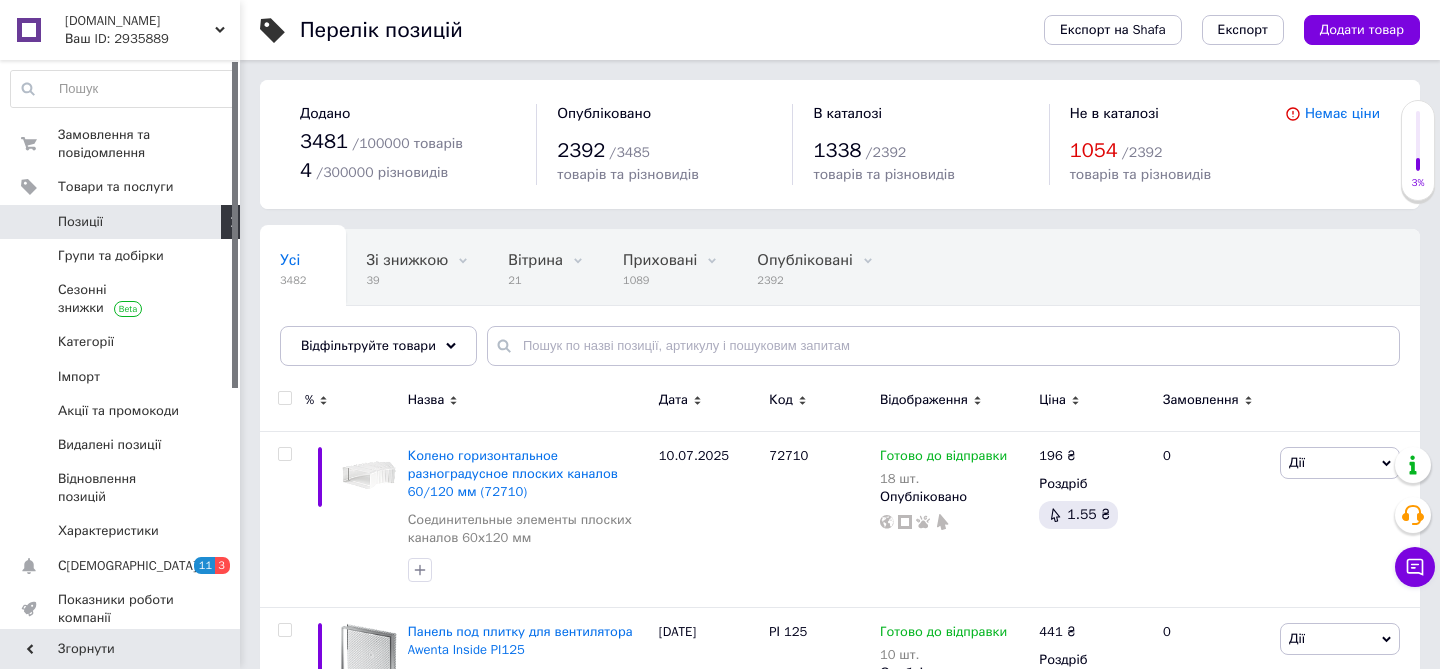 click 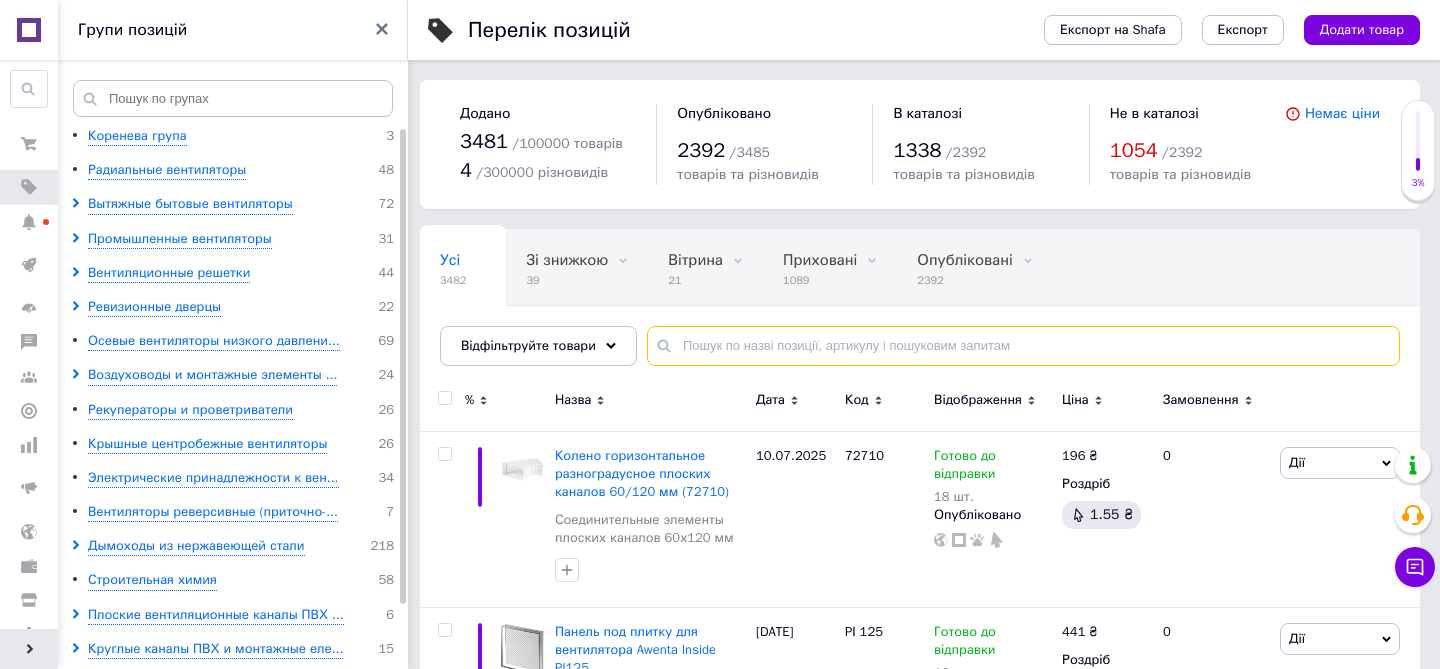 click at bounding box center (1023, 346) 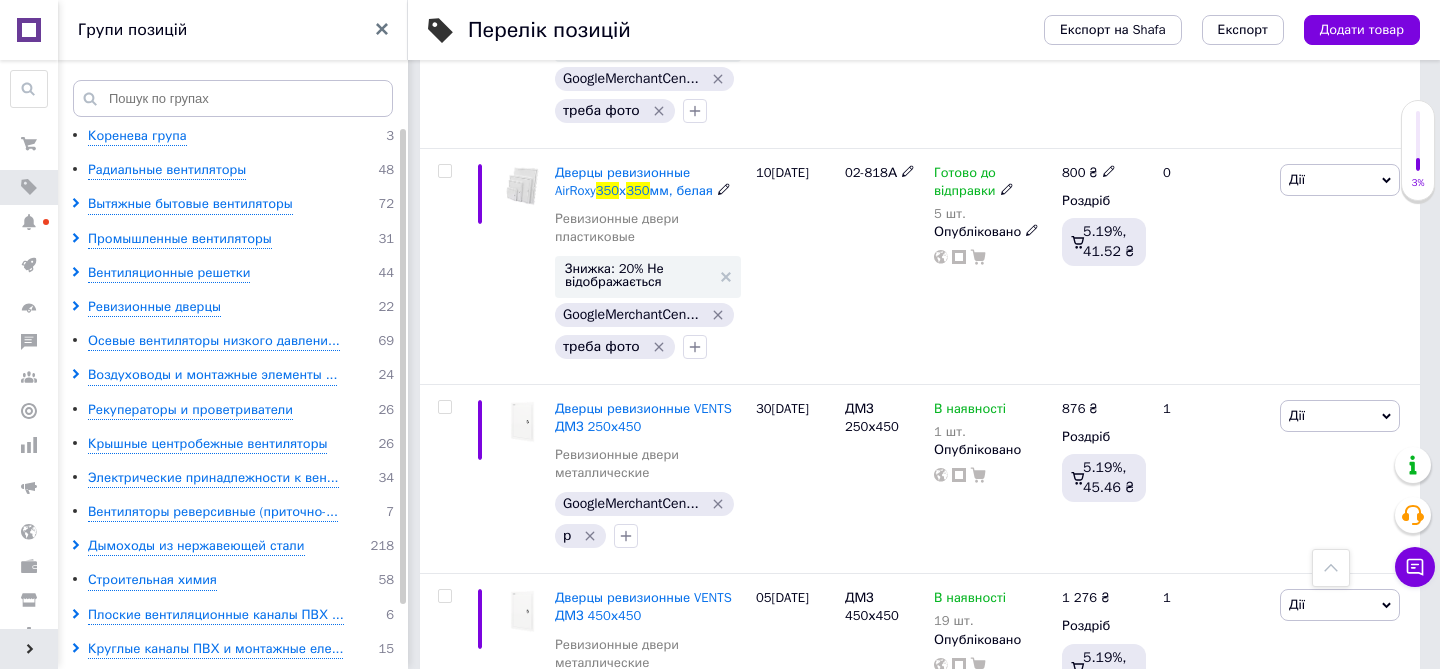 scroll, scrollTop: 516, scrollLeft: 0, axis: vertical 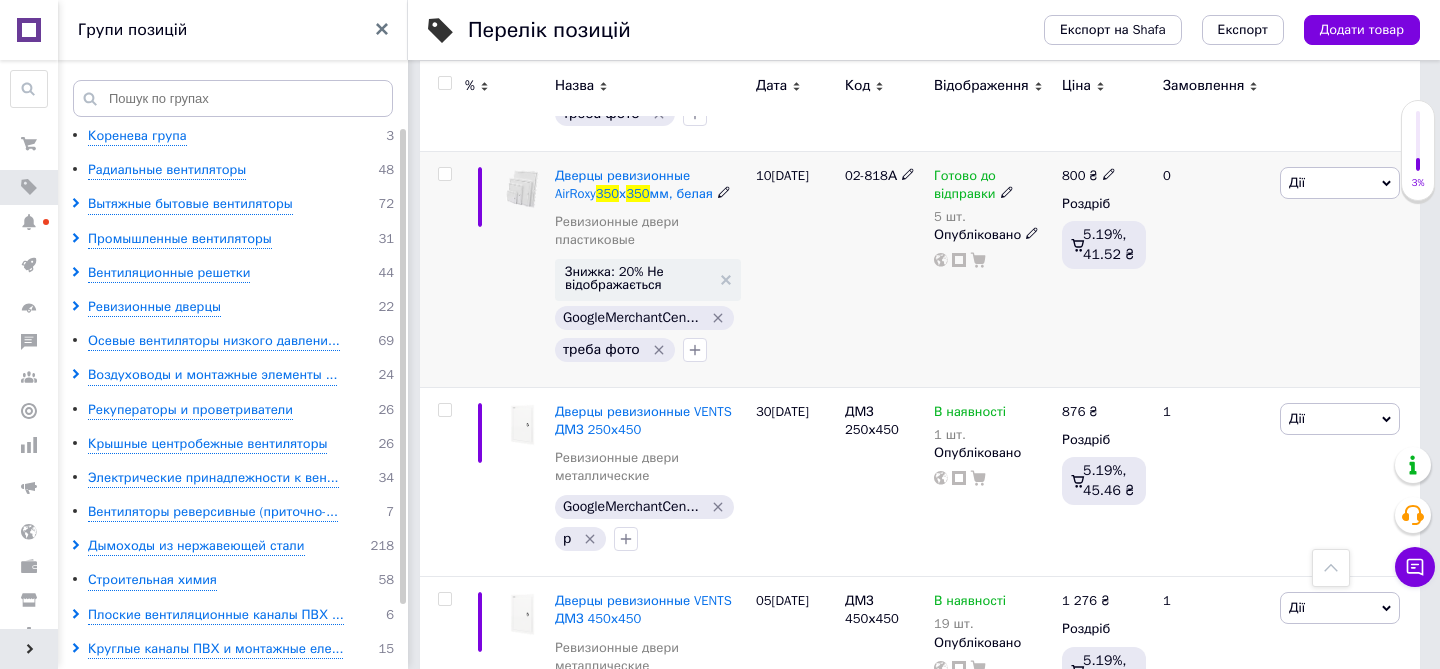 type on "дверцята ревізійні 350" 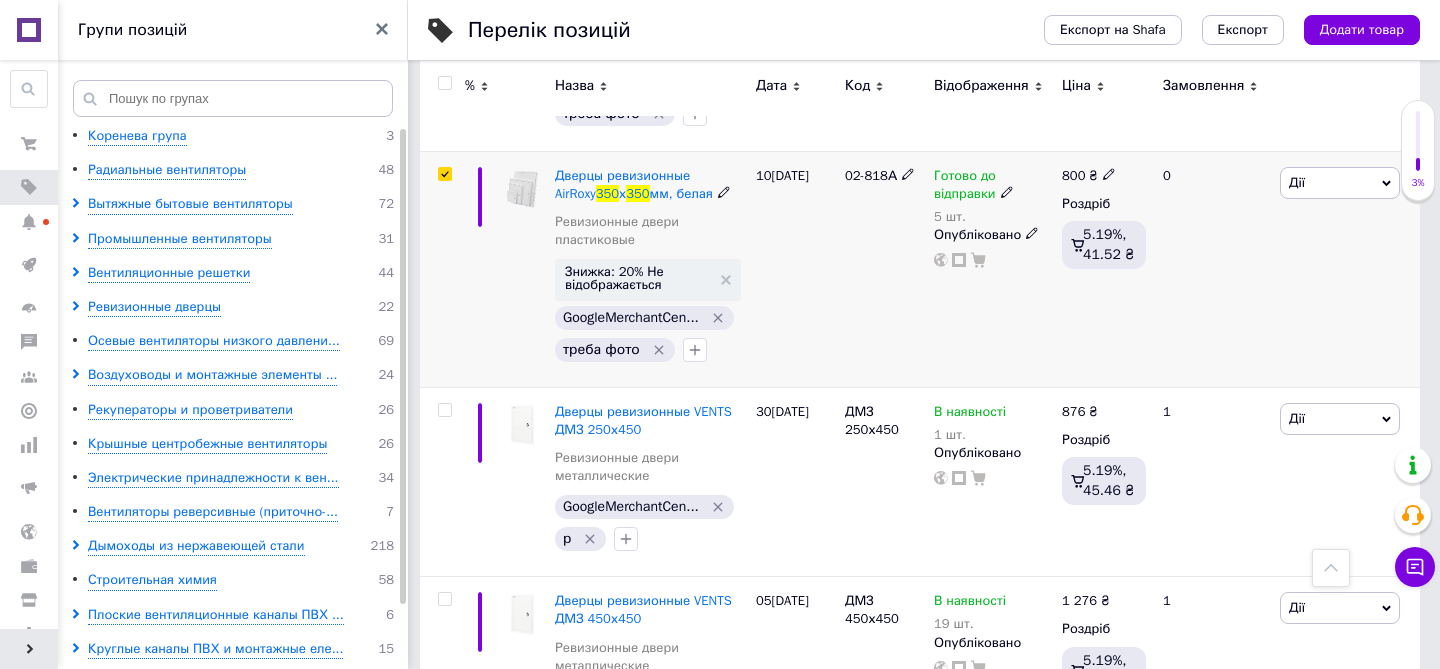 checkbox on "true" 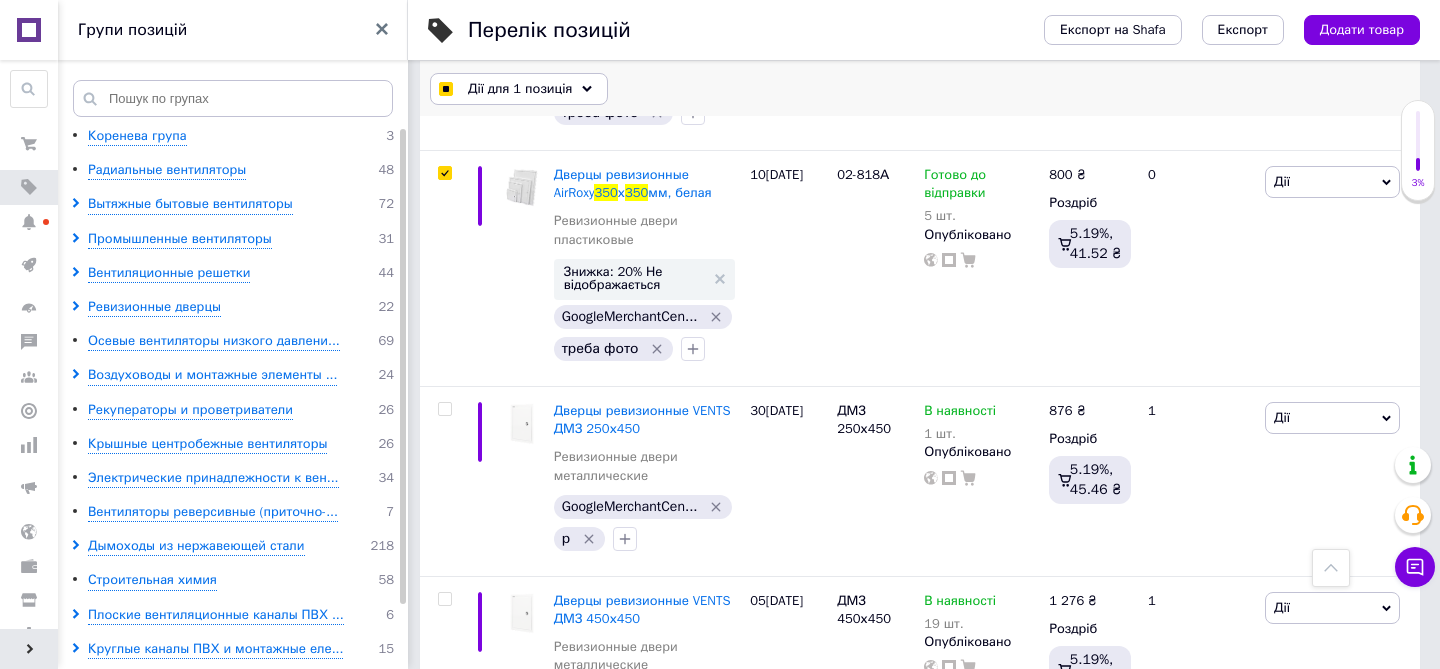 click on "Дії для 1 позиція" at bounding box center (520, 89) 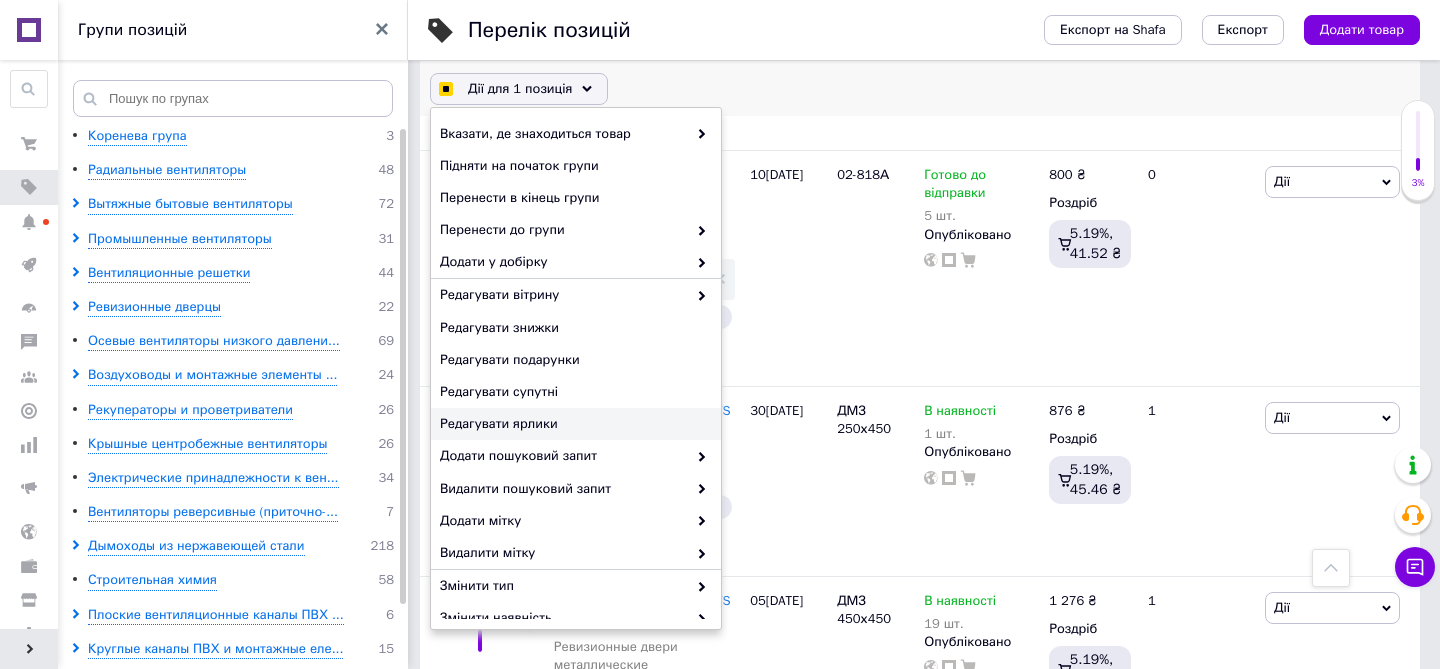 checkbox on "true" 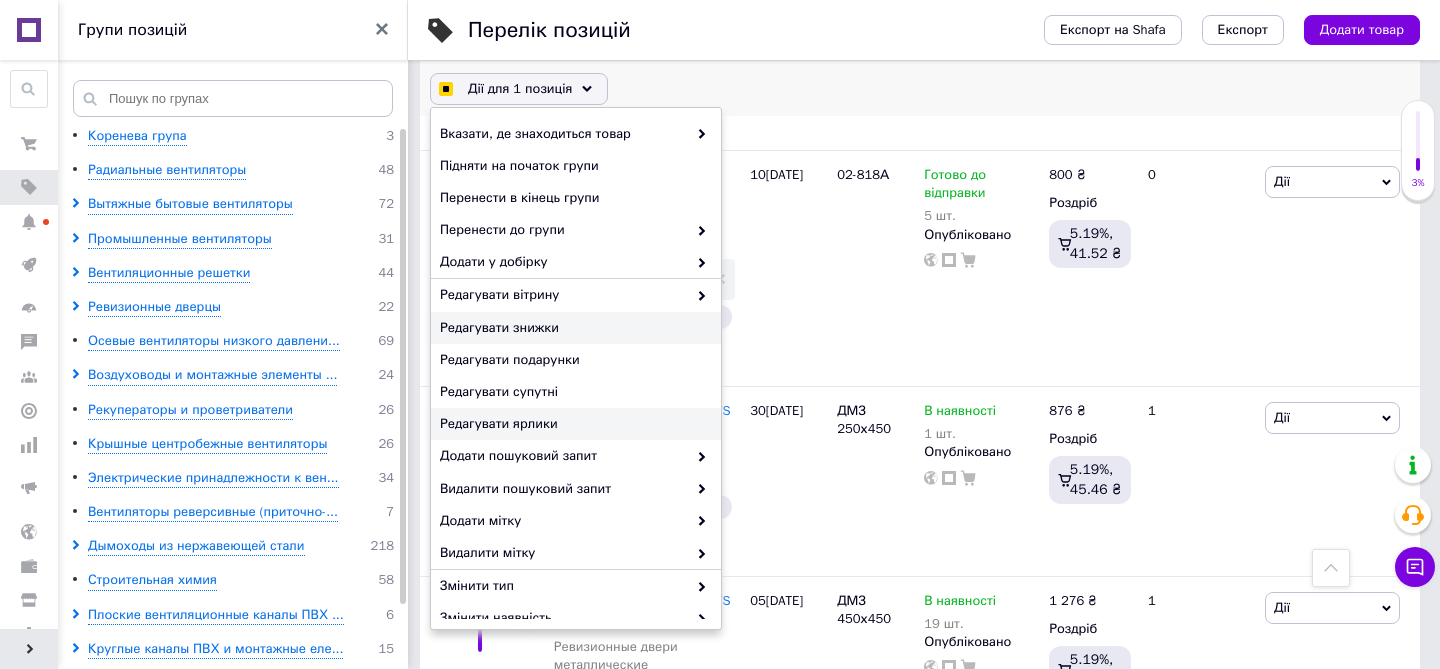 click on "Редагувати знижки" at bounding box center (573, 328) 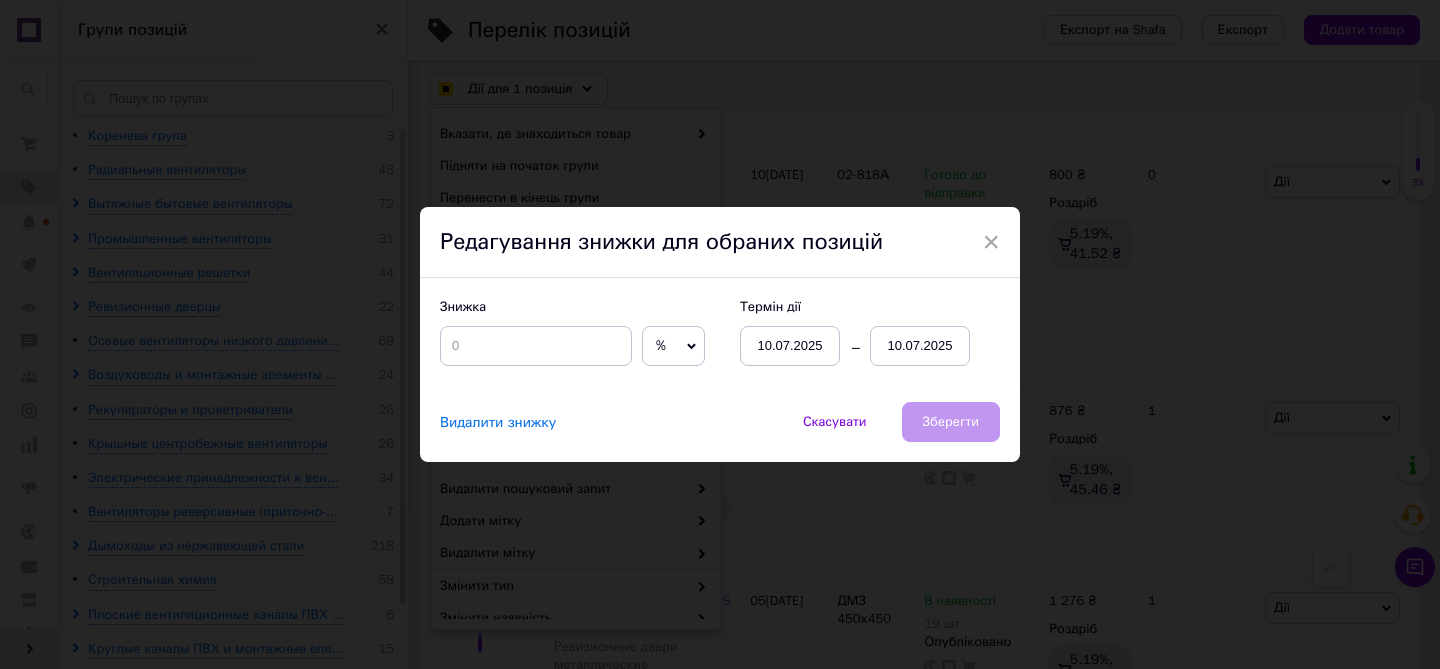checkbox on "true" 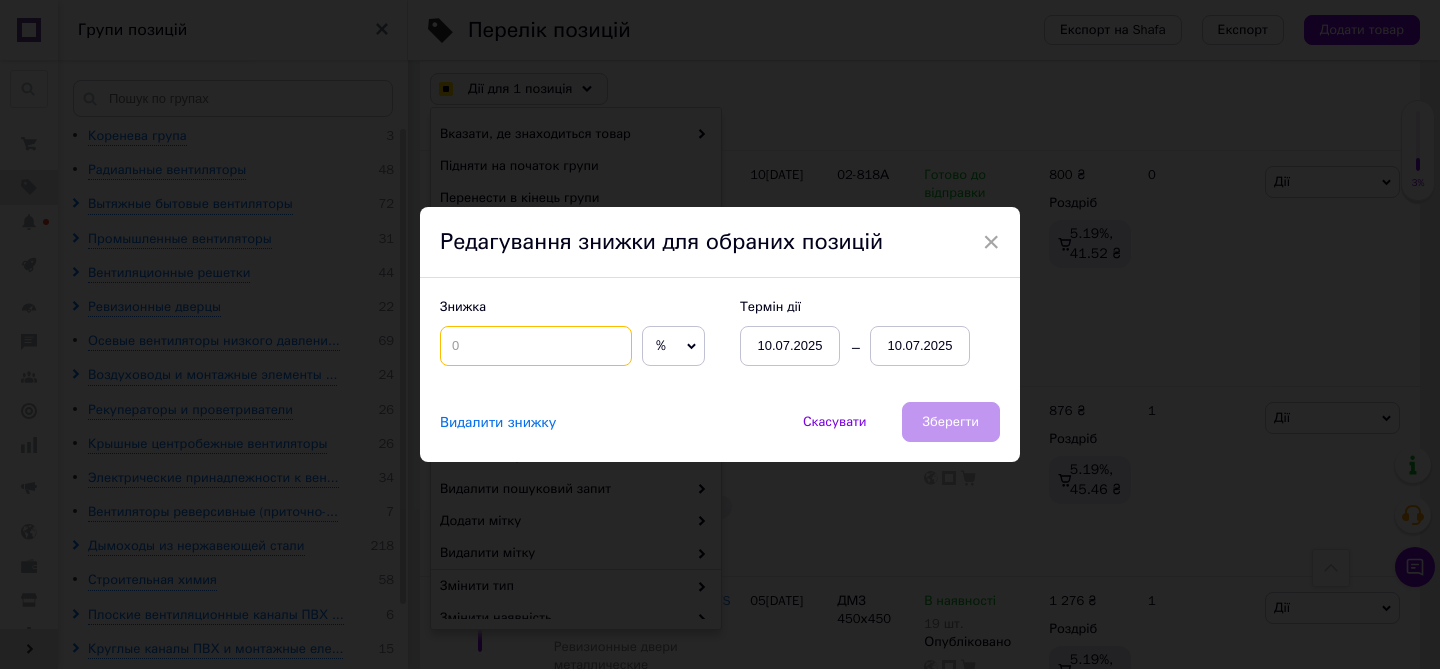click at bounding box center [536, 346] 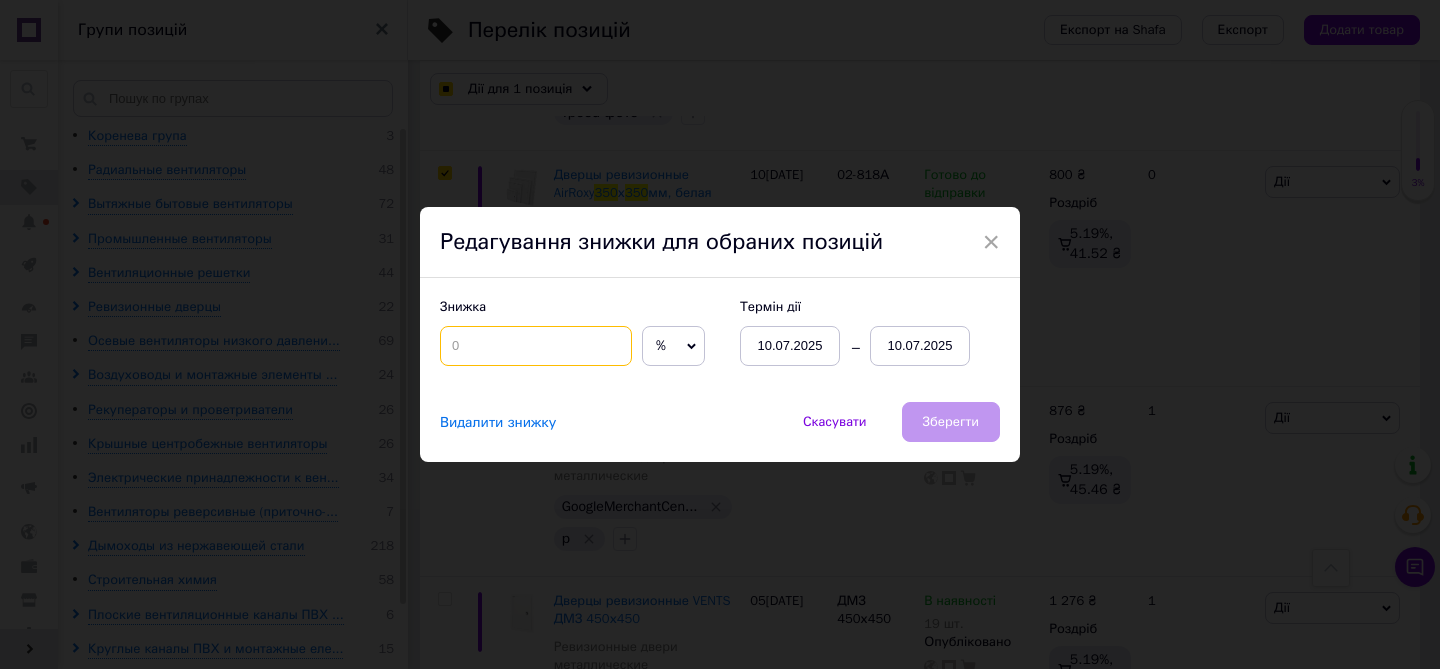 checkbox on "true" 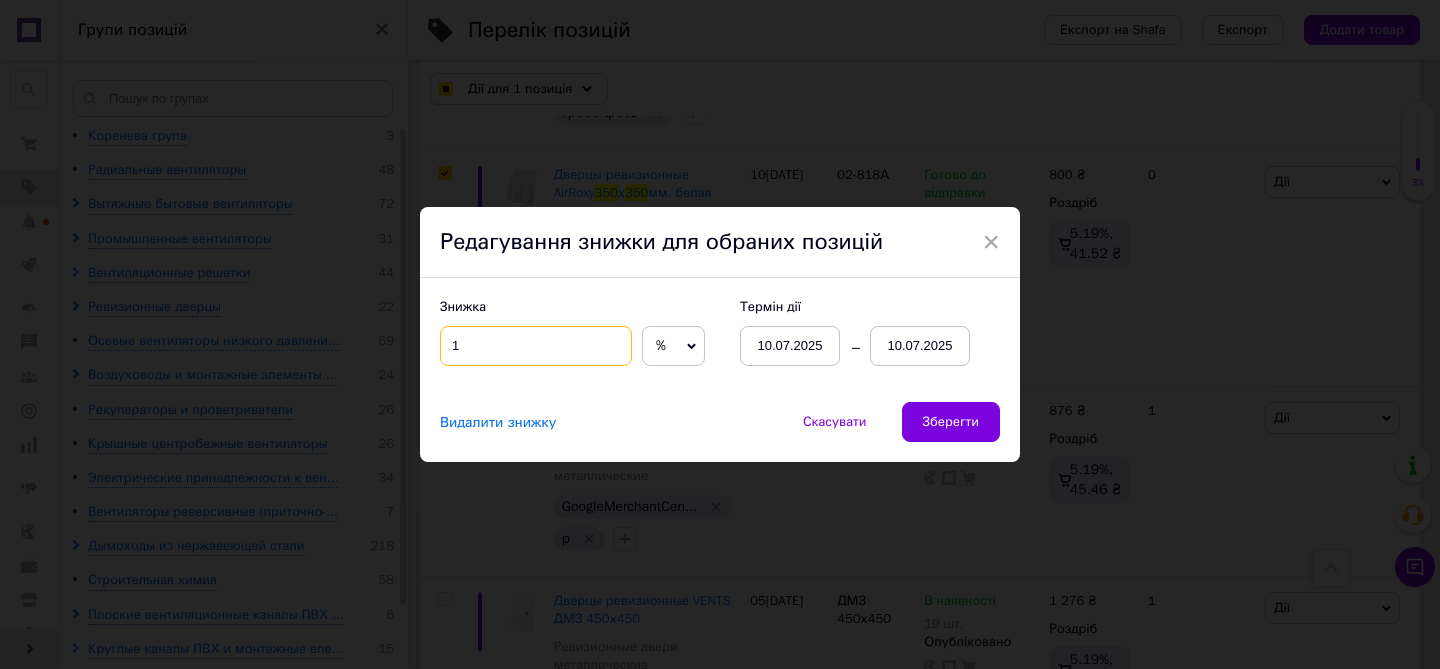 type on "15" 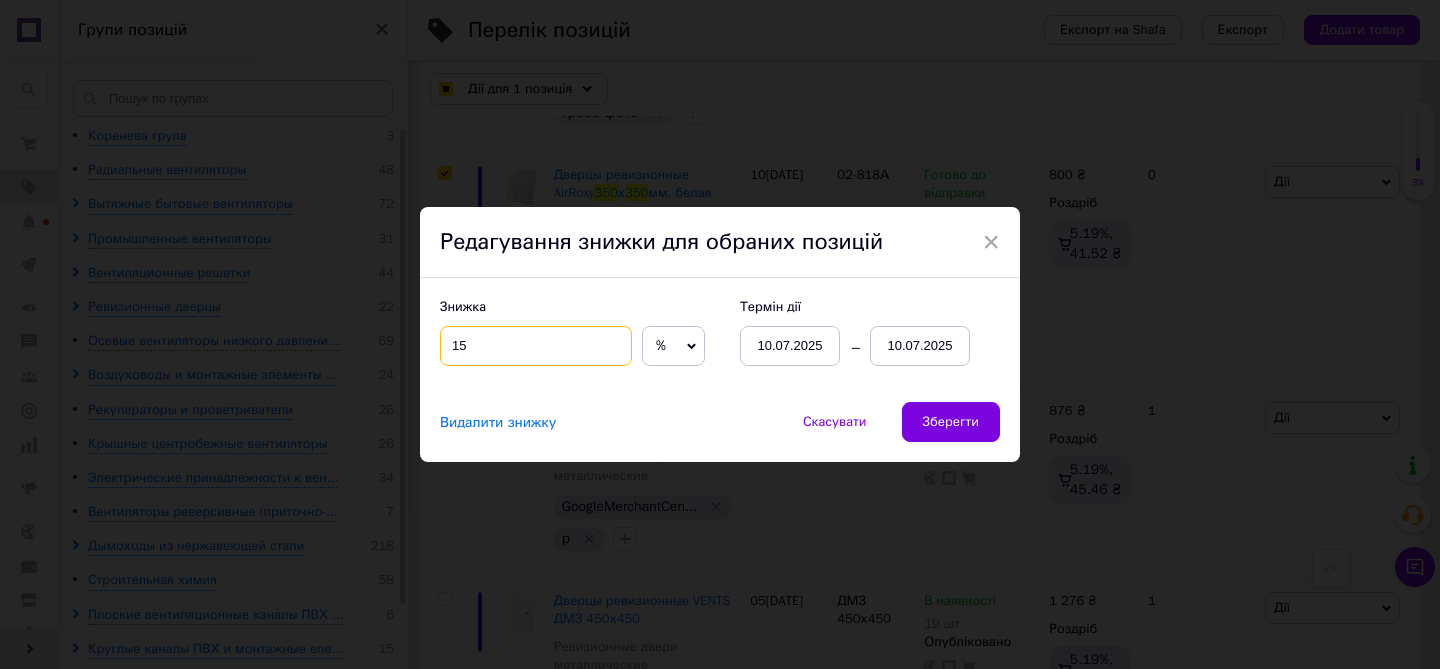 checkbox on "true" 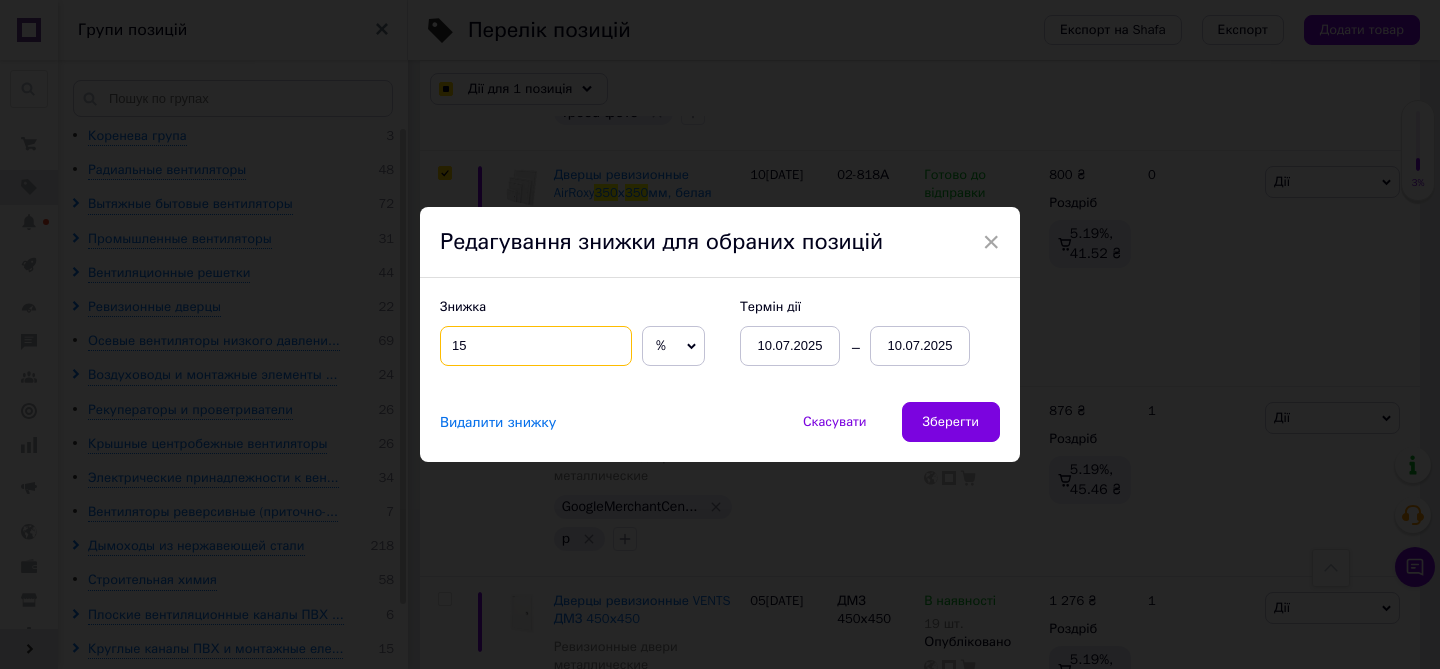 type on "15" 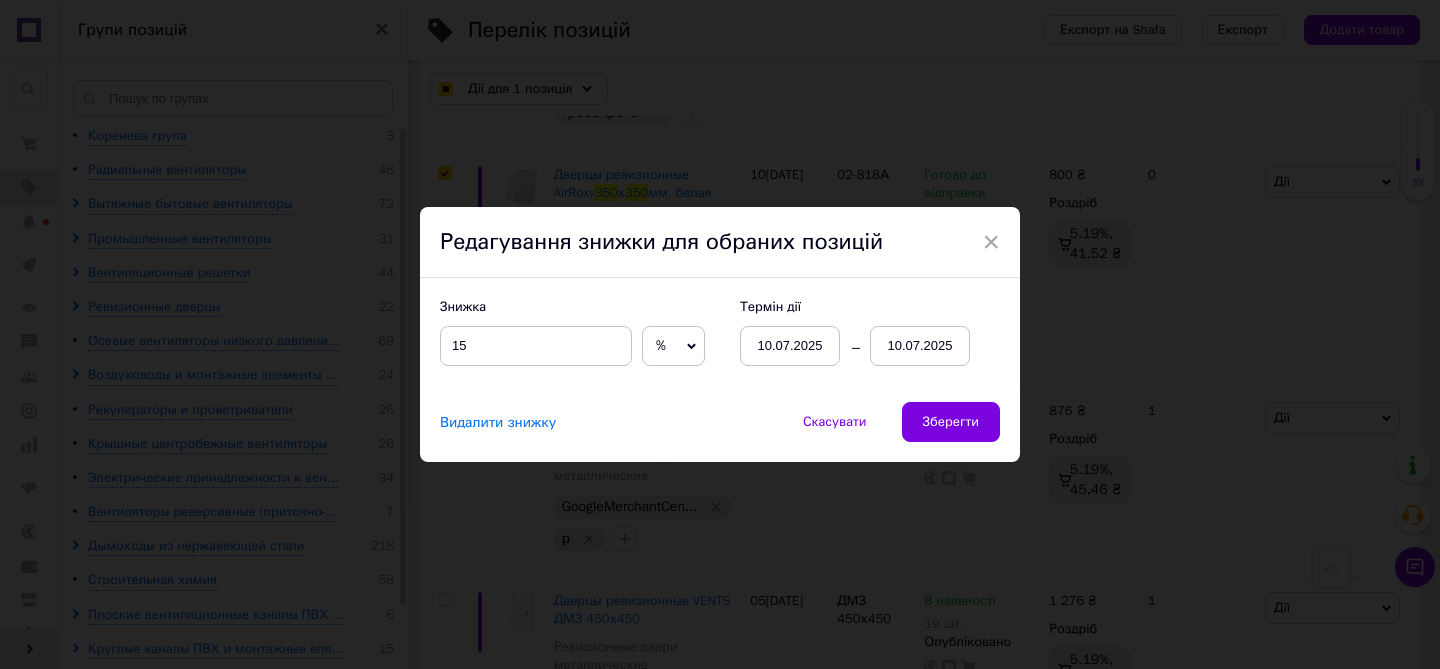 click on "10.07.2025" at bounding box center [790, 346] 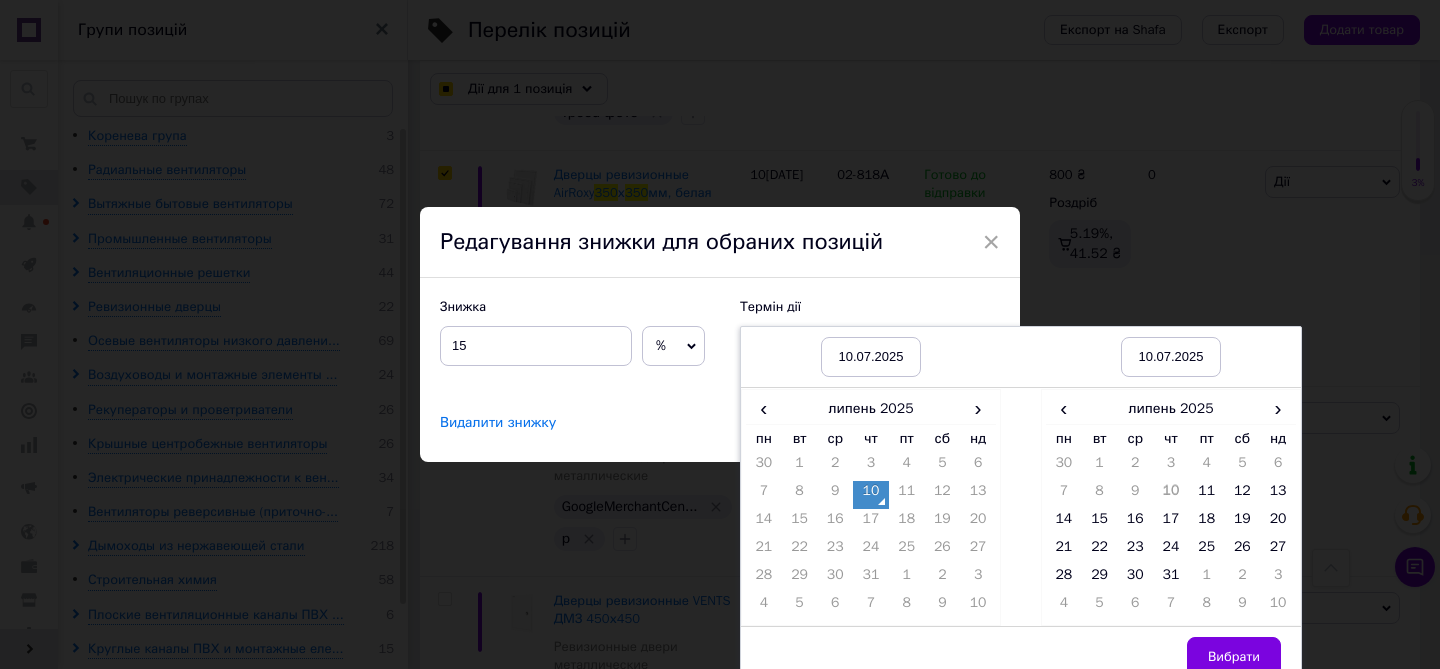 click on "10" at bounding box center [871, 495] 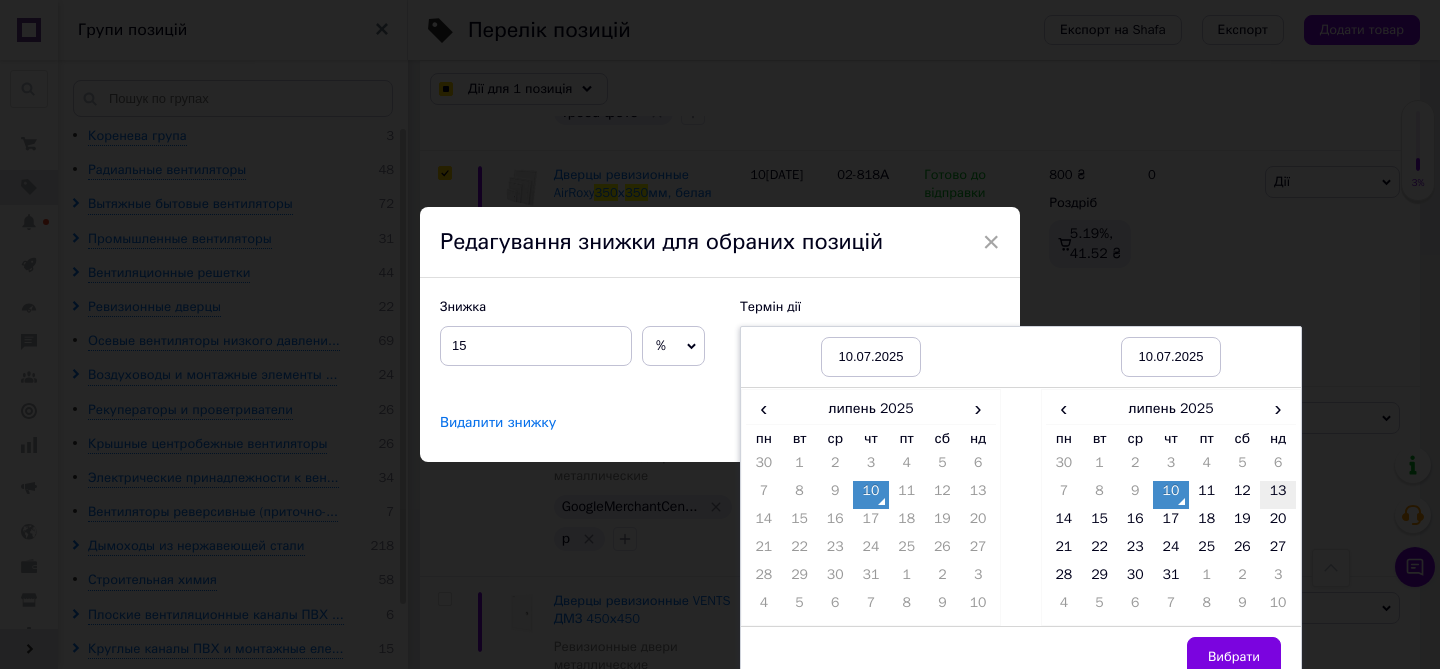 click on "13" at bounding box center [1278, 495] 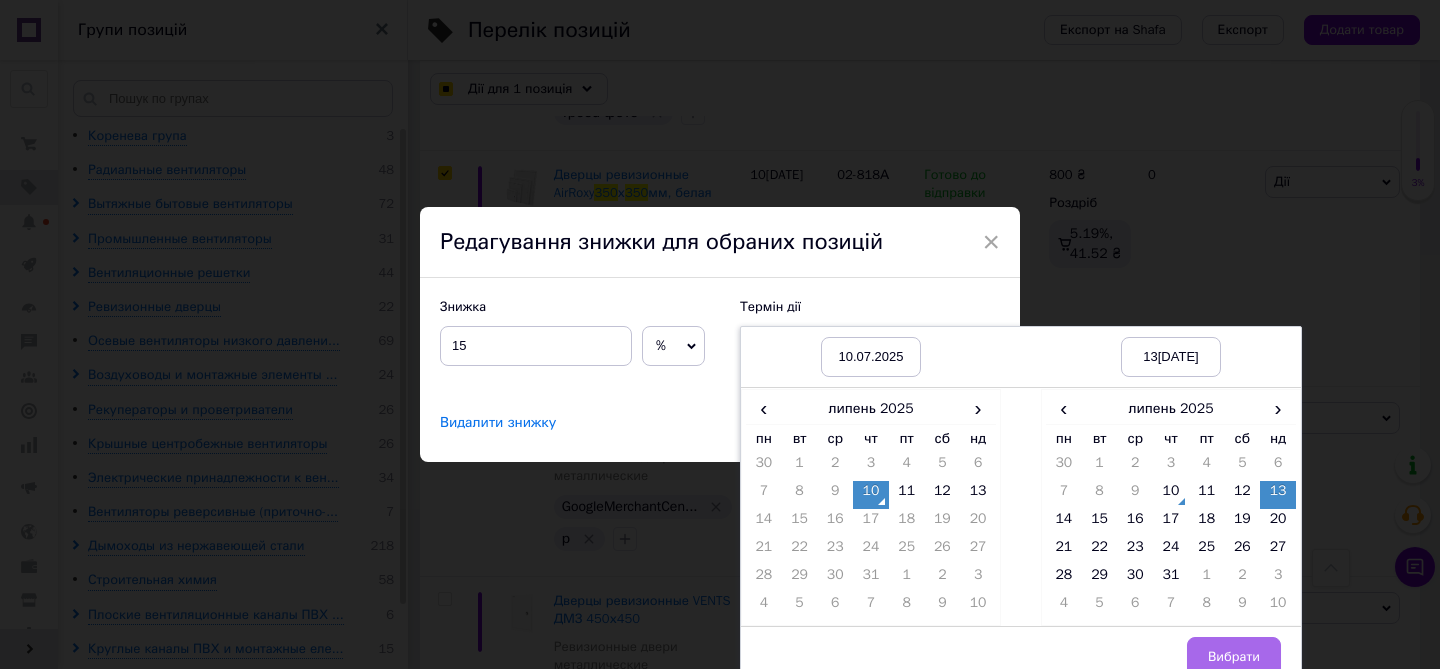 click on "Вибрати" at bounding box center (1234, 657) 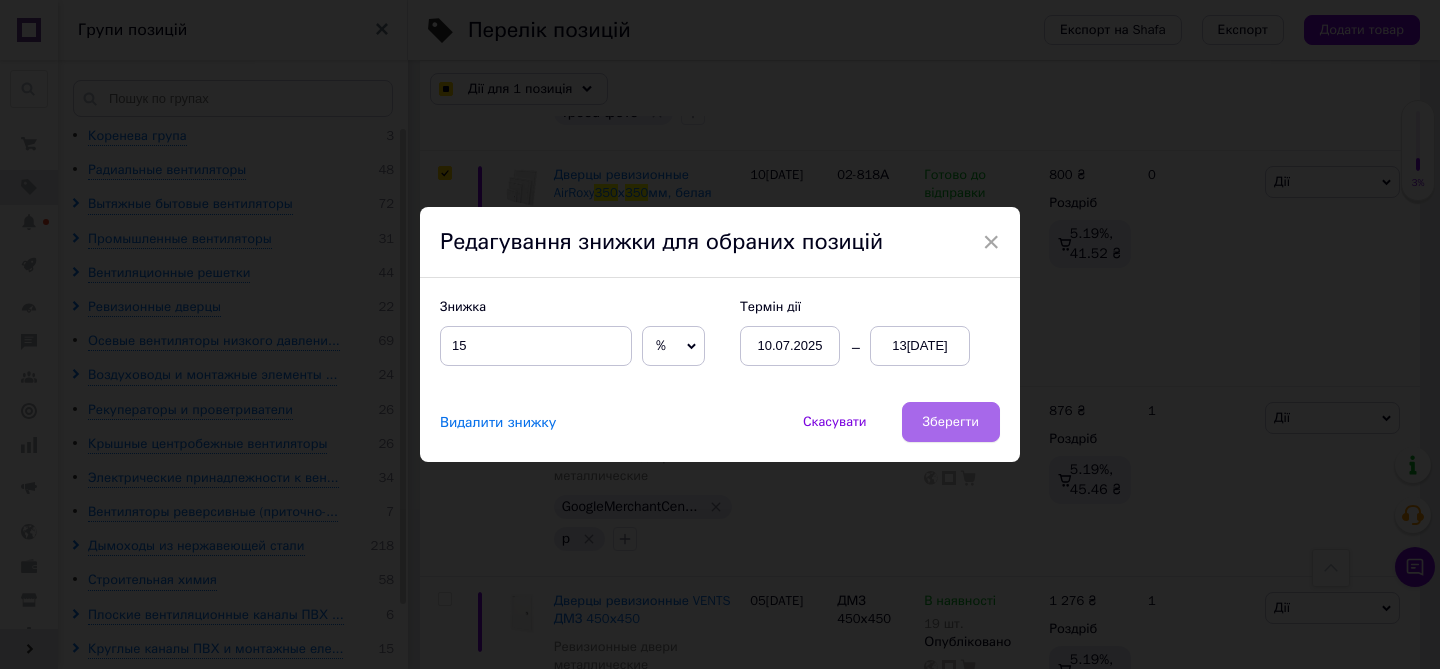 click on "Зберегти" at bounding box center (951, 422) 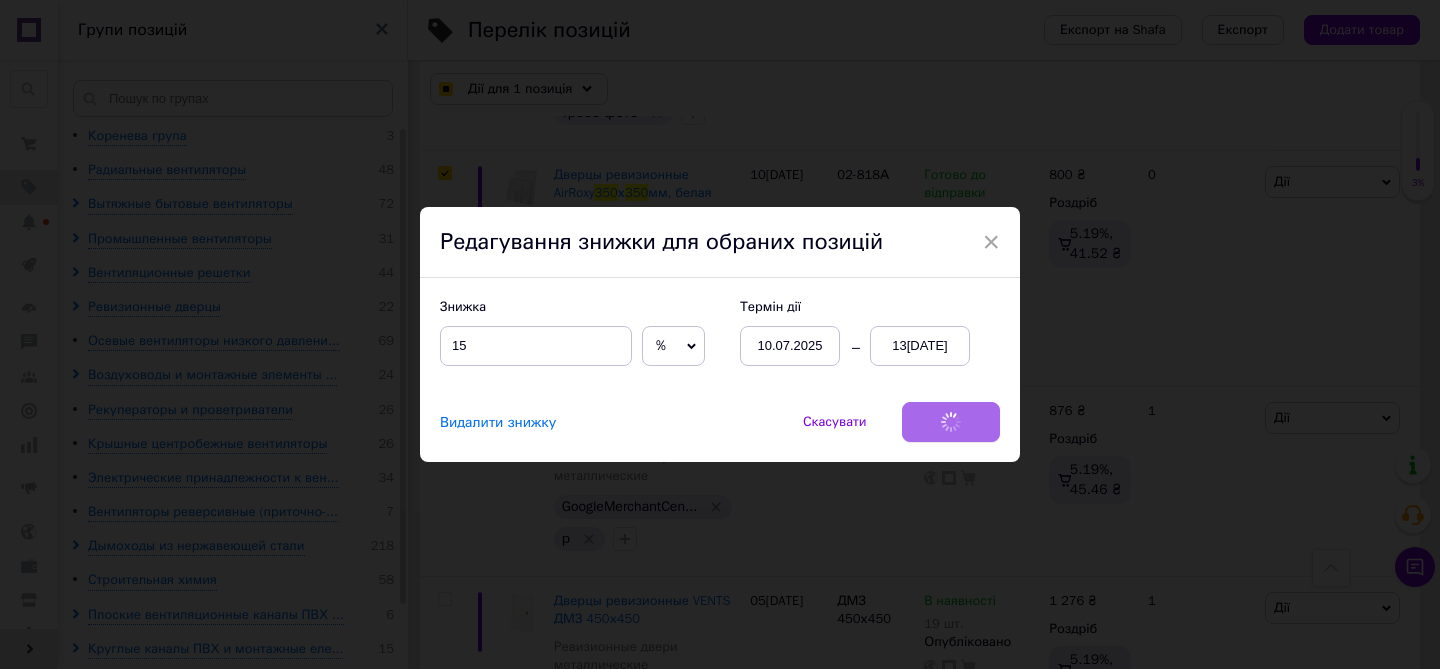checkbox on "true" 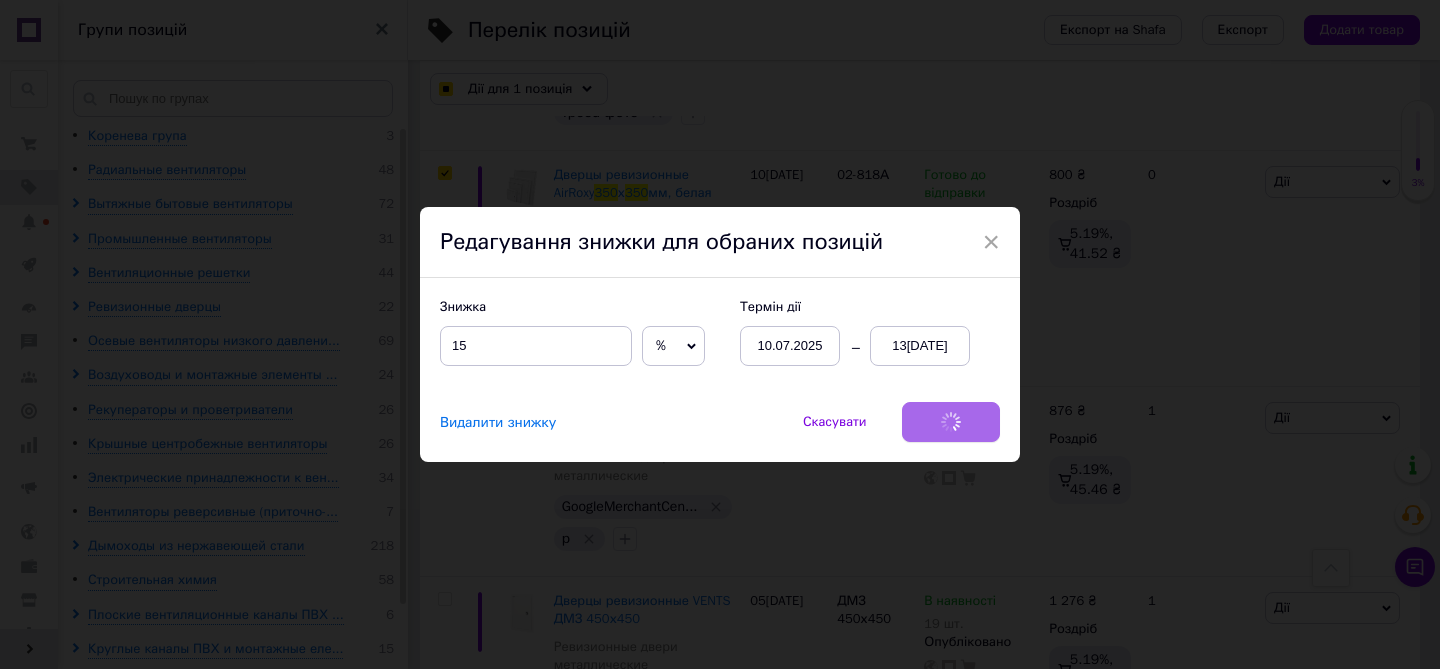 checkbox on "true" 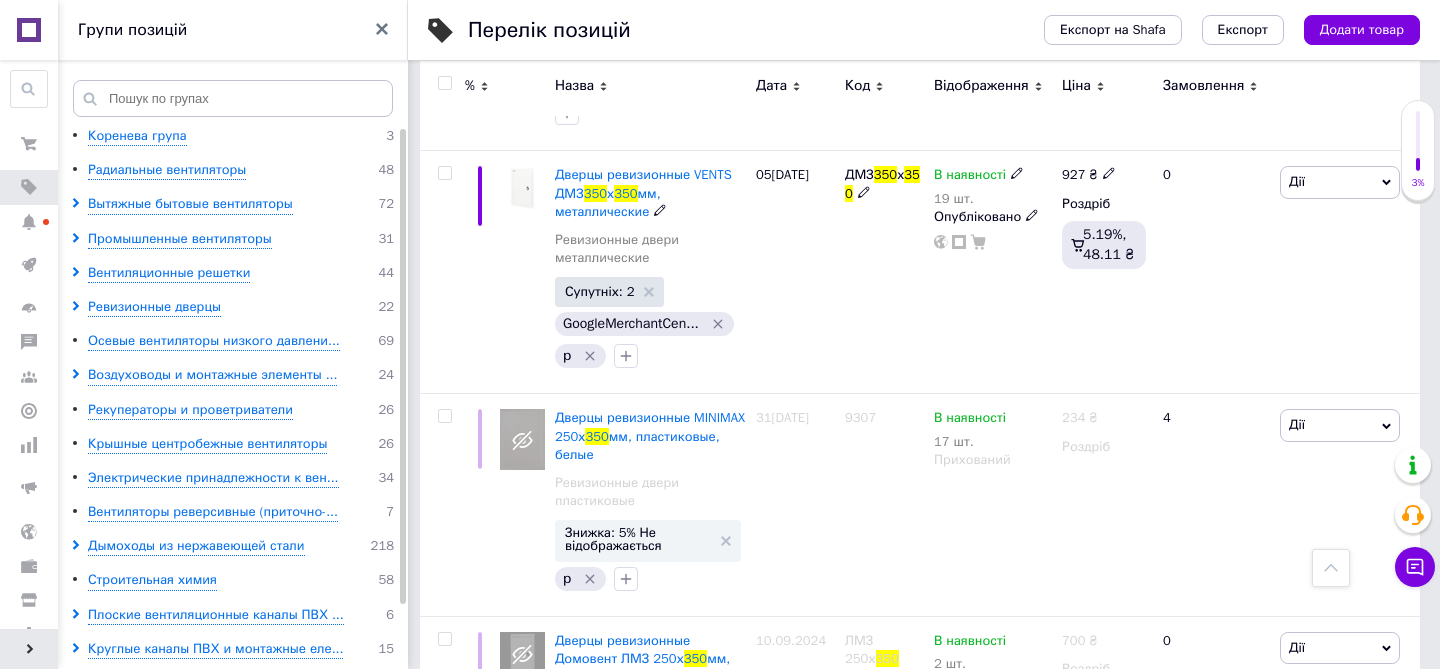 scroll, scrollTop: 664, scrollLeft: 0, axis: vertical 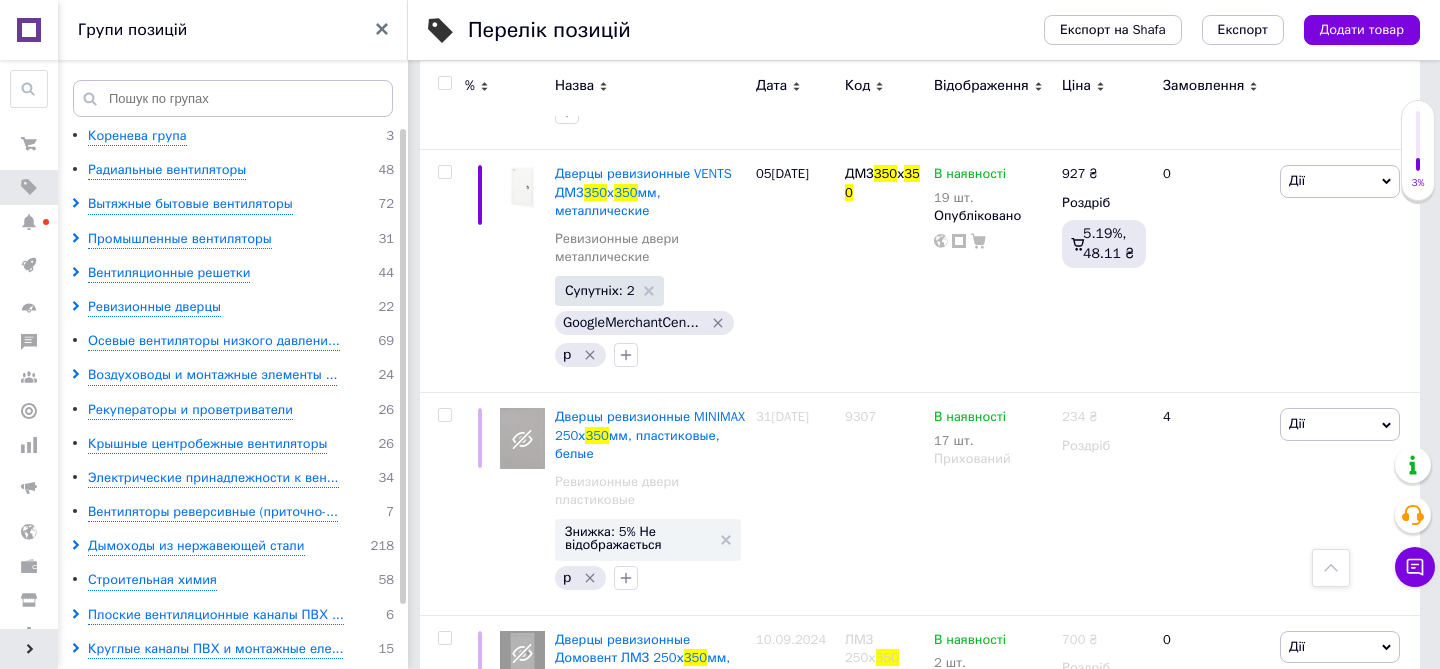 click 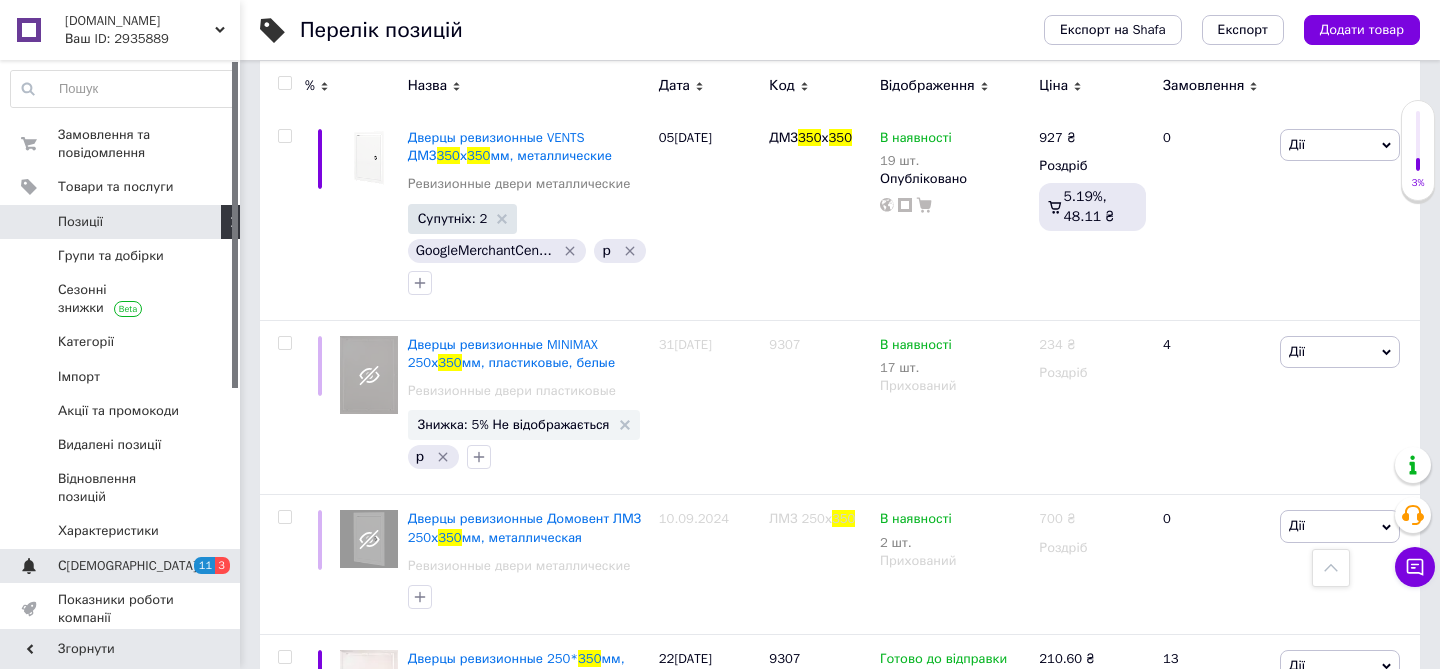 click on "С[DEMOGRAPHIC_DATA]" at bounding box center (127, 566) 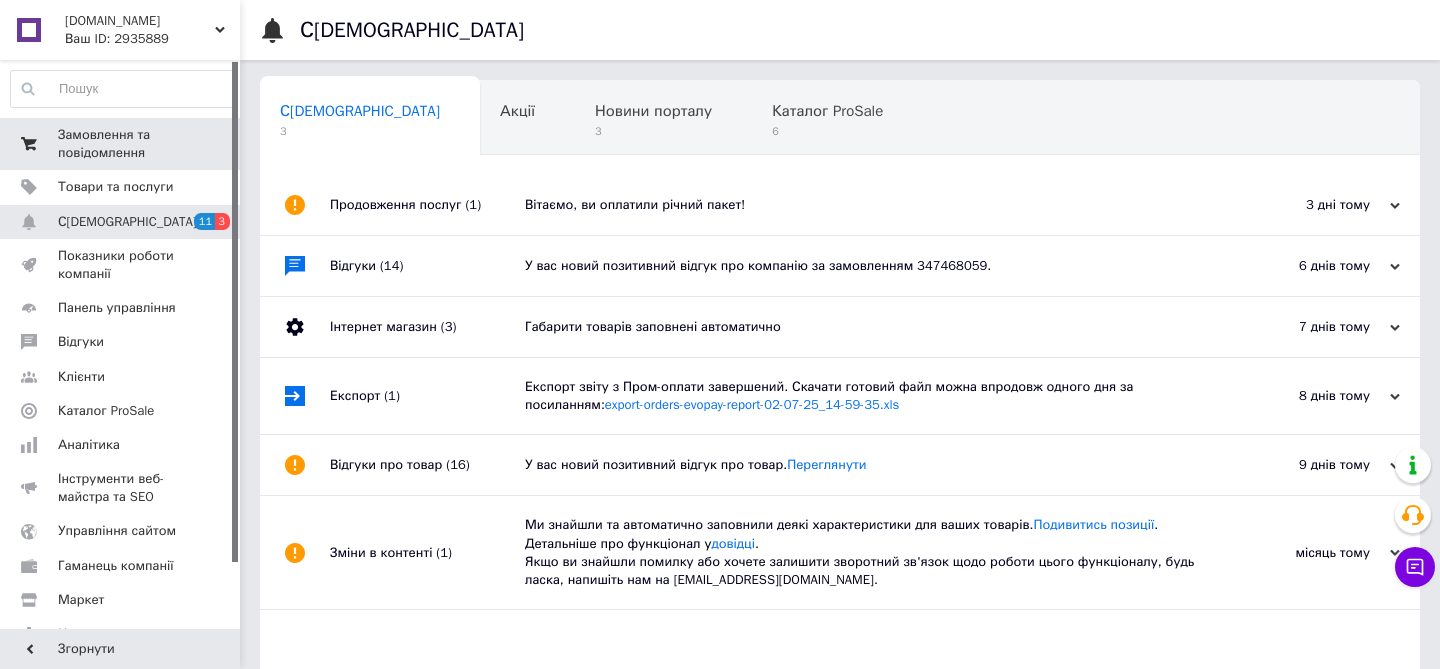 click on "Замовлення та повідомлення" at bounding box center (121, 144) 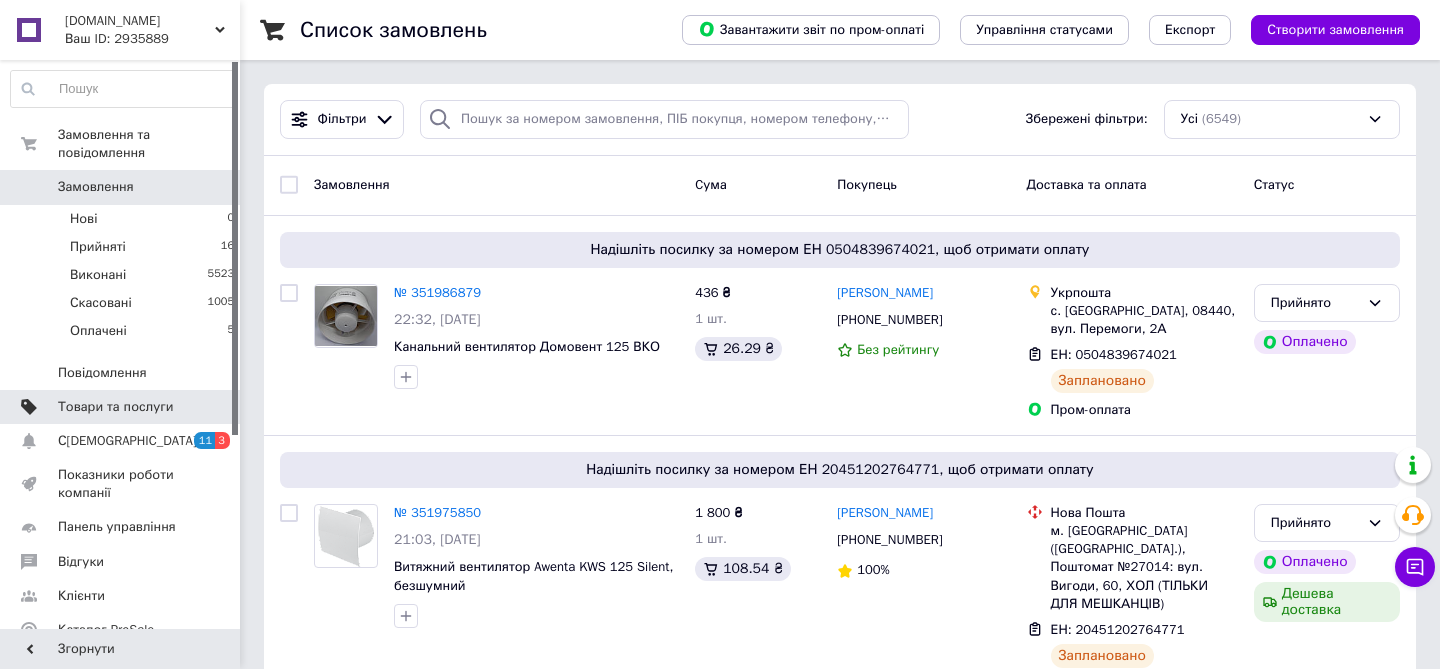 click on "Товари та послуги" at bounding box center (115, 407) 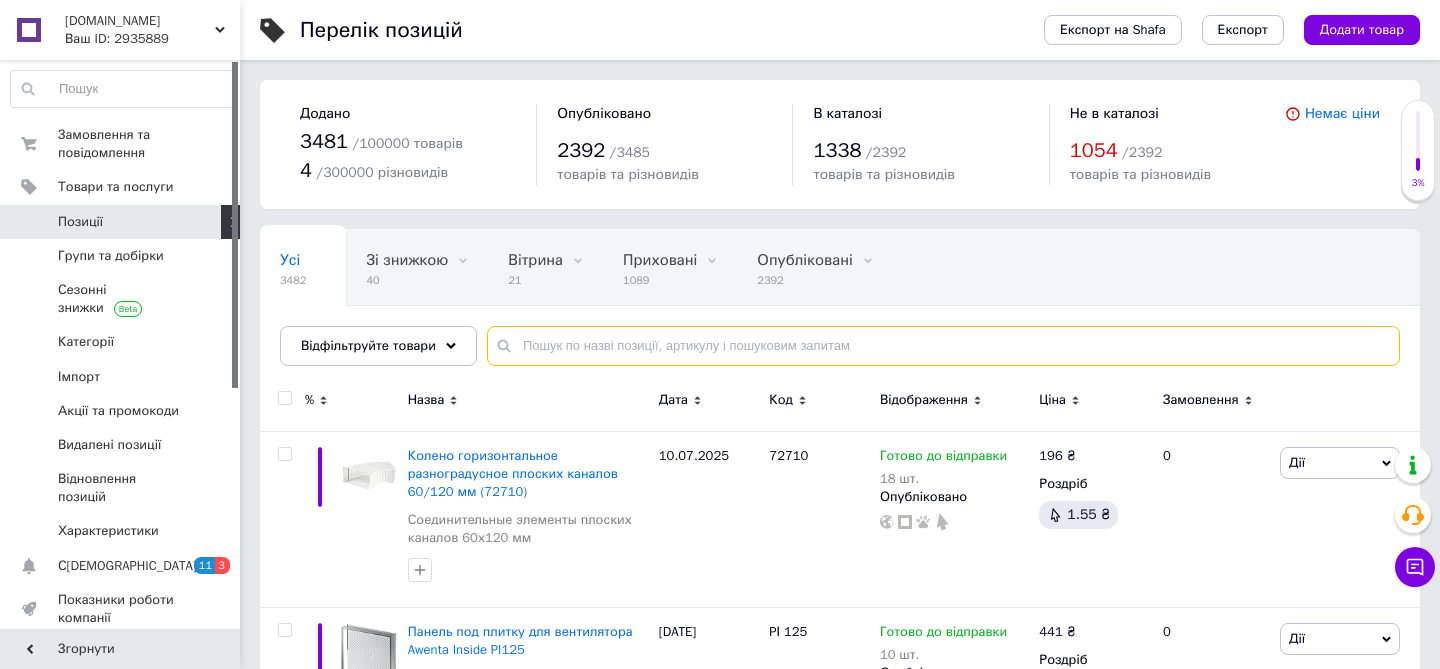 click at bounding box center [943, 346] 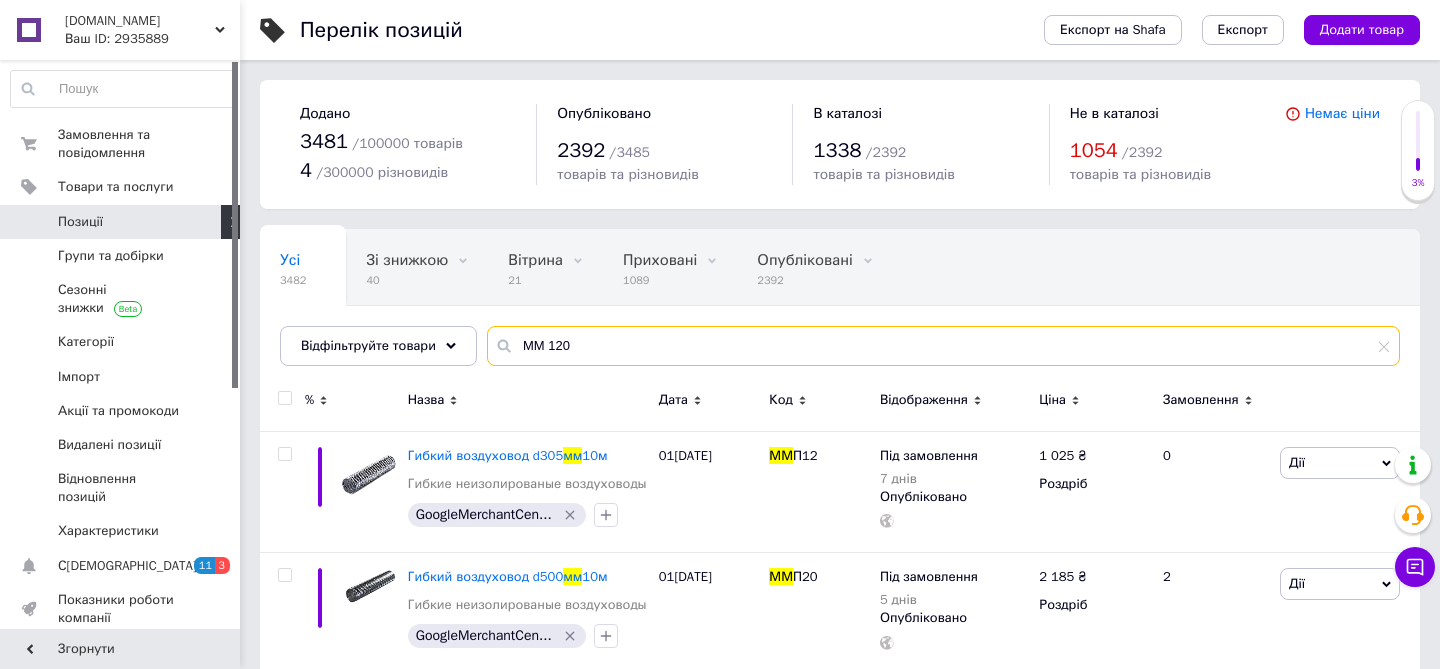 type on "ММ 120" 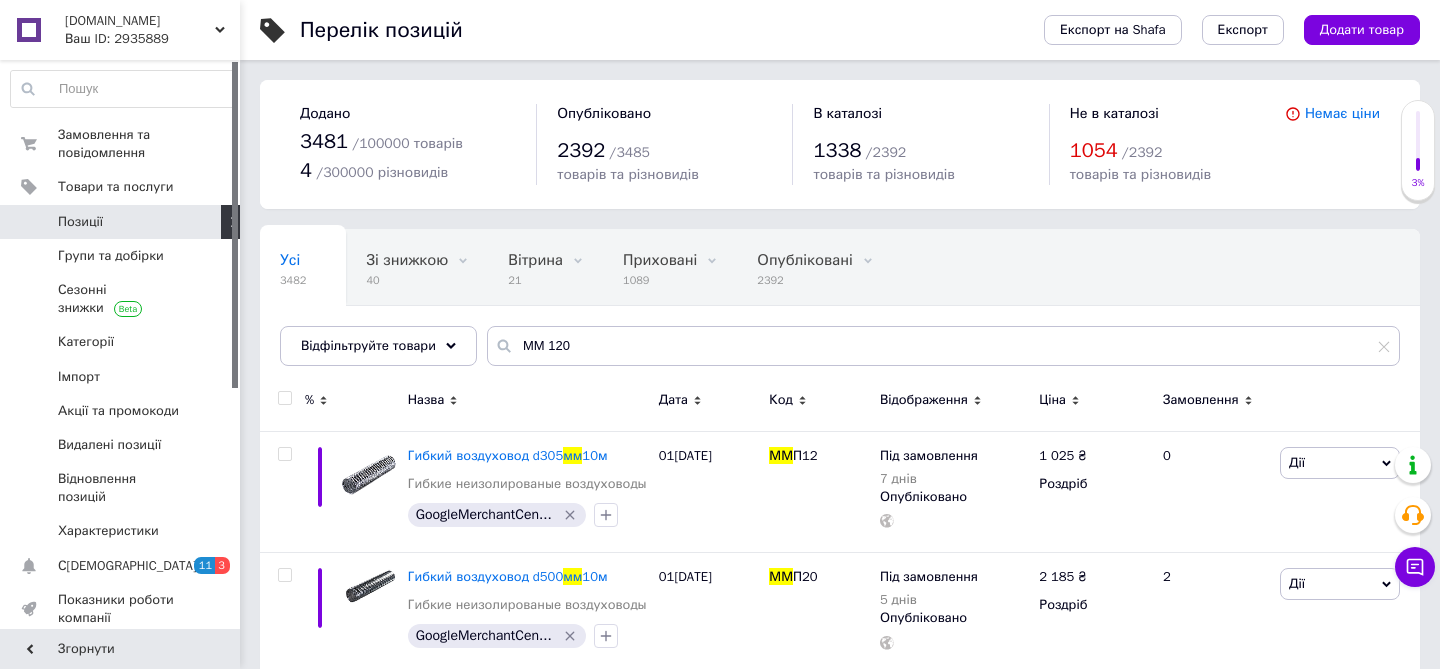 click at bounding box center (233, 222) 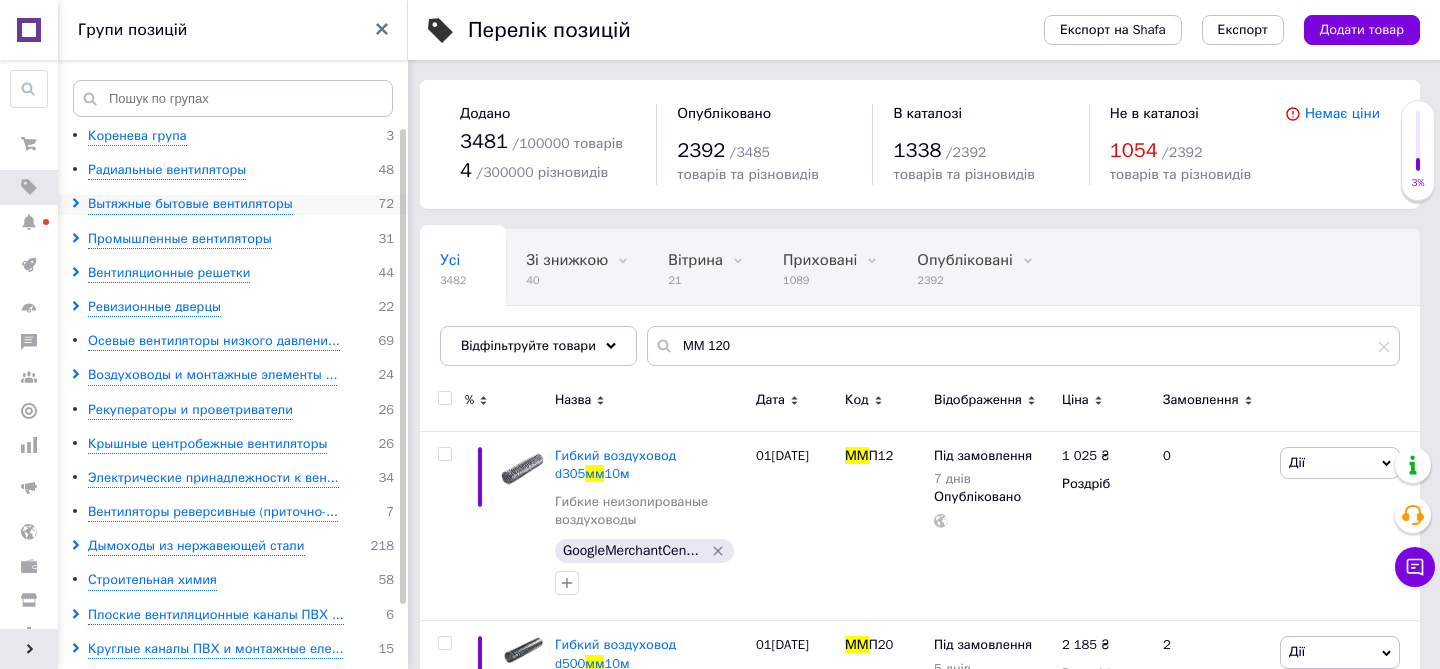 click 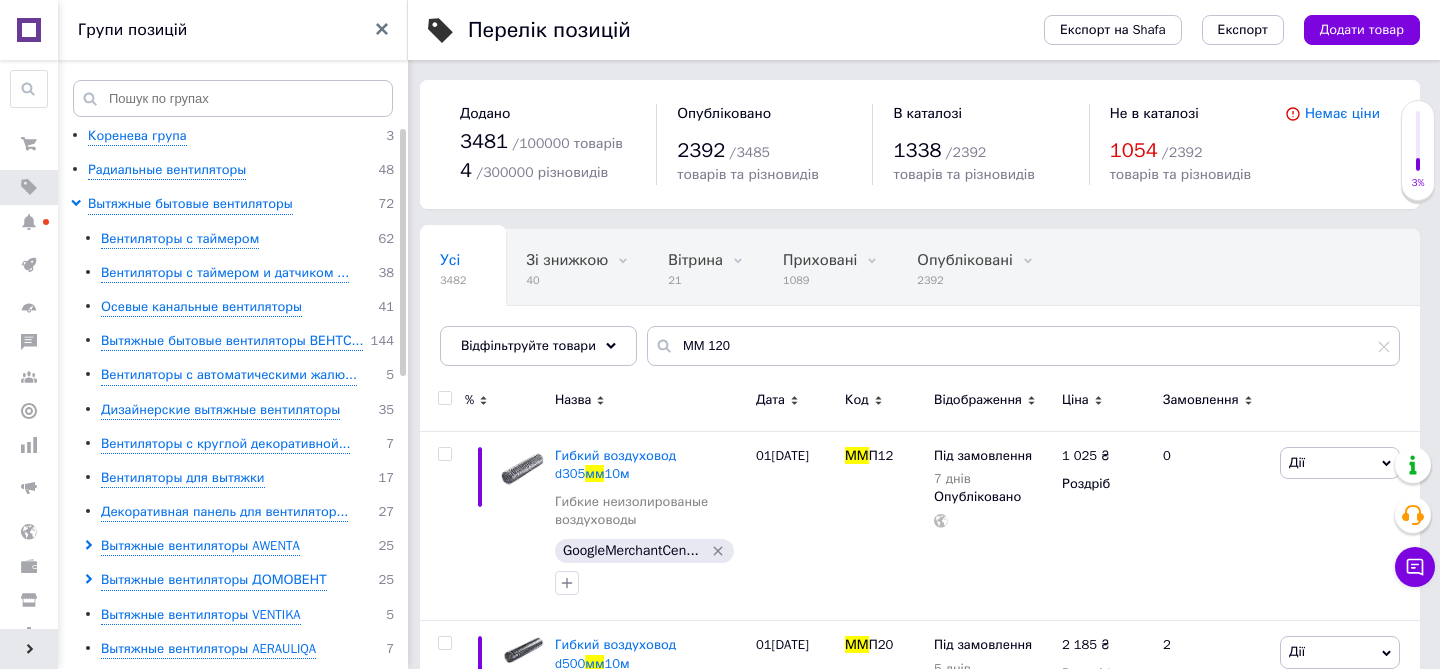 click on "Вытяжные бытовые вентиляторы ВЕНТС..." at bounding box center (232, 341) 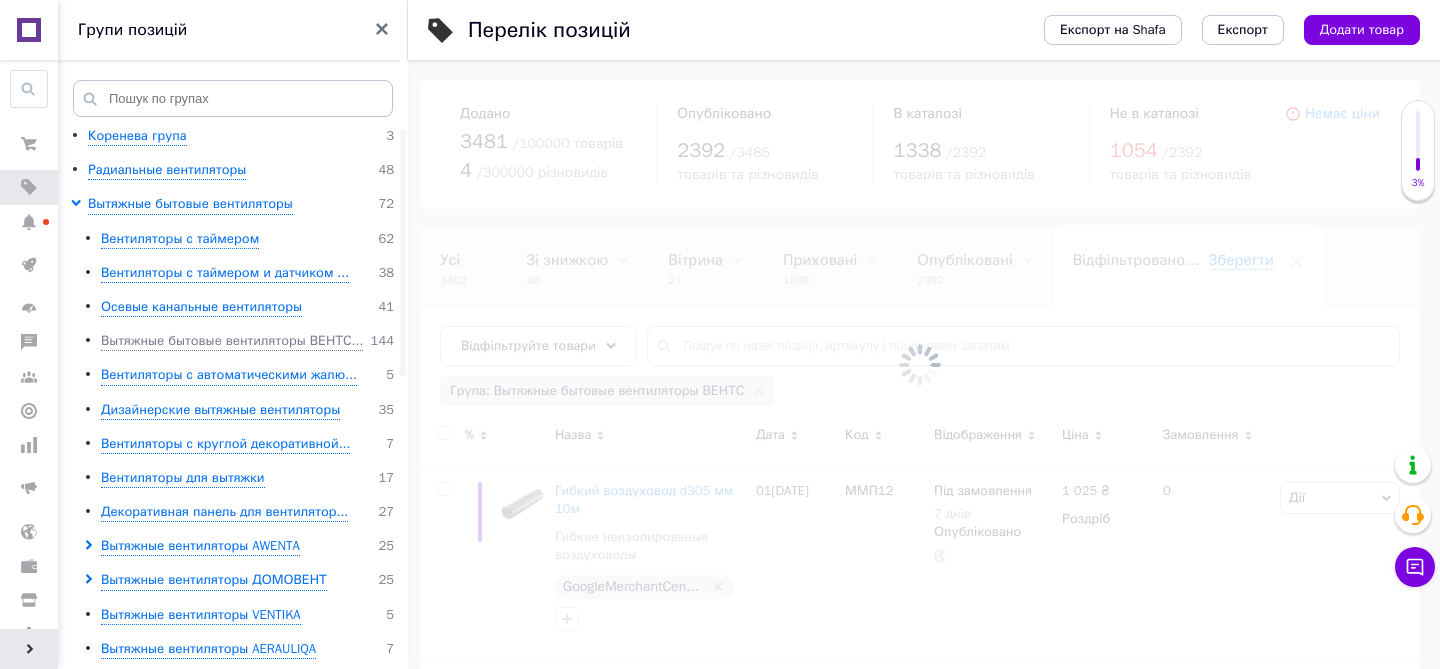 scroll, scrollTop: 0, scrollLeft: 87, axis: horizontal 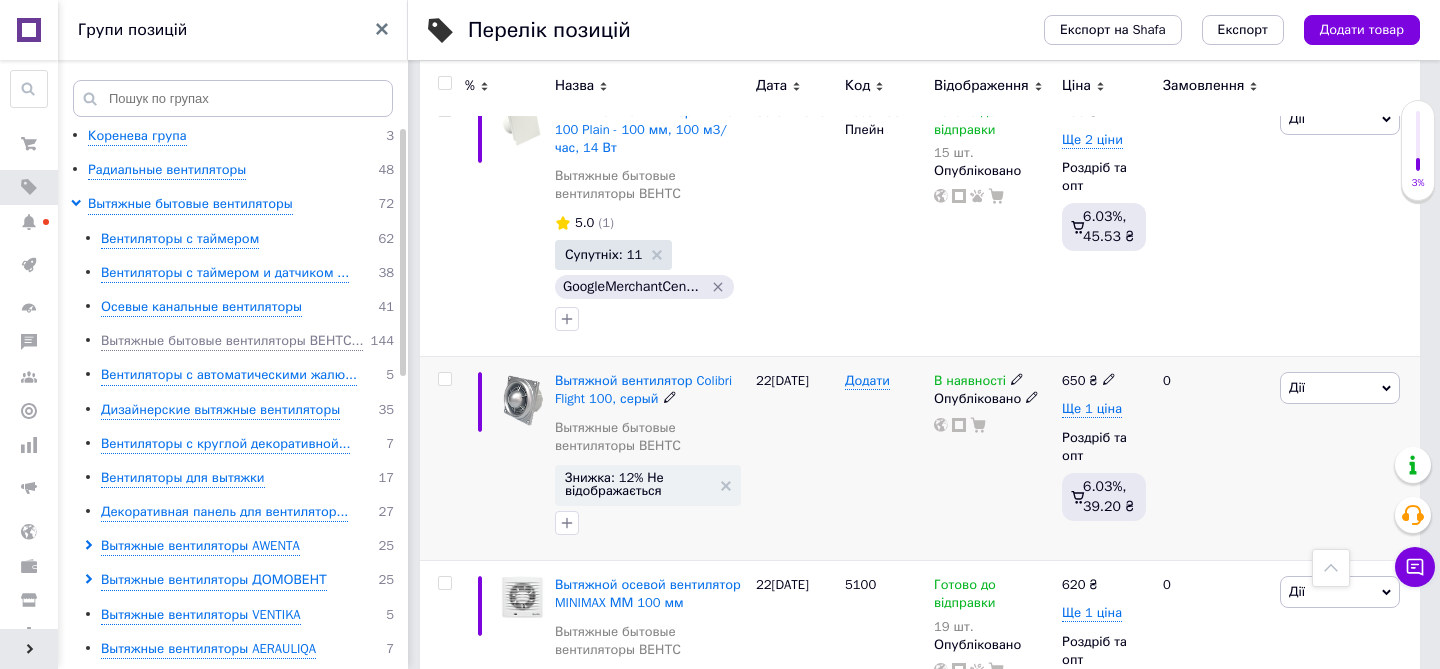 click 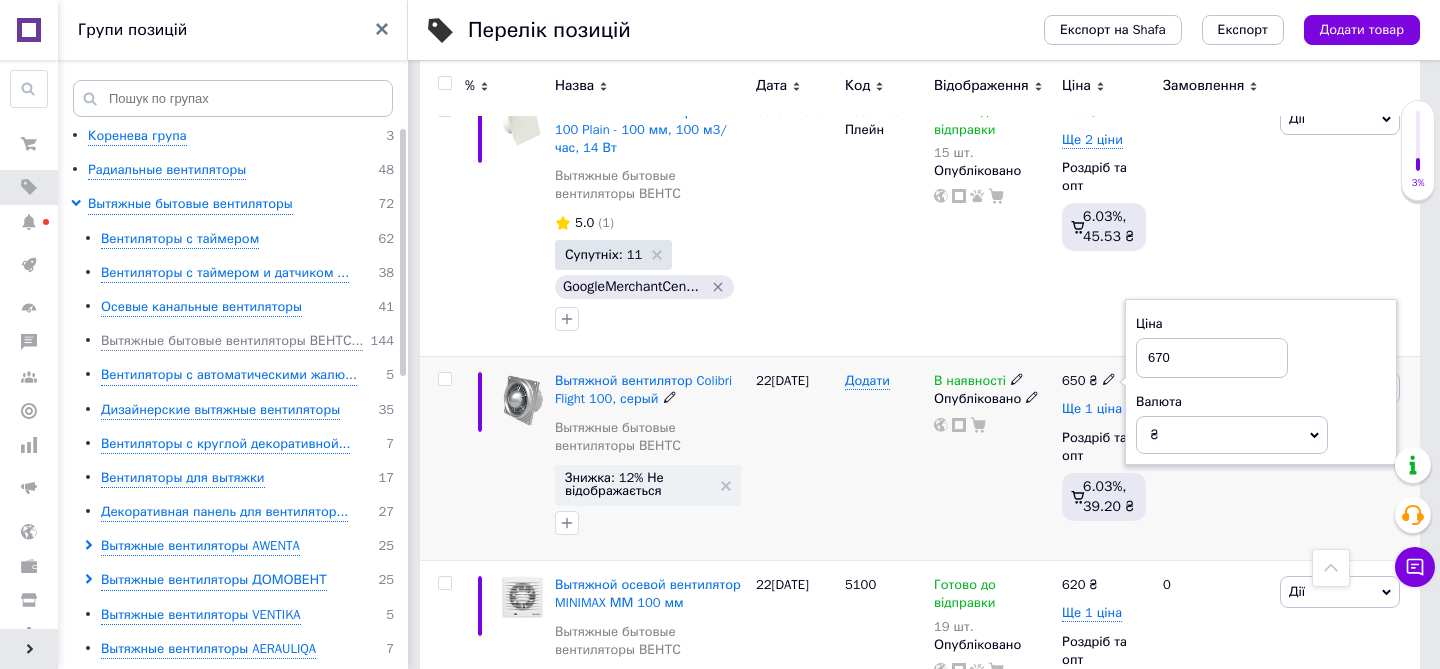 type on "670" 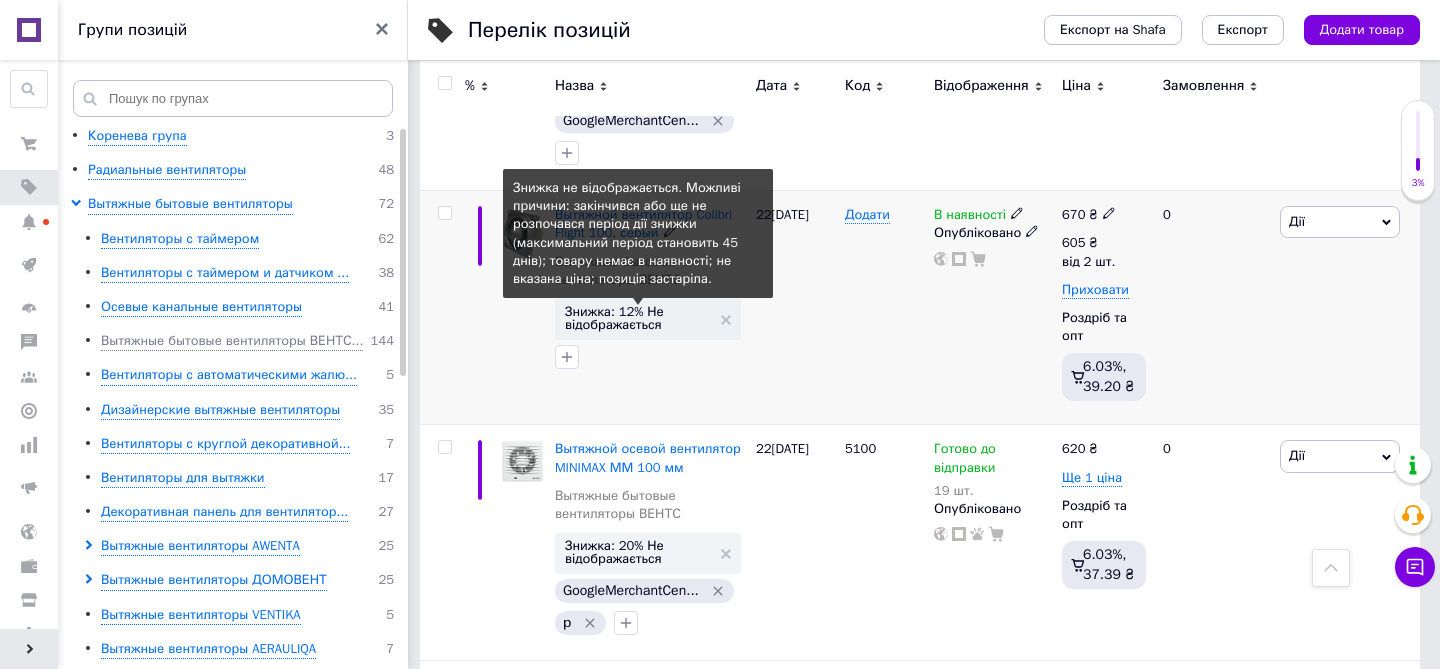 scroll, scrollTop: 744, scrollLeft: 0, axis: vertical 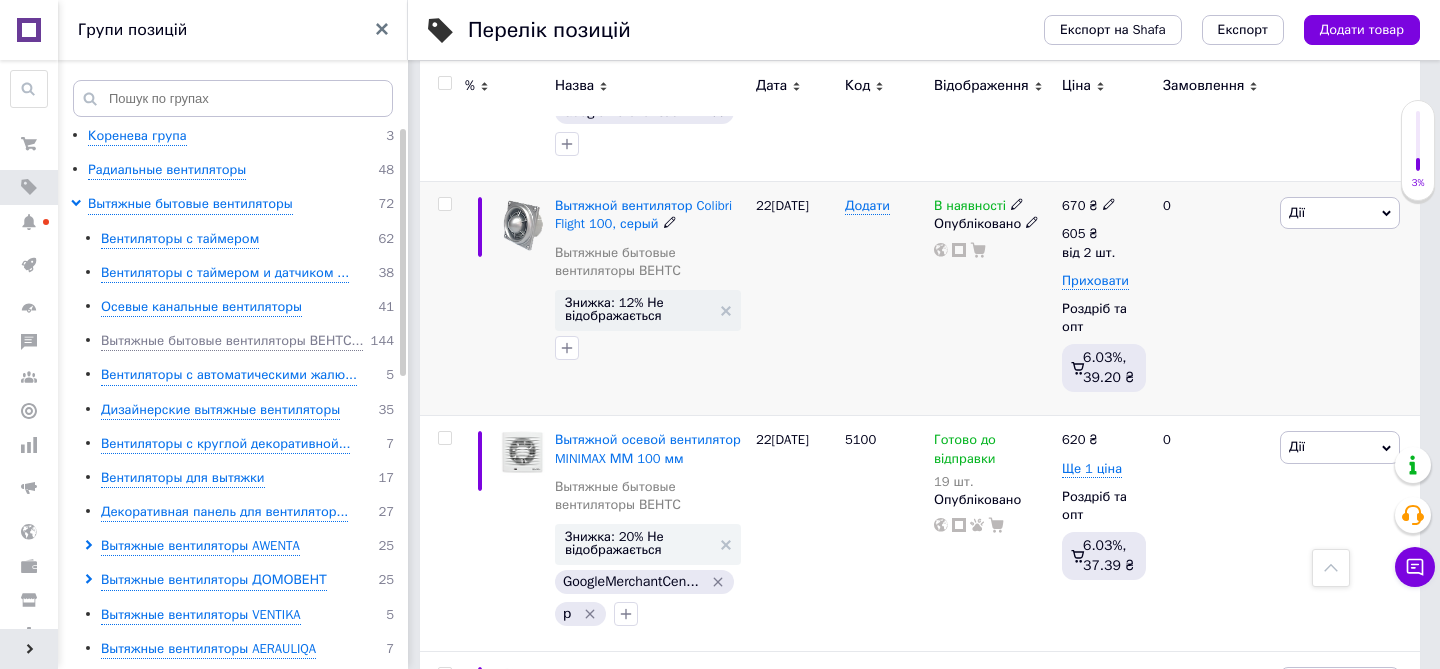 click at bounding box center (444, 204) 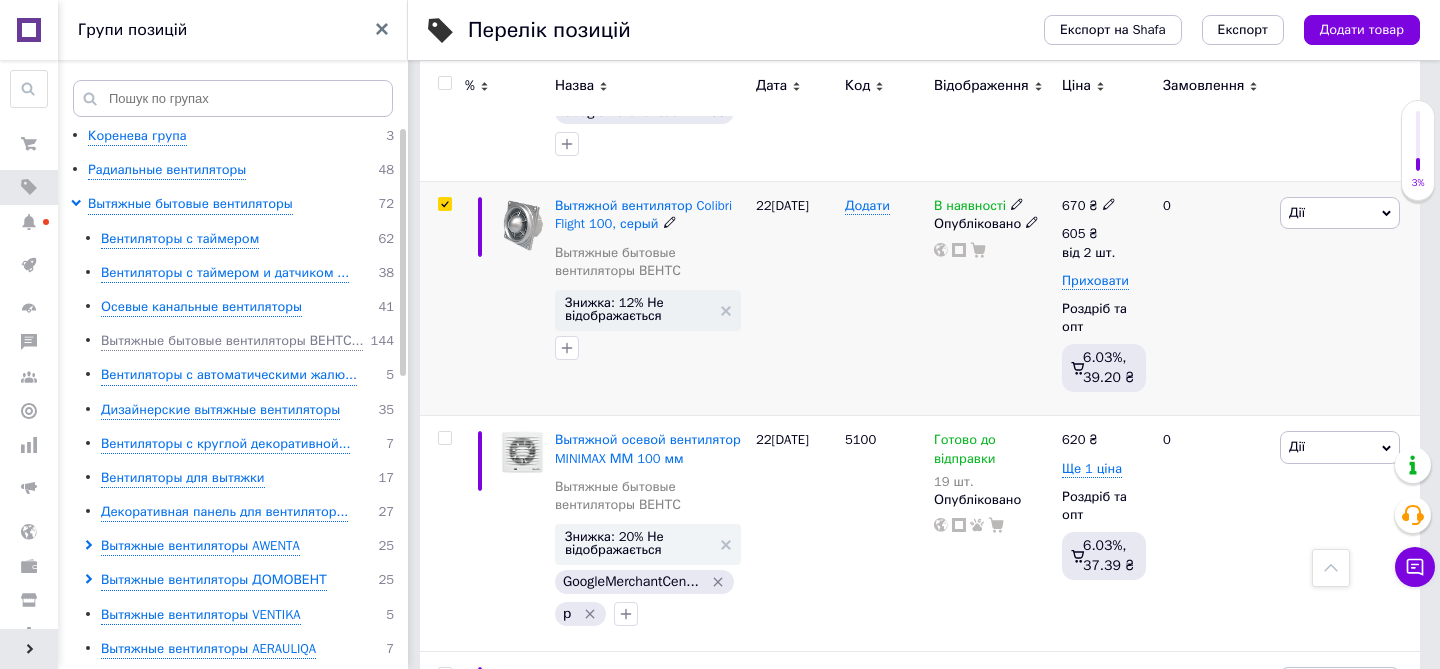 checkbox on "true" 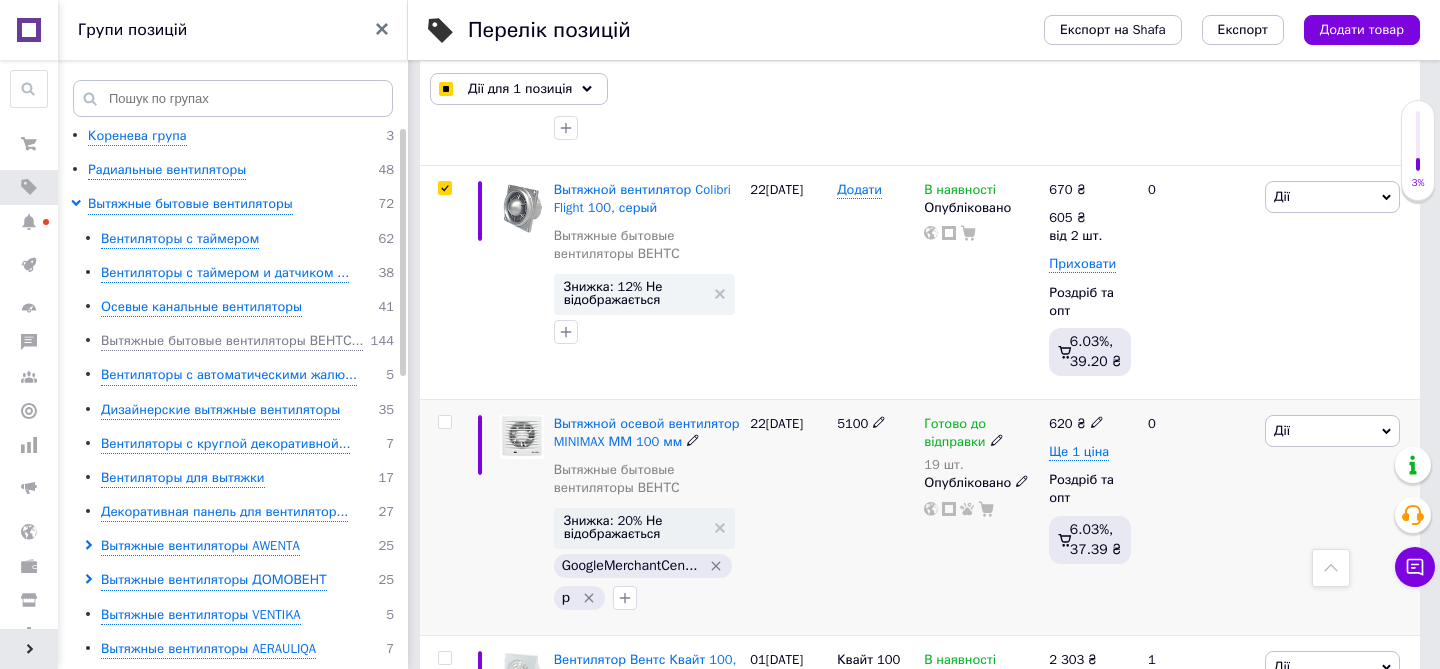 click at bounding box center [444, 422] 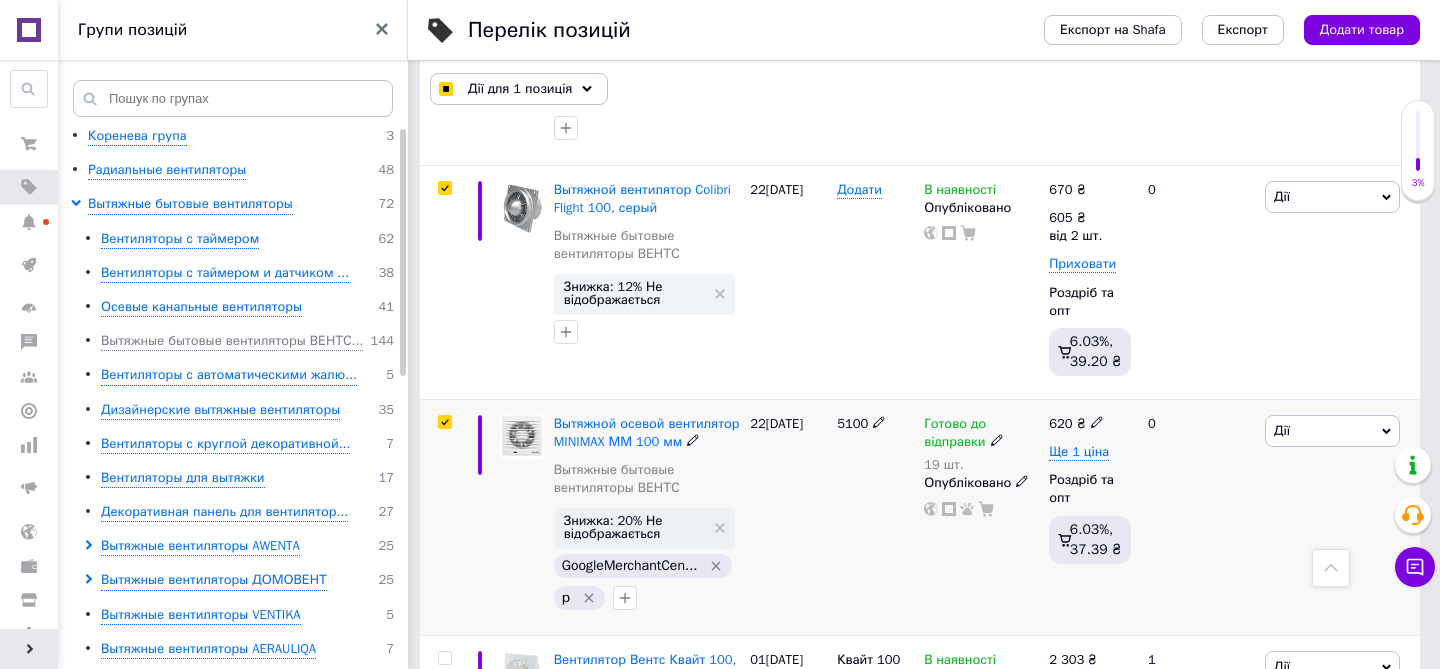 checkbox on "true" 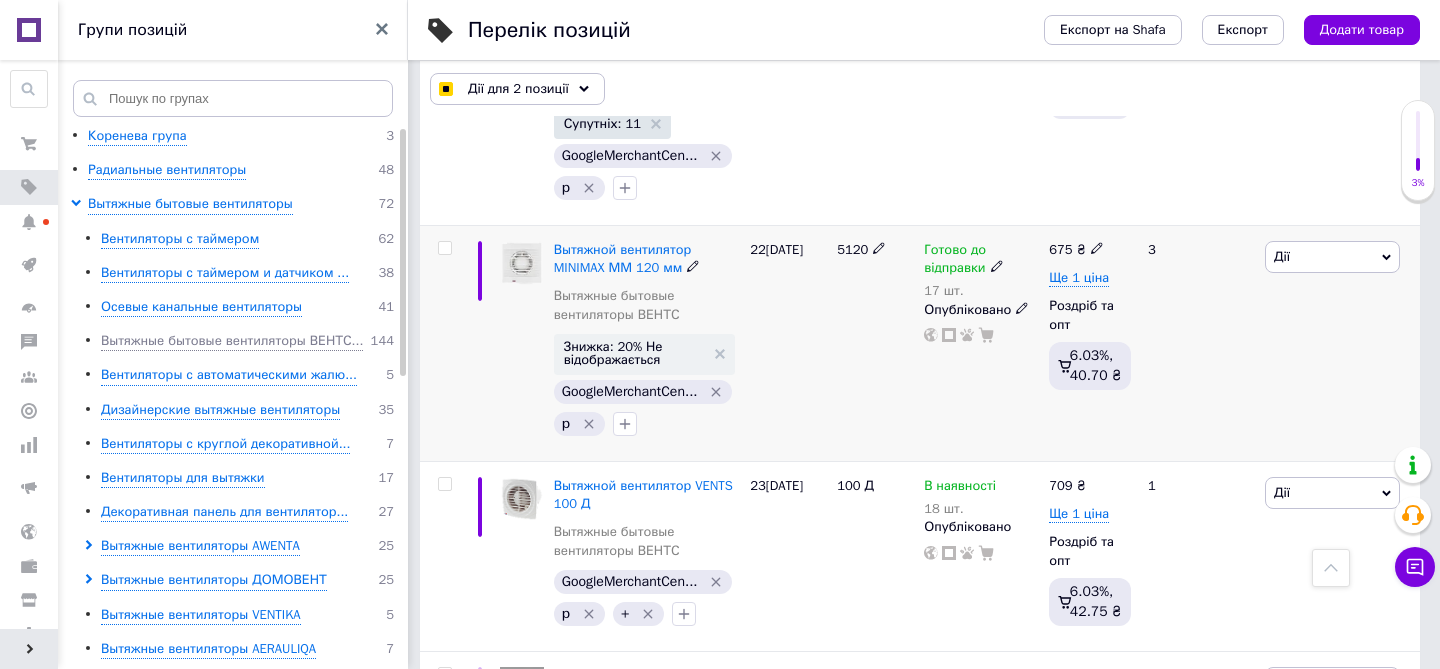 scroll, scrollTop: 1716, scrollLeft: 0, axis: vertical 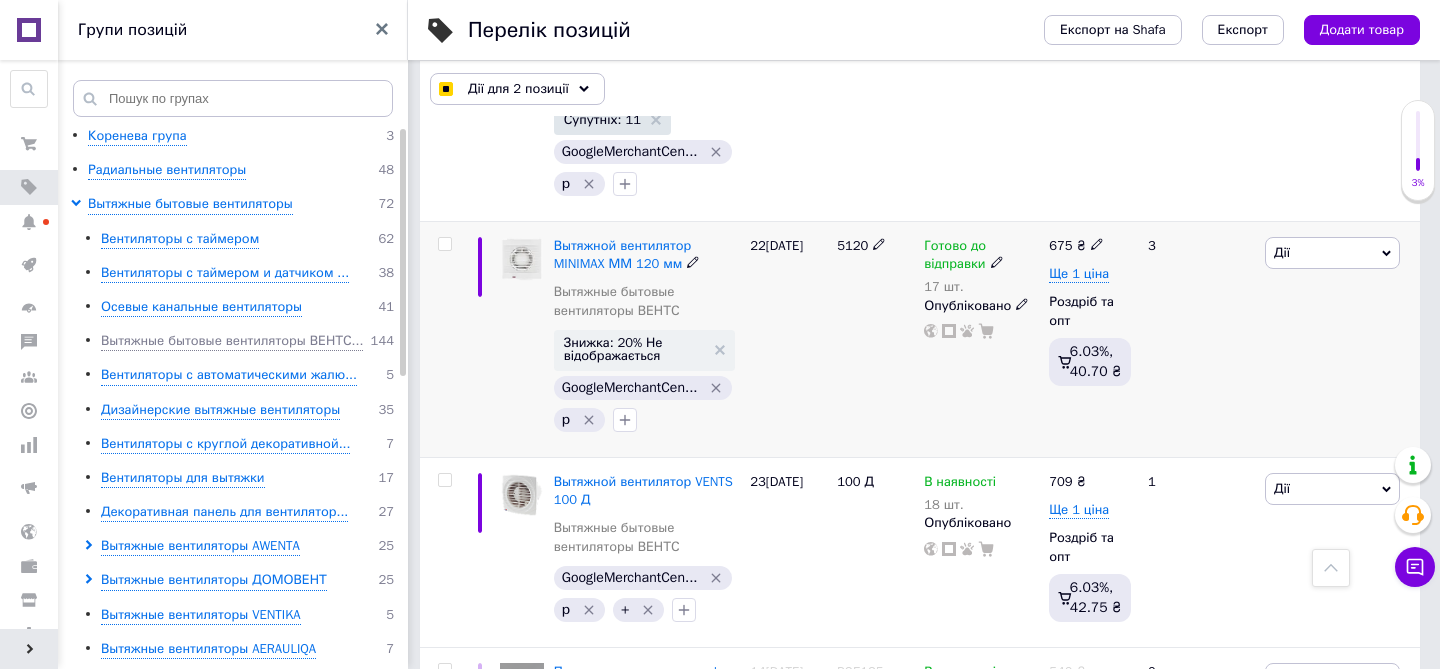 click at bounding box center (444, 244) 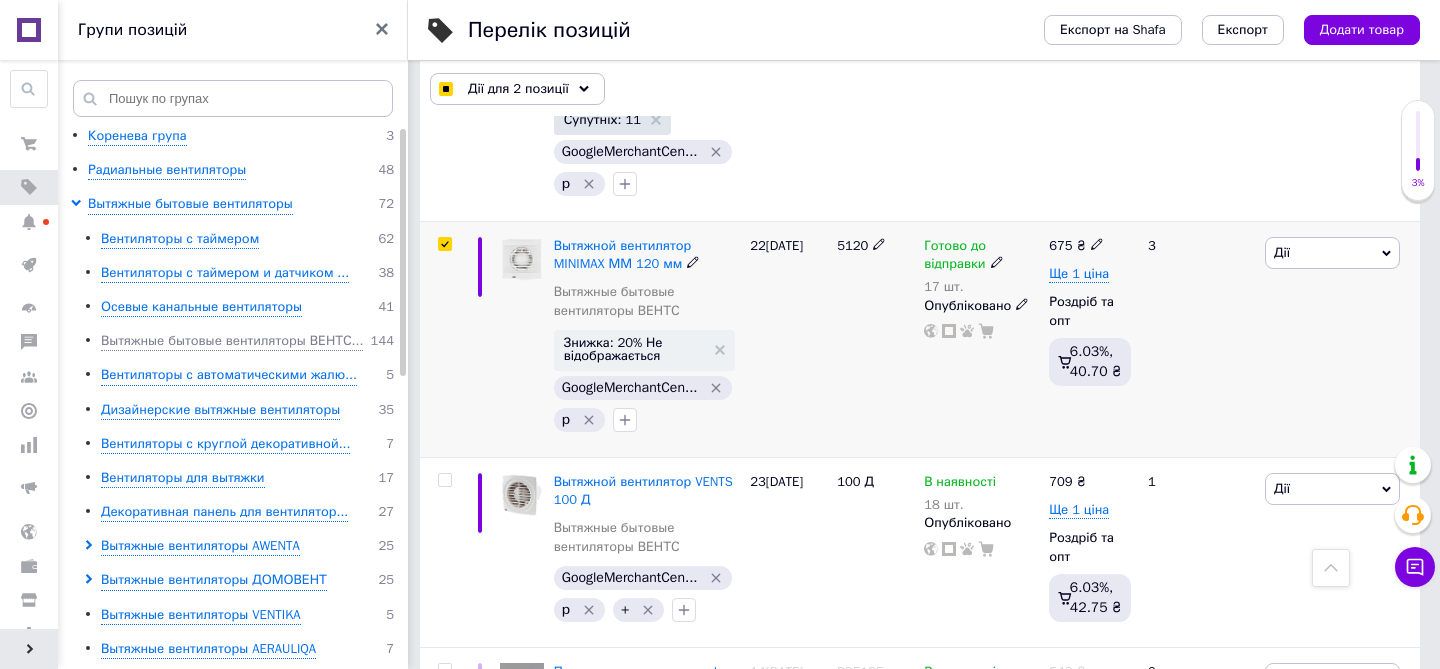 checkbox on "true" 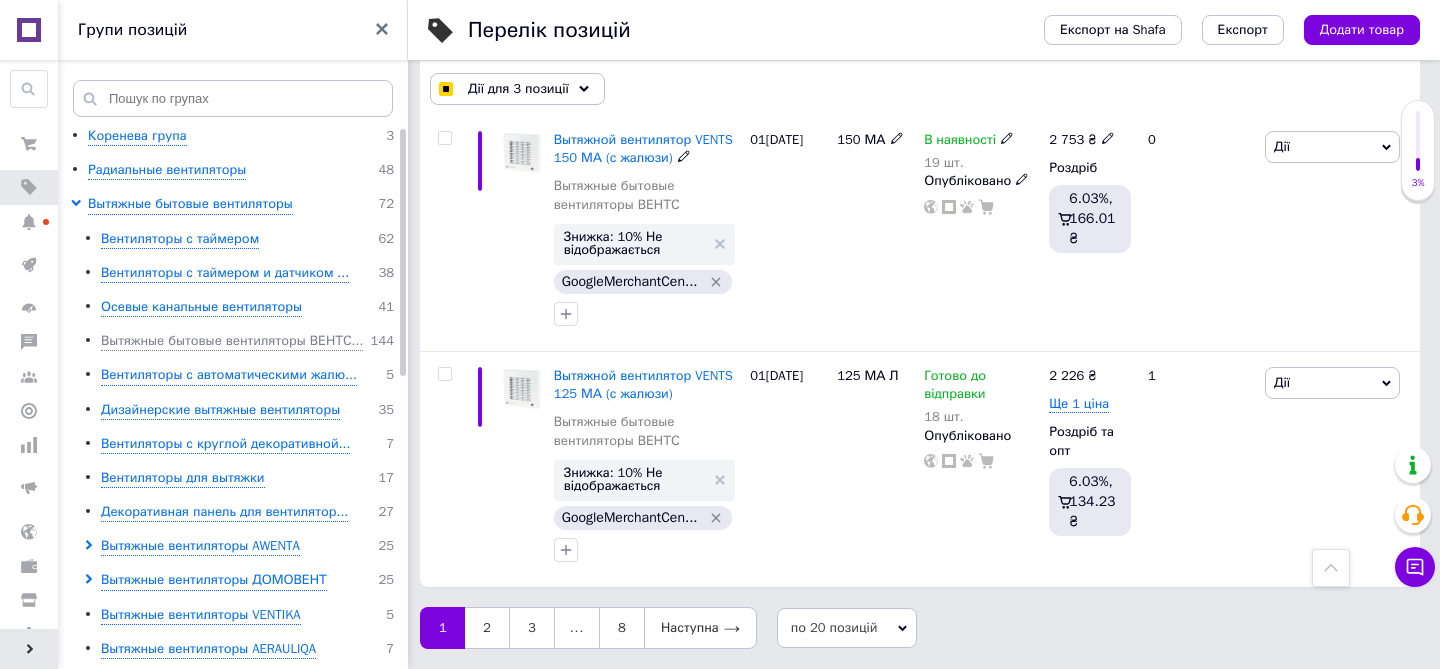 scroll, scrollTop: 4399, scrollLeft: 0, axis: vertical 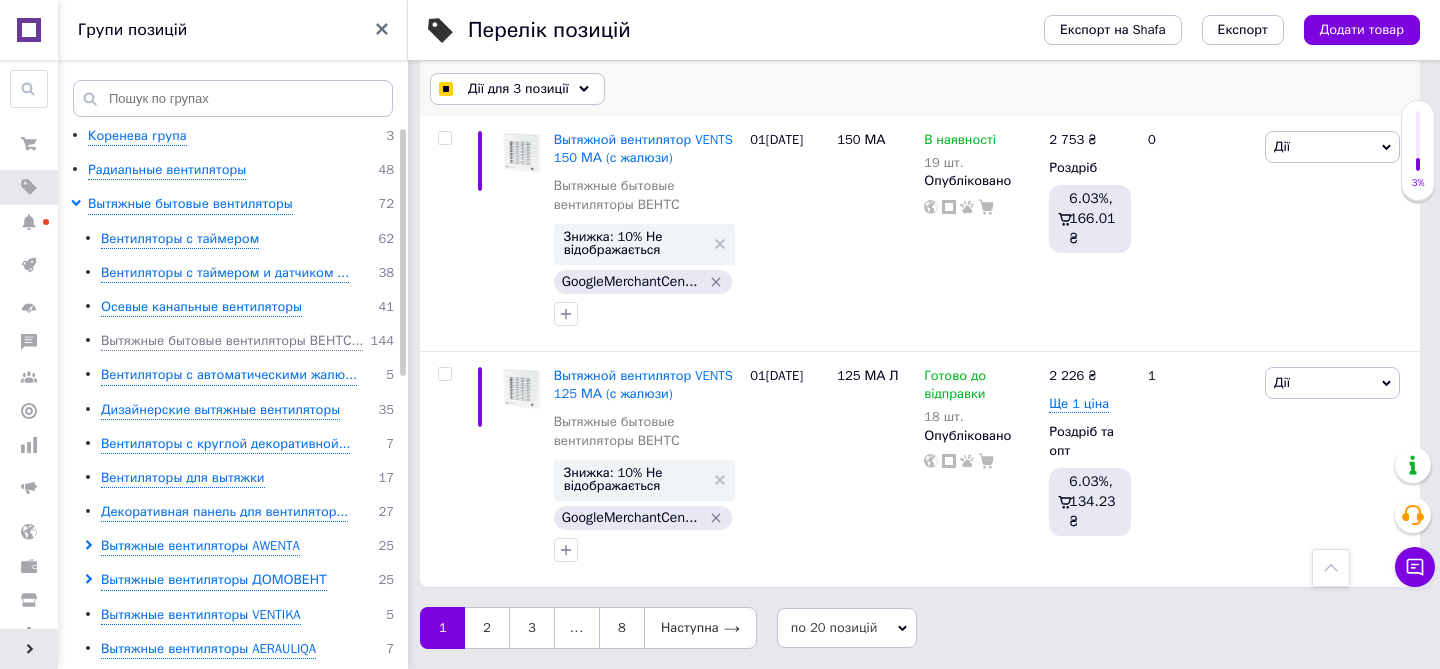 click on "Дії для 3 позиції" at bounding box center (518, 89) 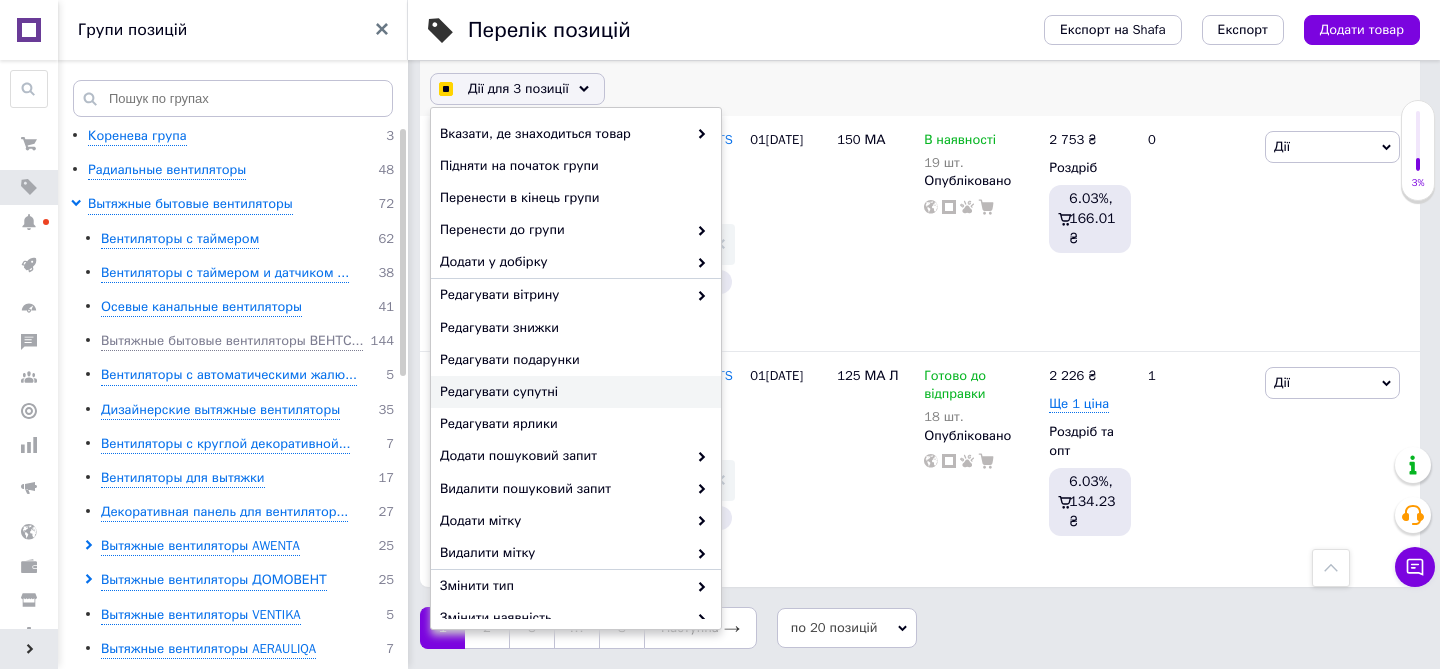checkbox on "true" 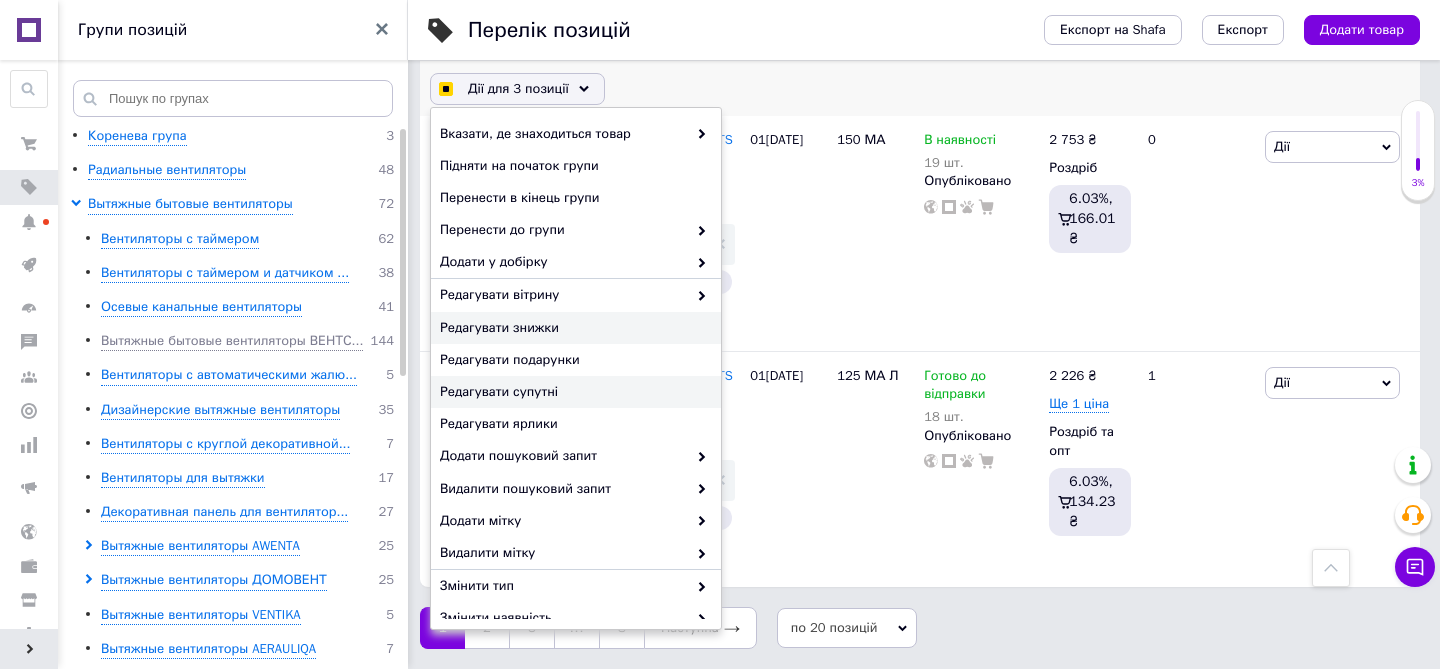click on "Редагувати знижки" at bounding box center (573, 328) 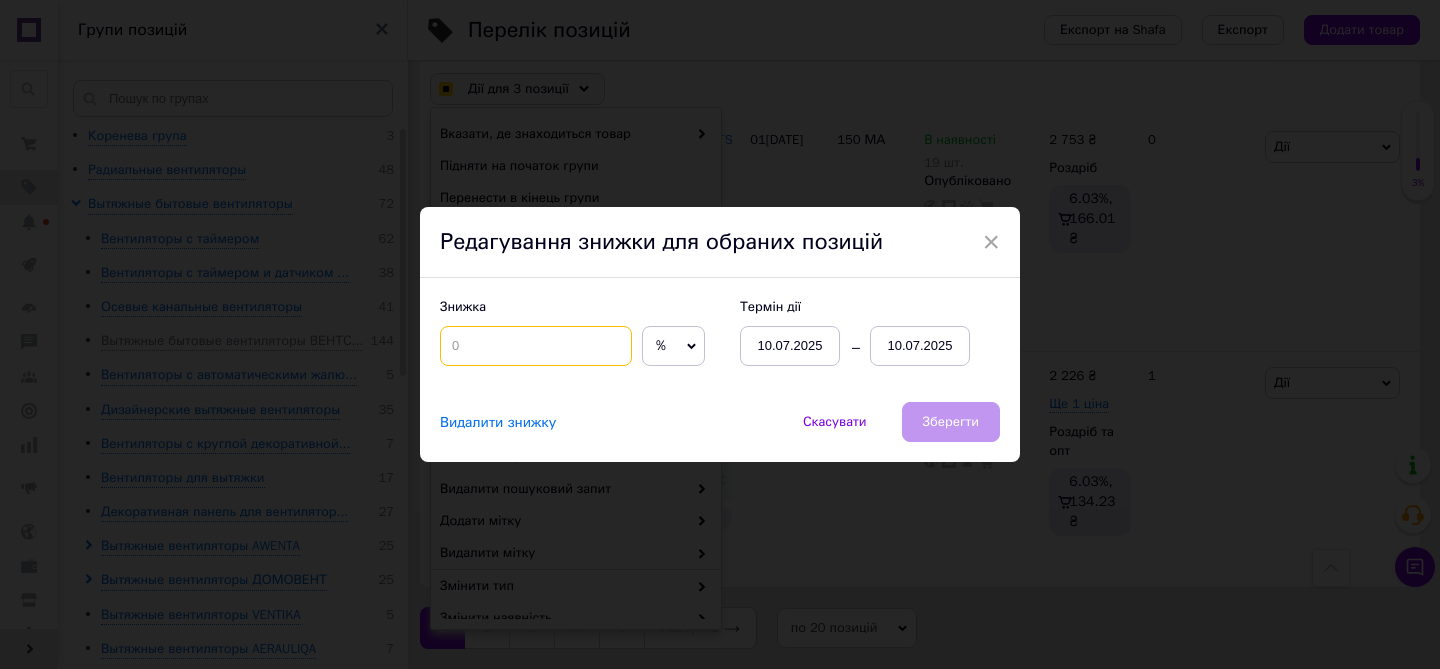 click at bounding box center (536, 346) 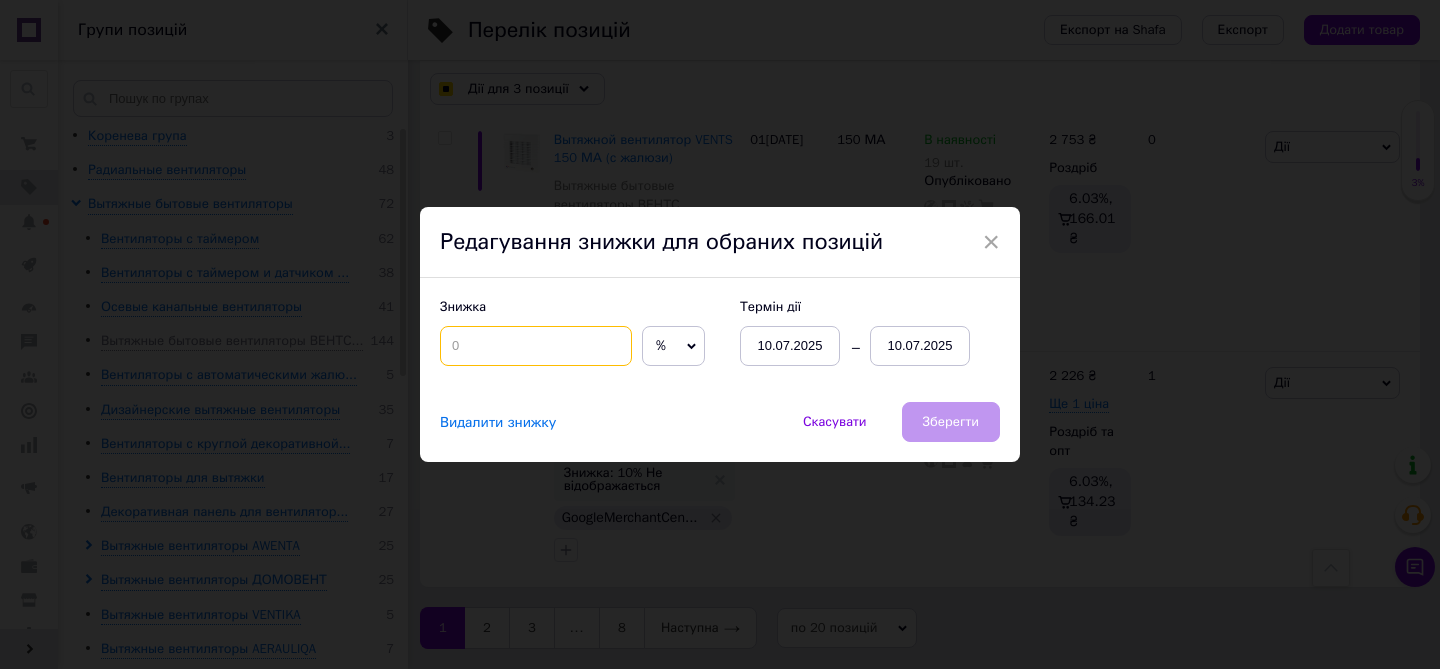 checkbox on "true" 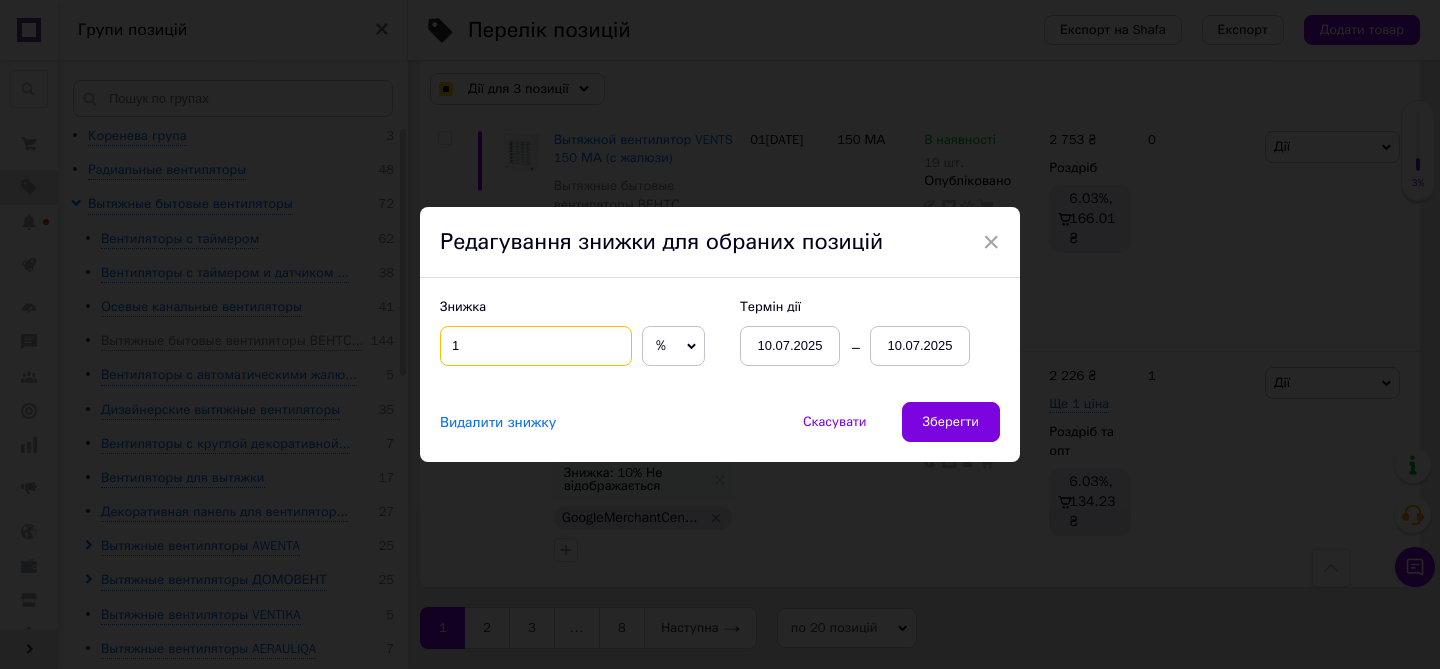 checkbox on "true" 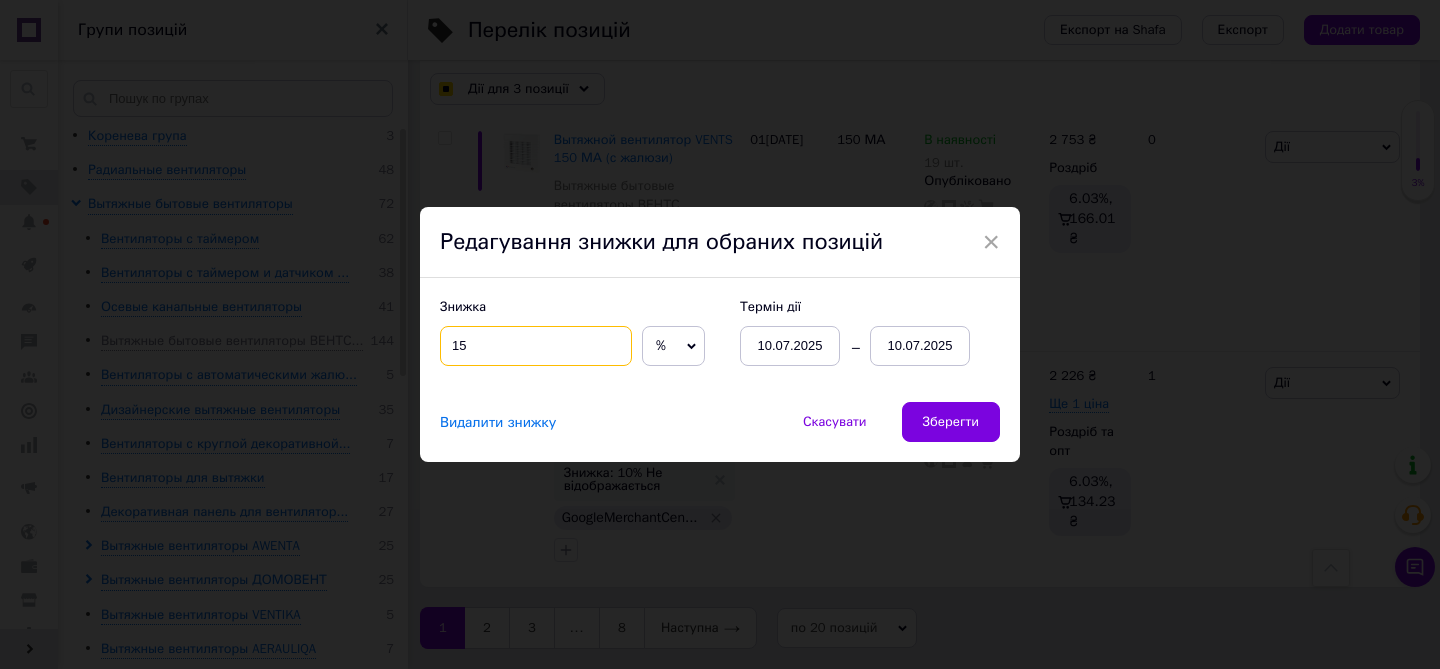 type on "15" 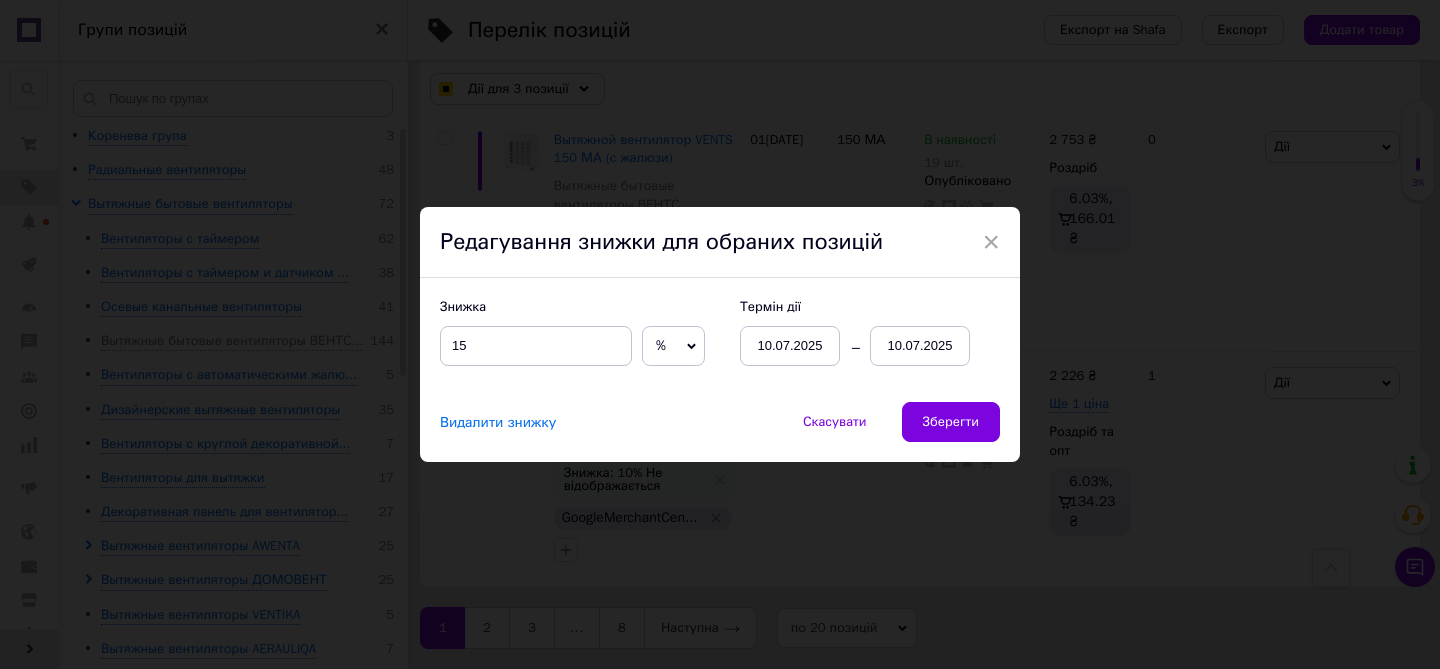 click on "10.07.2025" at bounding box center [790, 346] 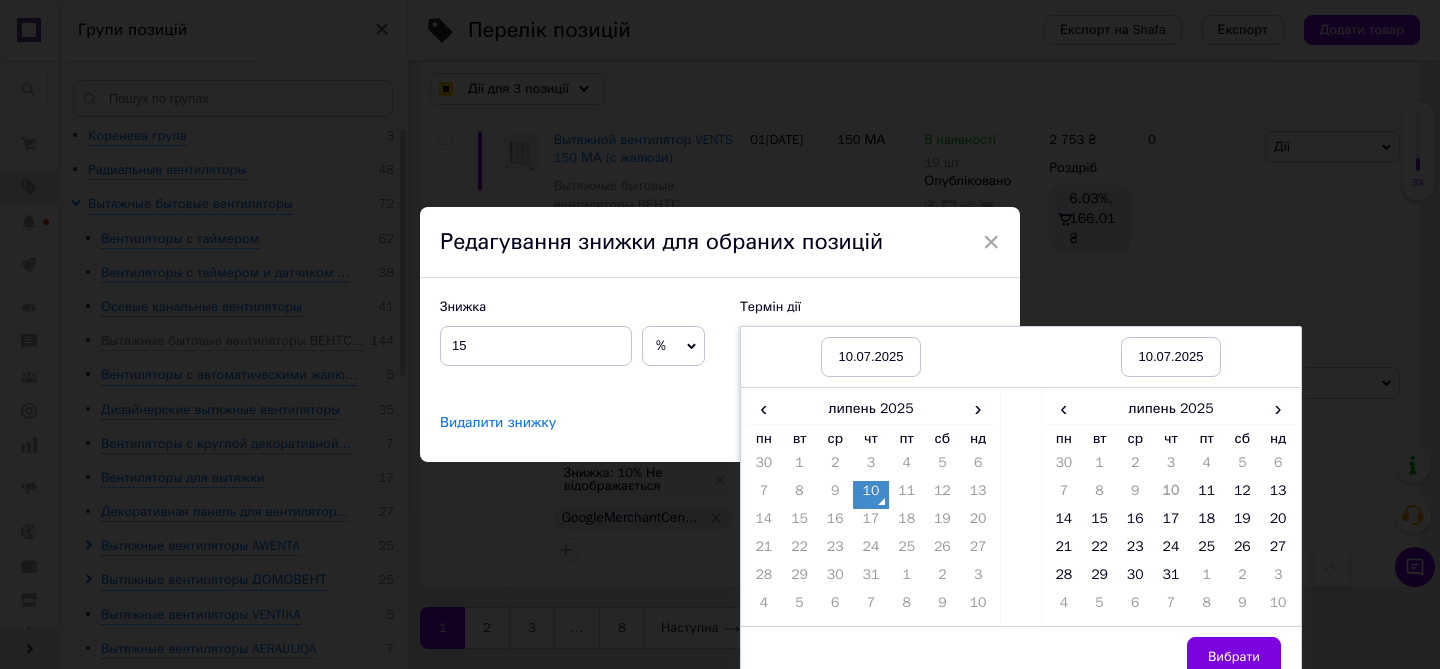click on "10" at bounding box center [871, 495] 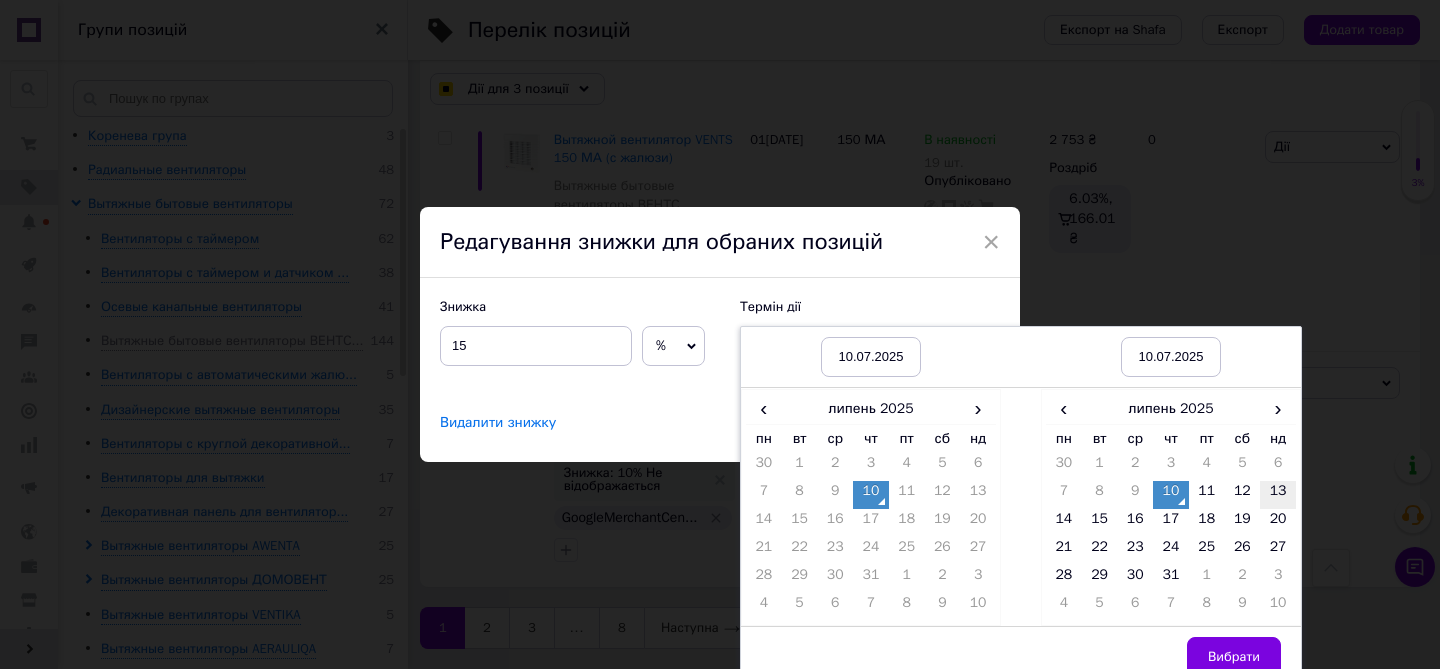 click on "13" at bounding box center [1278, 495] 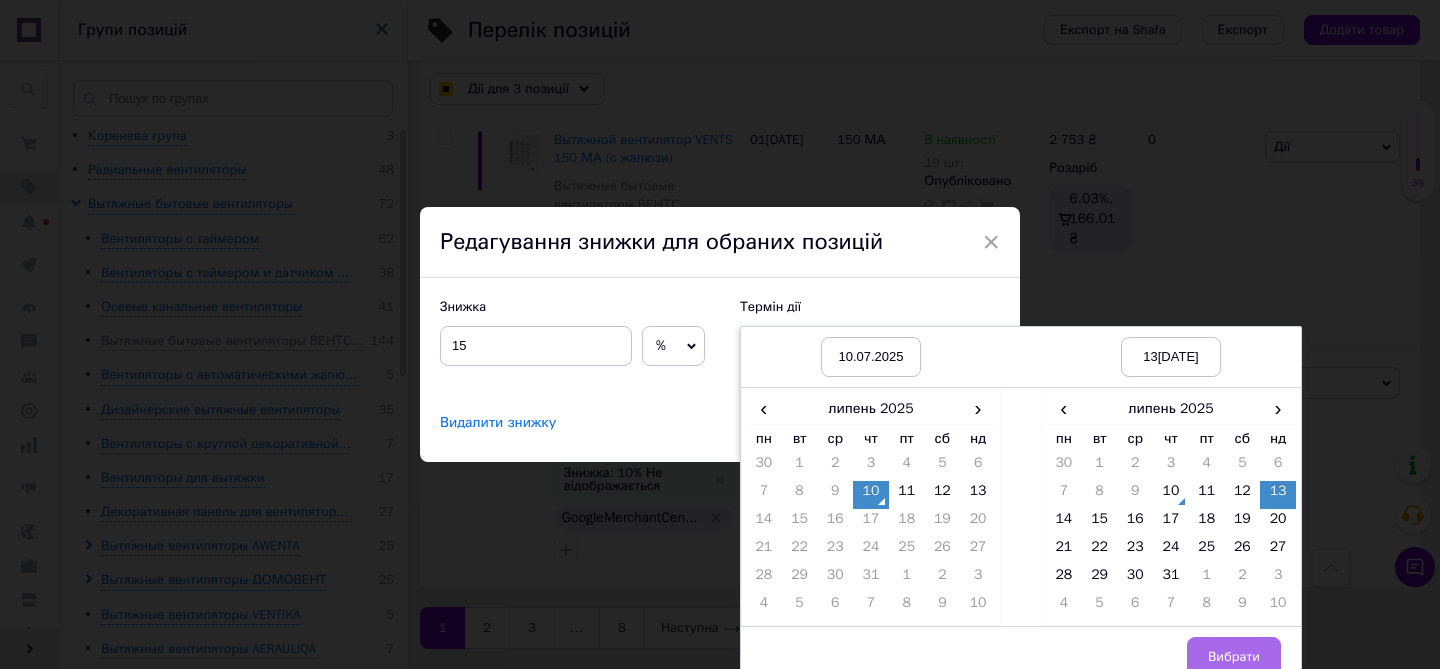 click on "Вибрати" at bounding box center (1234, 657) 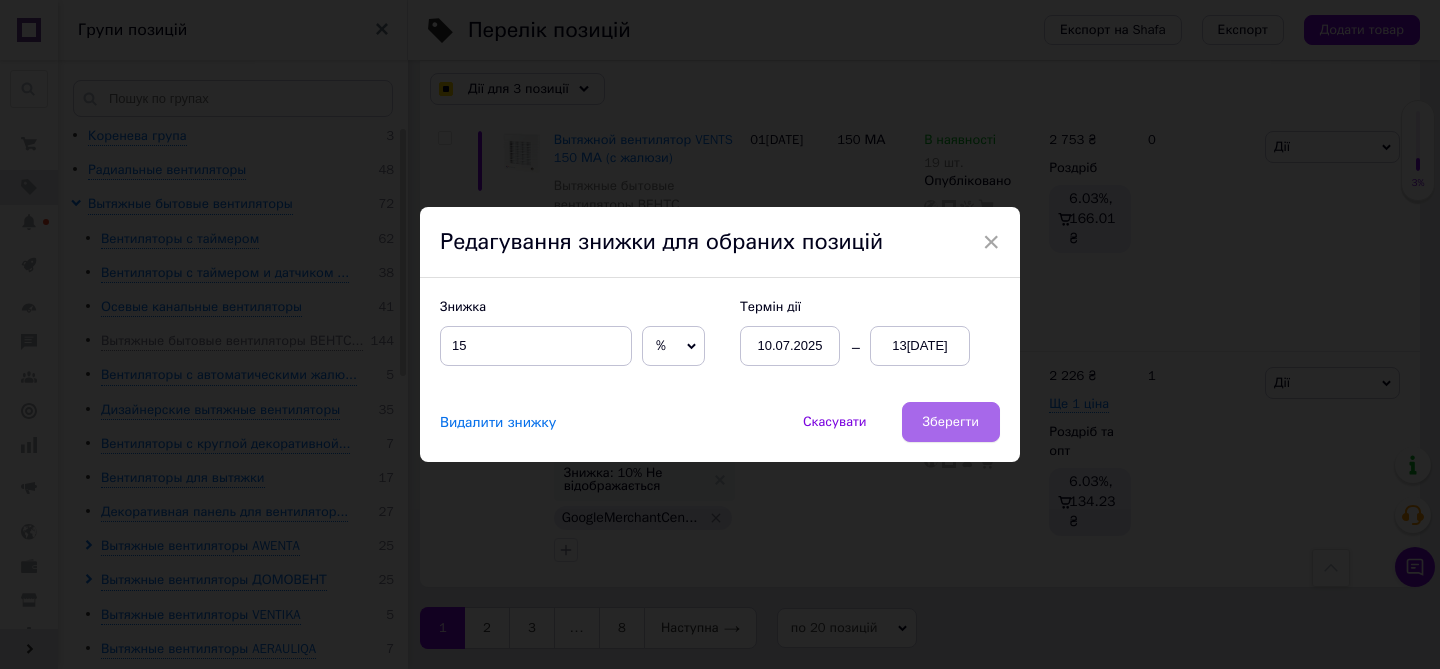 click on "Зберегти" at bounding box center (951, 422) 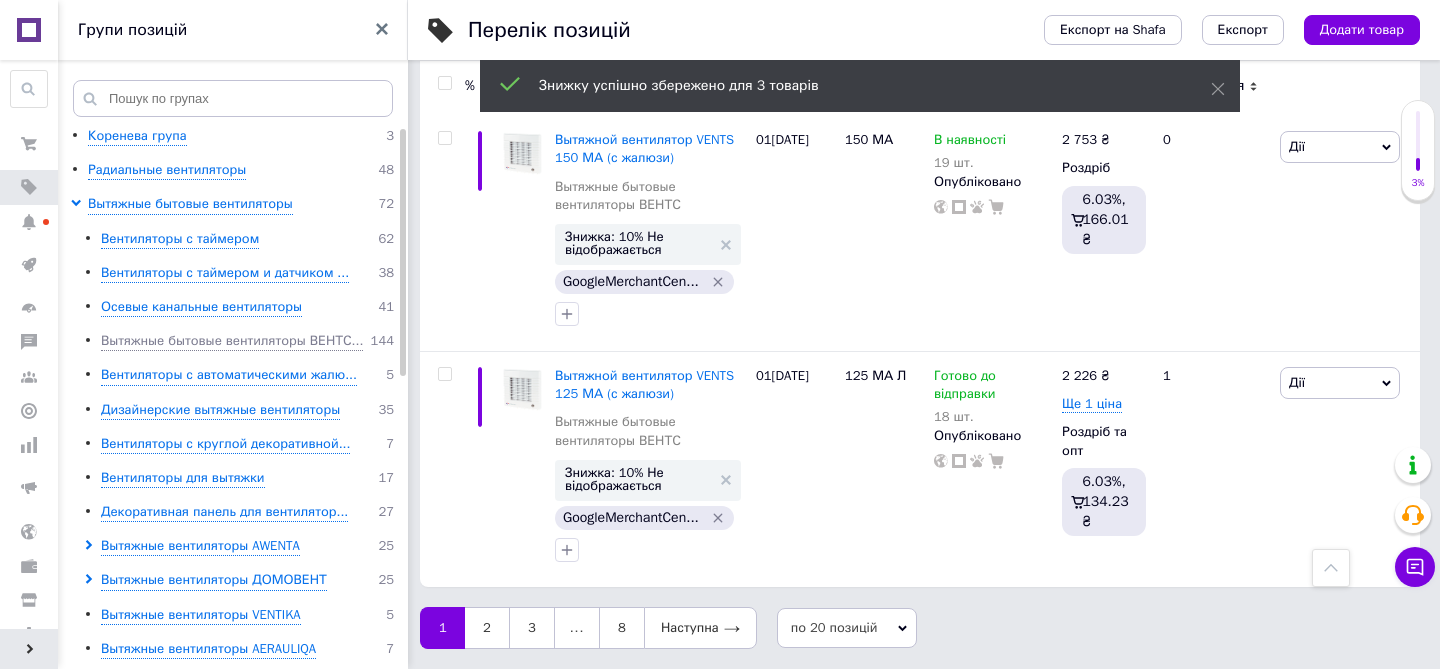 scroll, scrollTop: 4071, scrollLeft: 0, axis: vertical 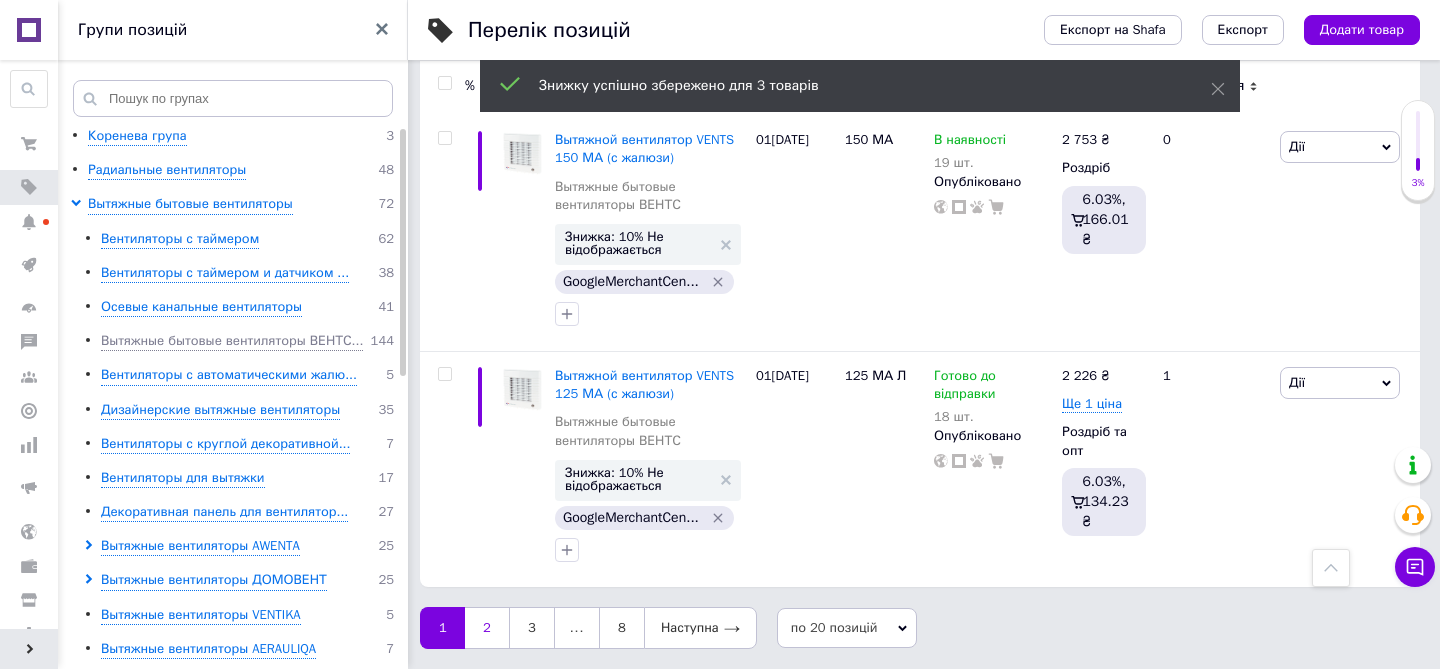 click on "2" at bounding box center [487, 628] 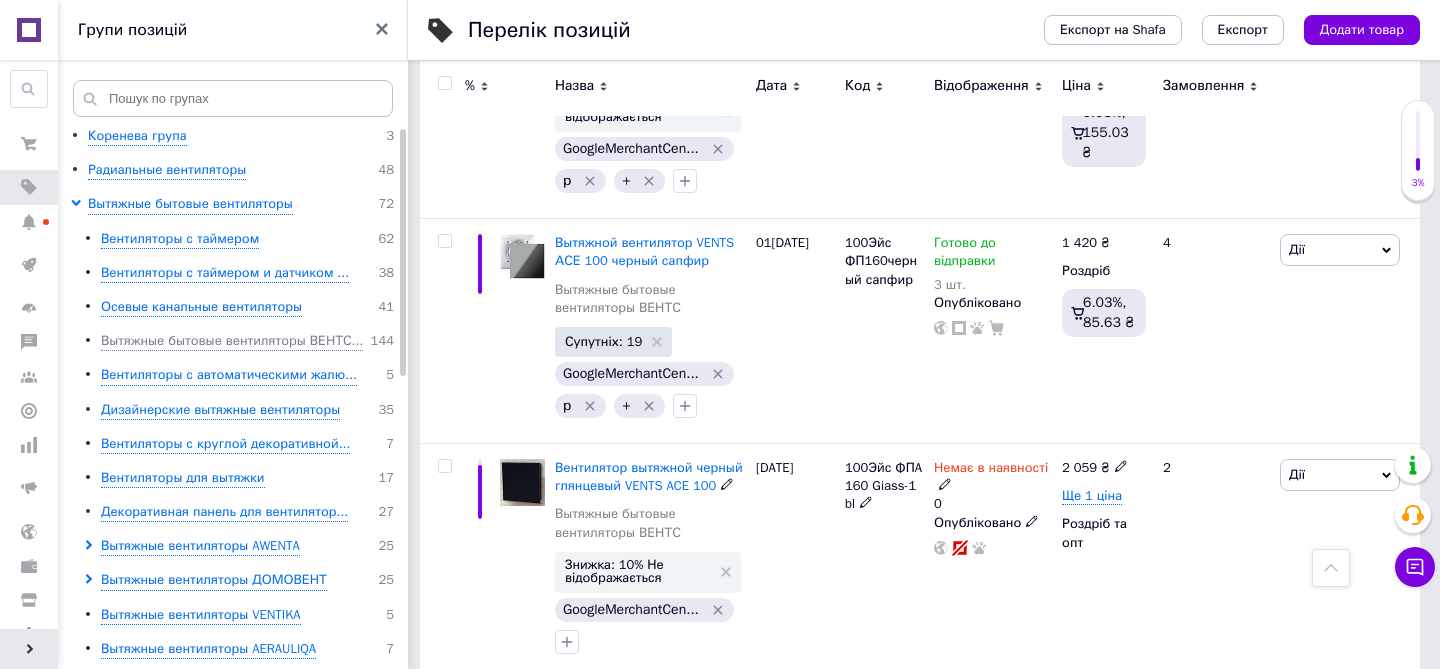 scroll, scrollTop: 2742, scrollLeft: 0, axis: vertical 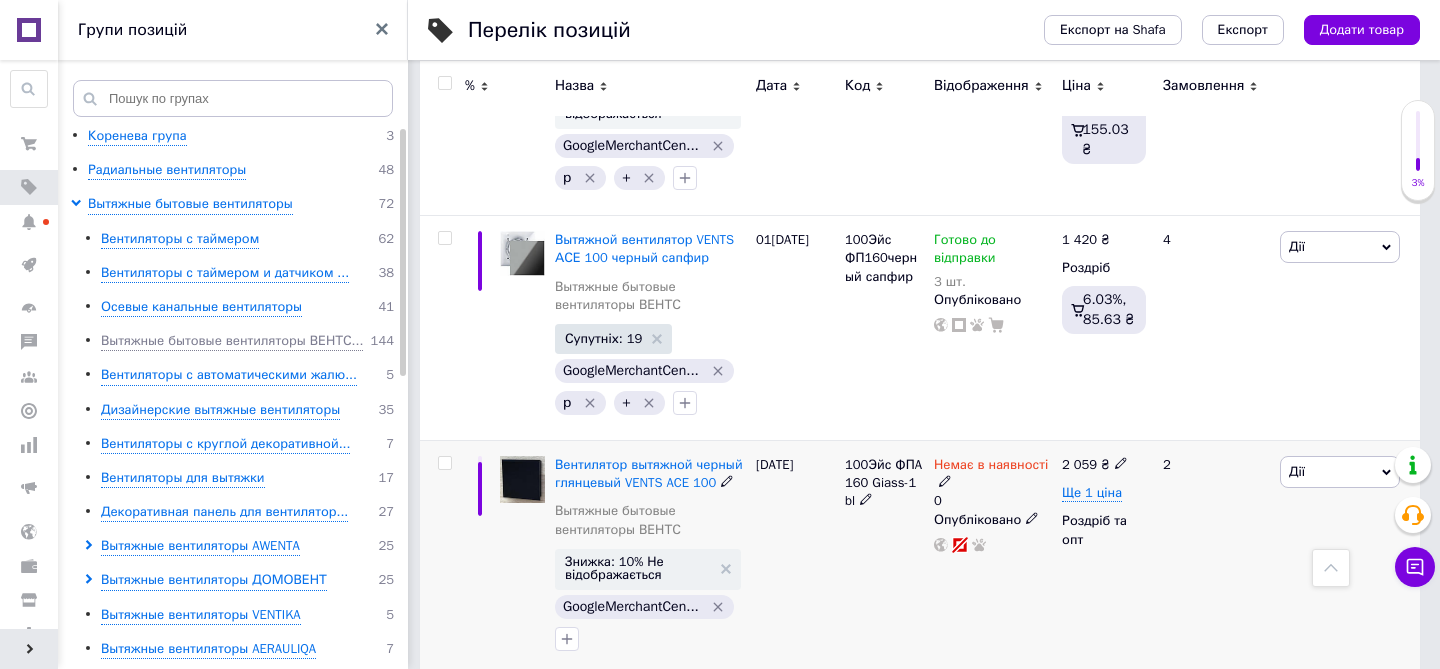 click 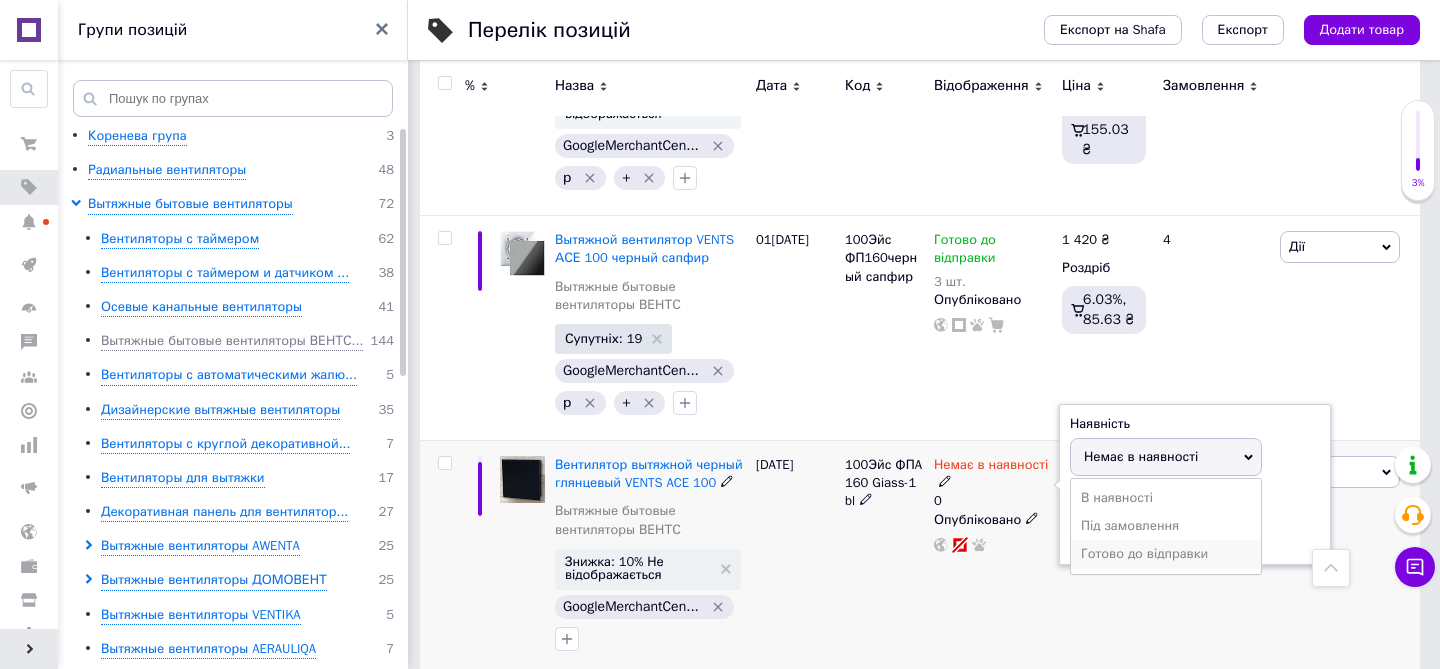 click on "Готово до відправки" at bounding box center (1166, 554) 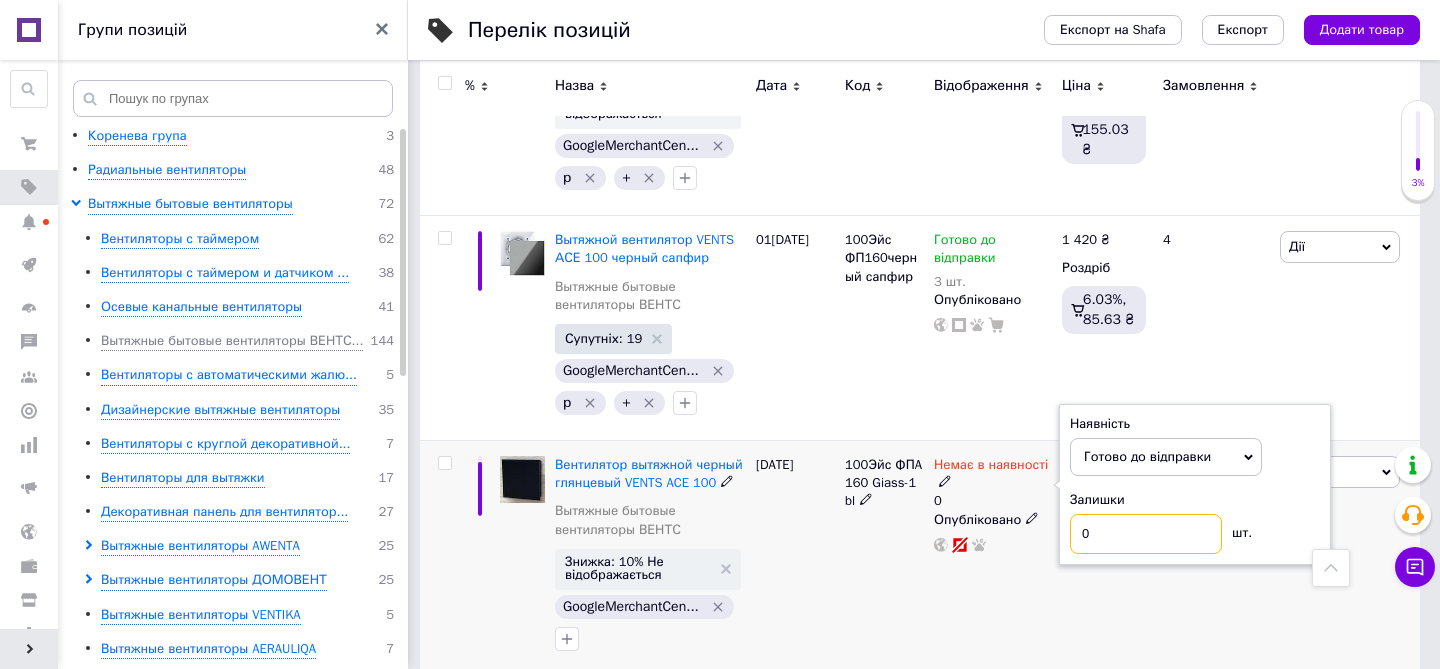 click on "0" at bounding box center (1146, 534) 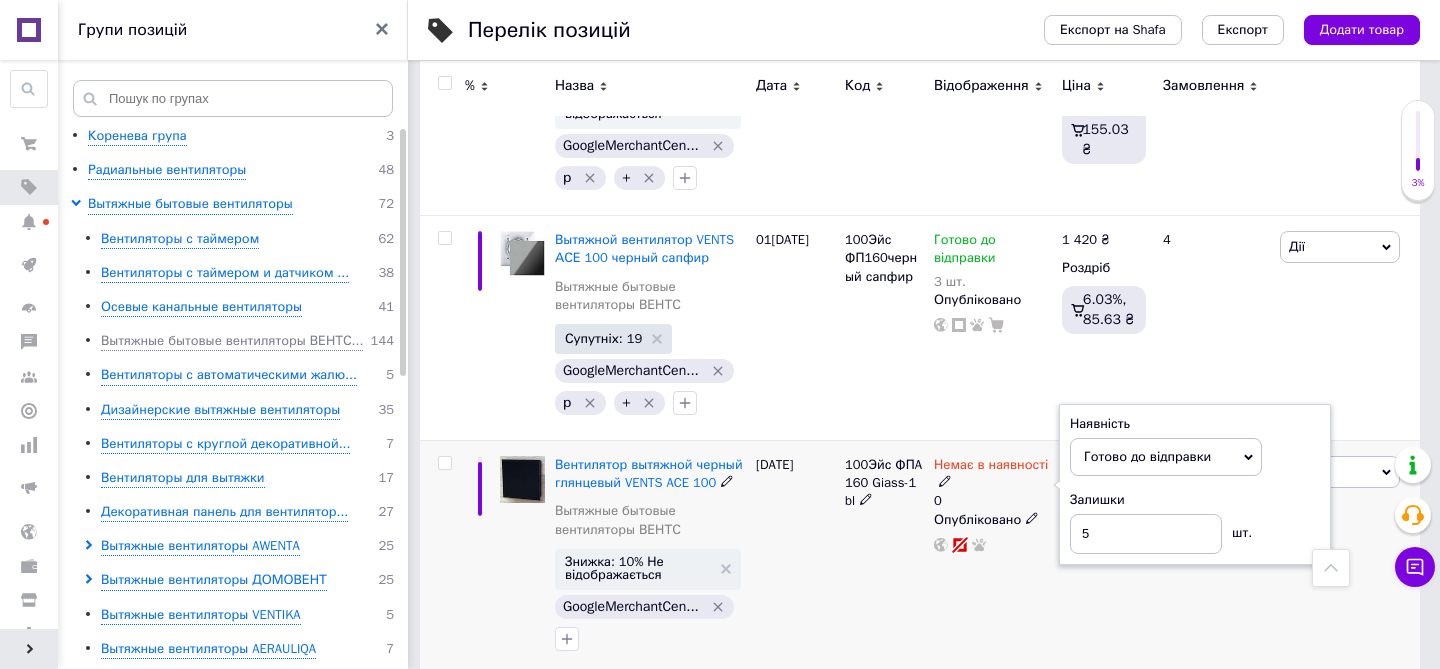 click on "Немає в наявності 0 Наявність [PERSON_NAME] до відправки В наявності Немає в наявності Під замовлення Залишки 5 шт. Опубліковано" at bounding box center [993, 559] 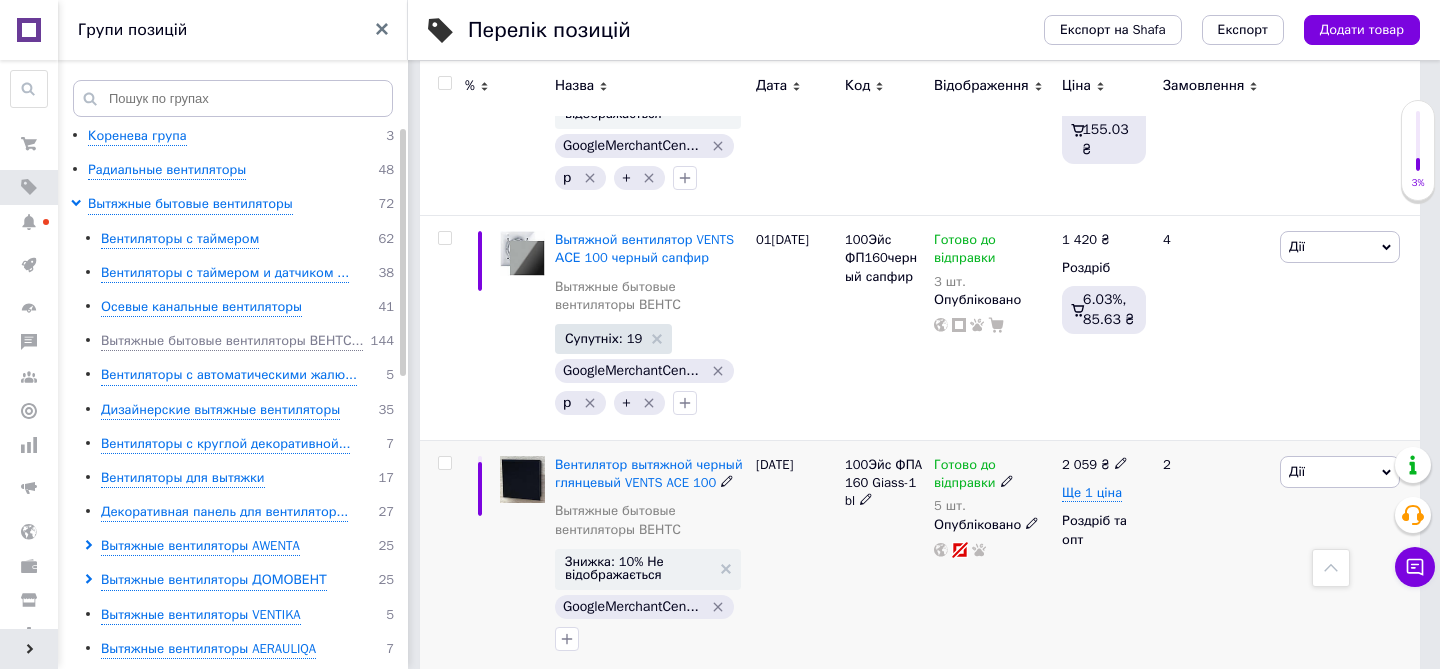 click at bounding box center (444, 463) 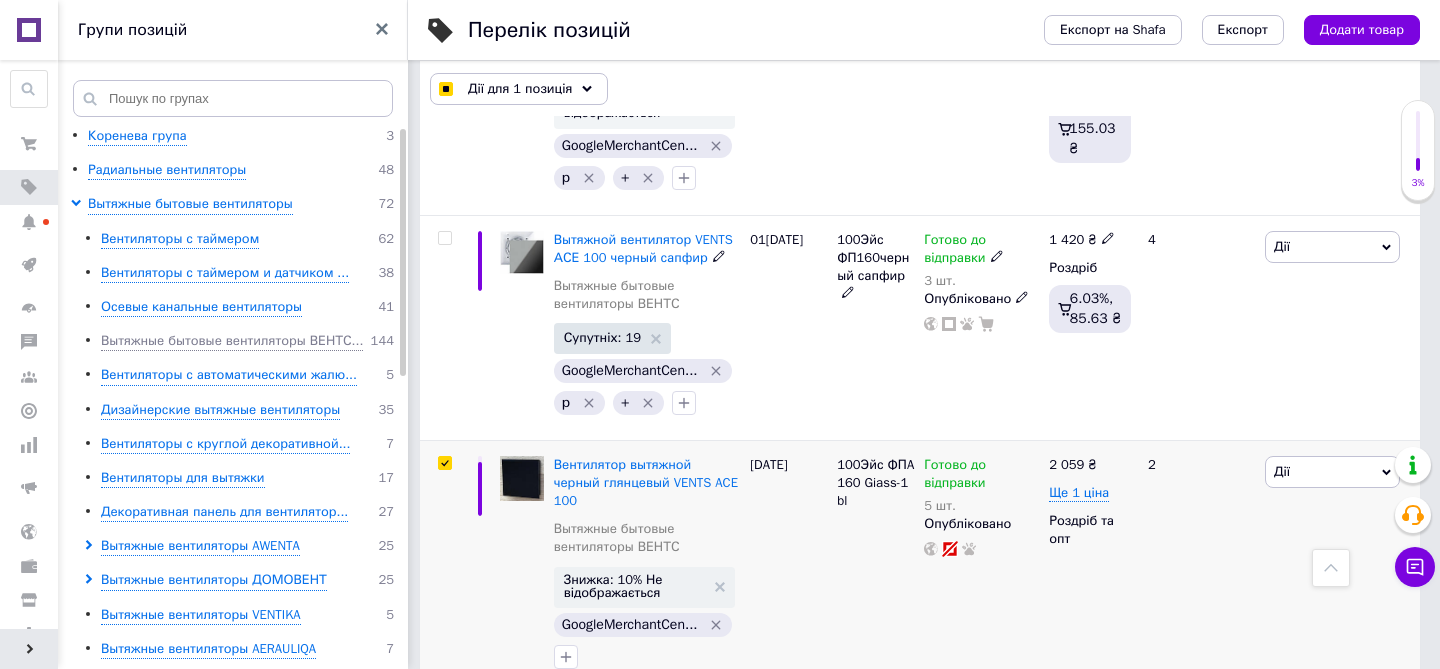 scroll, scrollTop: 2995, scrollLeft: 0, axis: vertical 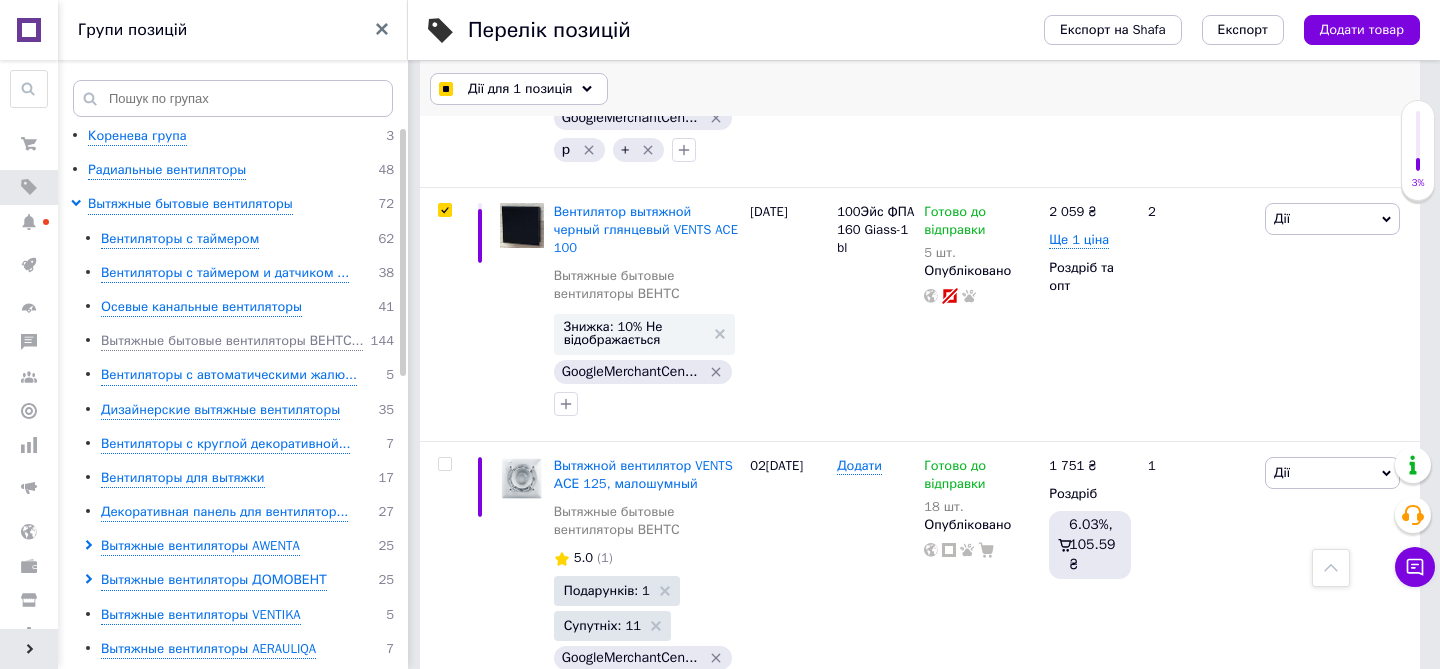 click on "Дії для 1 позиція" at bounding box center [520, 89] 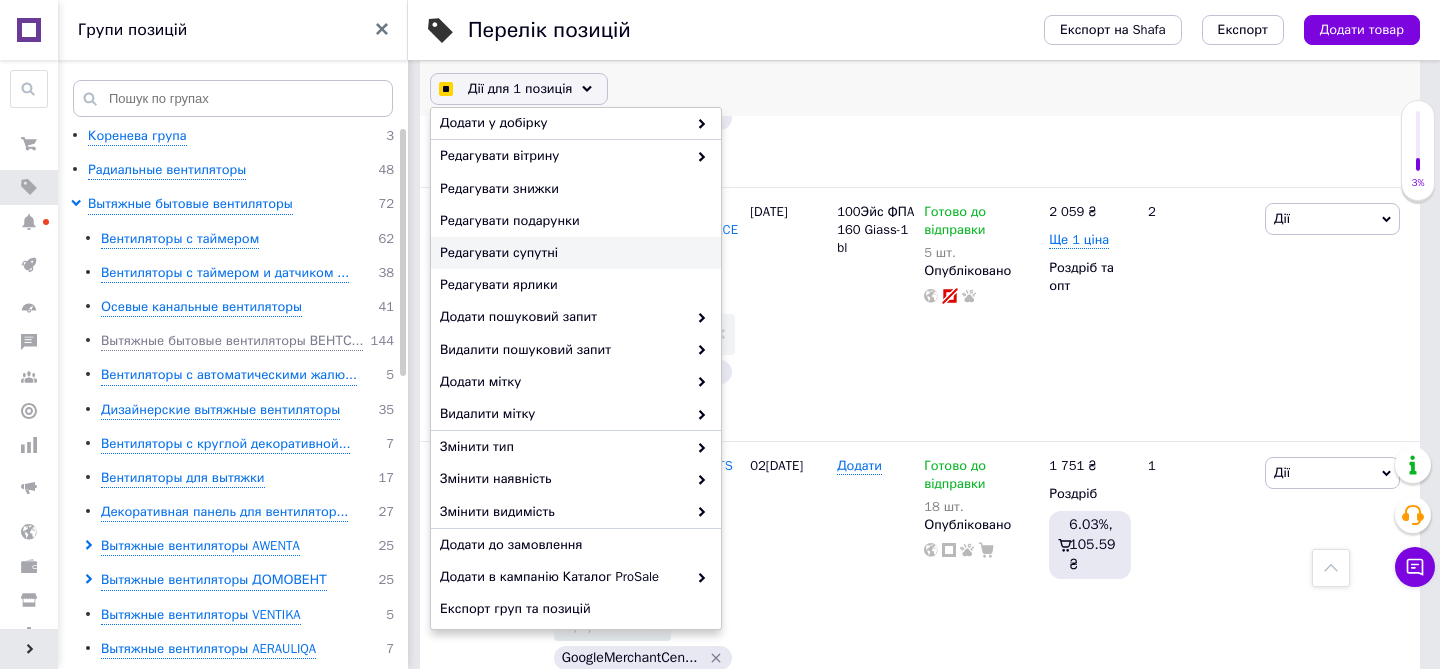scroll, scrollTop: 178, scrollLeft: 0, axis: vertical 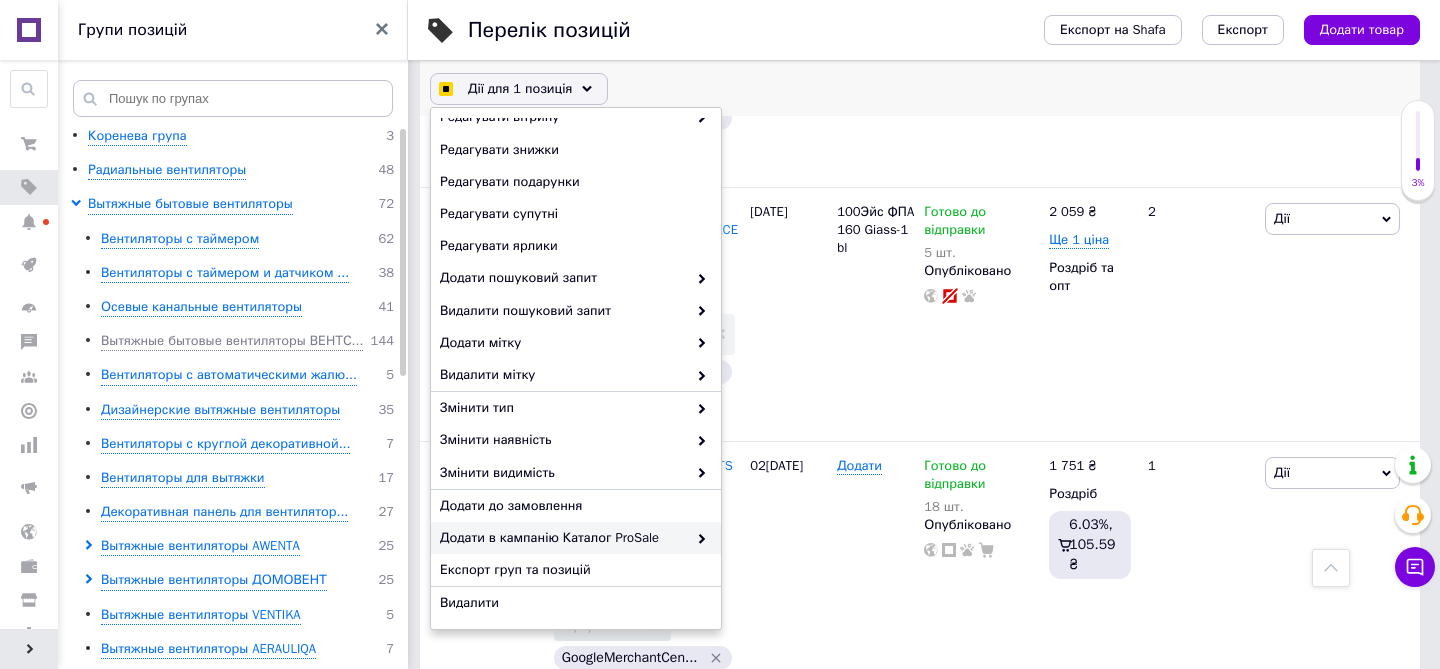 click on "Додати в кампанію Каталог ProSale" at bounding box center [563, 538] 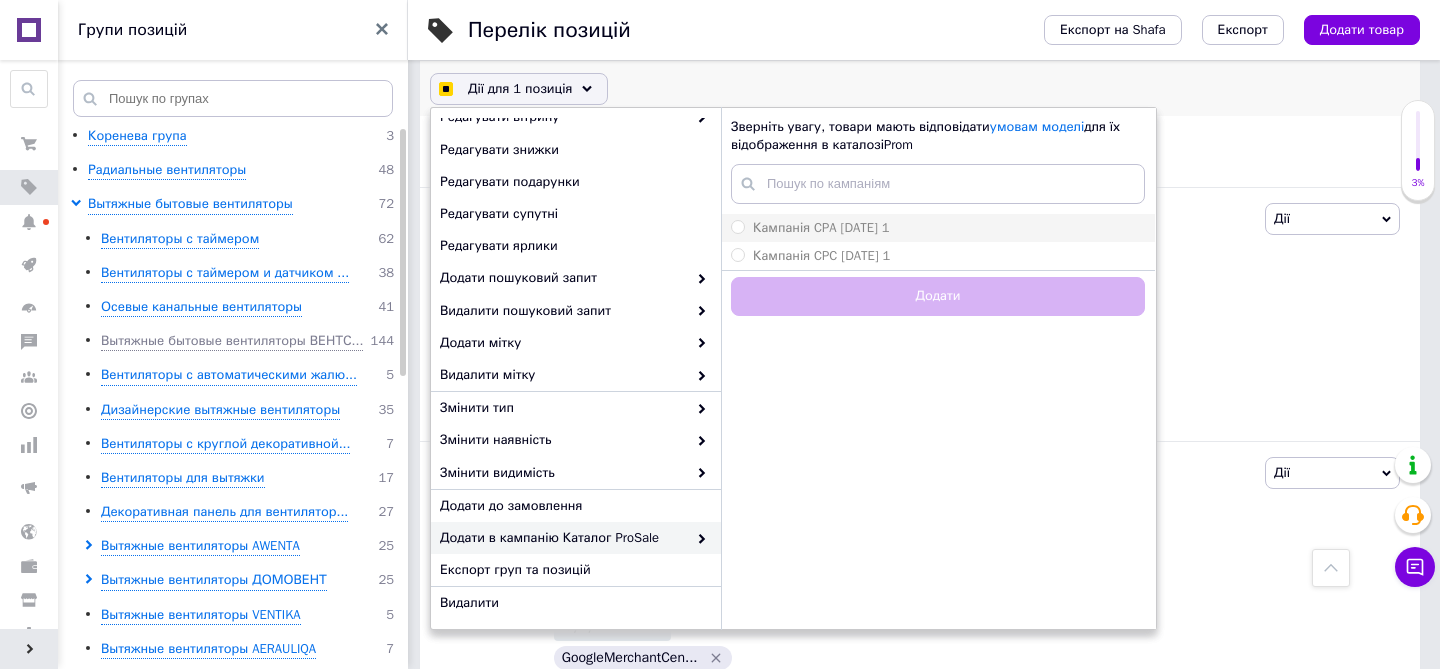 click on "Кампанія CPA [DATE] 1" at bounding box center [821, 227] 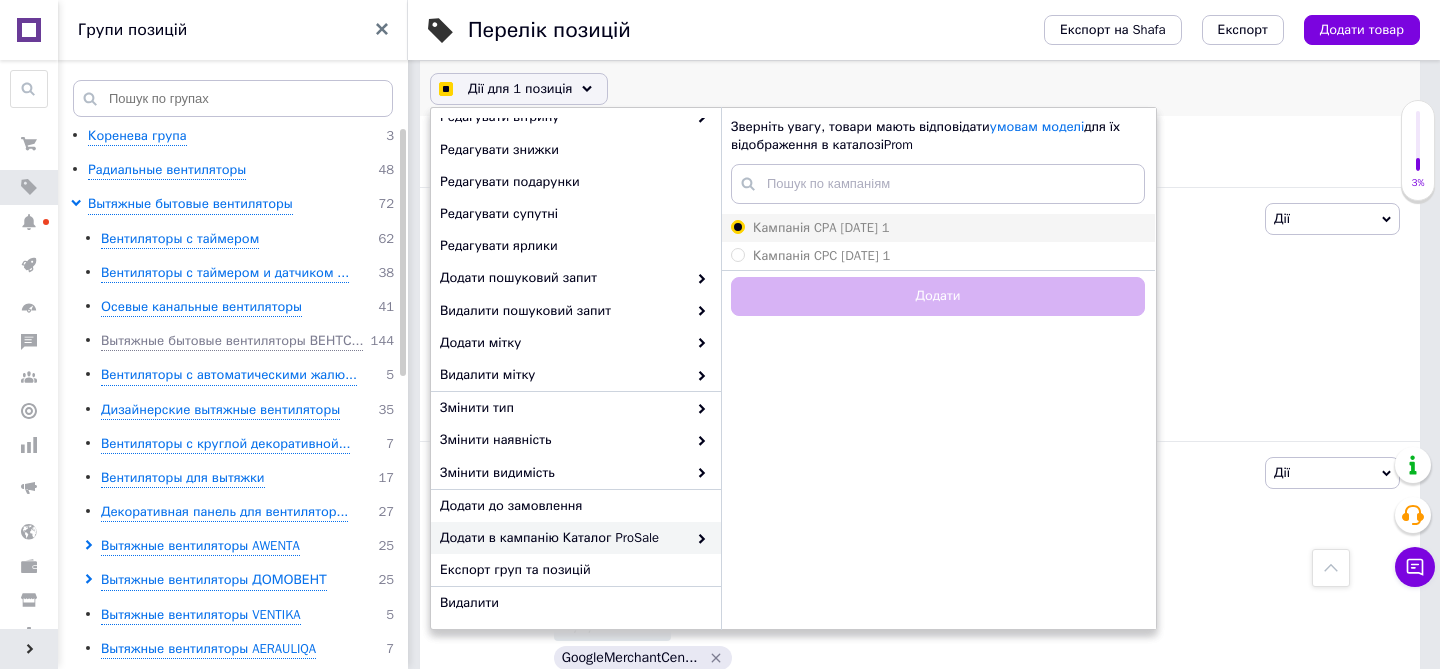 click on "Кампанія CPA [DATE] 1" at bounding box center (737, 226) 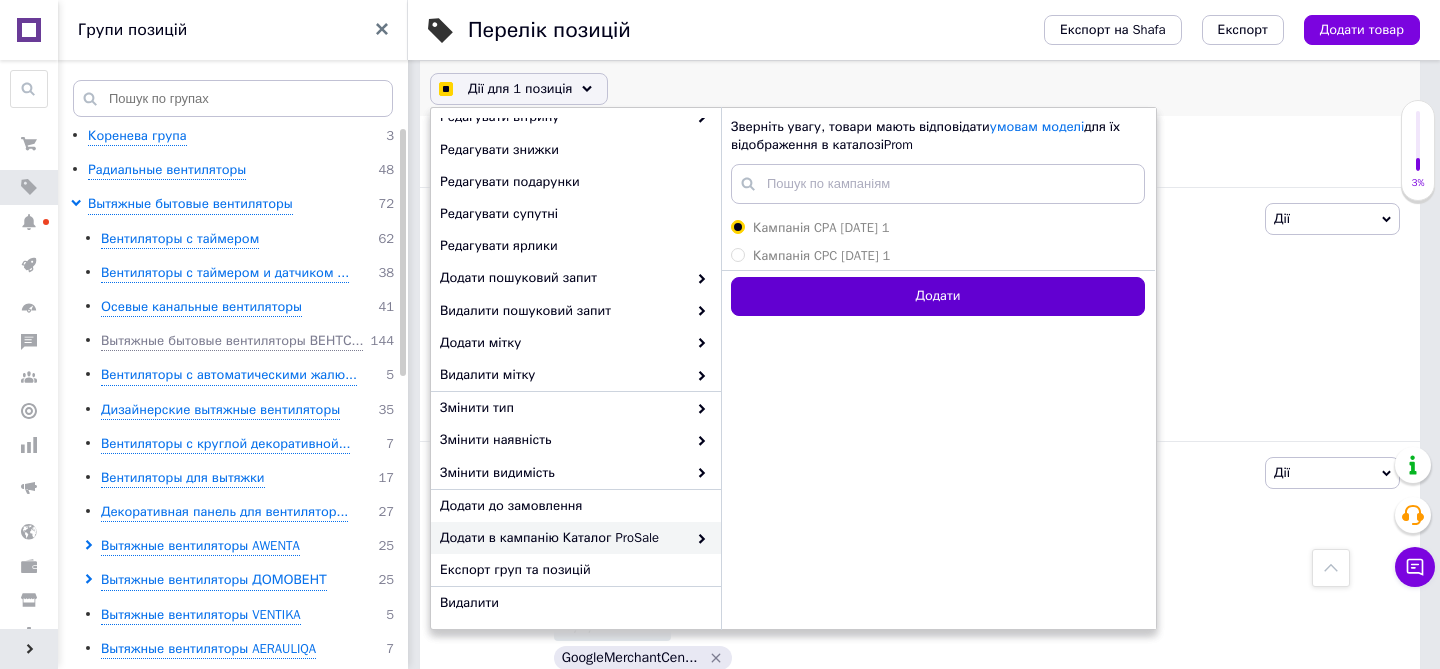 click on "Додати" at bounding box center [938, 296] 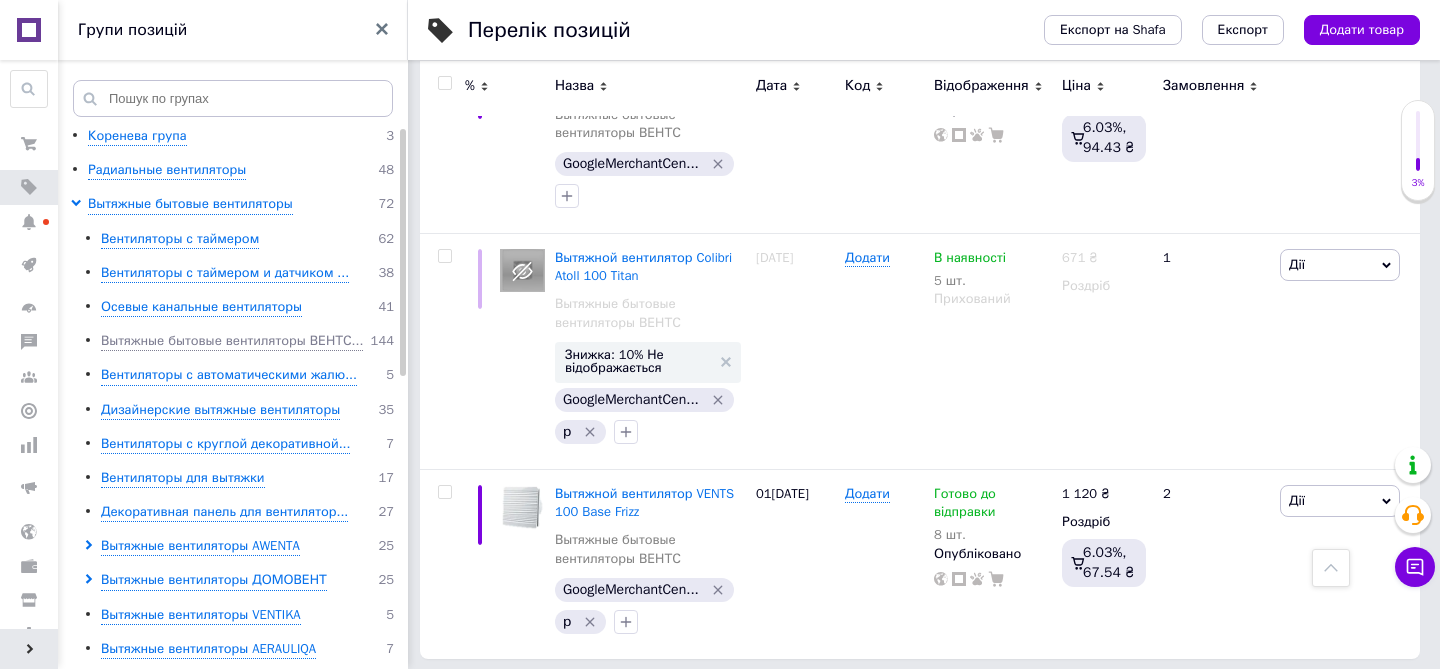 scroll, scrollTop: 4602, scrollLeft: 0, axis: vertical 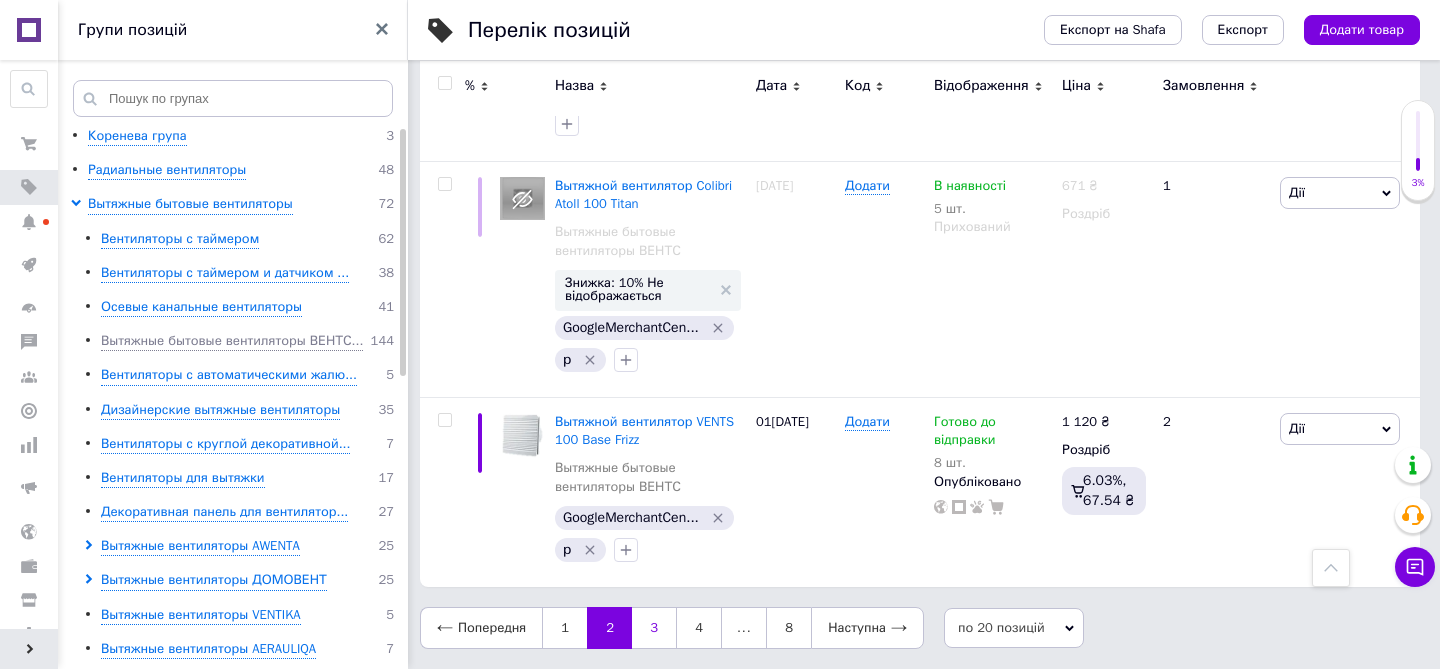 click on "3" at bounding box center (654, 628) 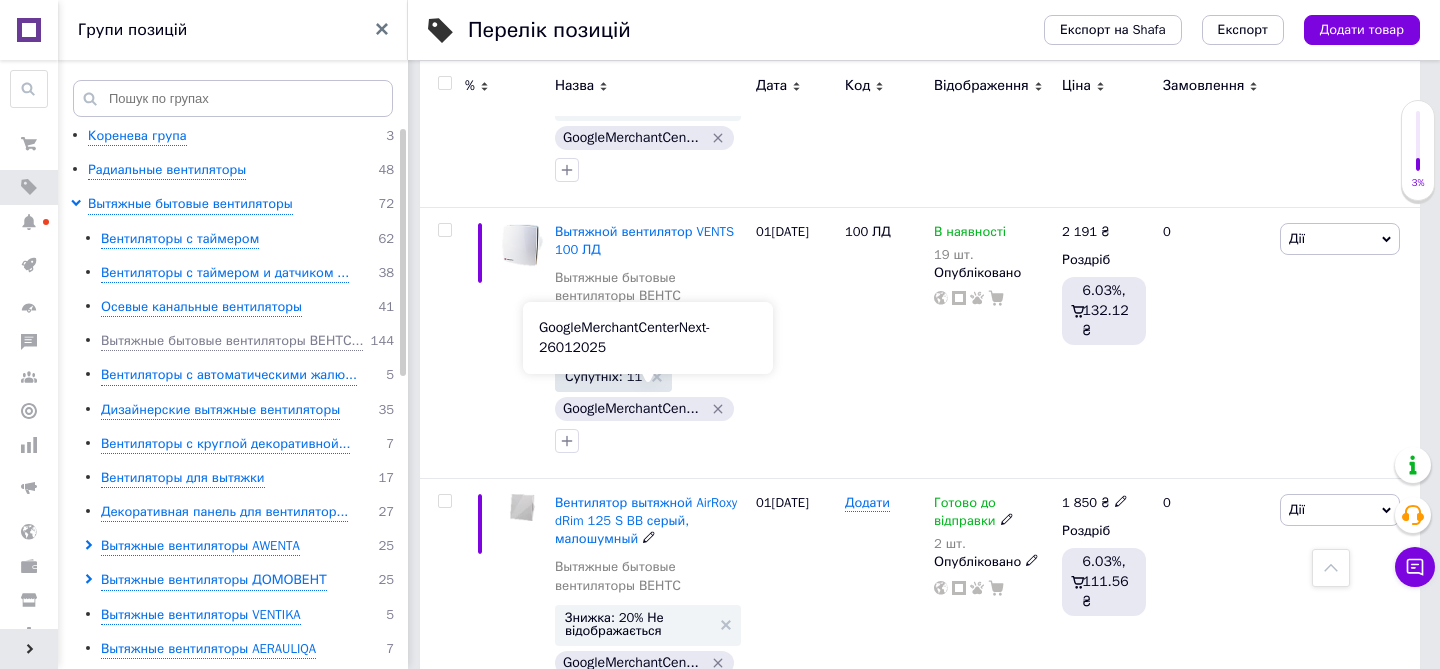 scroll, scrollTop: 3608, scrollLeft: 0, axis: vertical 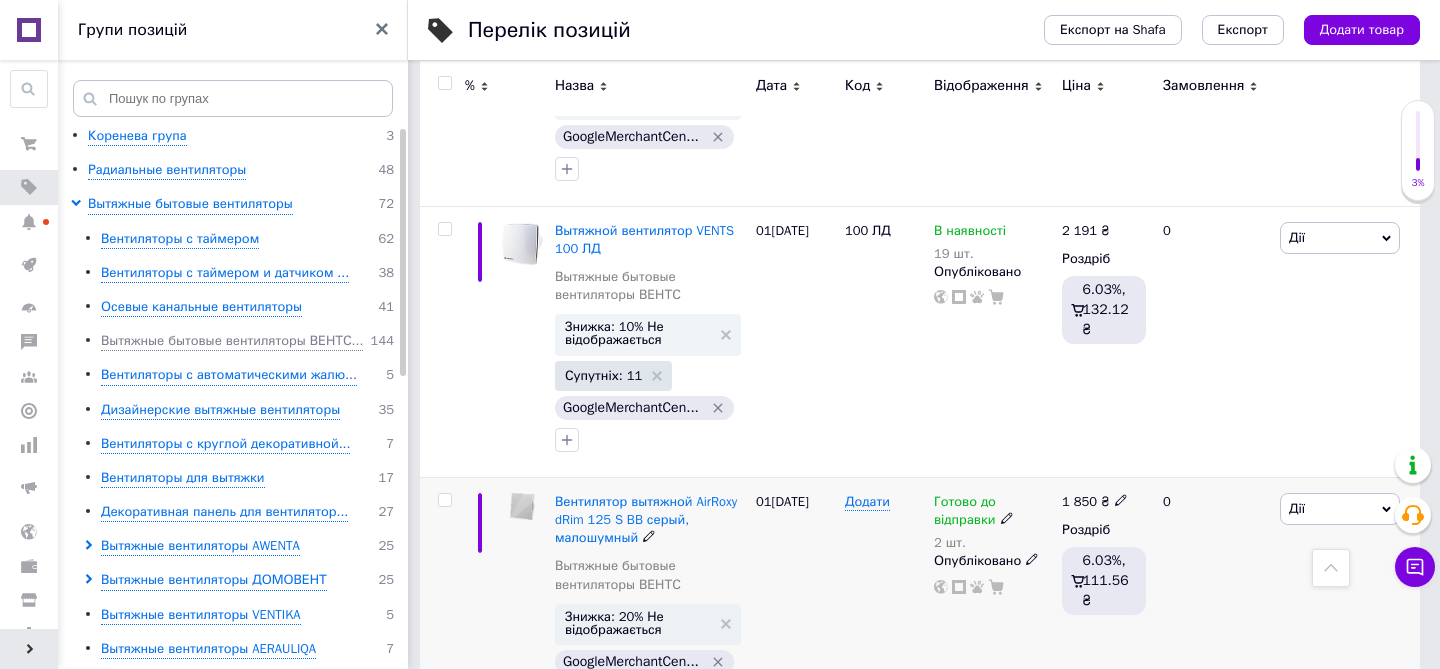 click at bounding box center (444, 500) 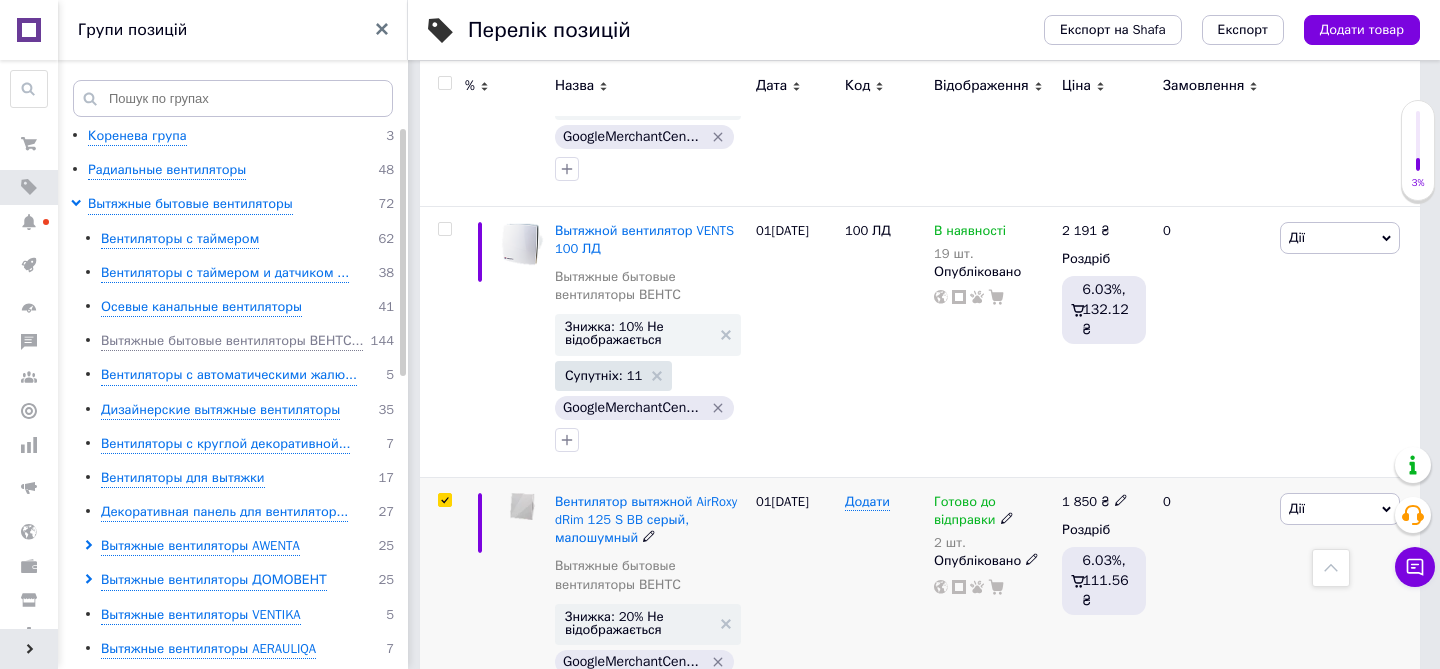 scroll, scrollTop: 3838, scrollLeft: 0, axis: vertical 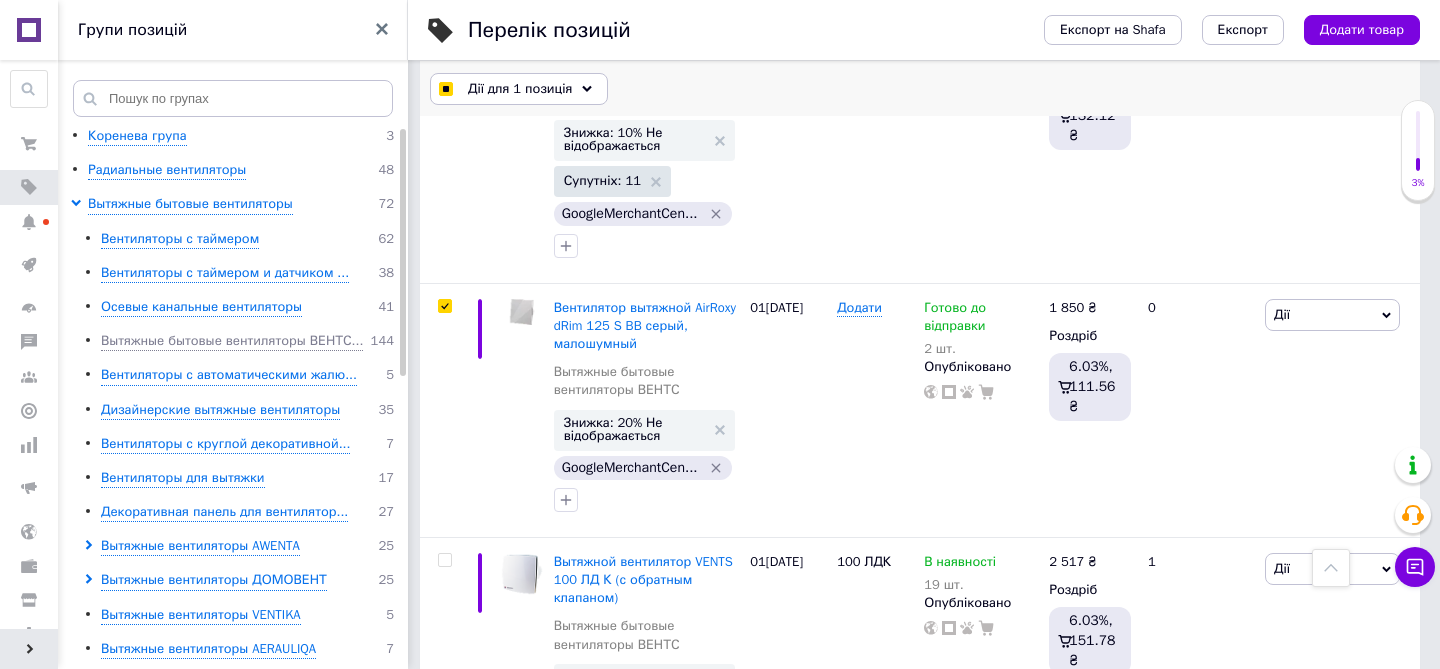 click on "Дії для 1 позиція" at bounding box center (520, 89) 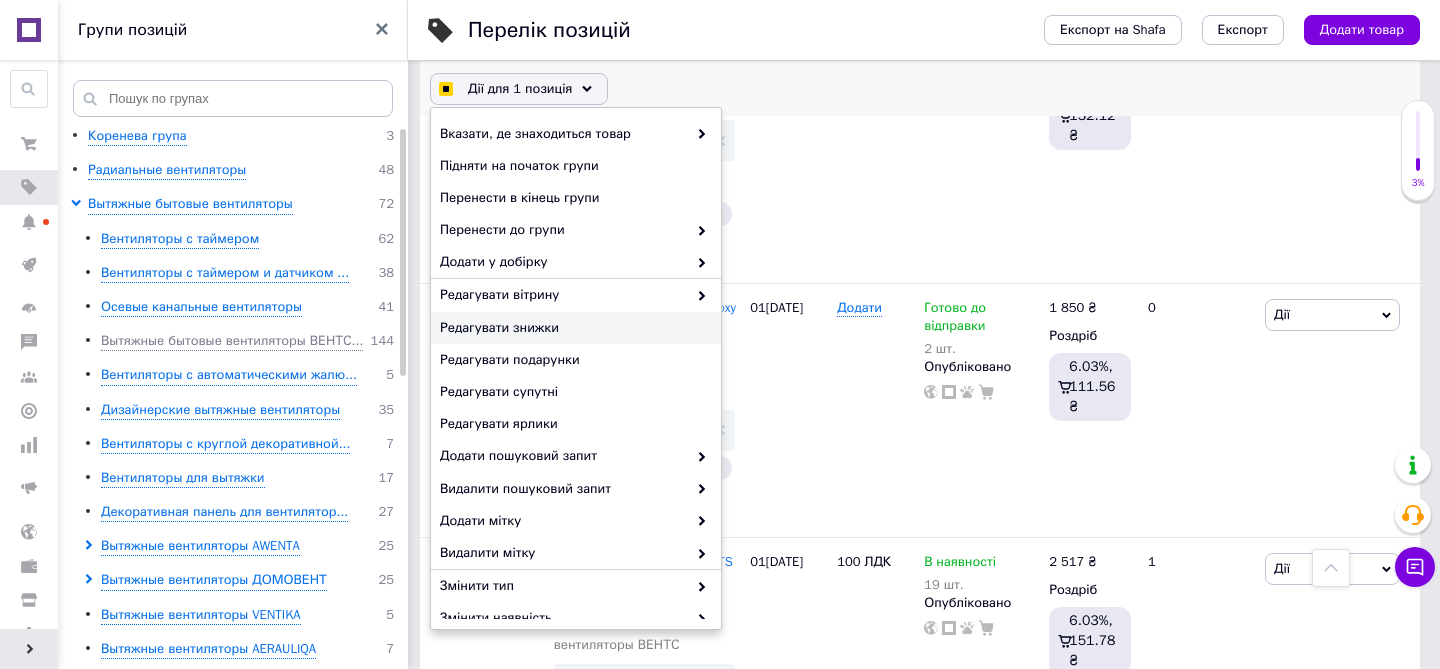 click on "Редагувати знижки" at bounding box center [573, 328] 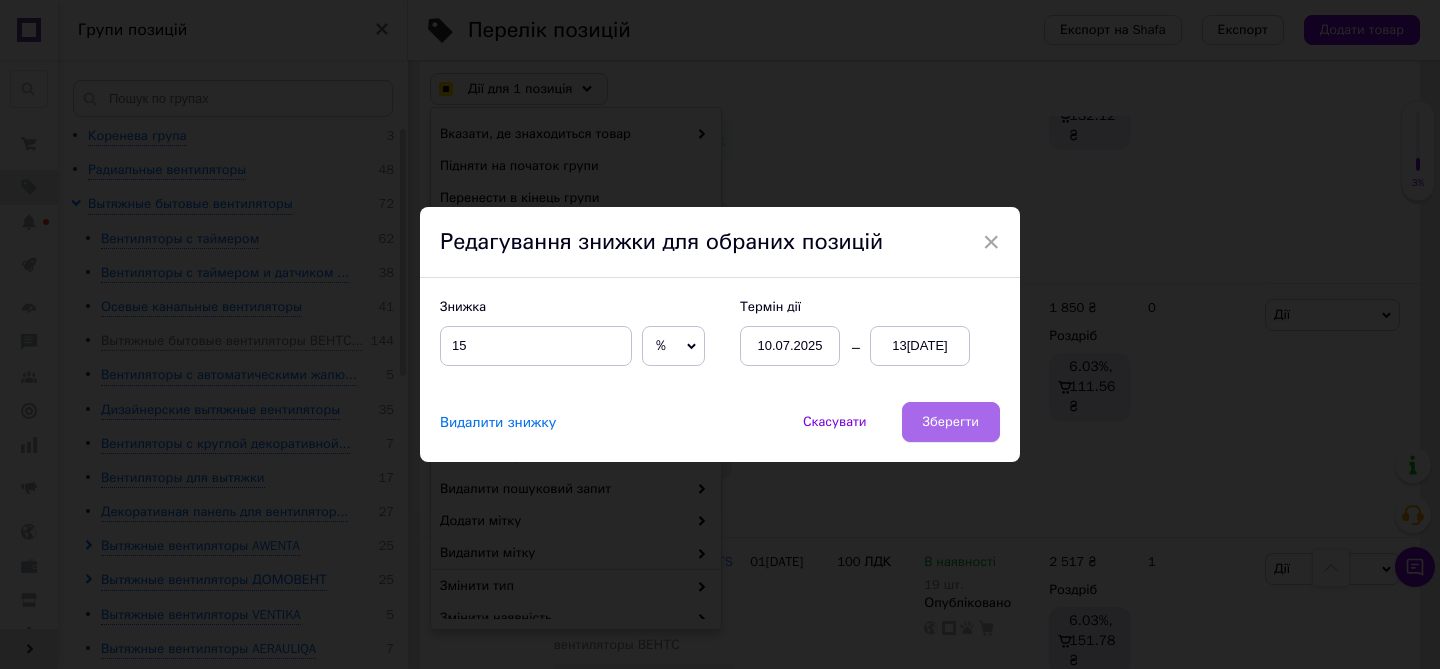 click on "Зберегти" at bounding box center (951, 422) 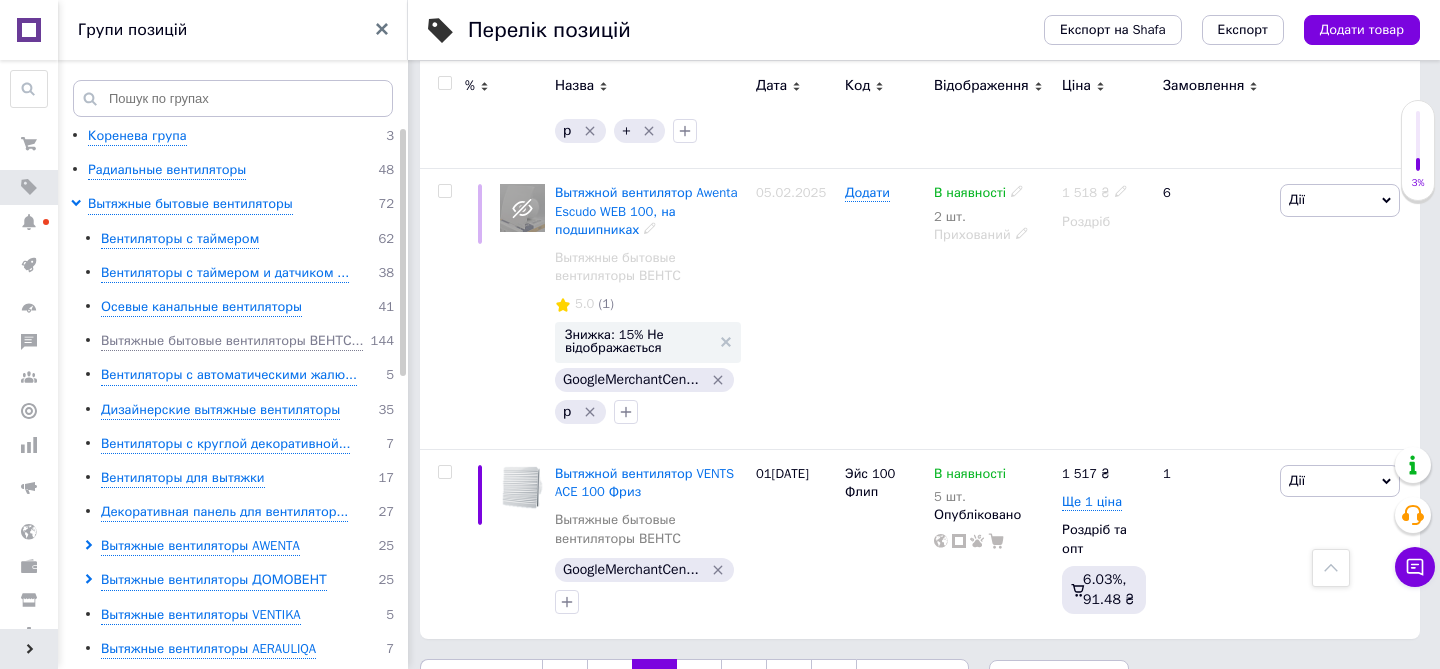 scroll, scrollTop: 4748, scrollLeft: 0, axis: vertical 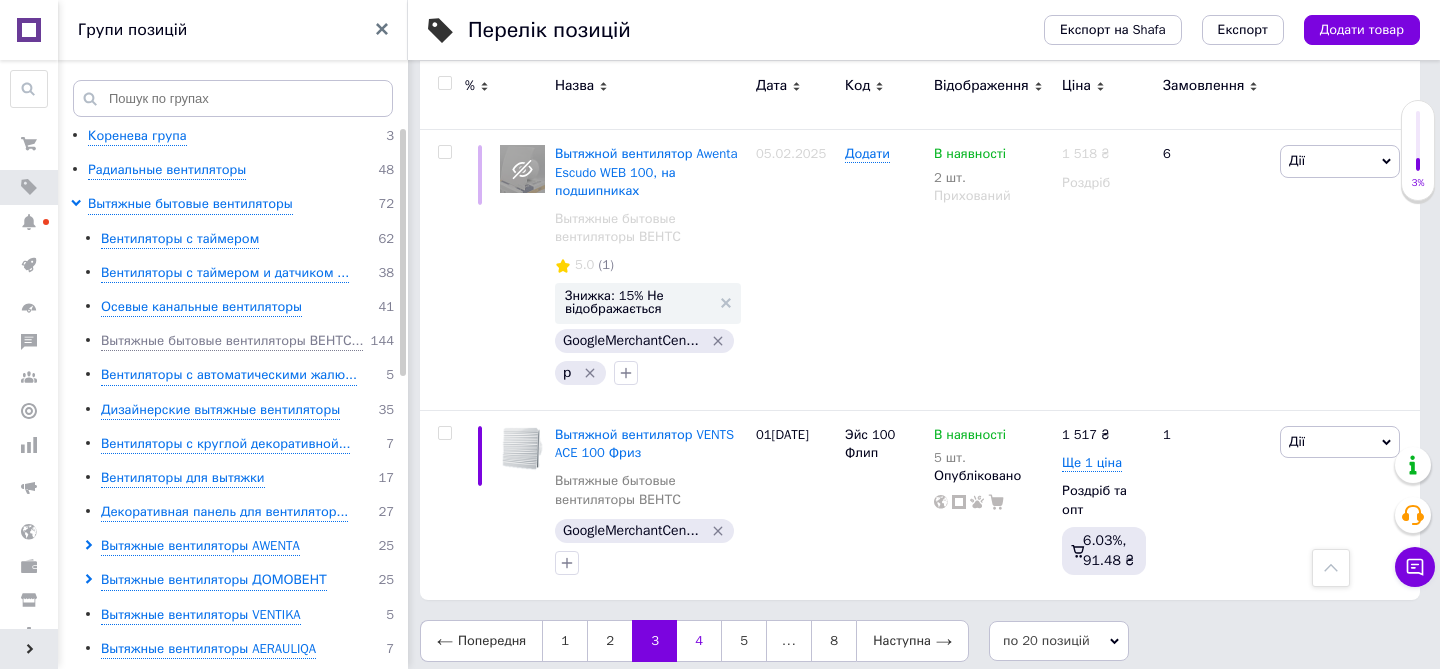 click on "4" at bounding box center (699, 641) 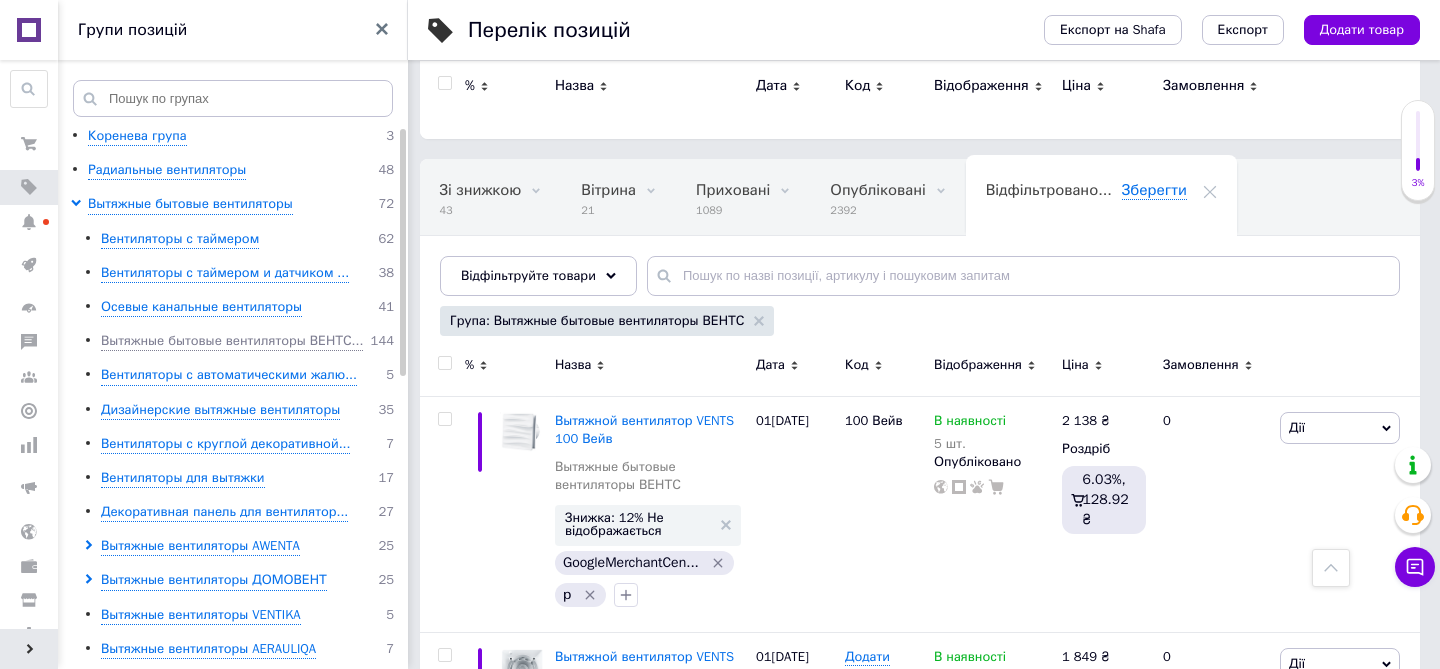 scroll, scrollTop: 0, scrollLeft: 0, axis: both 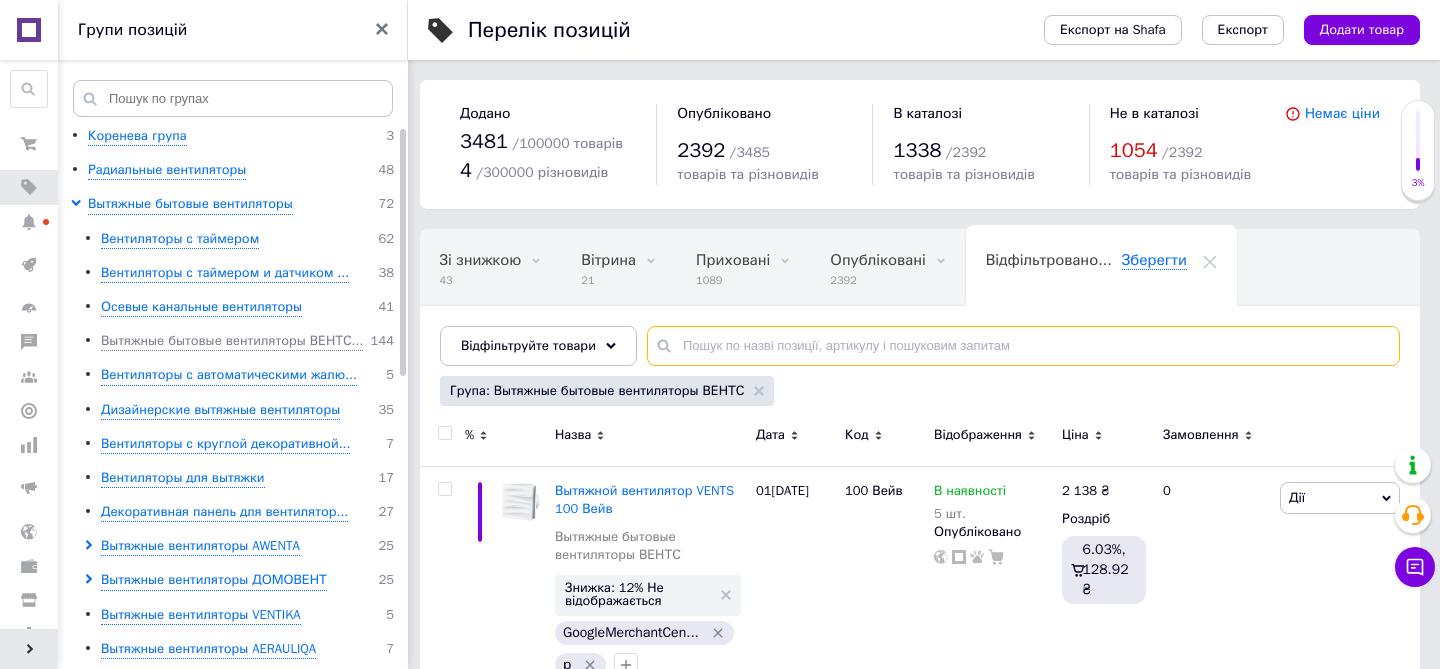 click at bounding box center (1023, 346) 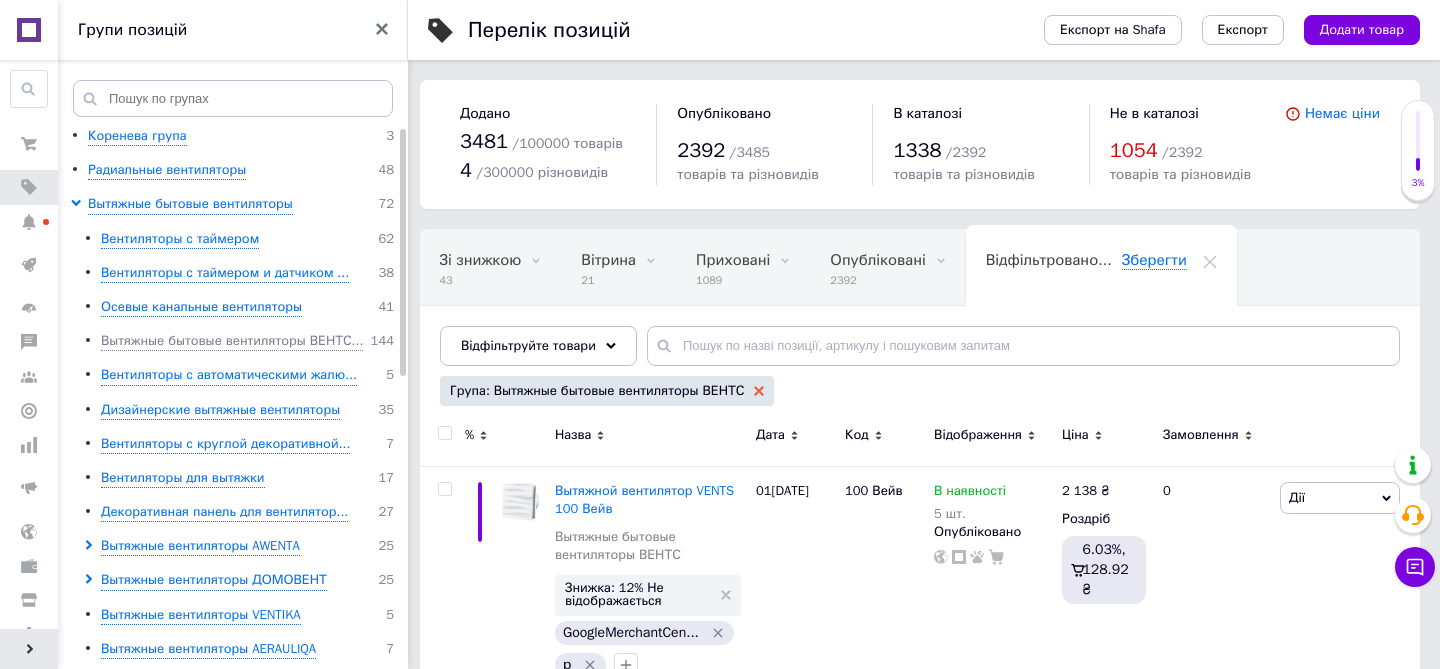 click 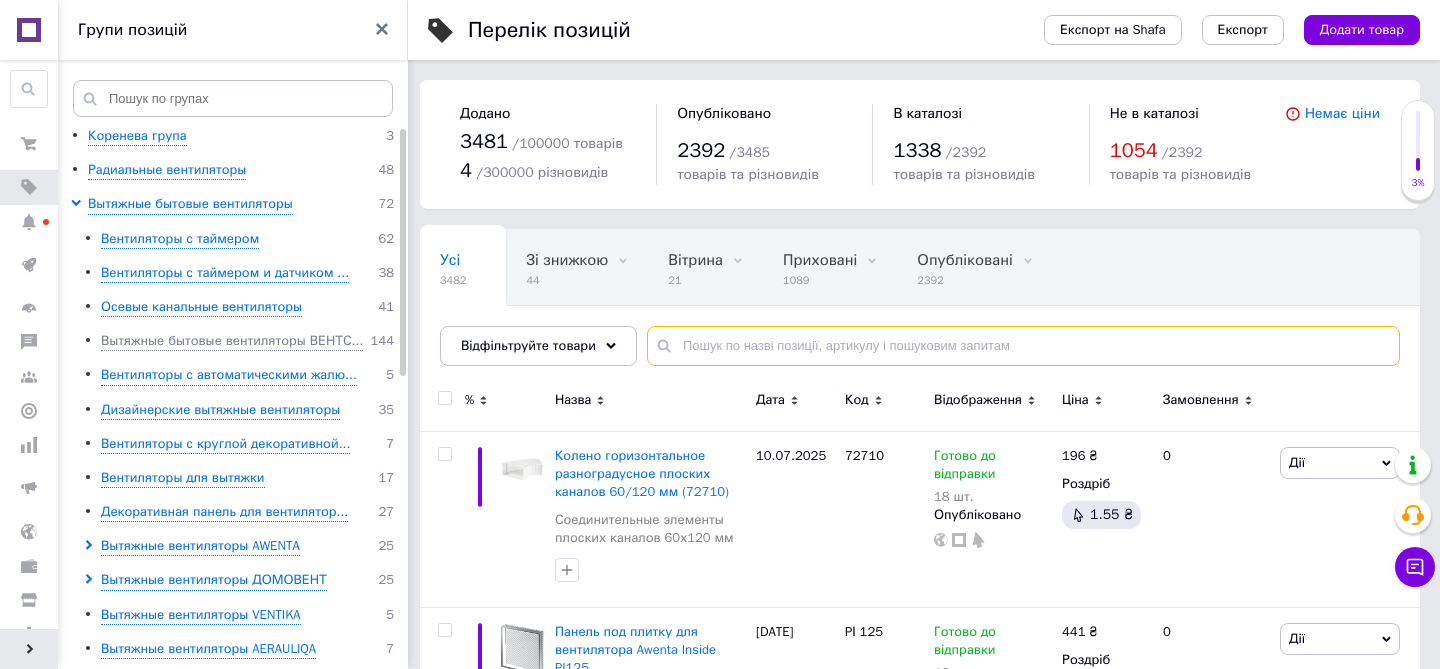 click at bounding box center (1023, 346) 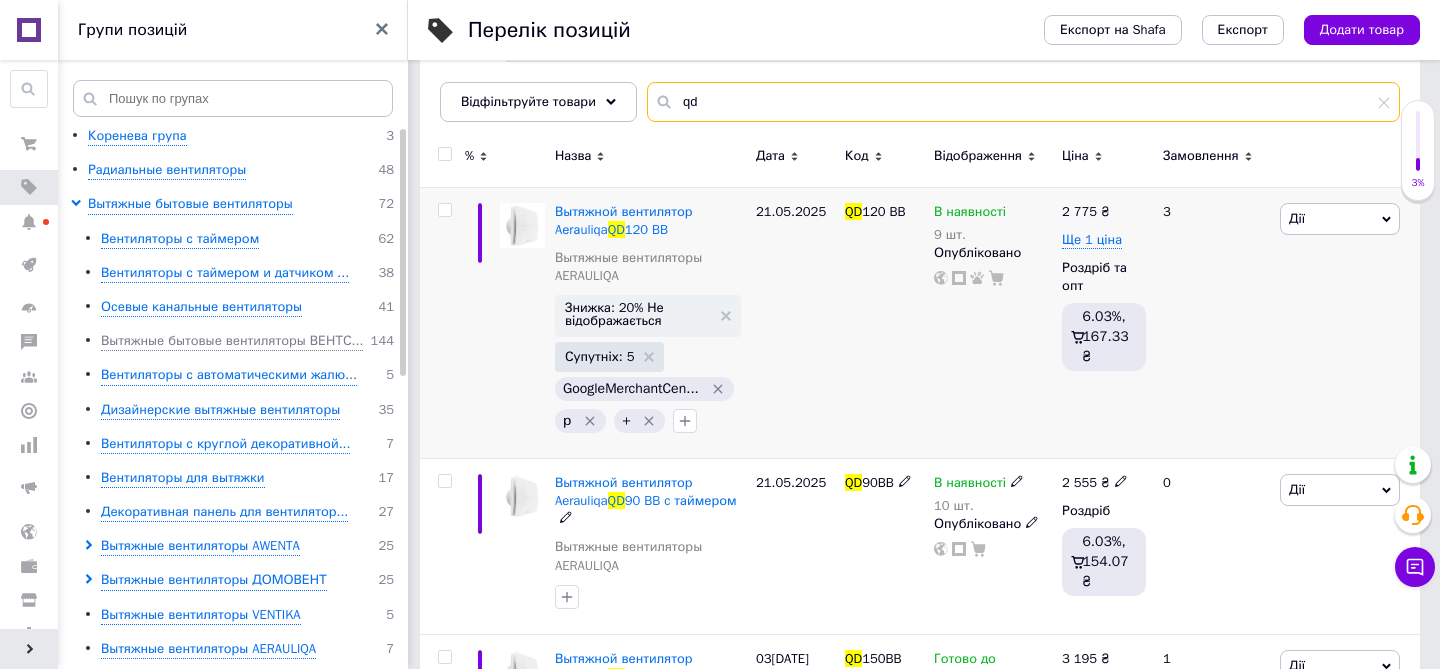 scroll, scrollTop: 245, scrollLeft: 0, axis: vertical 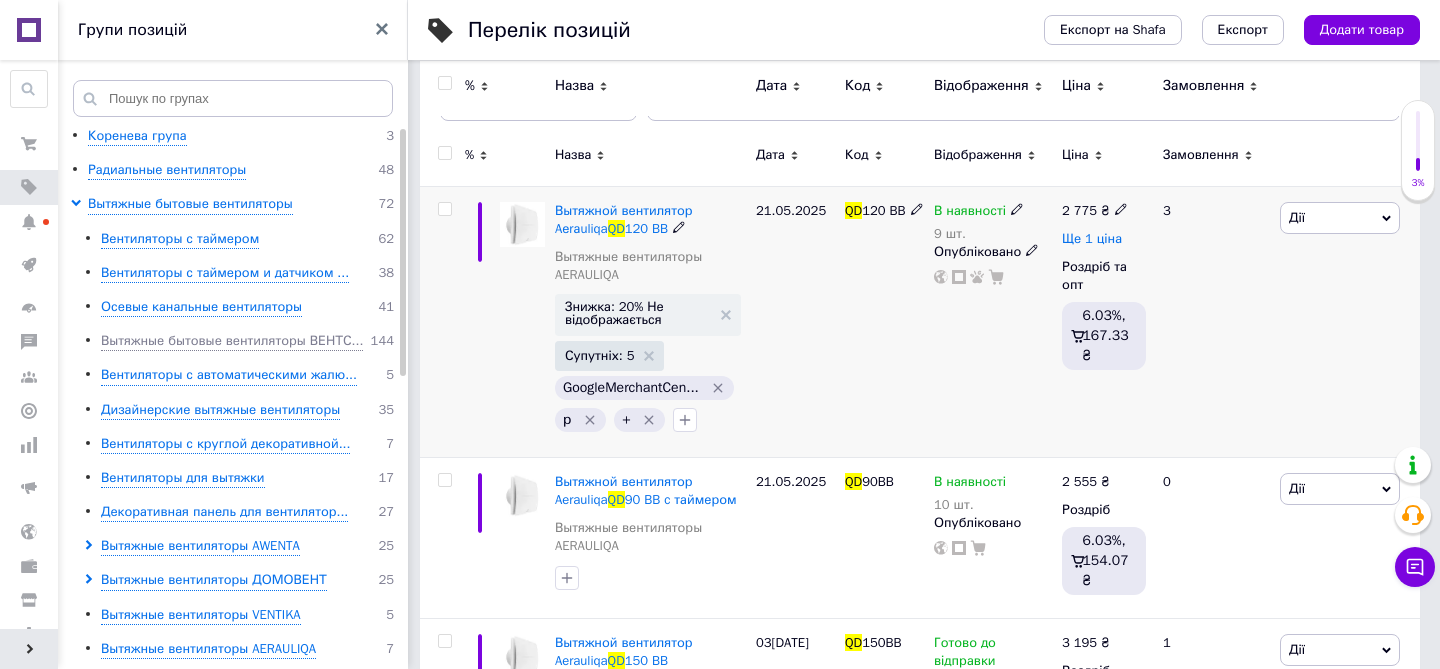 click on "Ще 1 ціна" at bounding box center [1092, 239] 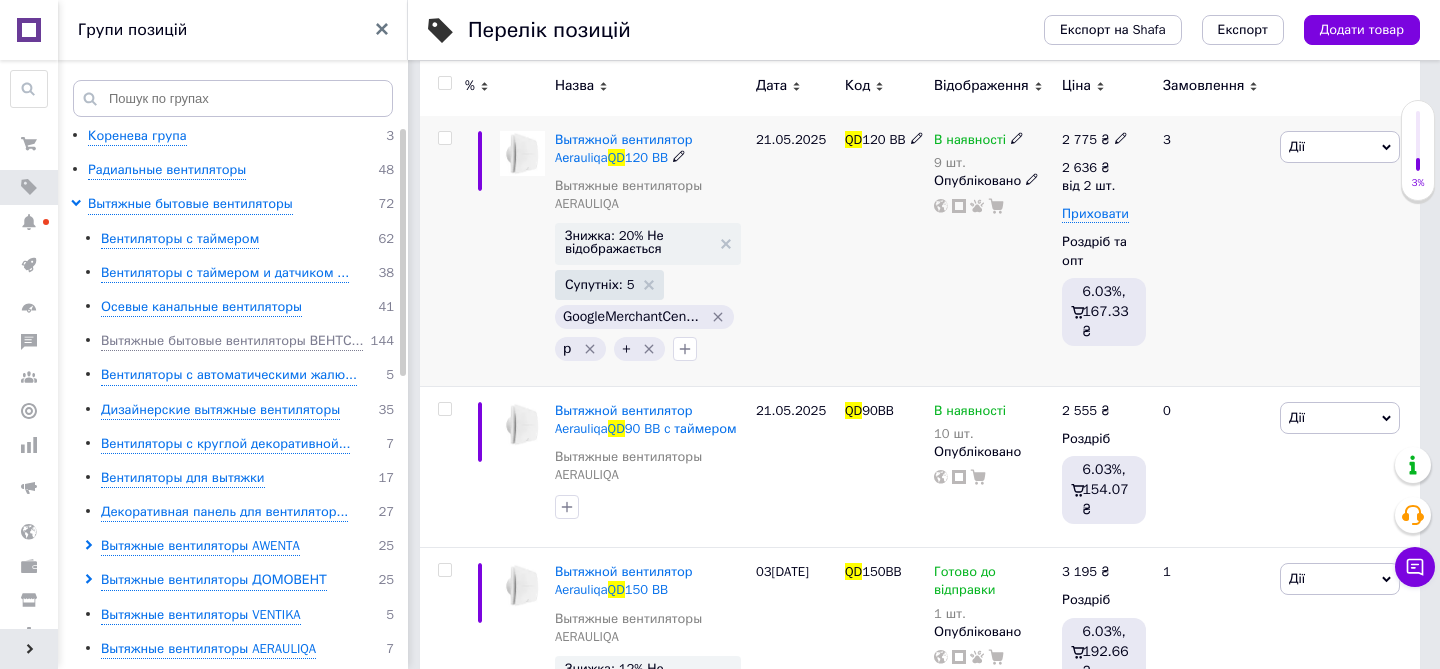 scroll, scrollTop: 342, scrollLeft: 0, axis: vertical 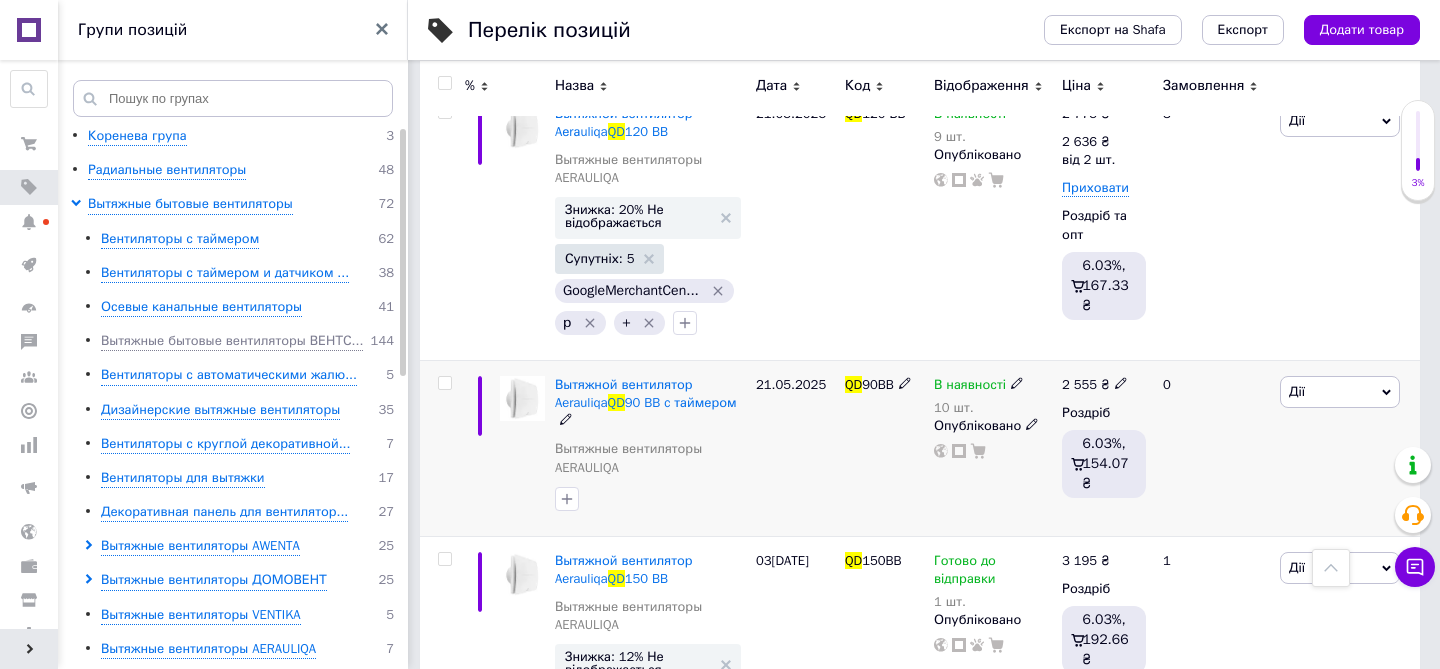 click at bounding box center [444, 383] 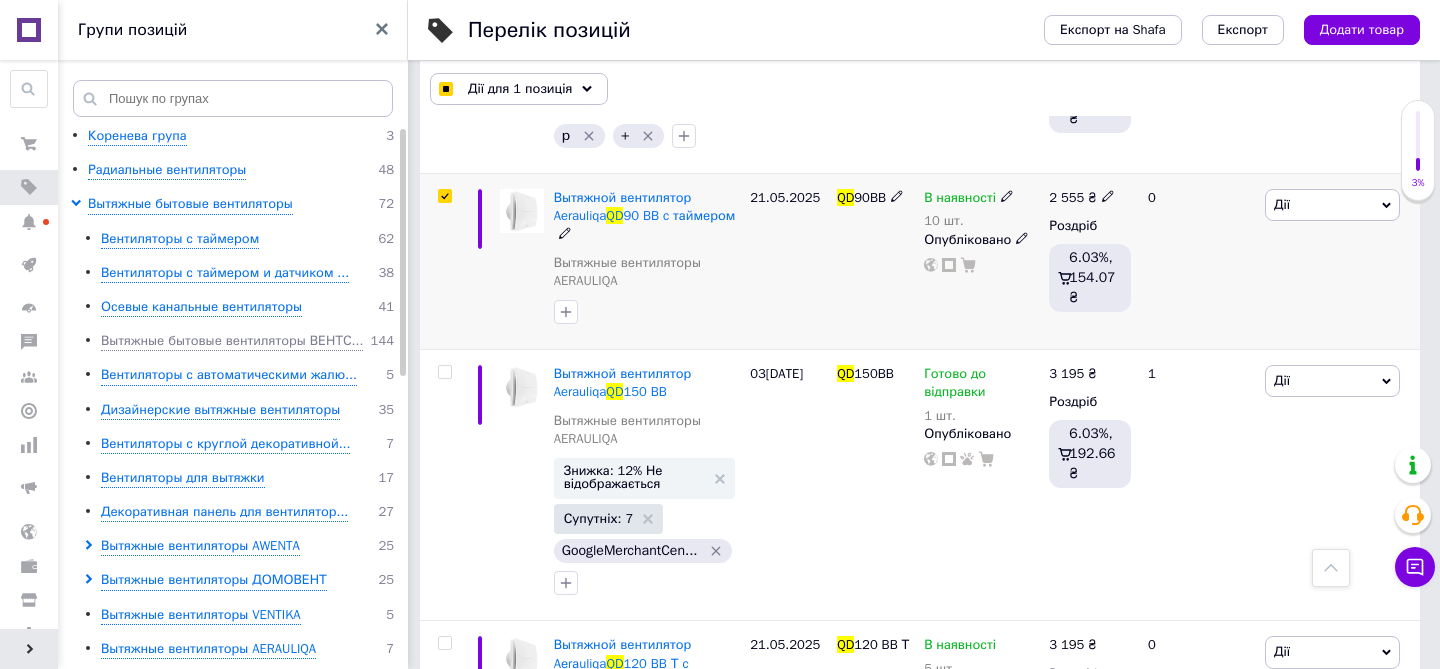 scroll, scrollTop: 536, scrollLeft: 0, axis: vertical 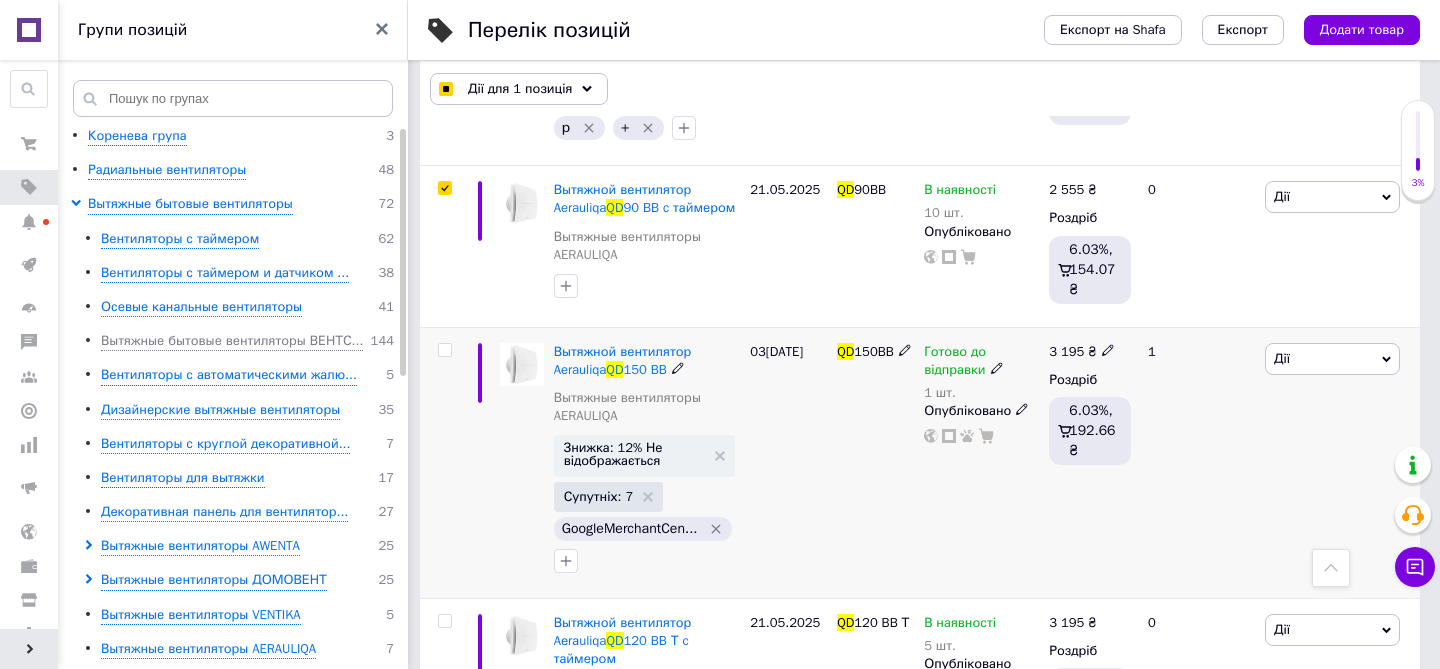 click at bounding box center (444, 350) 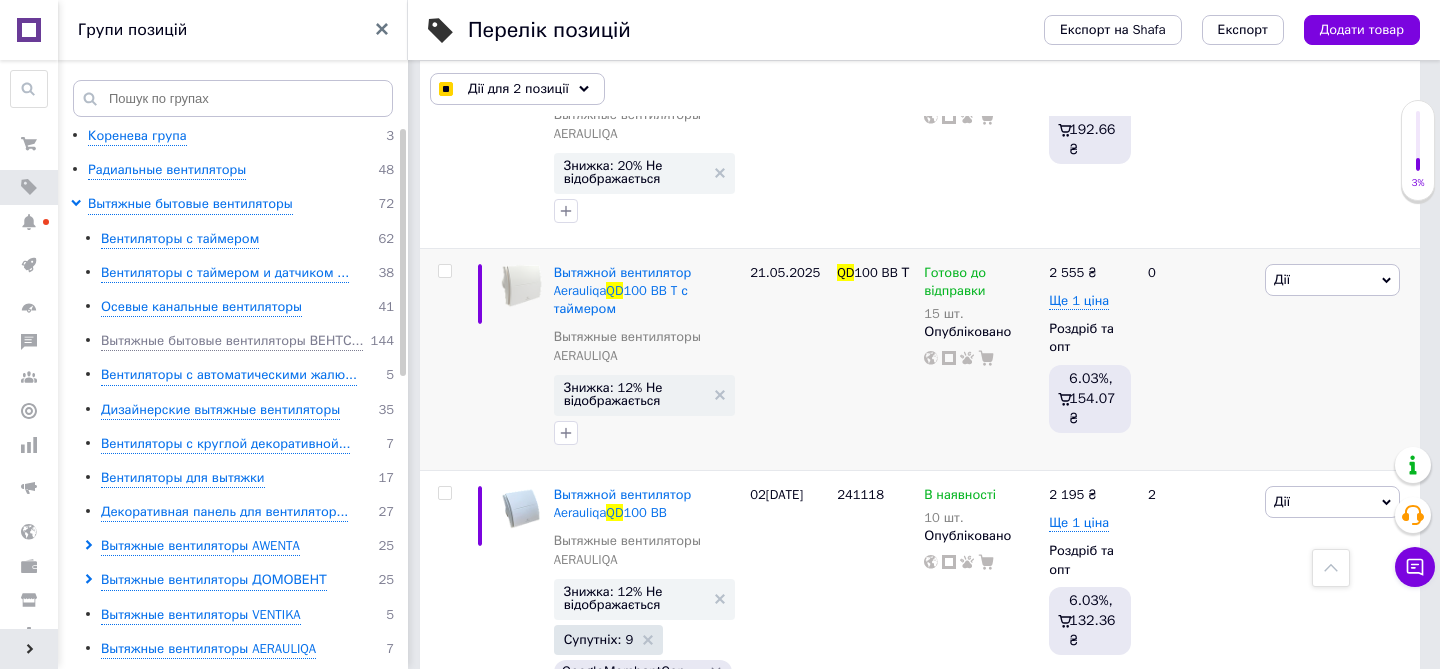 scroll, scrollTop: 1110, scrollLeft: 0, axis: vertical 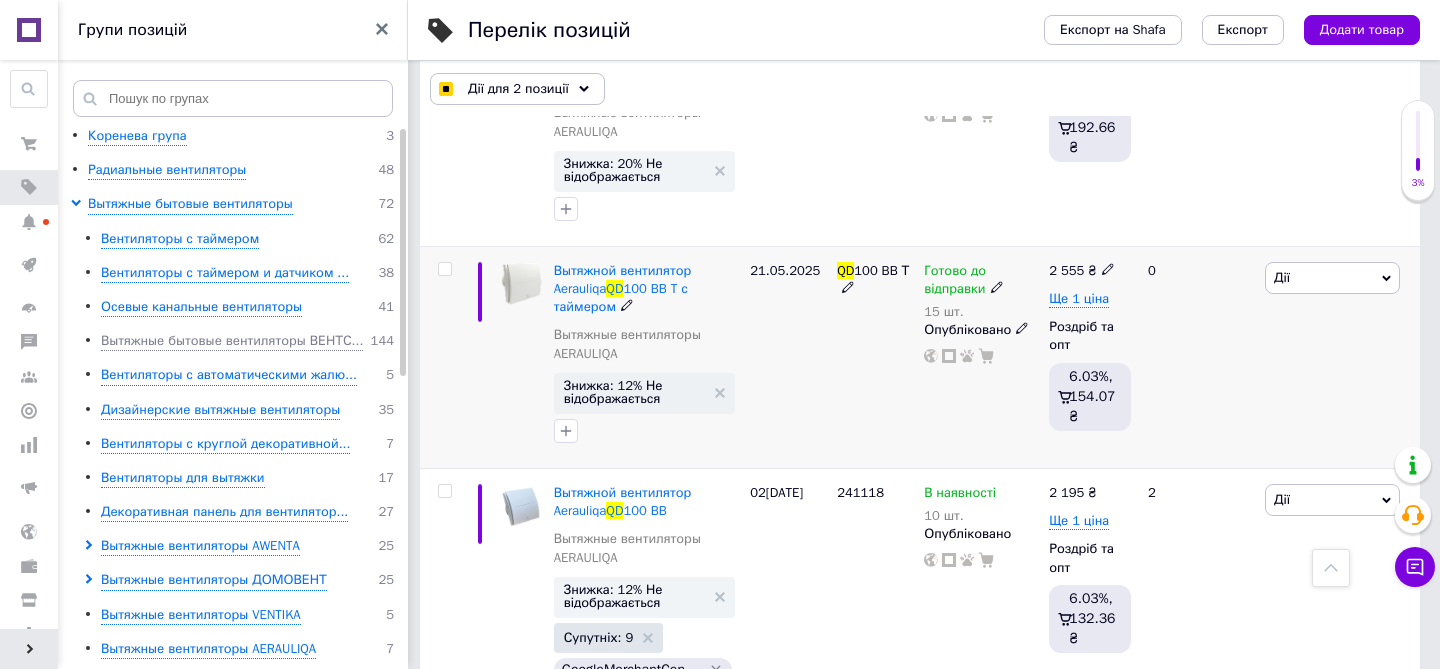 click at bounding box center (444, 269) 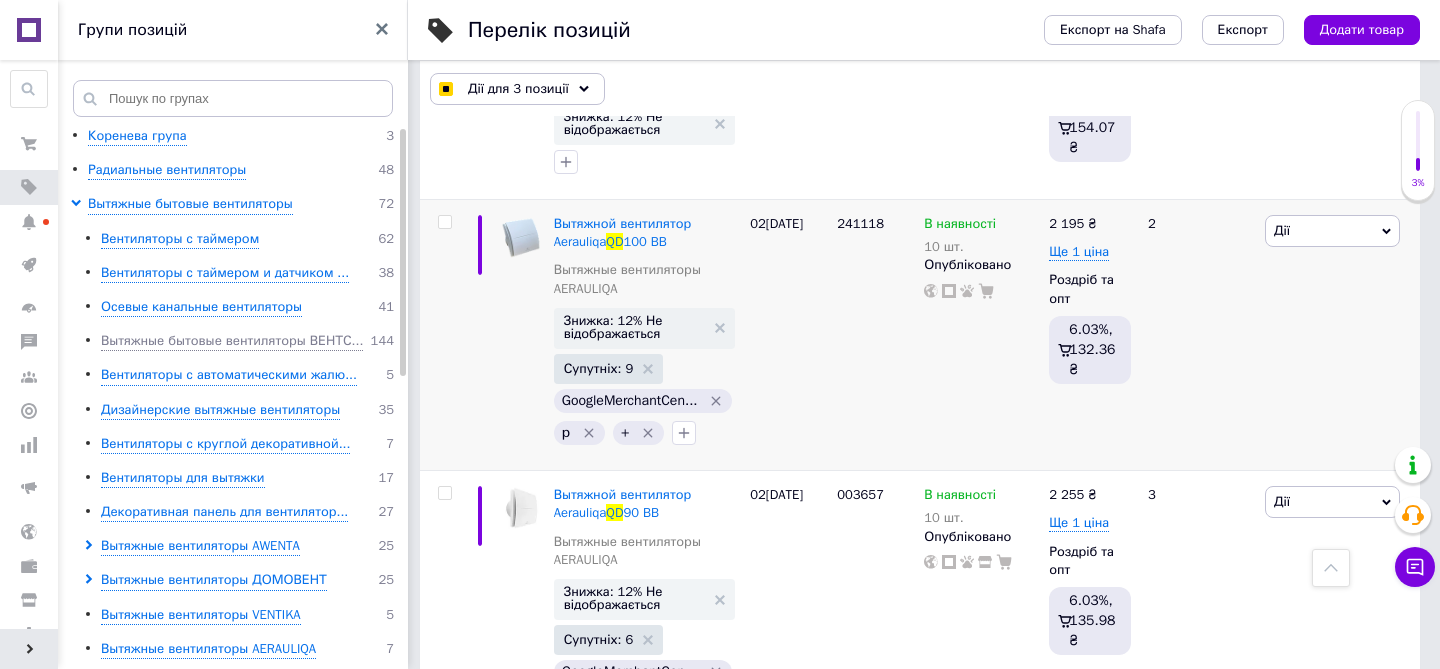 scroll, scrollTop: 1381, scrollLeft: 0, axis: vertical 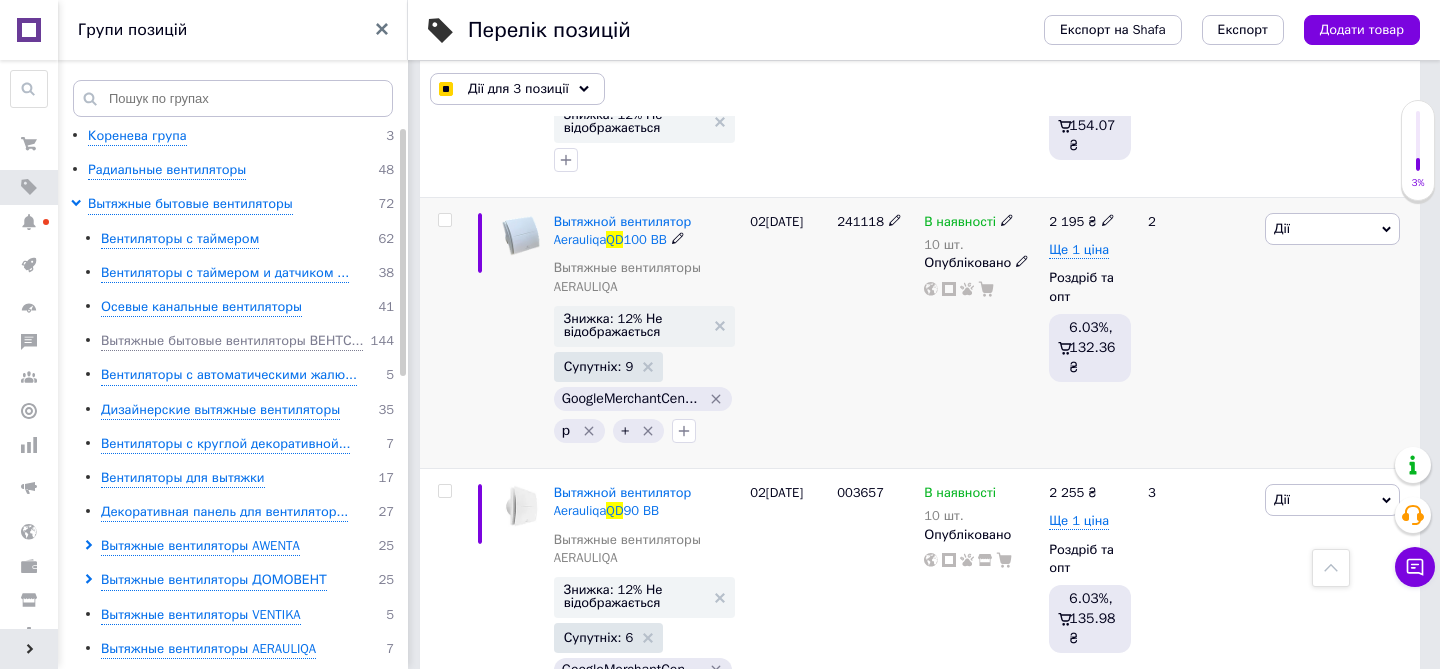 click at bounding box center (444, 220) 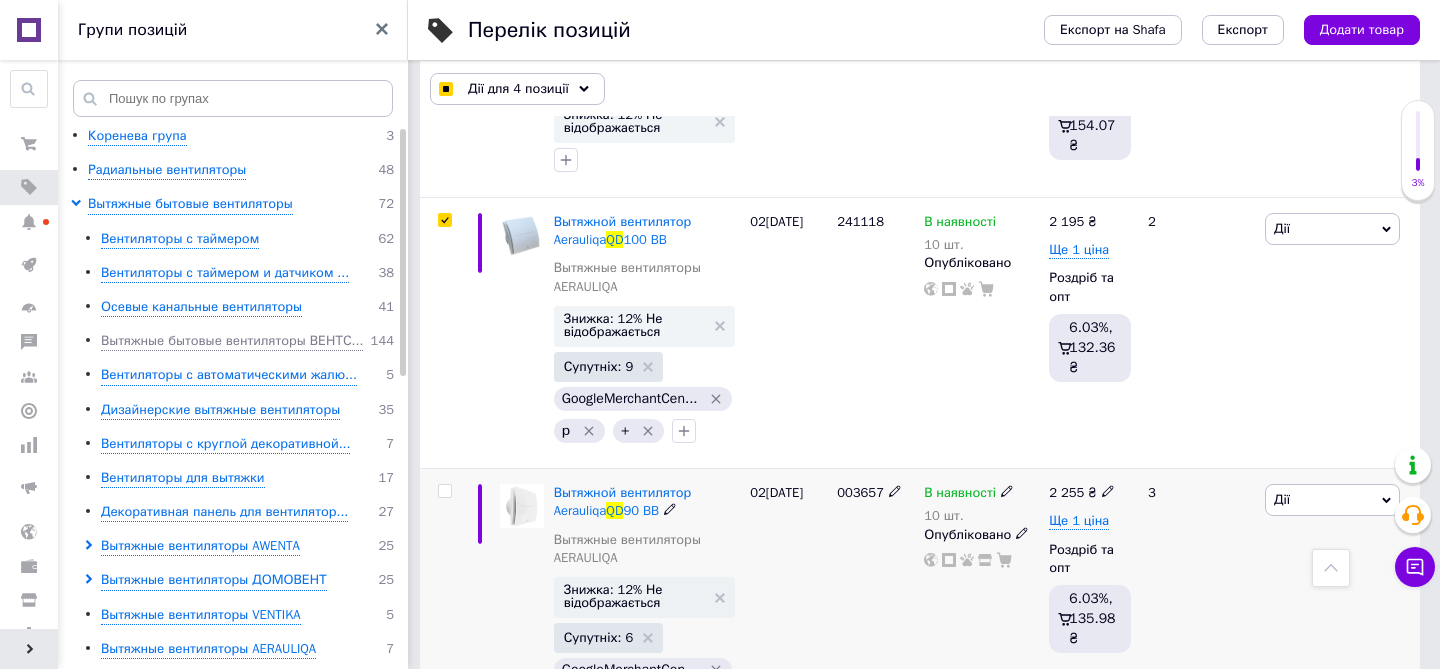 click at bounding box center (444, 491) 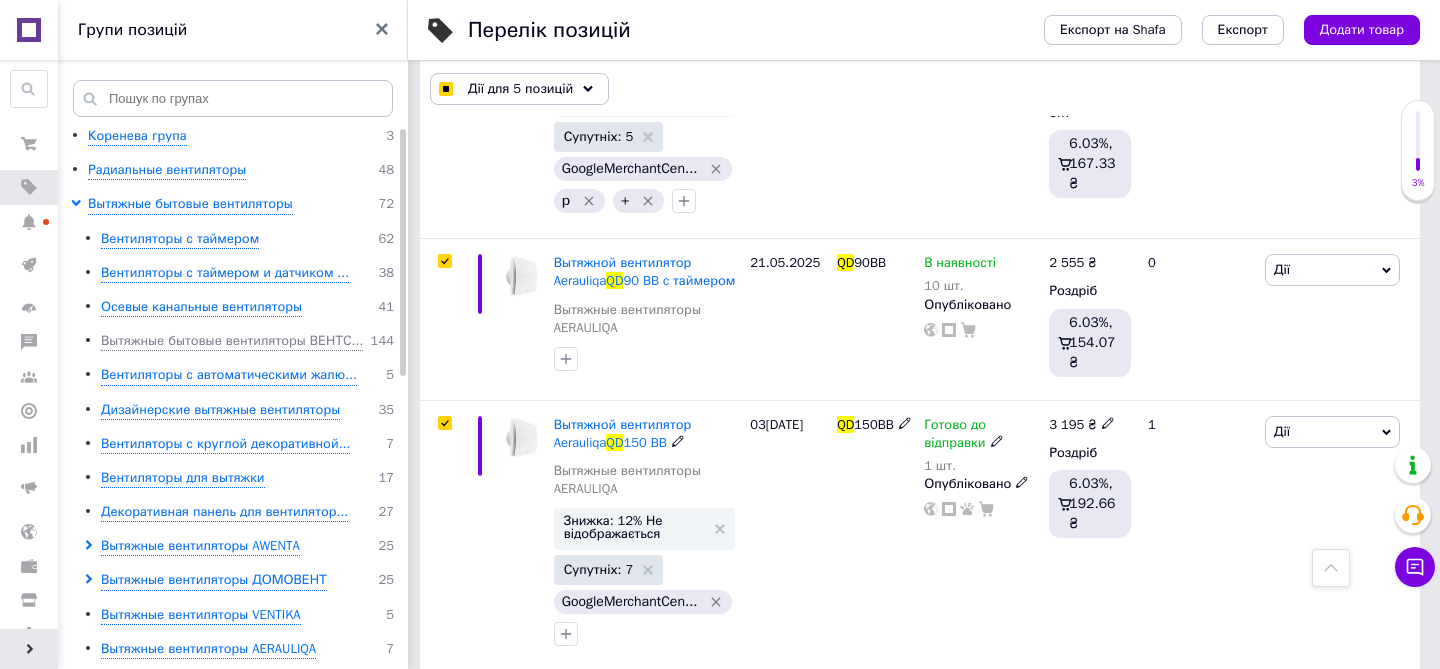 scroll, scrollTop: 476, scrollLeft: 0, axis: vertical 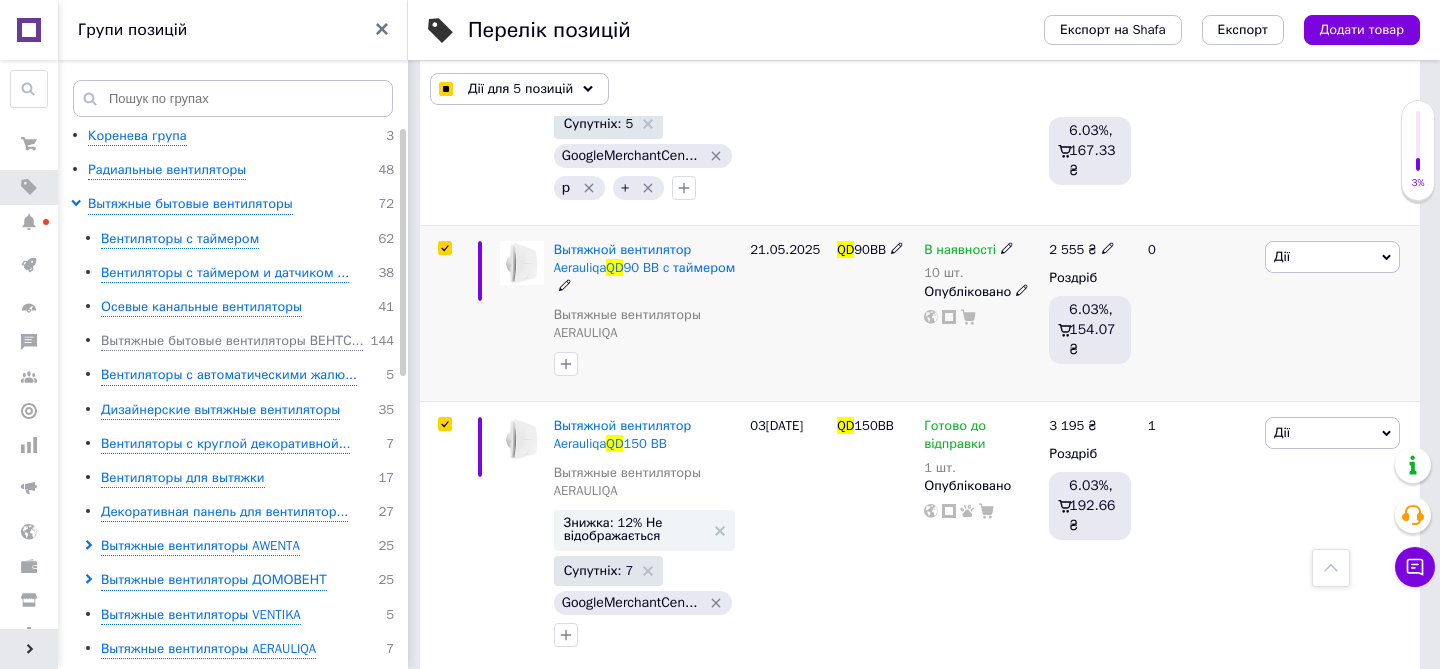 click at bounding box center [444, 248] 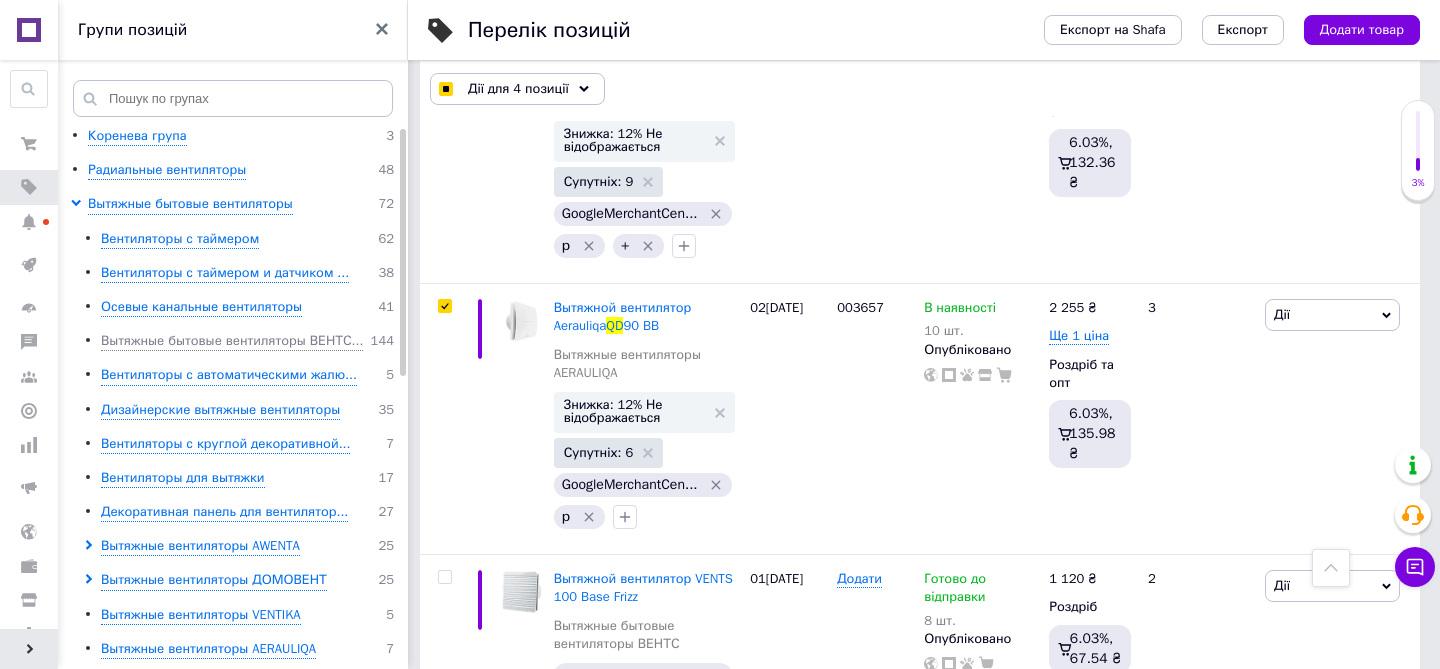 scroll, scrollTop: 1750, scrollLeft: 0, axis: vertical 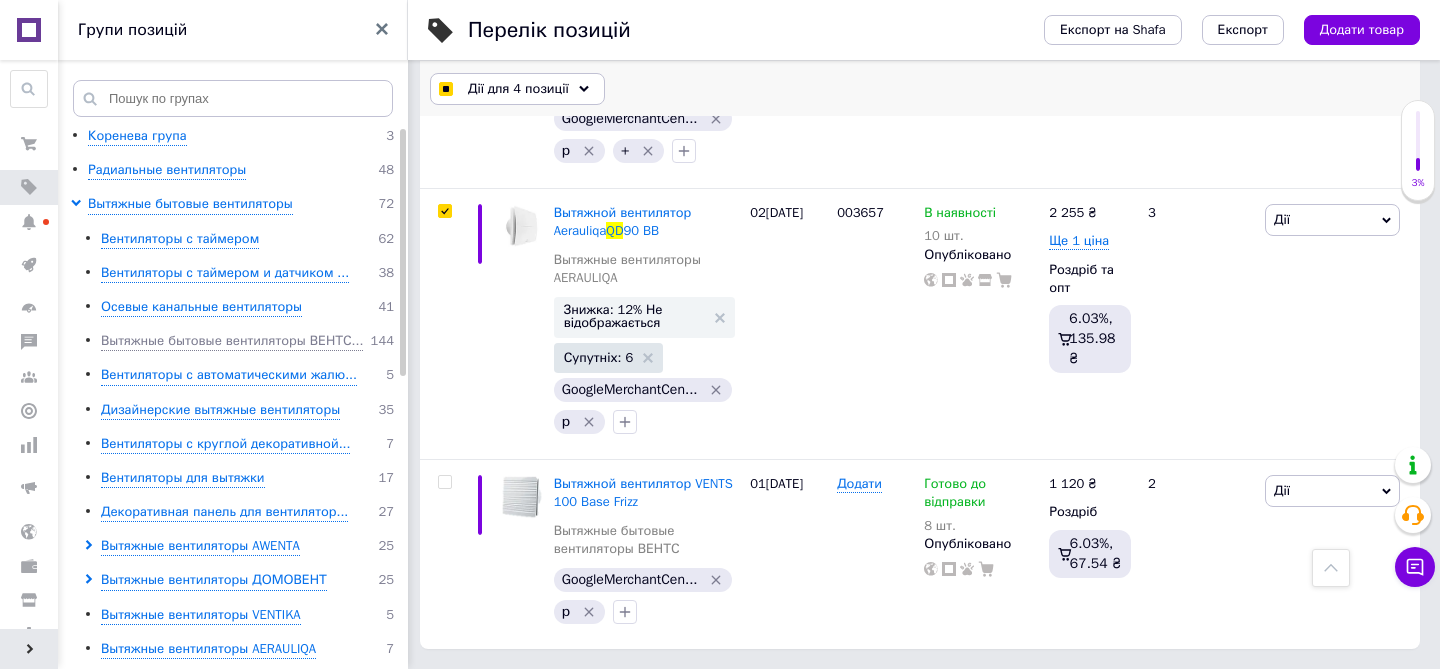 click on "Дії для 4 позиції" at bounding box center [518, 89] 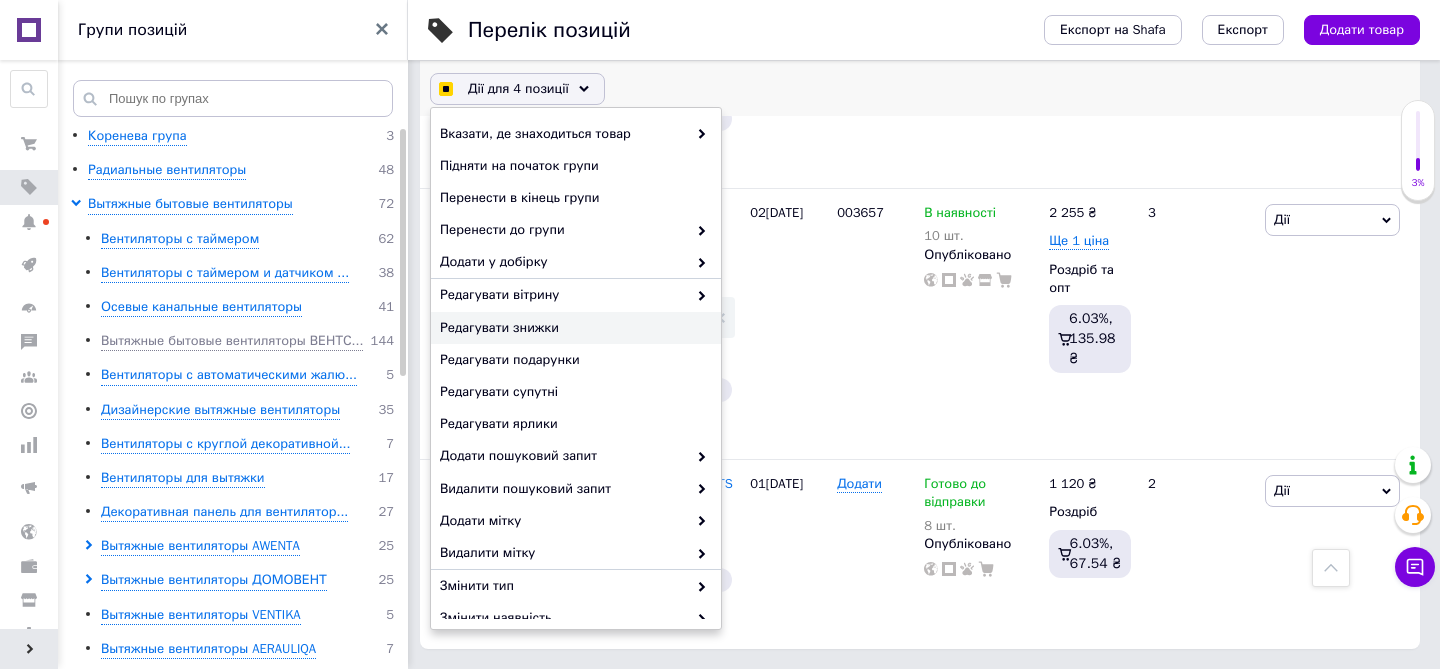 click on "Редагувати знижки" at bounding box center [573, 328] 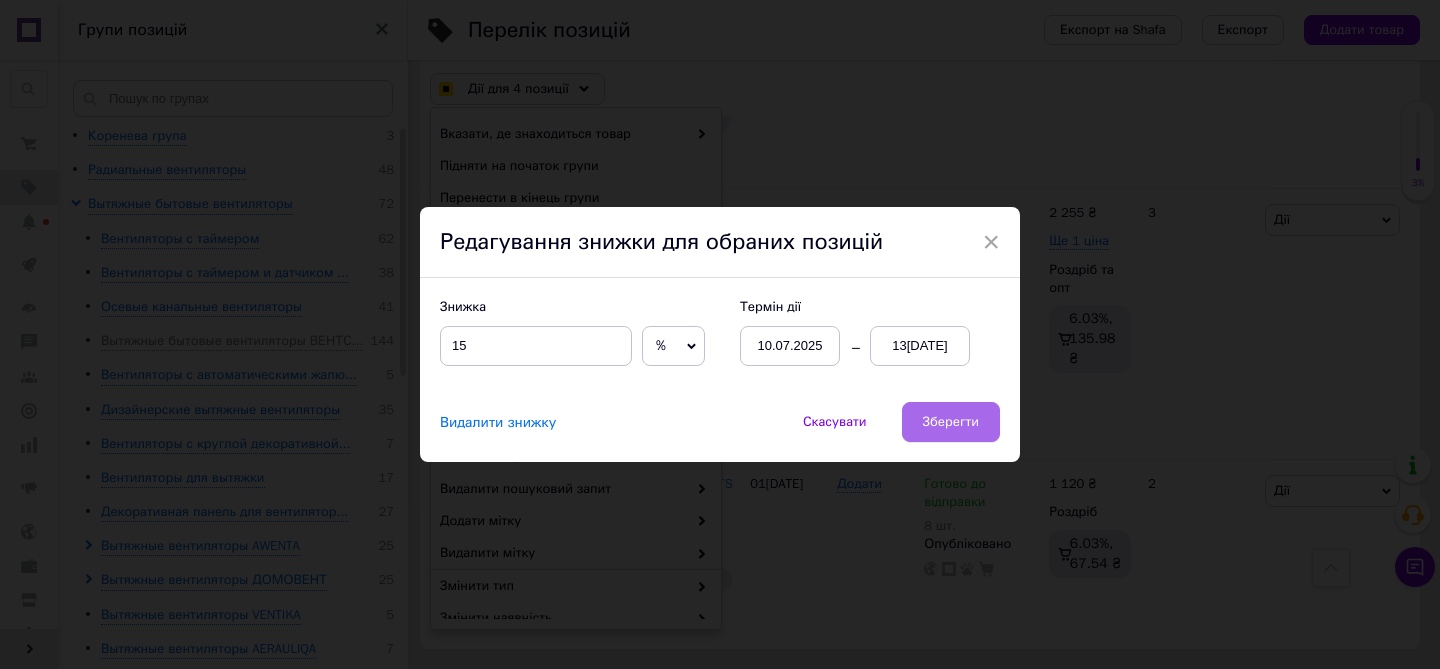 click on "Зберегти" at bounding box center (951, 422) 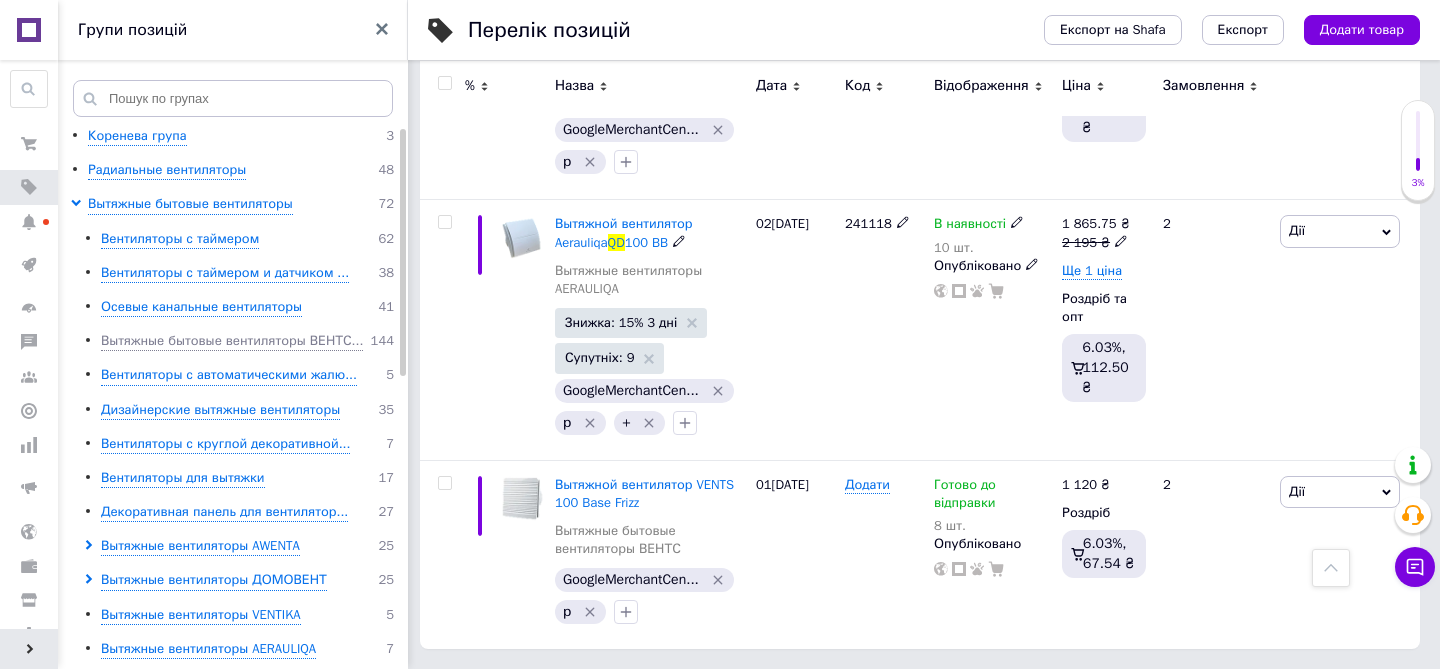 scroll, scrollTop: 1645, scrollLeft: 0, axis: vertical 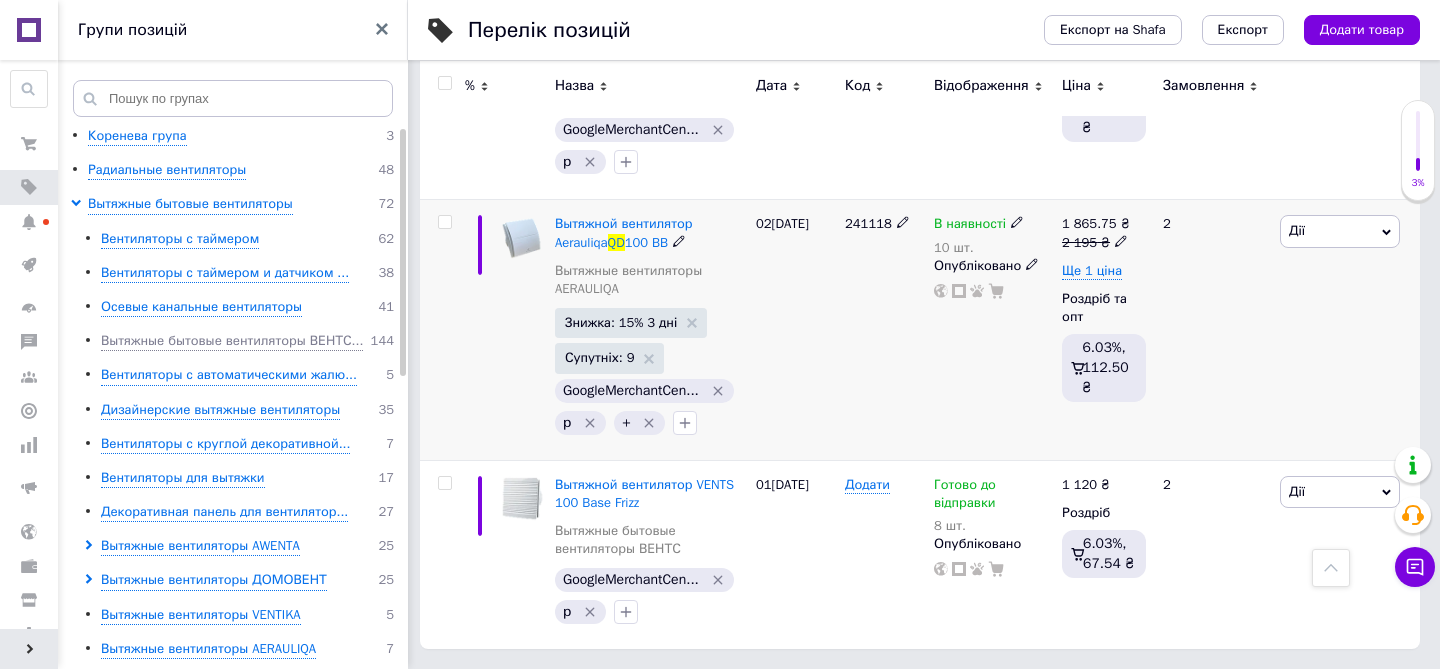 click at bounding box center (522, 237) 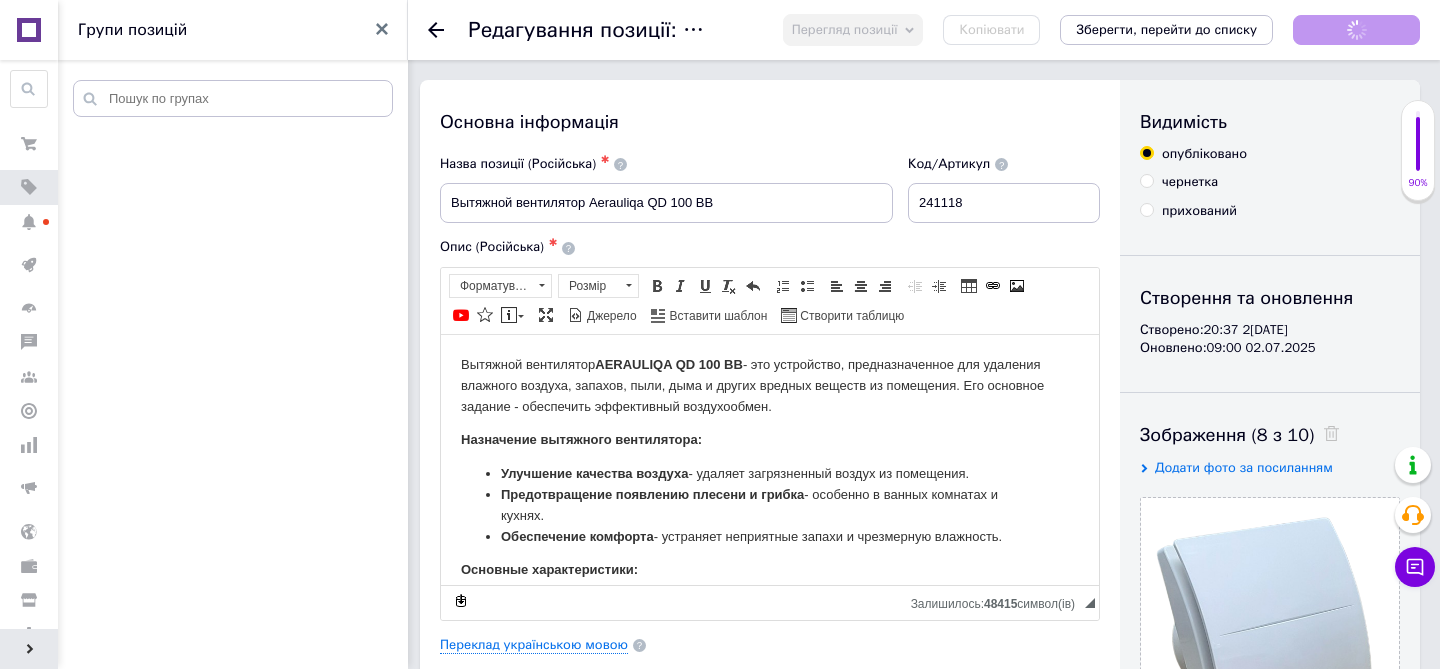 scroll, scrollTop: 0, scrollLeft: 0, axis: both 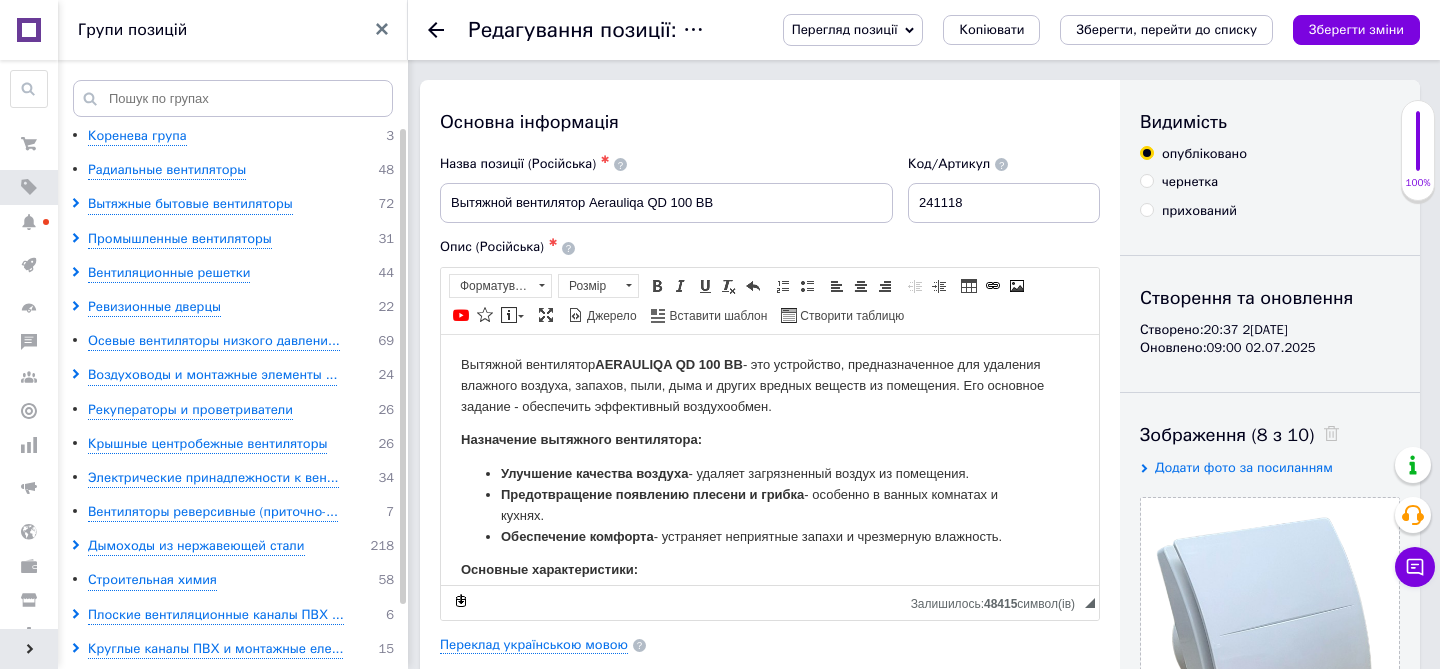click on "Перегляд позиції" at bounding box center (845, 29) 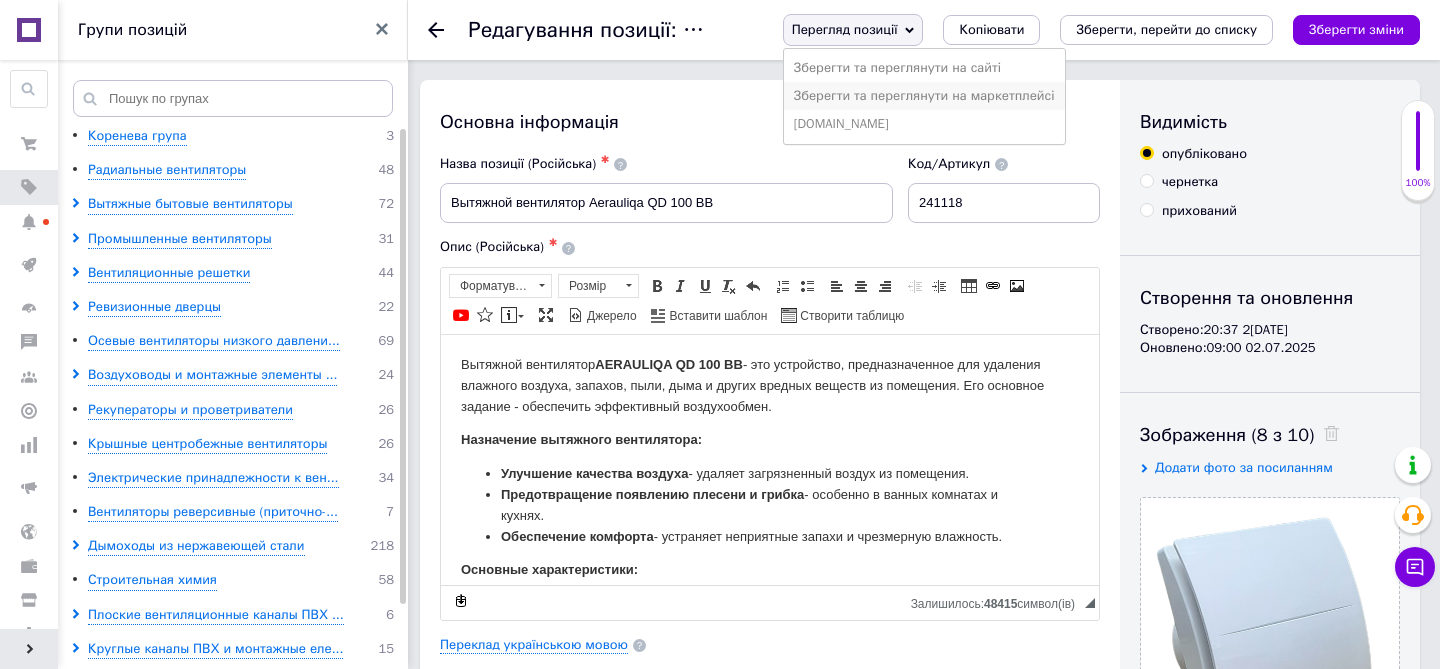 click on "Зберегти та переглянути на маркетплейсі" at bounding box center [924, 96] 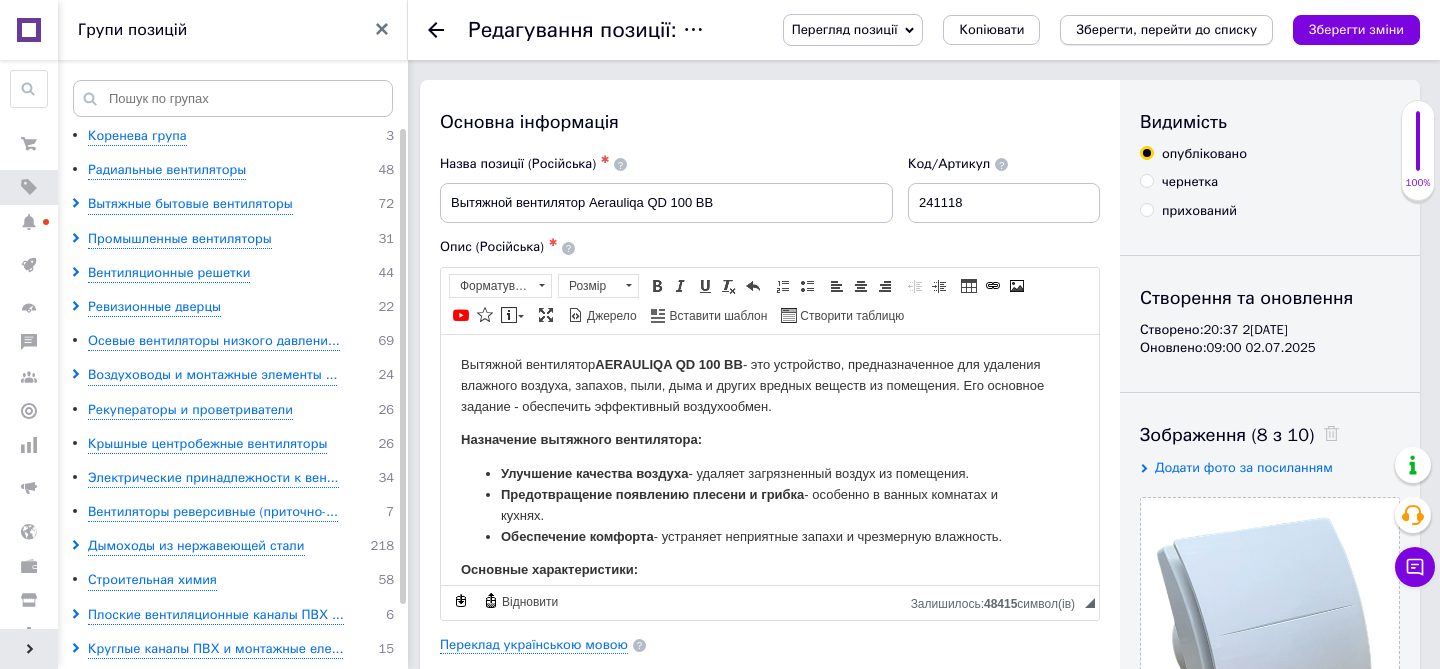 click on "Зберегти, перейти до списку" at bounding box center [1166, 29] 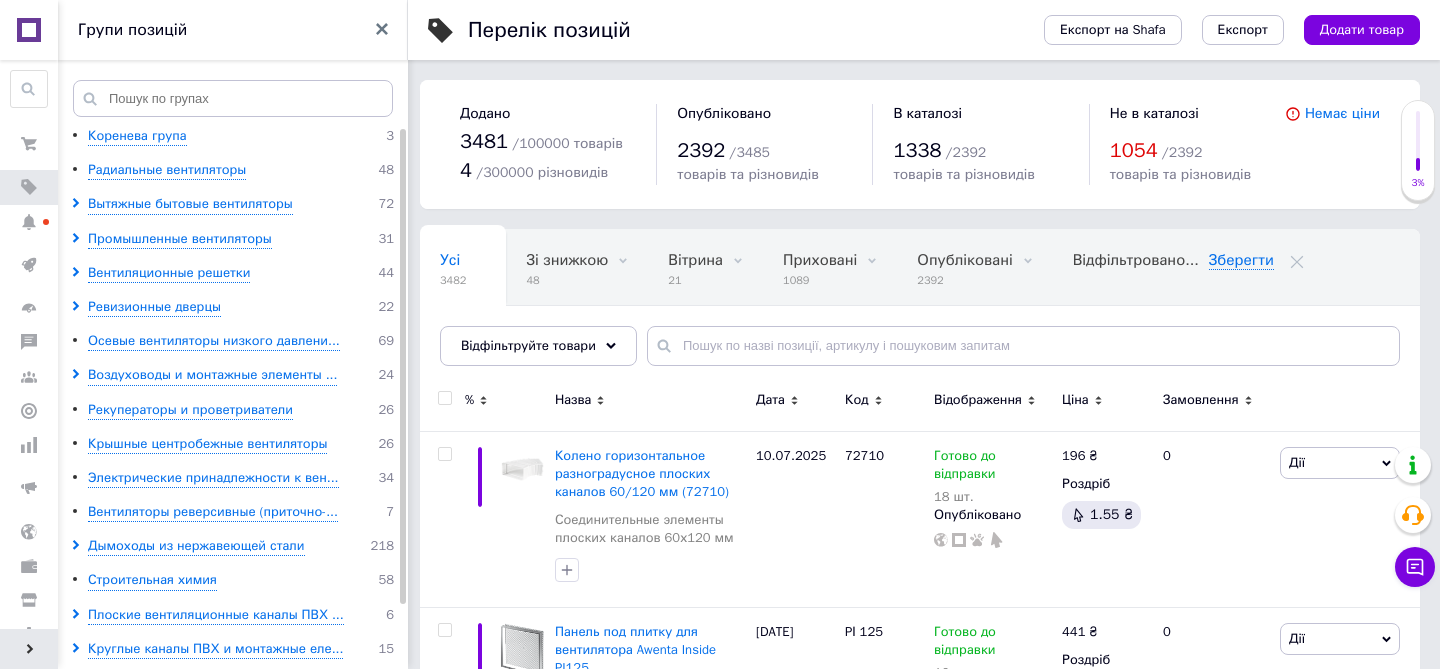 click 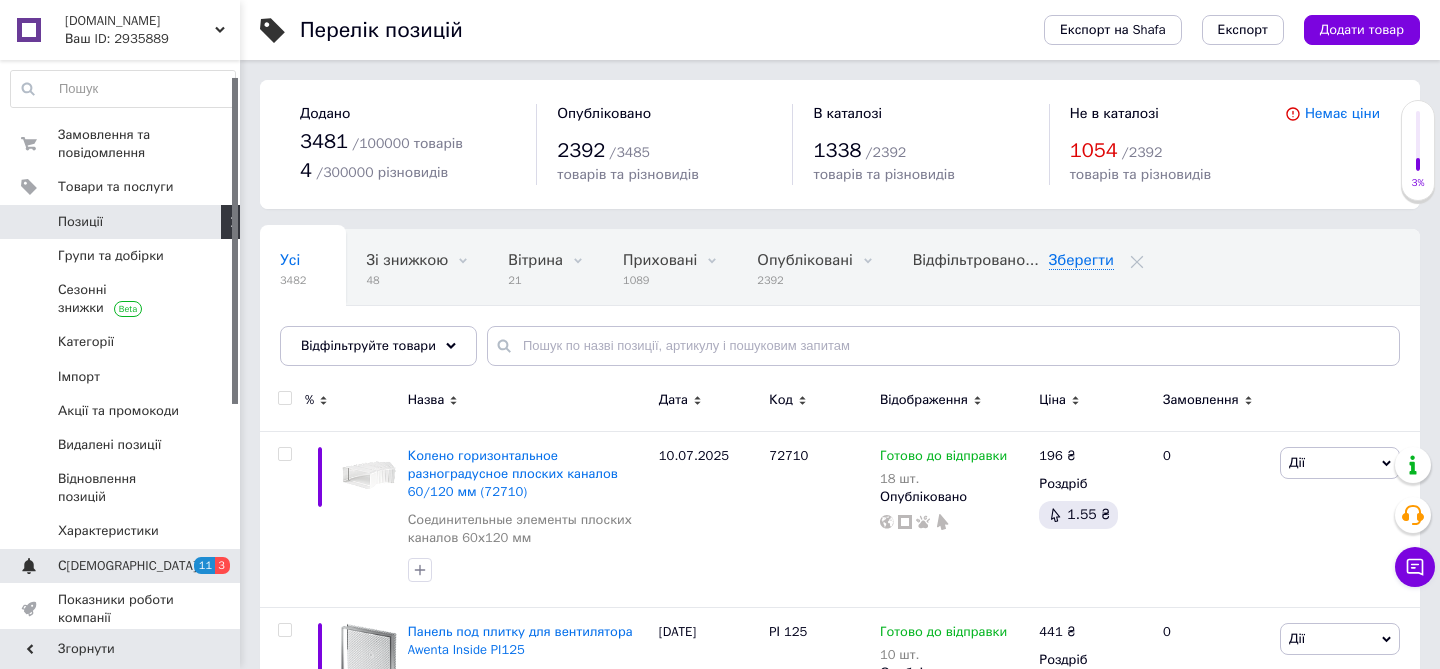 scroll, scrollTop: 419, scrollLeft: 0, axis: vertical 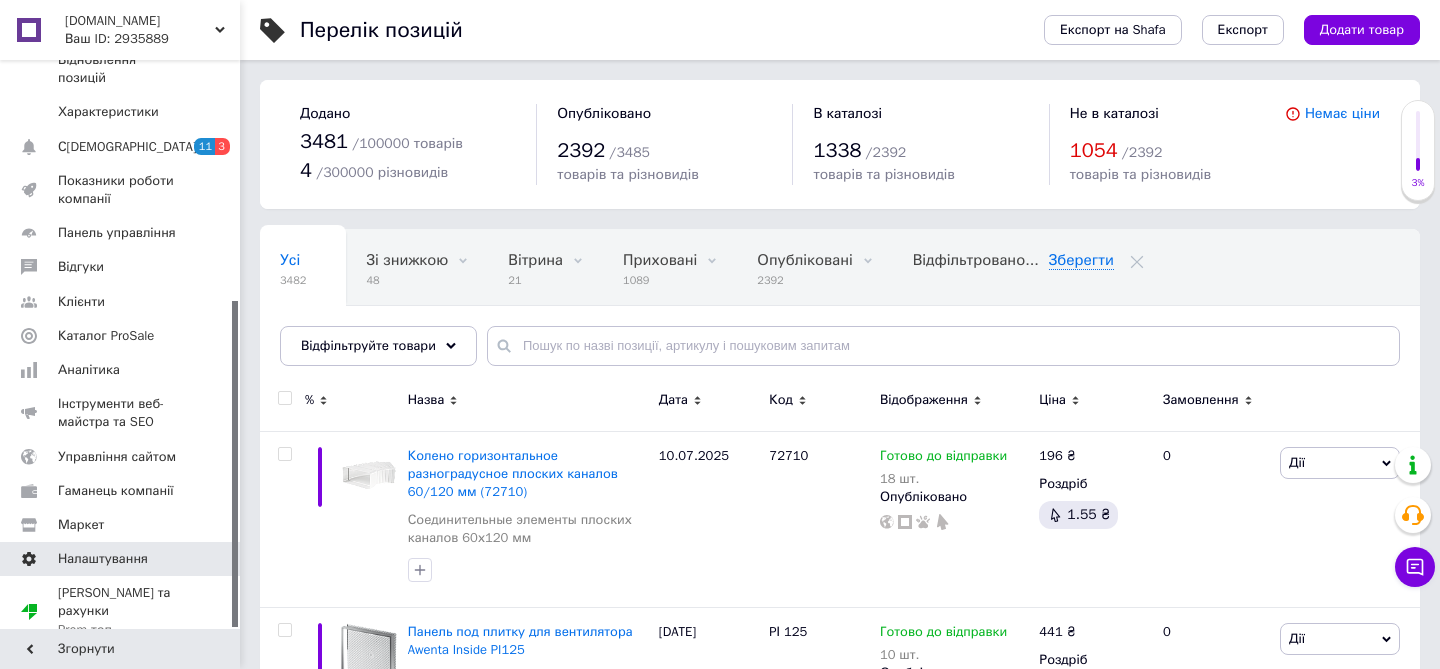 click on "Налаштування" at bounding box center (103, 559) 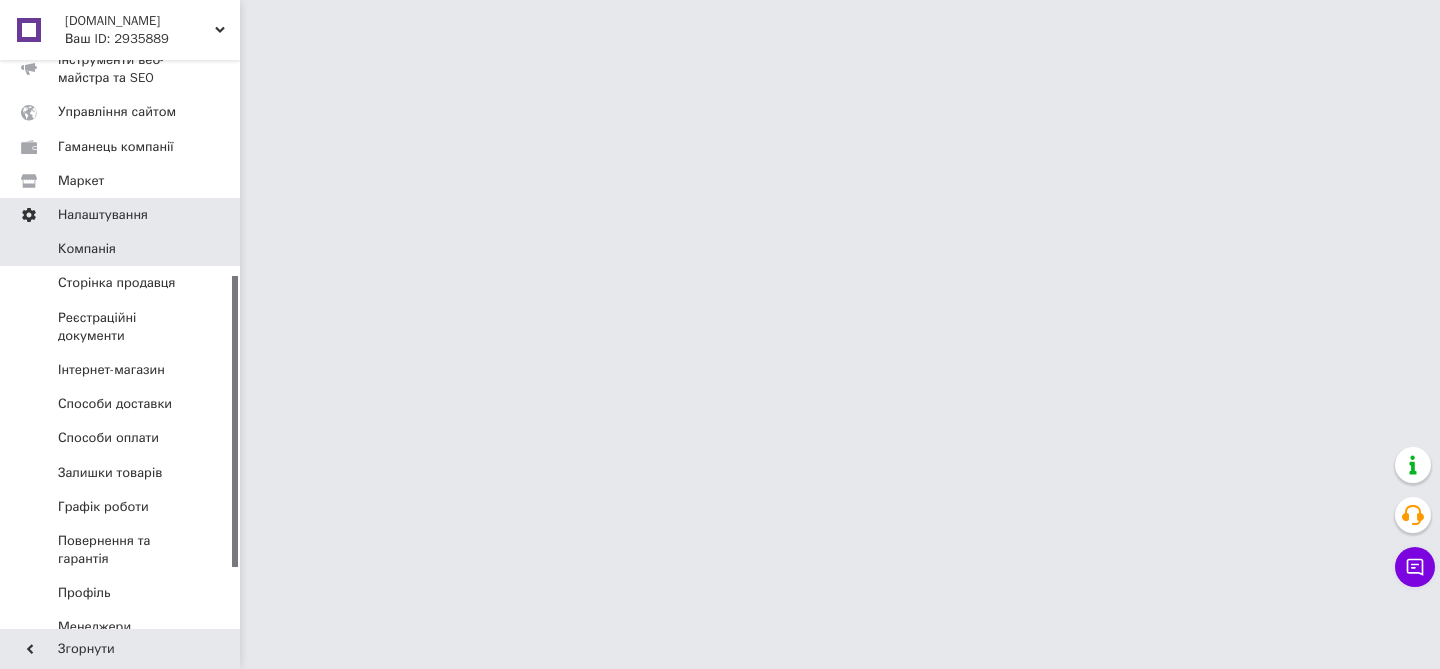 scroll, scrollTop: 539, scrollLeft: 0, axis: vertical 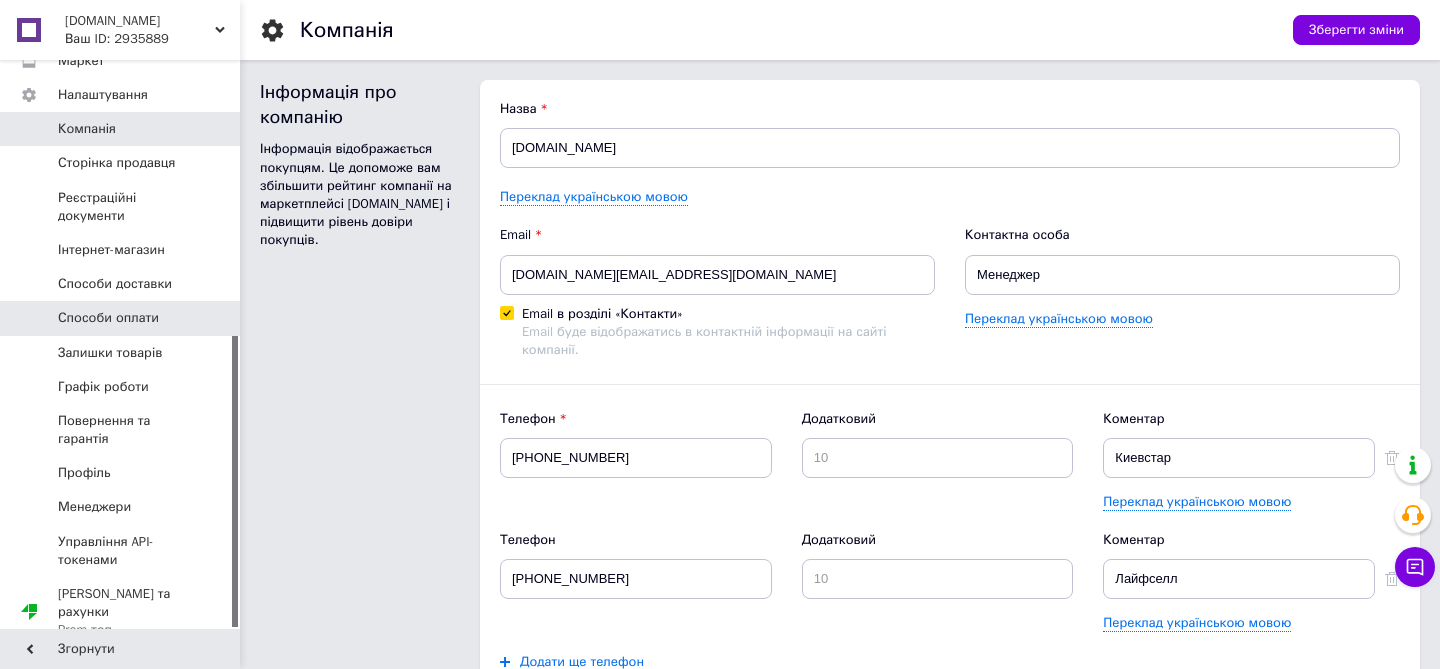 click on "Способи оплати" at bounding box center [108, 318] 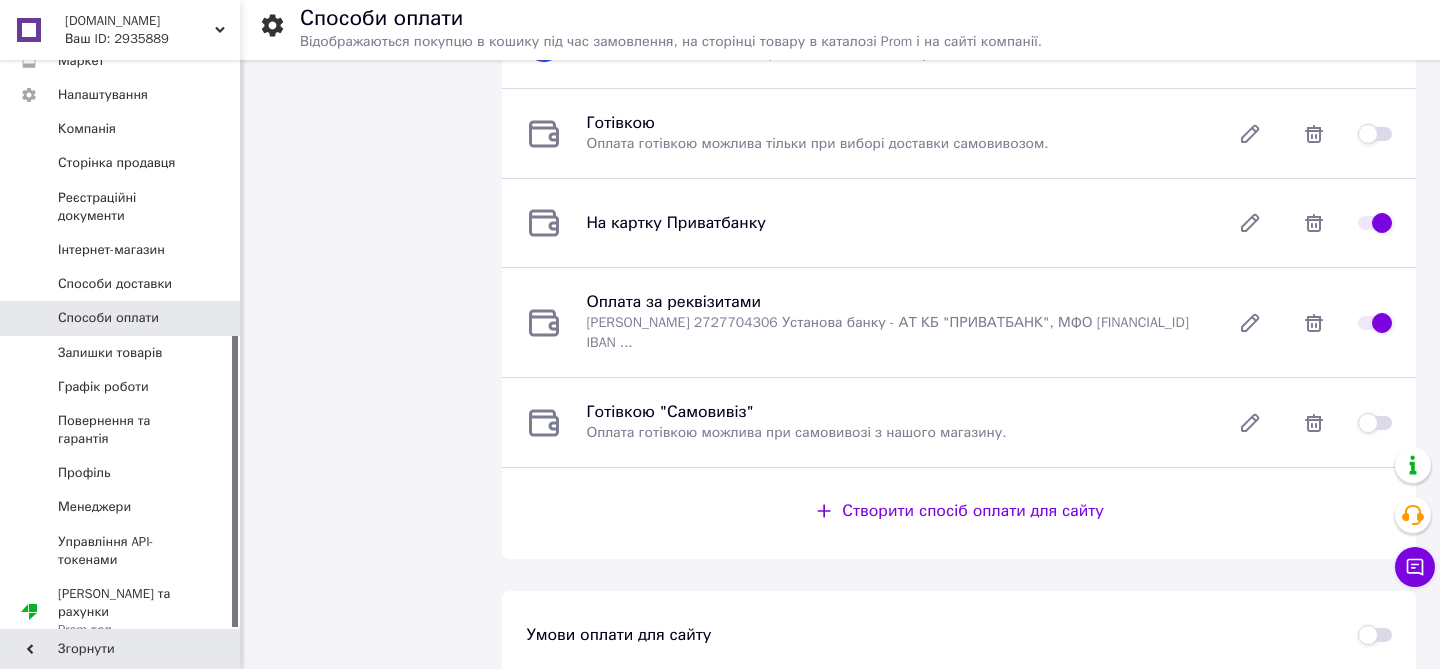 scroll, scrollTop: 513, scrollLeft: 0, axis: vertical 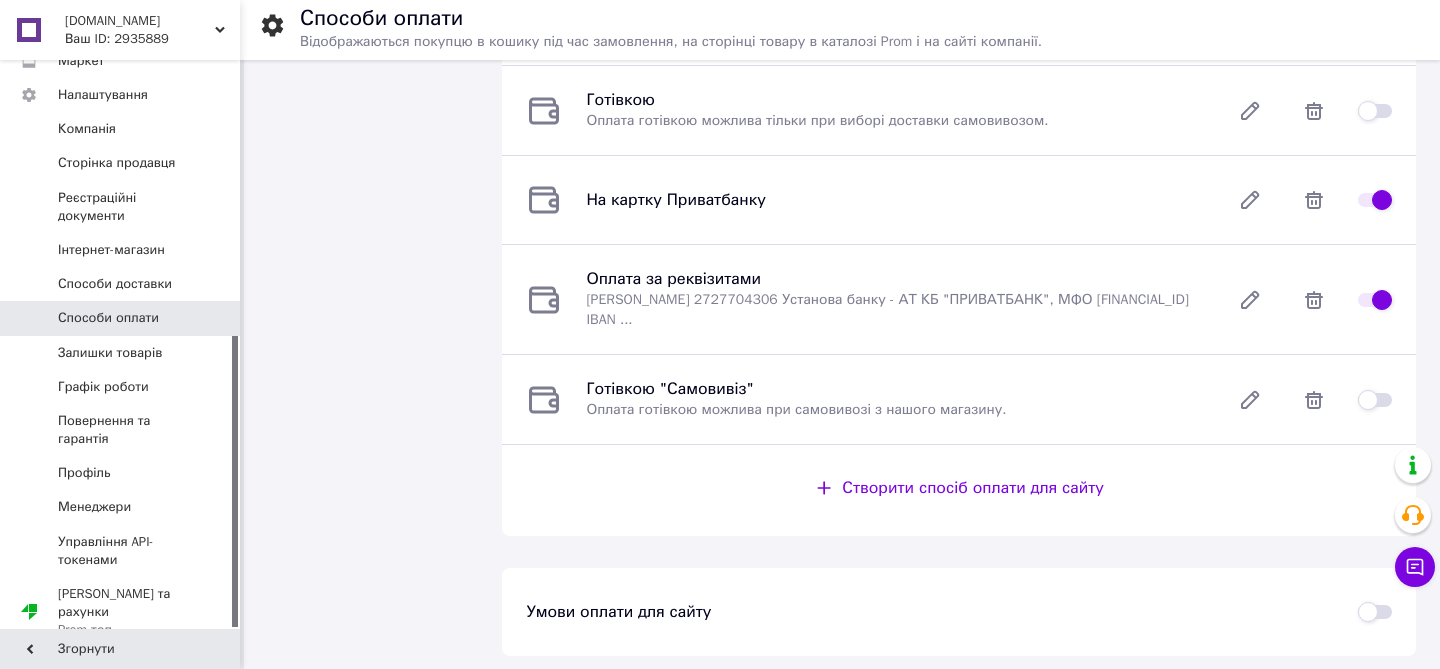 click on "Створити спосіб оплати для сайту" at bounding box center [973, 488] 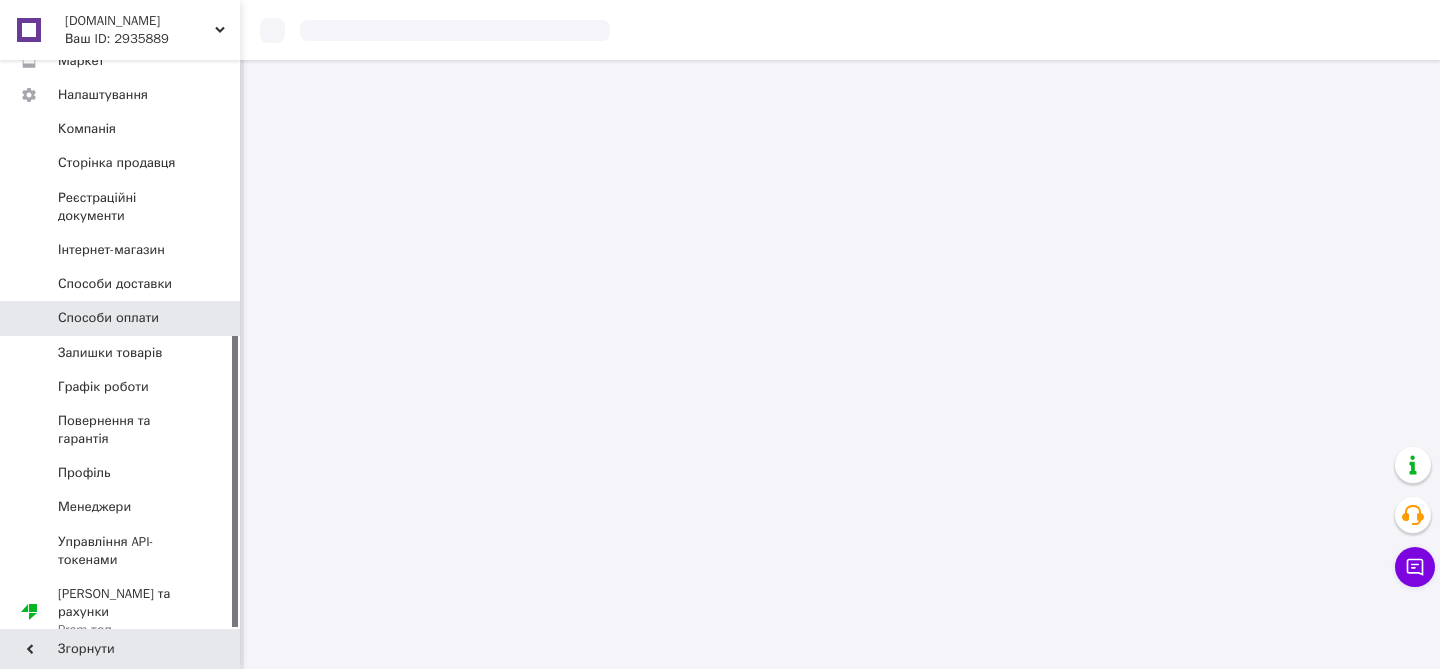 scroll, scrollTop: 0, scrollLeft: 0, axis: both 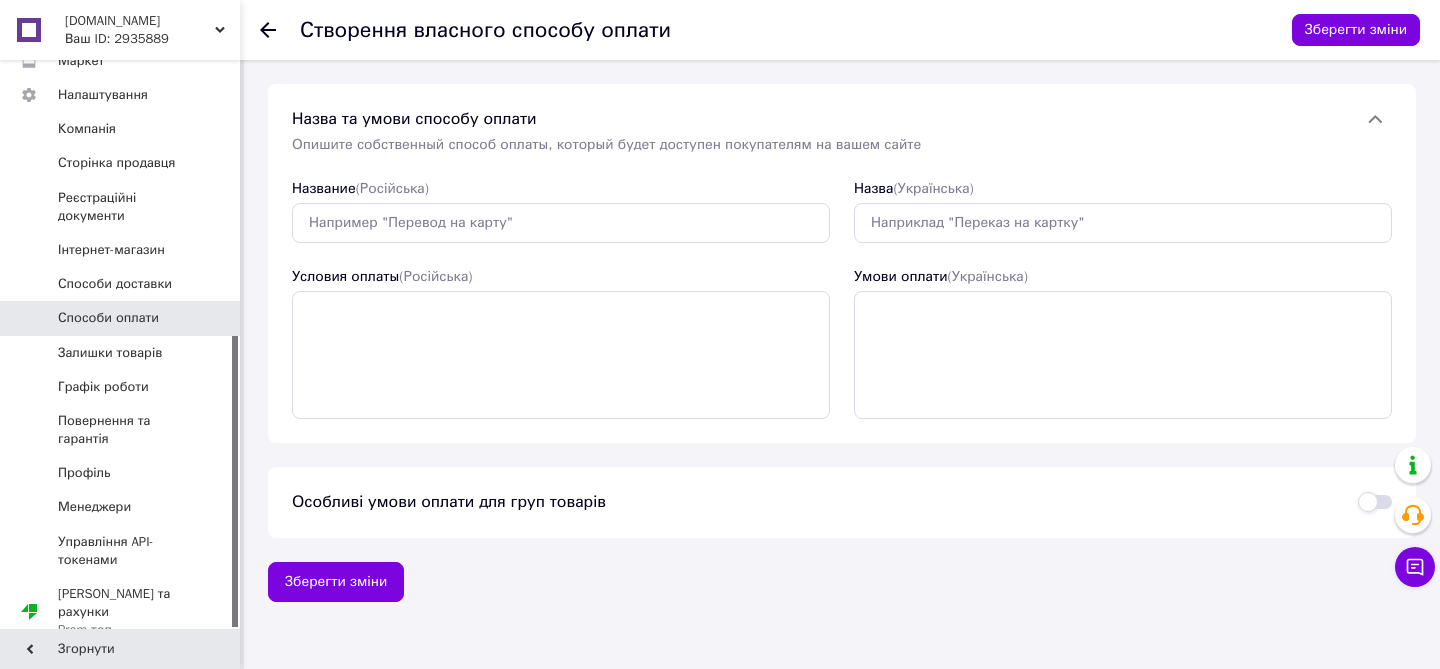 click 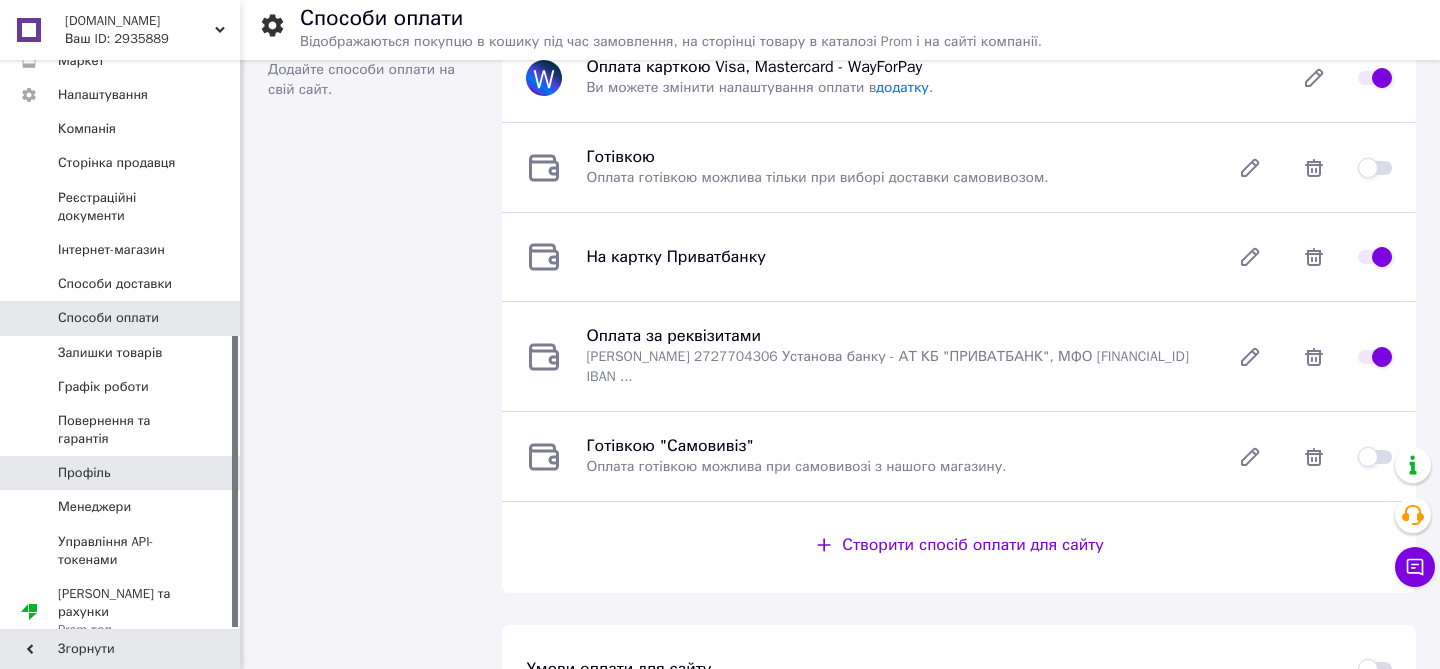 scroll, scrollTop: 513, scrollLeft: 0, axis: vertical 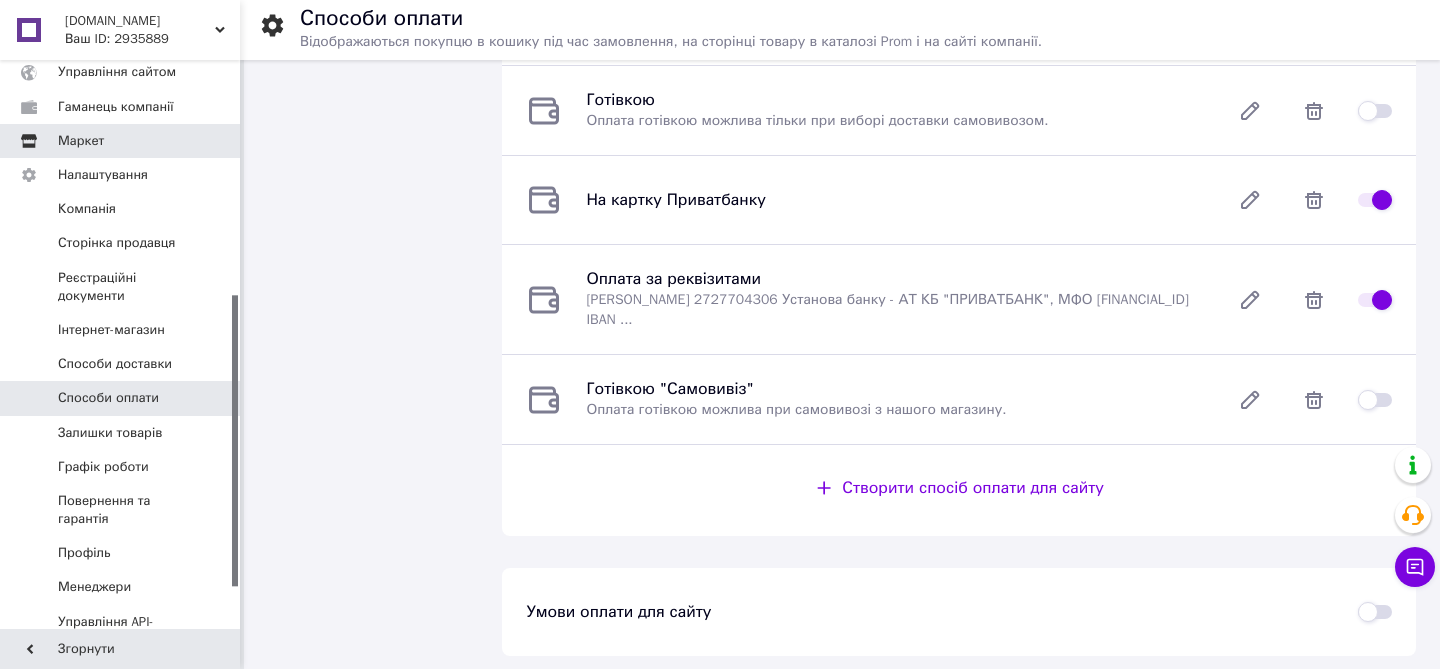 click on "Маркет" at bounding box center [81, 141] 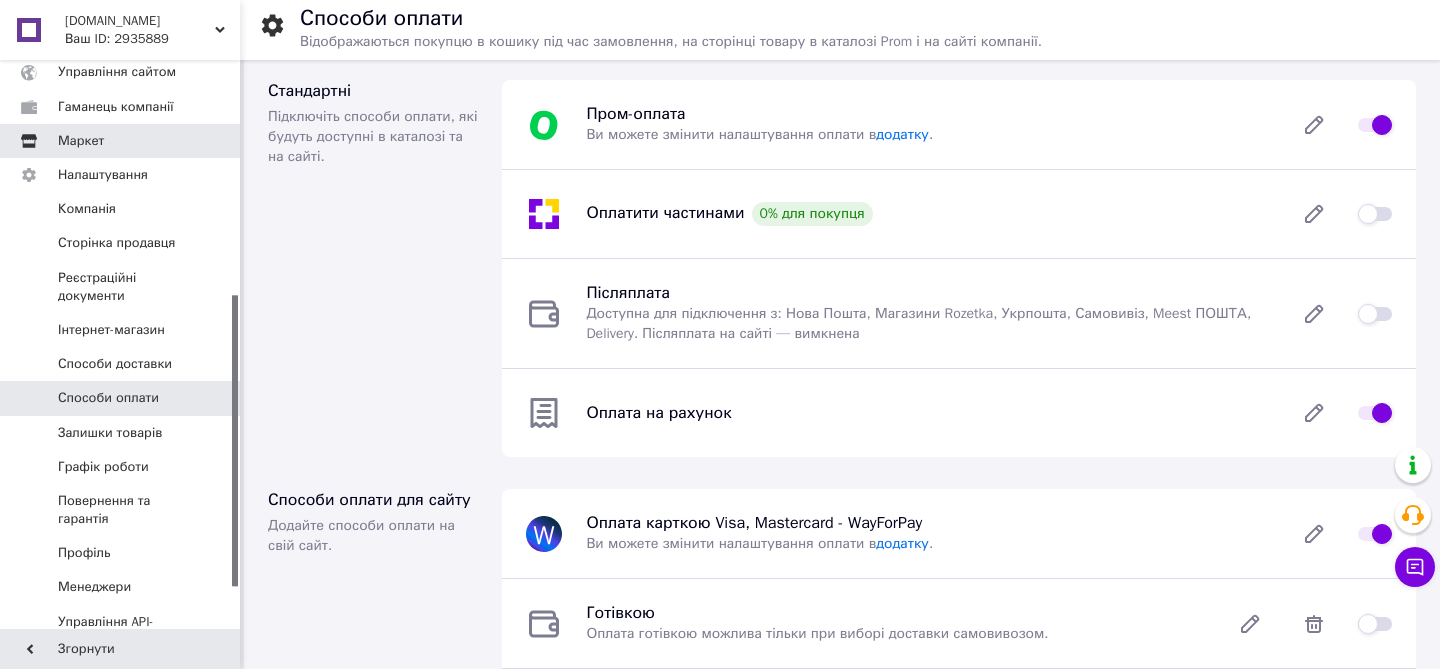 scroll, scrollTop: 211, scrollLeft: 0, axis: vertical 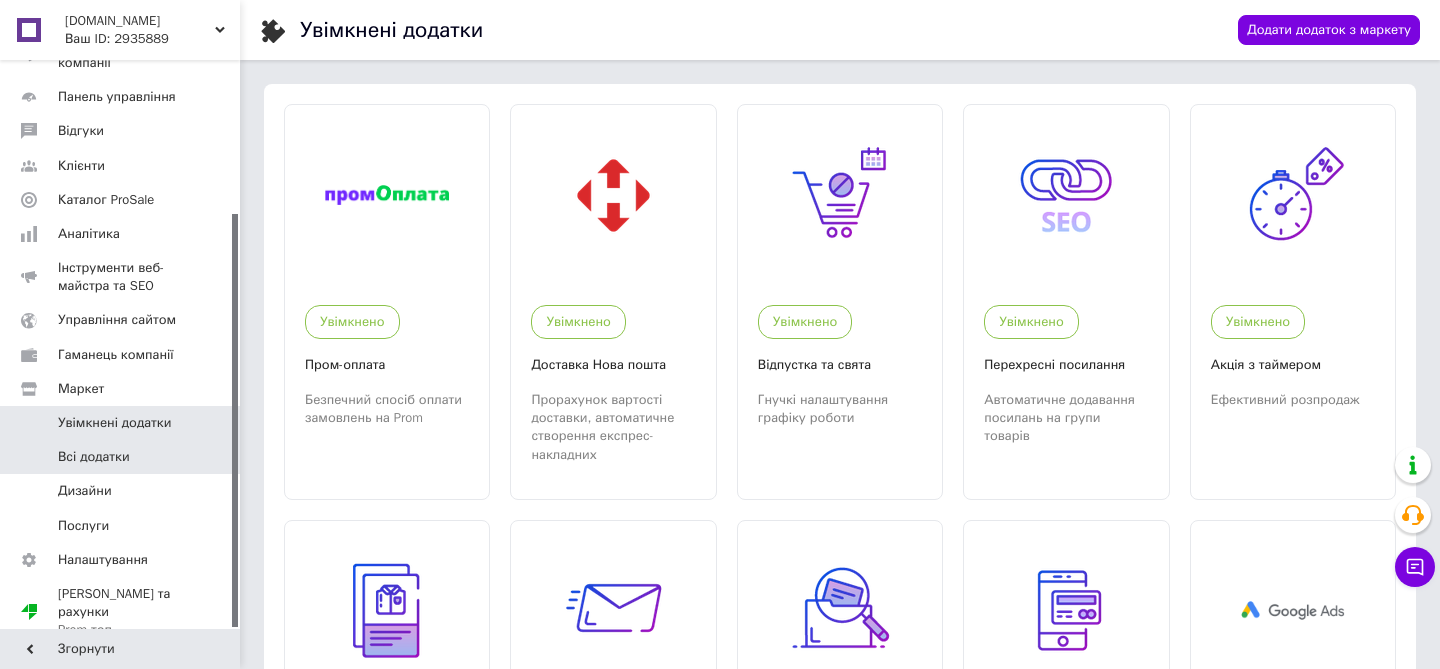 click on "Всі додатки" at bounding box center [94, 457] 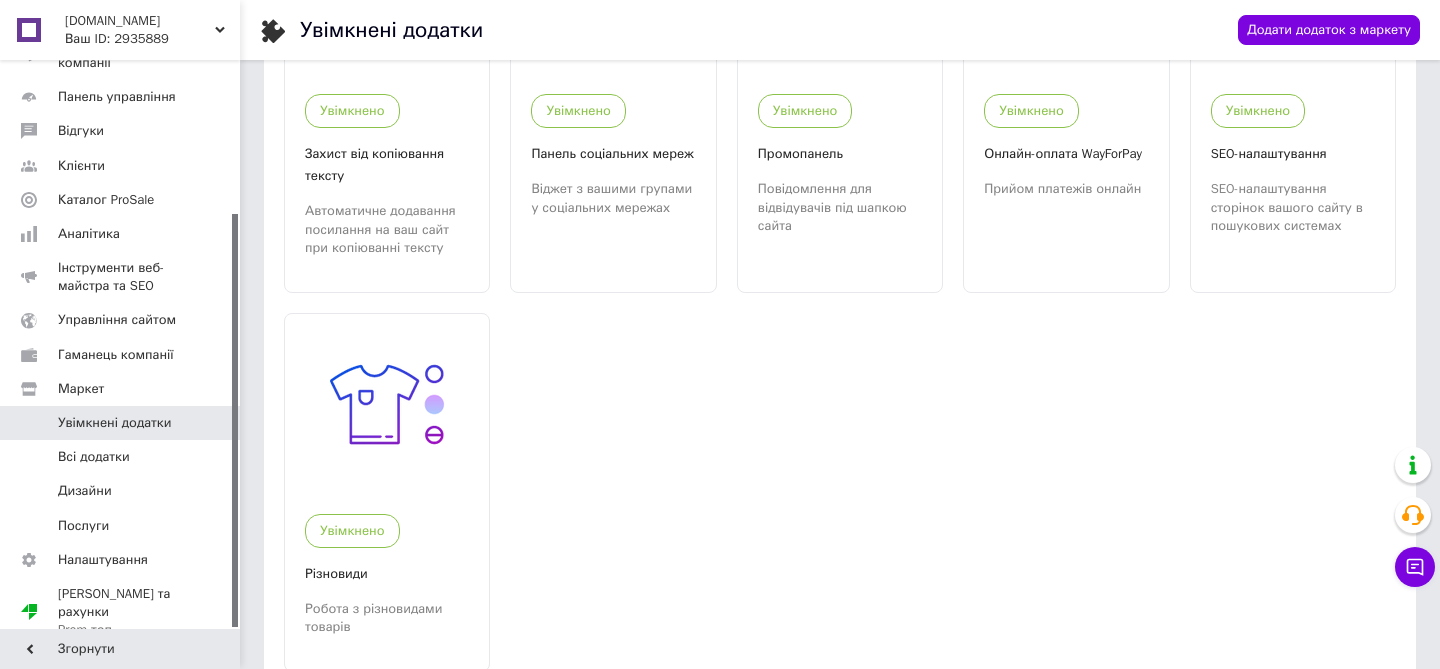 scroll, scrollTop: 1548, scrollLeft: 0, axis: vertical 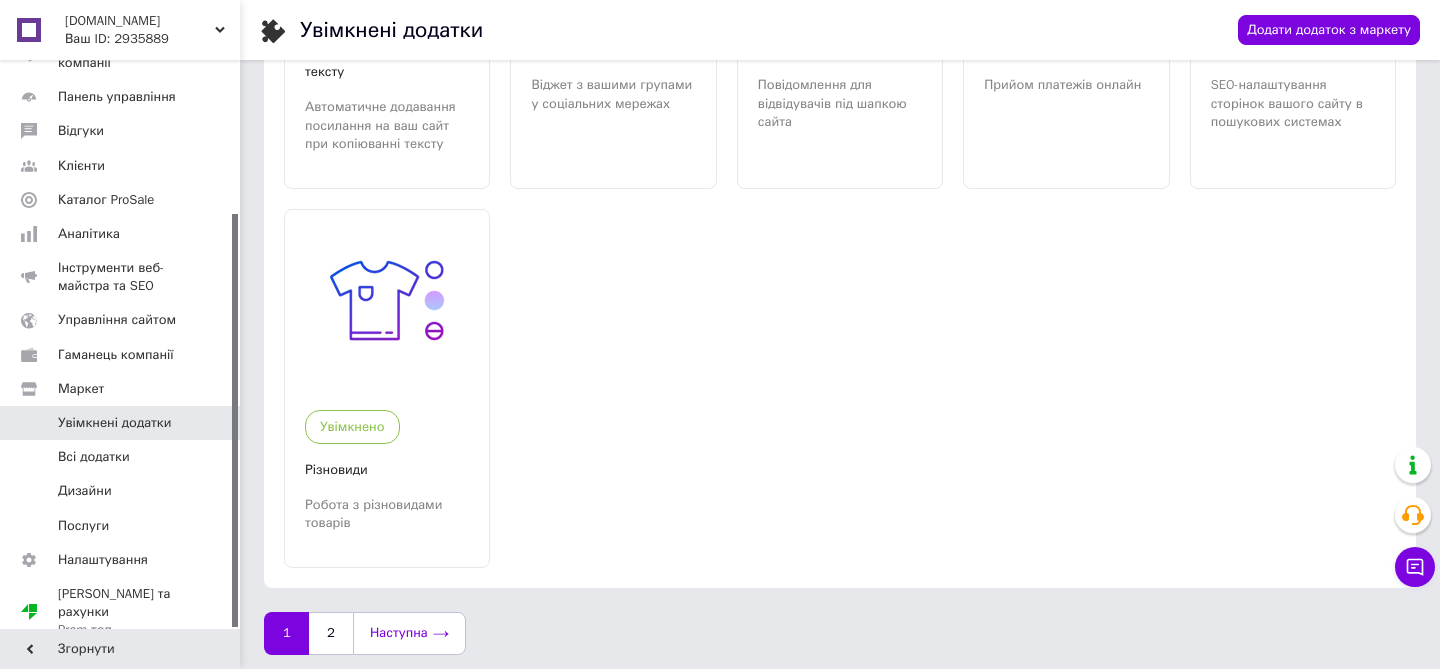 click on "Наступна" at bounding box center (409, 633) 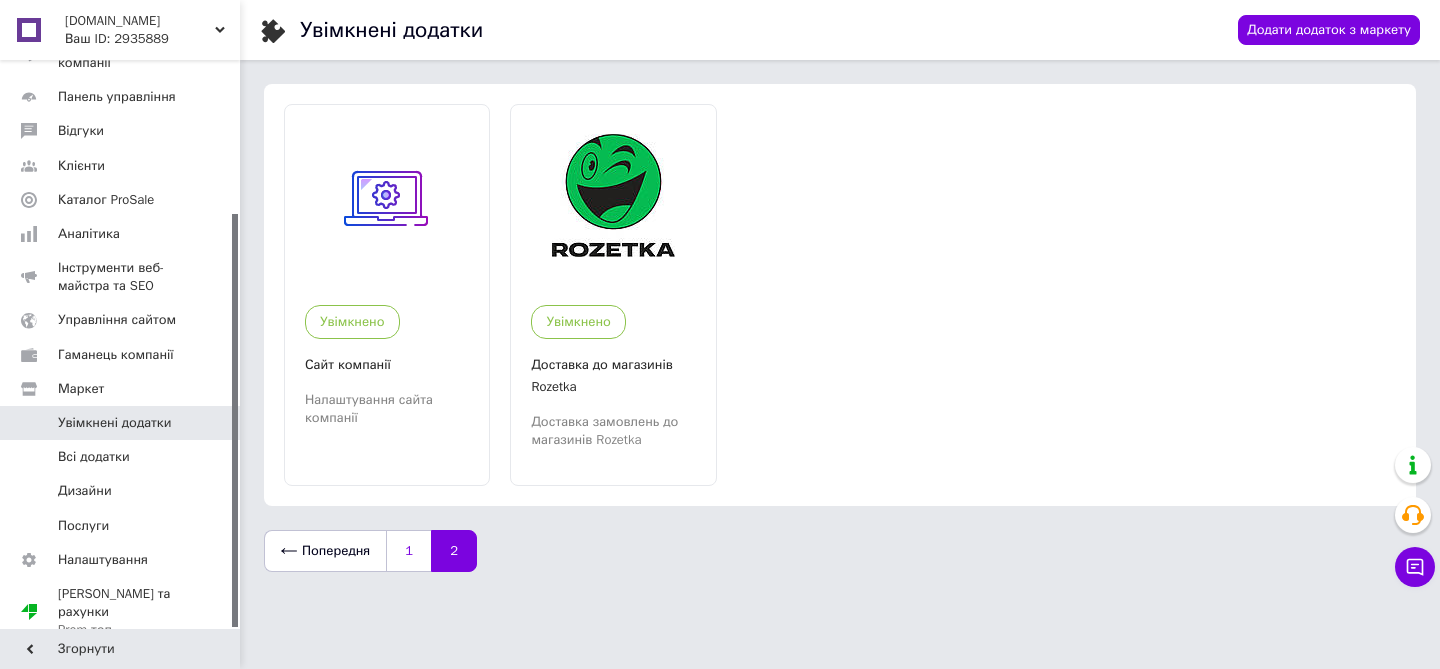 scroll, scrollTop: 0, scrollLeft: 0, axis: both 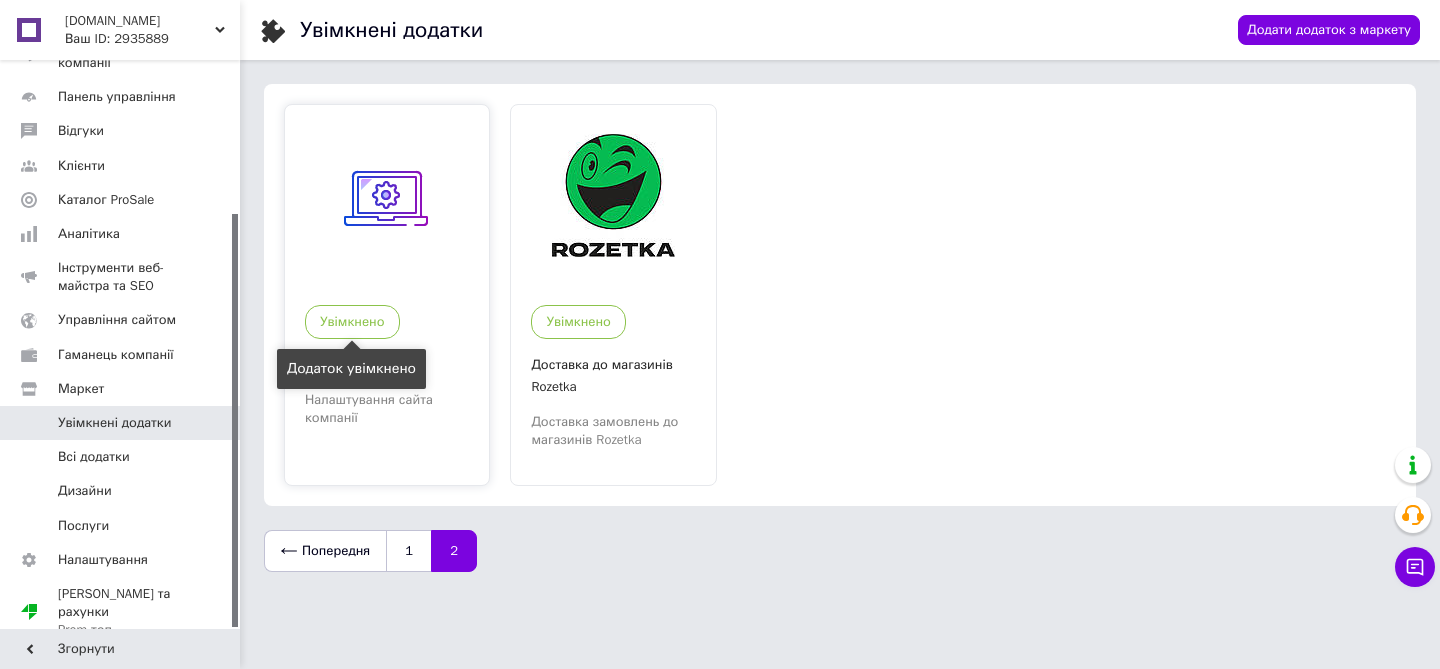 click on "Увімкнено" at bounding box center (352, 322) 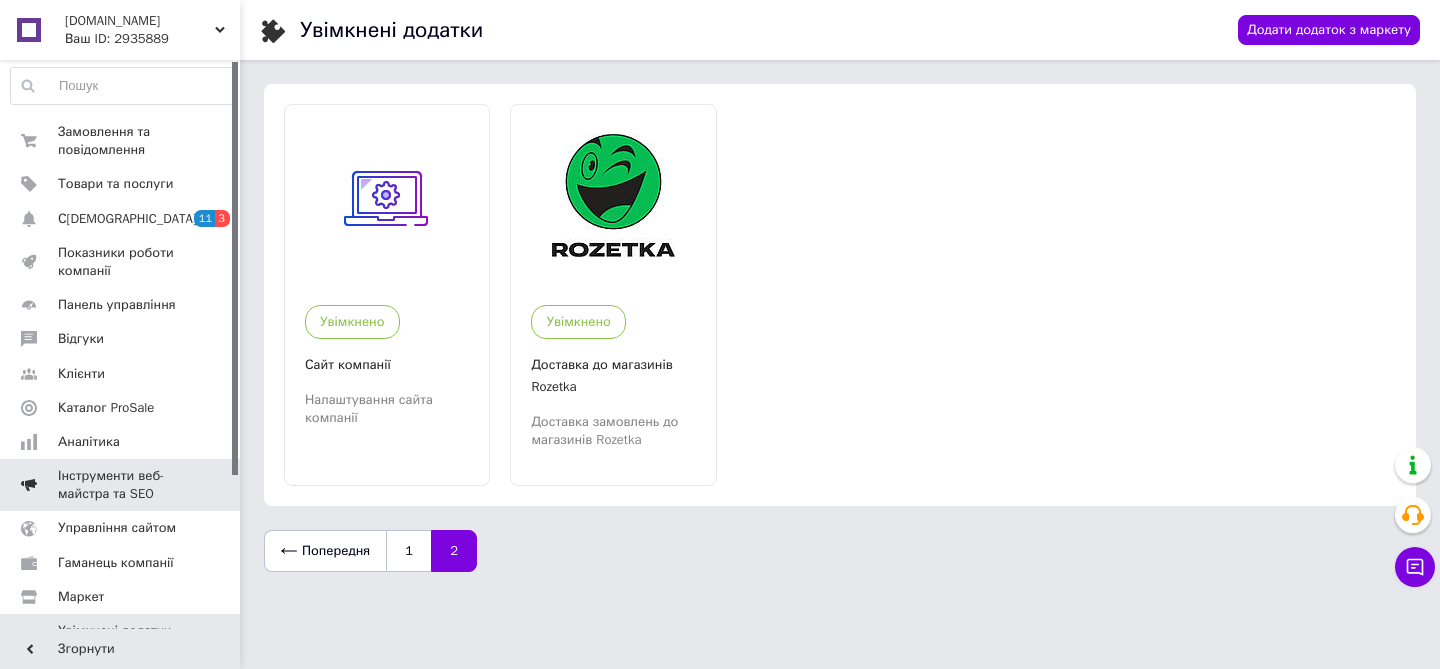 scroll, scrollTop: 0, scrollLeft: 0, axis: both 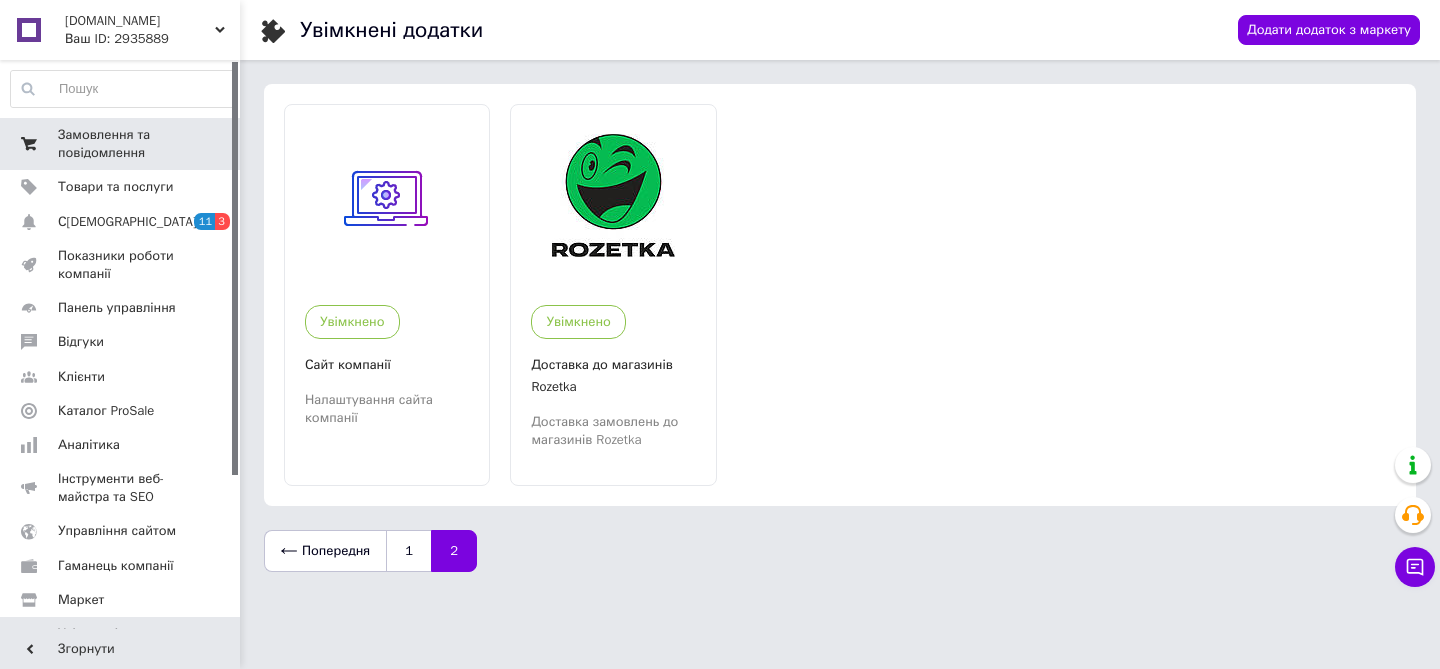click on "Замовлення та повідомлення" at bounding box center (121, 144) 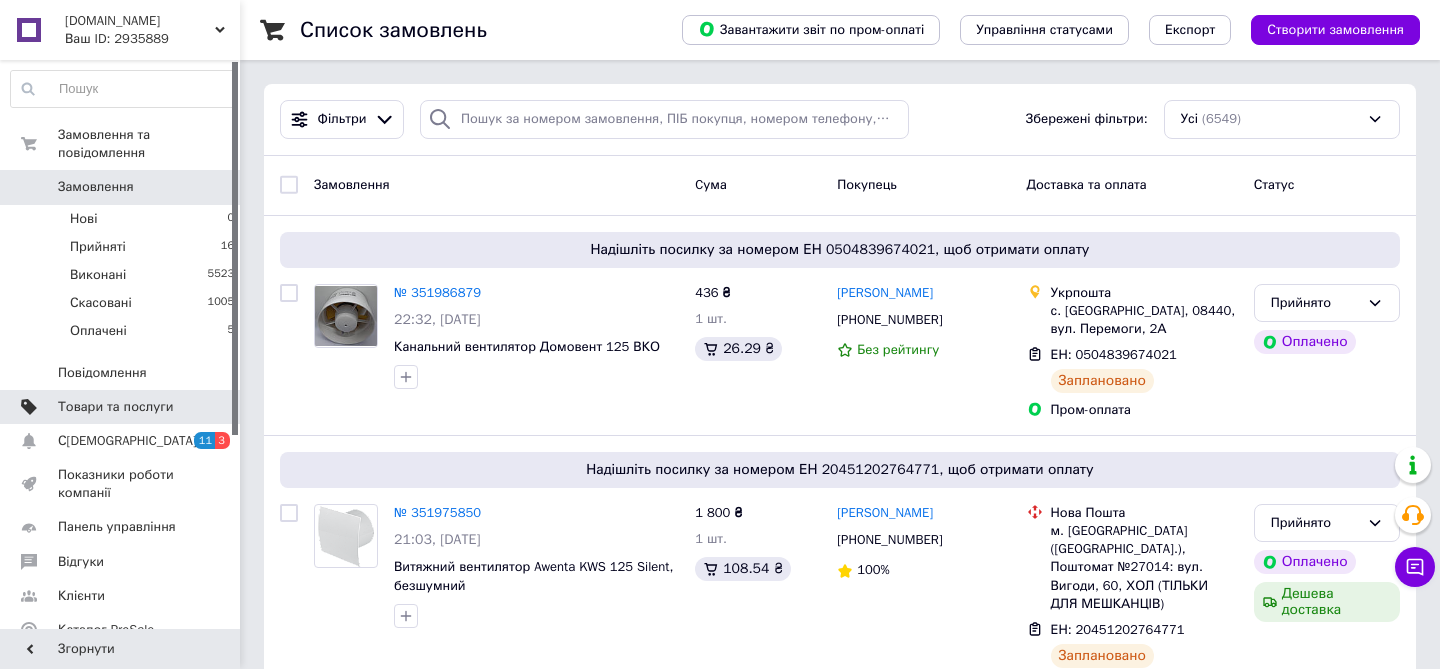 click on "Товари та послуги" at bounding box center [115, 407] 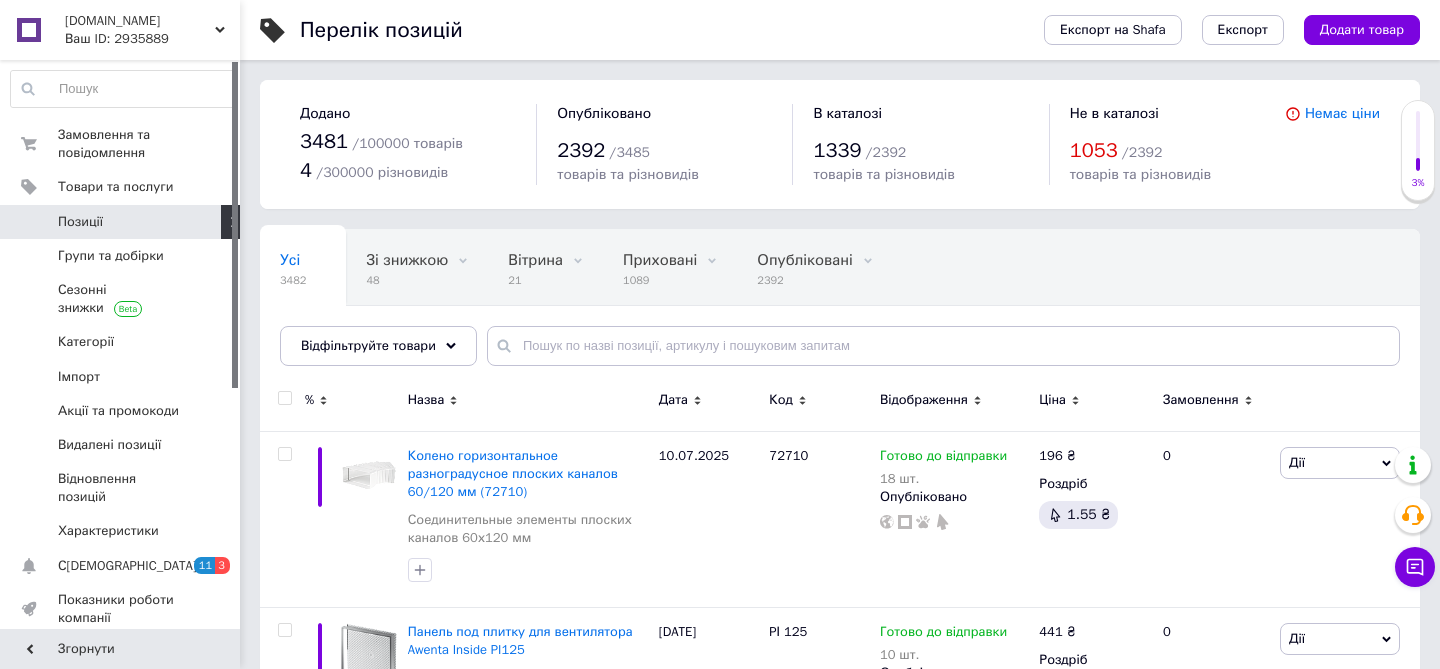 click 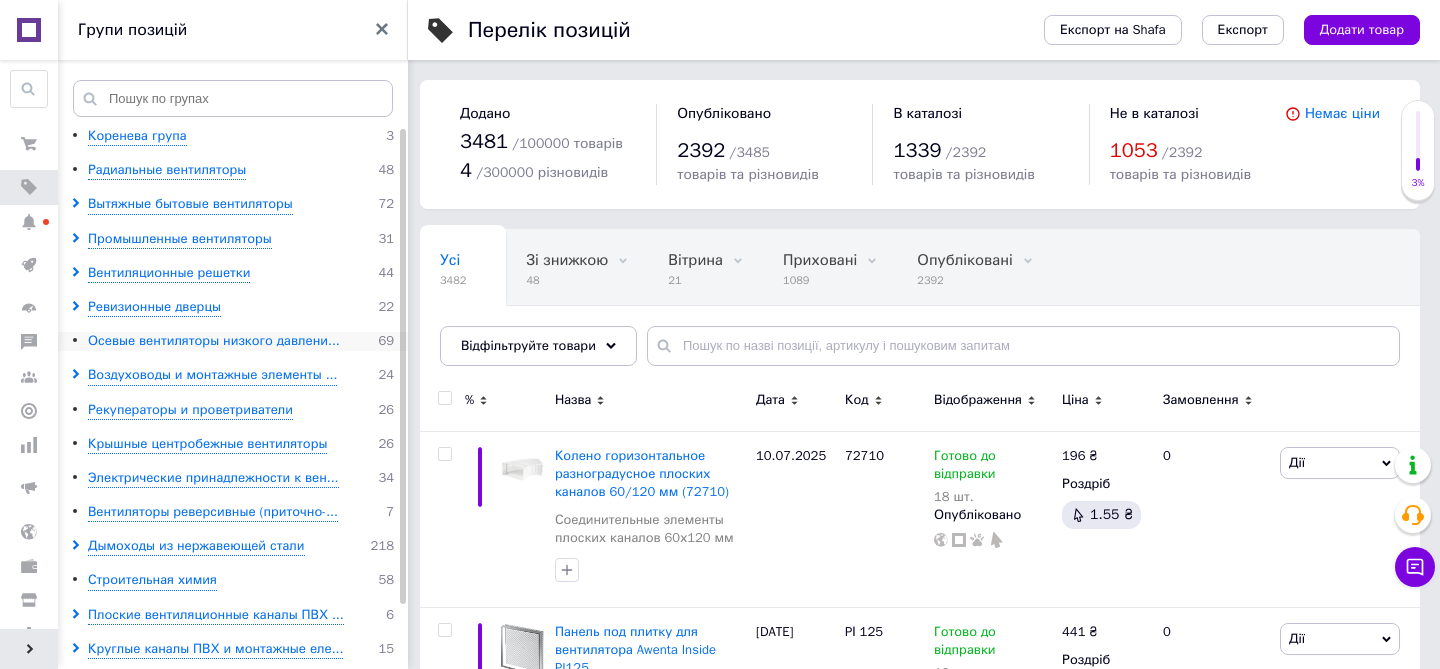 click on "Осевые вентиляторы низкого давлени..." at bounding box center (214, 341) 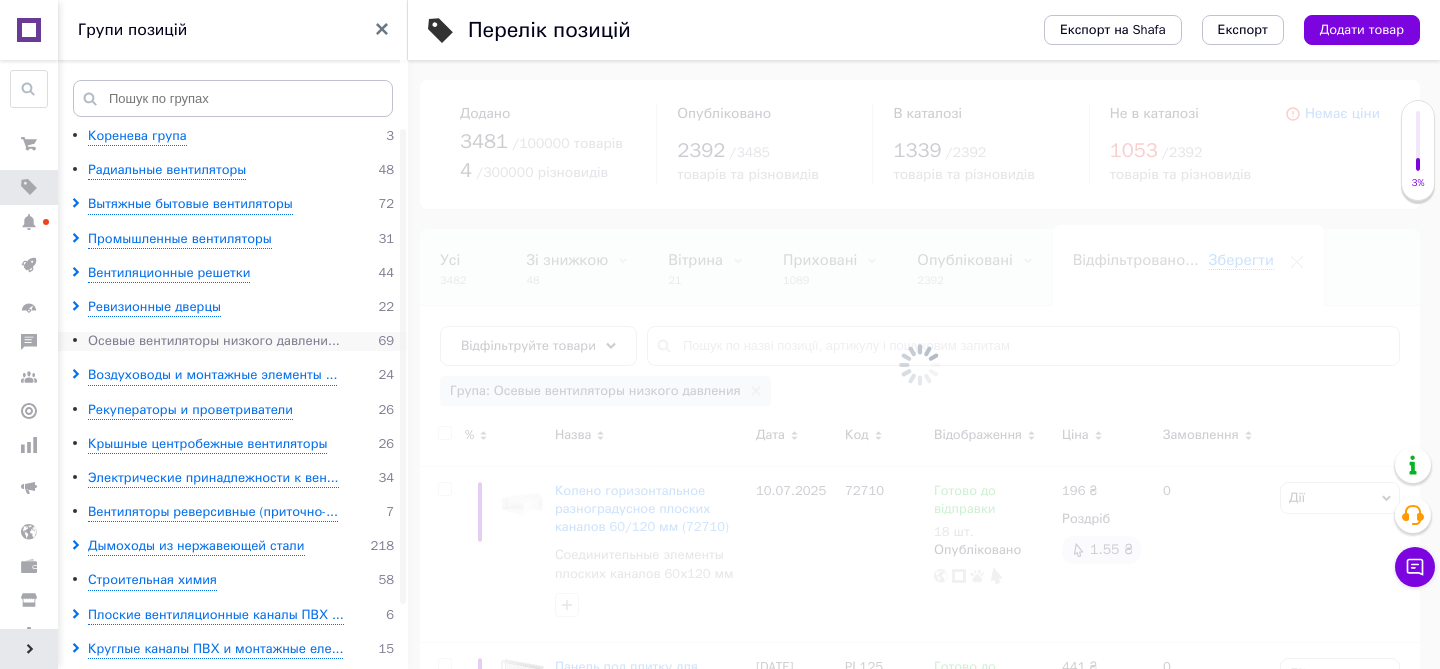 scroll, scrollTop: 0, scrollLeft: 87, axis: horizontal 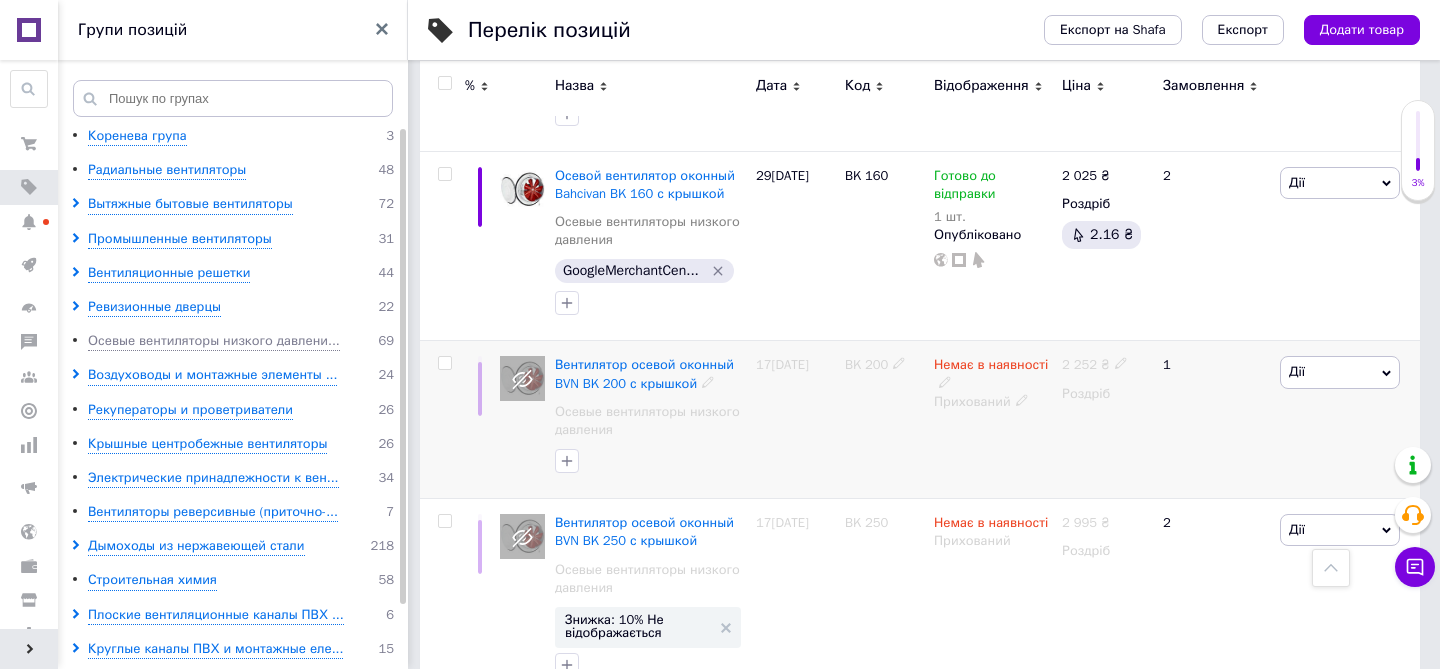 click at bounding box center [444, 363] 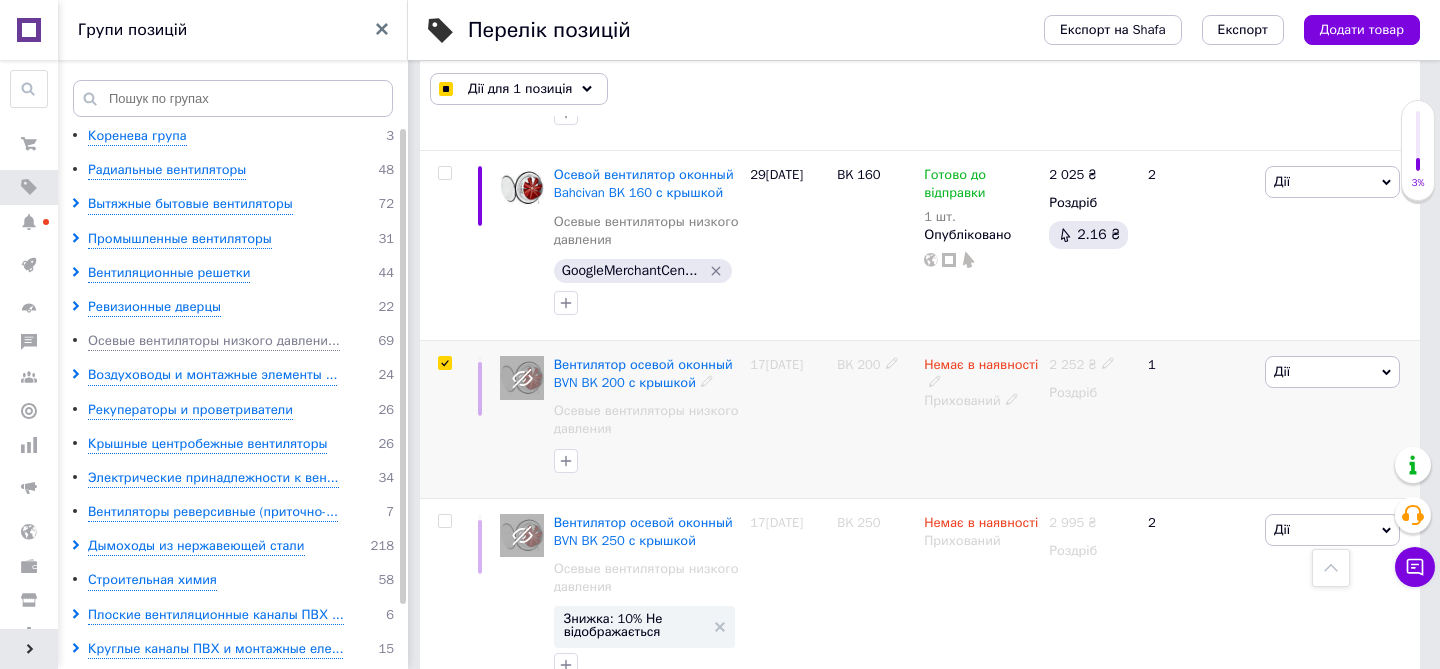 scroll, scrollTop: 3179, scrollLeft: 0, axis: vertical 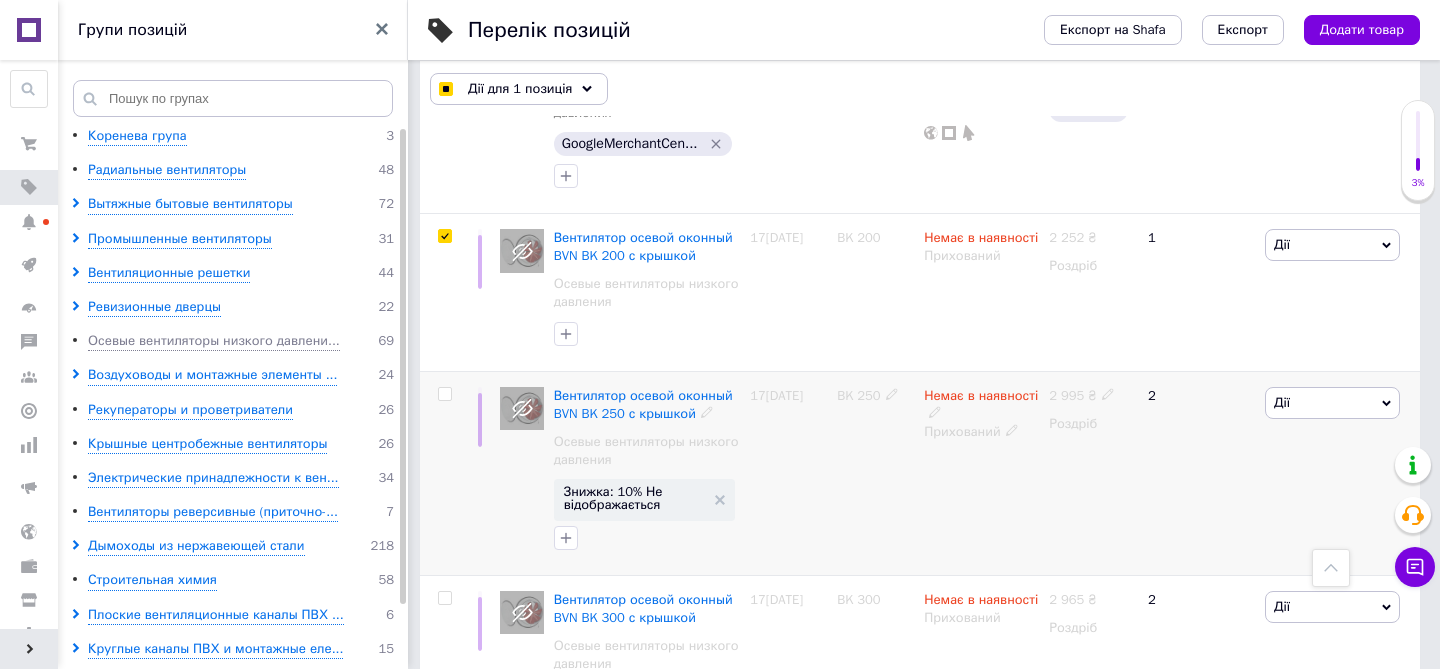 click at bounding box center [444, 394] 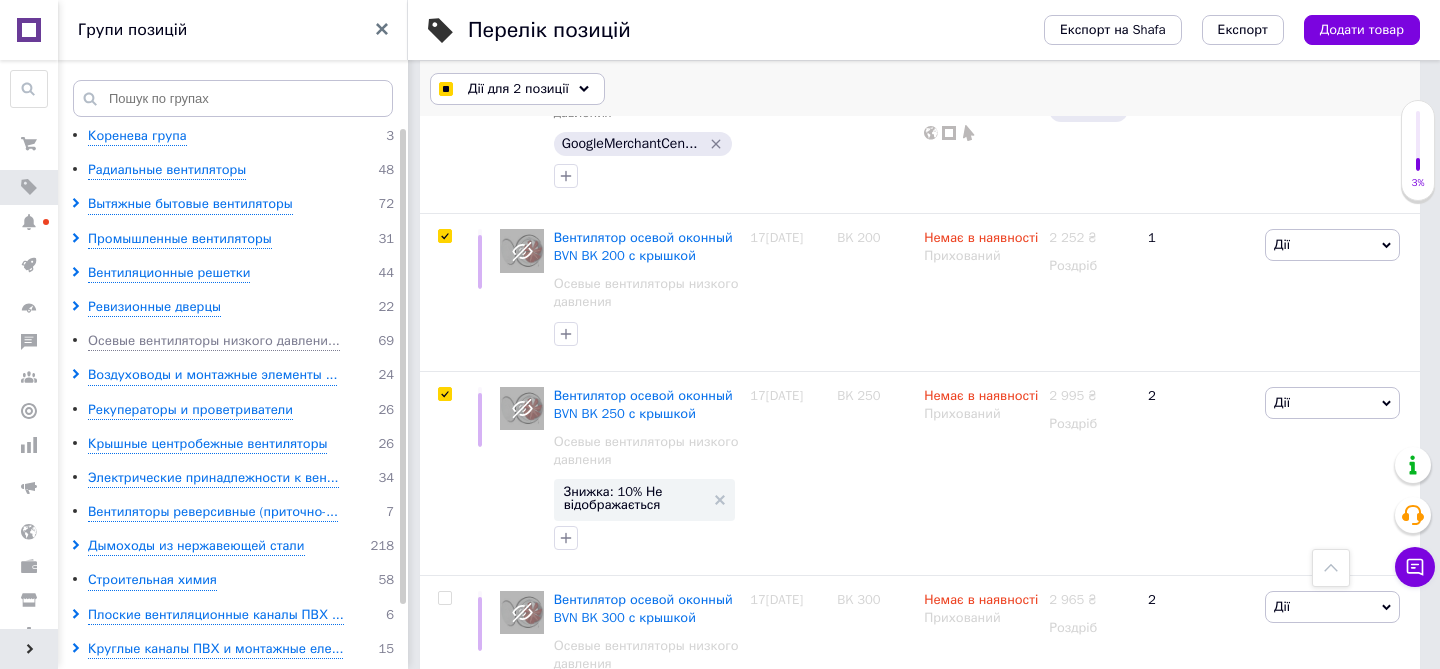 click on "Дії для 2 позиції" at bounding box center (518, 89) 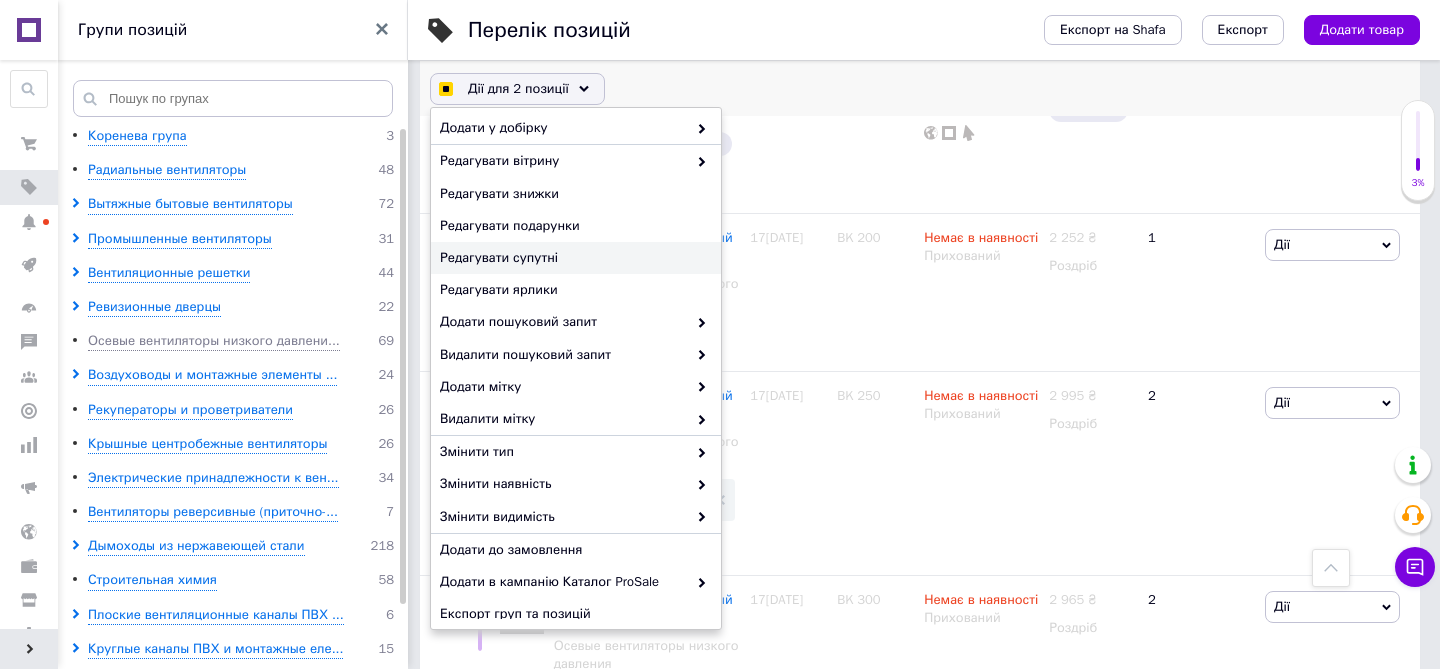scroll, scrollTop: 178, scrollLeft: 0, axis: vertical 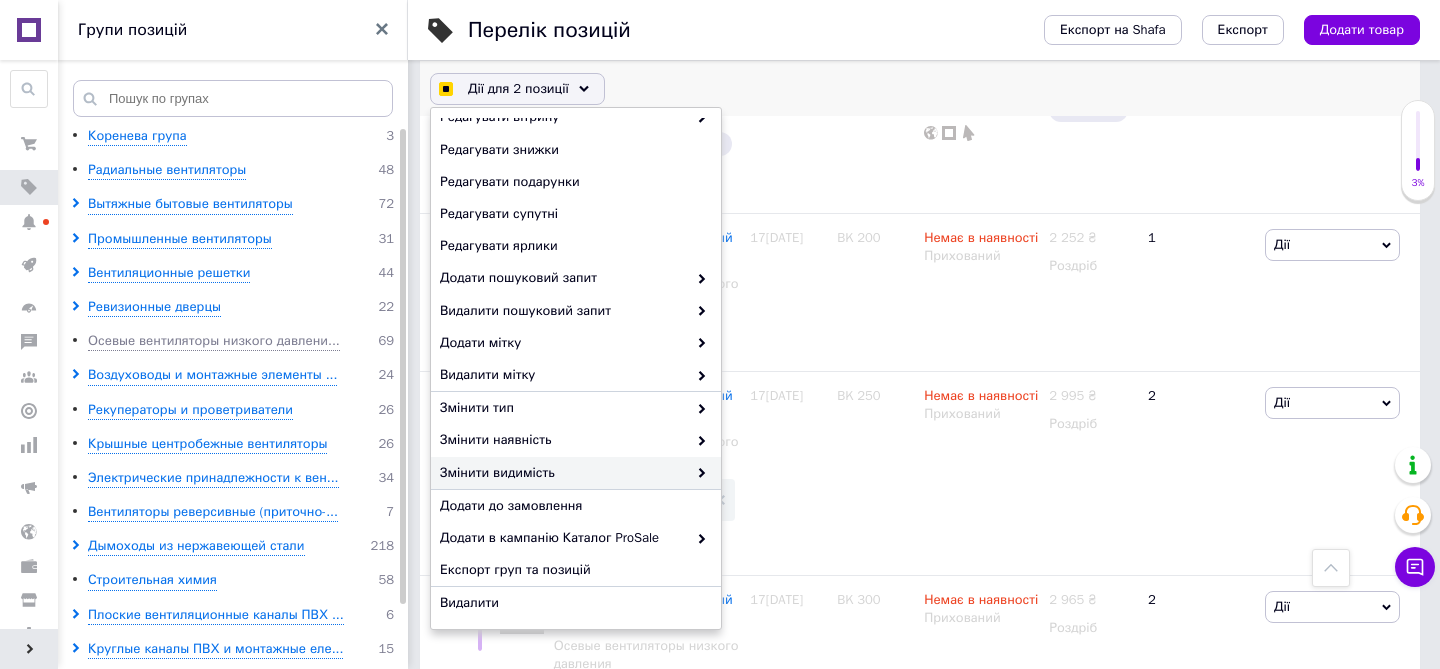 click on "Змінити видимість" at bounding box center [563, 473] 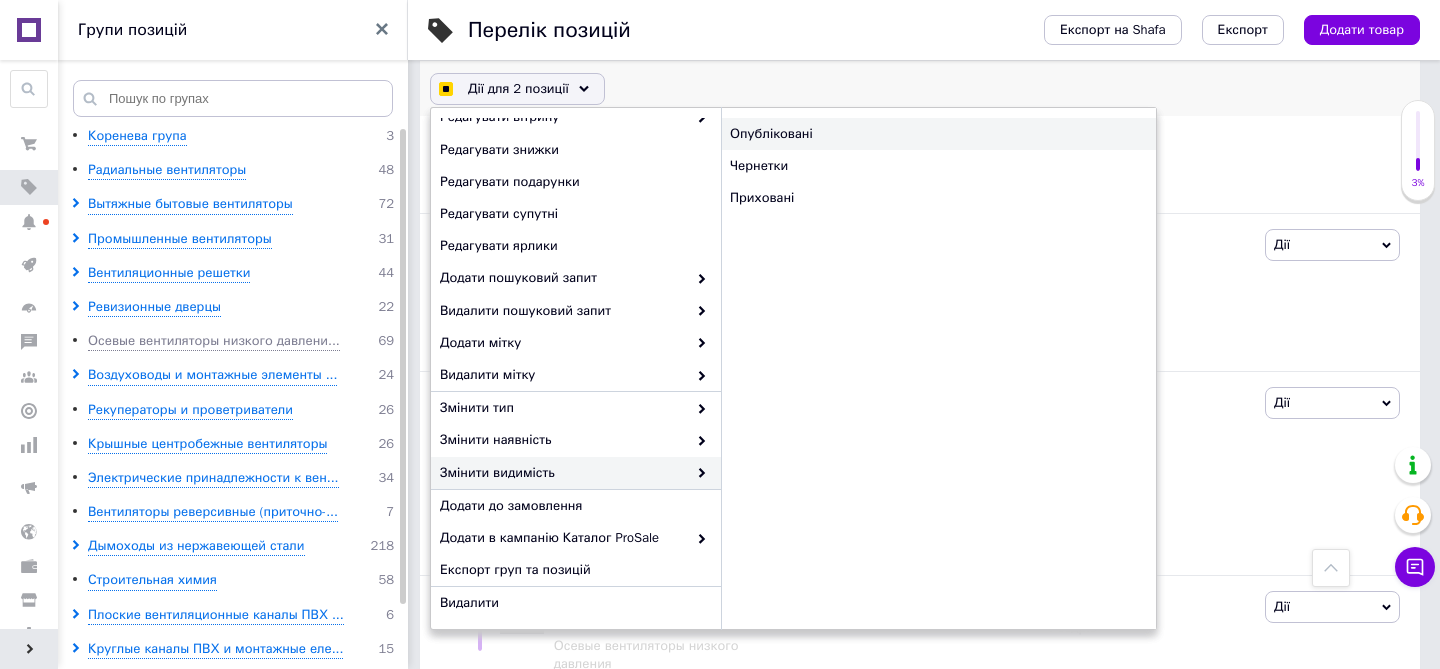 click on "Опубліковані" at bounding box center [938, 134] 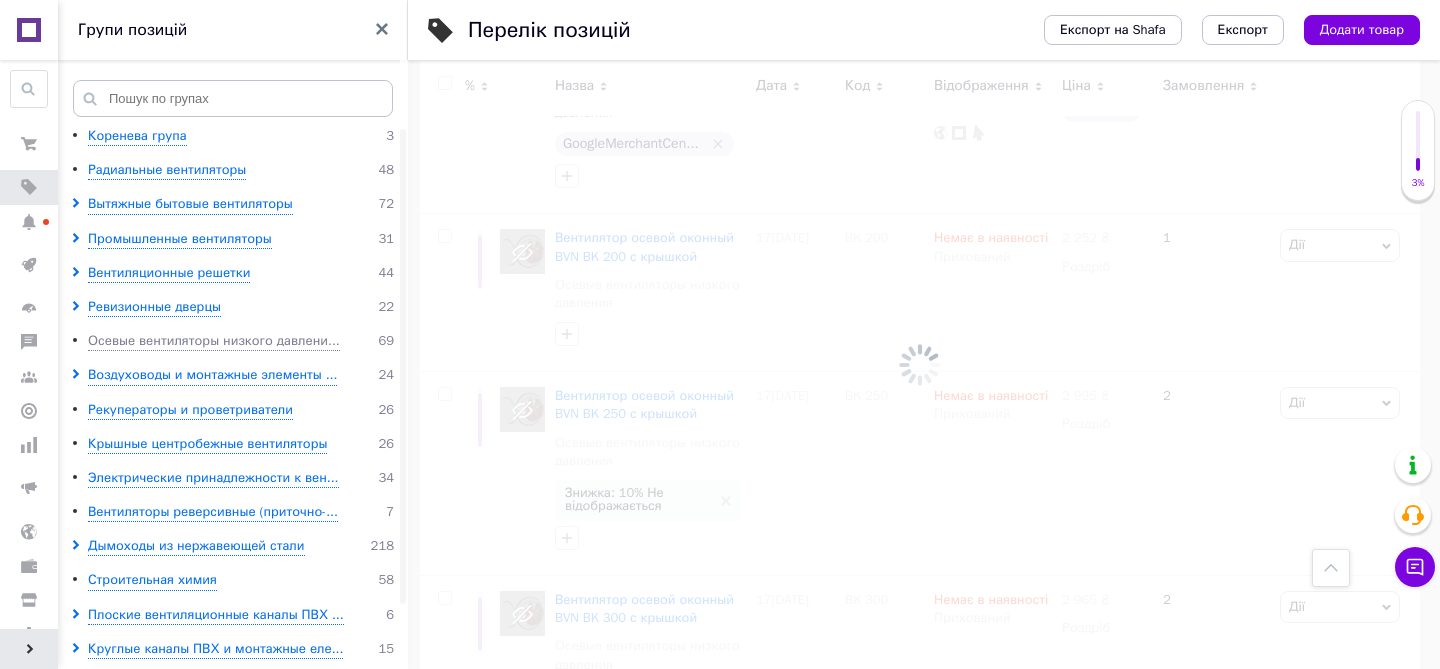 scroll, scrollTop: 3052, scrollLeft: 0, axis: vertical 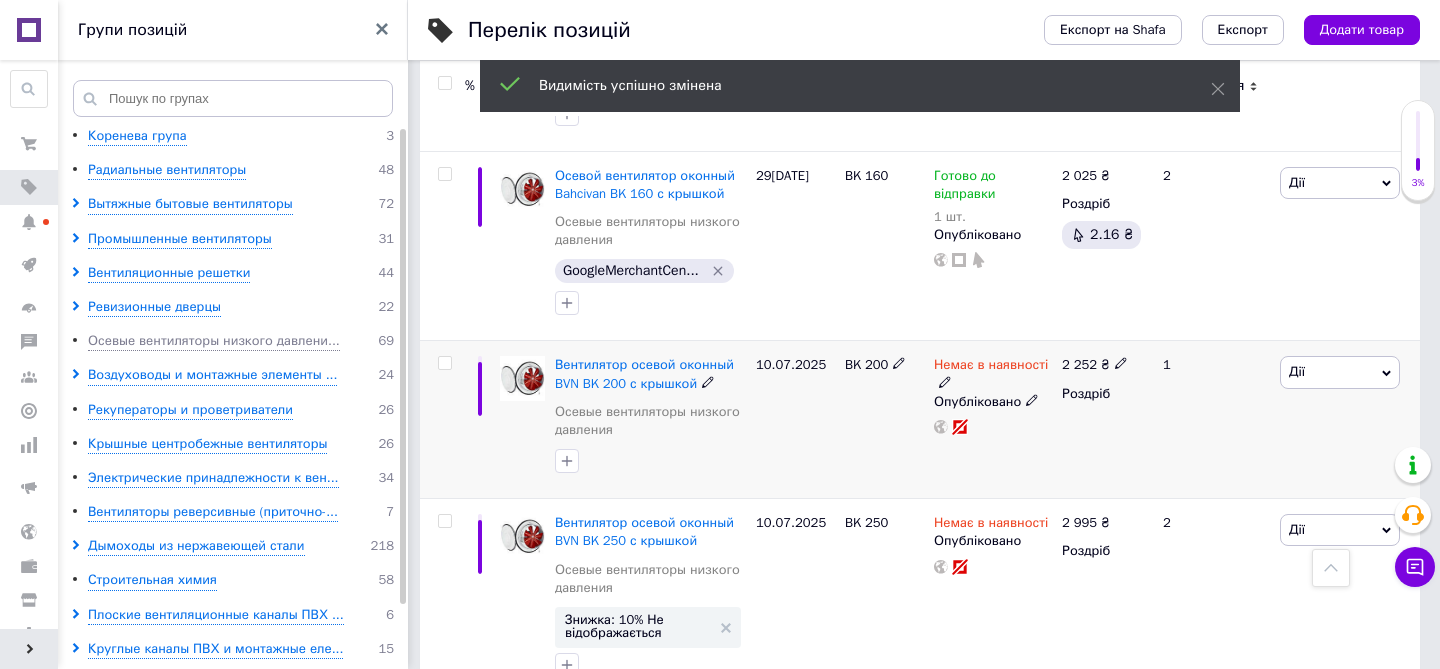 click 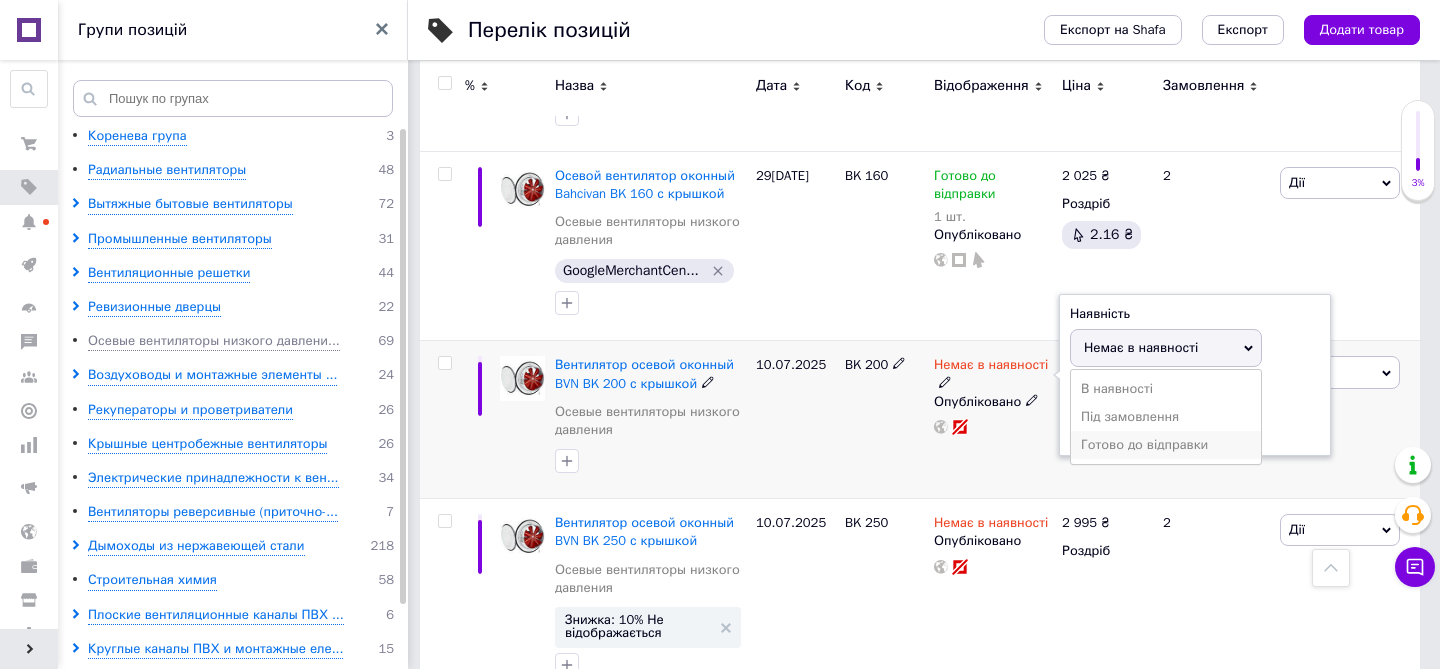 click on "Готово до відправки" at bounding box center (1166, 445) 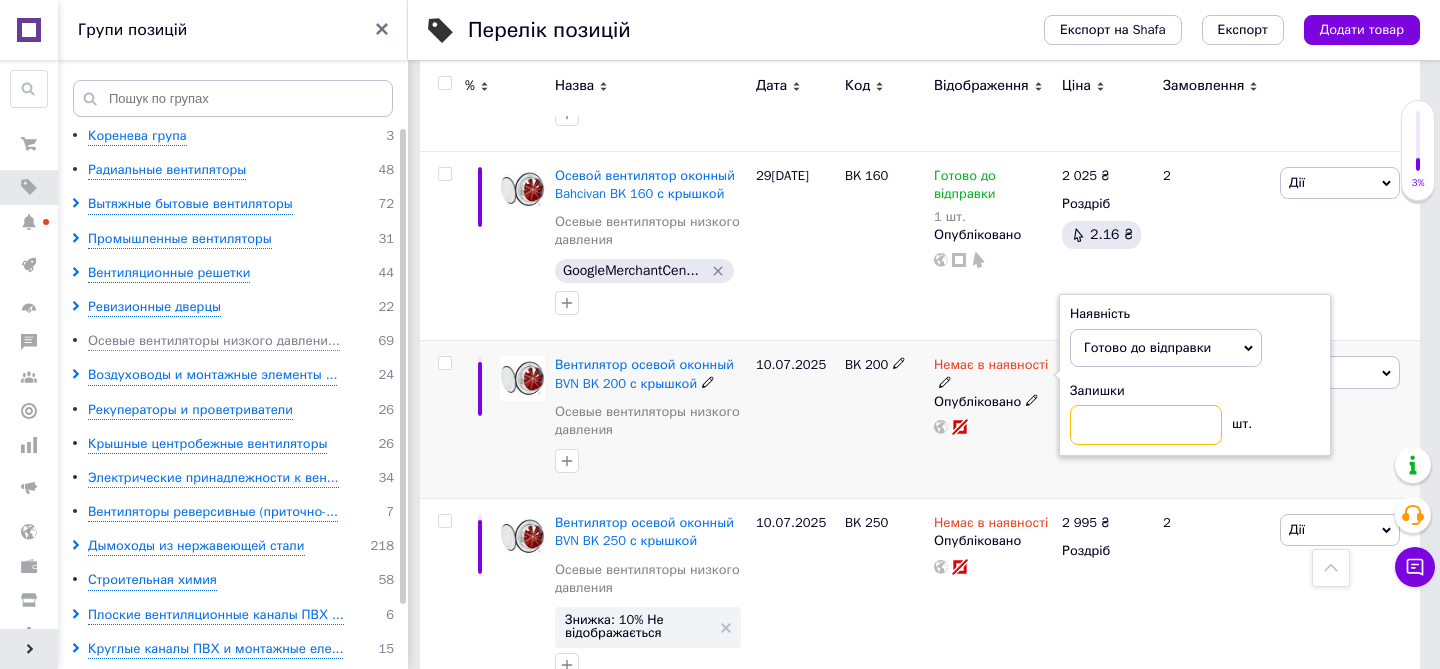 click at bounding box center (1146, 425) 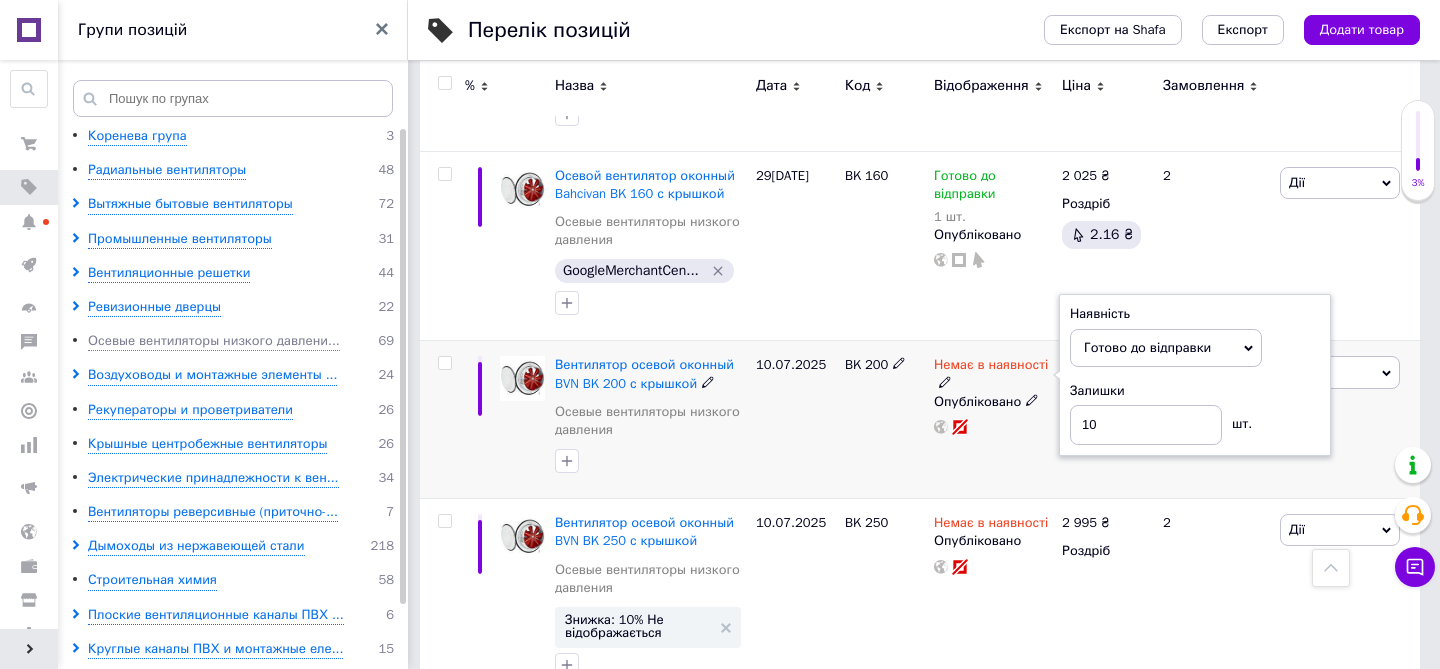 click on "Немає в наявності Наявність [PERSON_NAME] до відправки В наявності Немає в наявності Під замовлення Залишки 10 шт. Опубліковано" at bounding box center [993, 420] 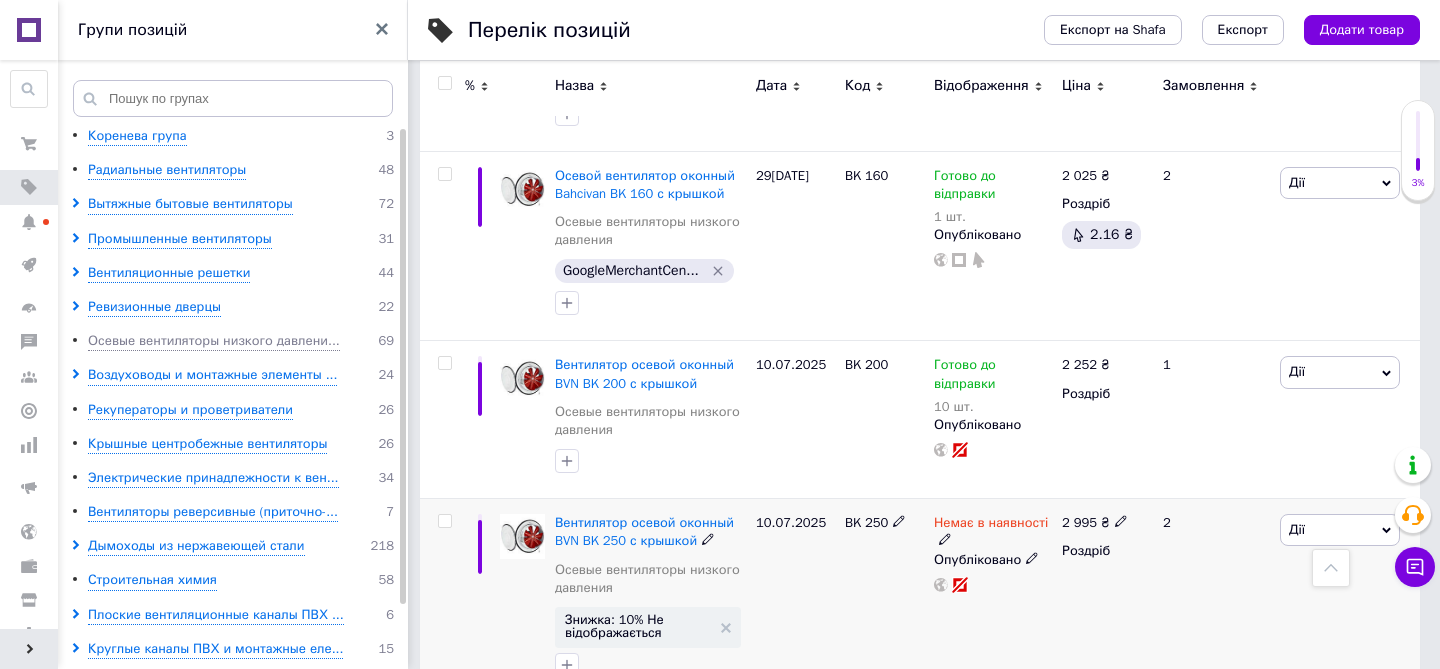click 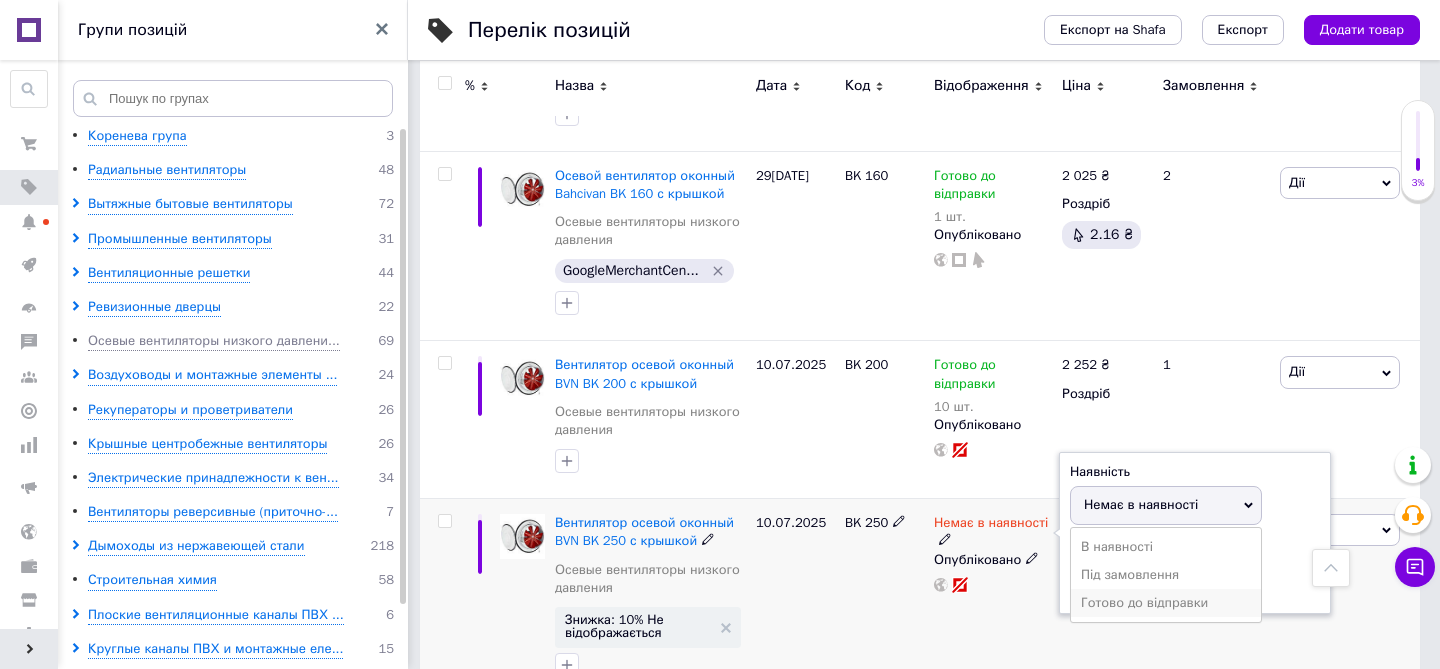 click on "Готово до відправки" at bounding box center (1166, 603) 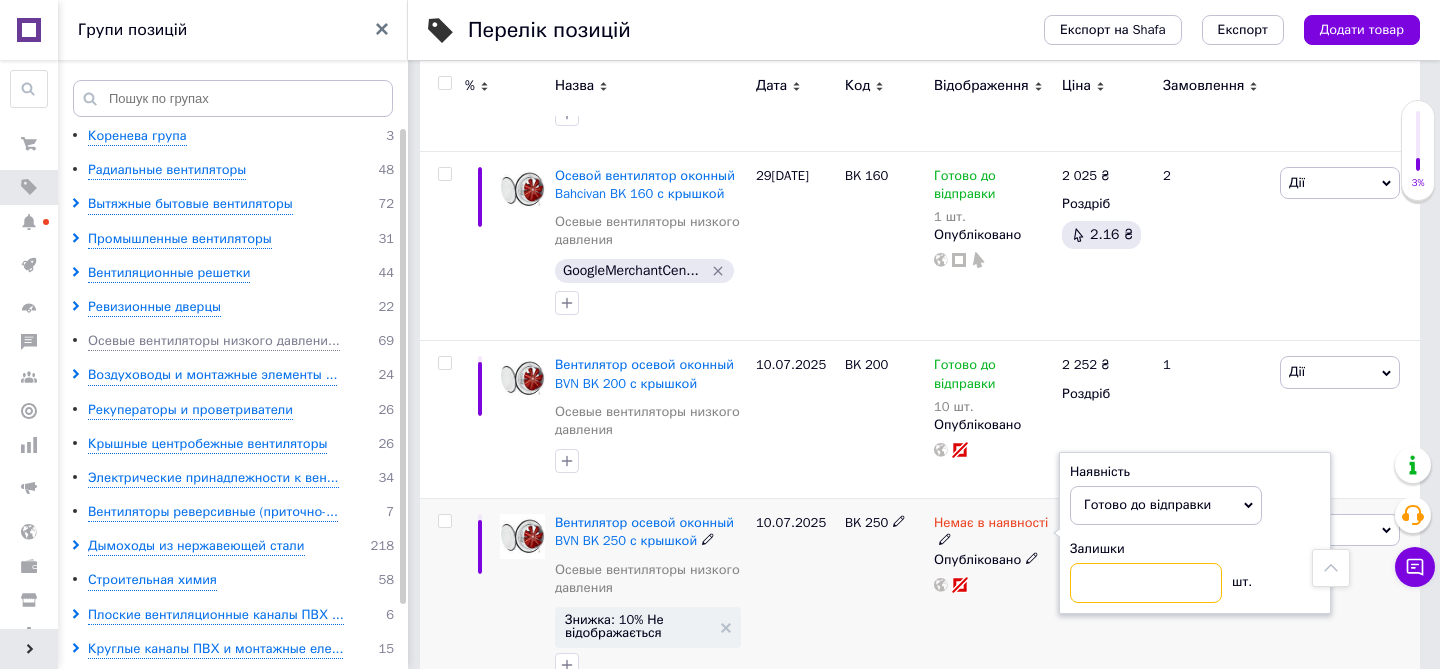 click at bounding box center (1146, 583) 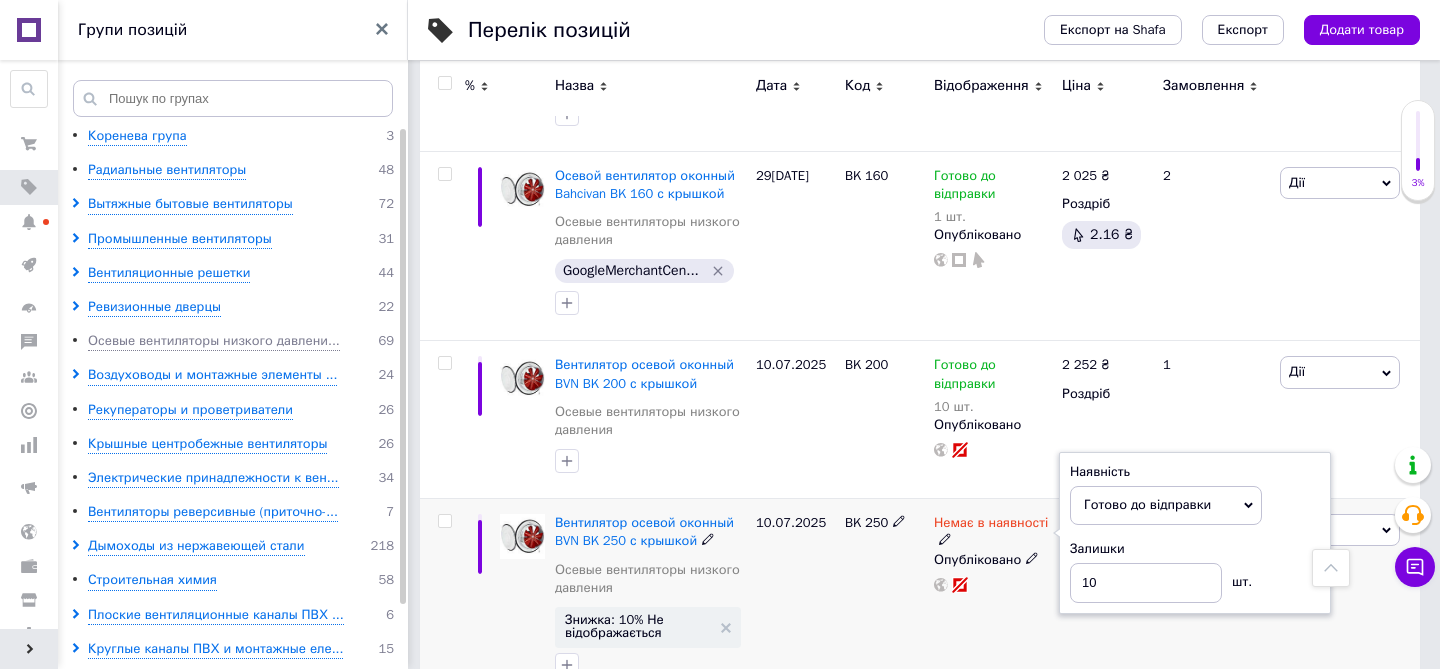 click on "Немає в наявності Наявність [PERSON_NAME] до відправки В наявності Немає в наявності Під замовлення Залишки 10 шт. Опубліковано" at bounding box center (993, 601) 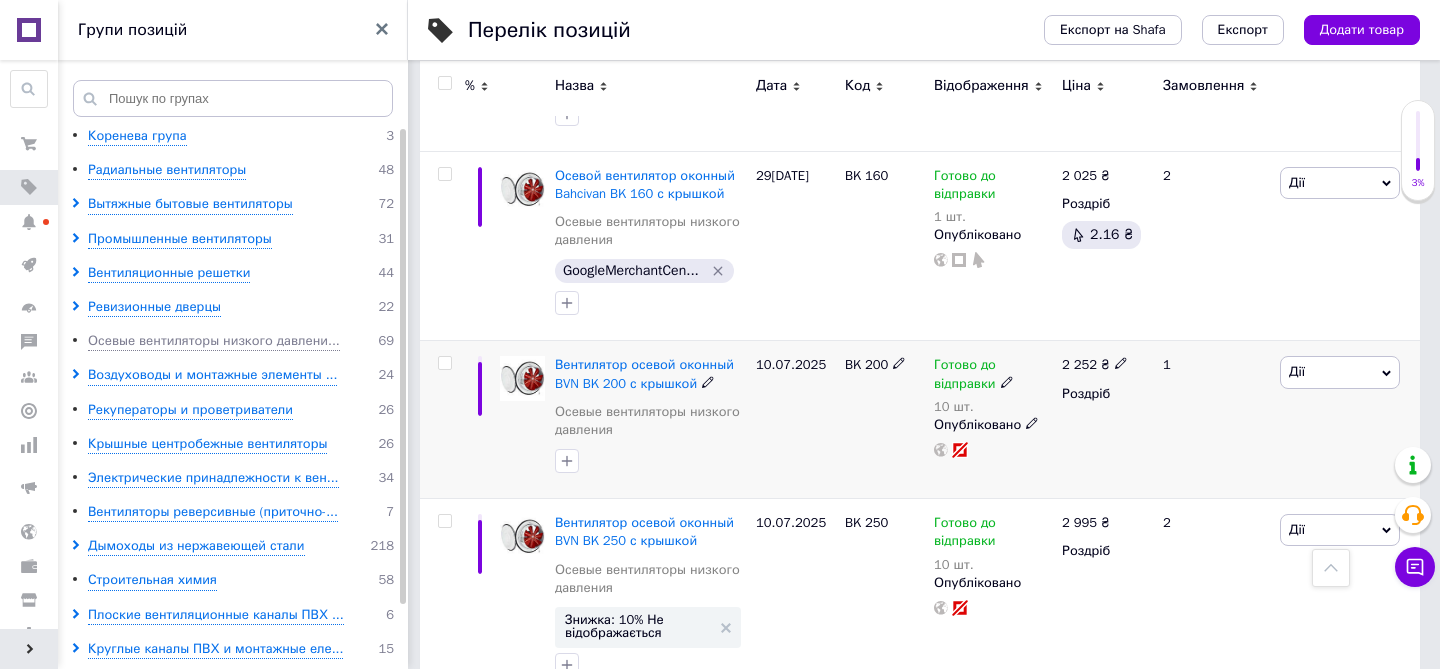 click at bounding box center [444, 363] 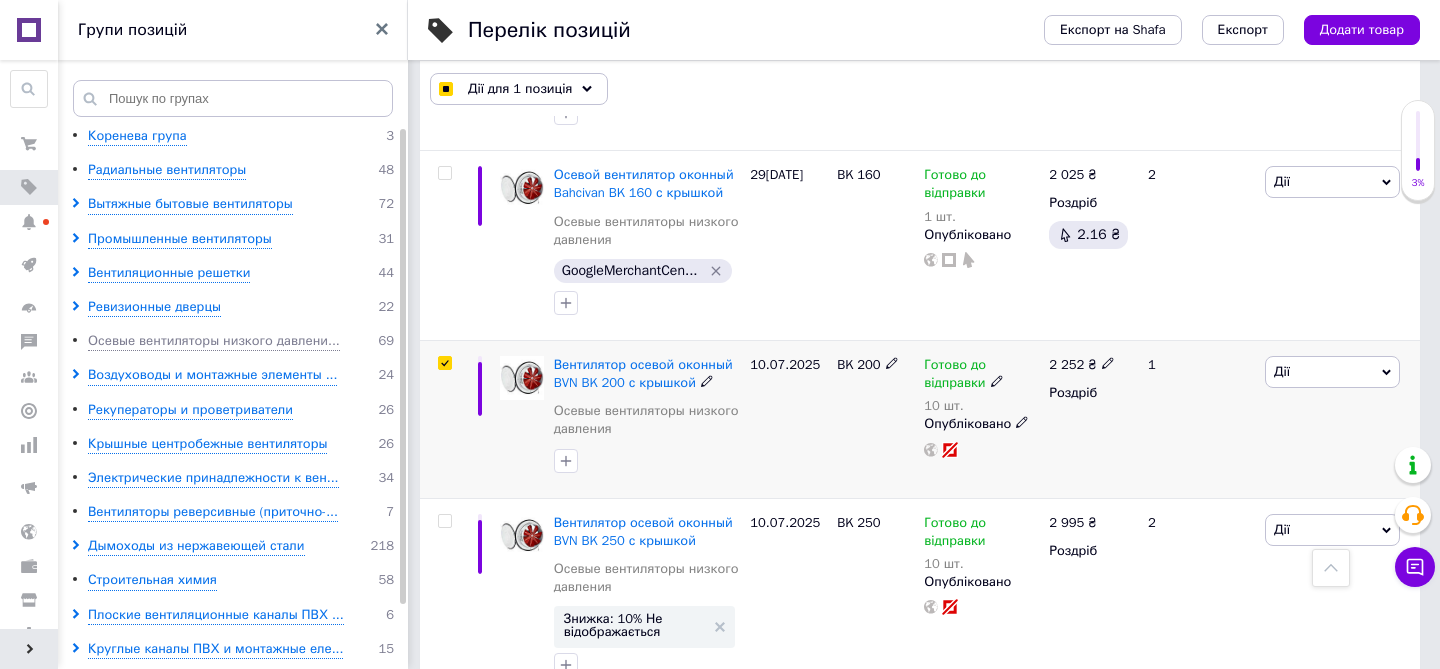 scroll, scrollTop: 3179, scrollLeft: 0, axis: vertical 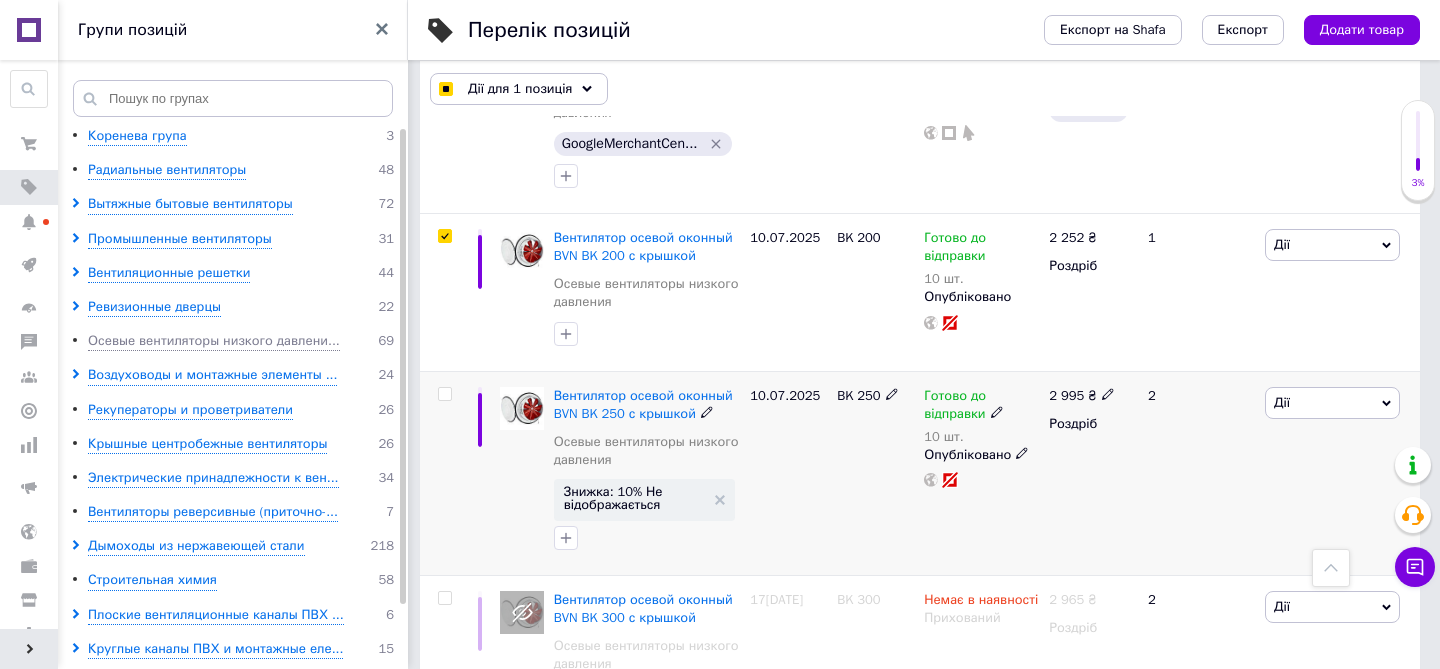 click at bounding box center [444, 394] 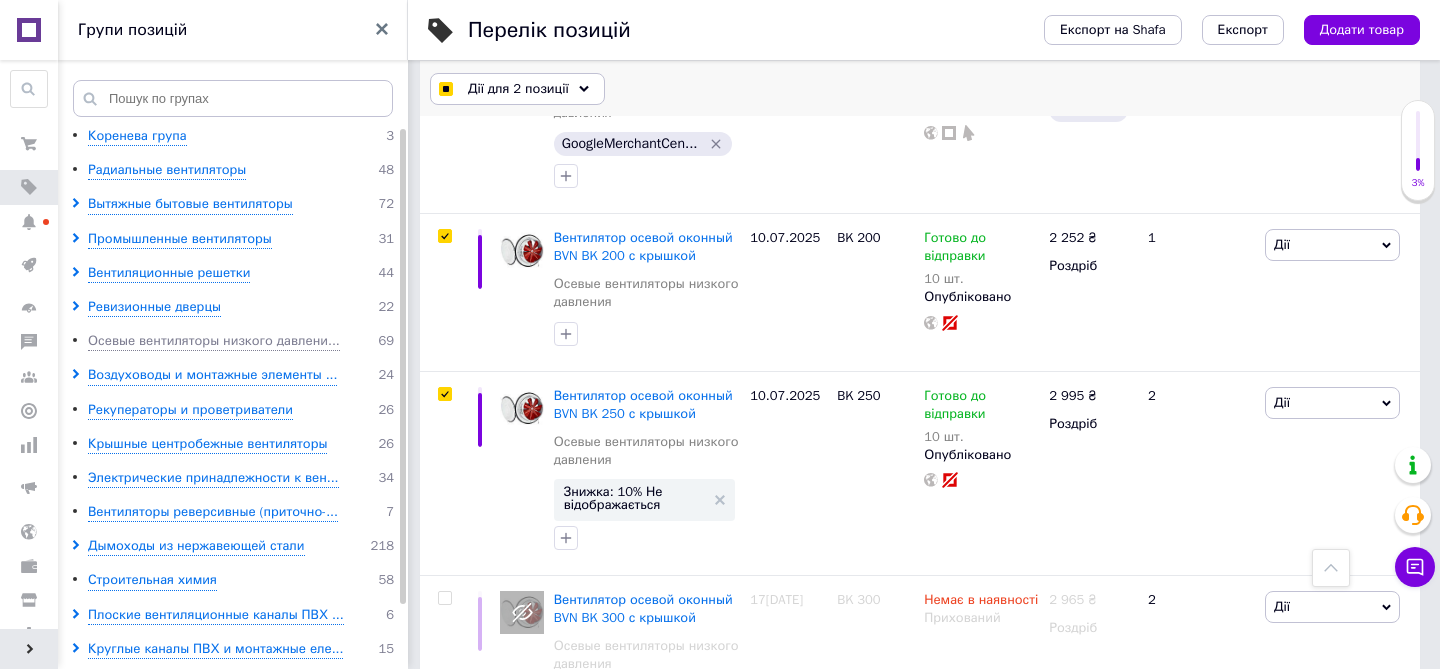 click on "Дії для 2 позиції" at bounding box center [518, 89] 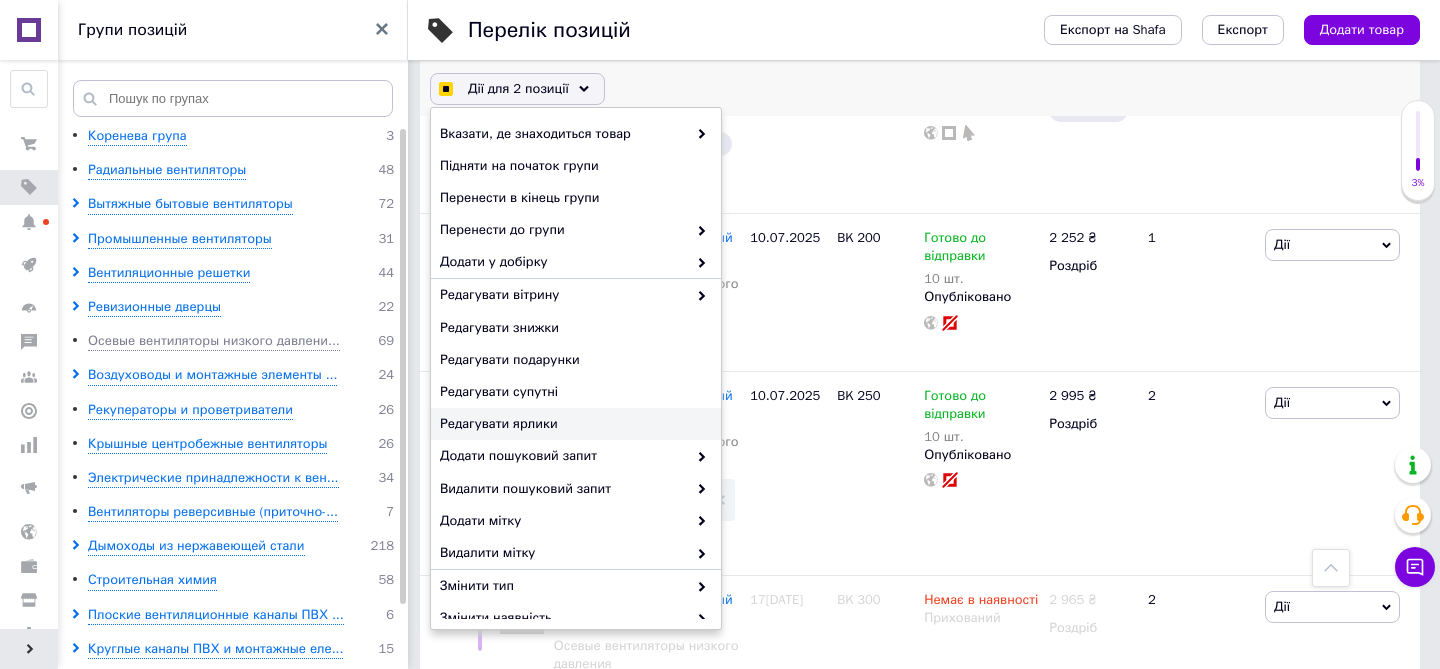 scroll, scrollTop: 178, scrollLeft: 0, axis: vertical 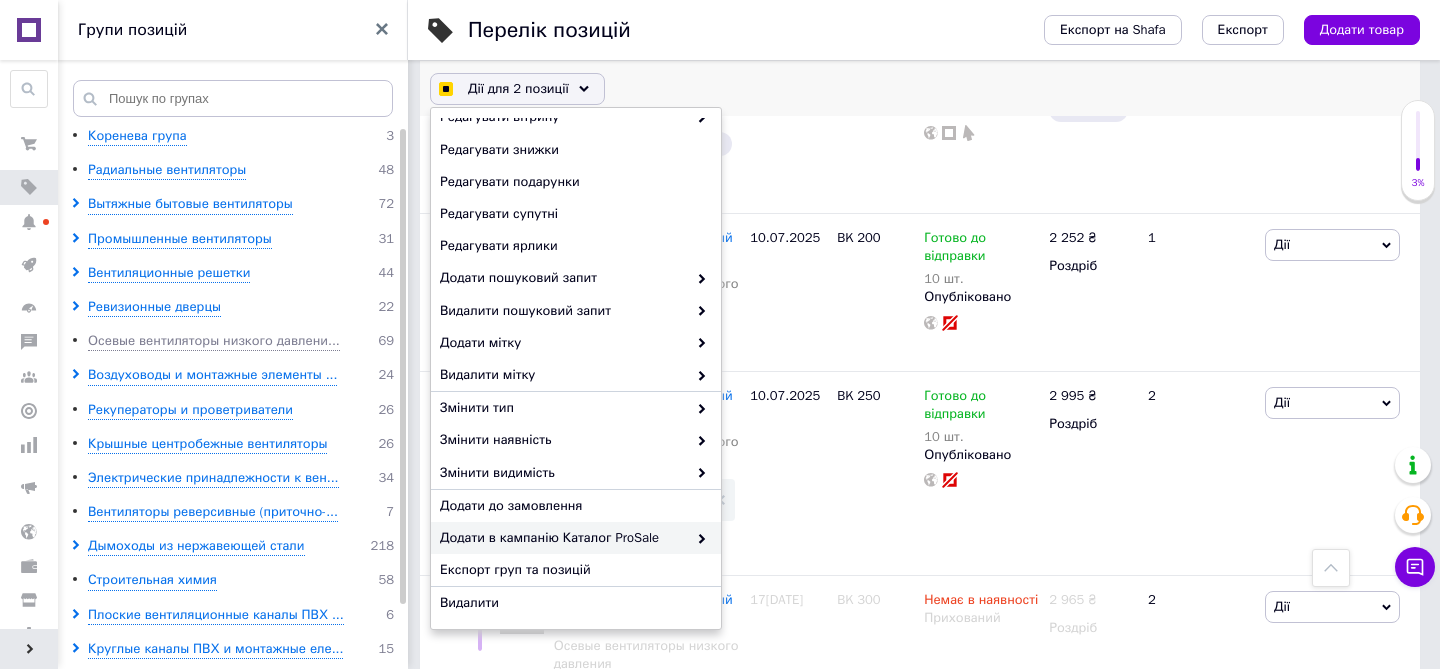 click on "Додати в кампанію Каталог ProSale" at bounding box center (563, 538) 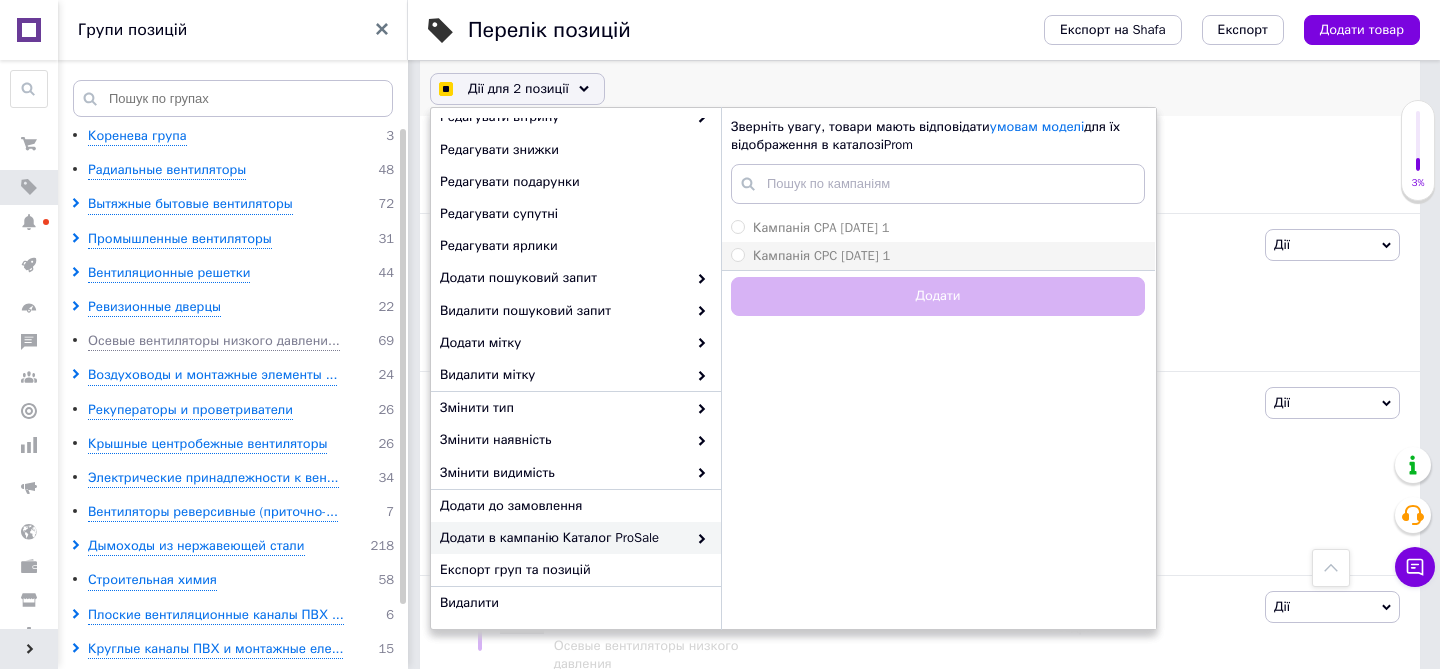 click on "Кампанія CPC [DATE] 1" at bounding box center (821, 256) 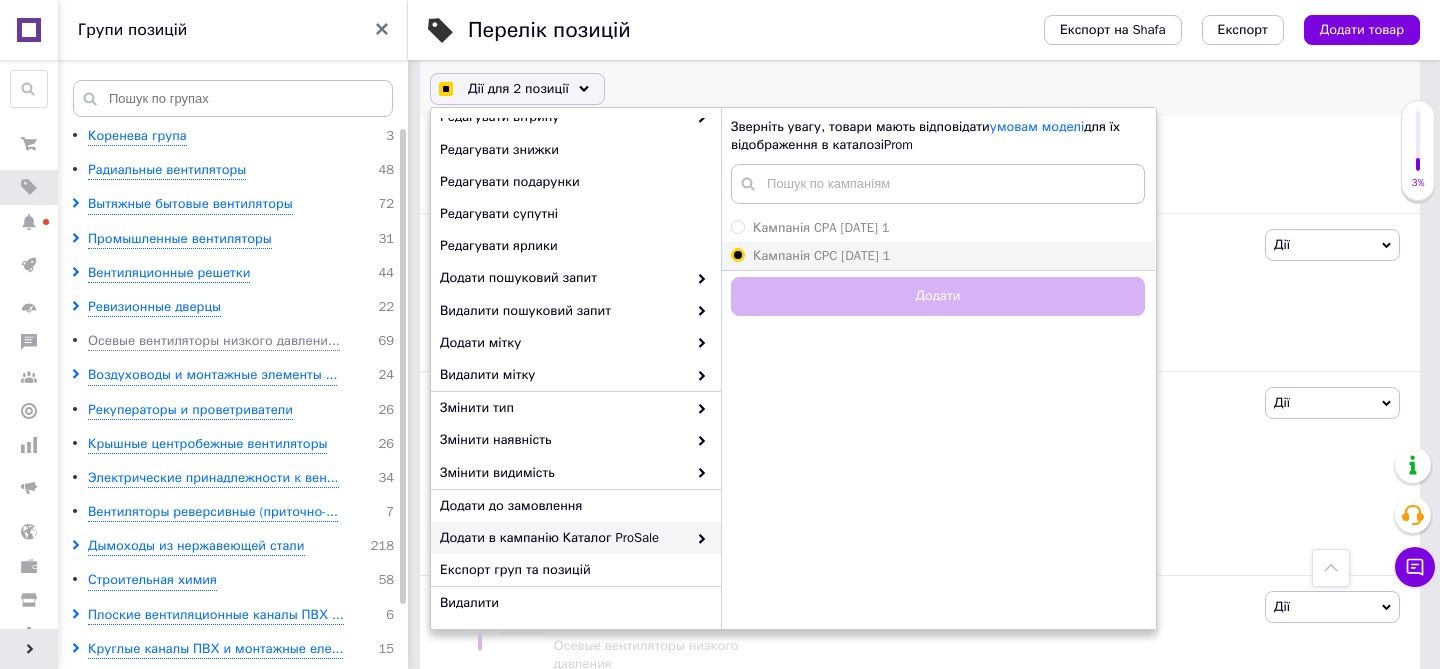 click on "Кампанія CPC [DATE] 1" at bounding box center (737, 254) 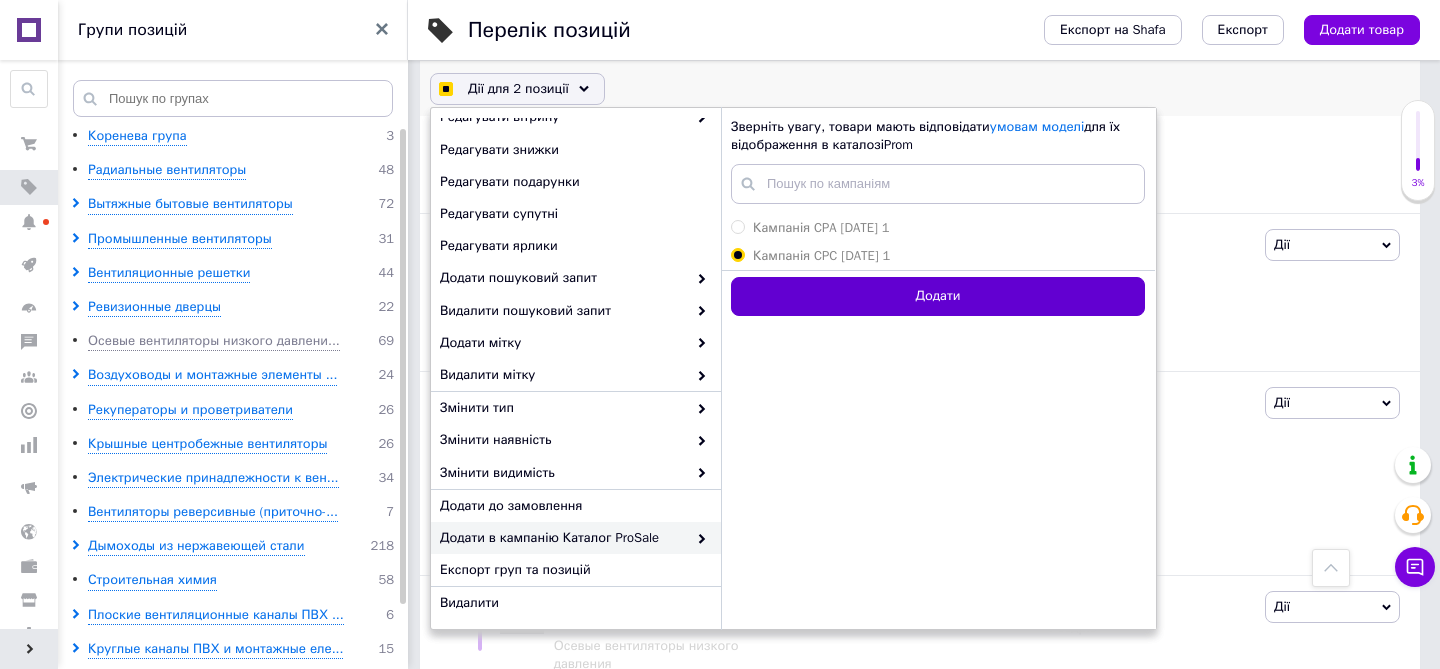 click on "Додати" at bounding box center (938, 296) 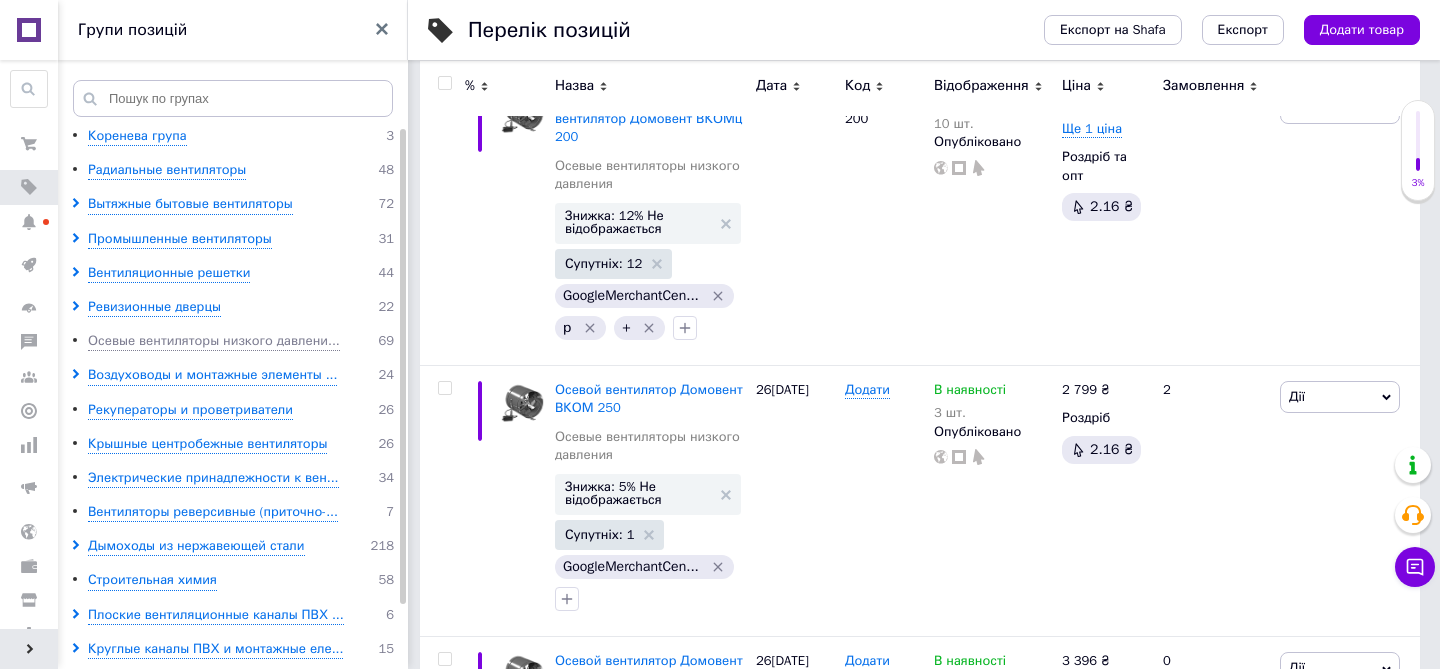 scroll, scrollTop: 0, scrollLeft: 0, axis: both 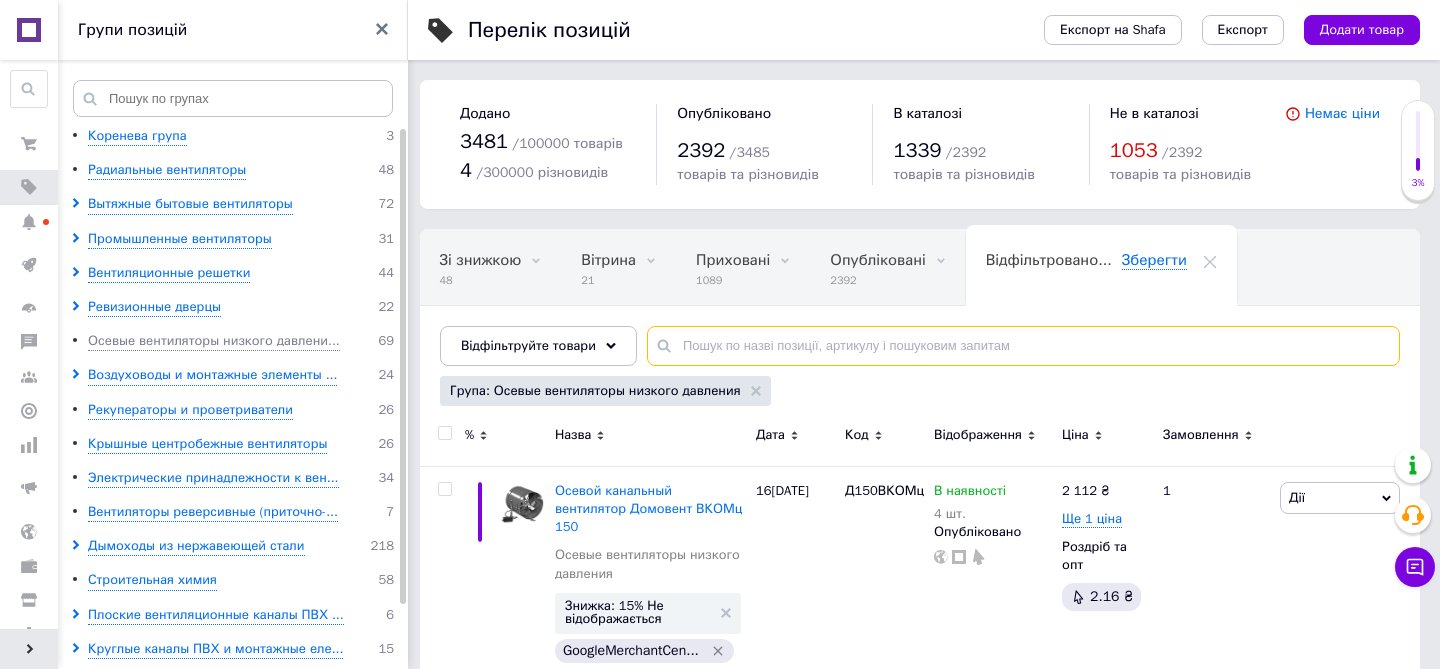 click at bounding box center [1023, 346] 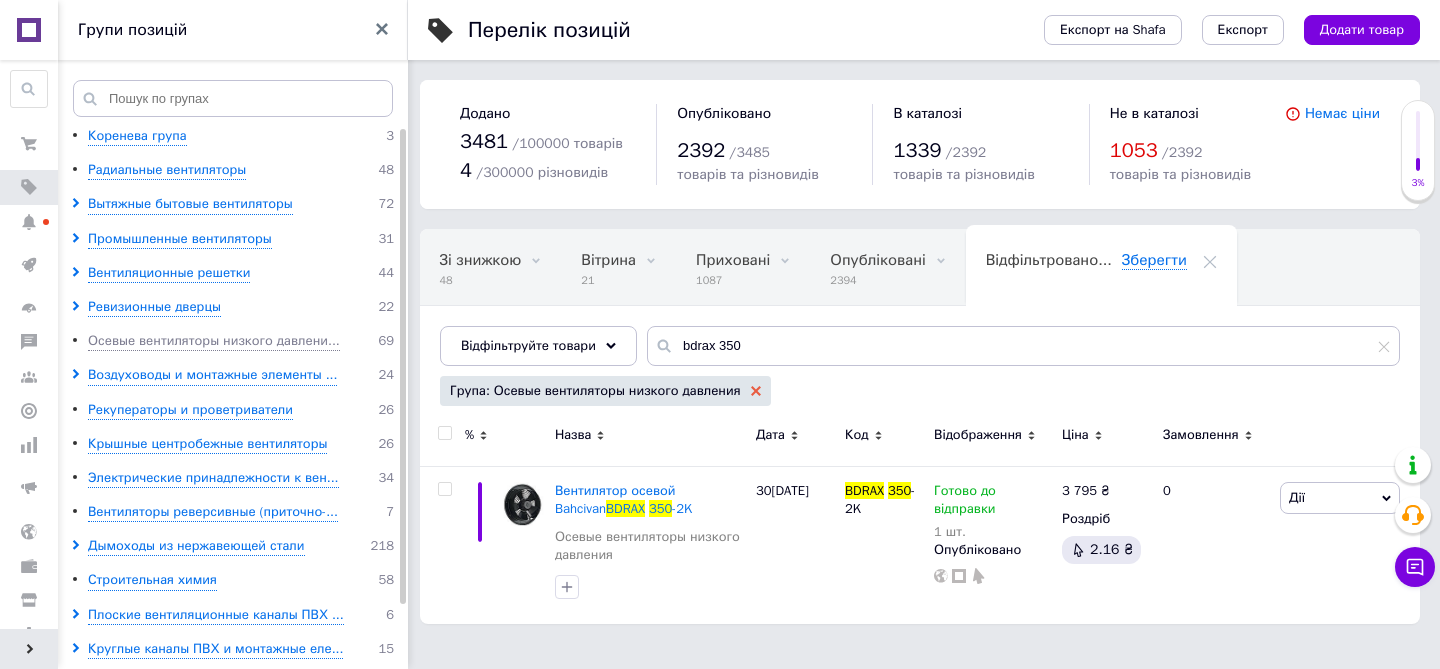 click 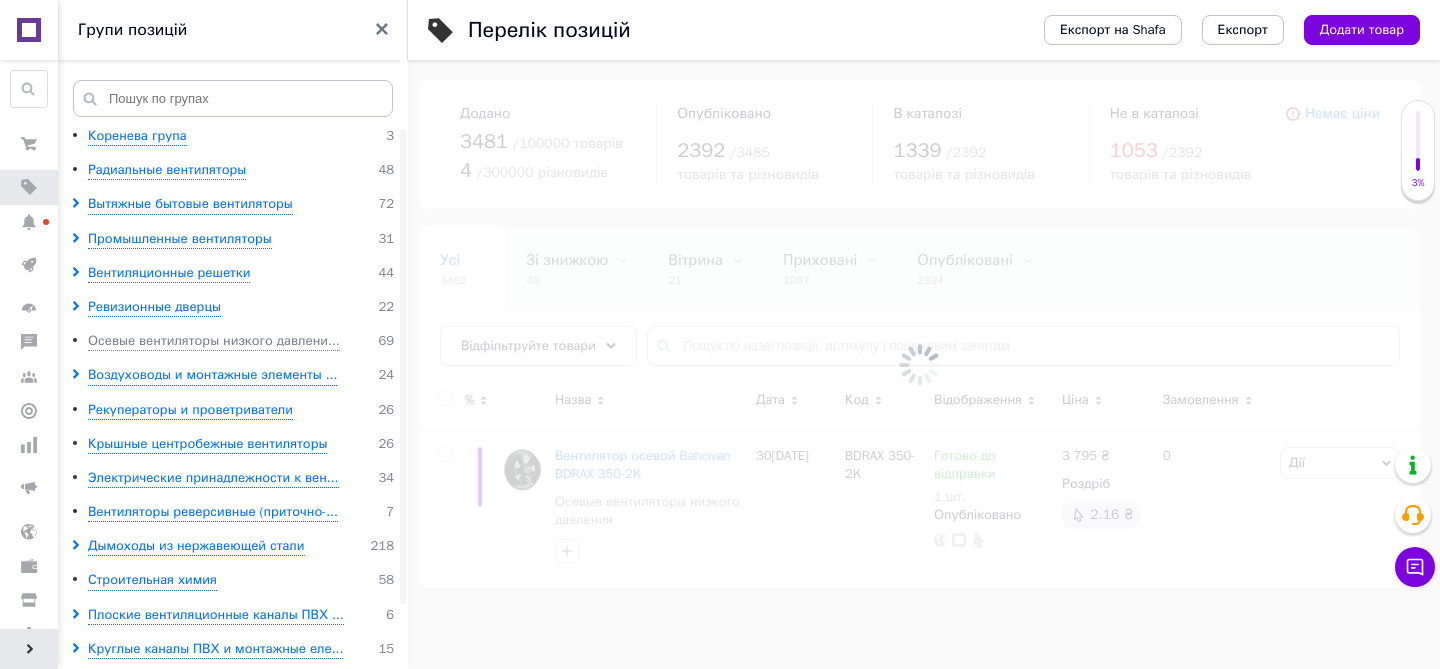 scroll, scrollTop: 0, scrollLeft: 0, axis: both 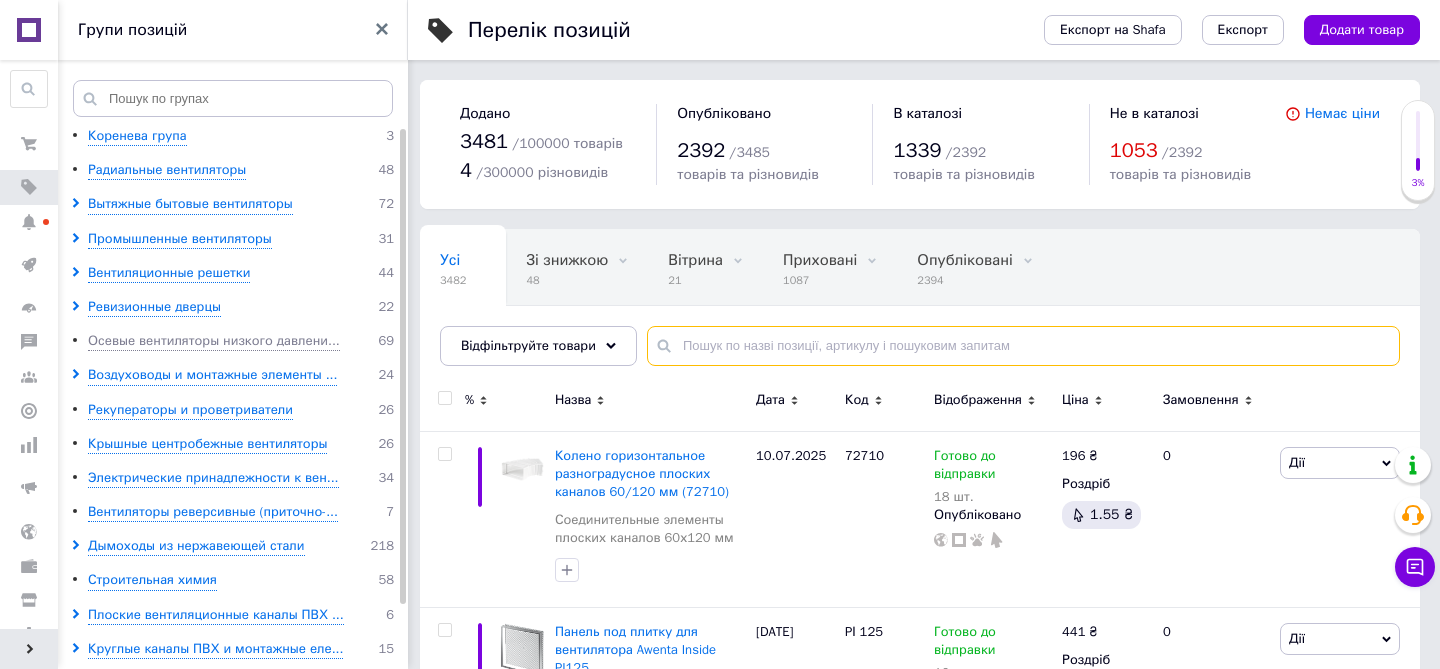 click at bounding box center [1023, 346] 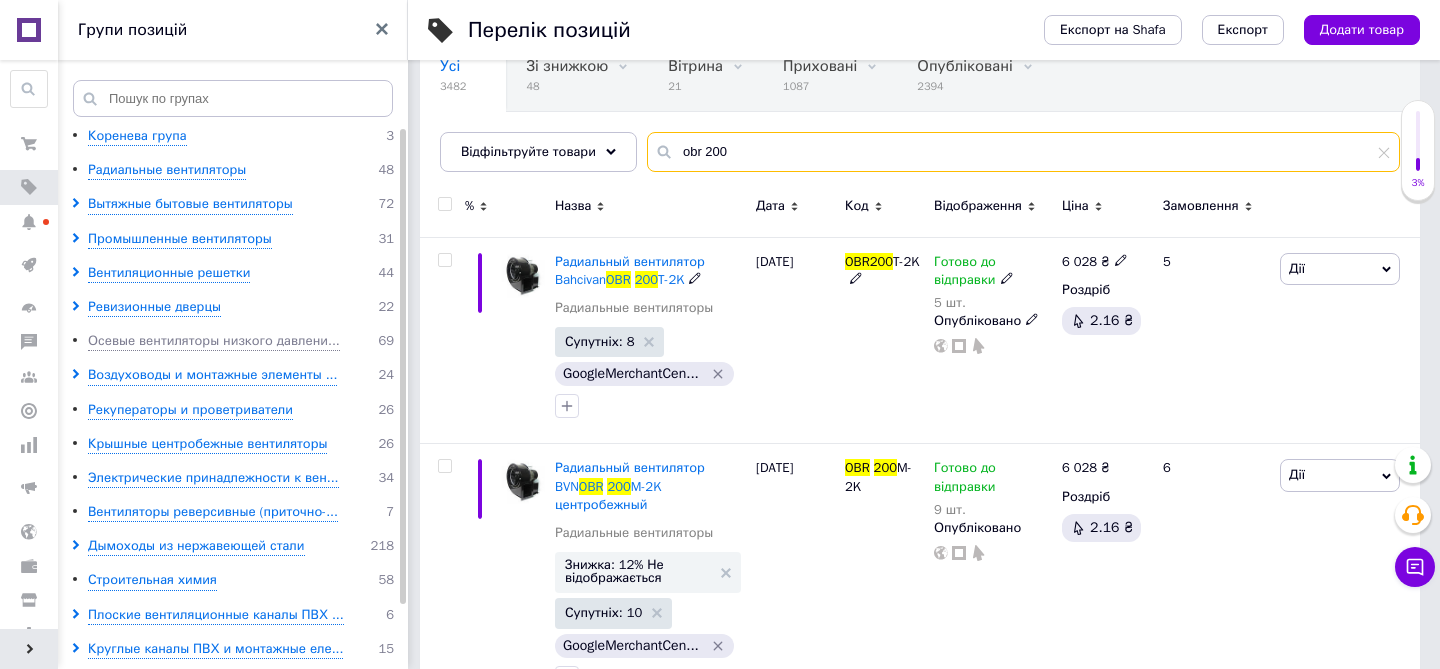scroll, scrollTop: 196, scrollLeft: 0, axis: vertical 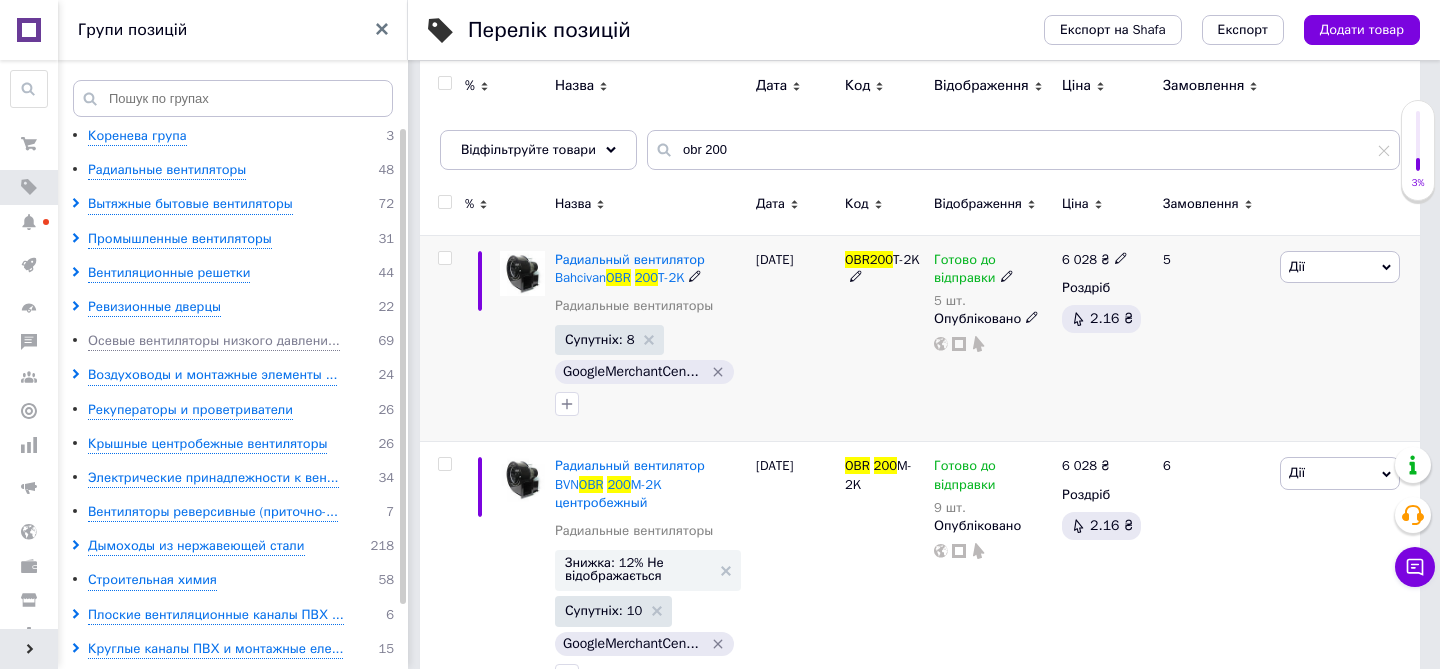 click at bounding box center [444, 258] 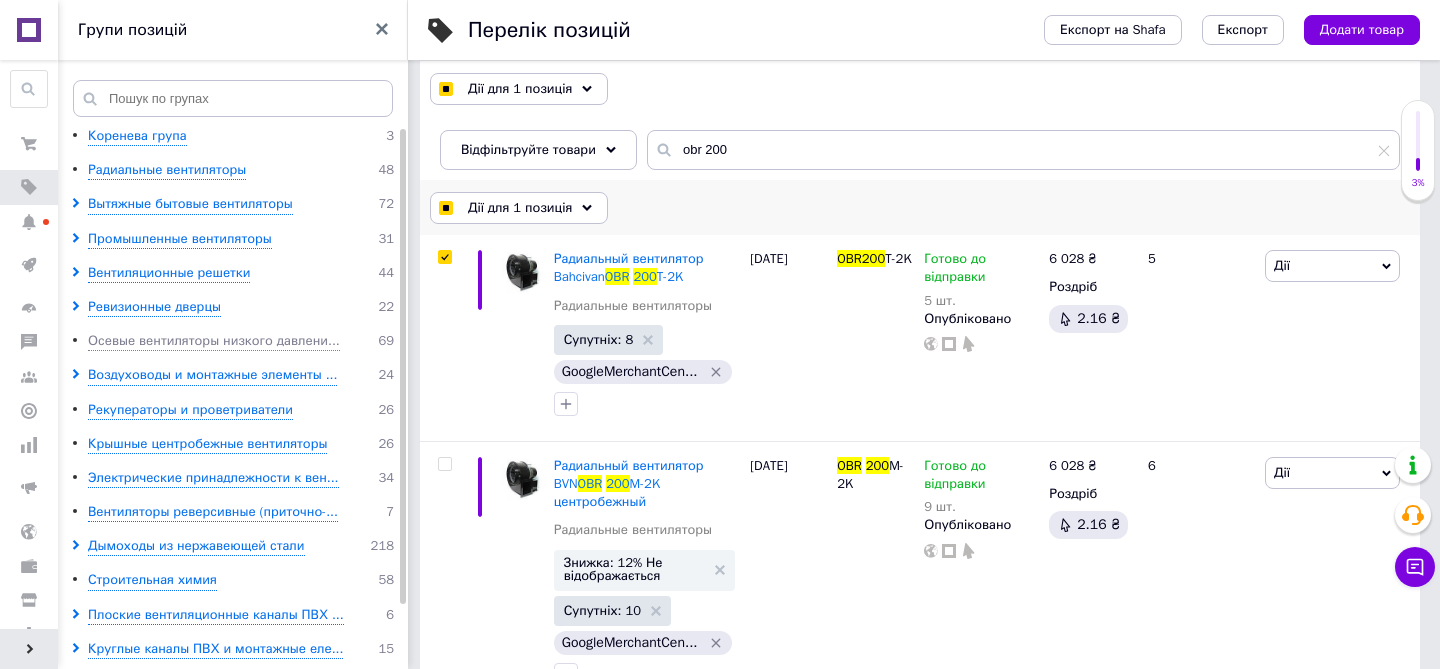 click on "Дії для 1 позиція" at bounding box center (520, 208) 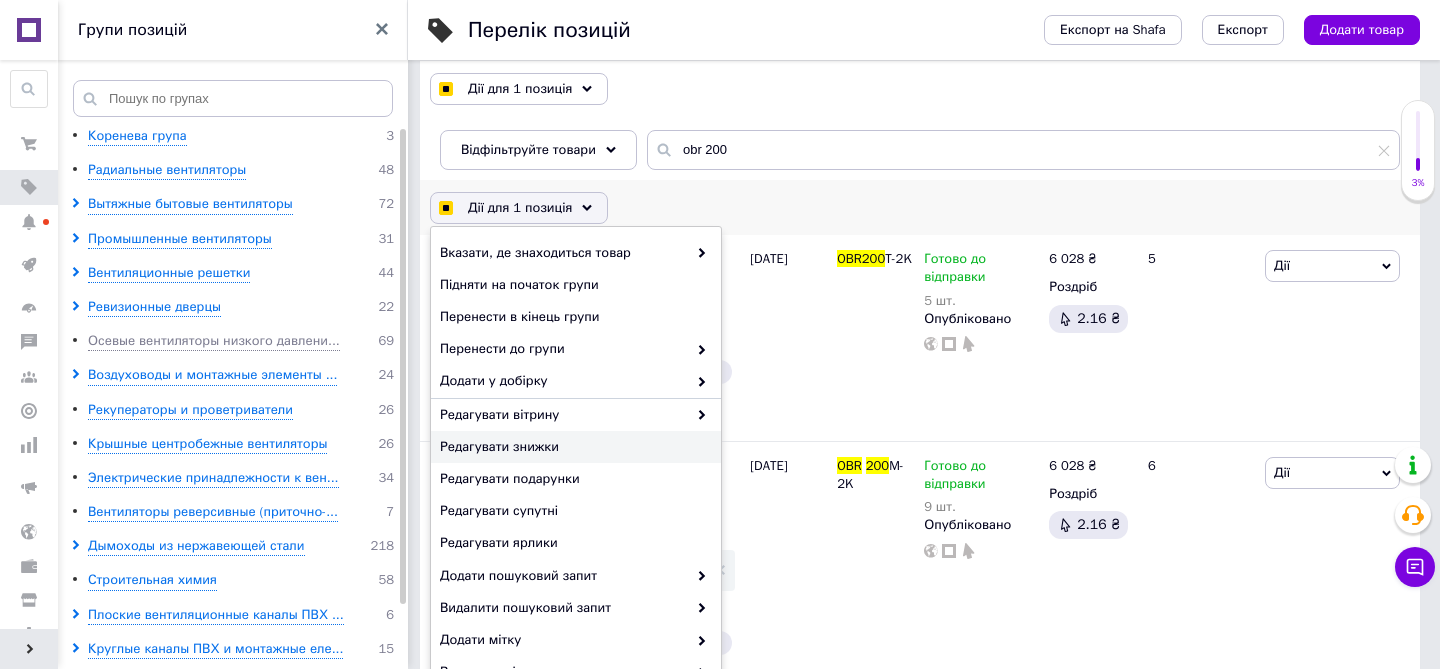 click on "Редагувати знижки" at bounding box center [573, 447] 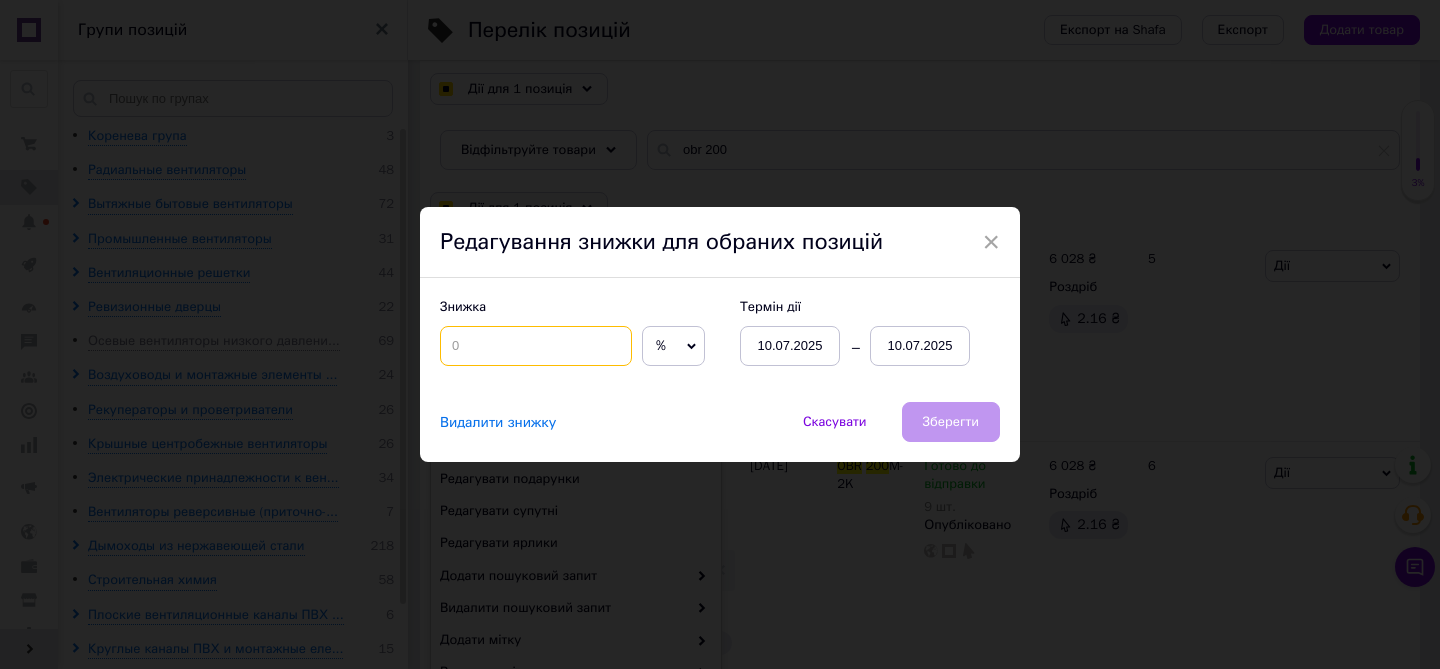 click at bounding box center (536, 346) 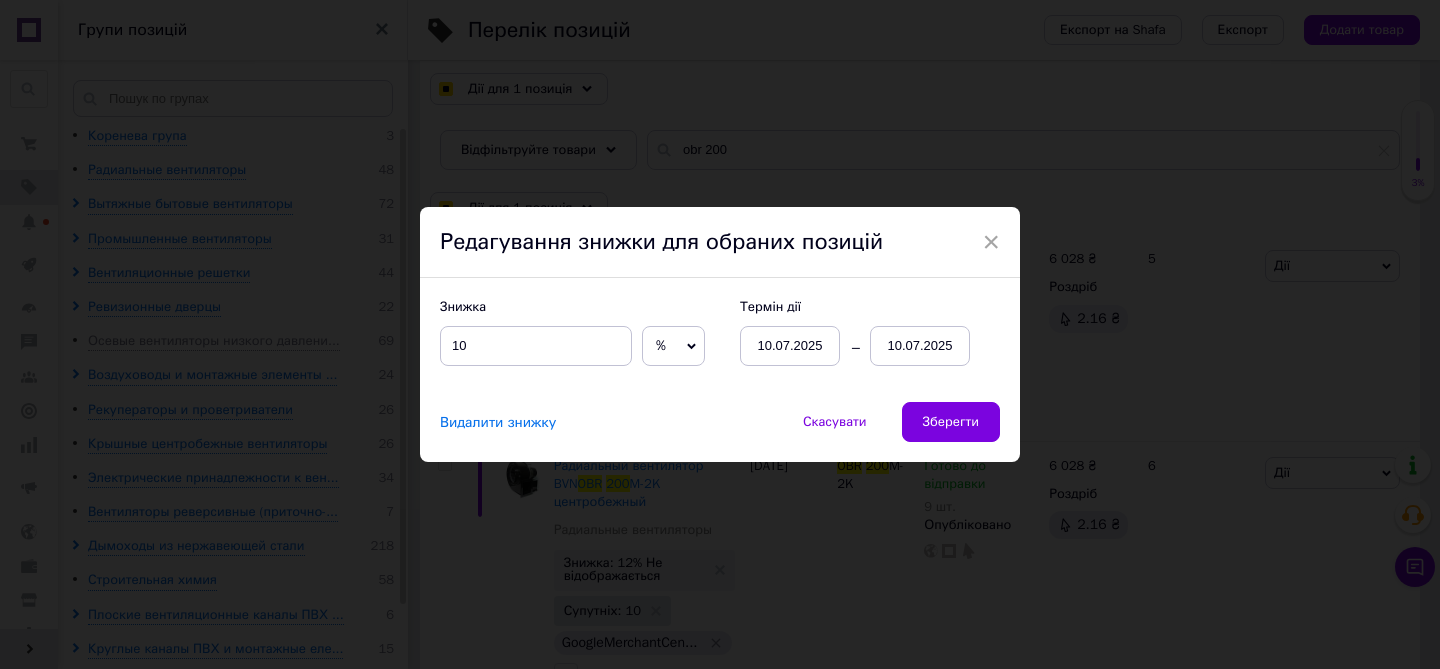 click on "10.07.2025" at bounding box center (790, 346) 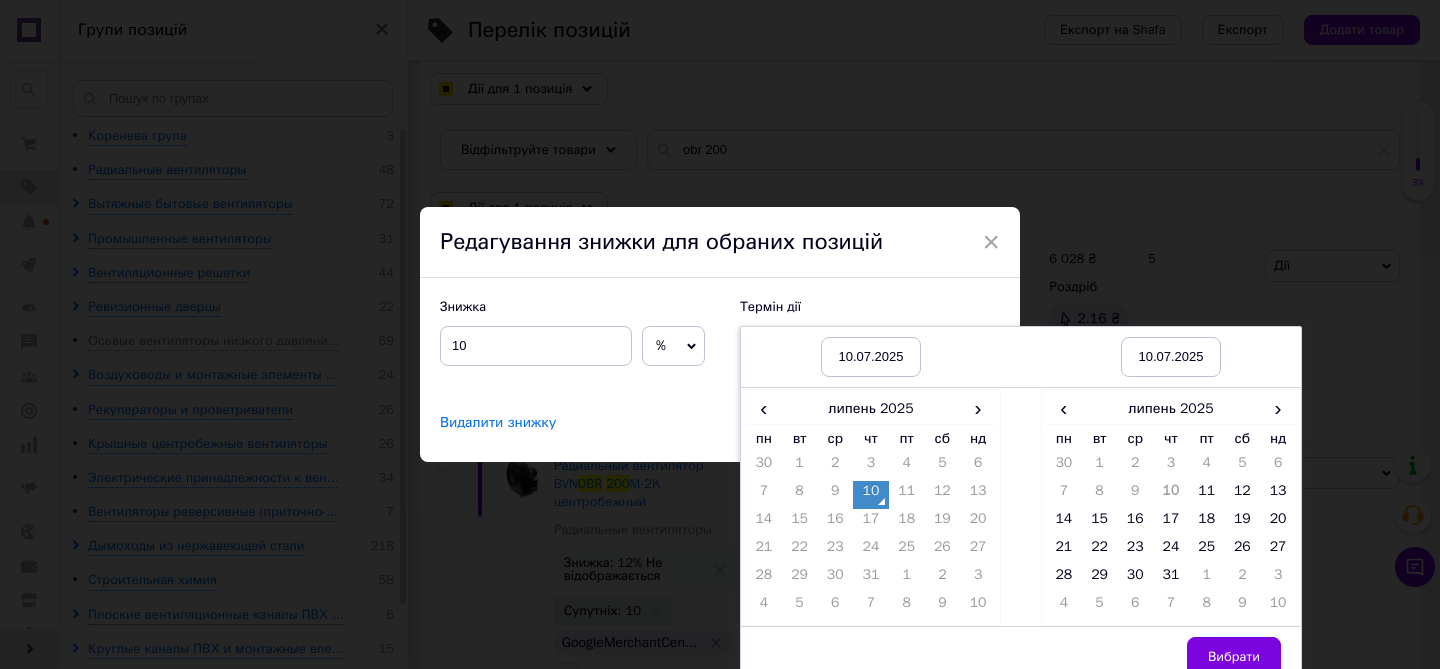 click on "10" at bounding box center [871, 495] 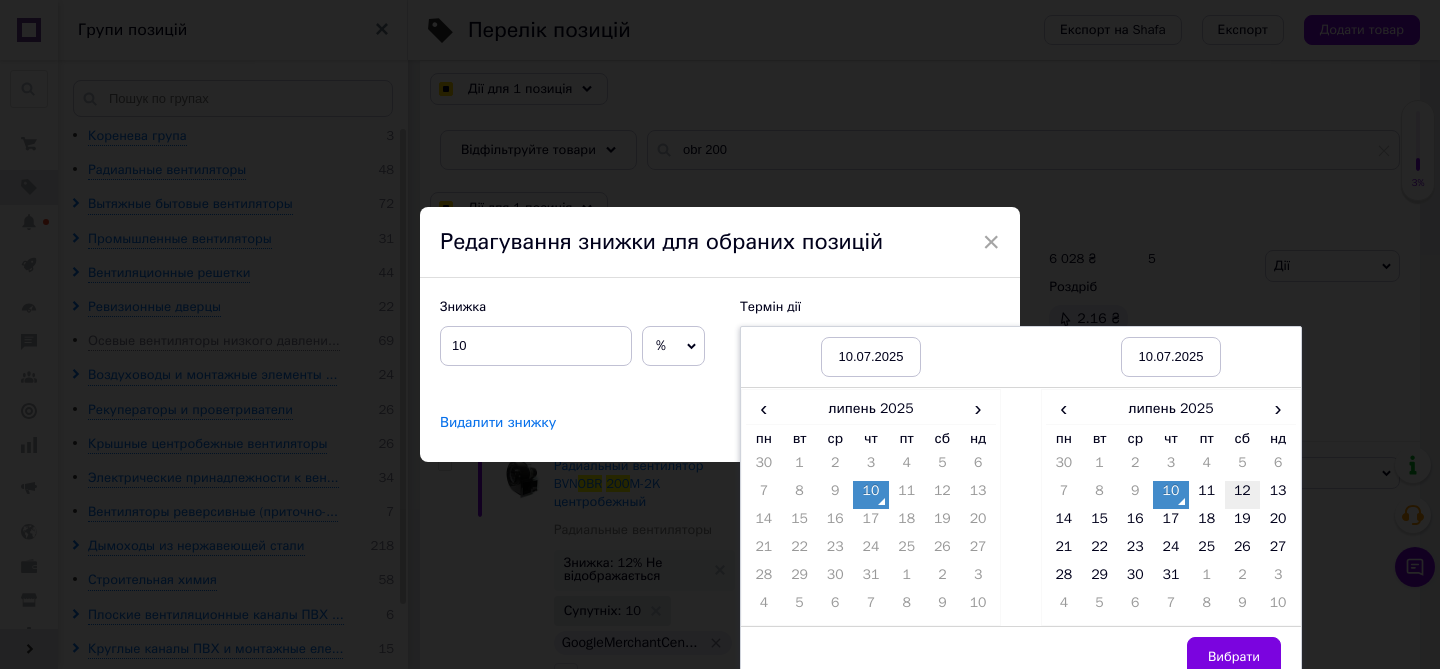 click on "12" at bounding box center (1243, 495) 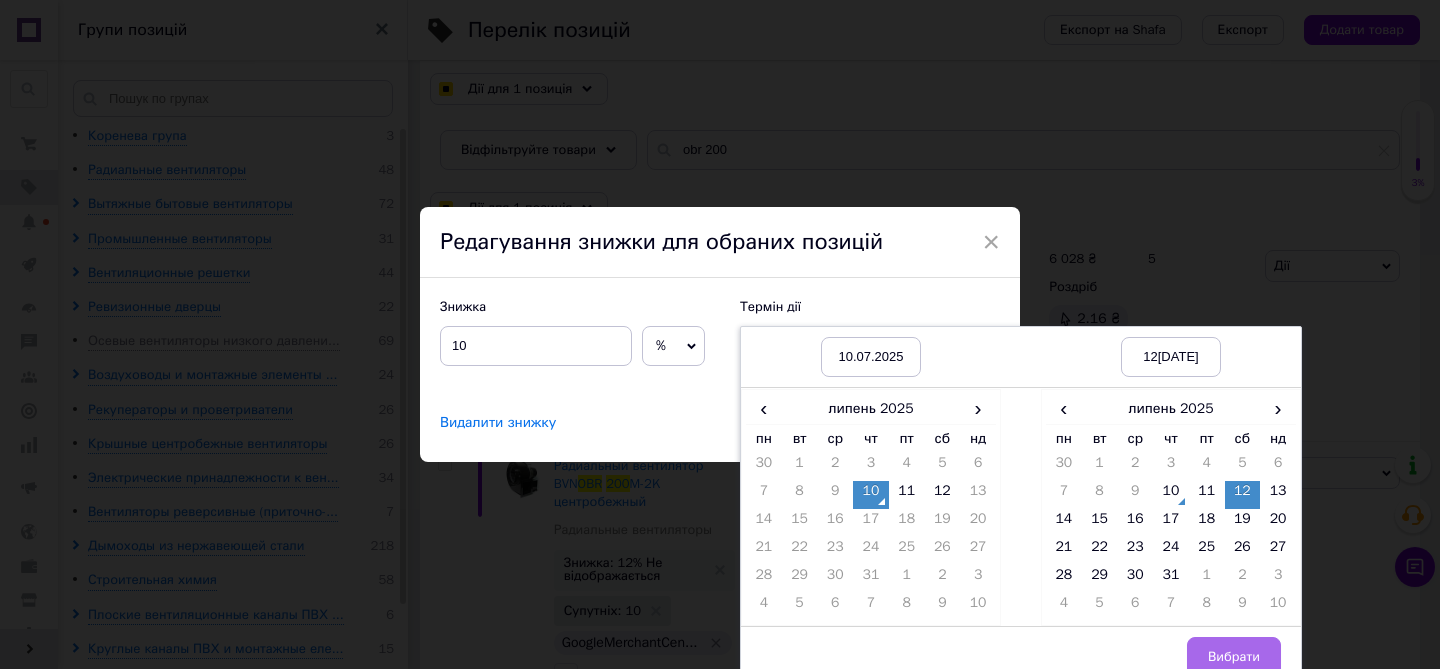 click on "Вибрати" at bounding box center (1234, 657) 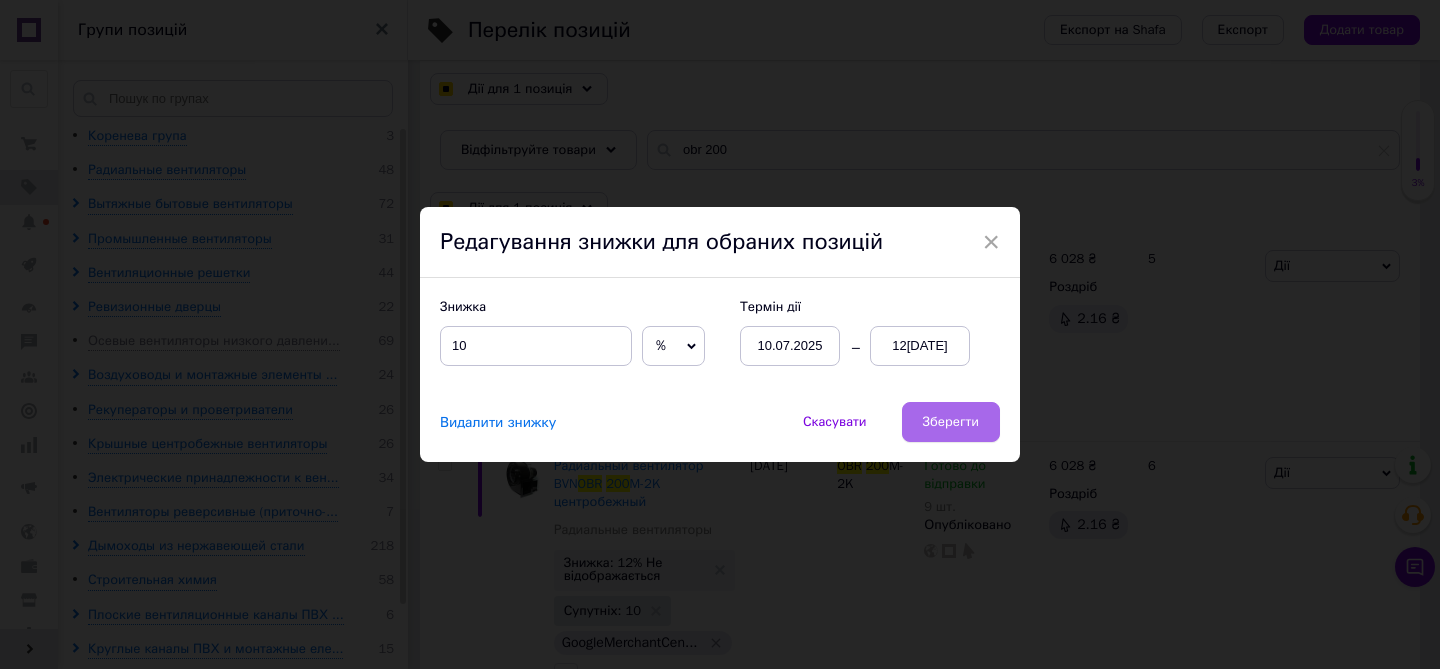 click on "Зберегти" at bounding box center [951, 422] 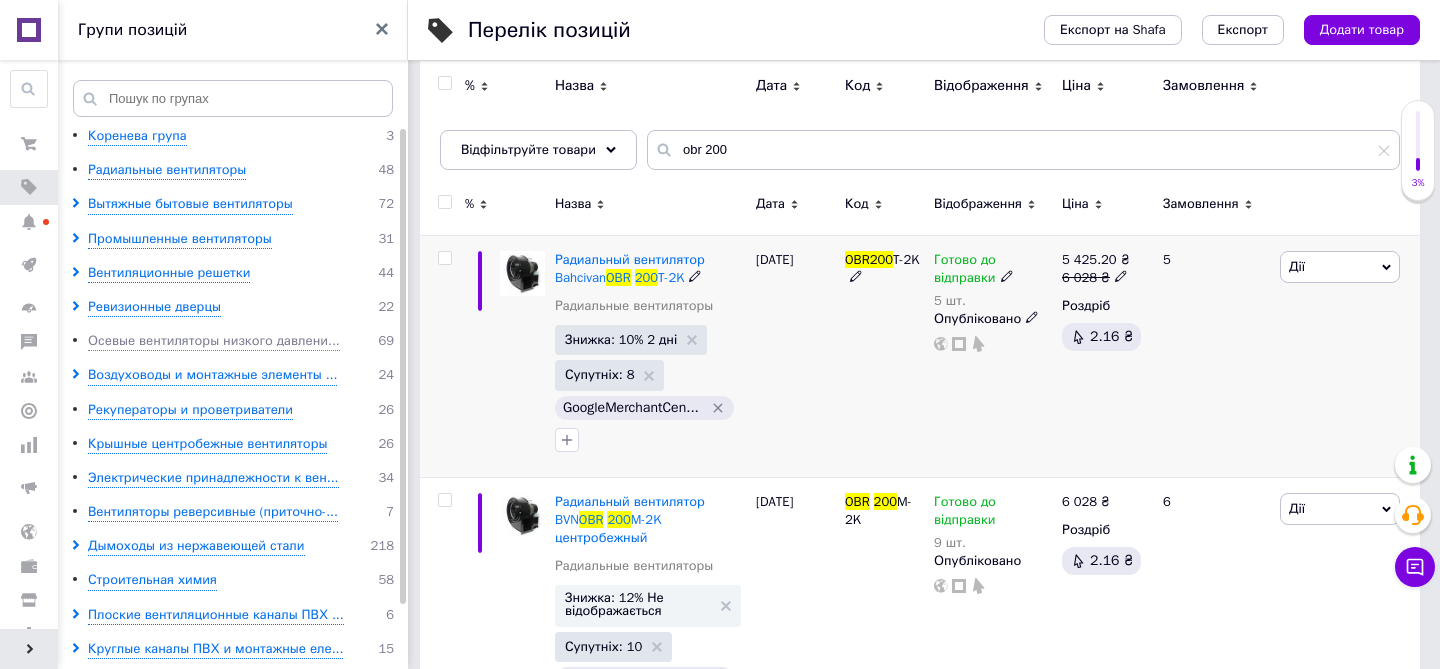 click at bounding box center [444, 258] 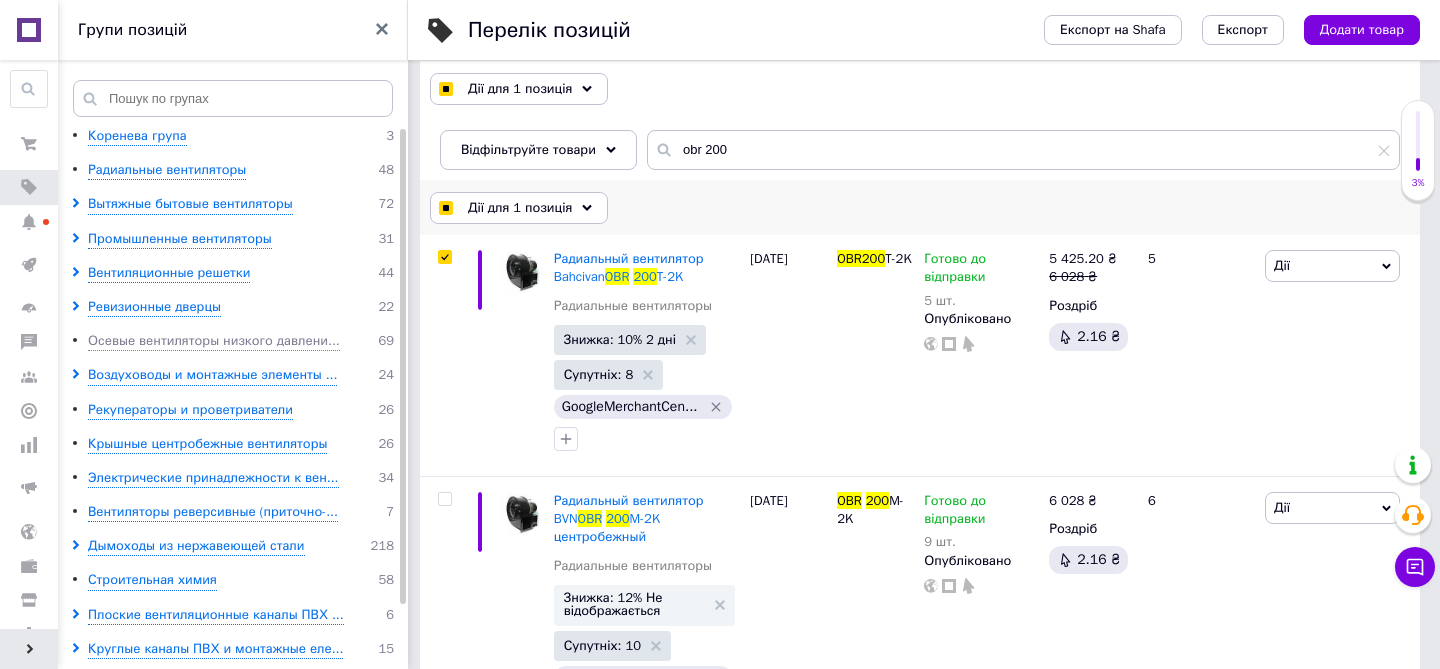 click on "Дії для 1 позиція" at bounding box center (520, 208) 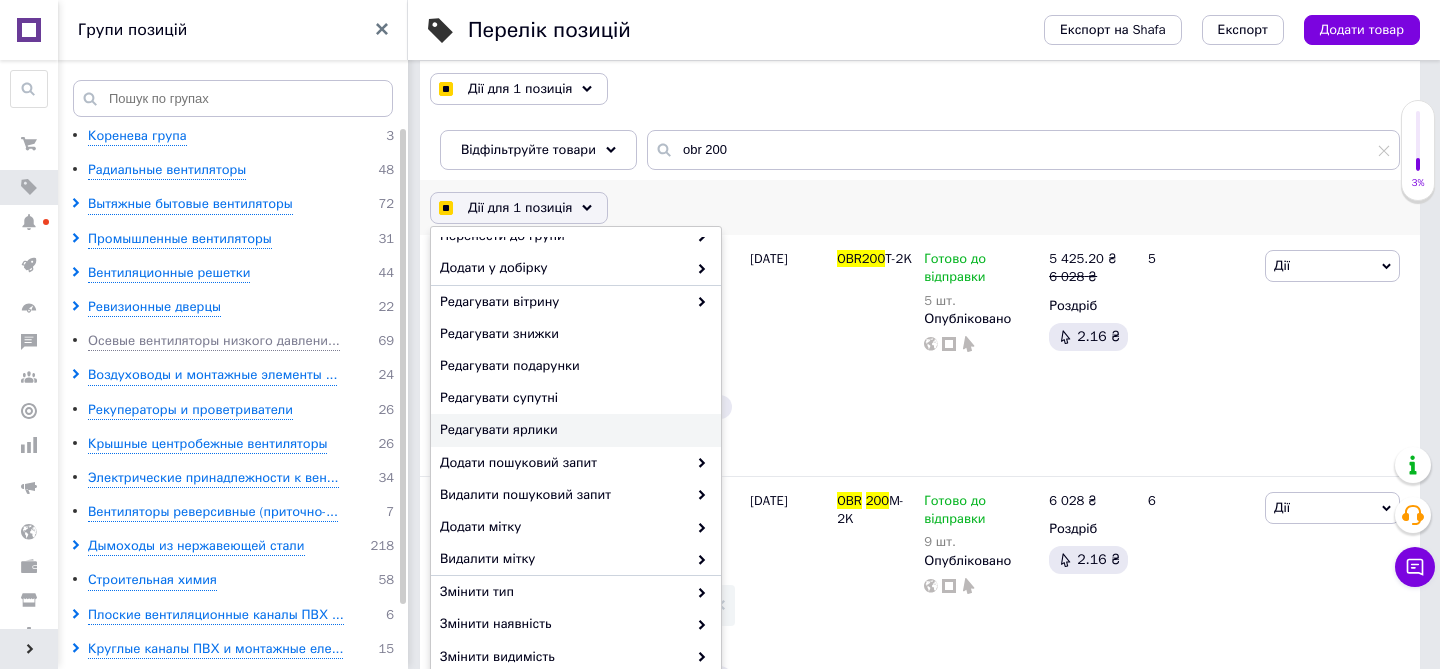 scroll, scrollTop: 0, scrollLeft: 0, axis: both 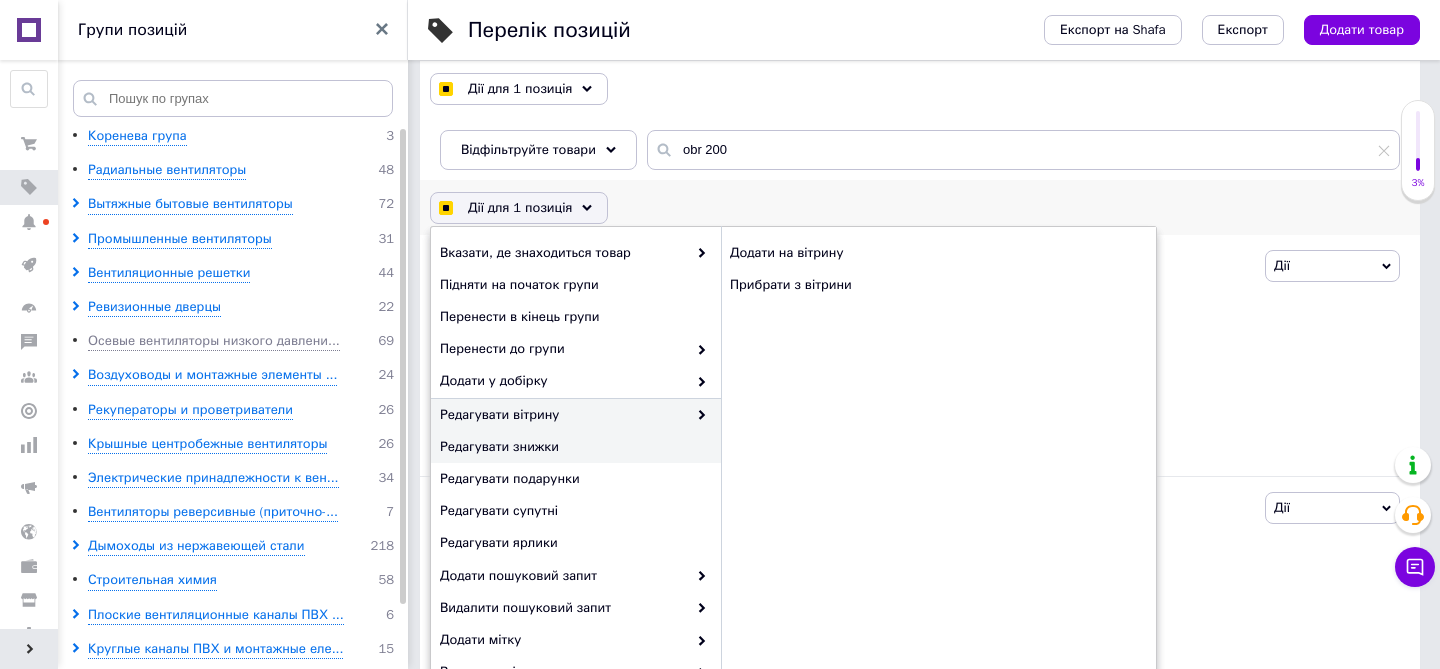 click on "Редагувати знижки" at bounding box center (573, 447) 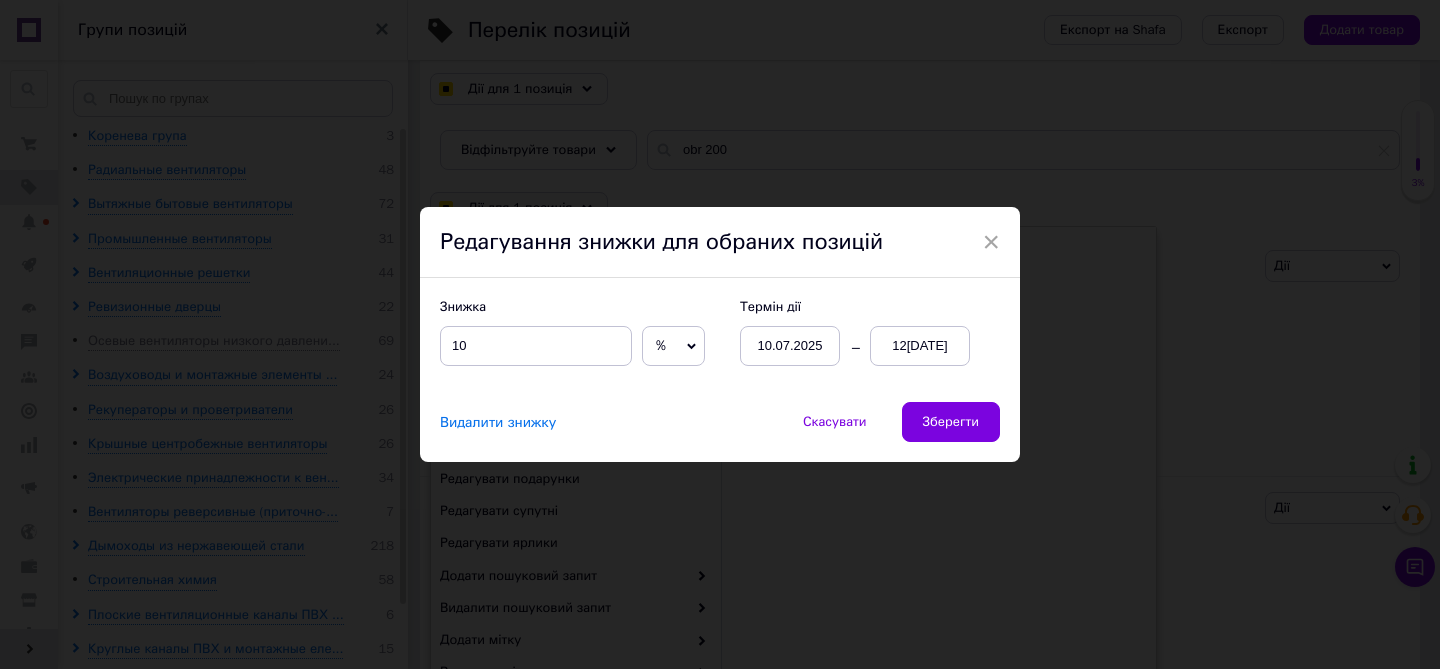 click on "Видалити знижку" at bounding box center (498, 423) 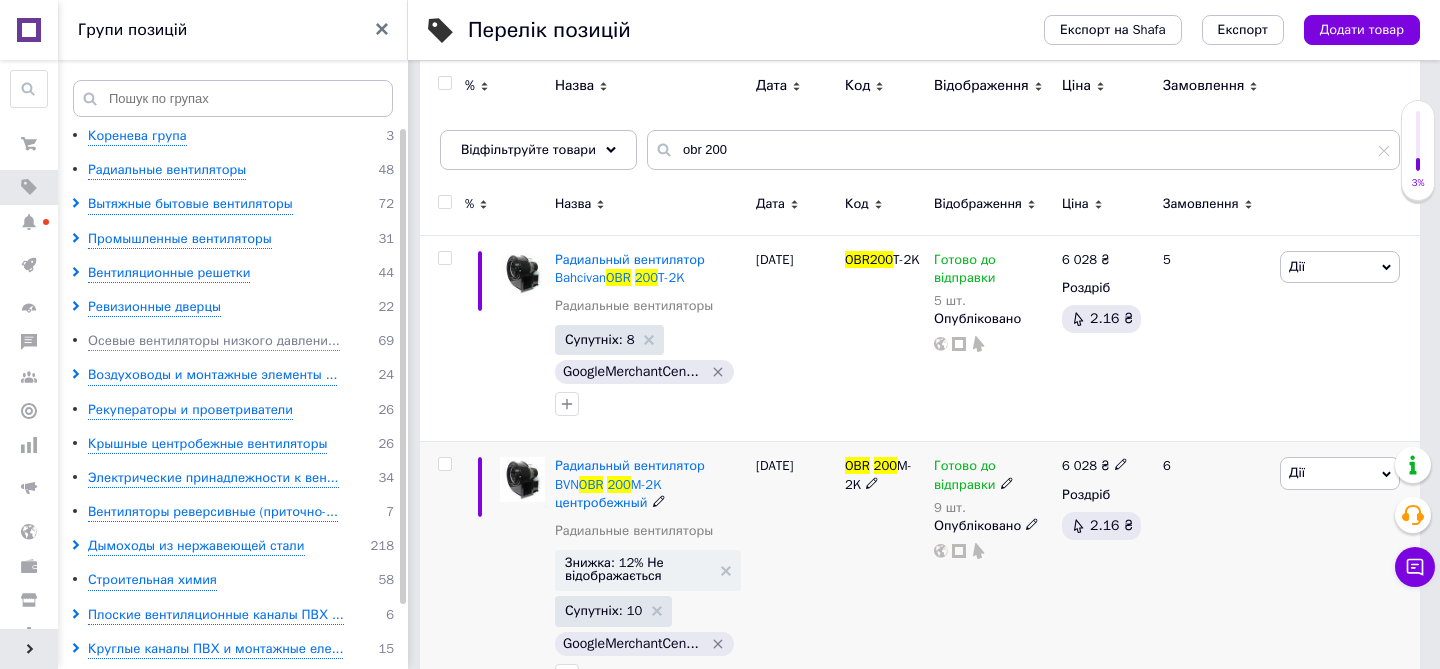 click at bounding box center (444, 464) 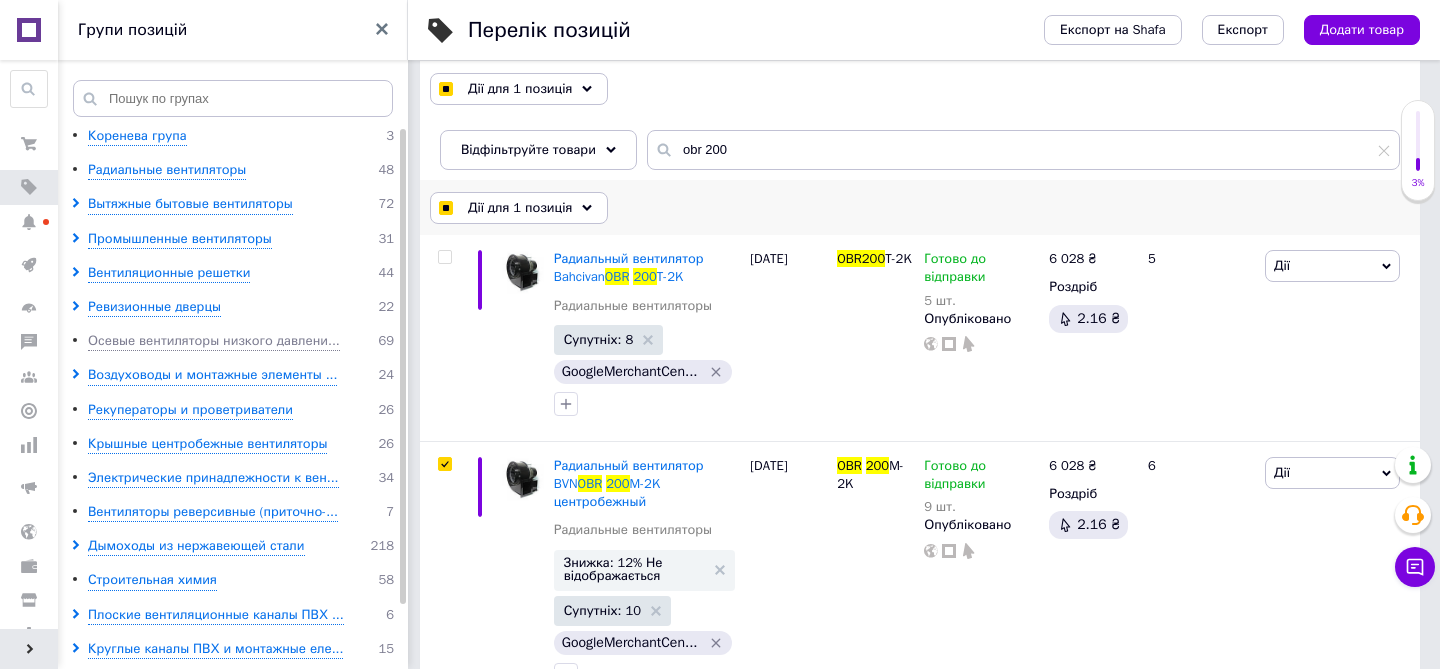 click on "Дії для 1 позиція" at bounding box center [519, 208] 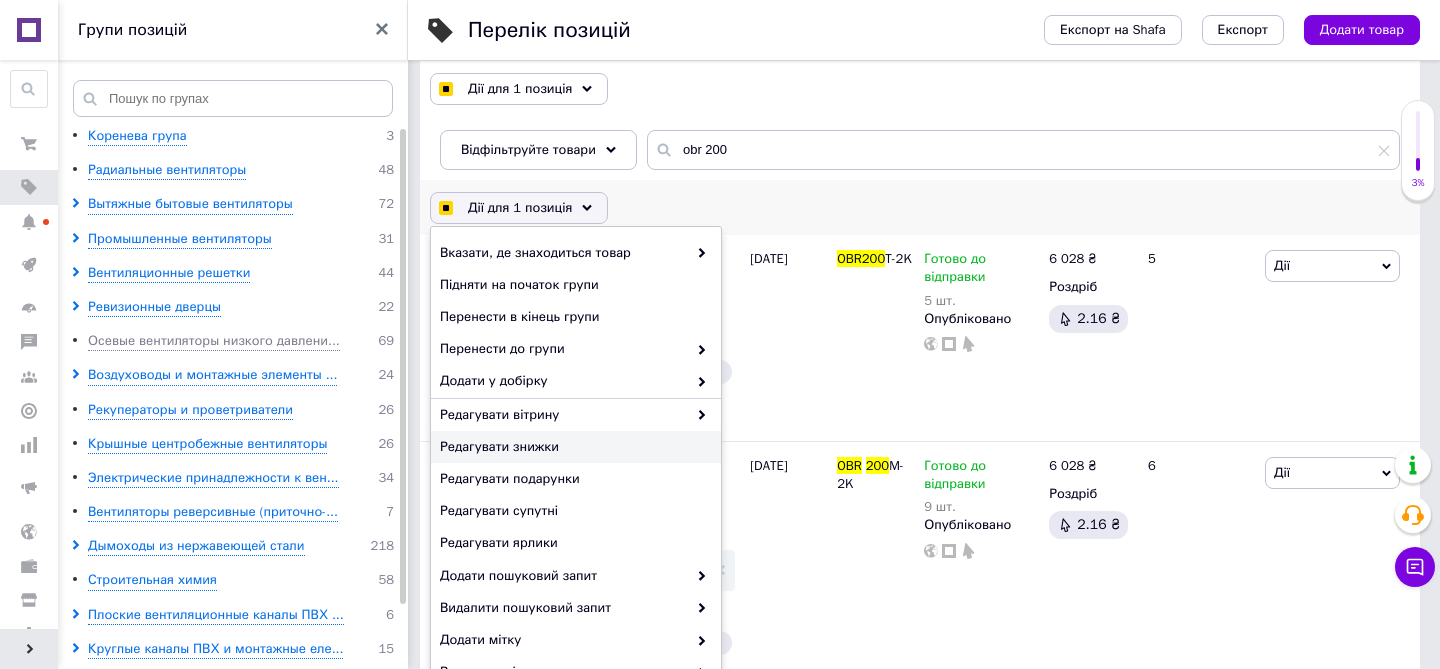 click on "Редагувати знижки" at bounding box center [573, 447] 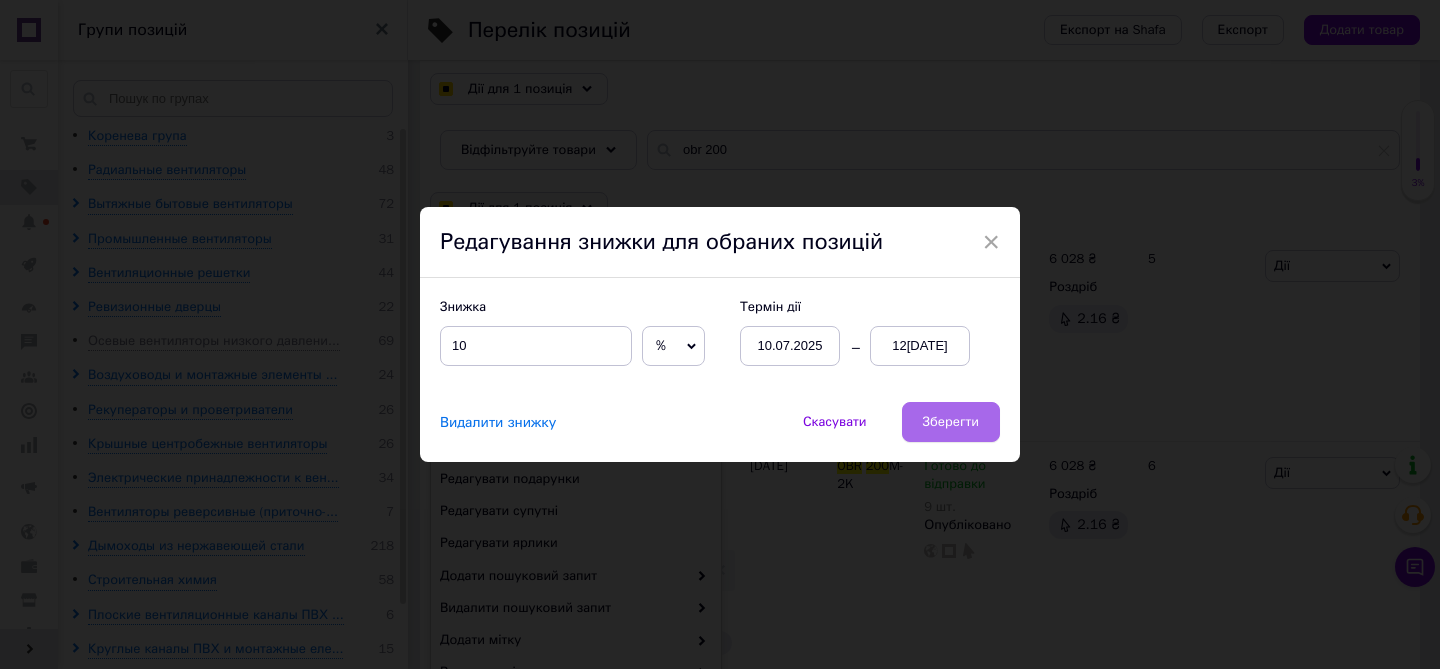 click on "Зберегти" at bounding box center (951, 422) 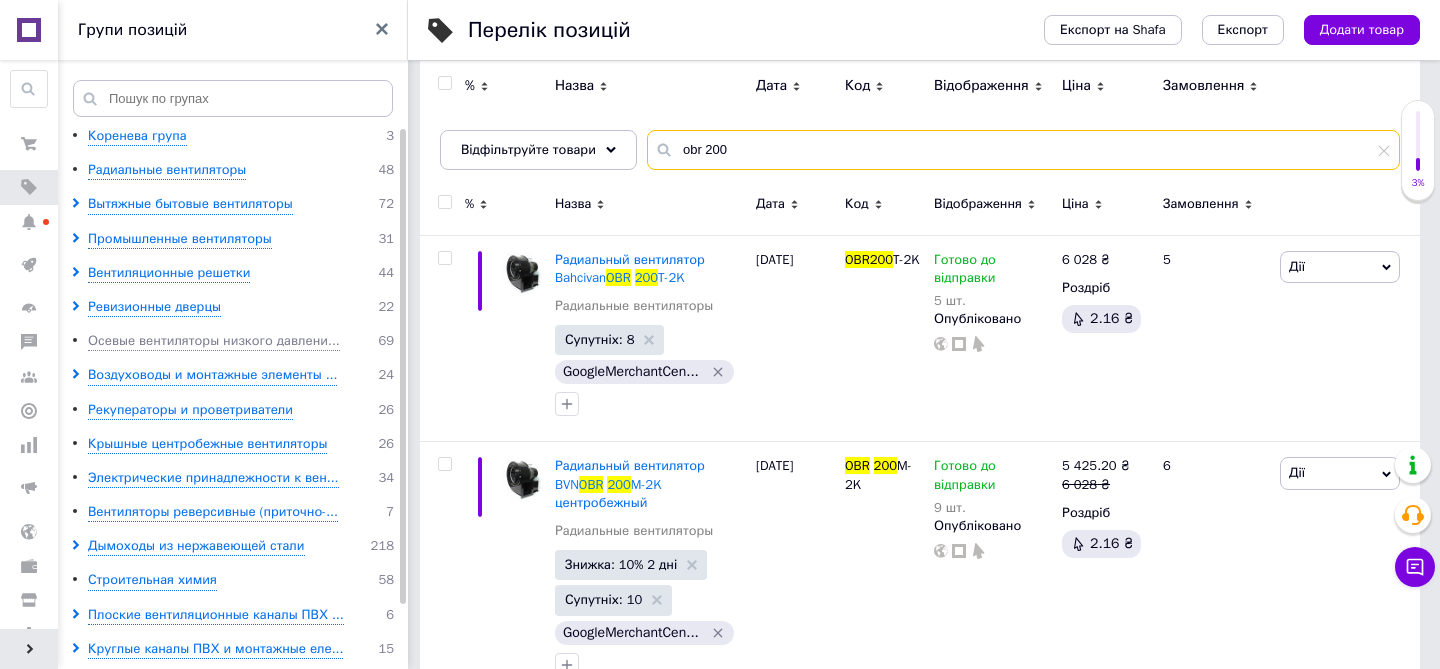 click on "obr 200" at bounding box center (1023, 150) 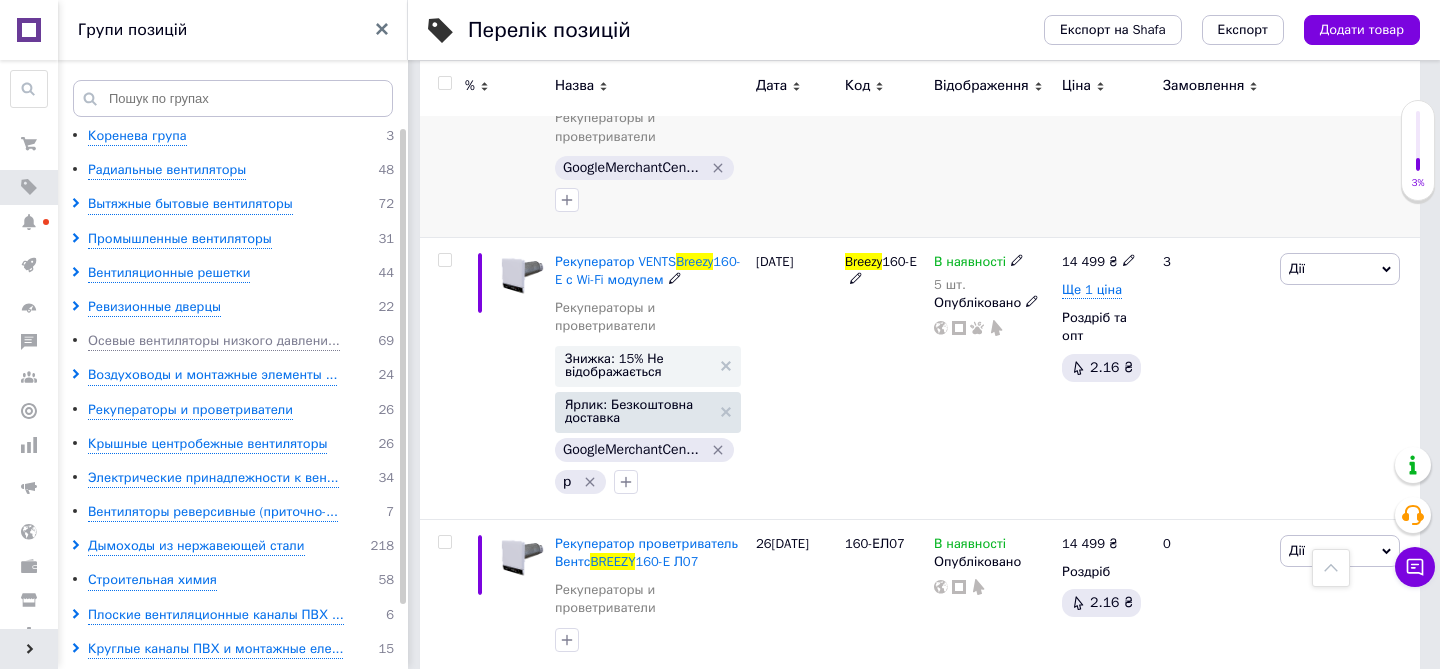 scroll, scrollTop: 446, scrollLeft: 0, axis: vertical 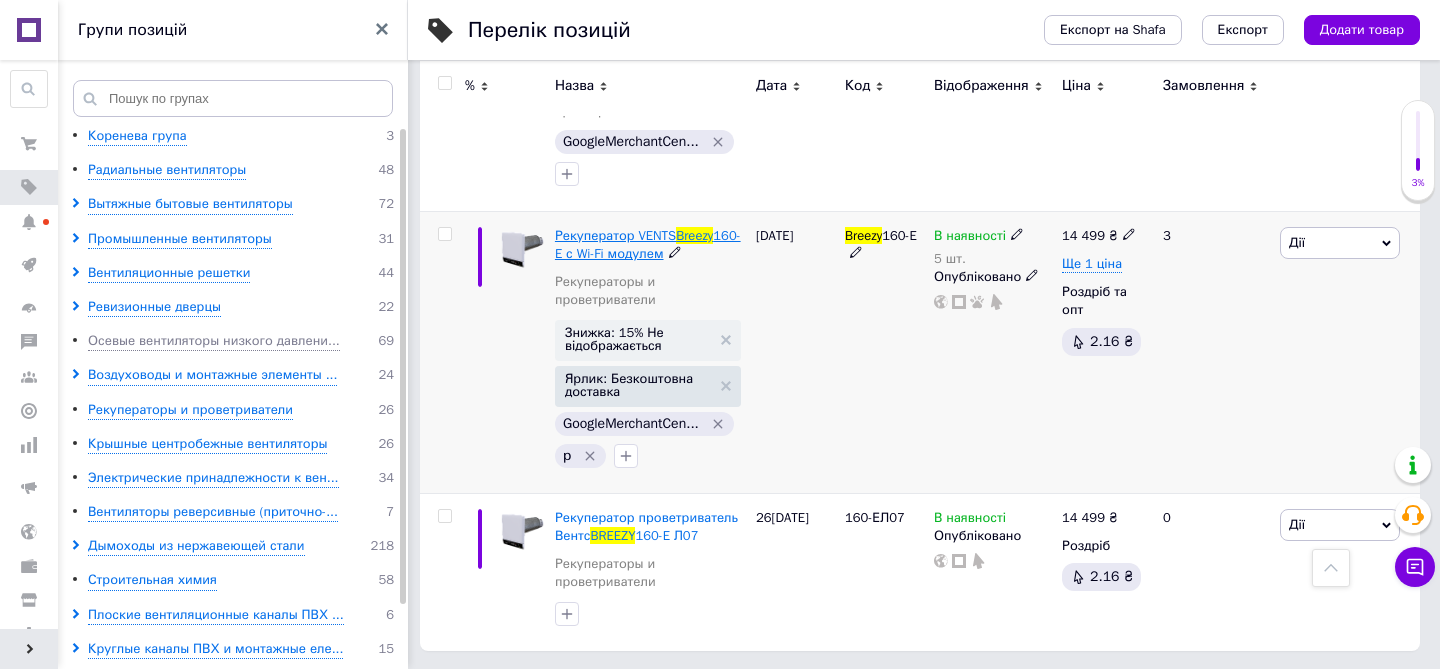 click on "Рекуператор VENTS" at bounding box center [615, 235] 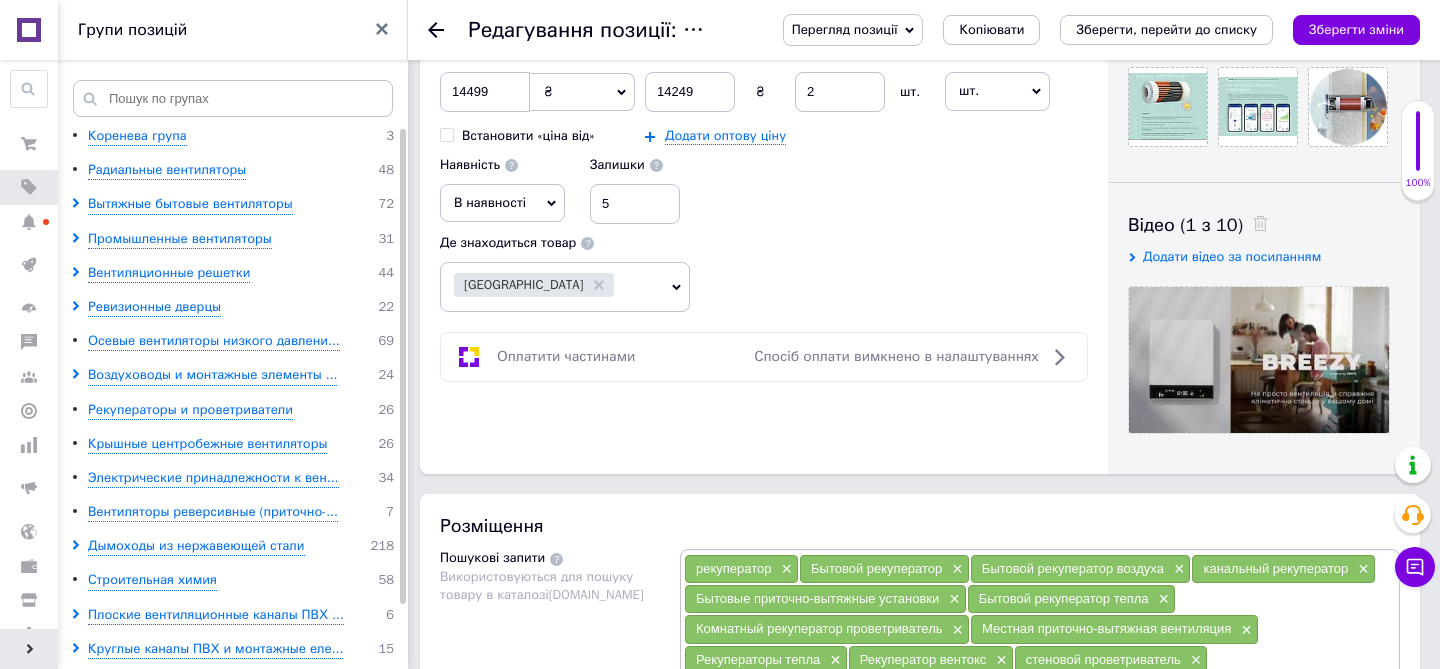 scroll, scrollTop: 841, scrollLeft: 0, axis: vertical 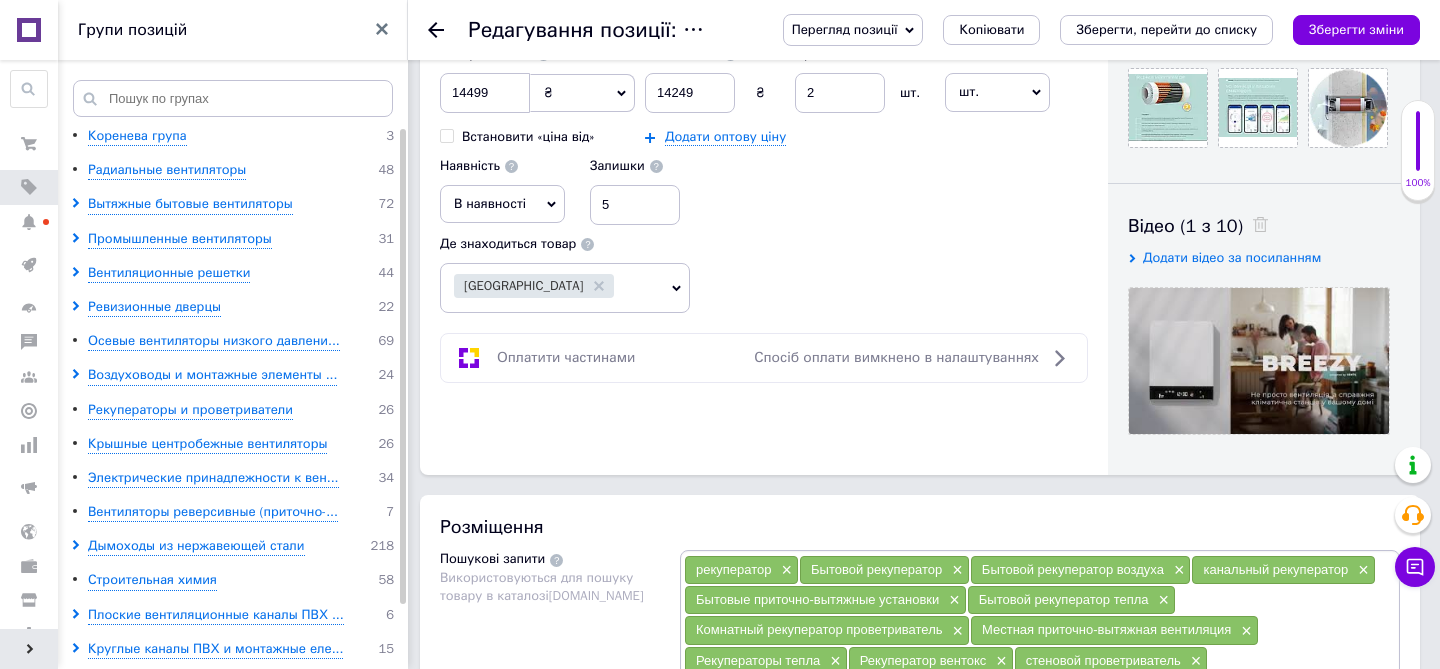 click on "Додати відео за посиланням" at bounding box center (1232, 257) 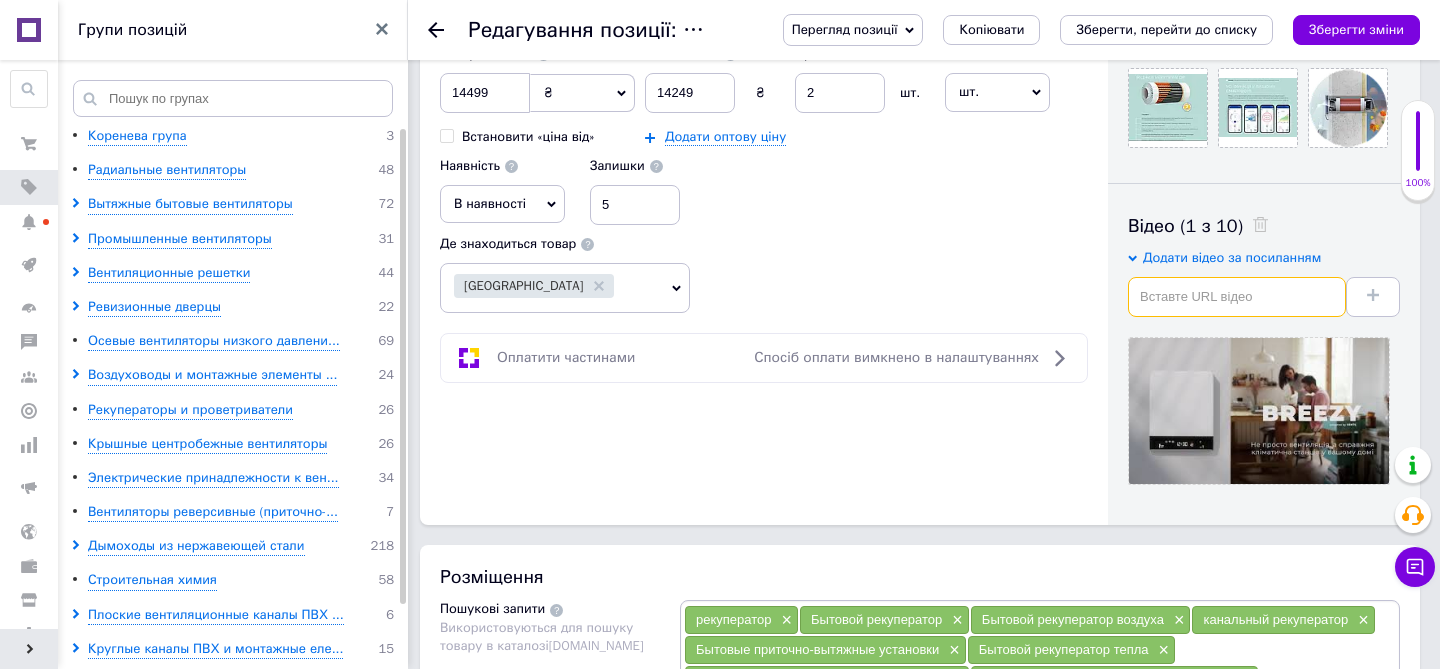 click at bounding box center [1237, 297] 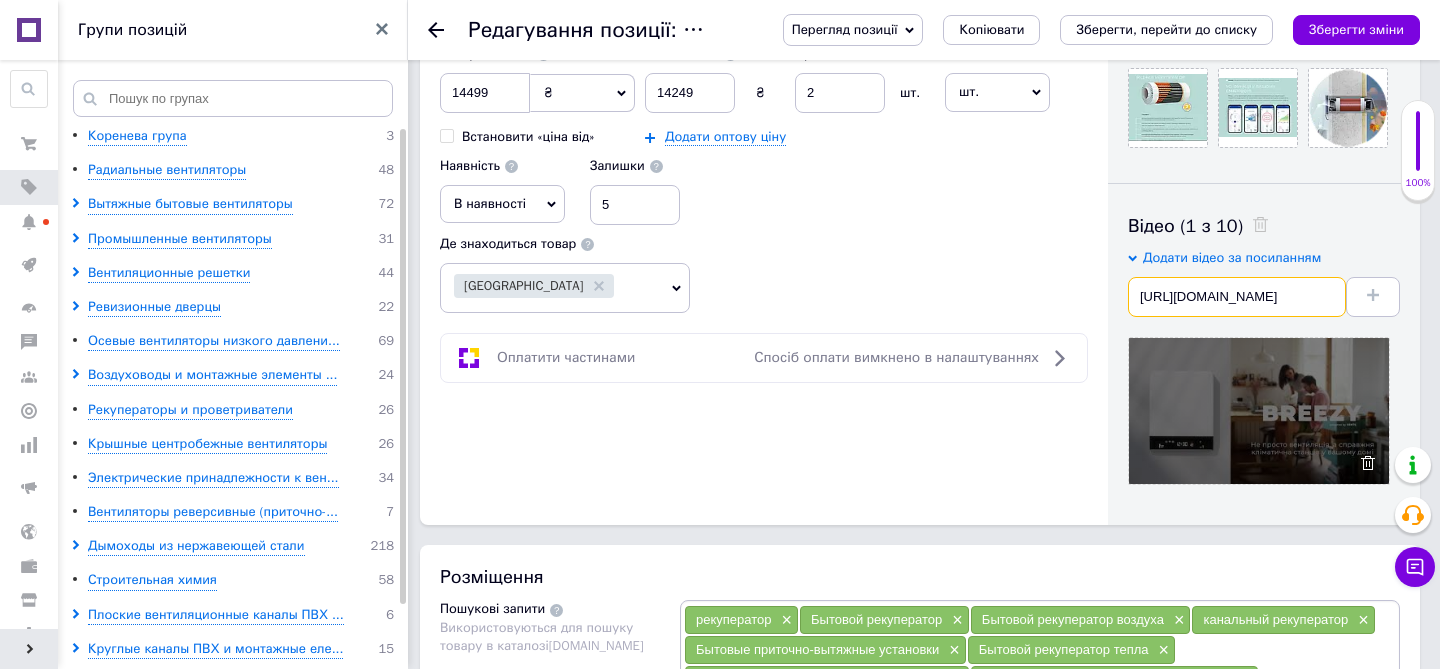 scroll, scrollTop: 0, scrollLeft: 147, axis: horizontal 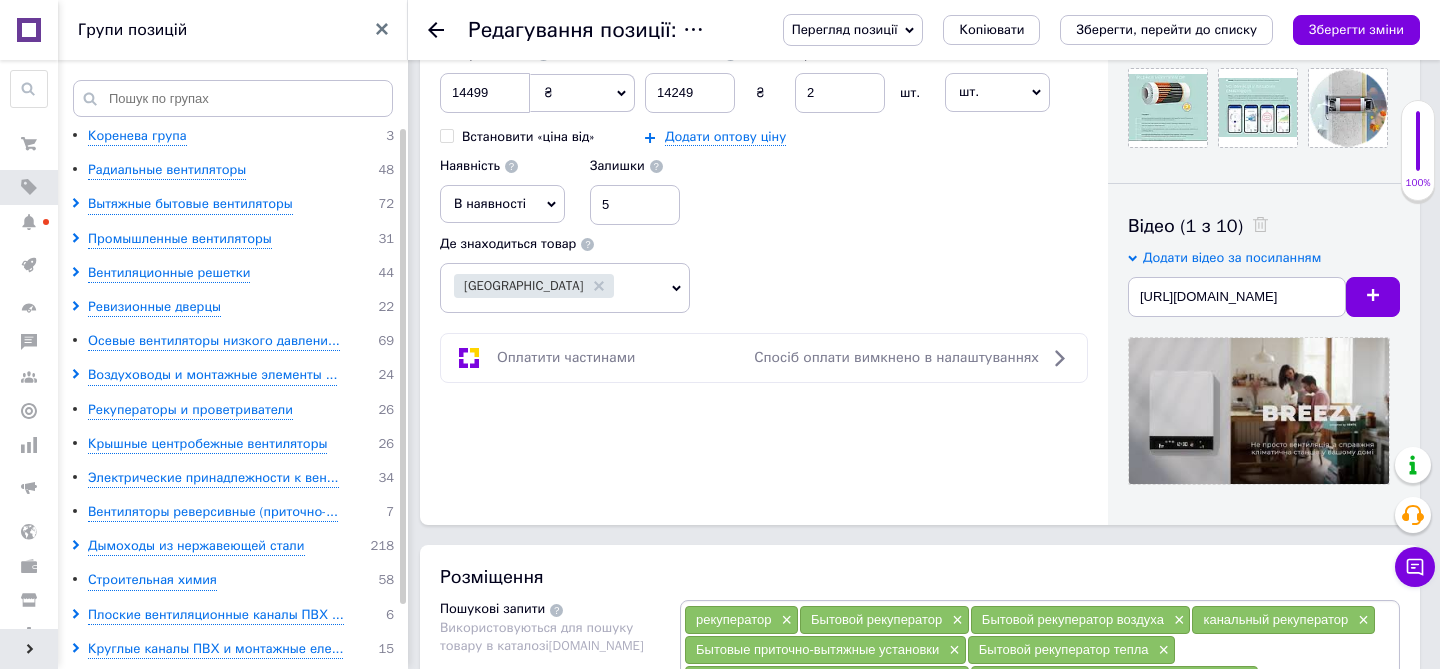 click on "Відео (1 з 10)" at bounding box center [1264, 226] 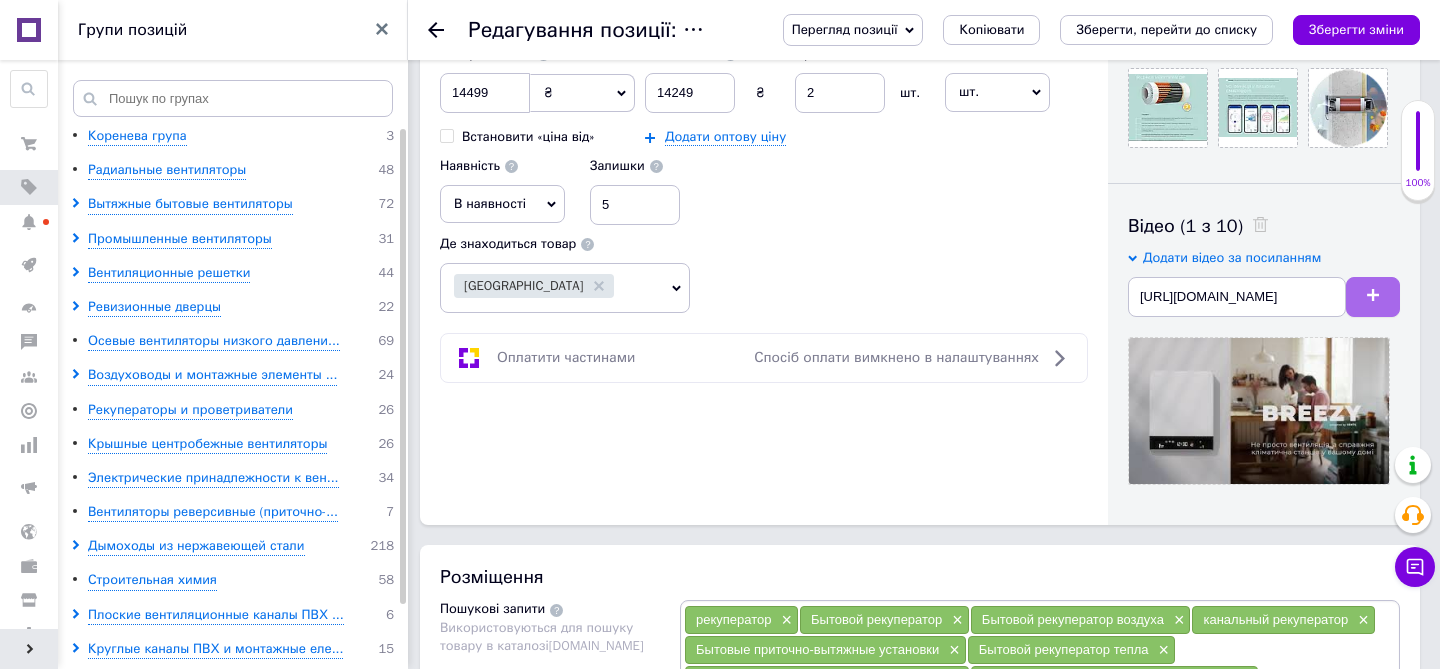 click 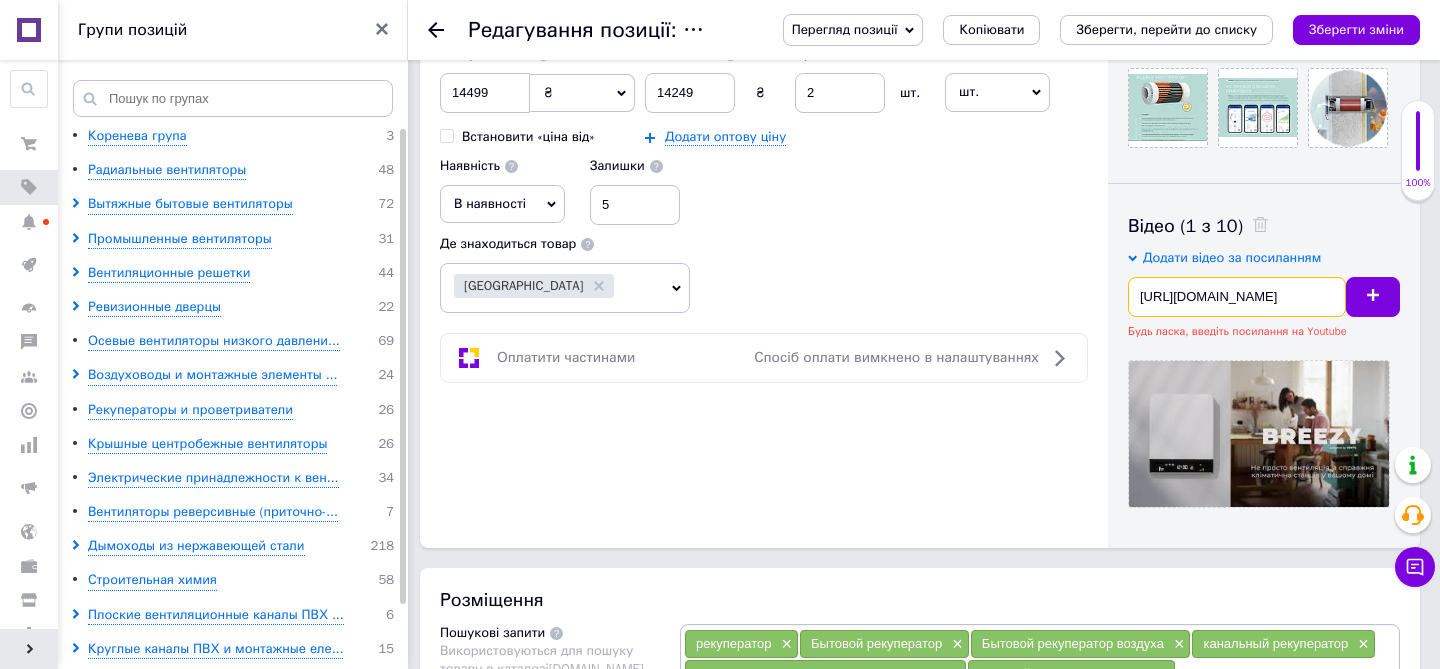 scroll, scrollTop: 0, scrollLeft: 9, axis: horizontal 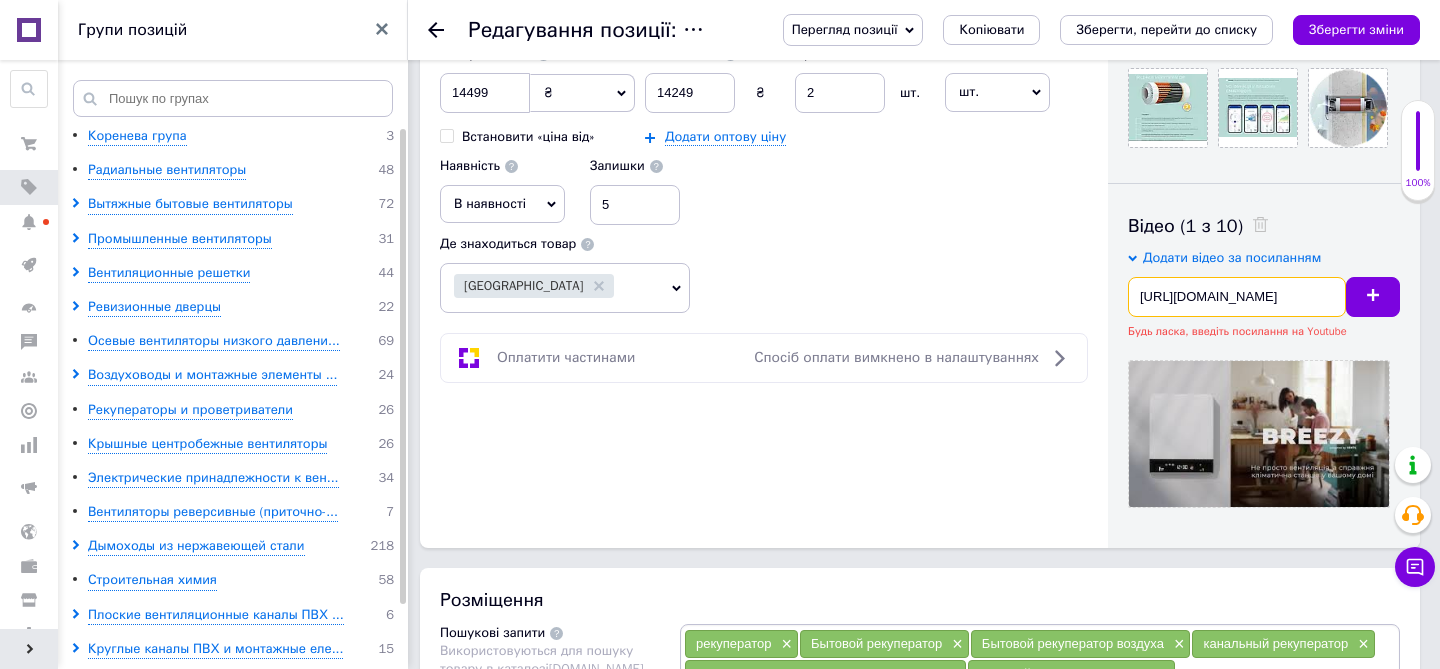 drag, startPoint x: 1331, startPoint y: 295, endPoint x: 1166, endPoint y: 300, distance: 165.07574 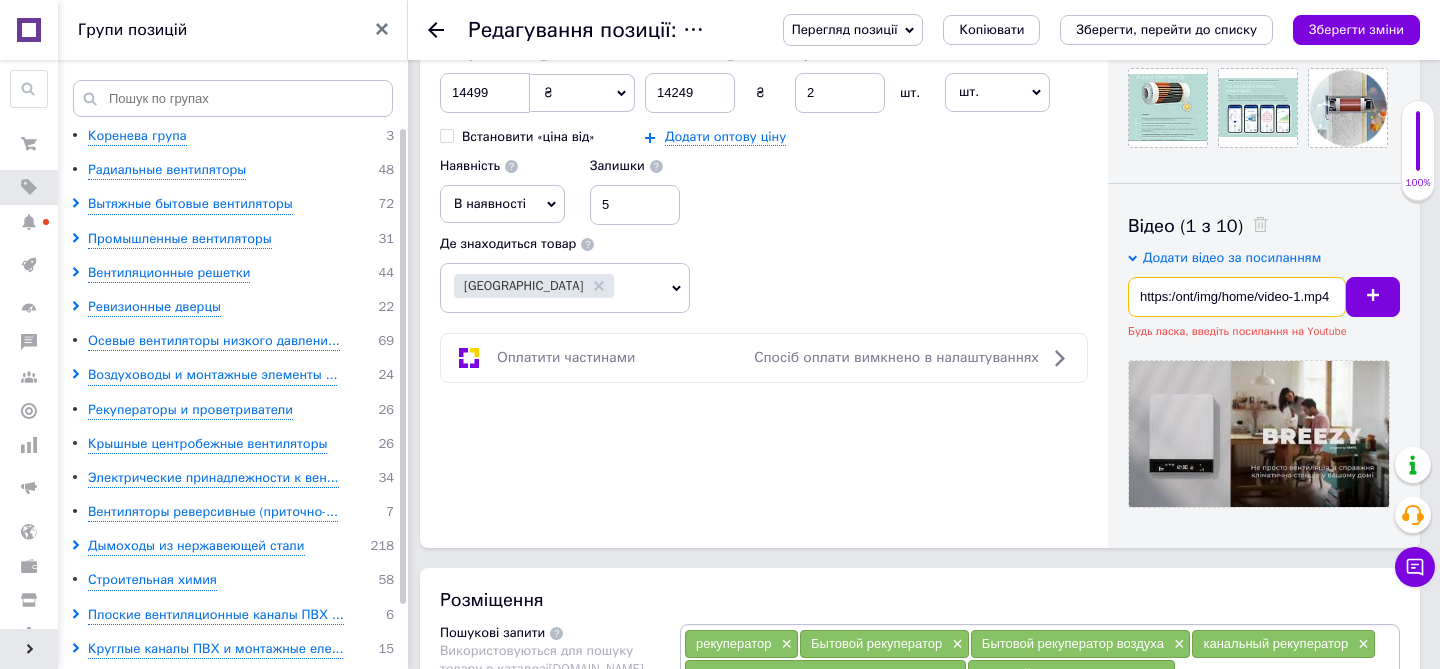 scroll, scrollTop: 0, scrollLeft: 0, axis: both 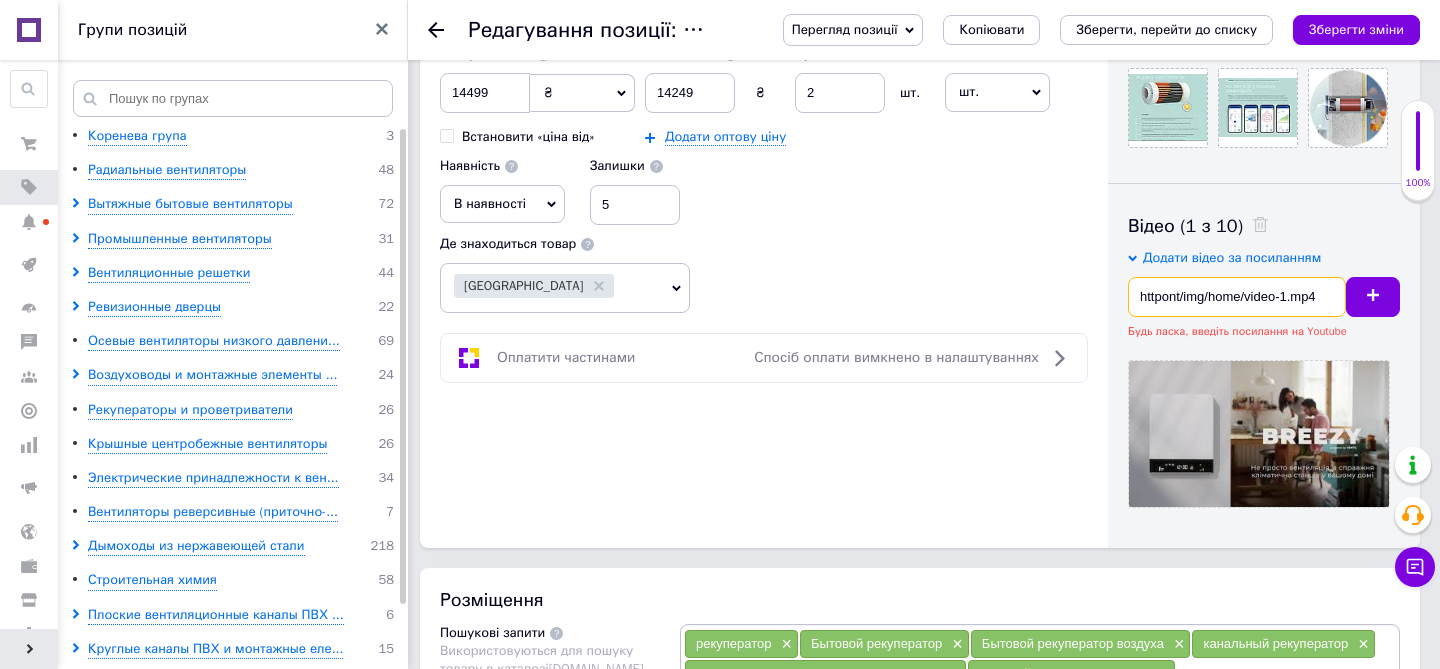 drag, startPoint x: 1334, startPoint y: 297, endPoint x: 1109, endPoint y: 309, distance: 225.31978 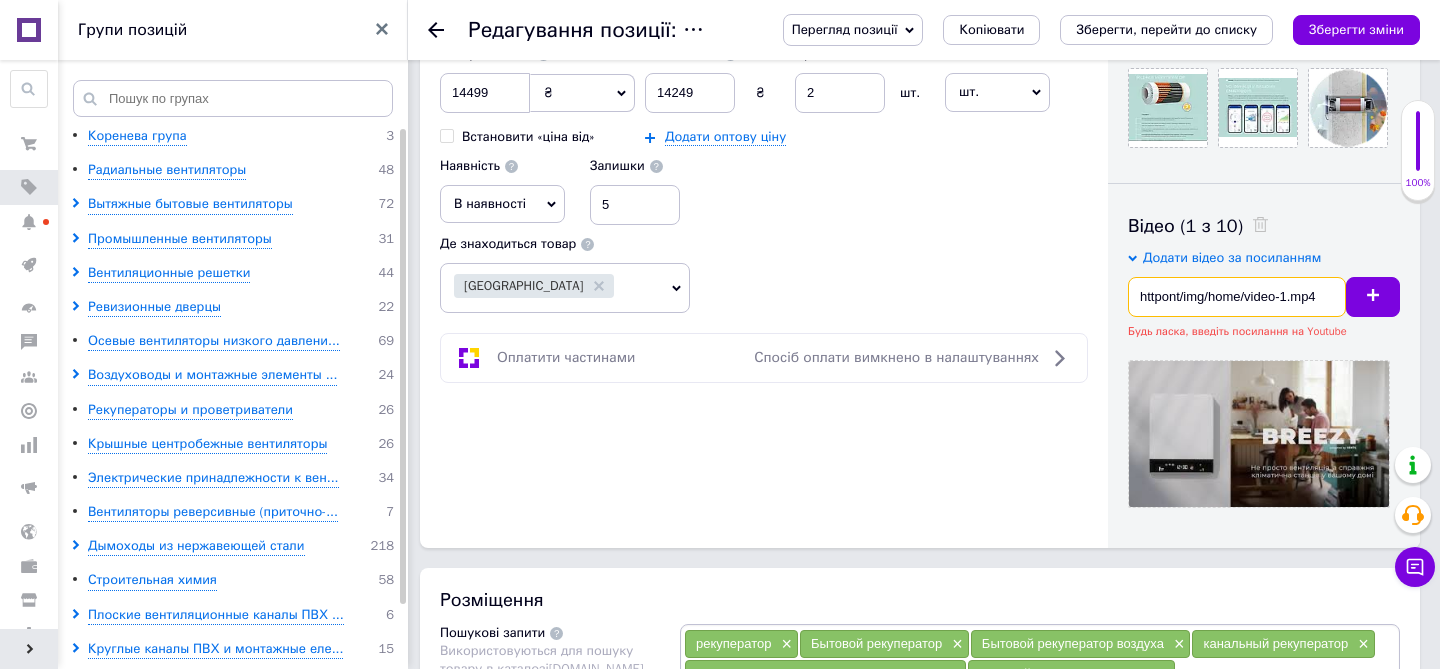 drag, startPoint x: 1316, startPoint y: 296, endPoint x: 1104, endPoint y: 301, distance: 212.05896 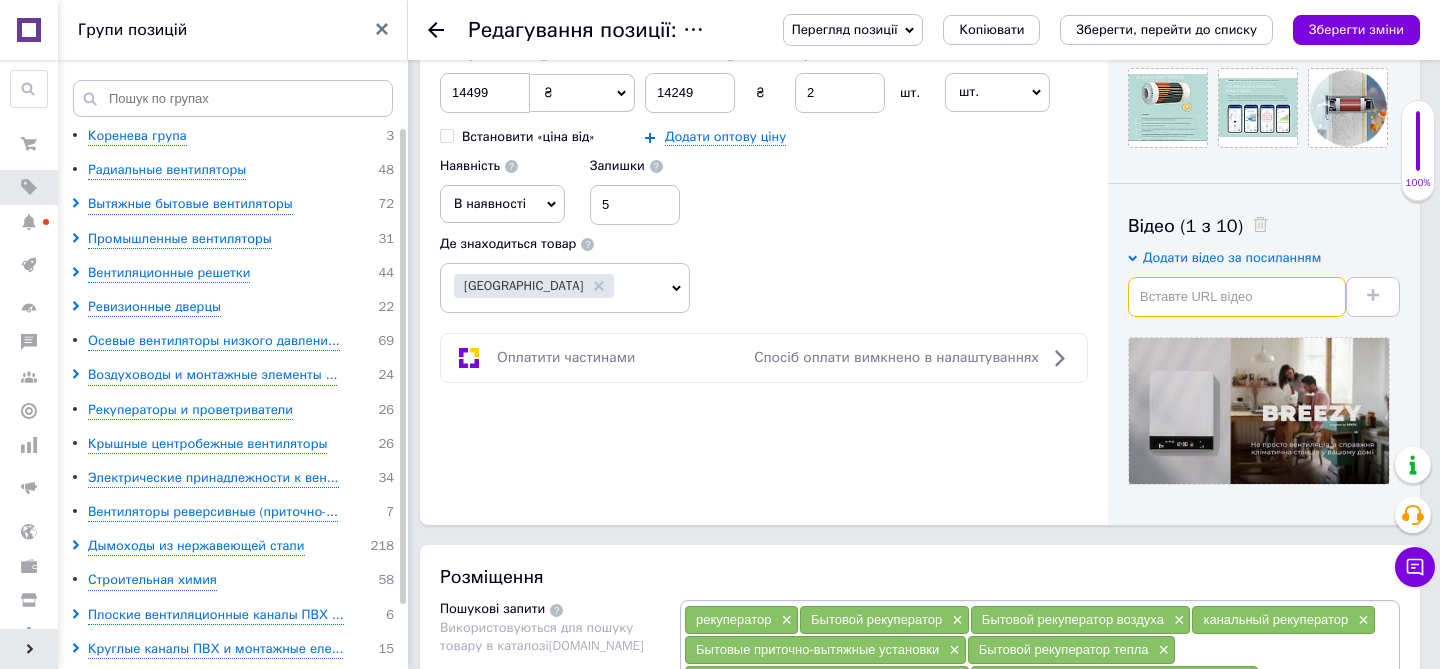 click at bounding box center (1237, 297) 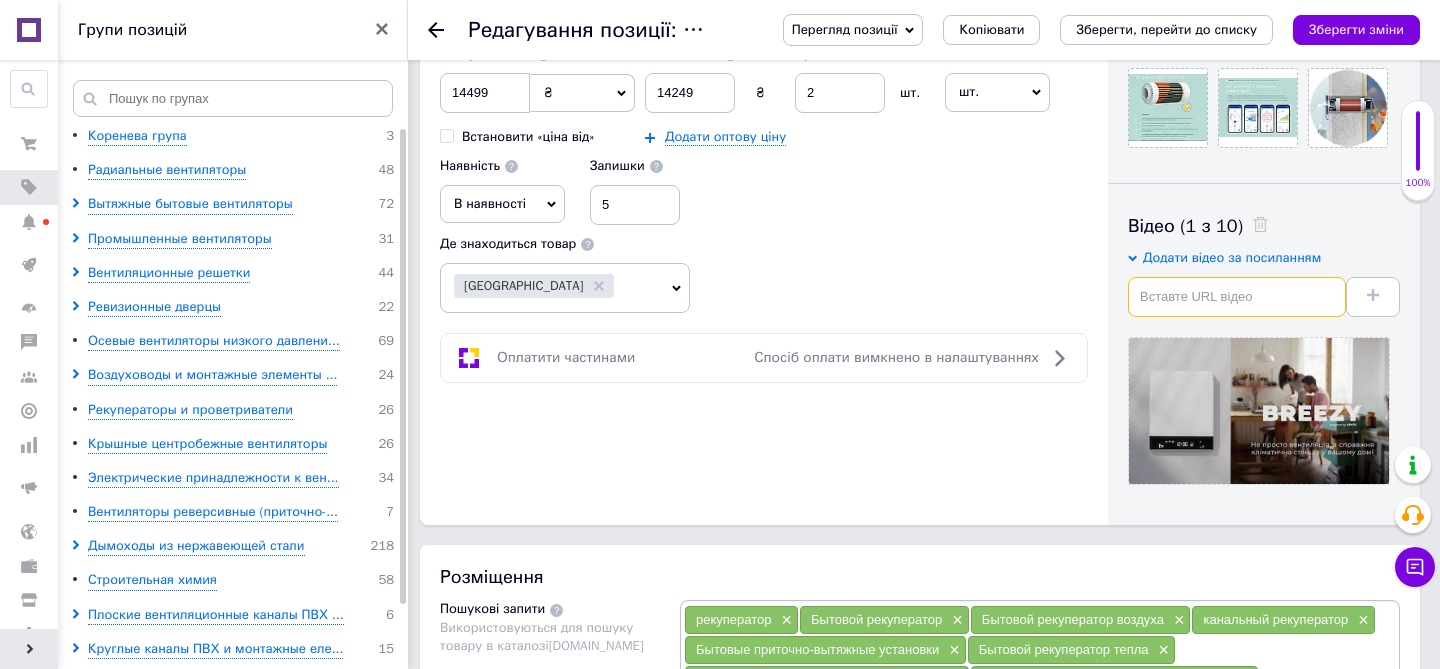 paste on "[URL][DOMAIN_NAME]" 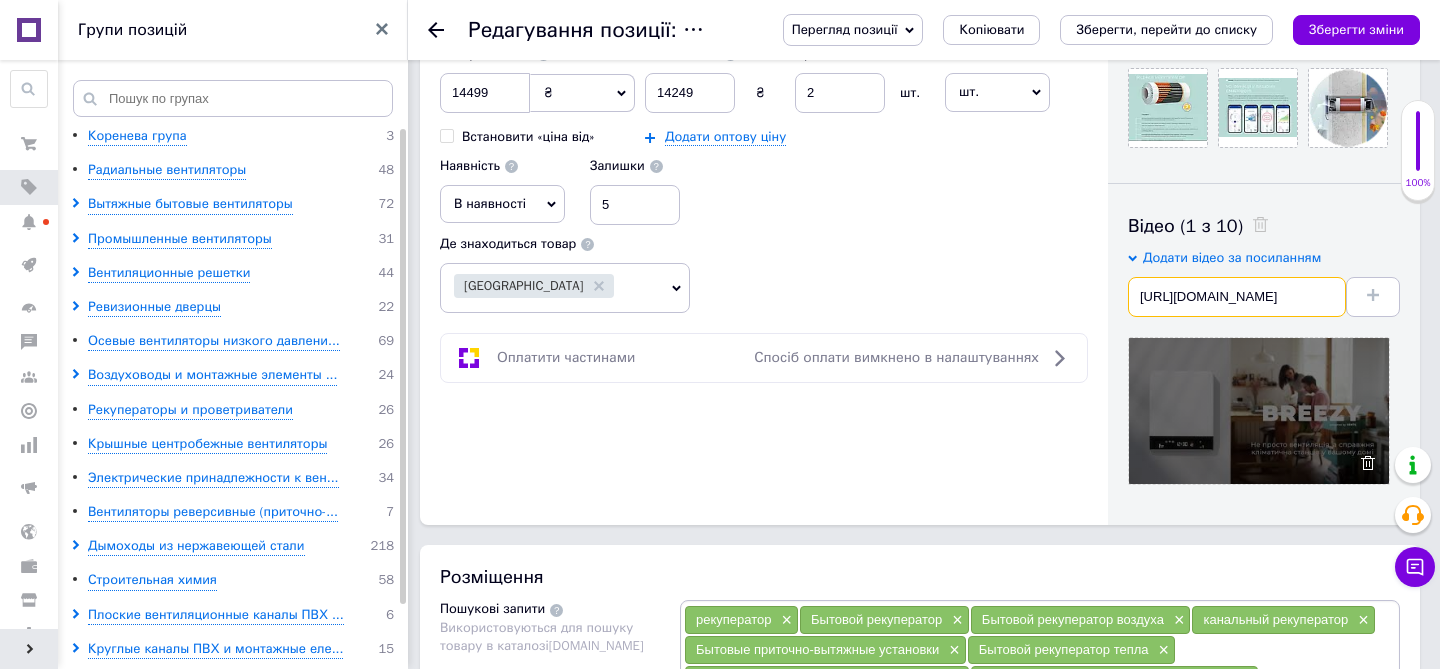 scroll, scrollTop: 0, scrollLeft: 147, axis: horizontal 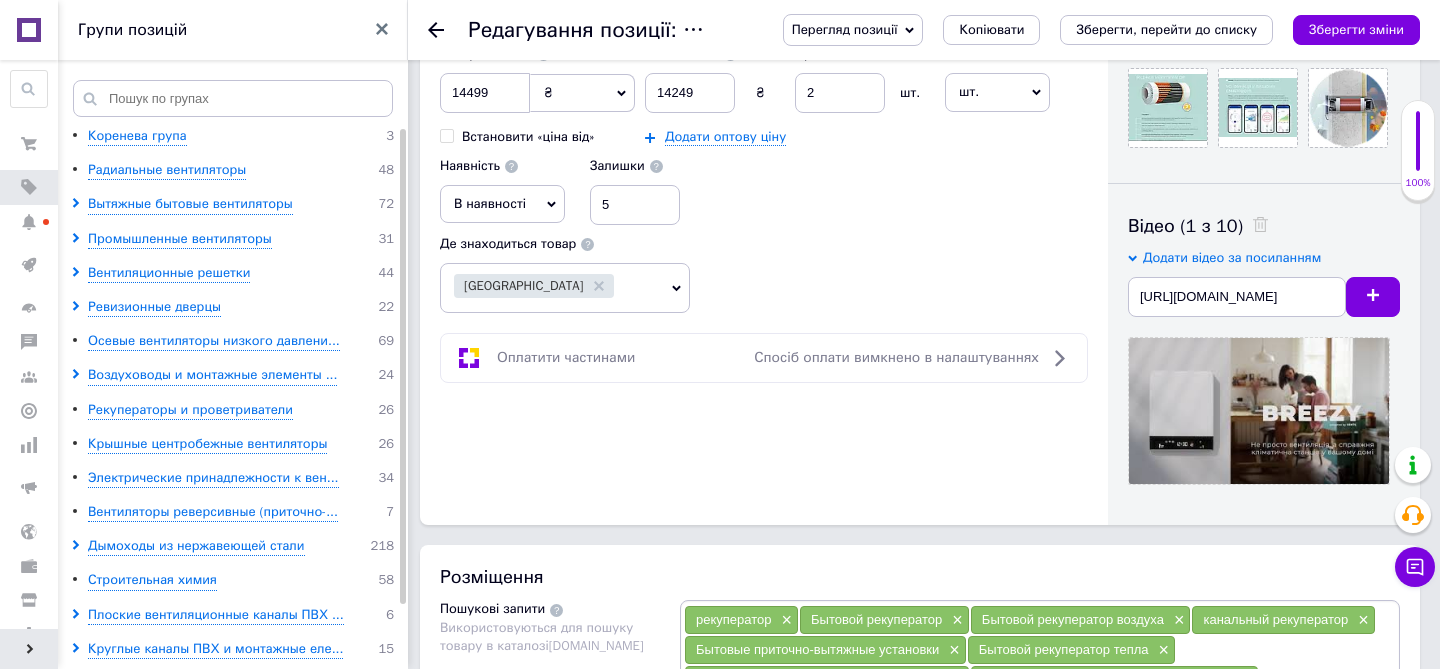 click on "Відео (1 з 10)" at bounding box center (1264, 226) 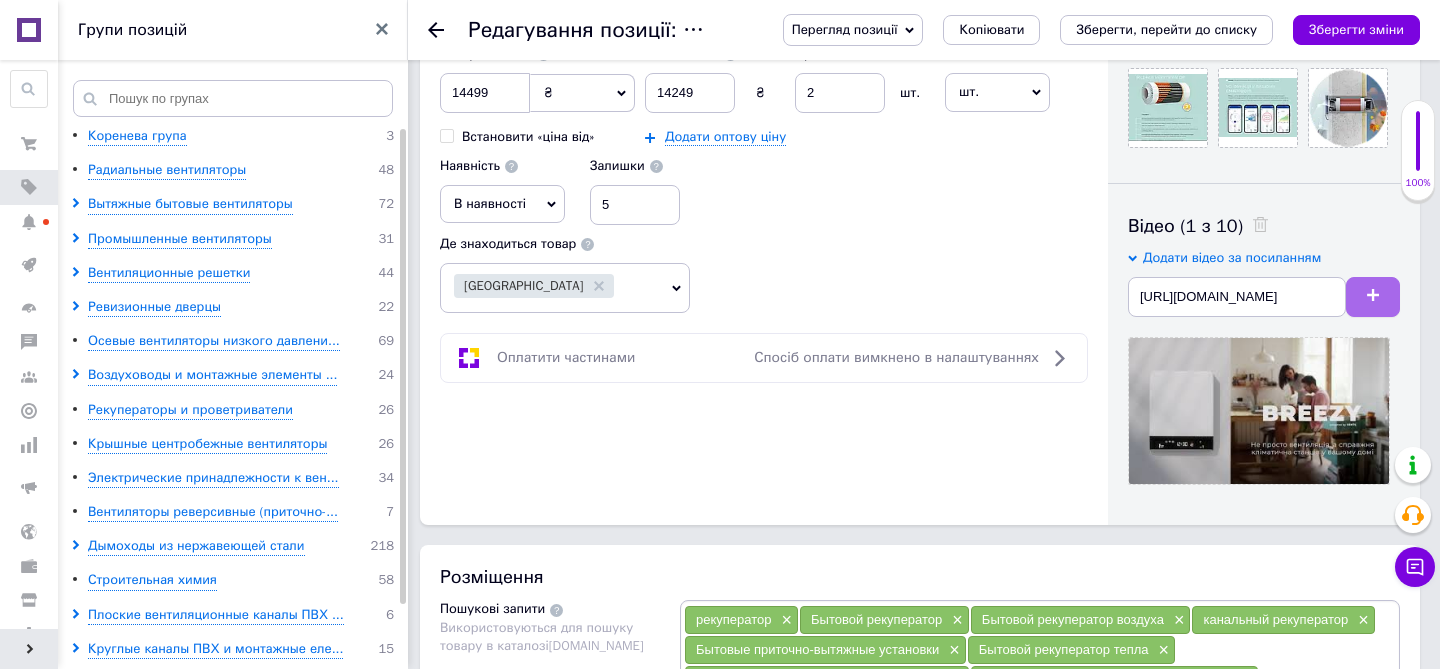 click 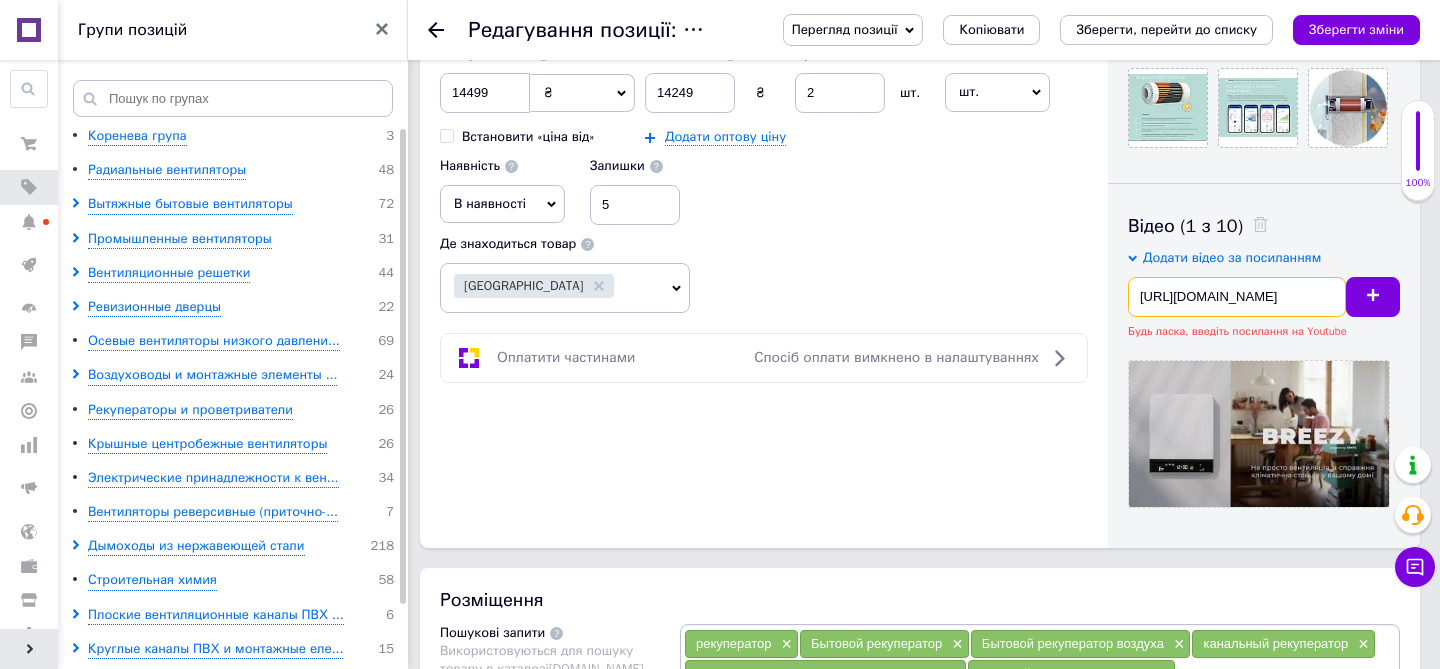 scroll, scrollTop: 0, scrollLeft: 0, axis: both 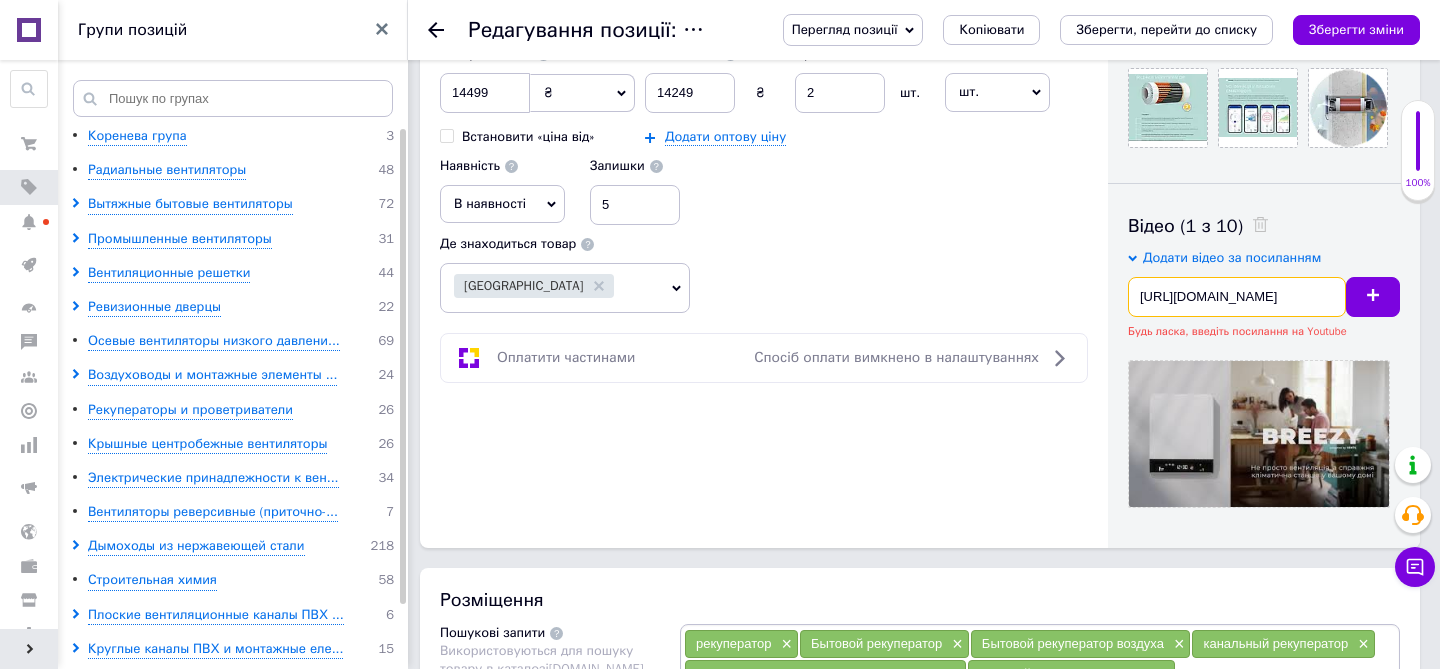 drag, startPoint x: 1320, startPoint y: 295, endPoint x: 1147, endPoint y: 302, distance: 173.14156 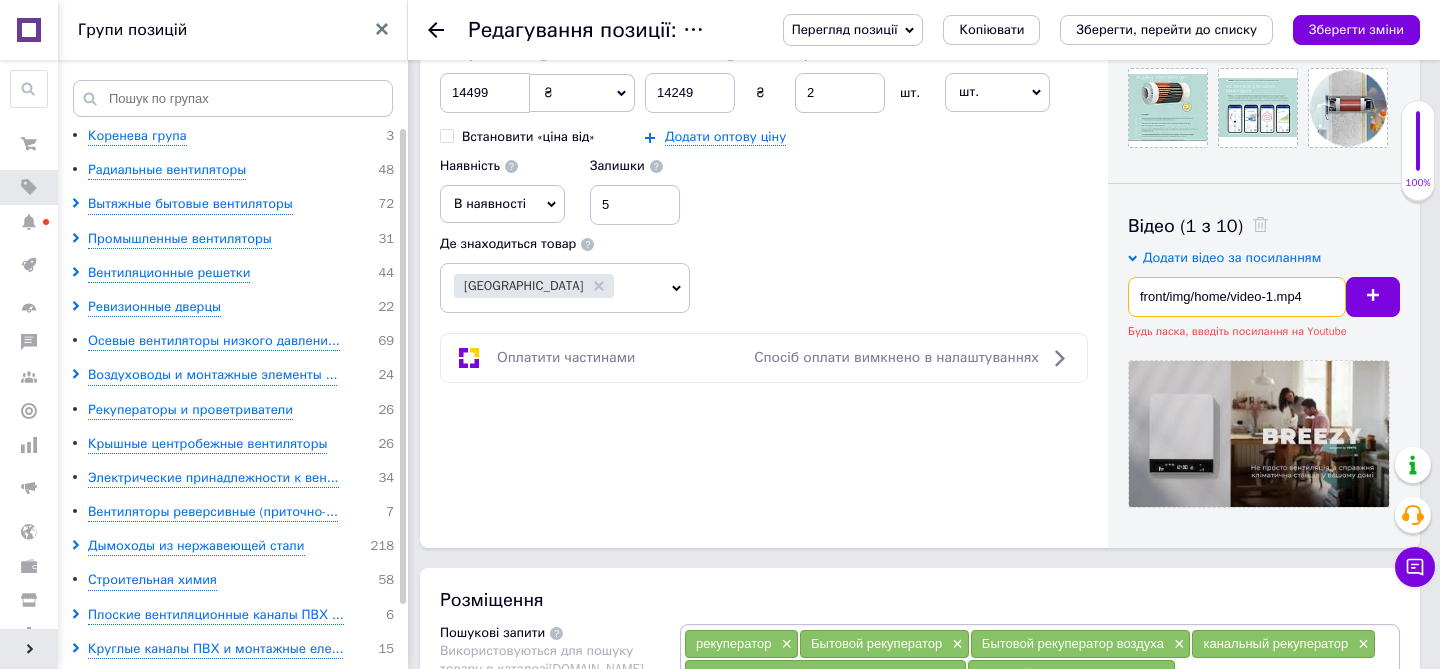 click on "front/img/home/video-1.mp4" at bounding box center (1237, 297) 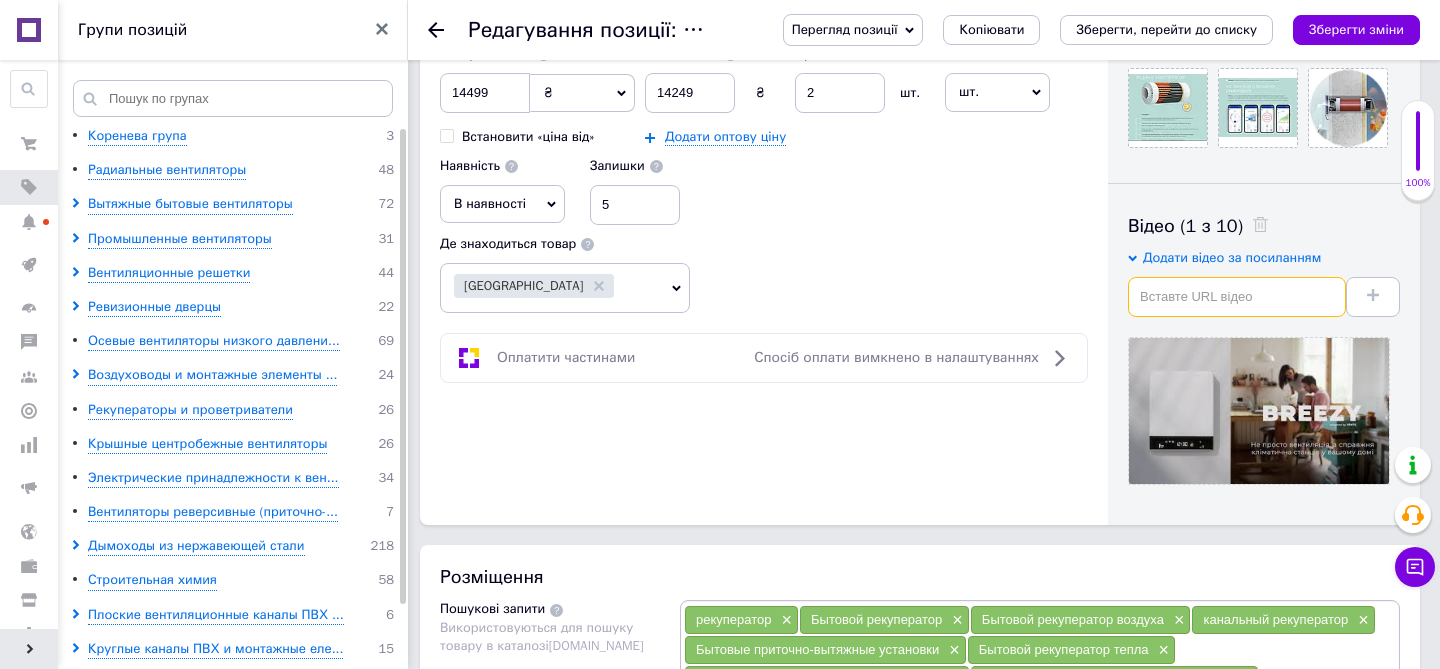 click at bounding box center [1237, 297] 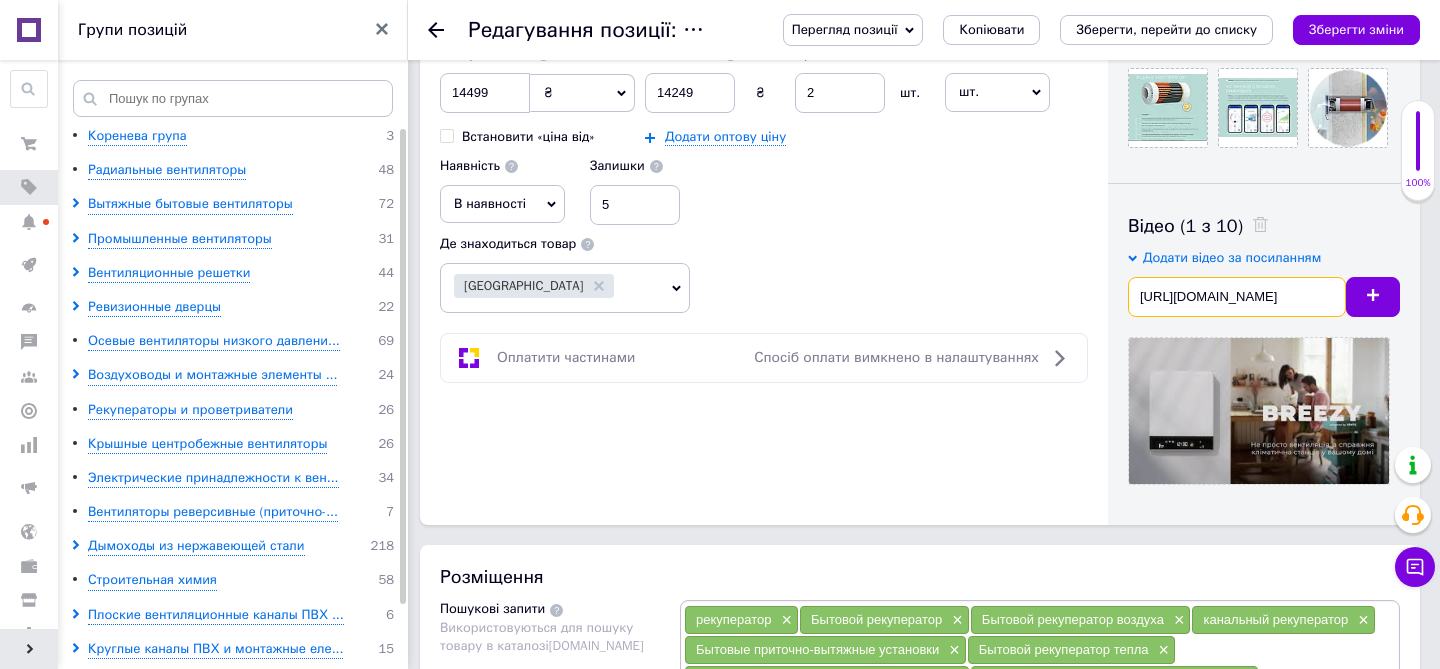 scroll, scrollTop: 0, scrollLeft: 147, axis: horizontal 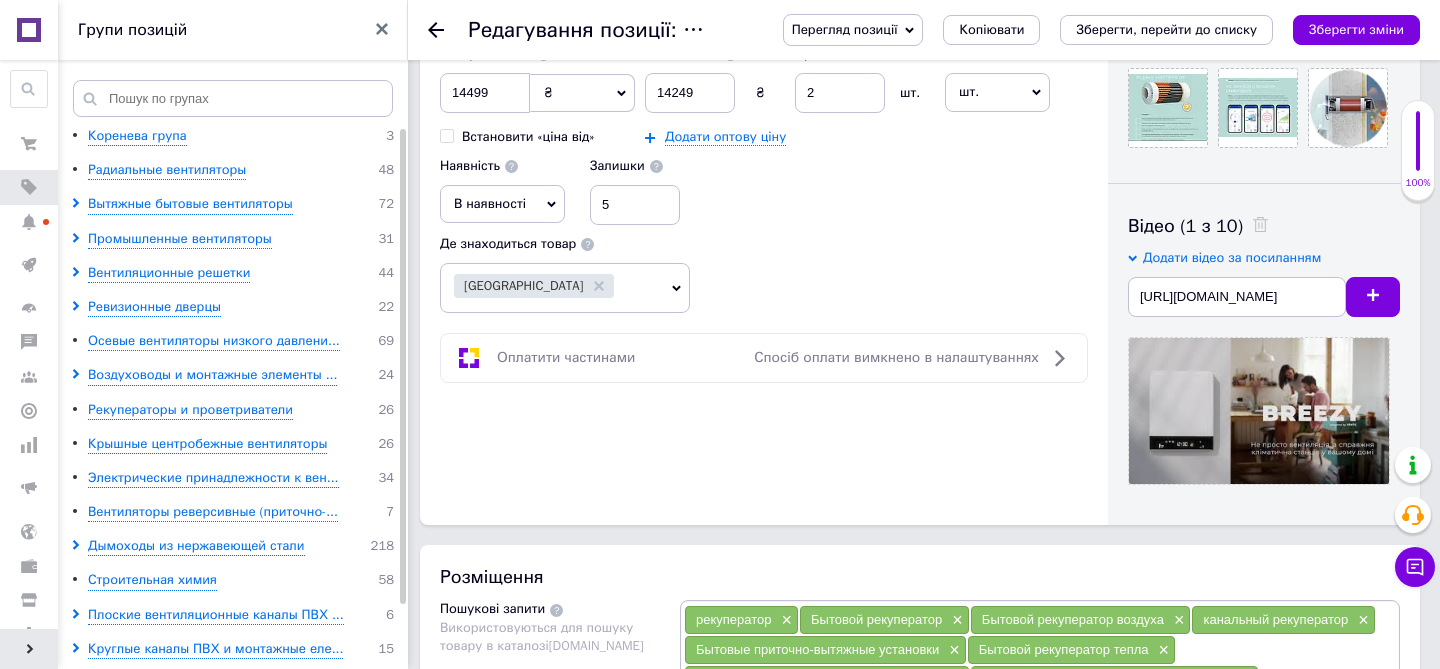 click on "Відео (1 з 10)" at bounding box center [1264, 226] 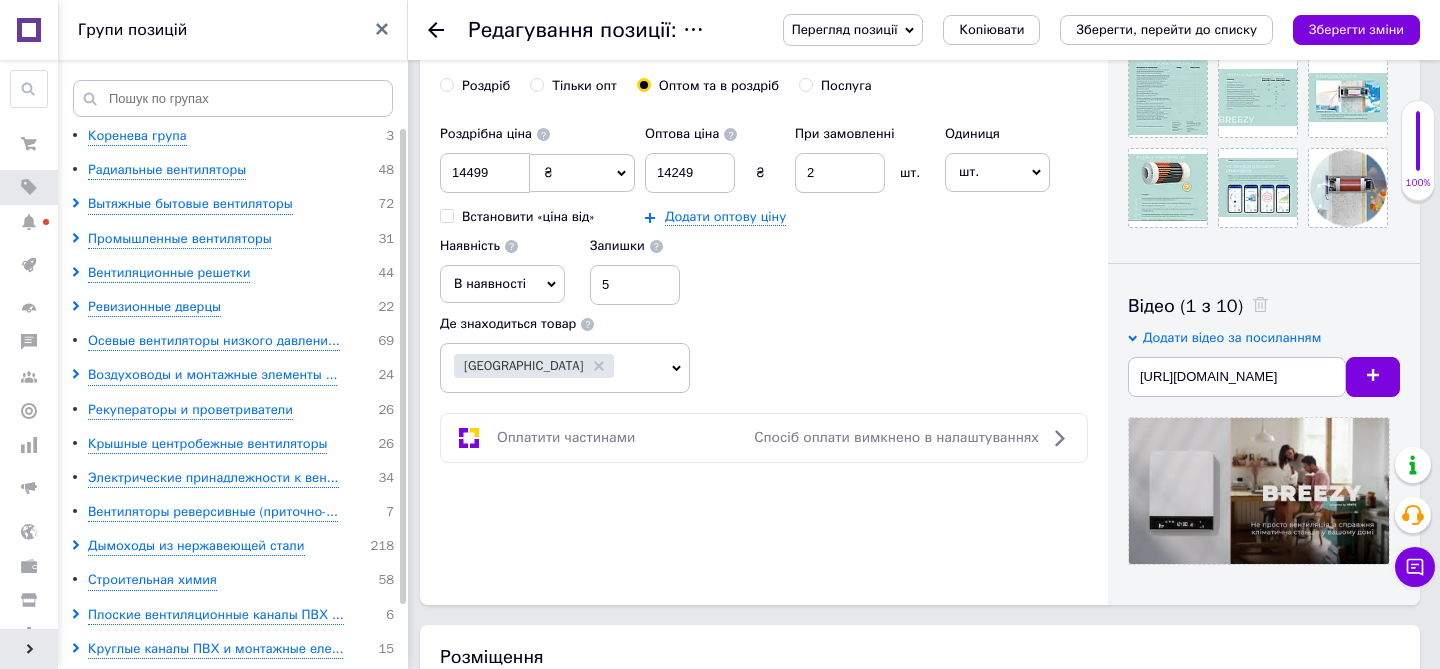 scroll, scrollTop: 781, scrollLeft: 0, axis: vertical 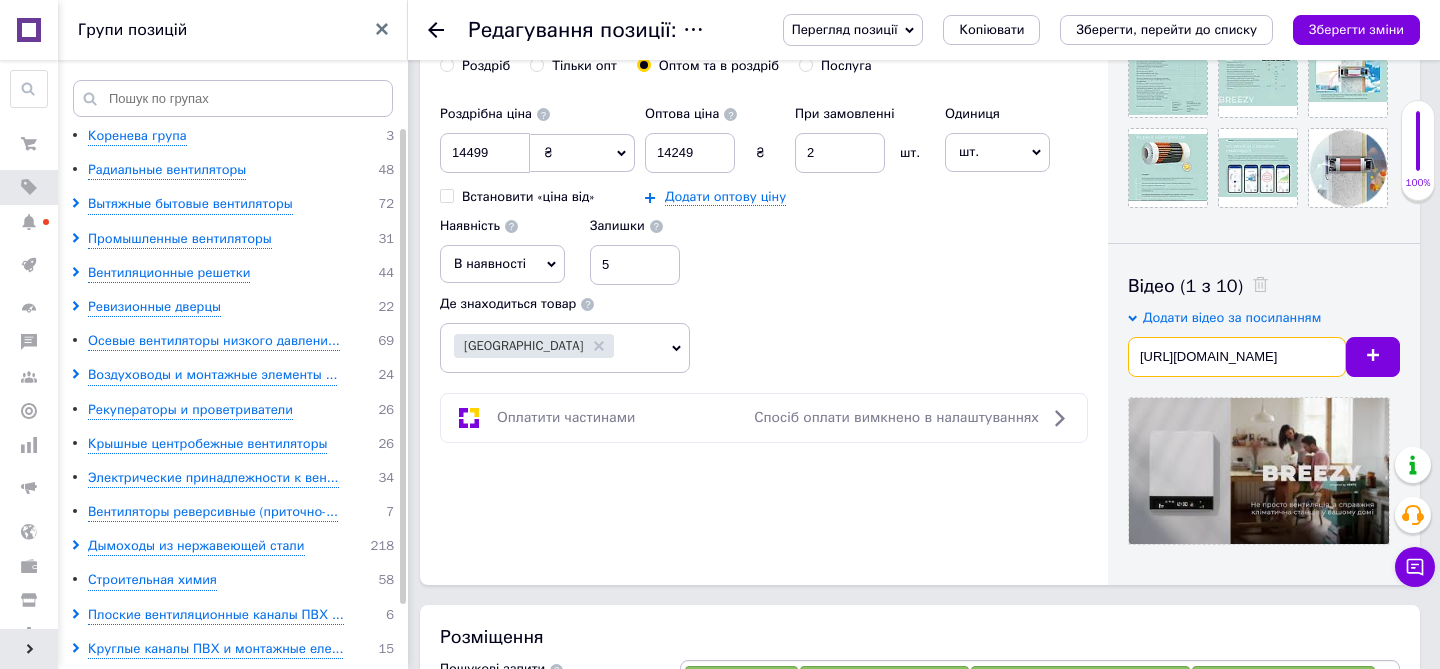 drag, startPoint x: 1318, startPoint y: 355, endPoint x: 1145, endPoint y: 355, distance: 173 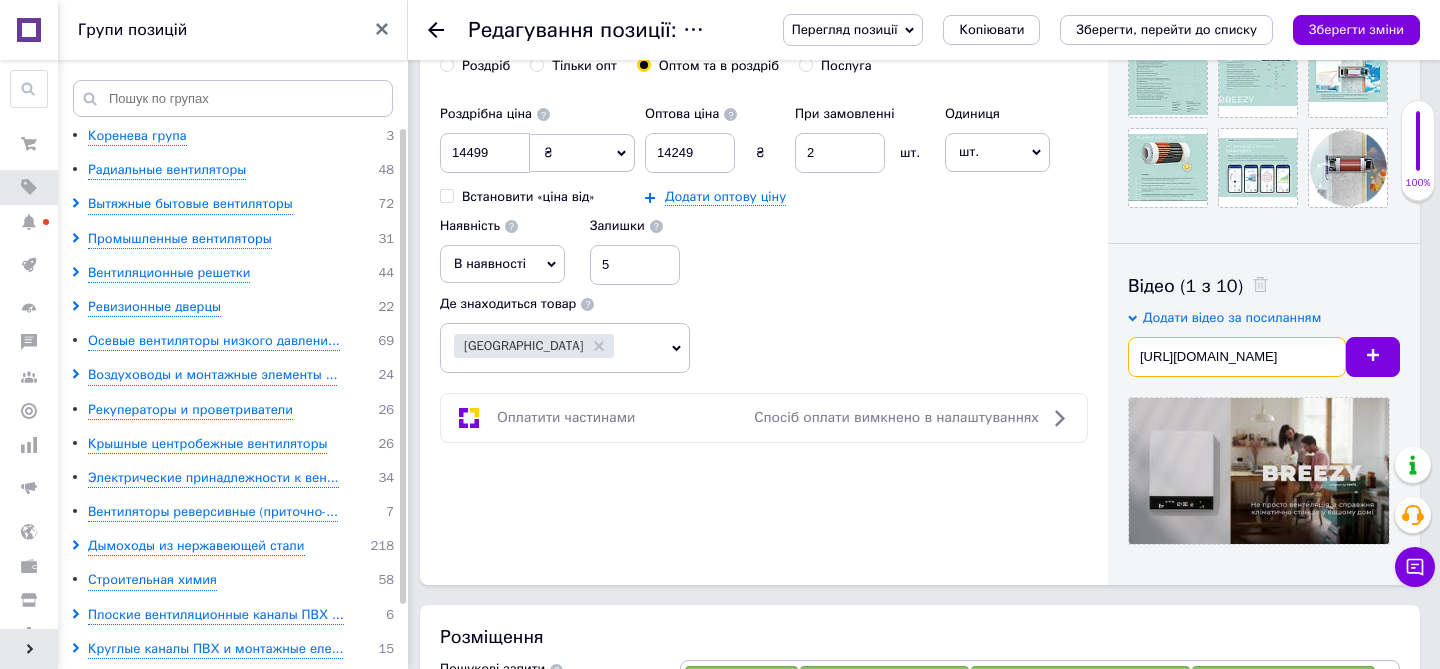 click on "[URL][DOMAIN_NAME]" at bounding box center (1237, 357) 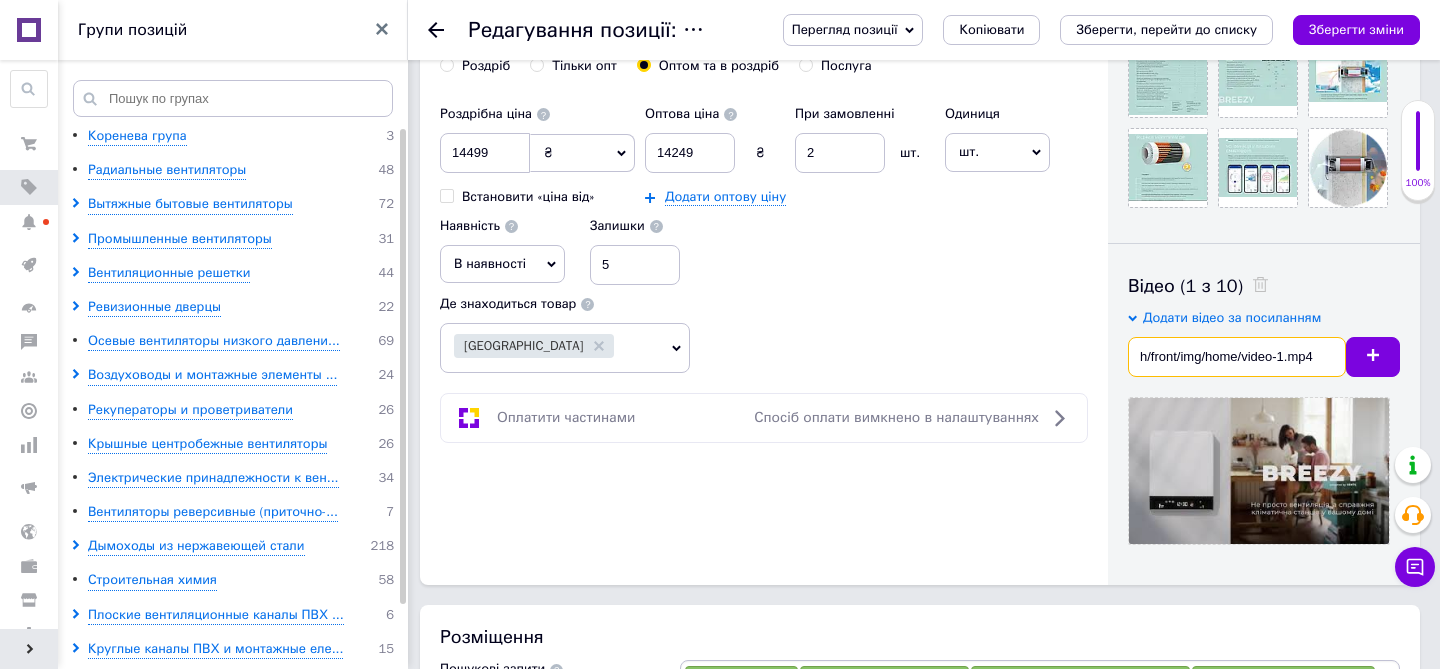 drag, startPoint x: 1320, startPoint y: 353, endPoint x: 1183, endPoint y: 370, distance: 138.05072 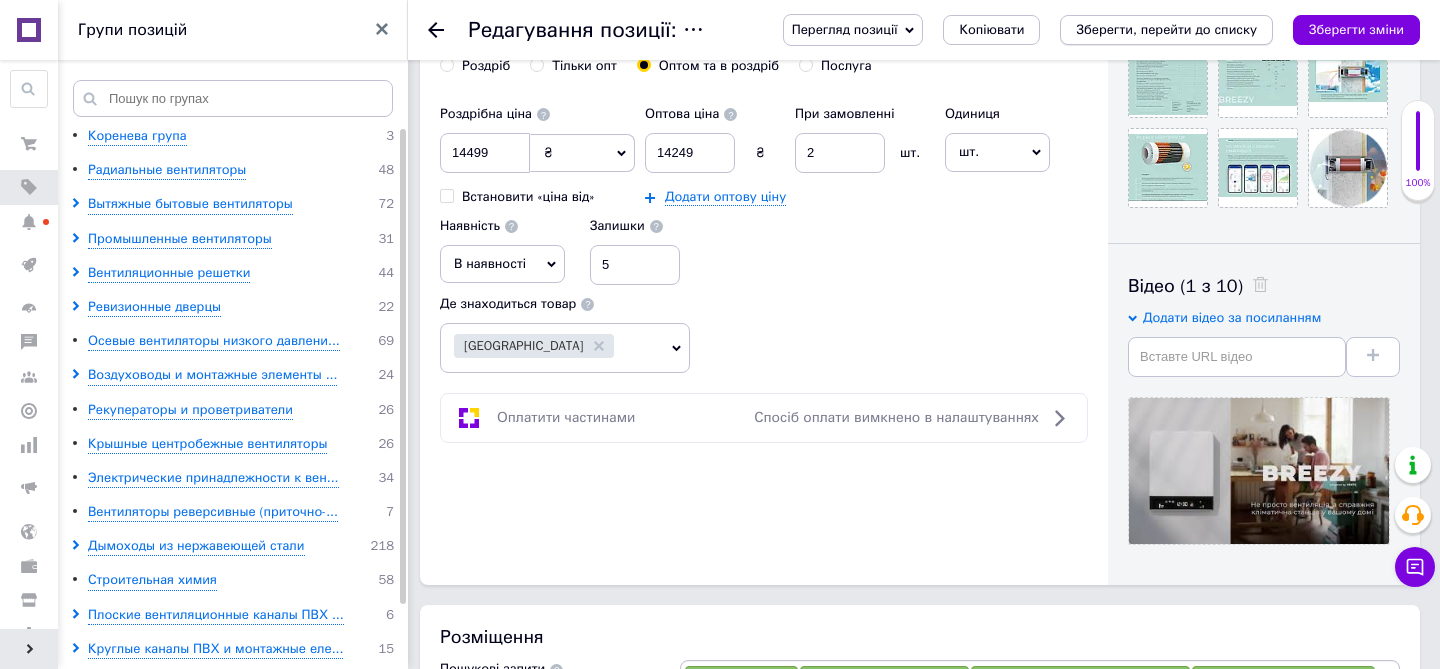 click on "Зберегти, перейти до списку" at bounding box center (1166, 29) 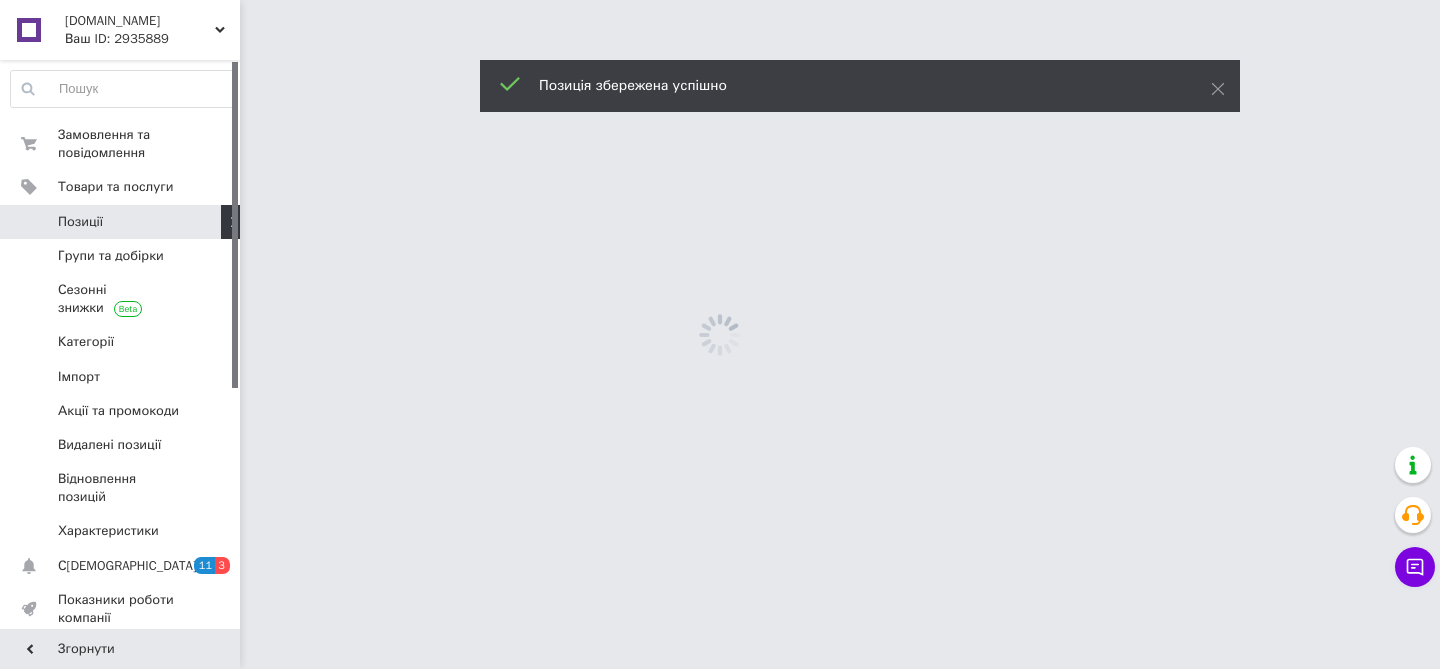 scroll, scrollTop: 0, scrollLeft: 0, axis: both 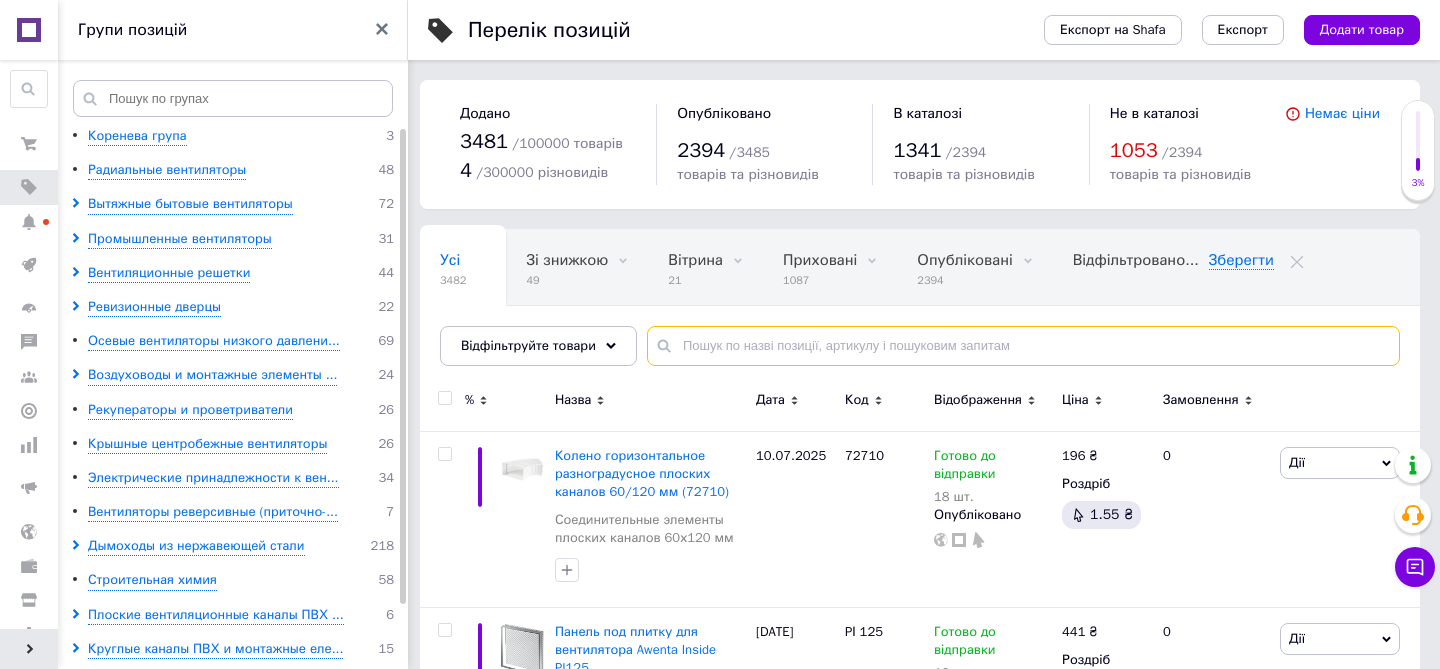 click at bounding box center (1023, 346) 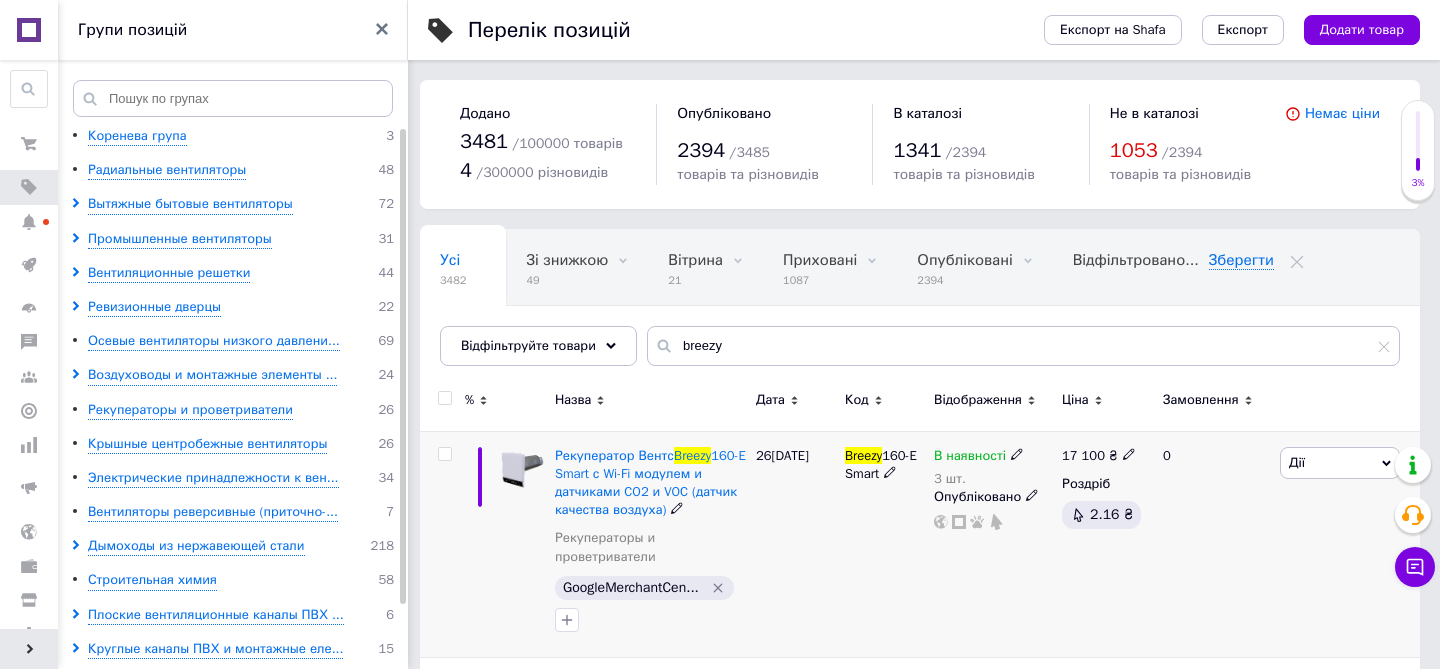 click 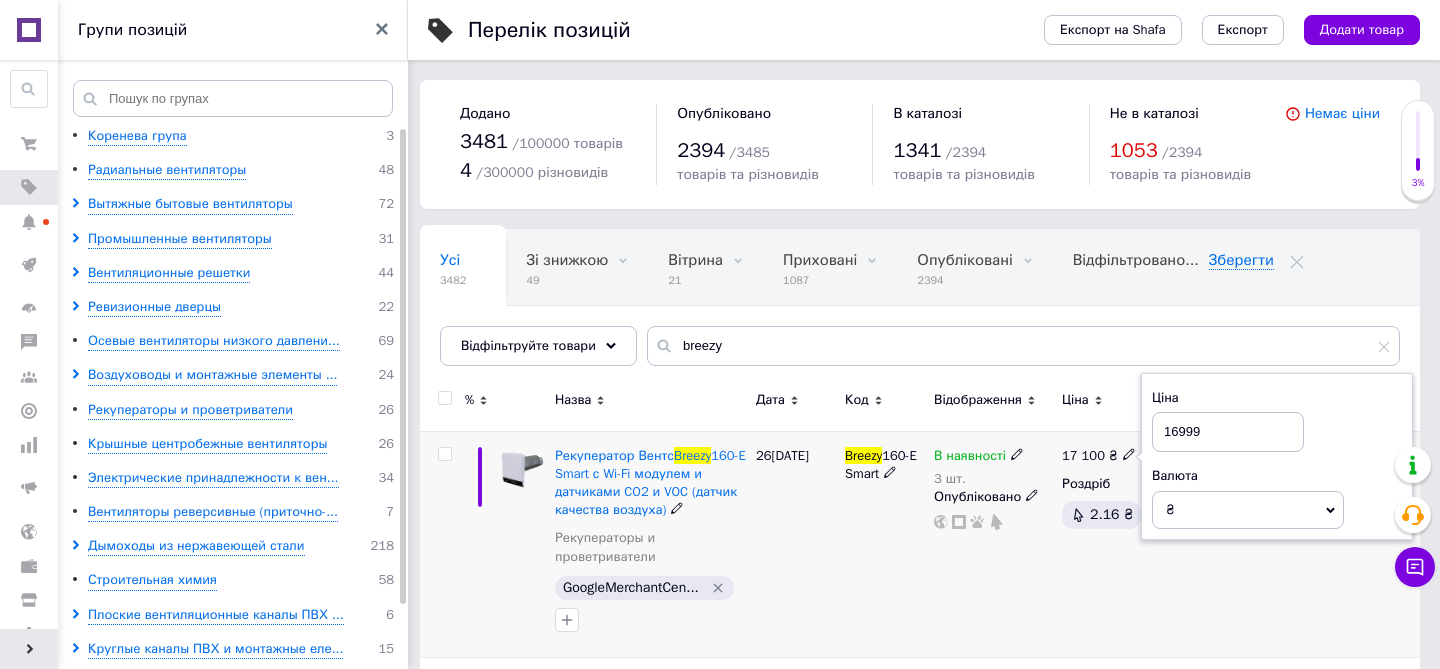 click on "17 100   ₴ Ціна 16999 Валюта ₴ $ EUR CHF GBP ¥ PLN ₸ MDL HUF KGS CNY TRY KRW lei Роздріб 2.16 ₴" at bounding box center (1104, 544) 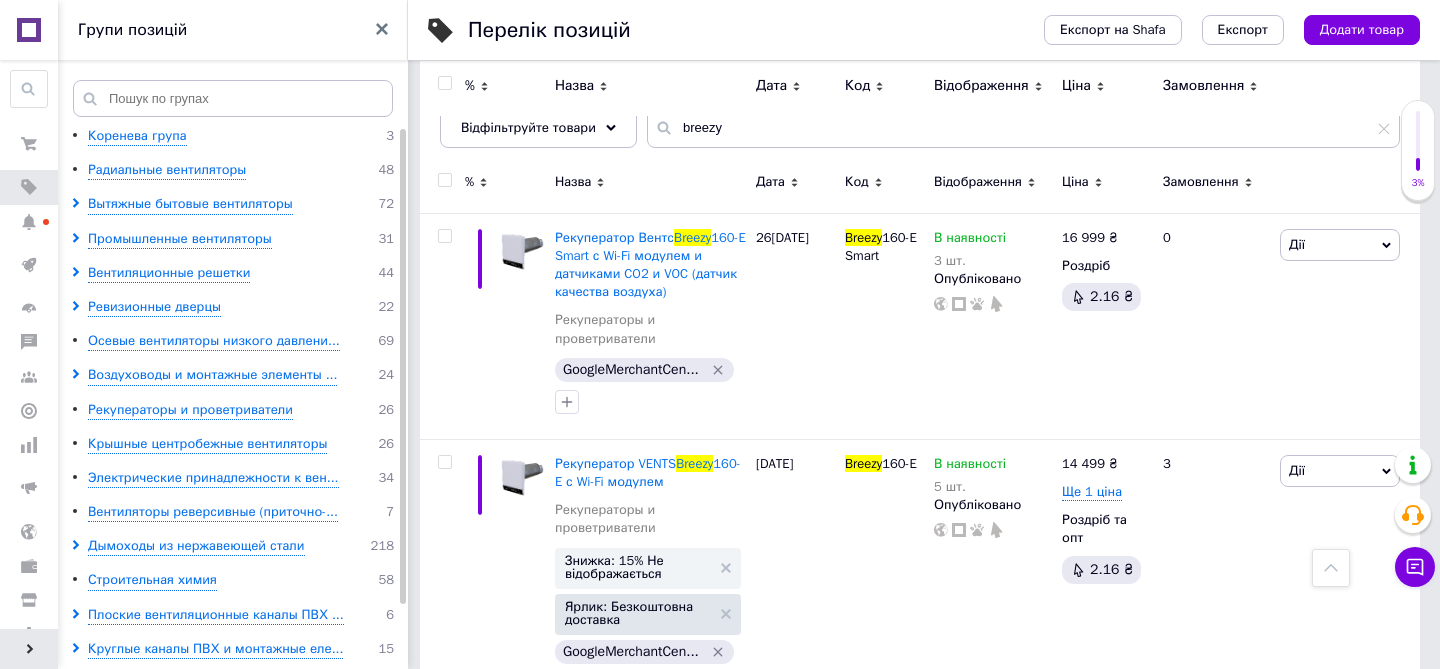 scroll, scrollTop: 200, scrollLeft: 0, axis: vertical 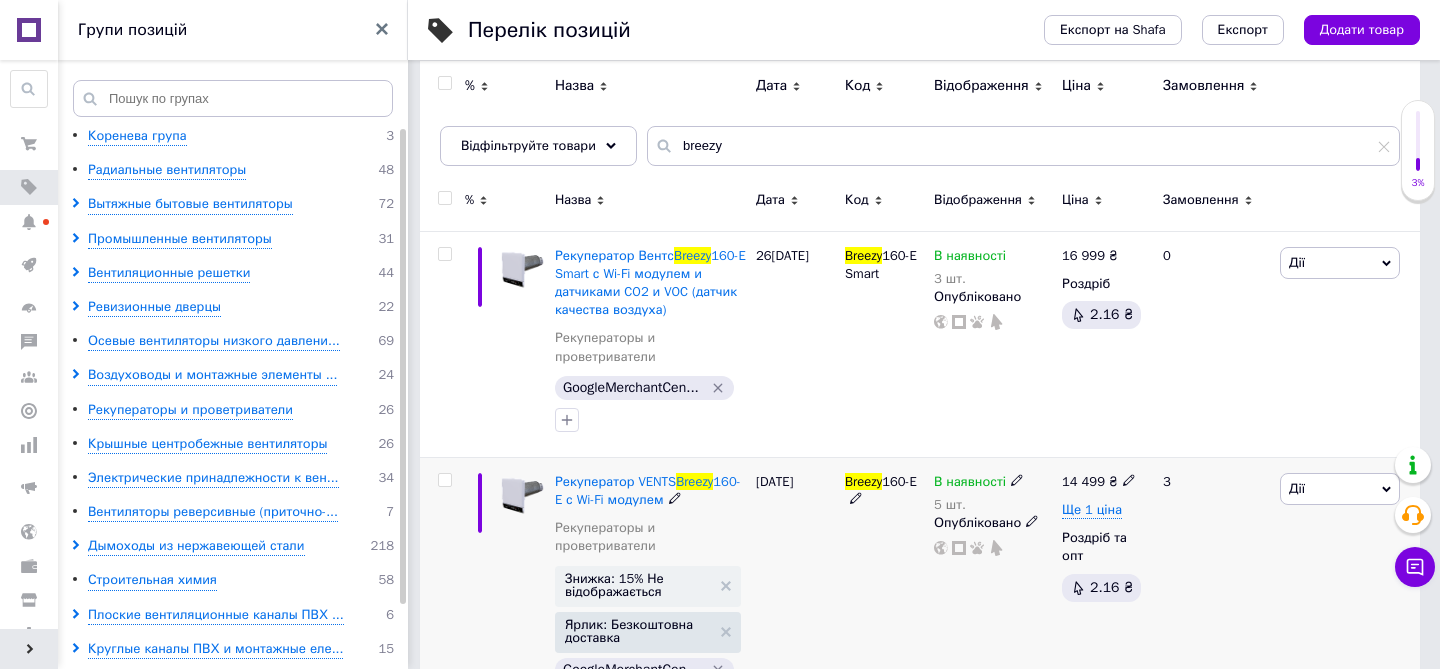 click 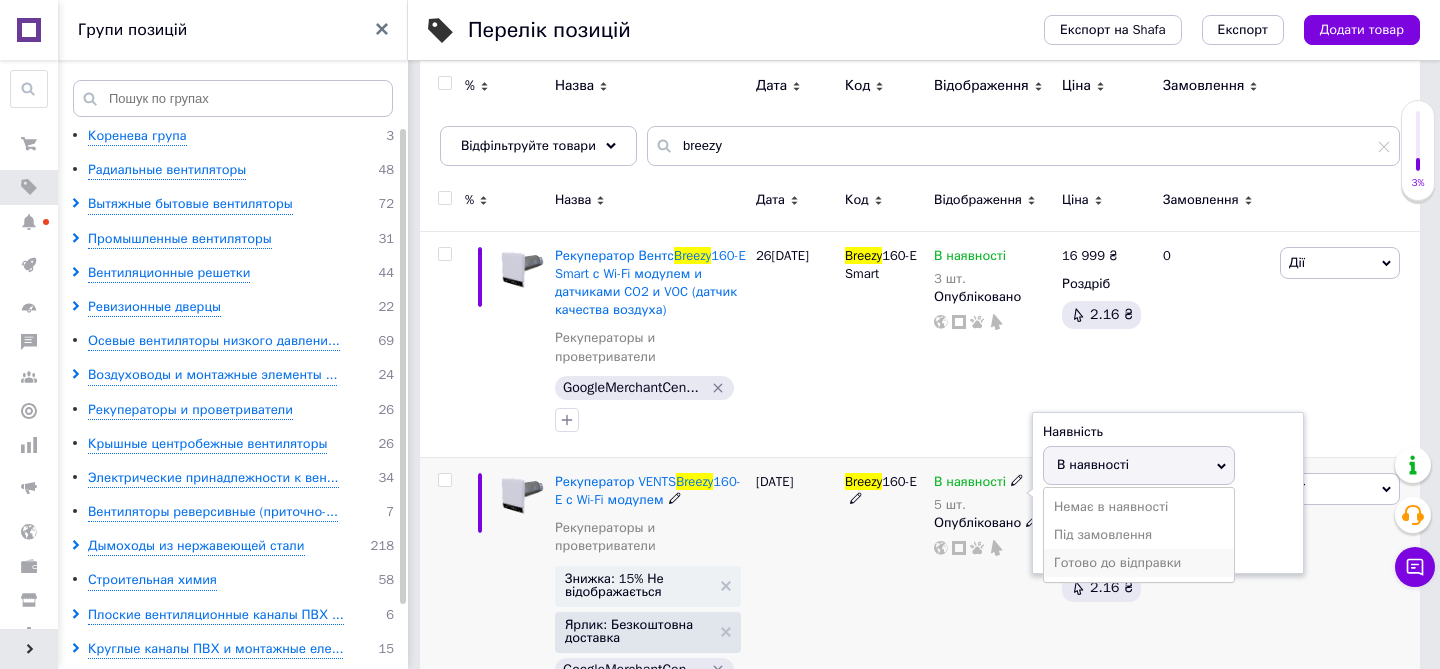 click on "Готово до відправки" at bounding box center (1139, 563) 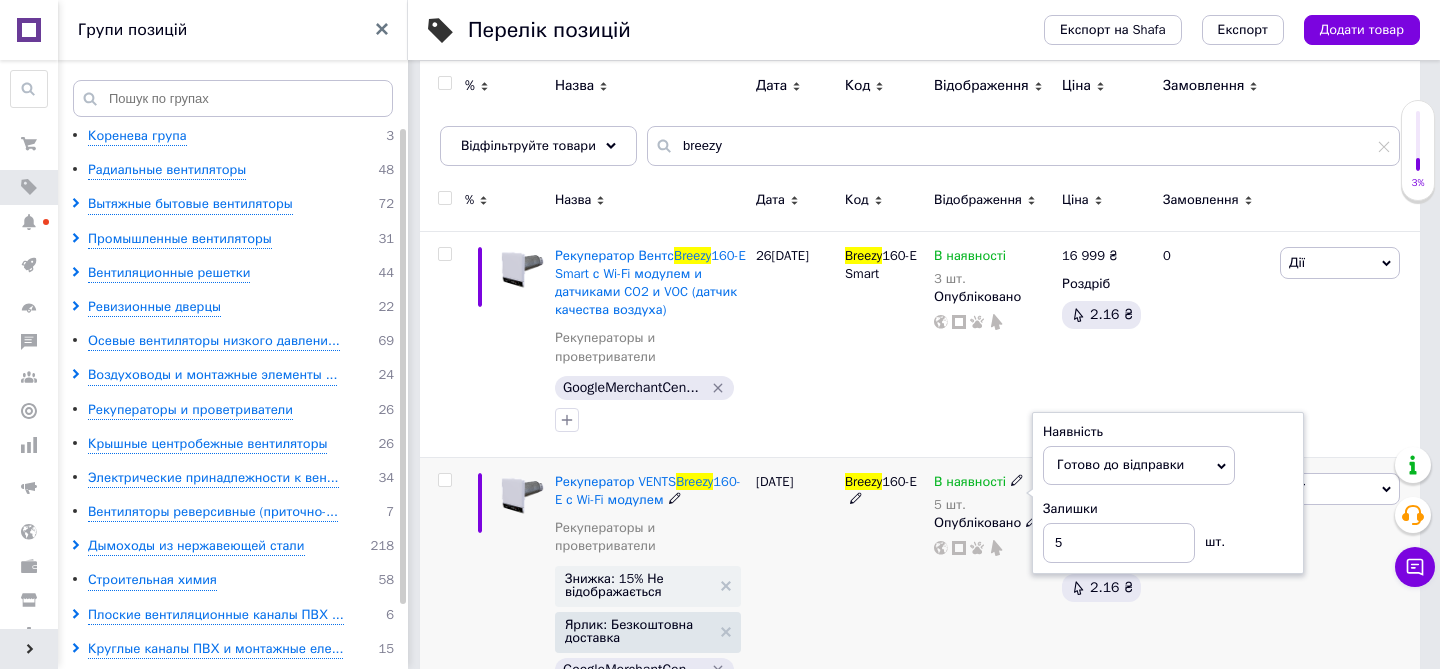 click on "Breezy  160-E" at bounding box center (884, 598) 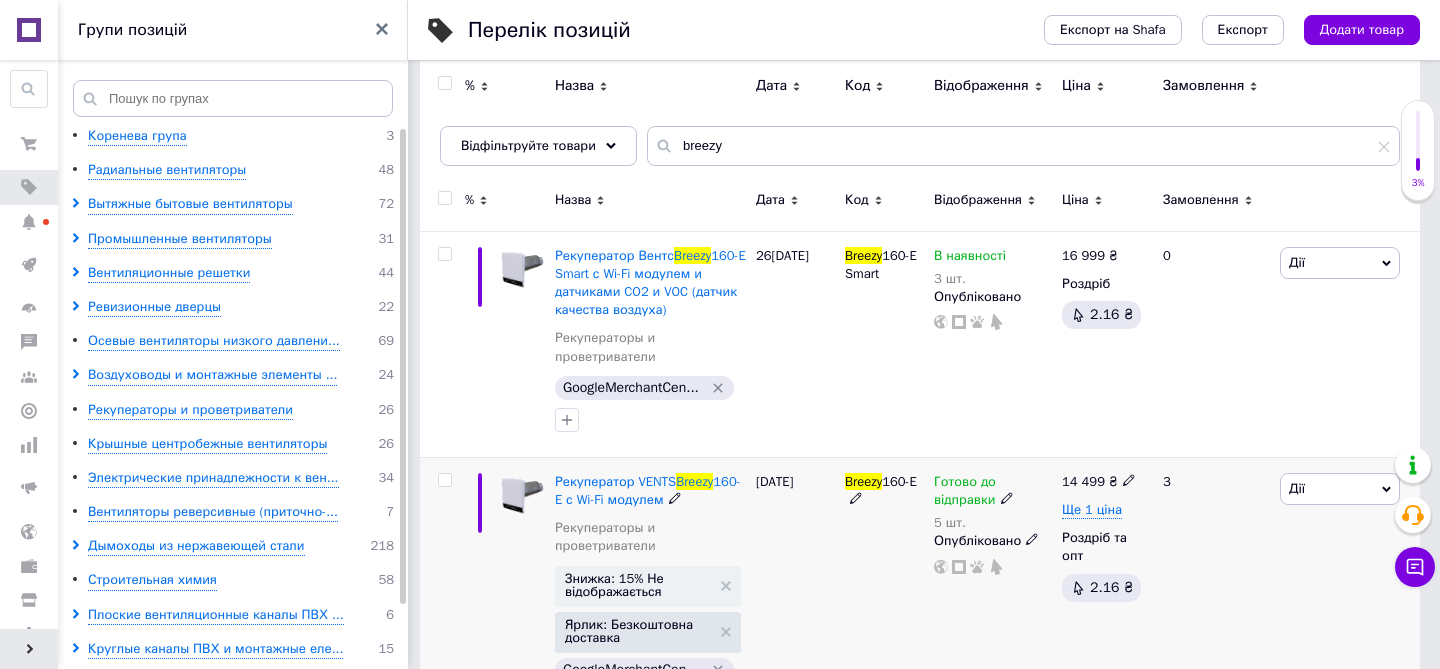 scroll, scrollTop: 0, scrollLeft: 0, axis: both 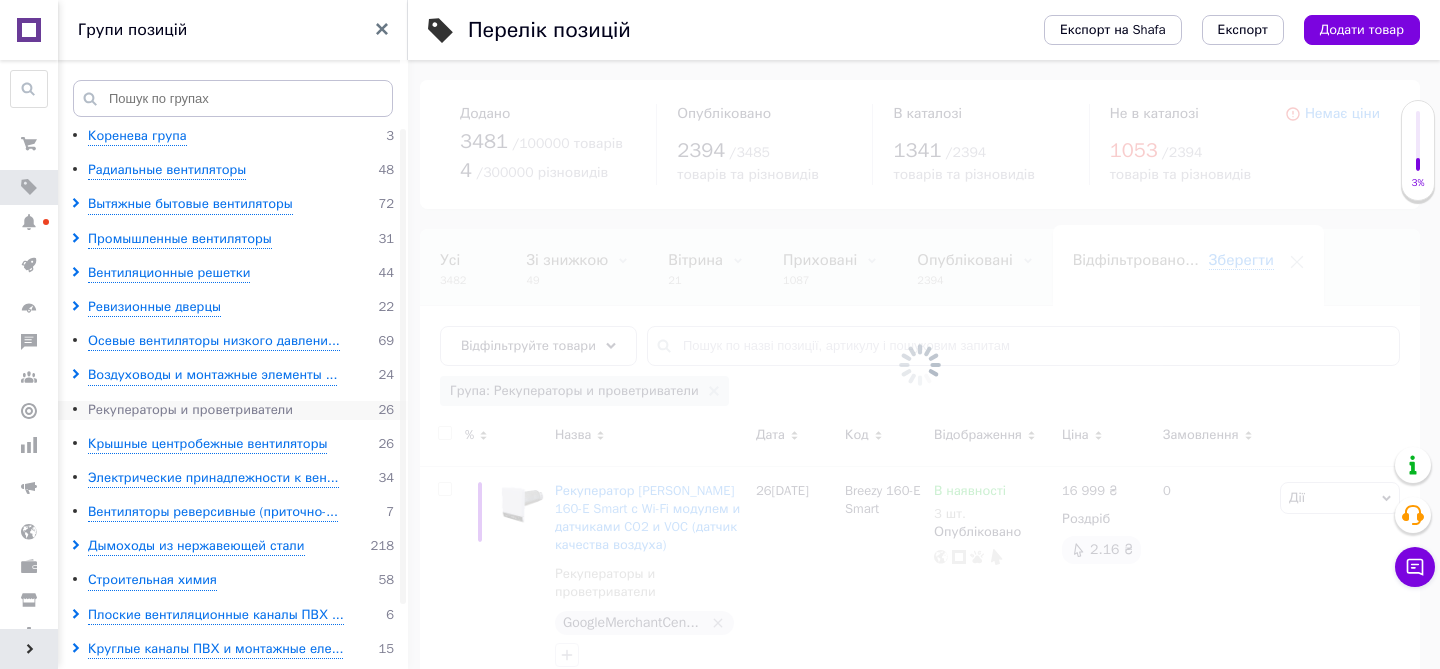 click on "Рекуператоры и проветриватели" at bounding box center [190, 410] 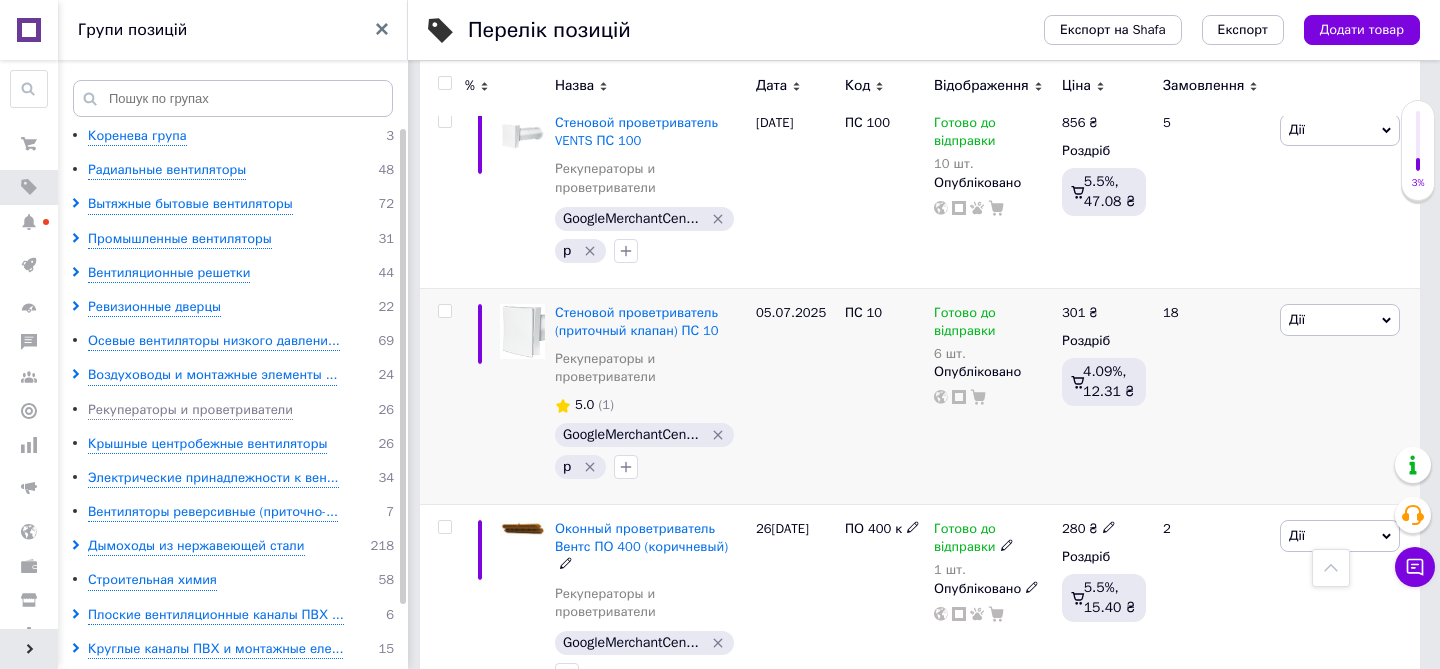 scroll, scrollTop: 1212, scrollLeft: 0, axis: vertical 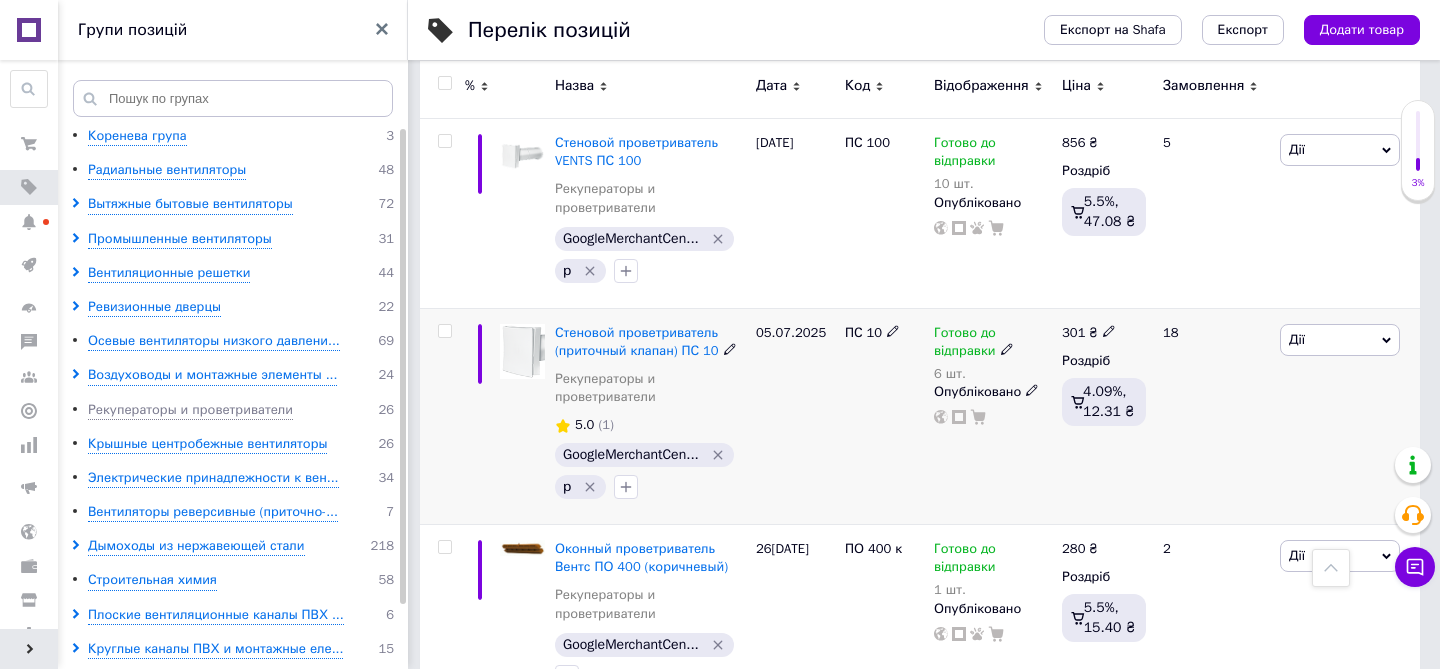 click 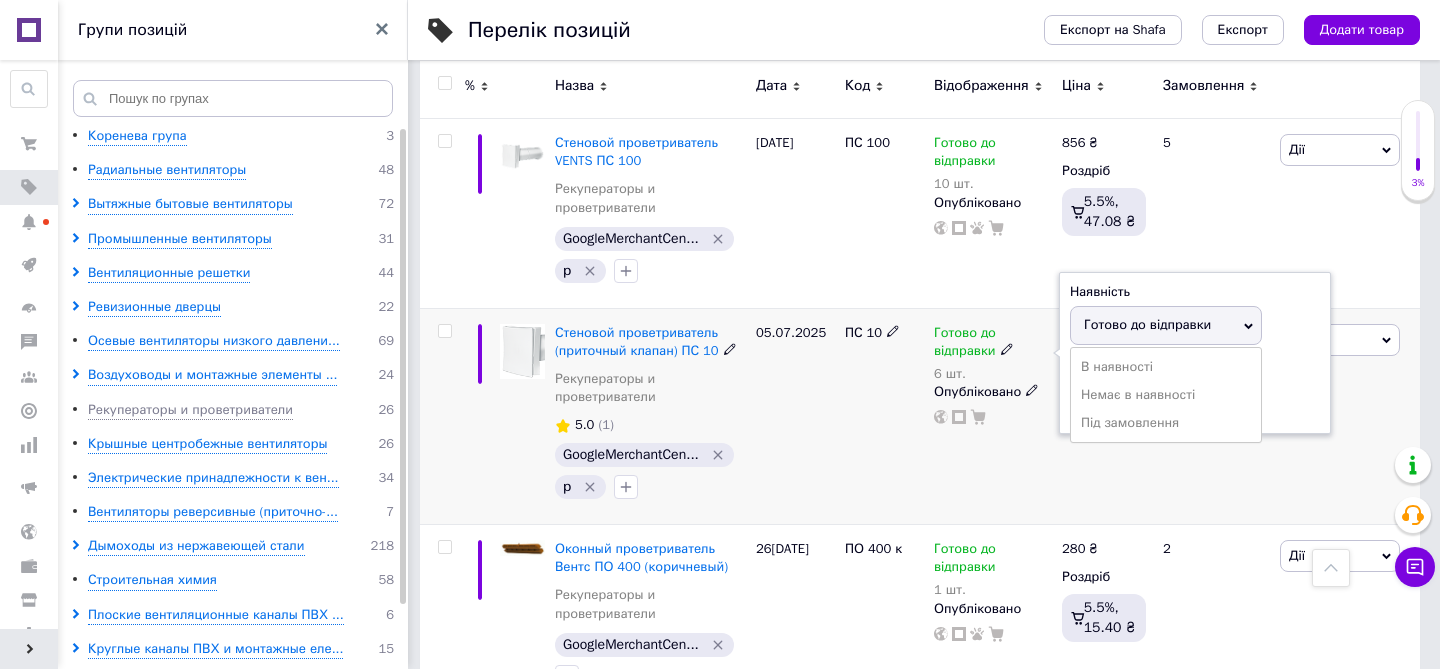 click on "Готово до відправки" at bounding box center [1166, 325] 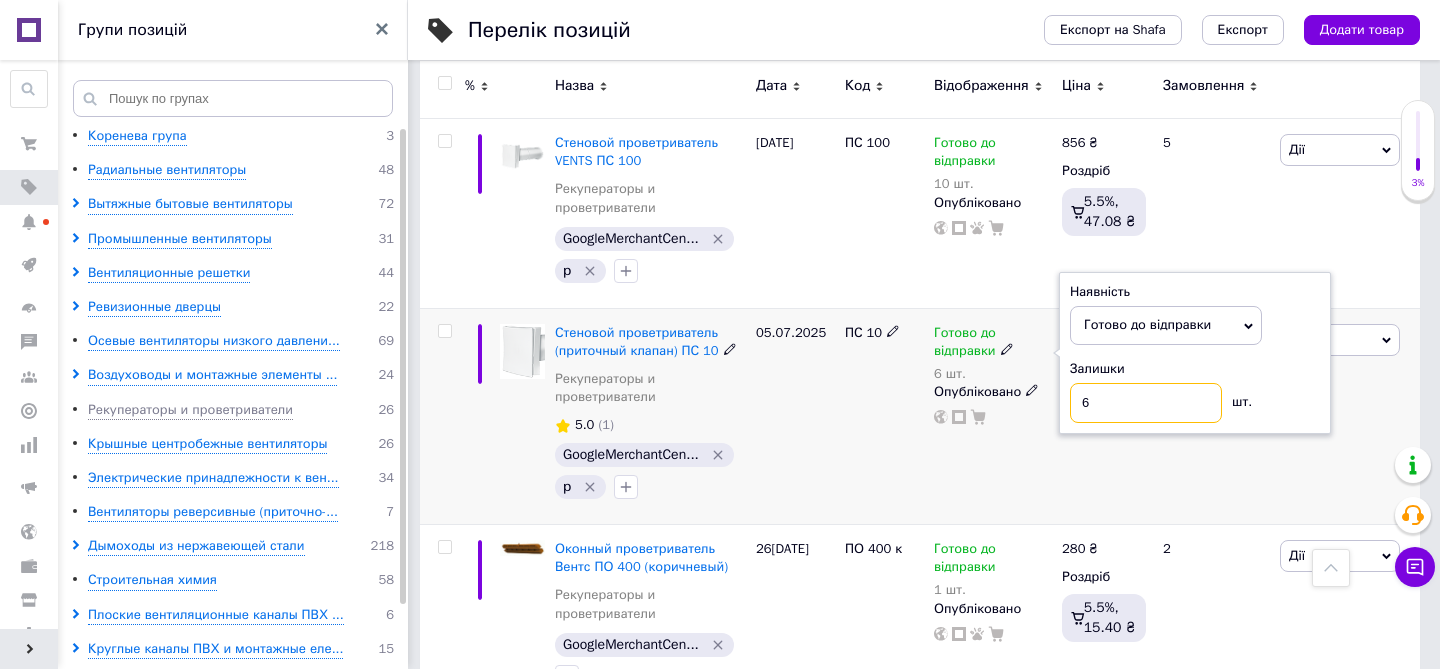 click on "6" at bounding box center [1146, 403] 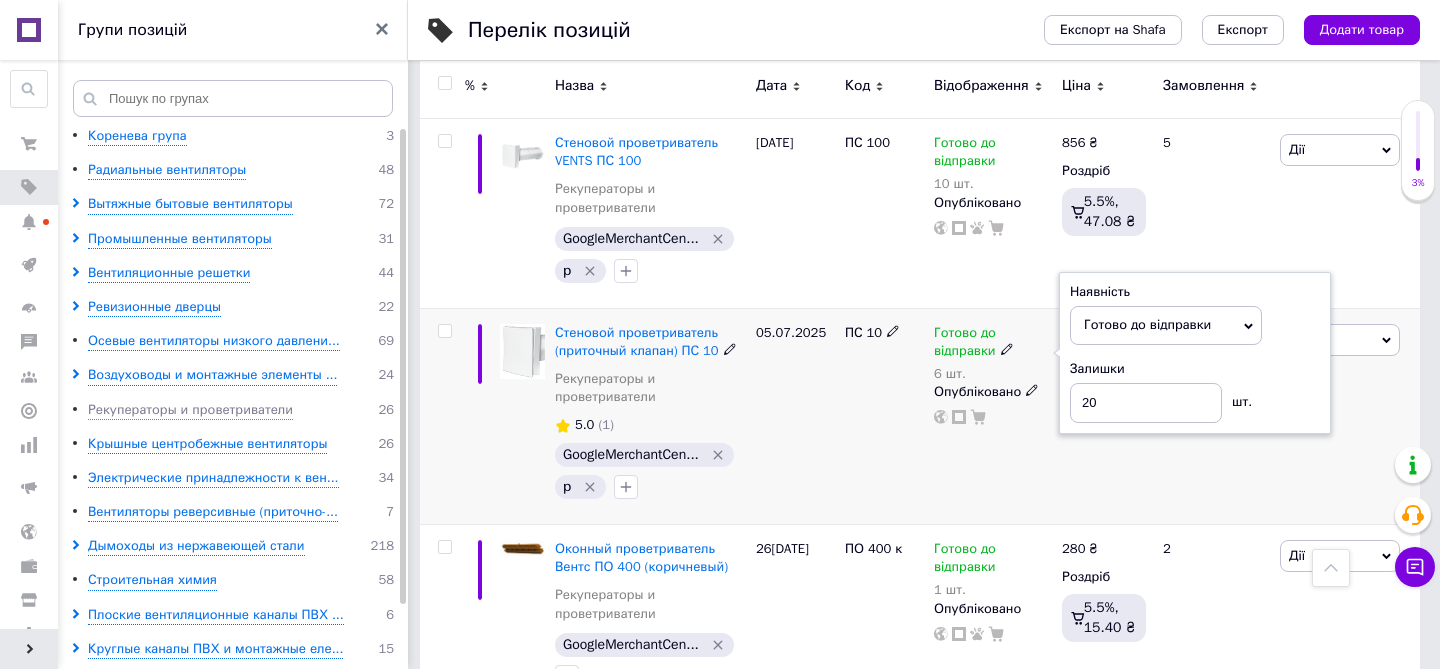 click on "301   ₴ Роздріб 4.09%, 12.31 ₴" at bounding box center (1104, 416) 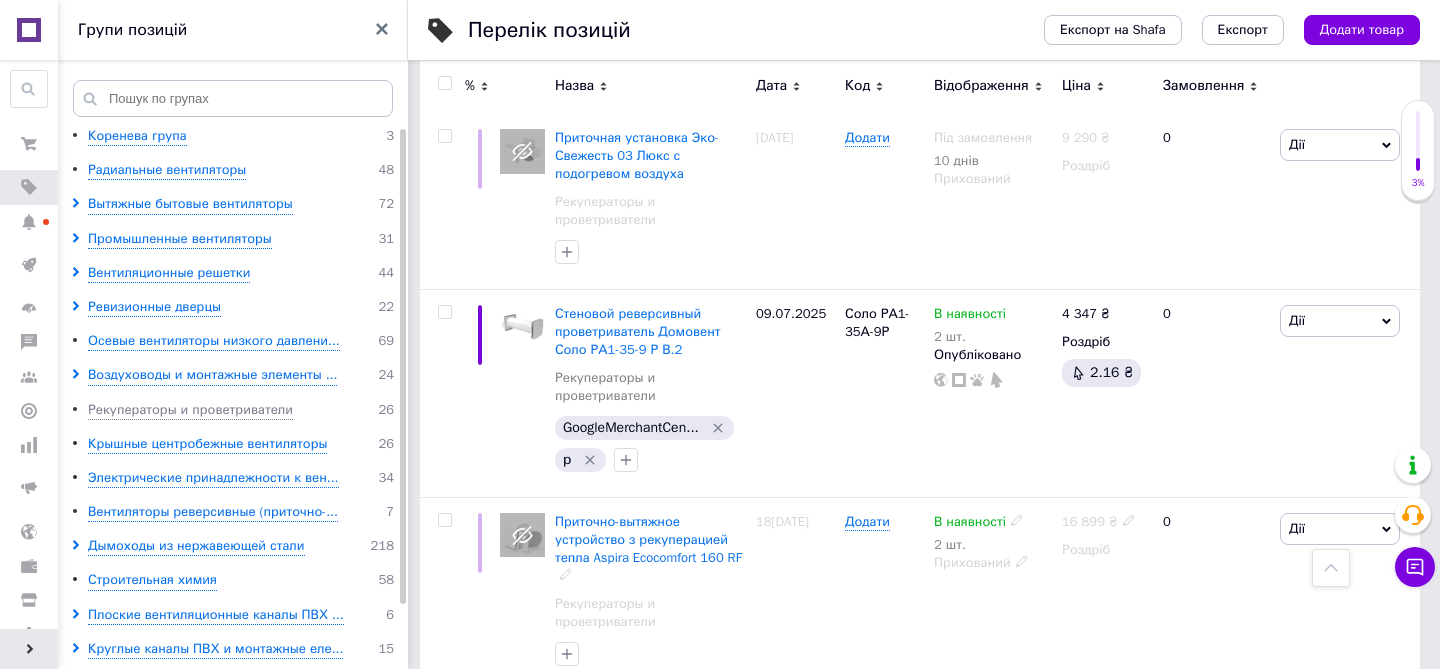 scroll, scrollTop: 2889, scrollLeft: 0, axis: vertical 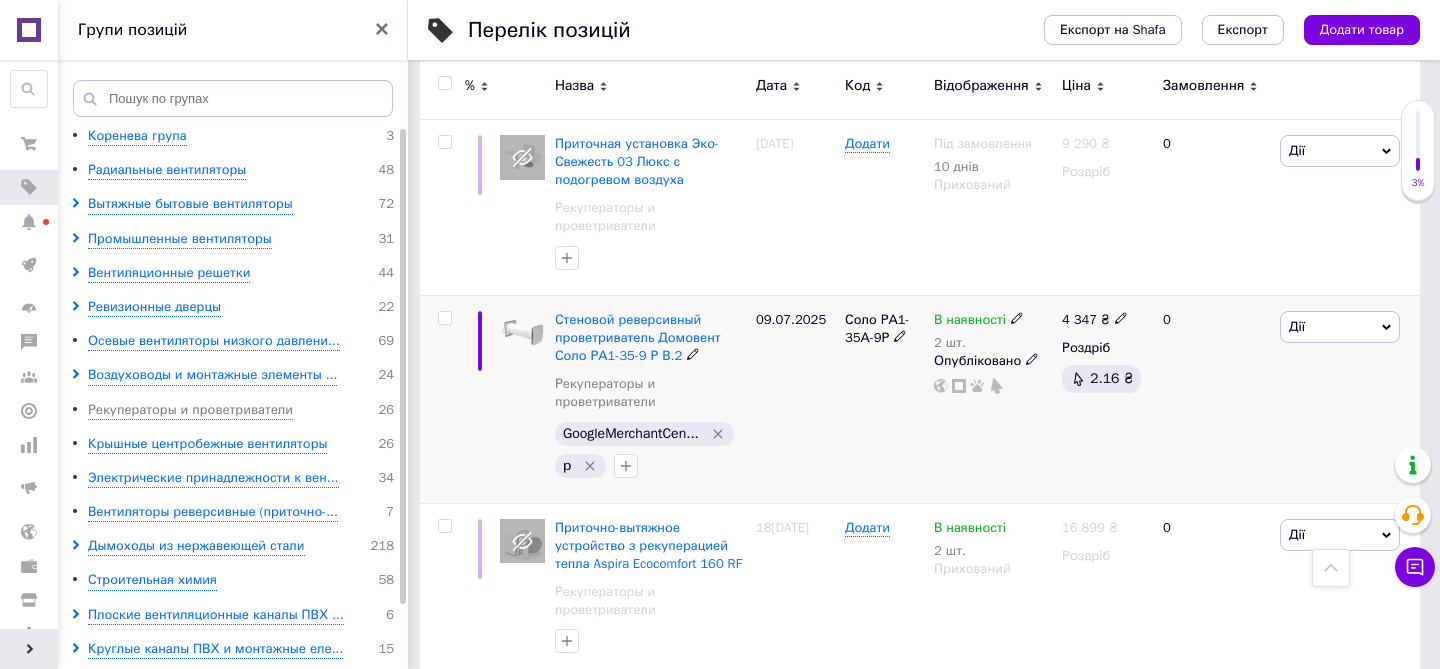 click 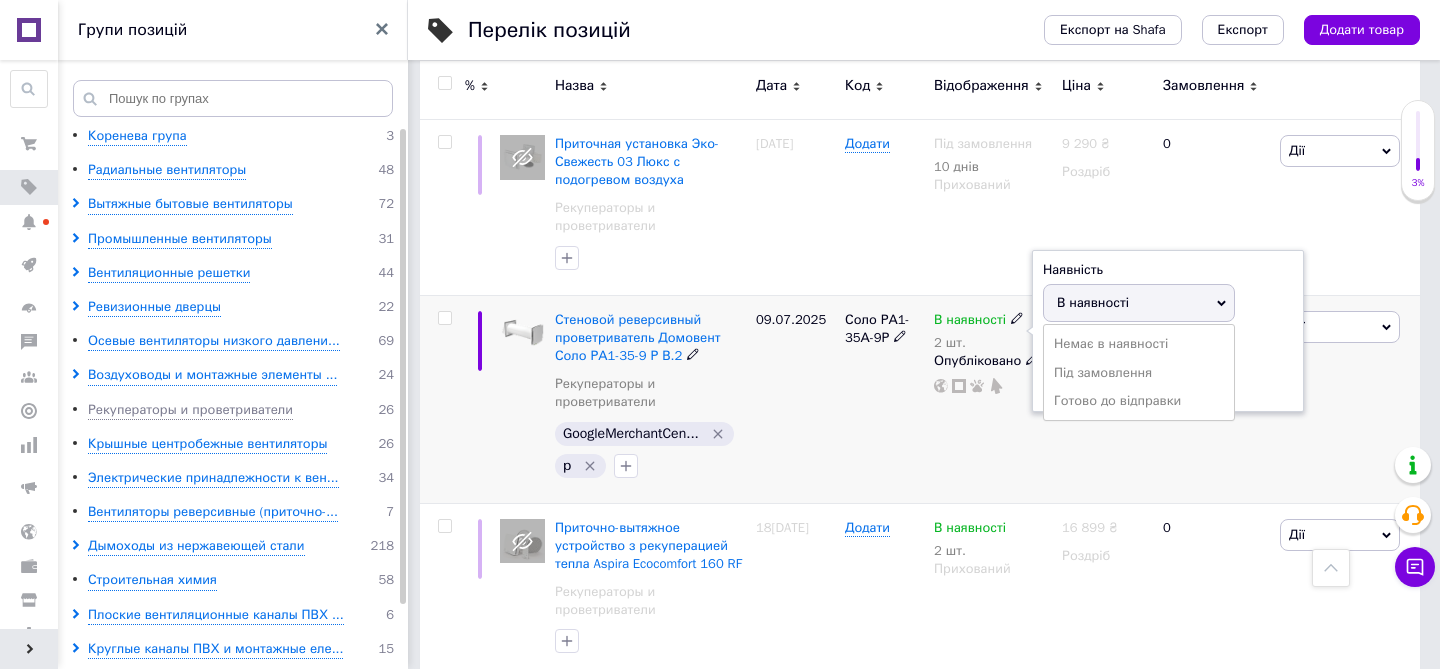 click on "09.07.2025" at bounding box center (795, 399) 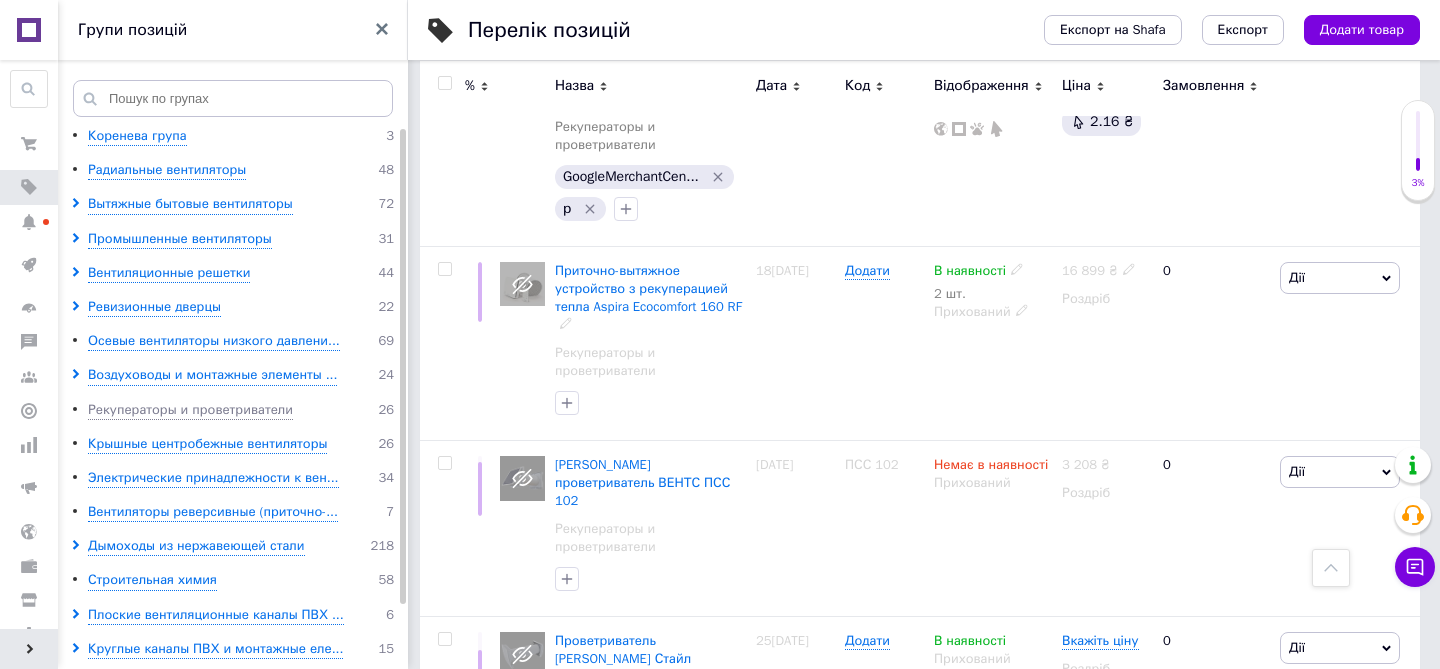 scroll, scrollTop: 3917, scrollLeft: 0, axis: vertical 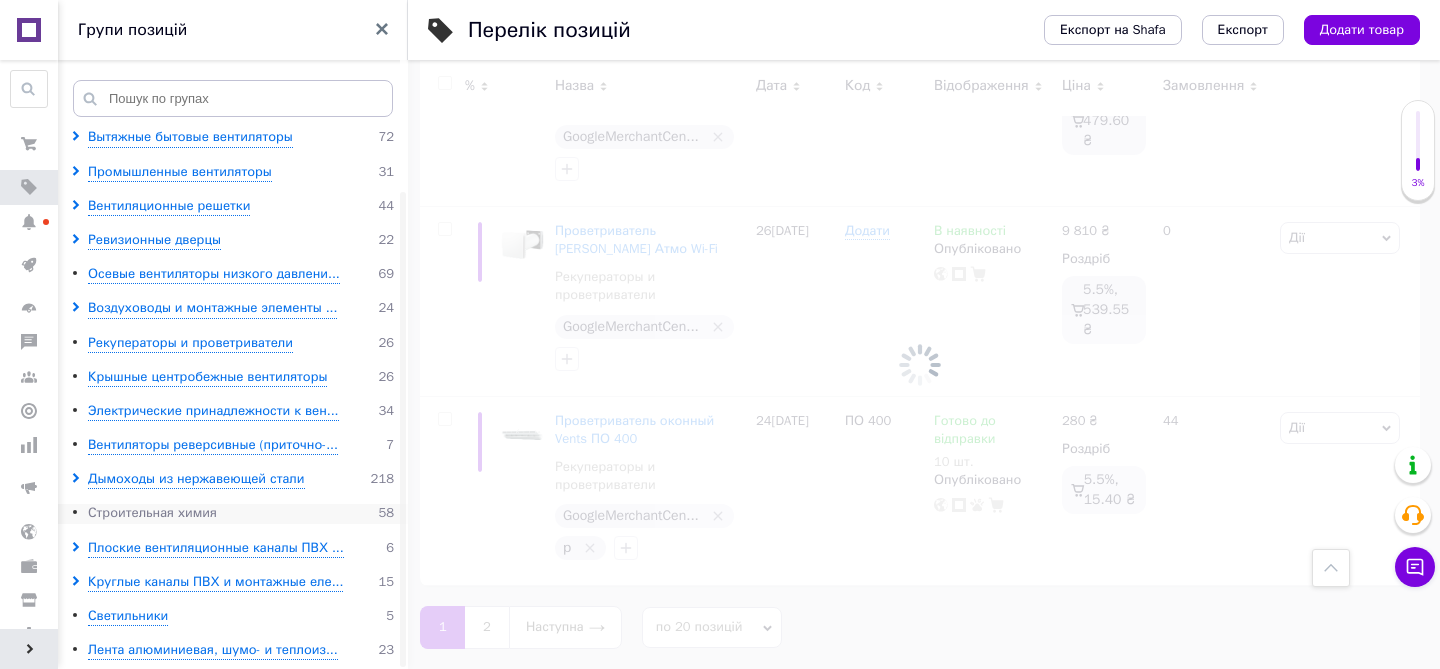 click on "Строительная химия" at bounding box center [152, 513] 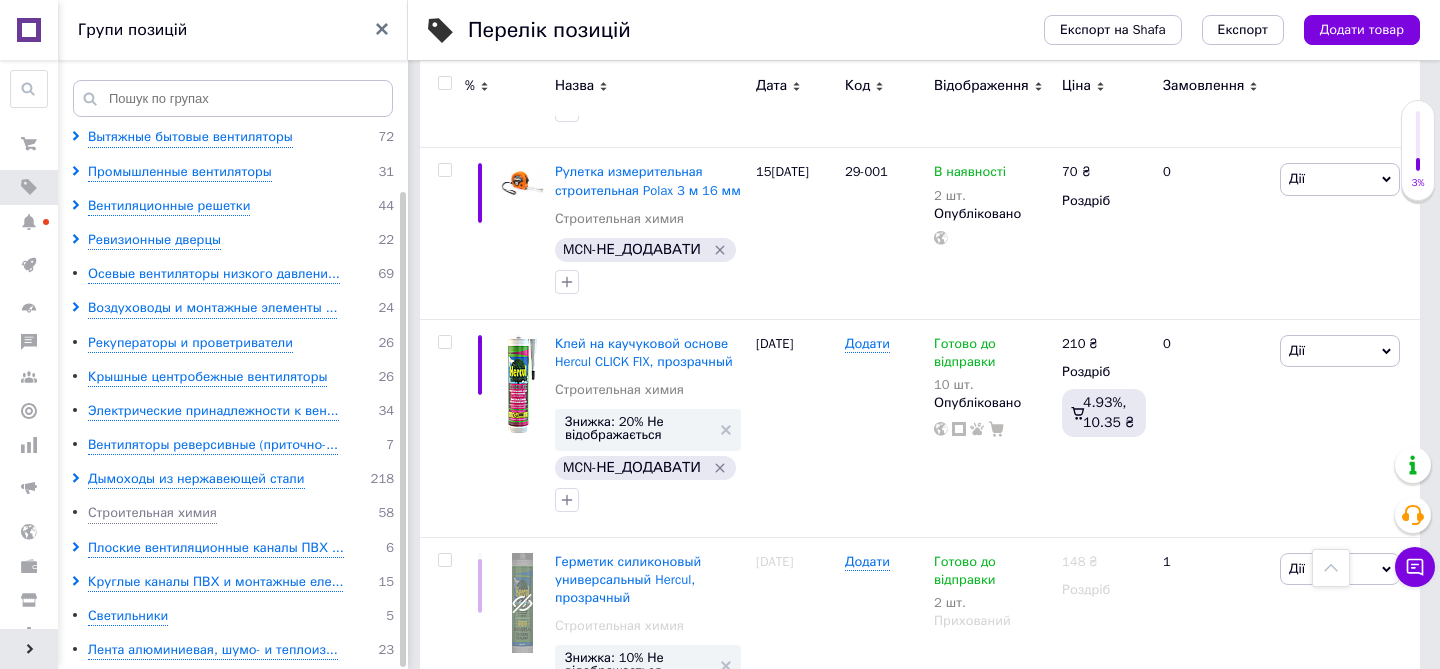 click 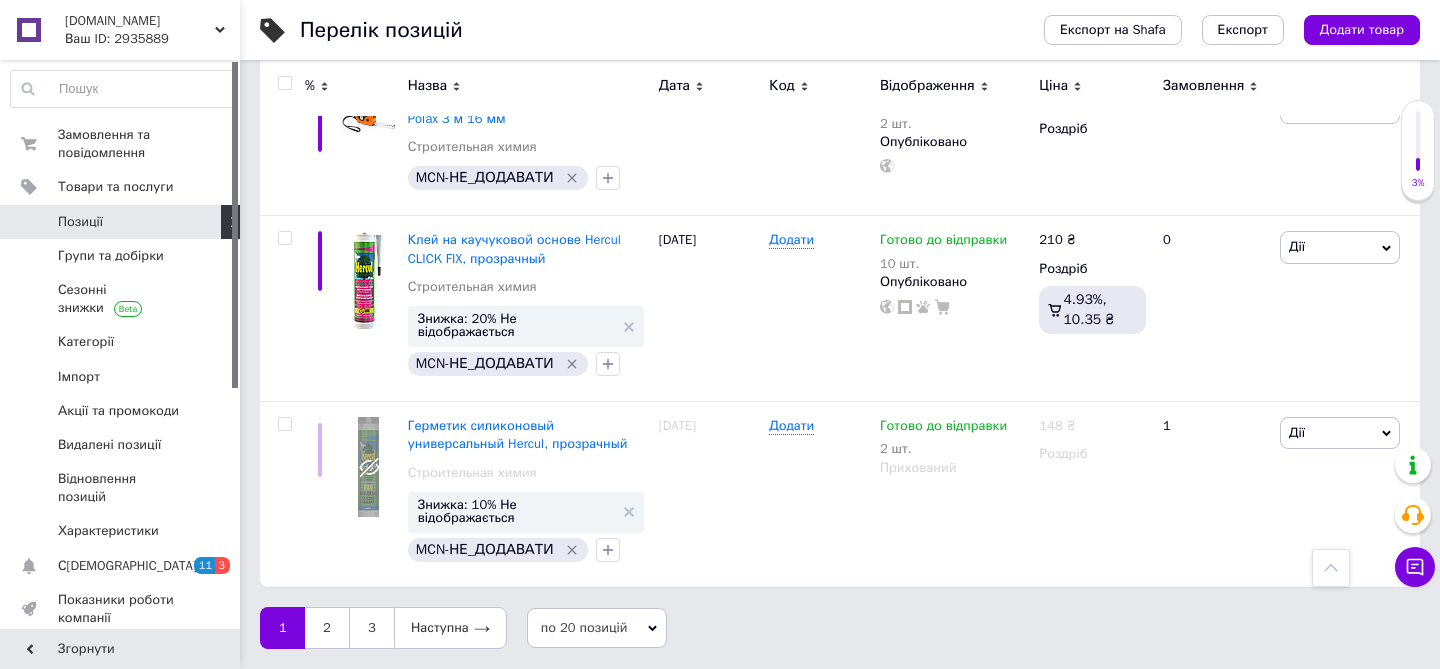 scroll, scrollTop: 0, scrollLeft: 0, axis: both 